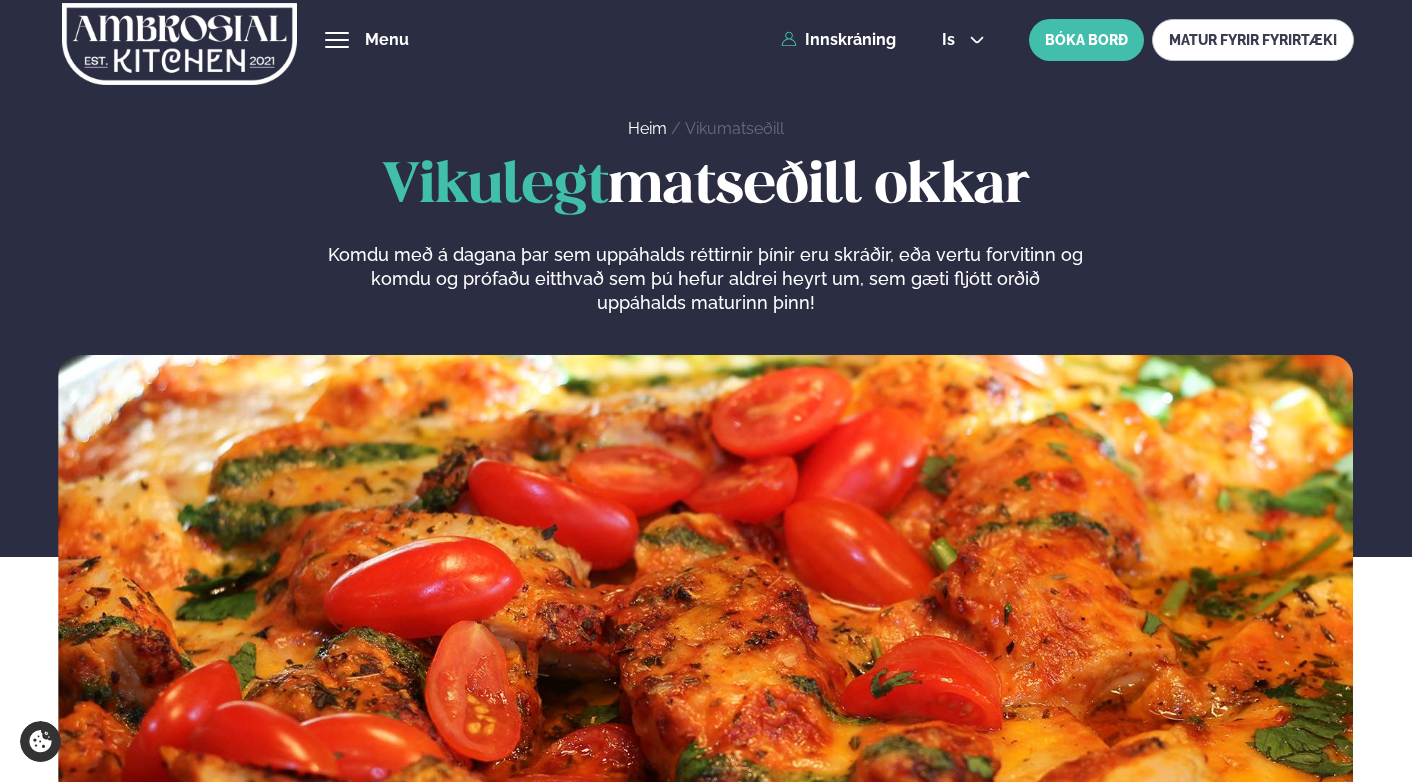scroll, scrollTop: 0, scrollLeft: 0, axis: both 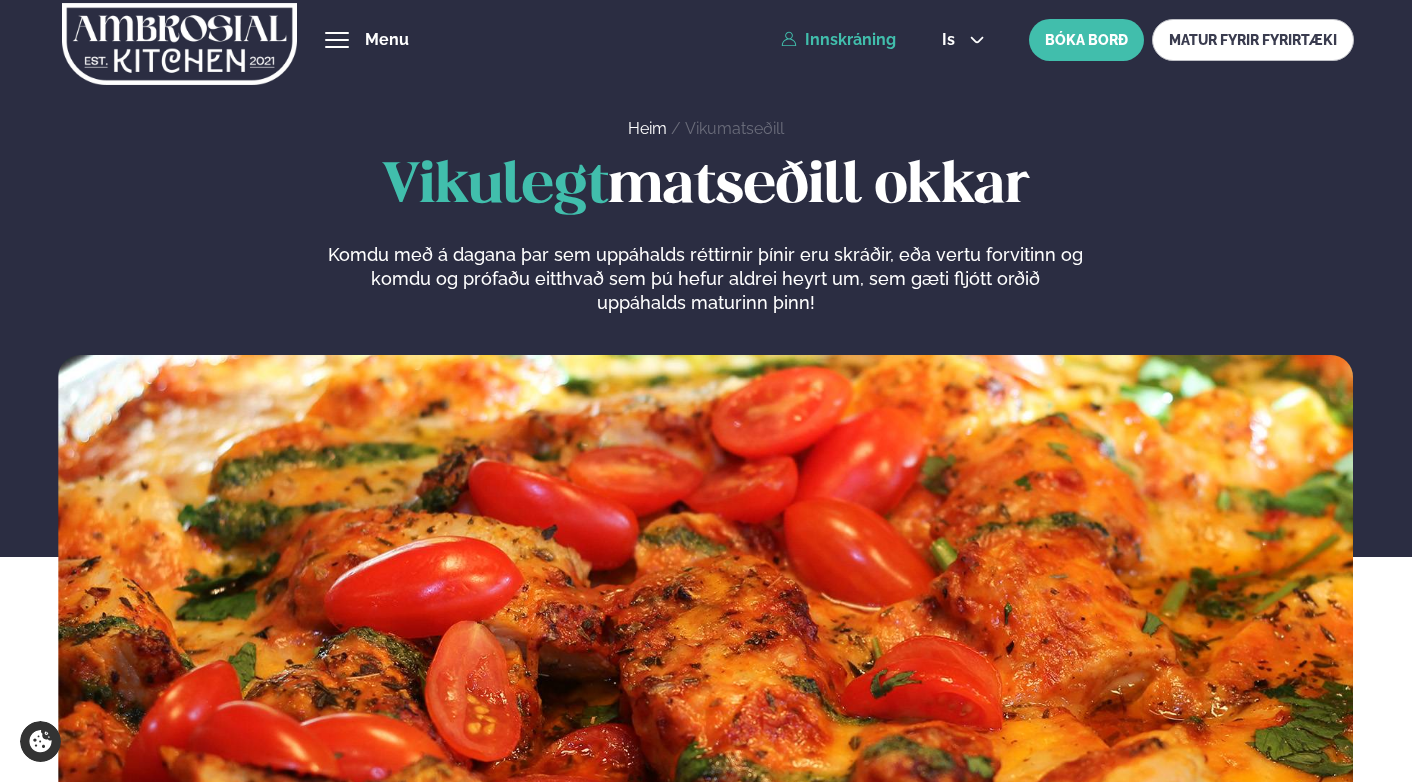 click on "Innskráning" at bounding box center (838, 40) 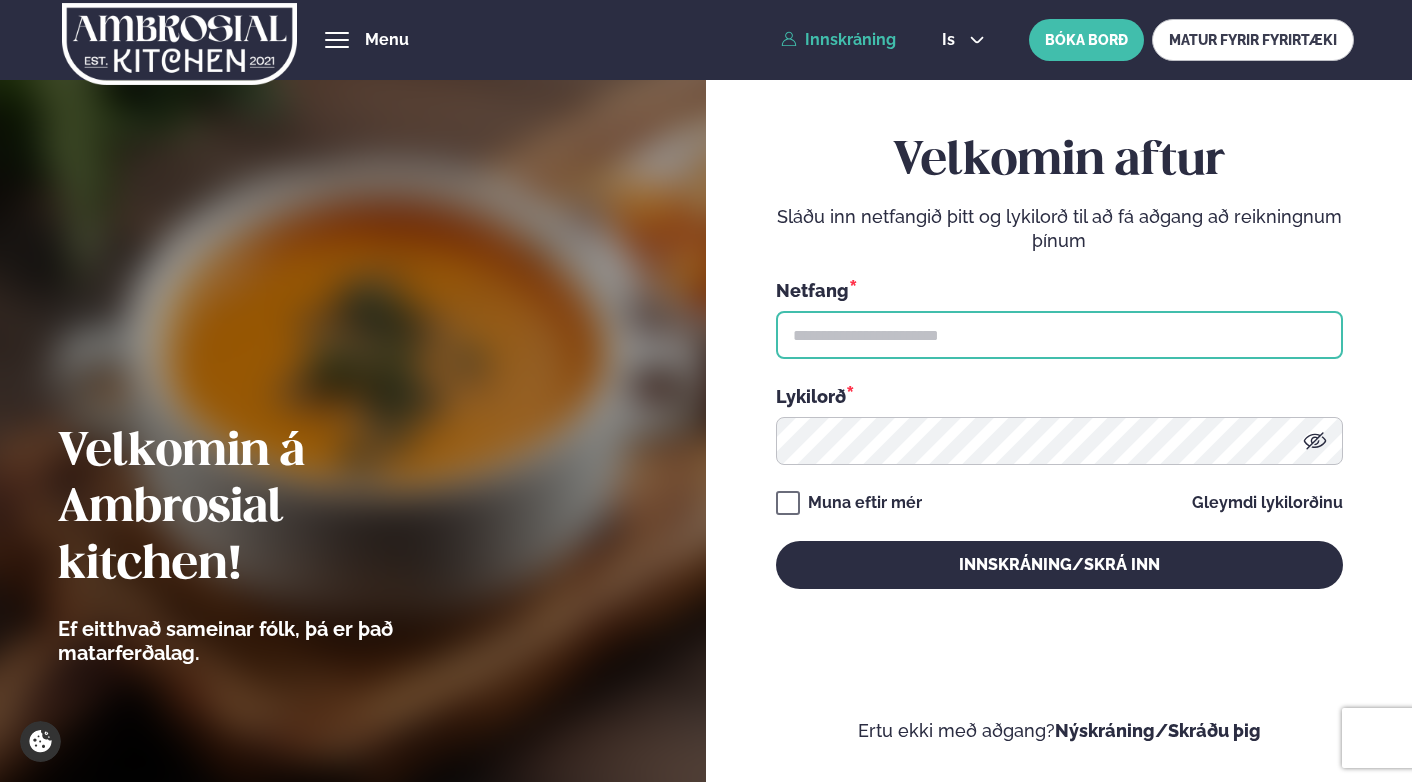 click at bounding box center (1059, 335) 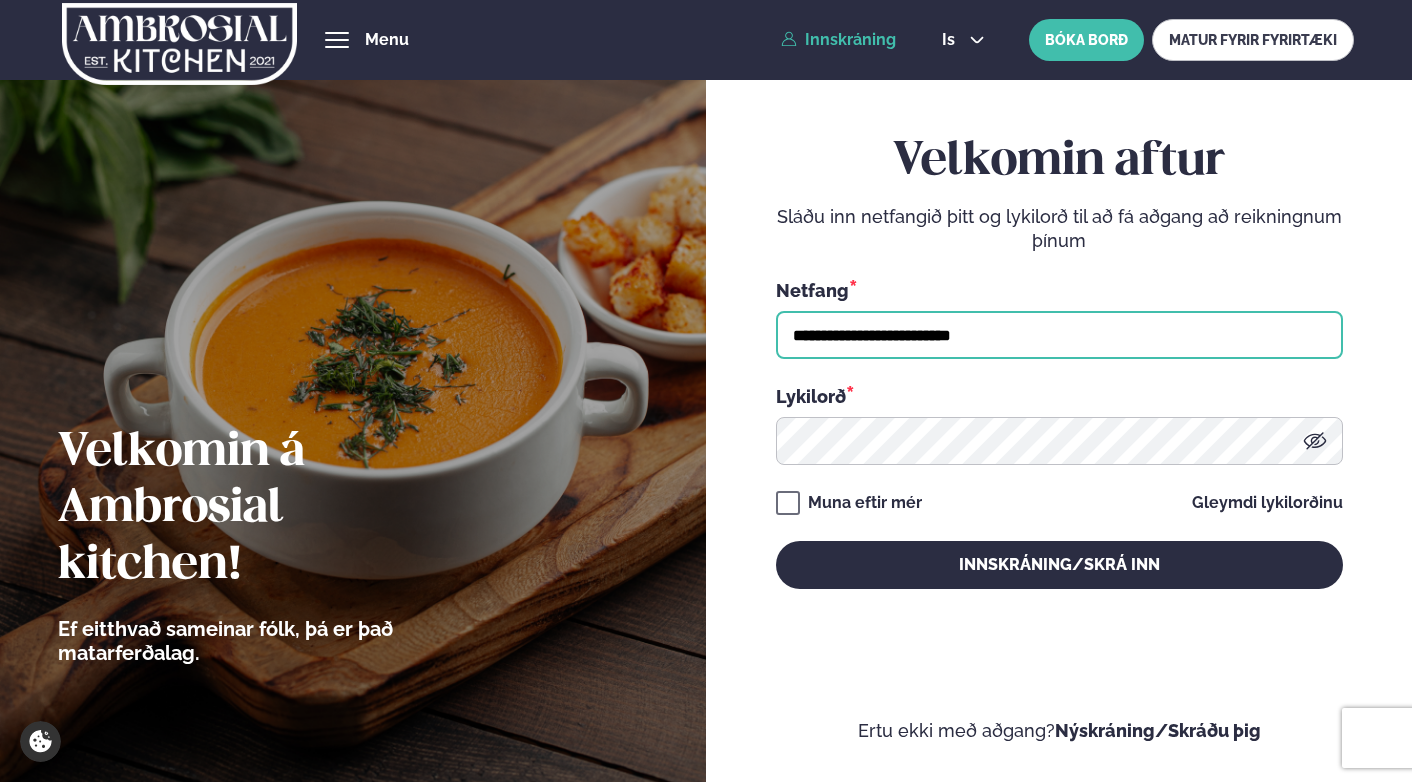 type on "**********" 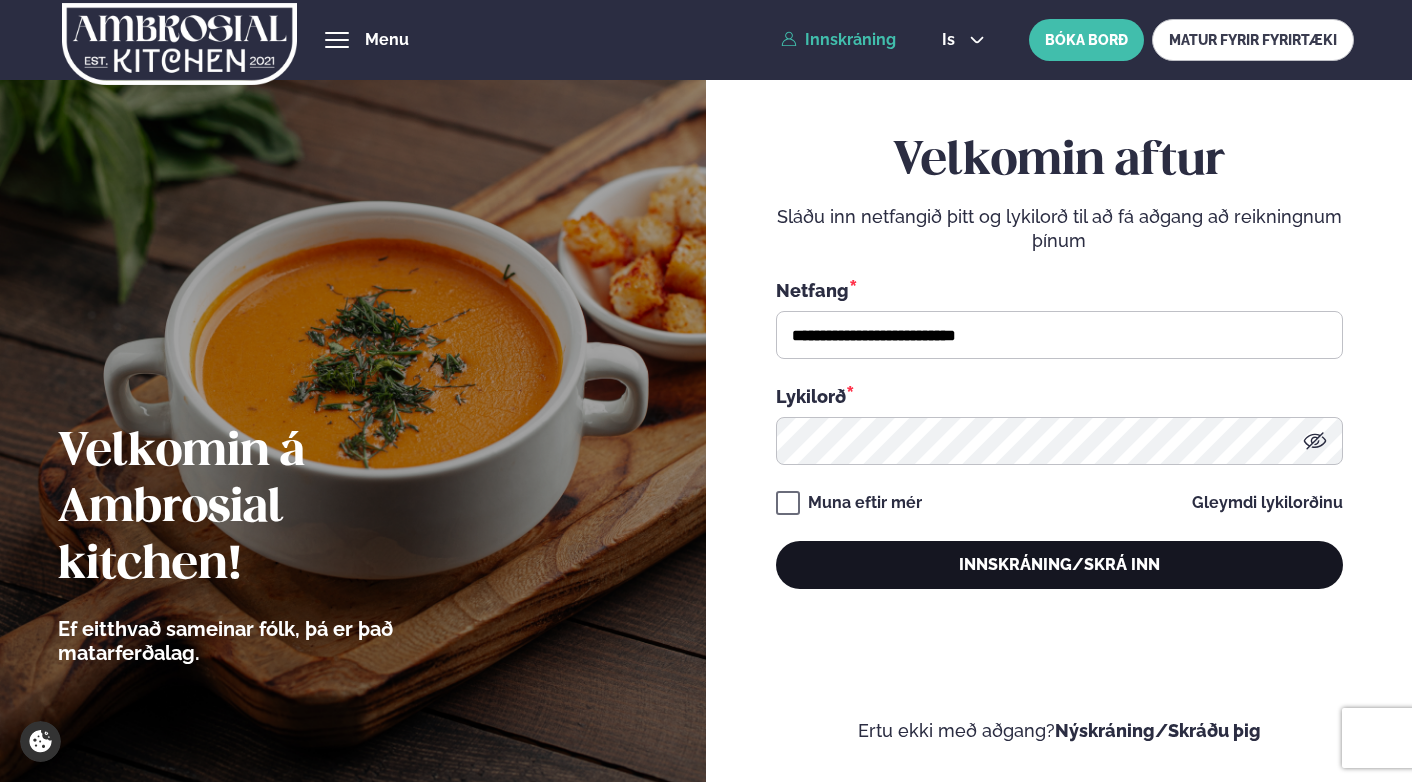 click on "Innskráning/Skrá inn" at bounding box center [1059, 565] 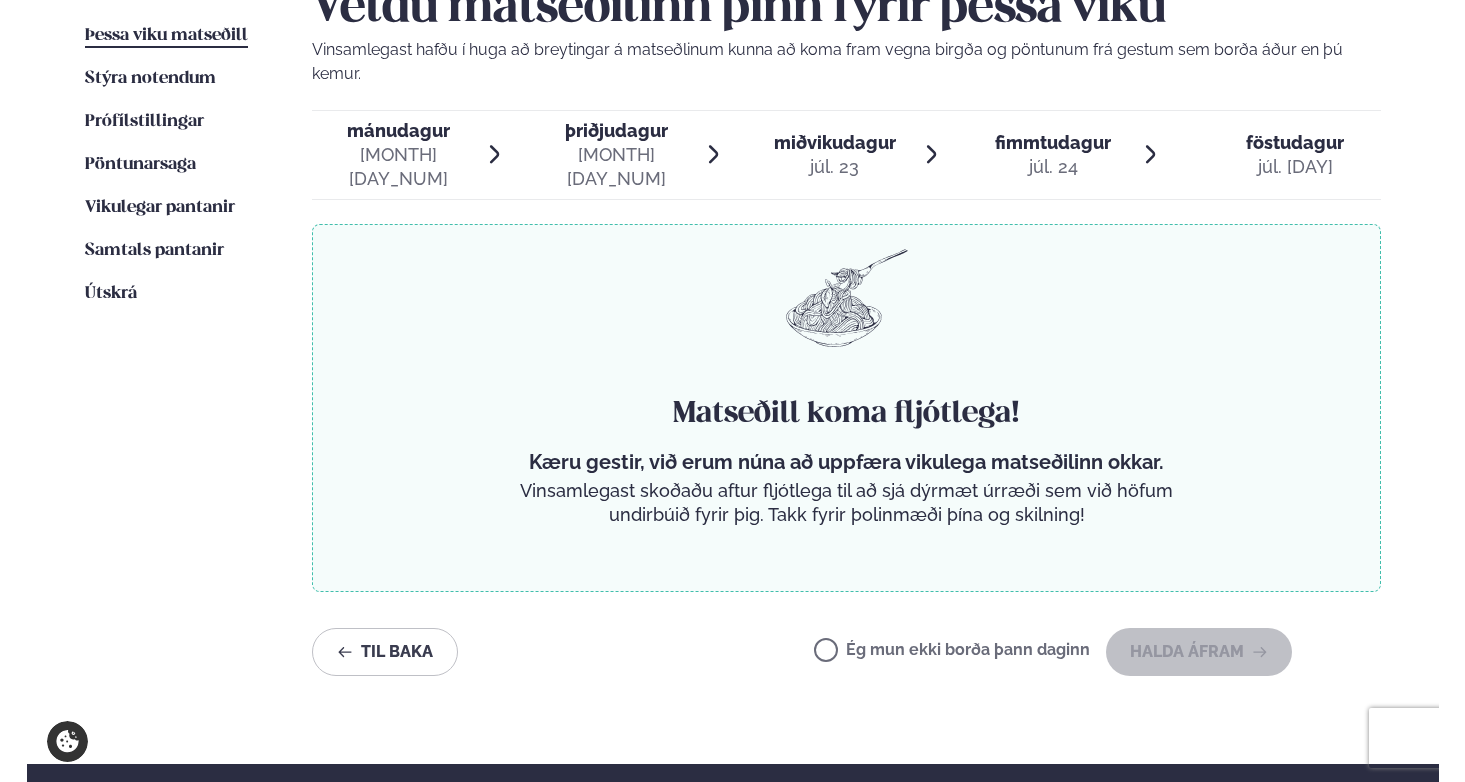 scroll, scrollTop: 546, scrollLeft: 0, axis: vertical 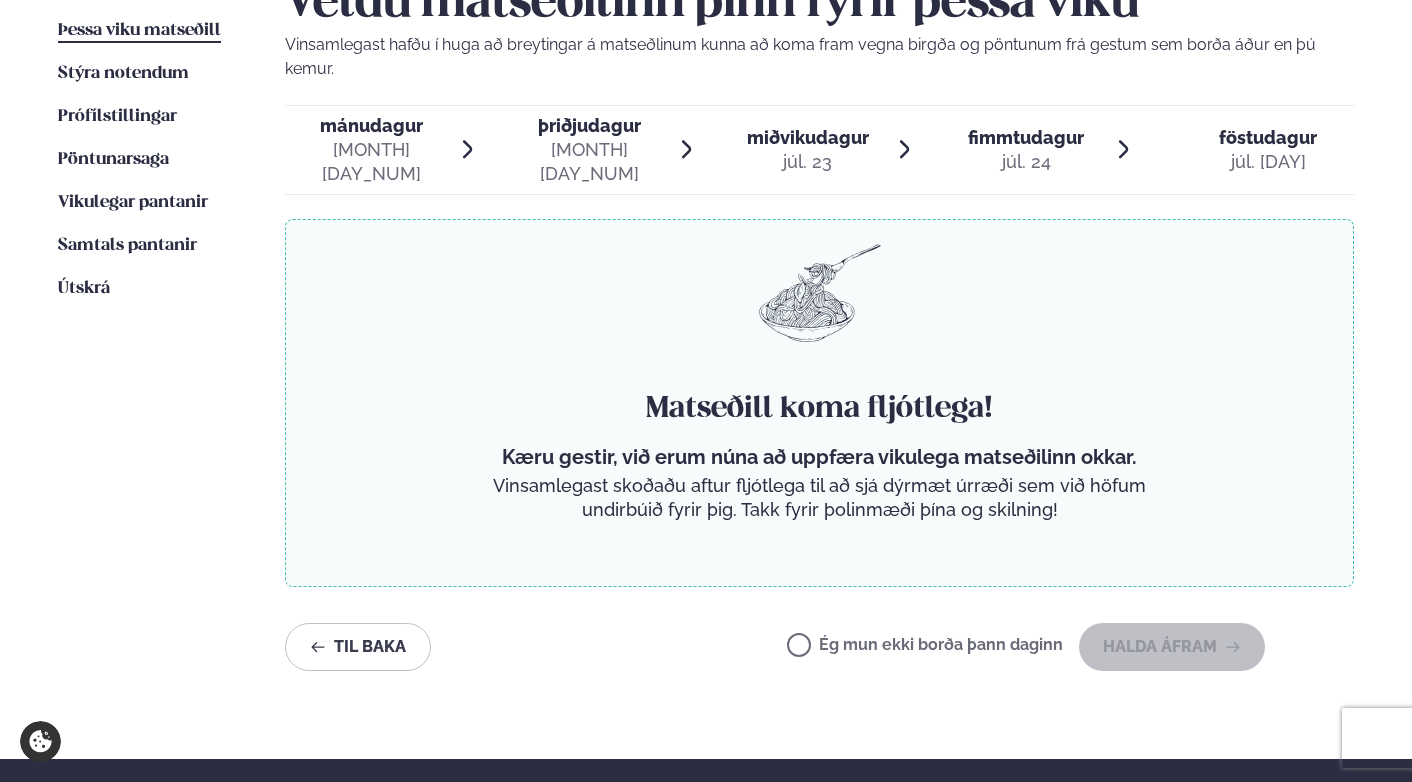 click on "[MONTH] [DAY_NUM]" at bounding box center (371, 162) 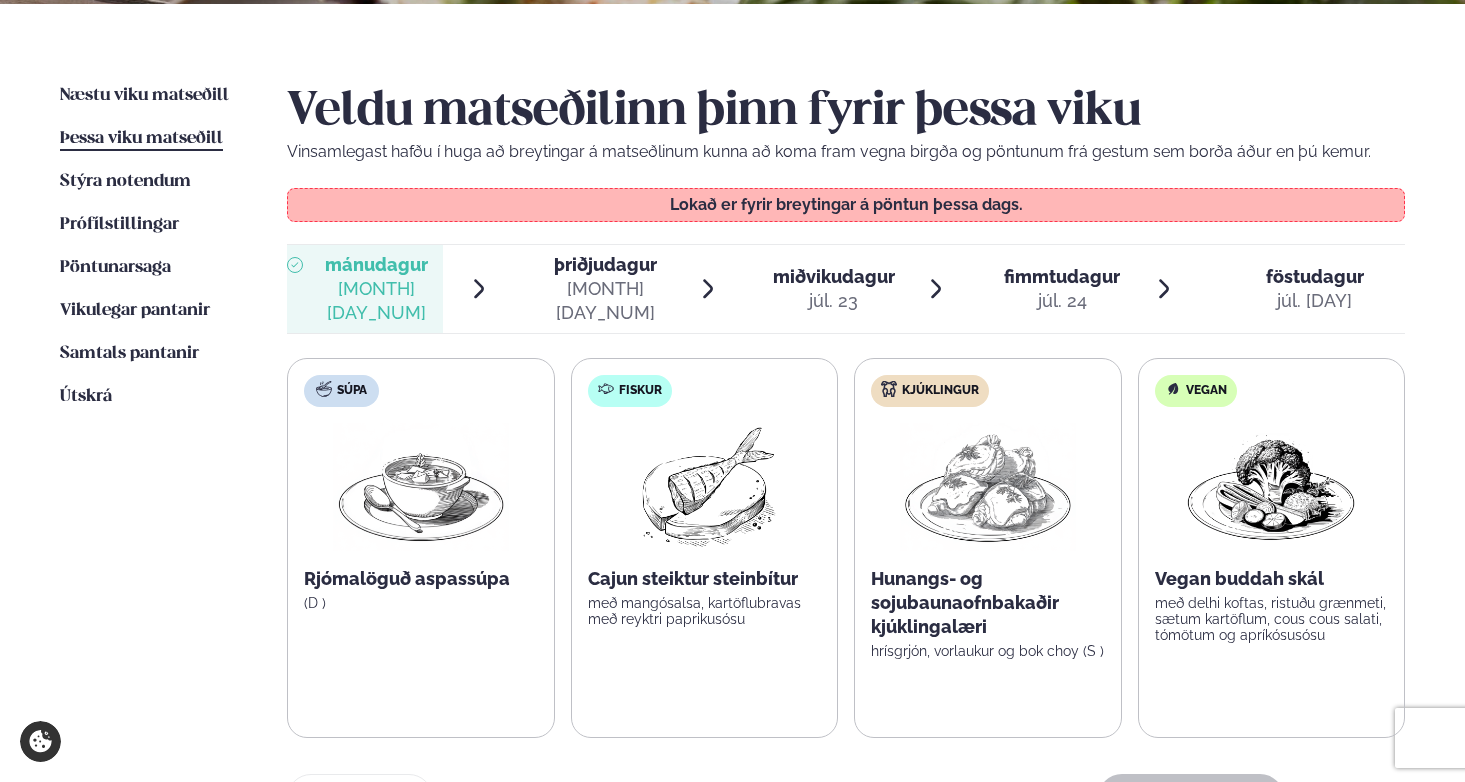 scroll, scrollTop: 426, scrollLeft: 0, axis: vertical 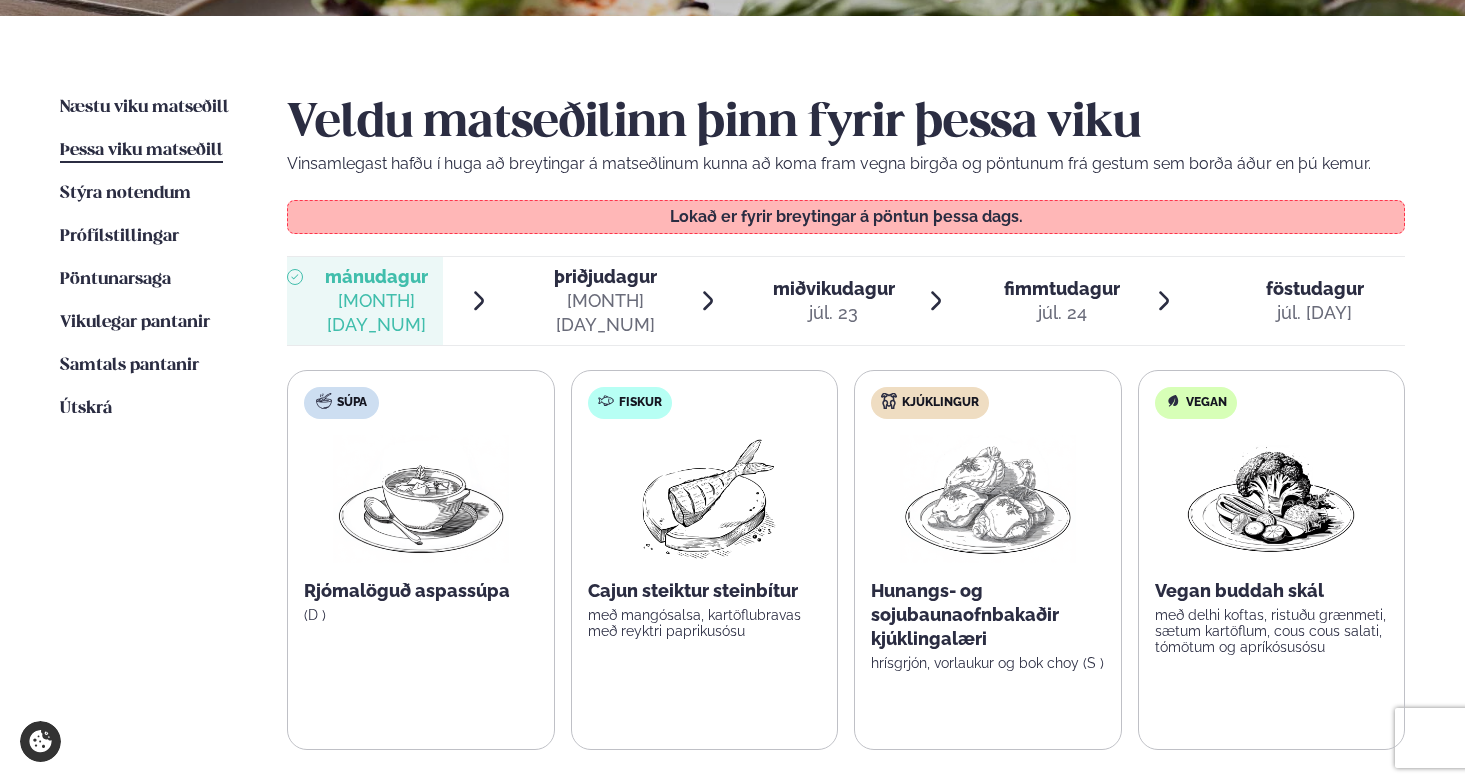 click at bounding box center (704, 499) 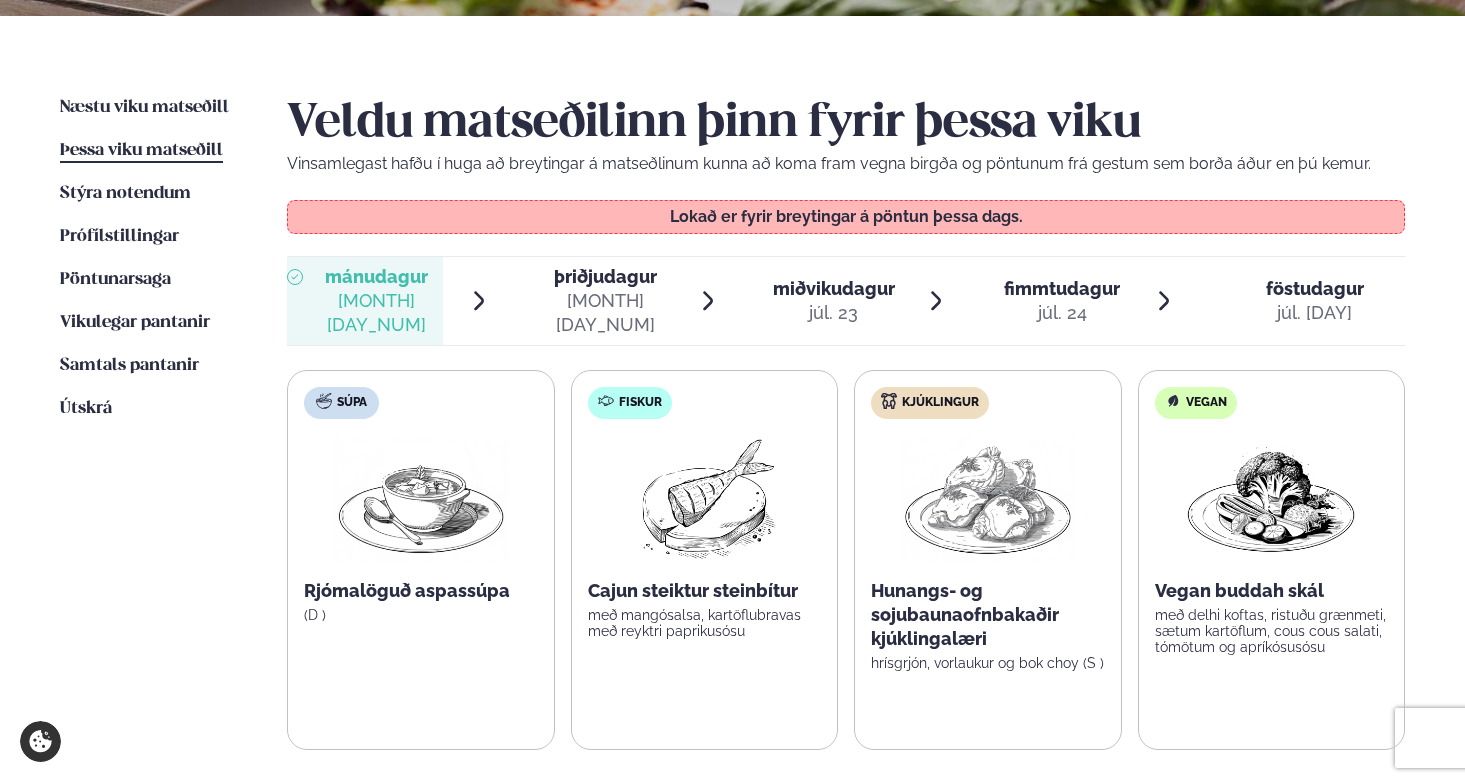 click at bounding box center (704, 499) 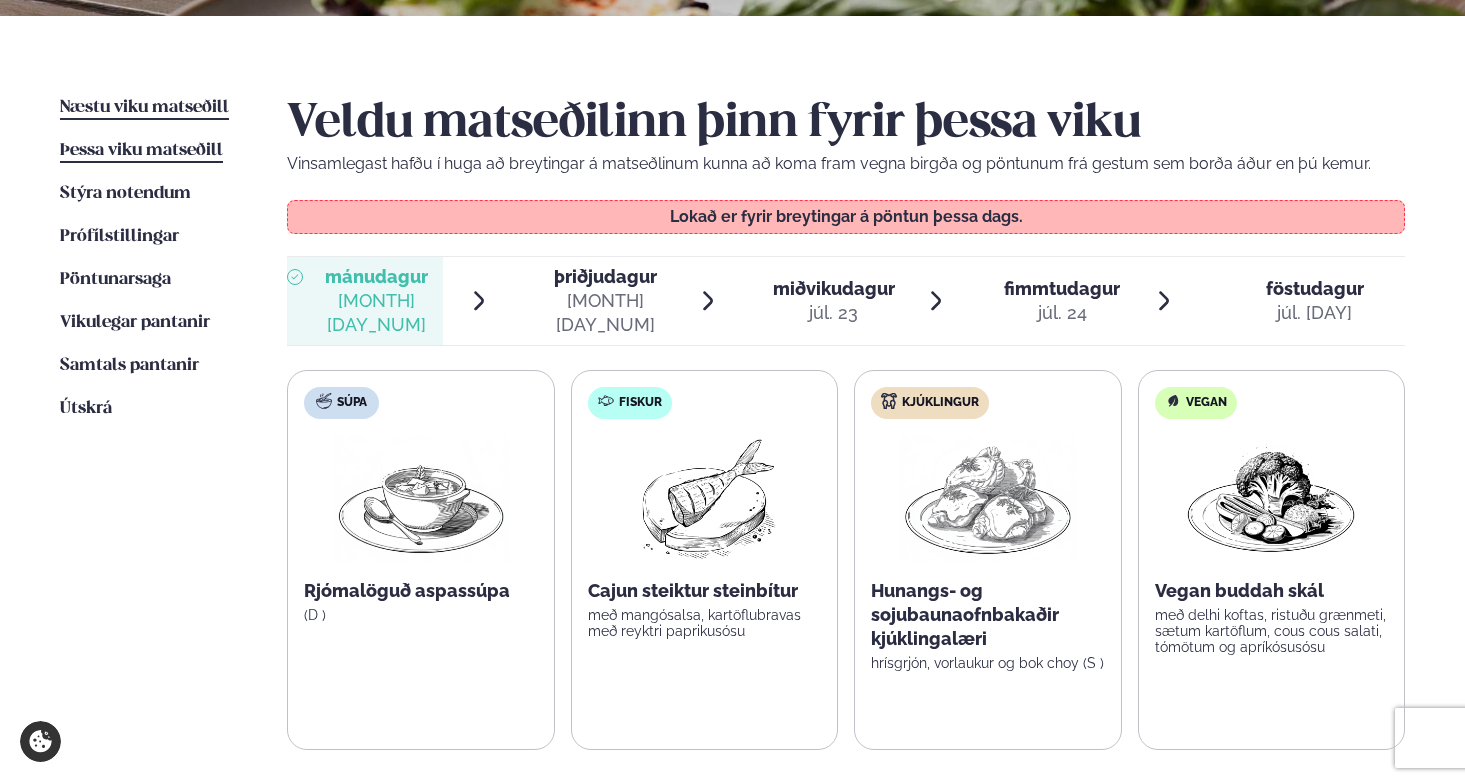 click on "Næstu viku matseðill" at bounding box center [144, 107] 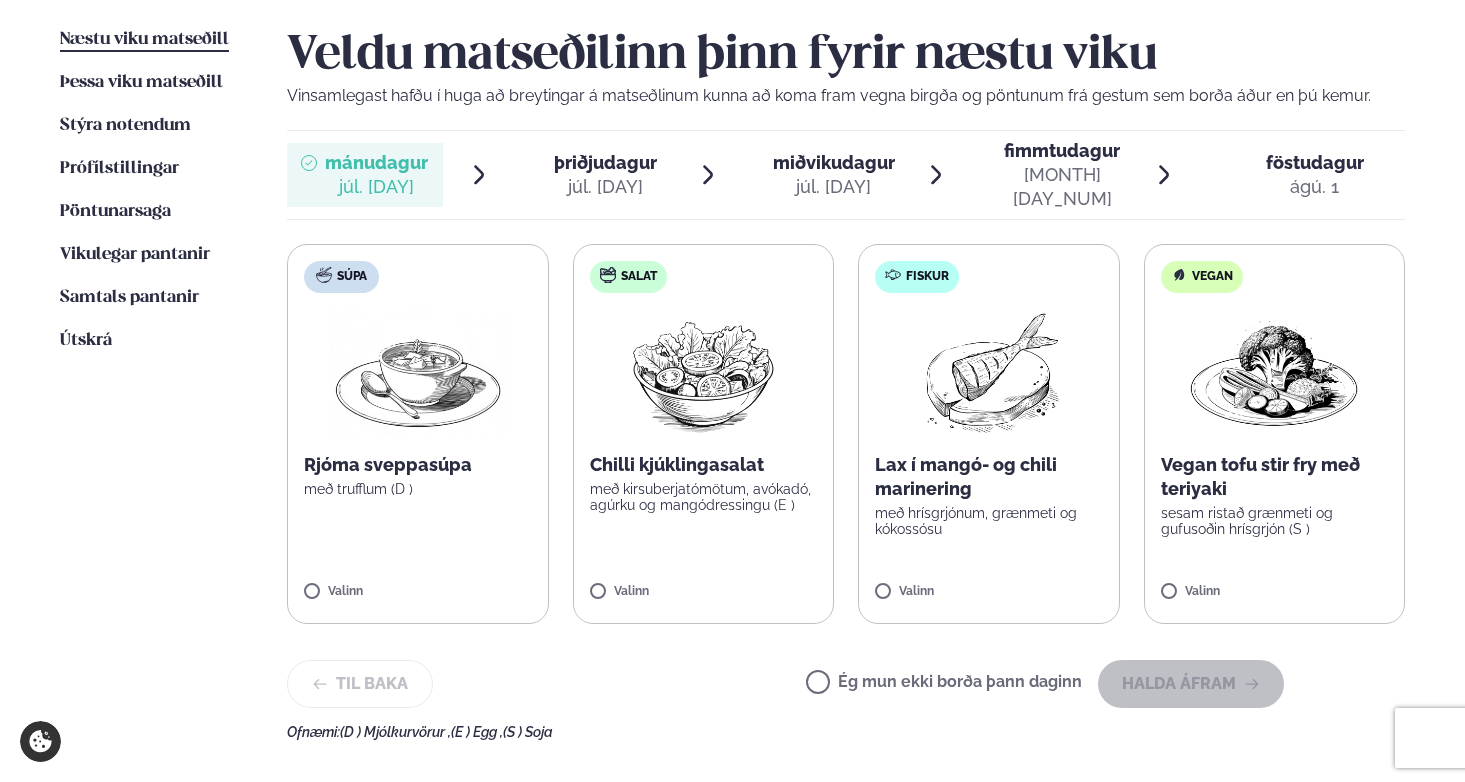 scroll, scrollTop: 496, scrollLeft: 0, axis: vertical 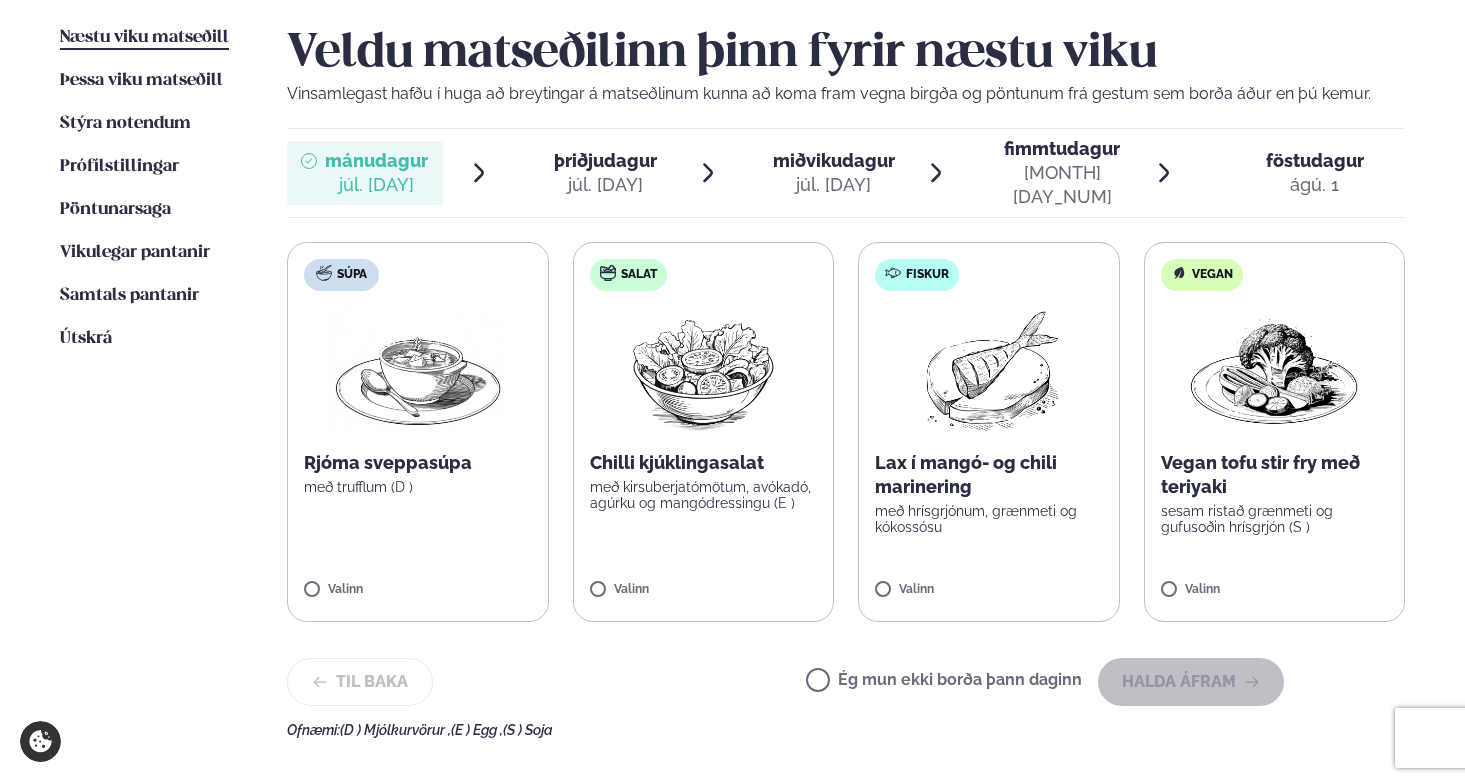 click on "Salat     Chilli kjúklingasalat   með kirsuberjatómötum, avókadó, agúrku og mangódressingu  (E     )       Valinn" at bounding box center (704, 432) 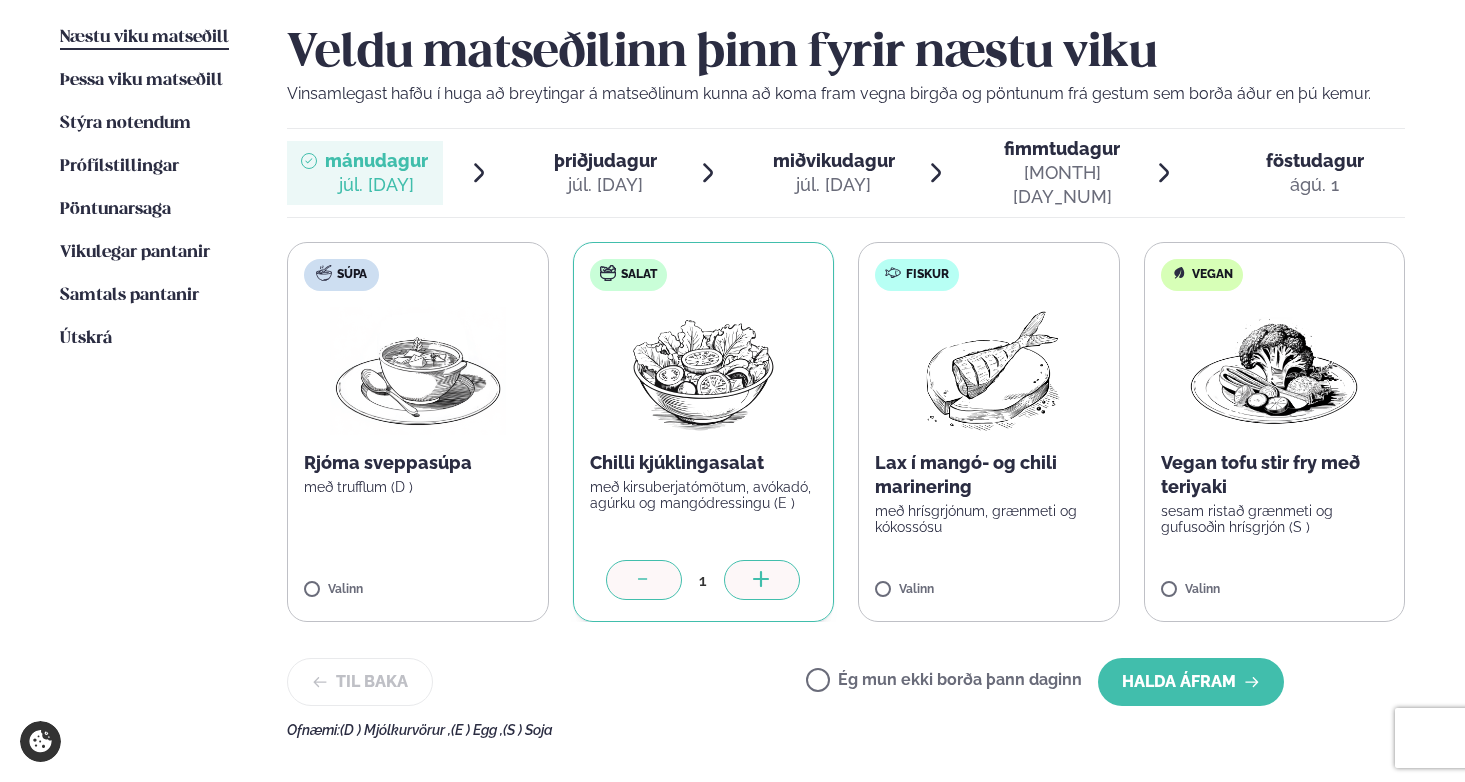 click at bounding box center [762, 580] 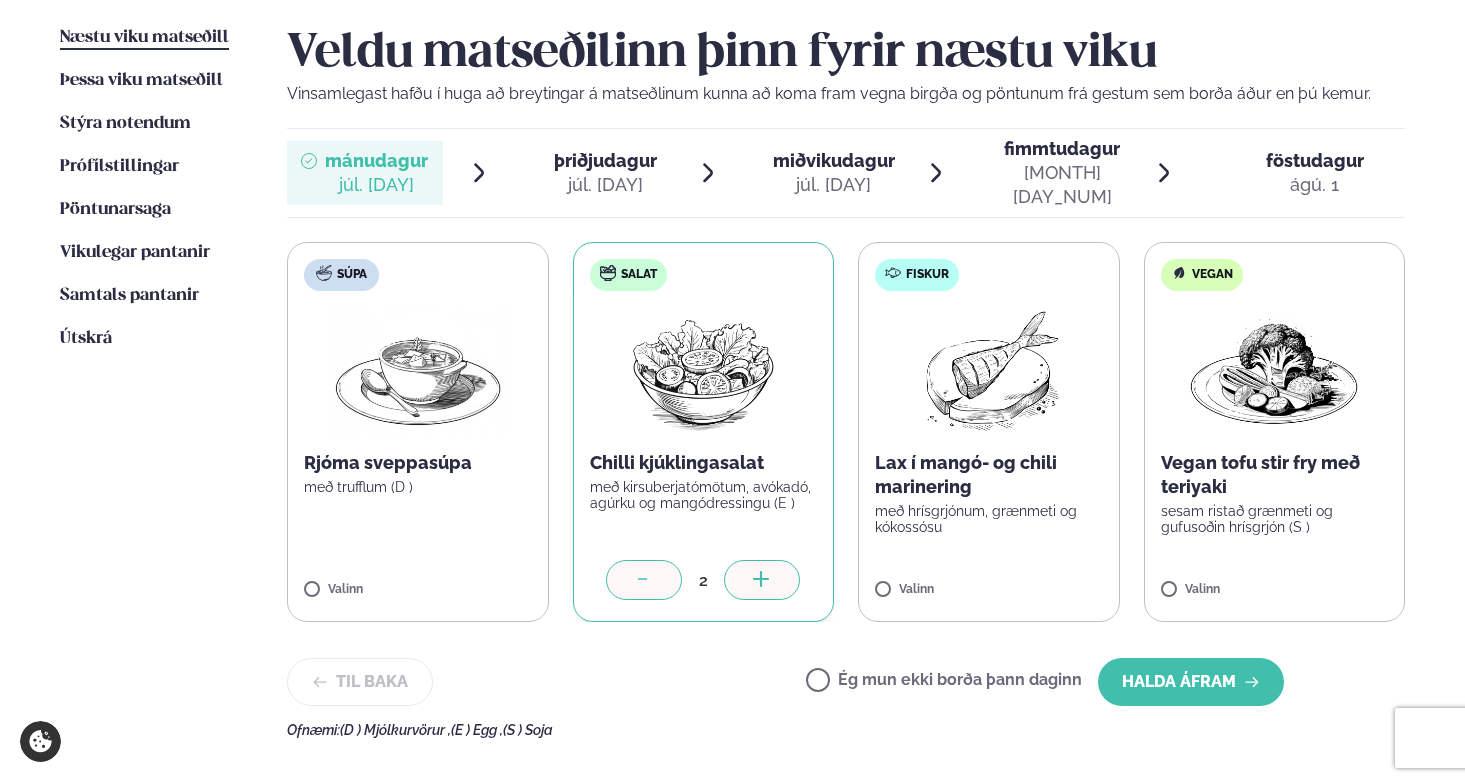 click at bounding box center [762, 580] 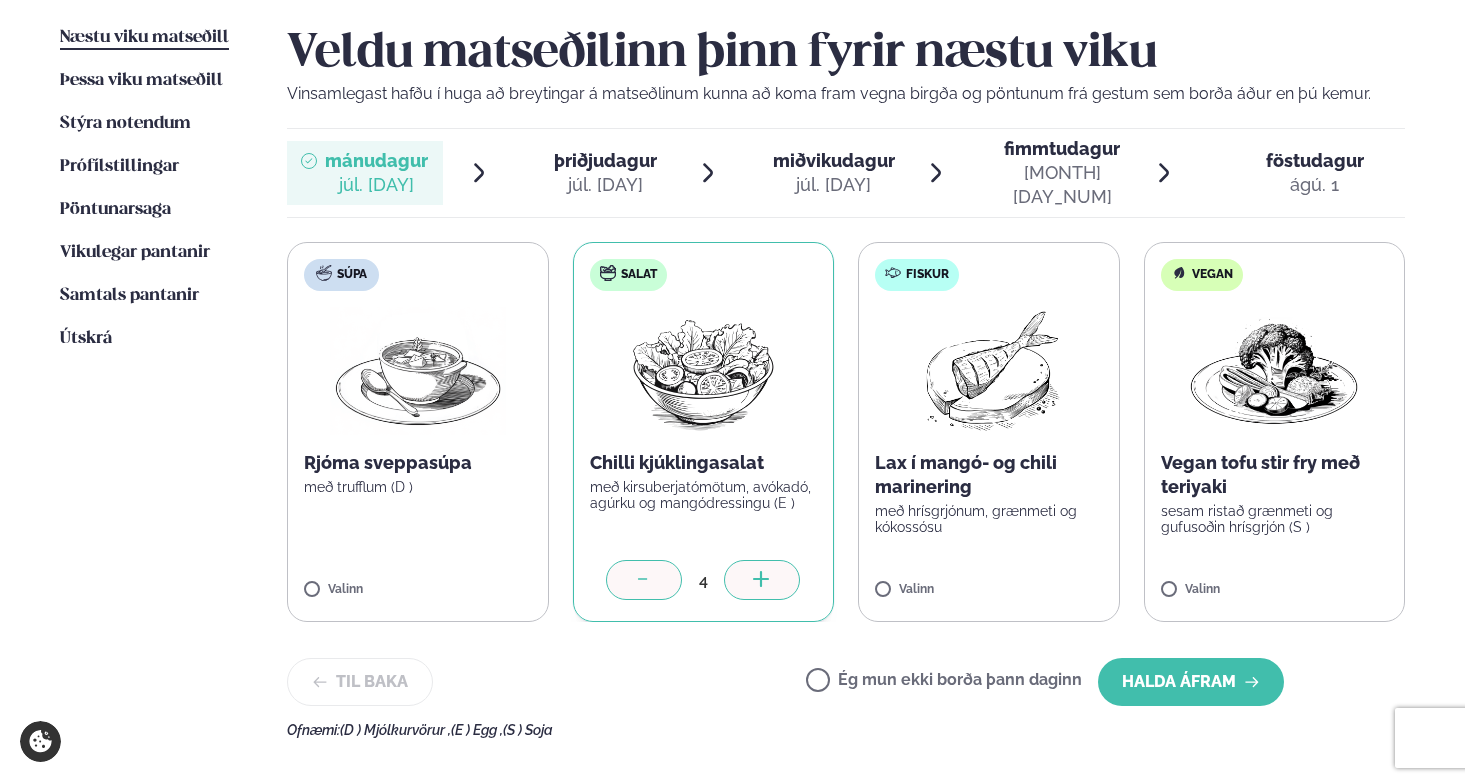 click at bounding box center (762, 580) 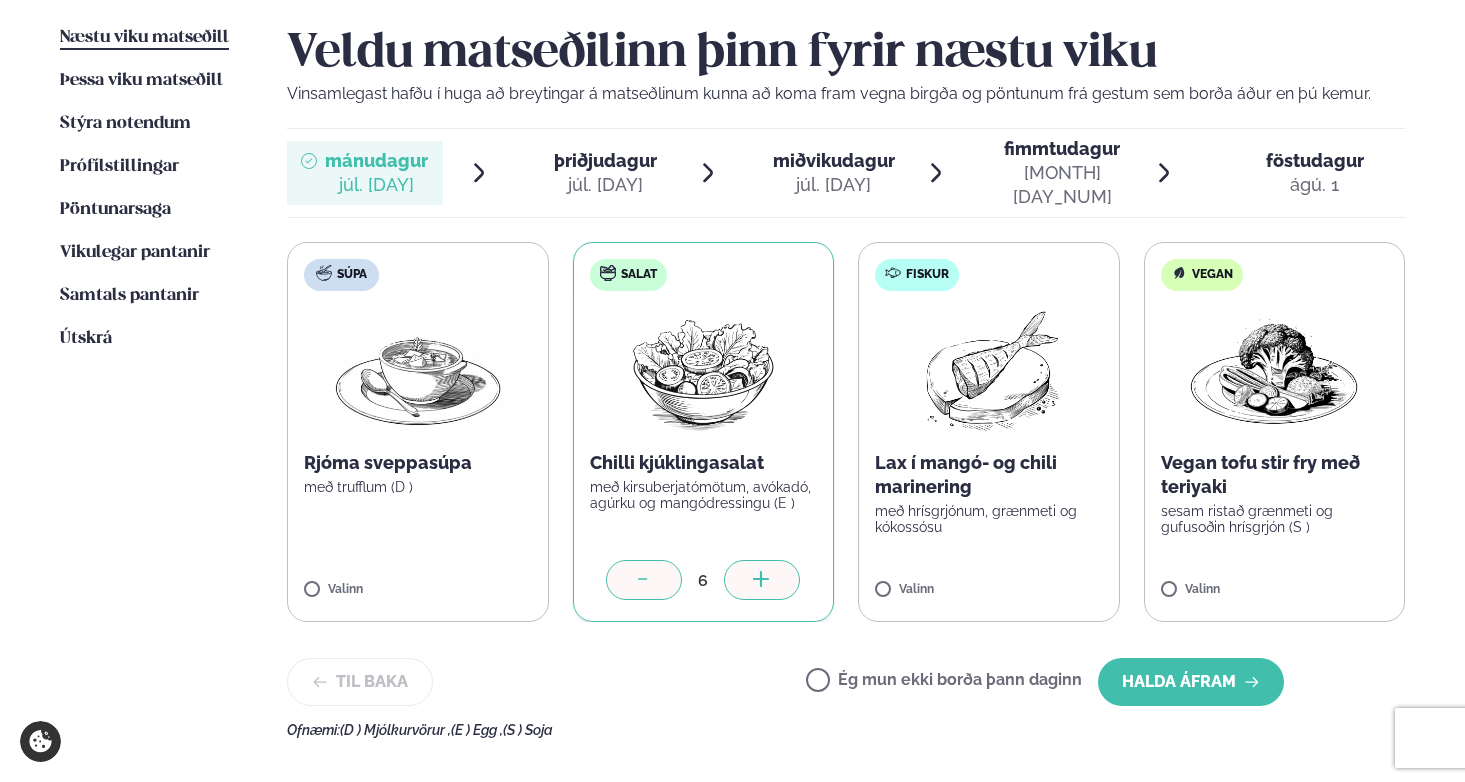 click at bounding box center (762, 580) 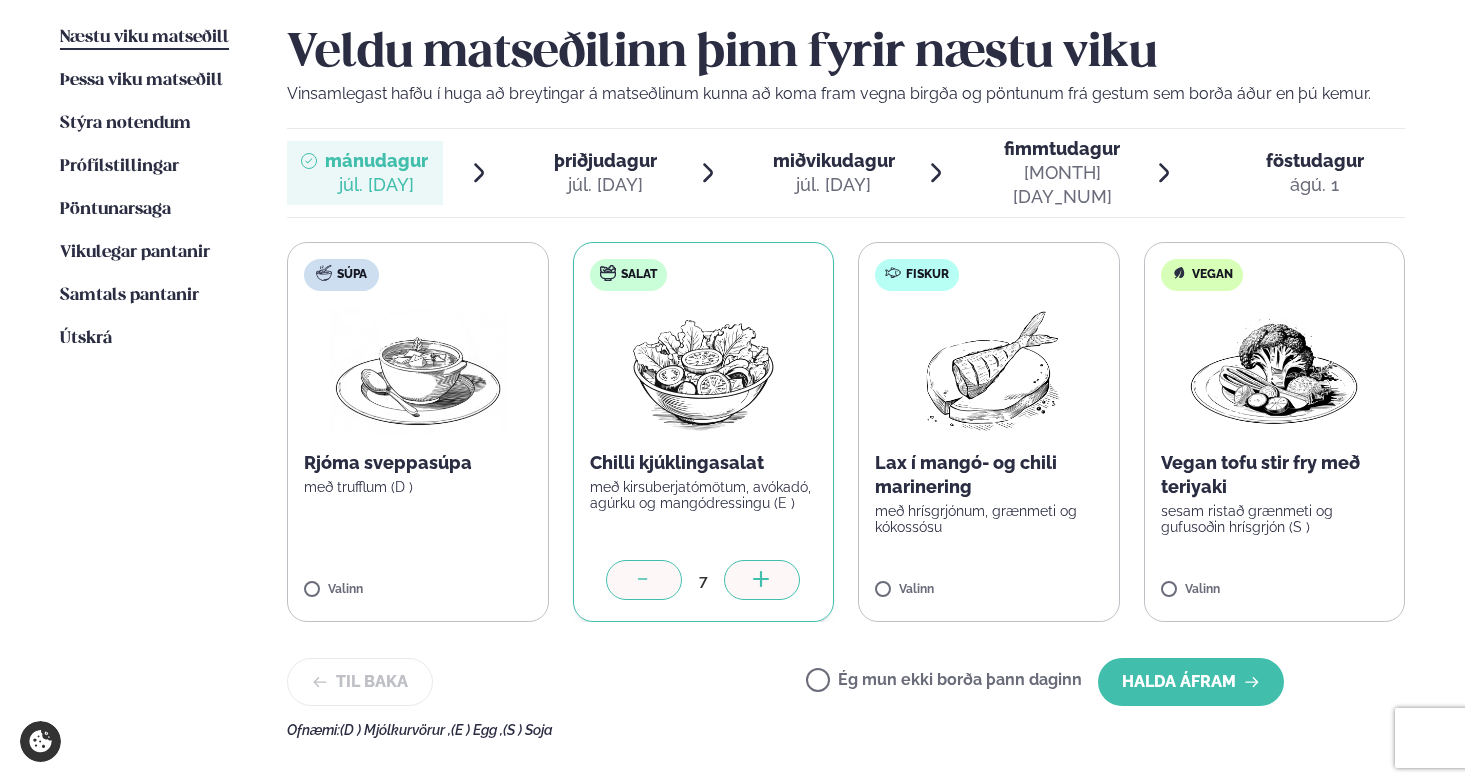 click at bounding box center [762, 580] 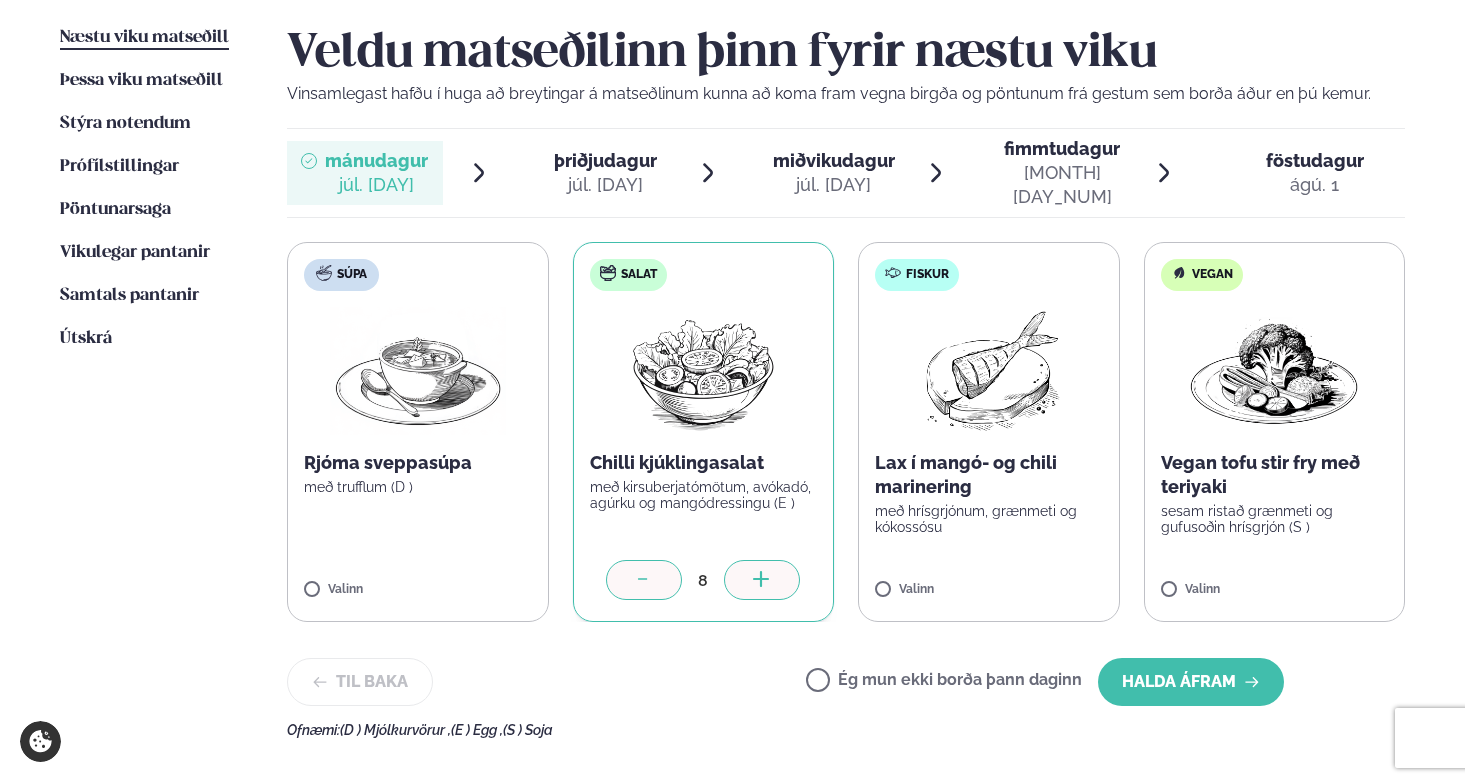 click at bounding box center [762, 580] 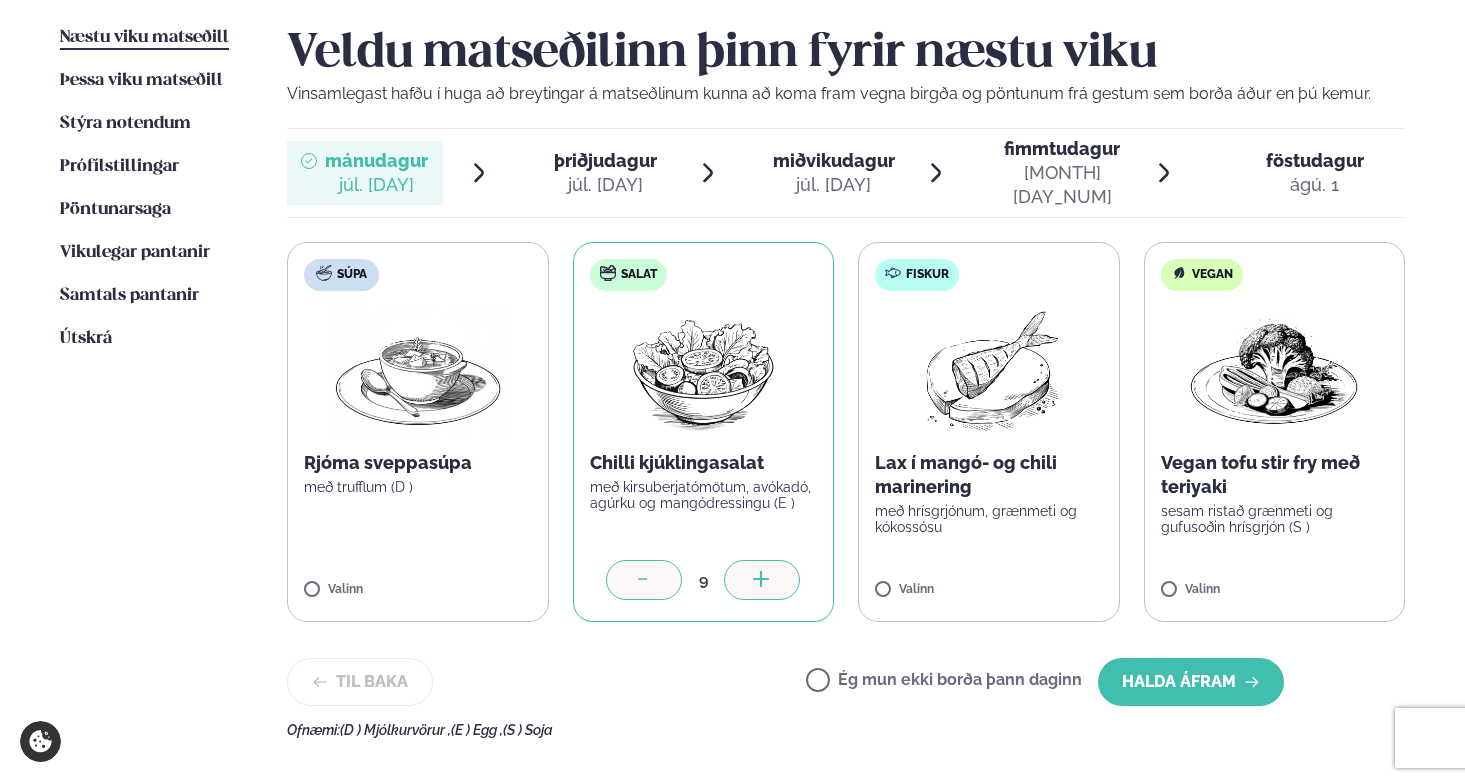 click at bounding box center (762, 580) 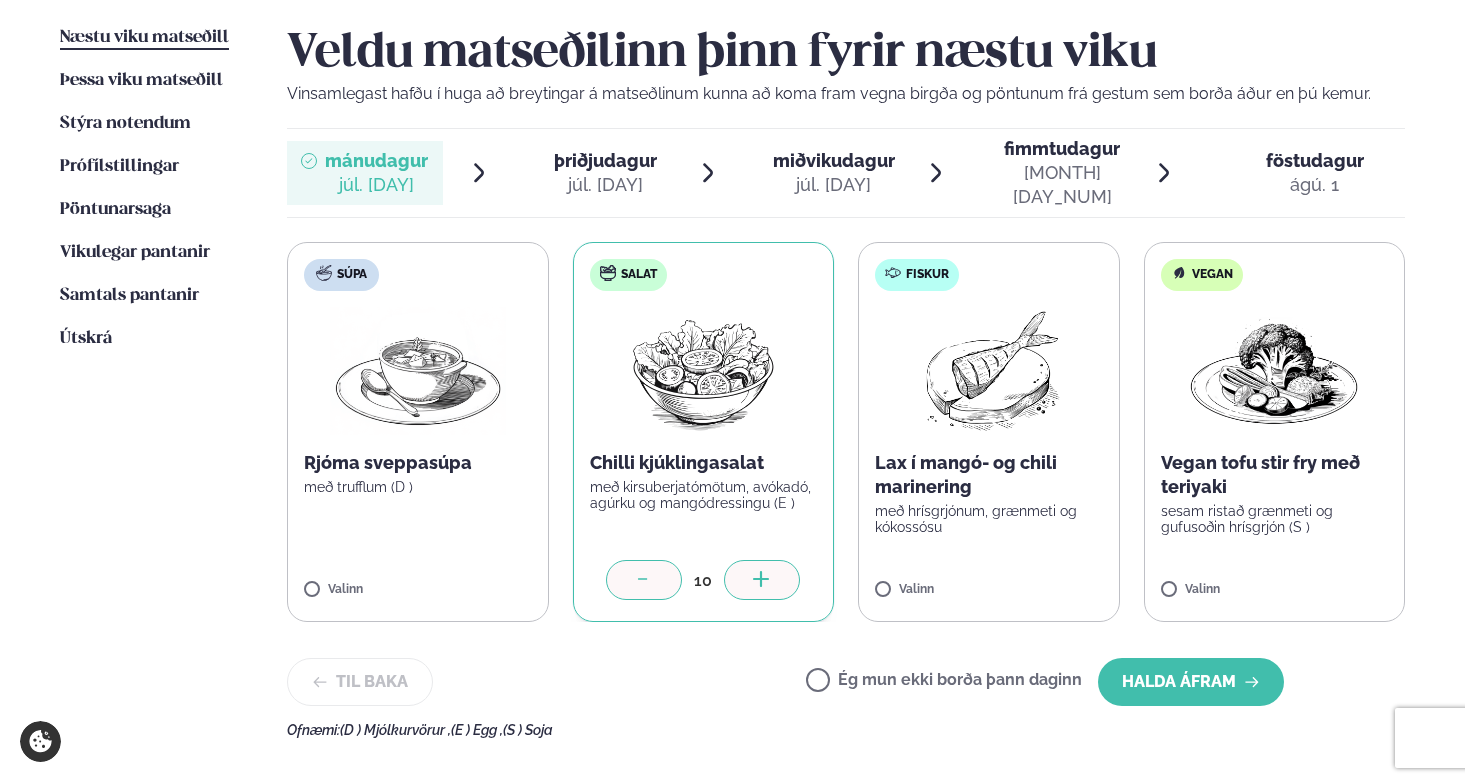 click at bounding box center [762, 580] 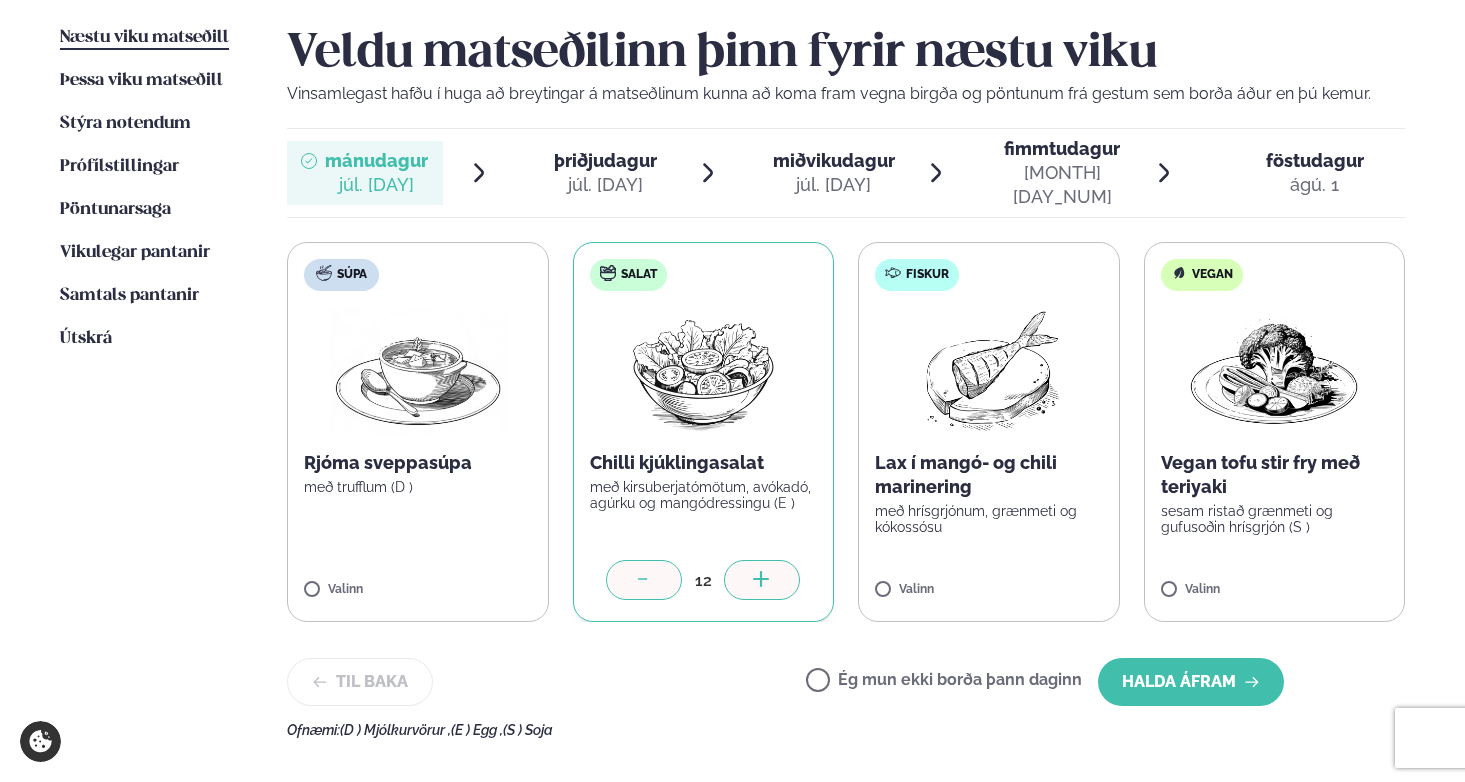 click at bounding box center [762, 580] 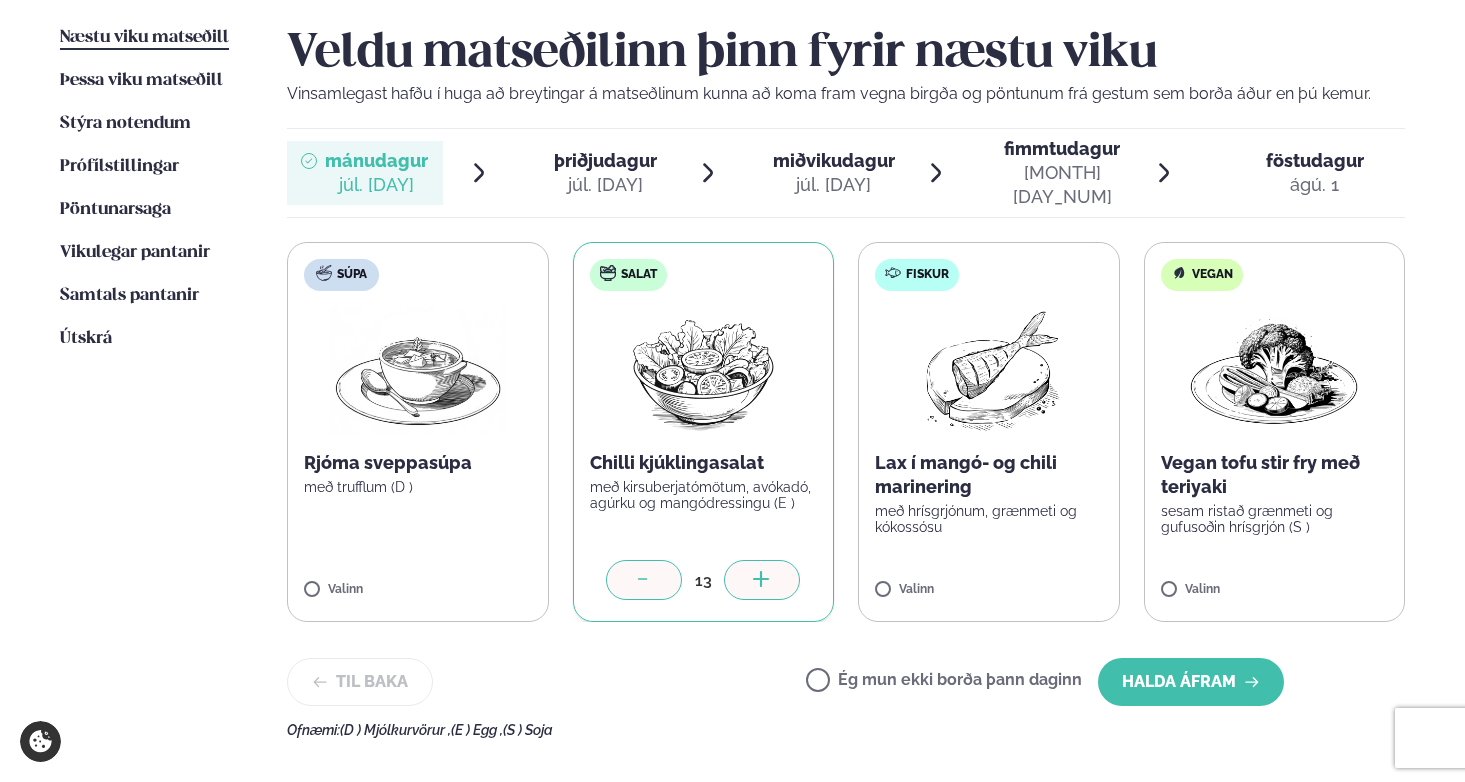 click at bounding box center (762, 580) 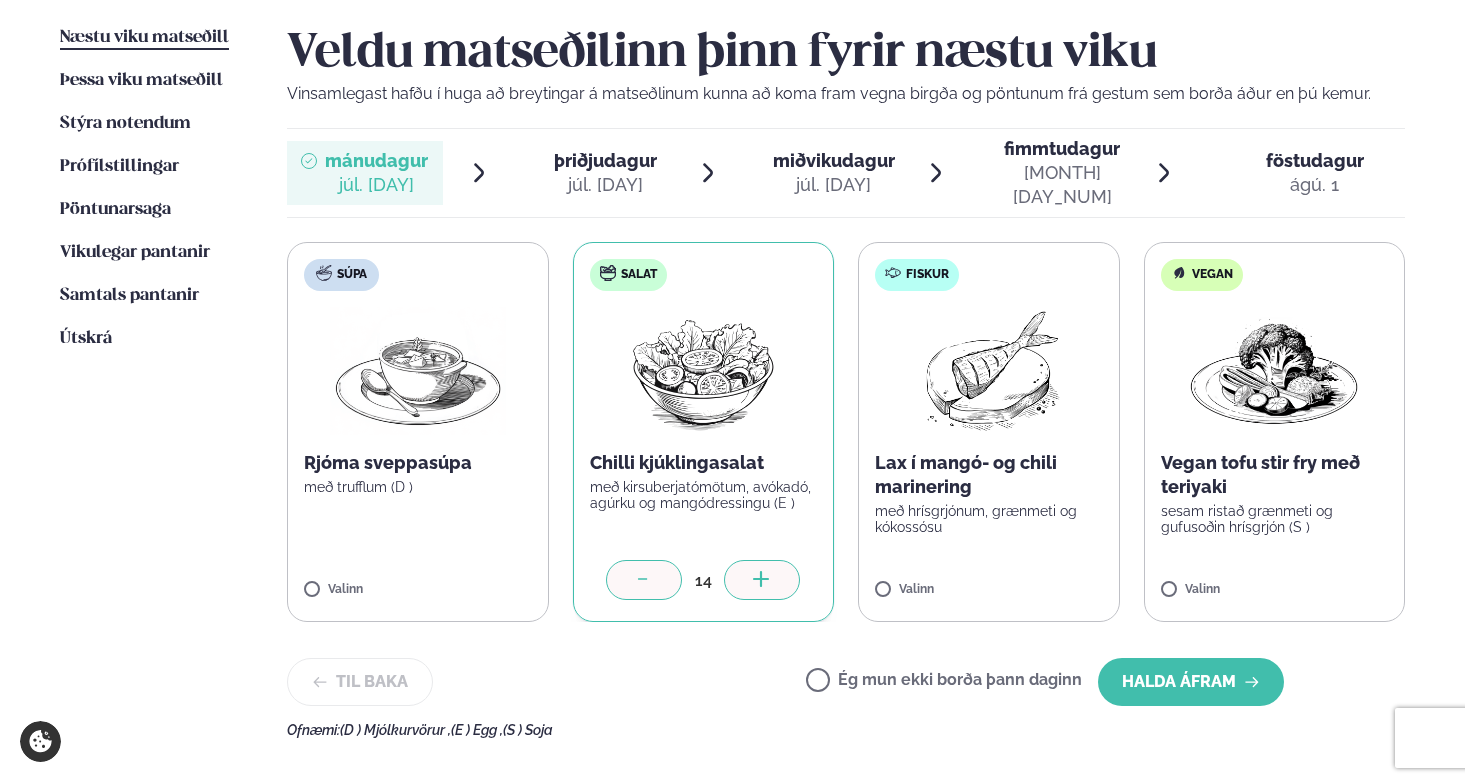 click at bounding box center (762, 580) 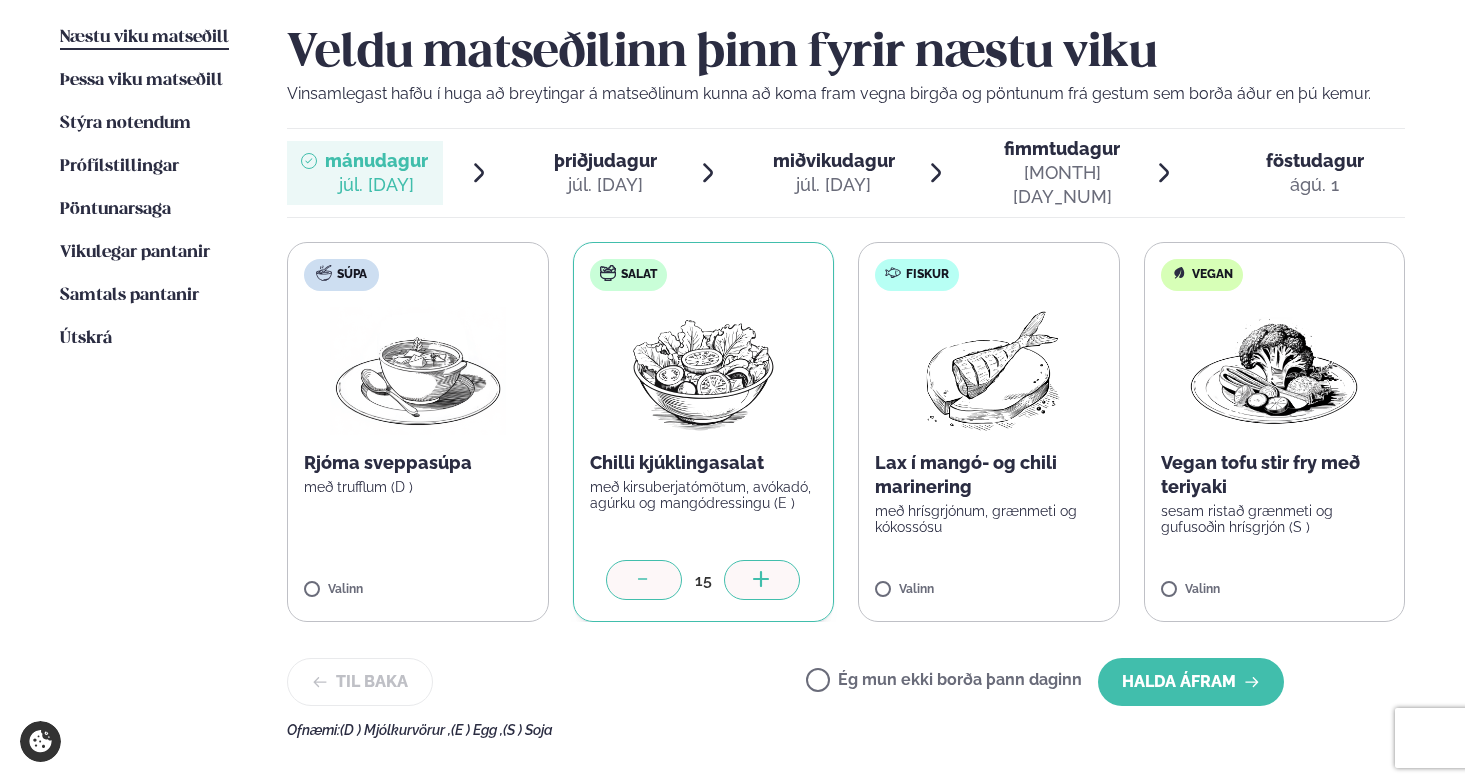 click at bounding box center (762, 580) 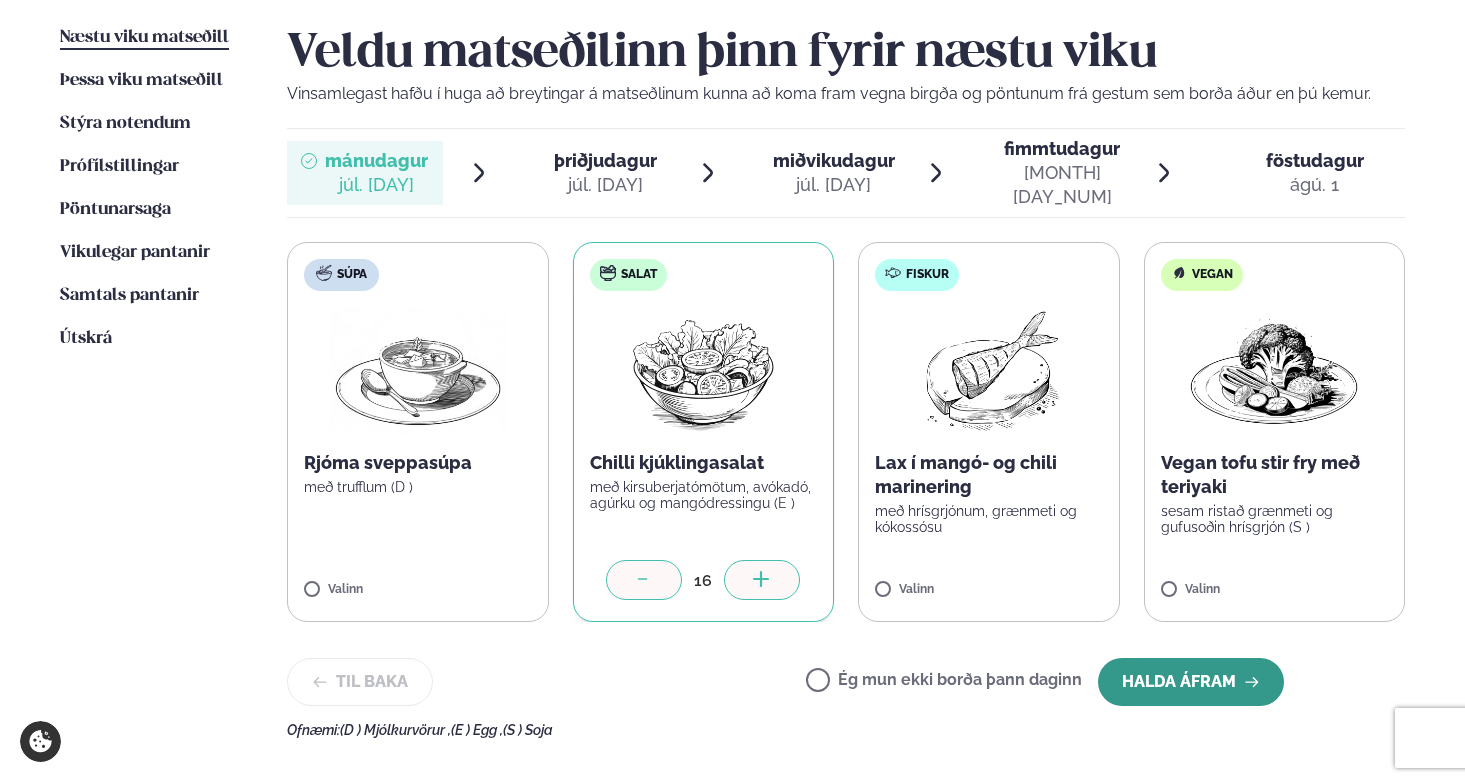 click on "Halda áfram" at bounding box center [1191, 682] 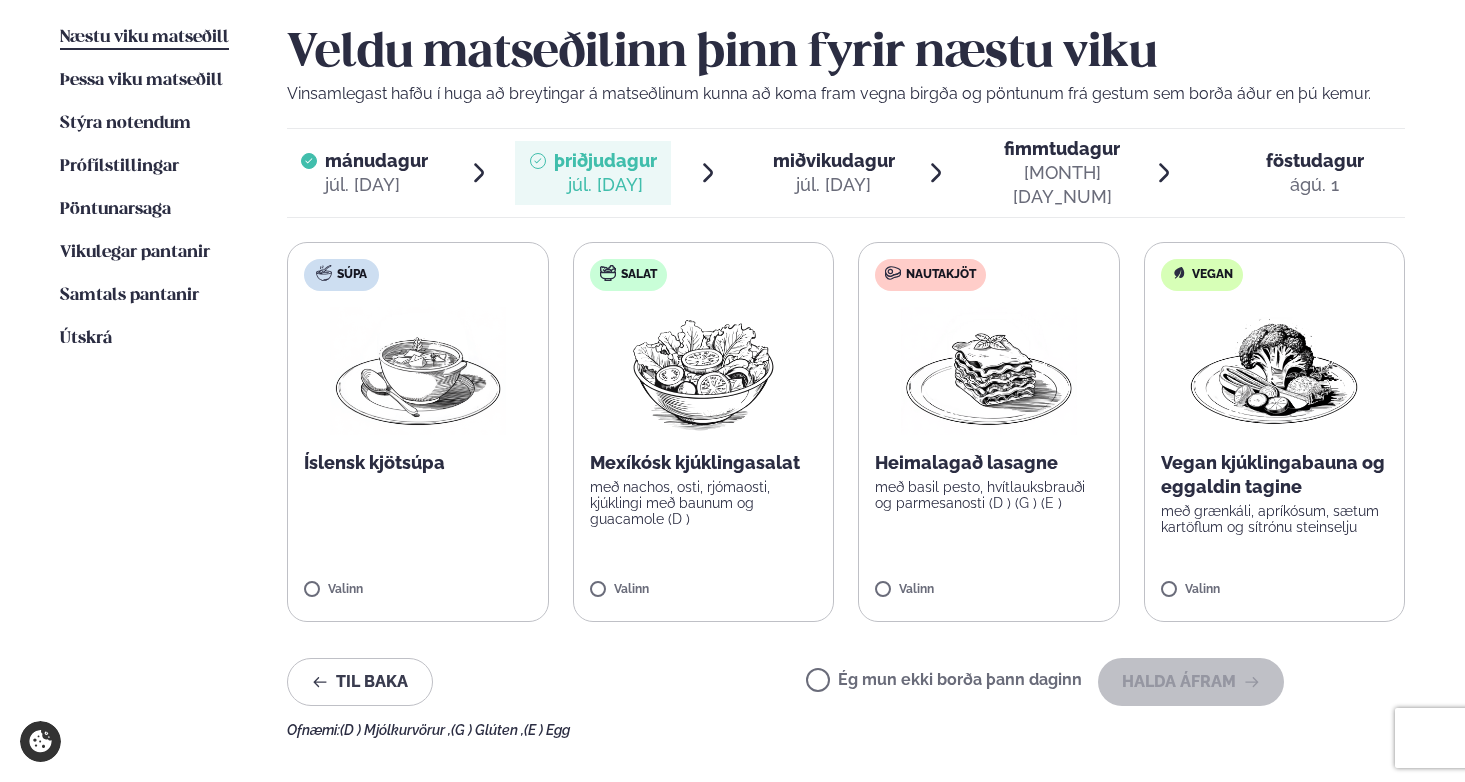 click on "Nautakjöt     Heimalagað lasagne   með basil pesto, hvítlauksbrauði og parmesanosti  (D     ) (G     ) (E     )       Valinn" at bounding box center [989, 432] 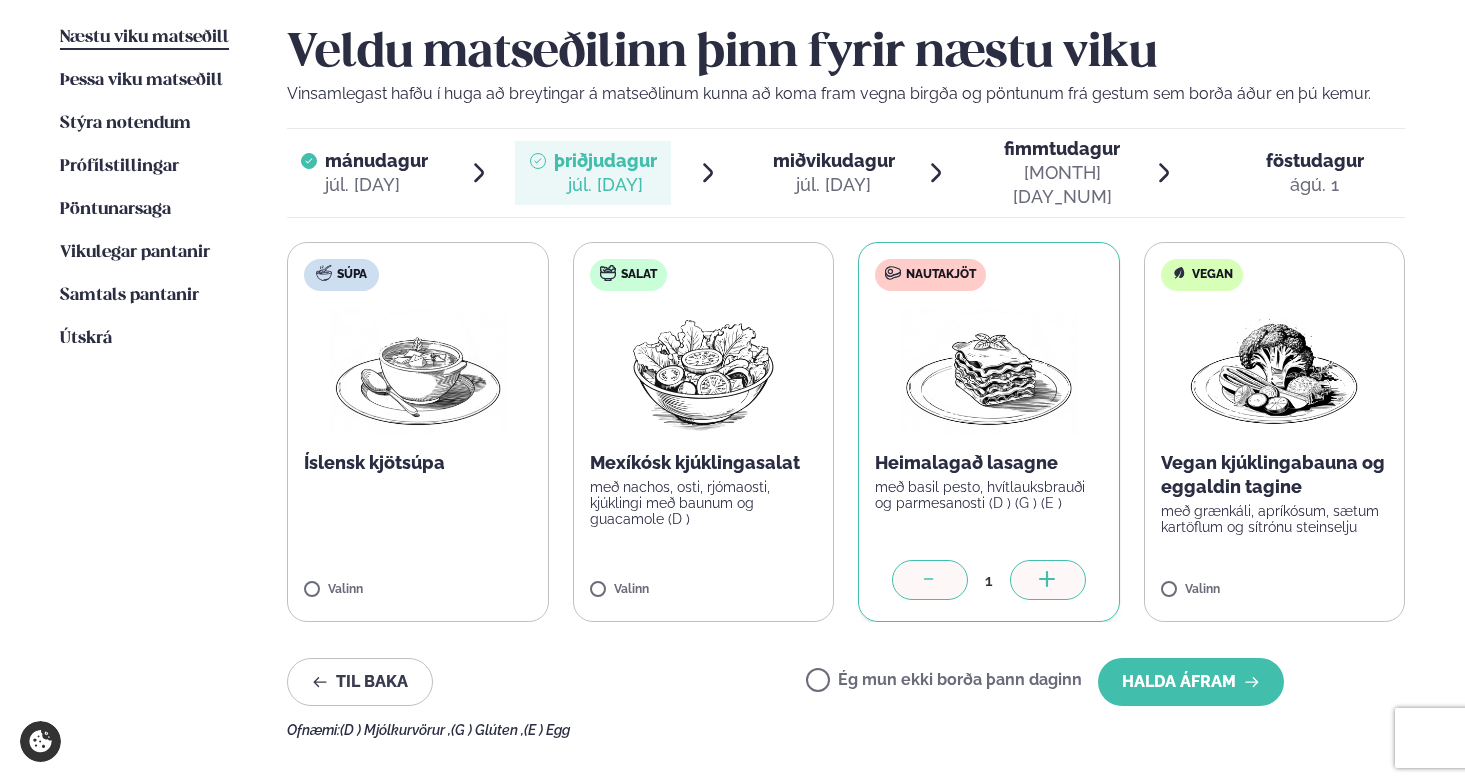click 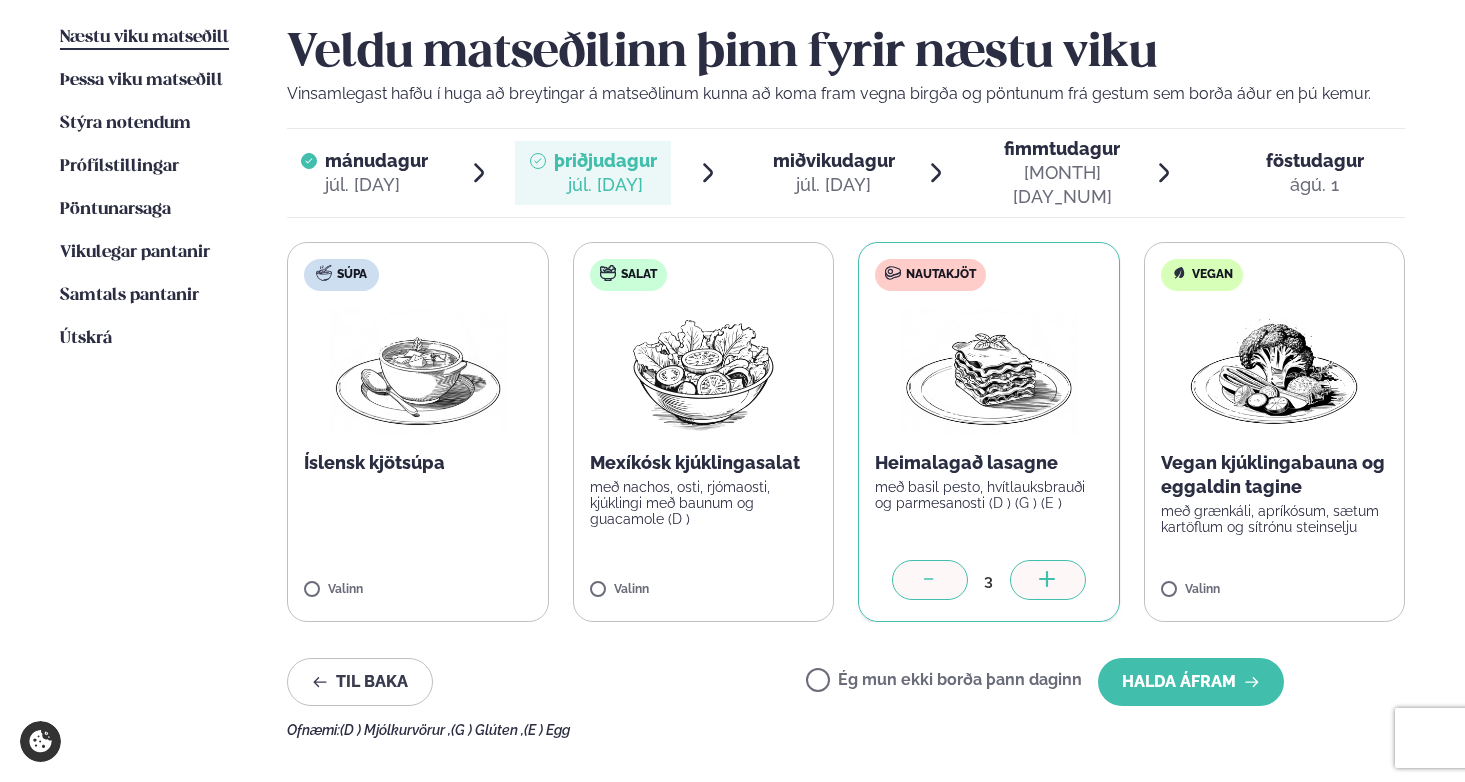 click 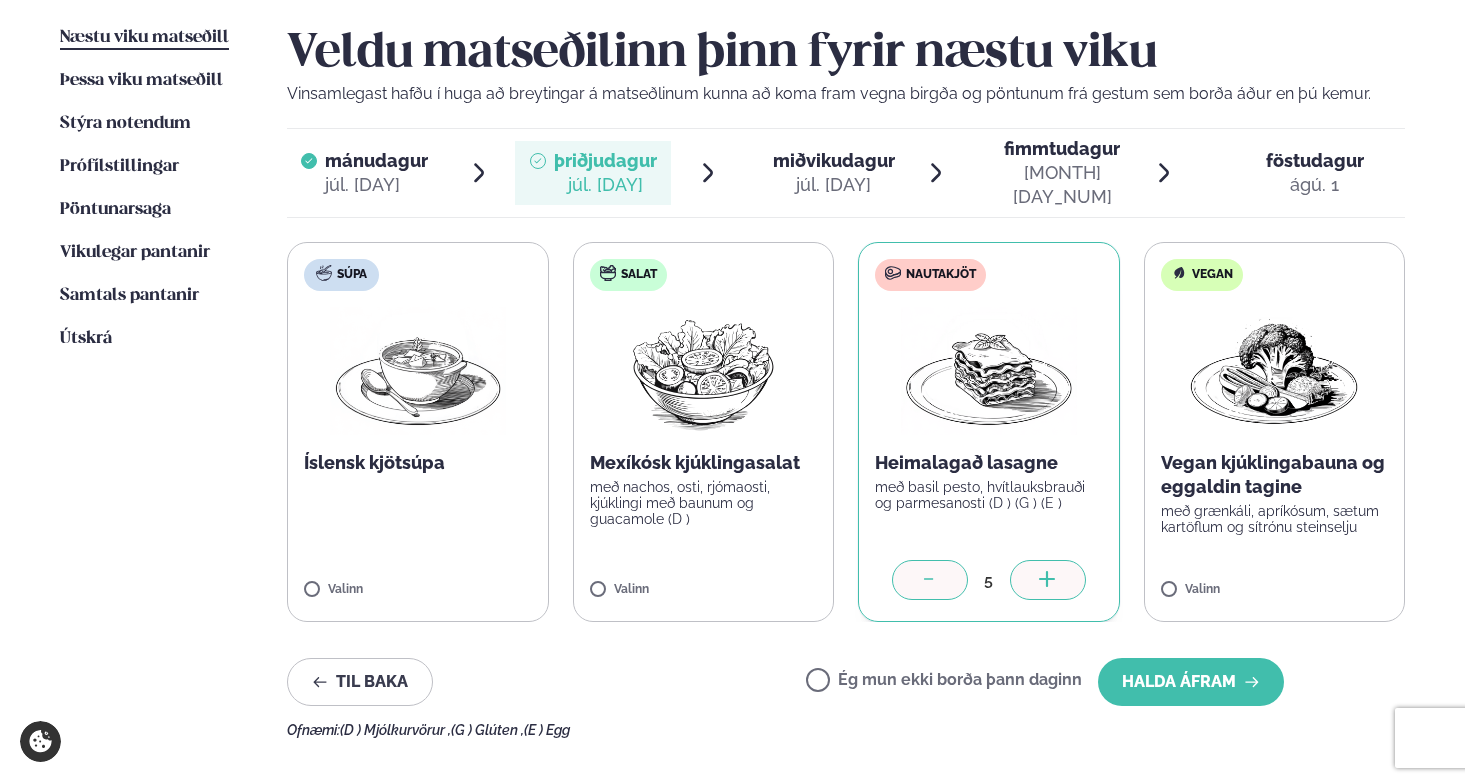 click 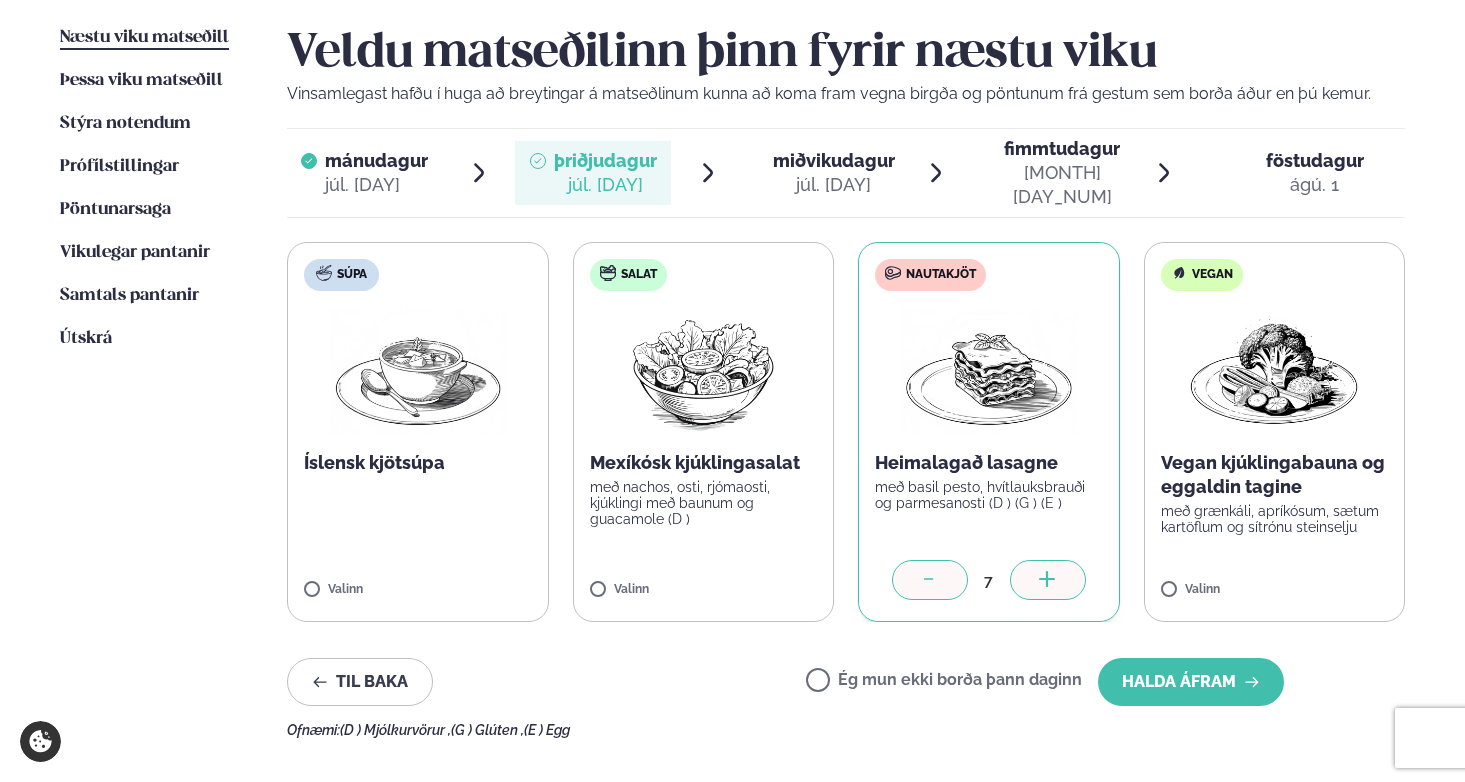 click 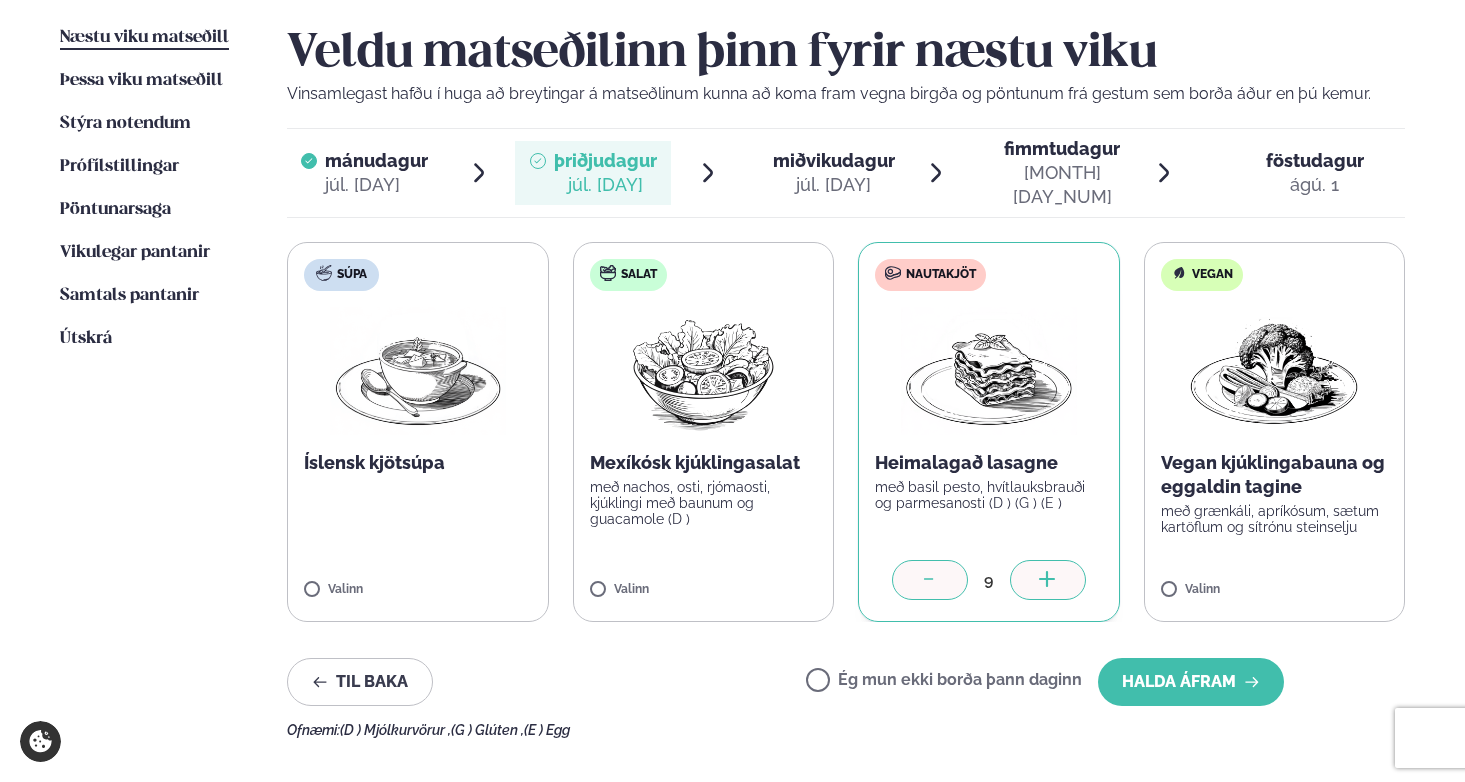 click 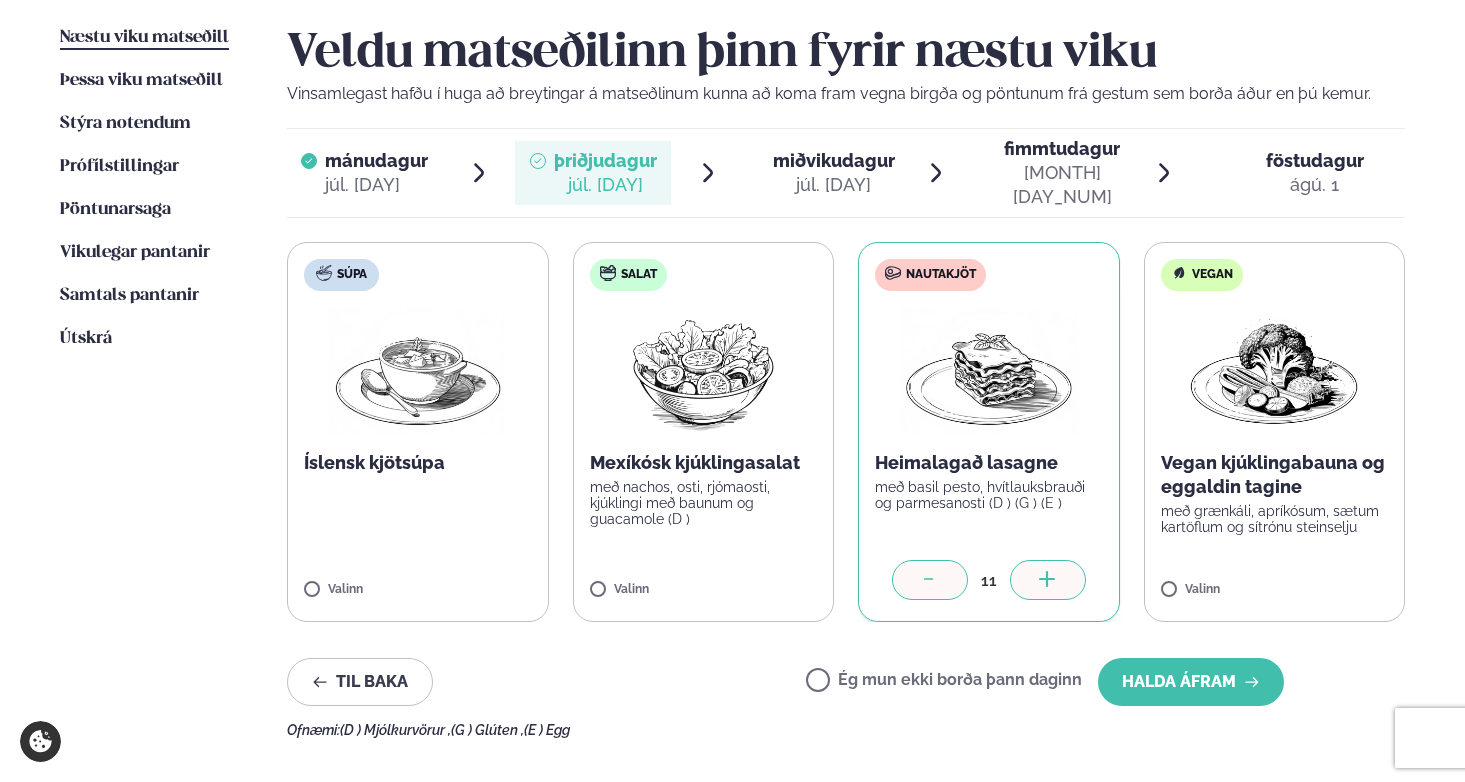 click 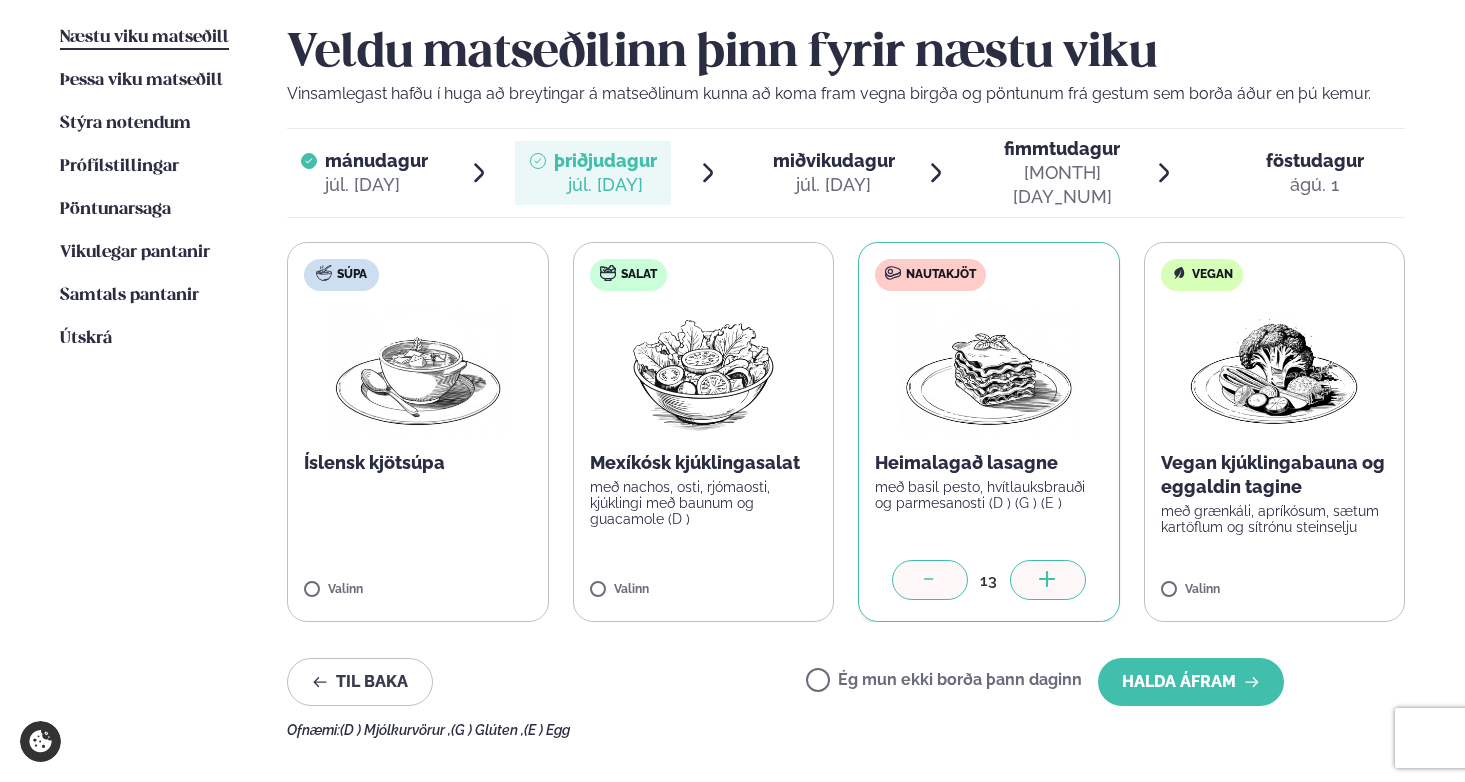 click 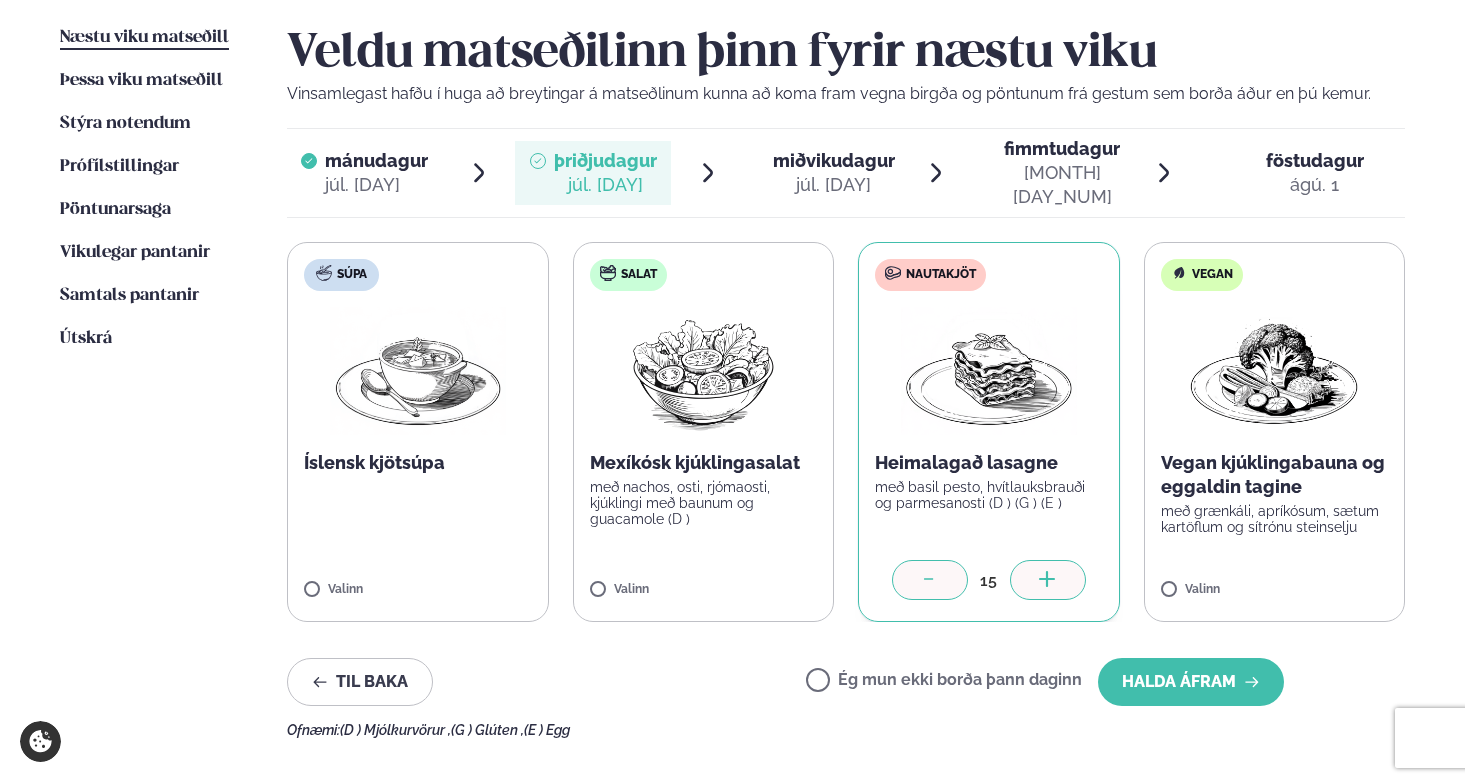 click 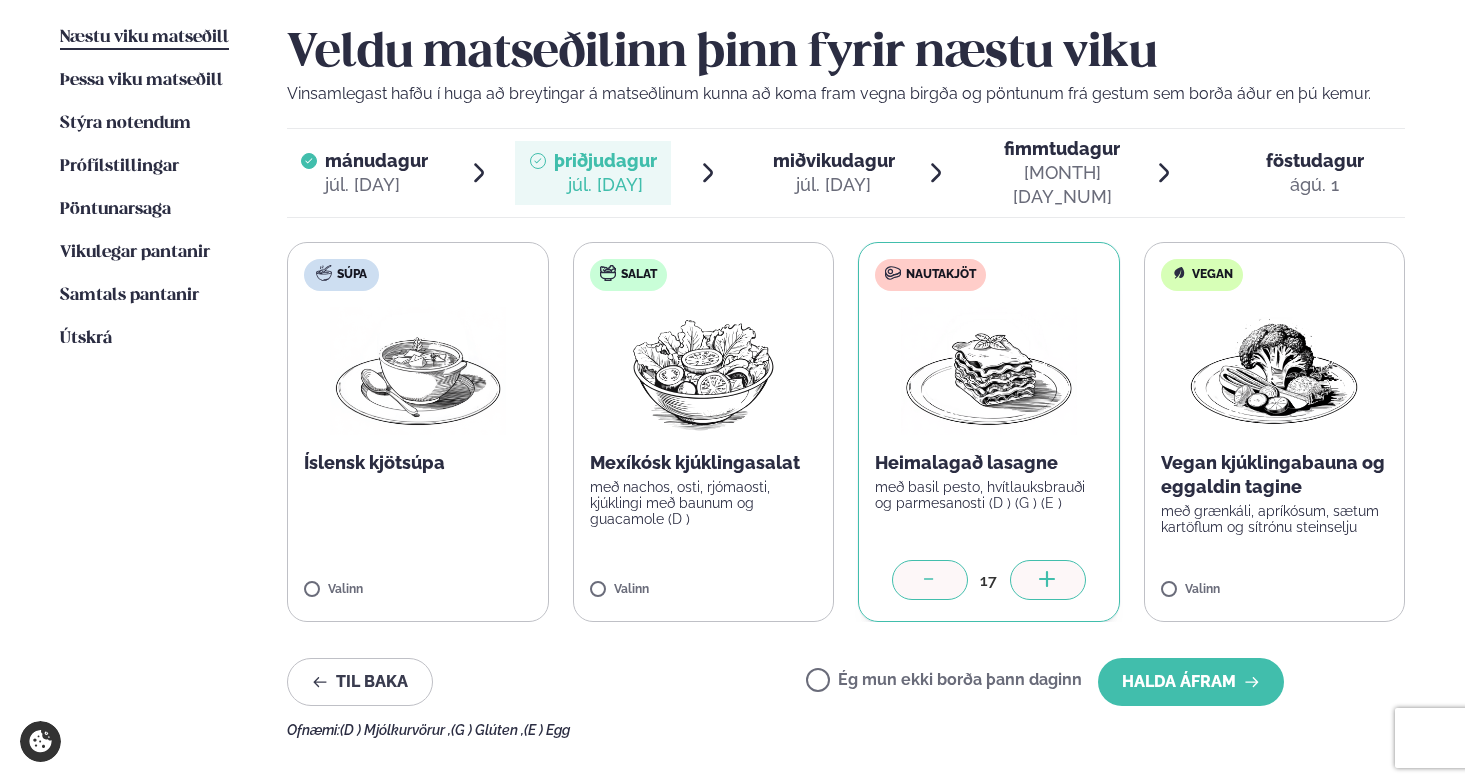 click 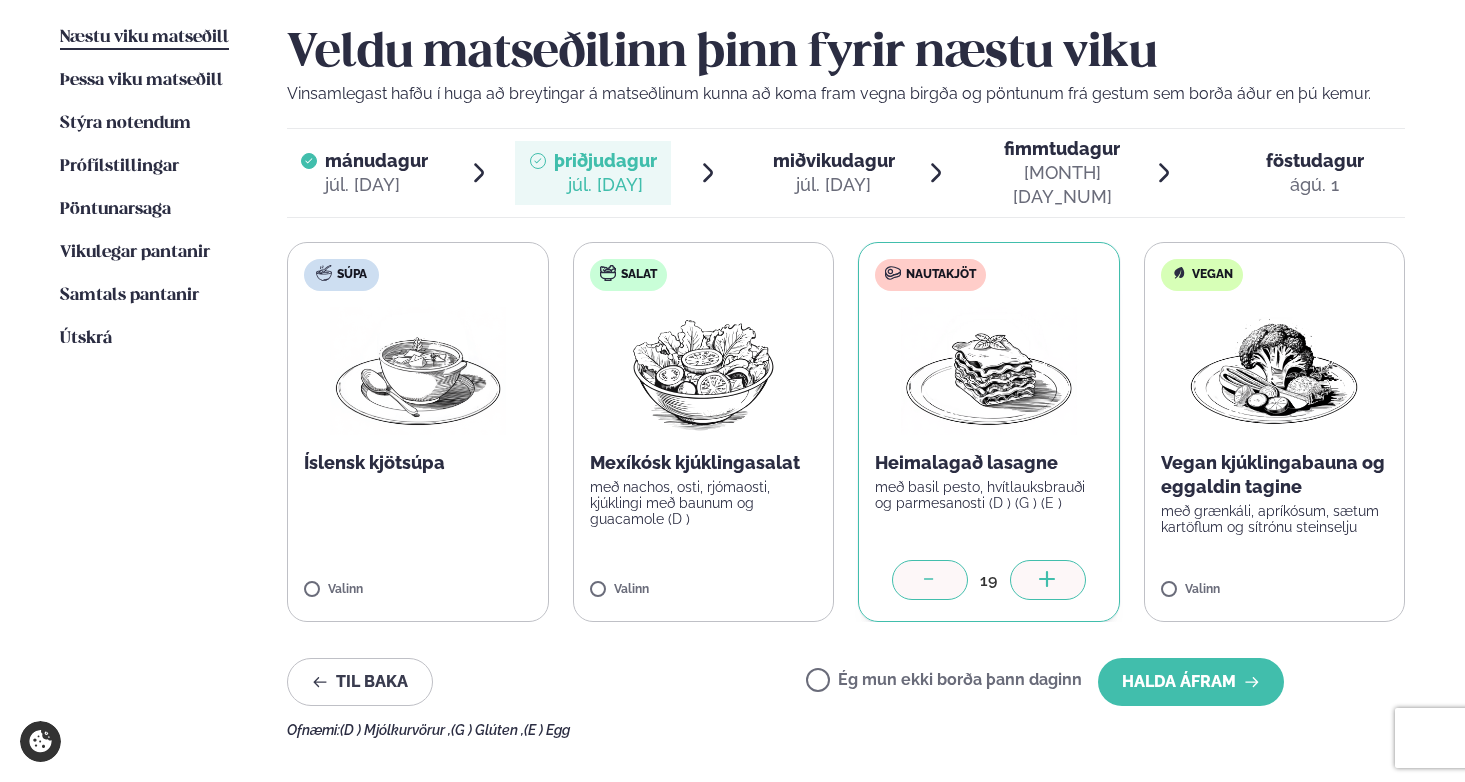 click 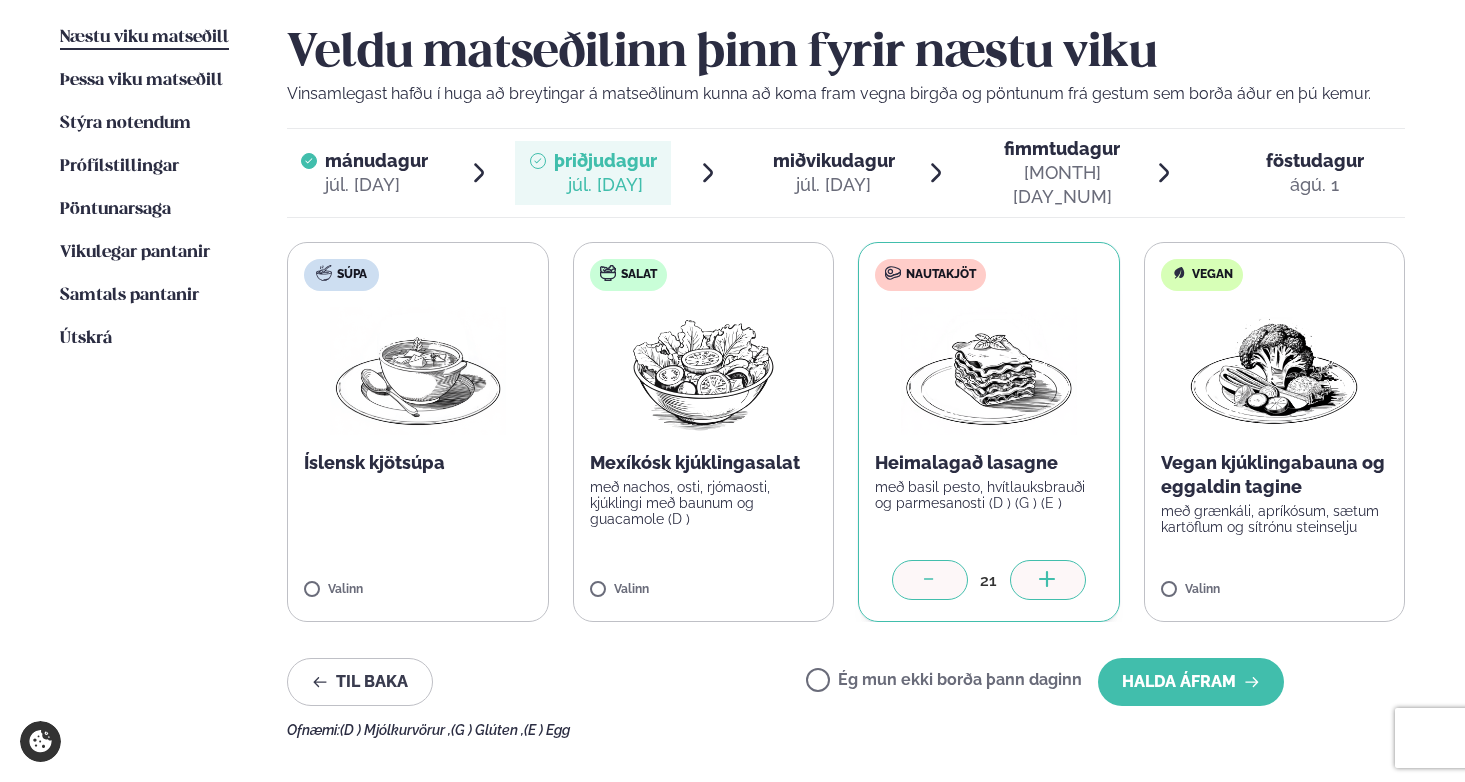 click 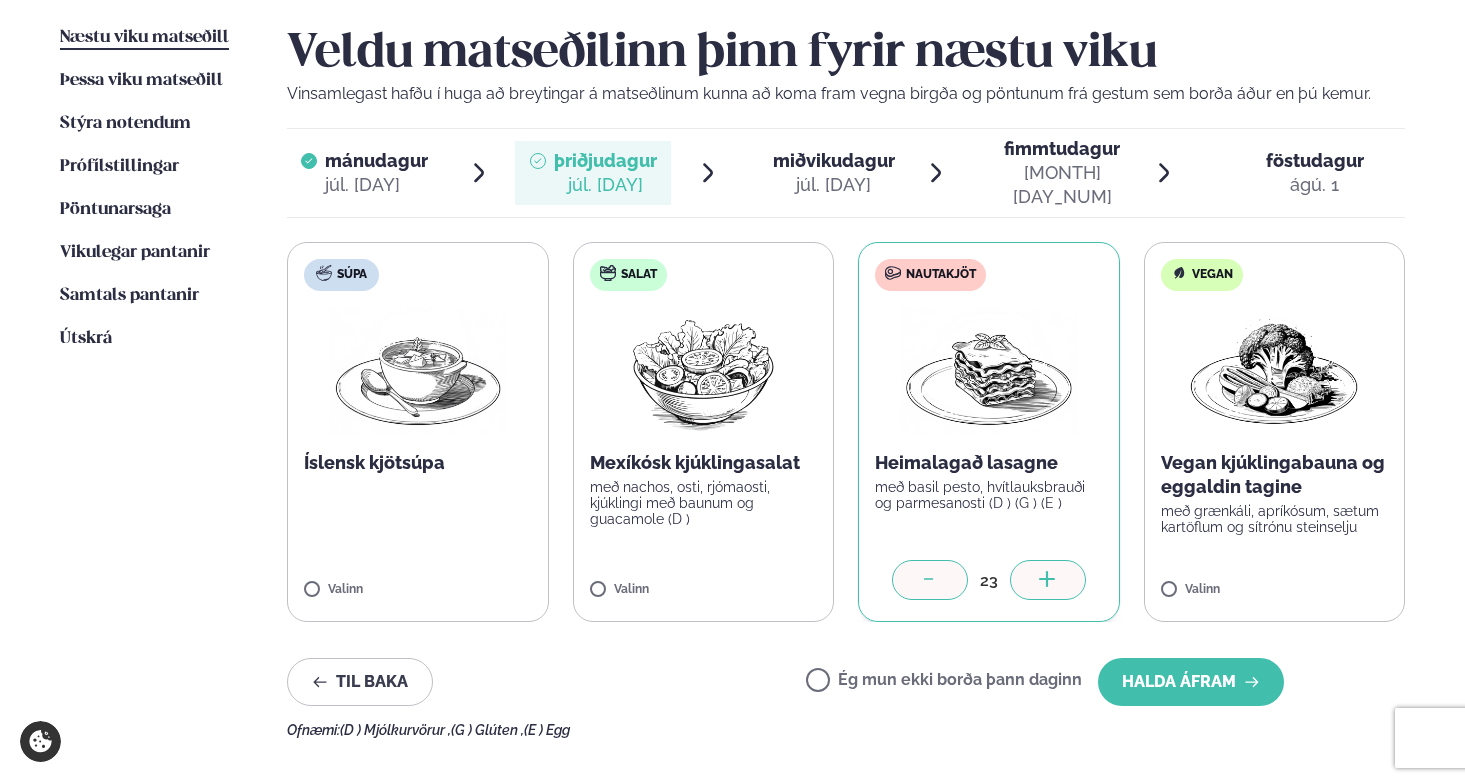 click 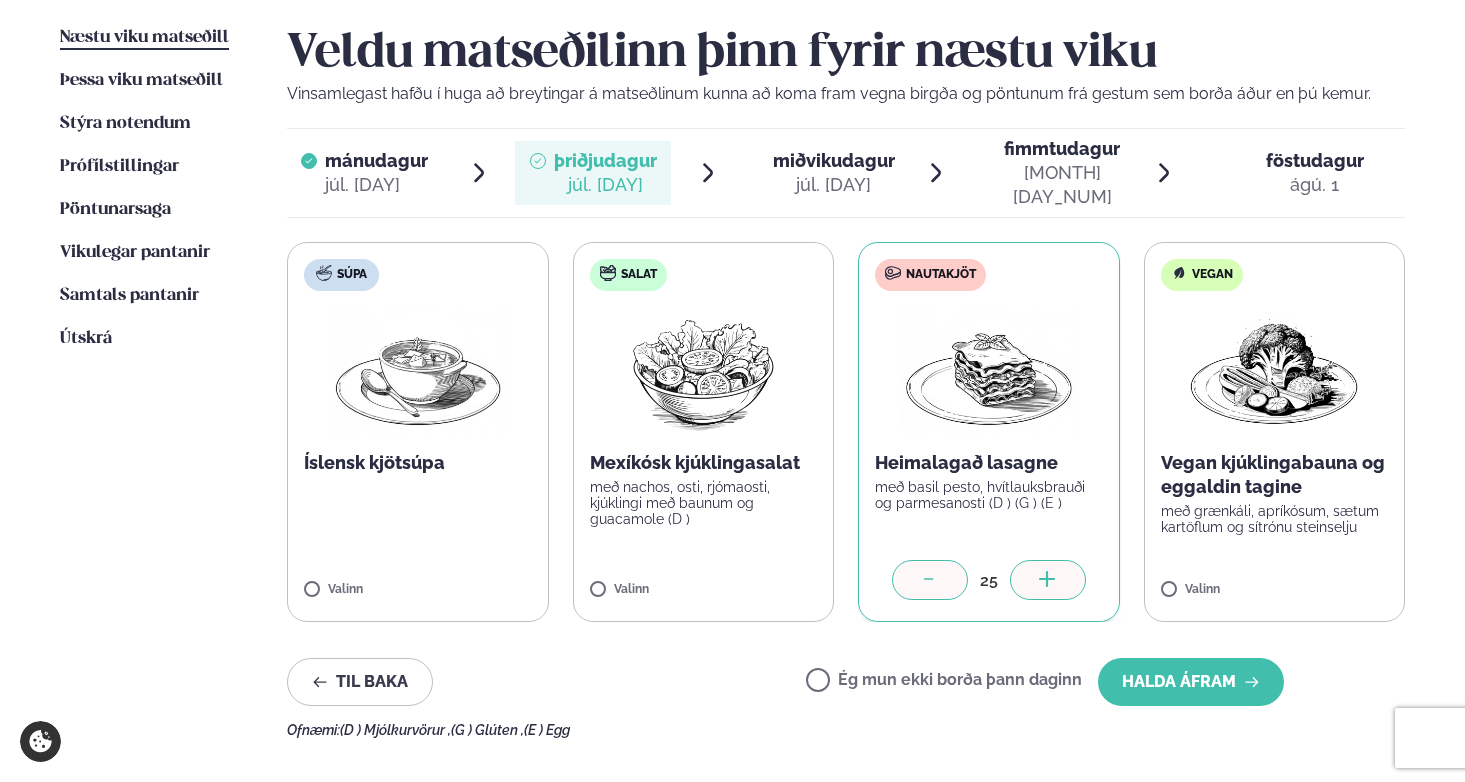 click 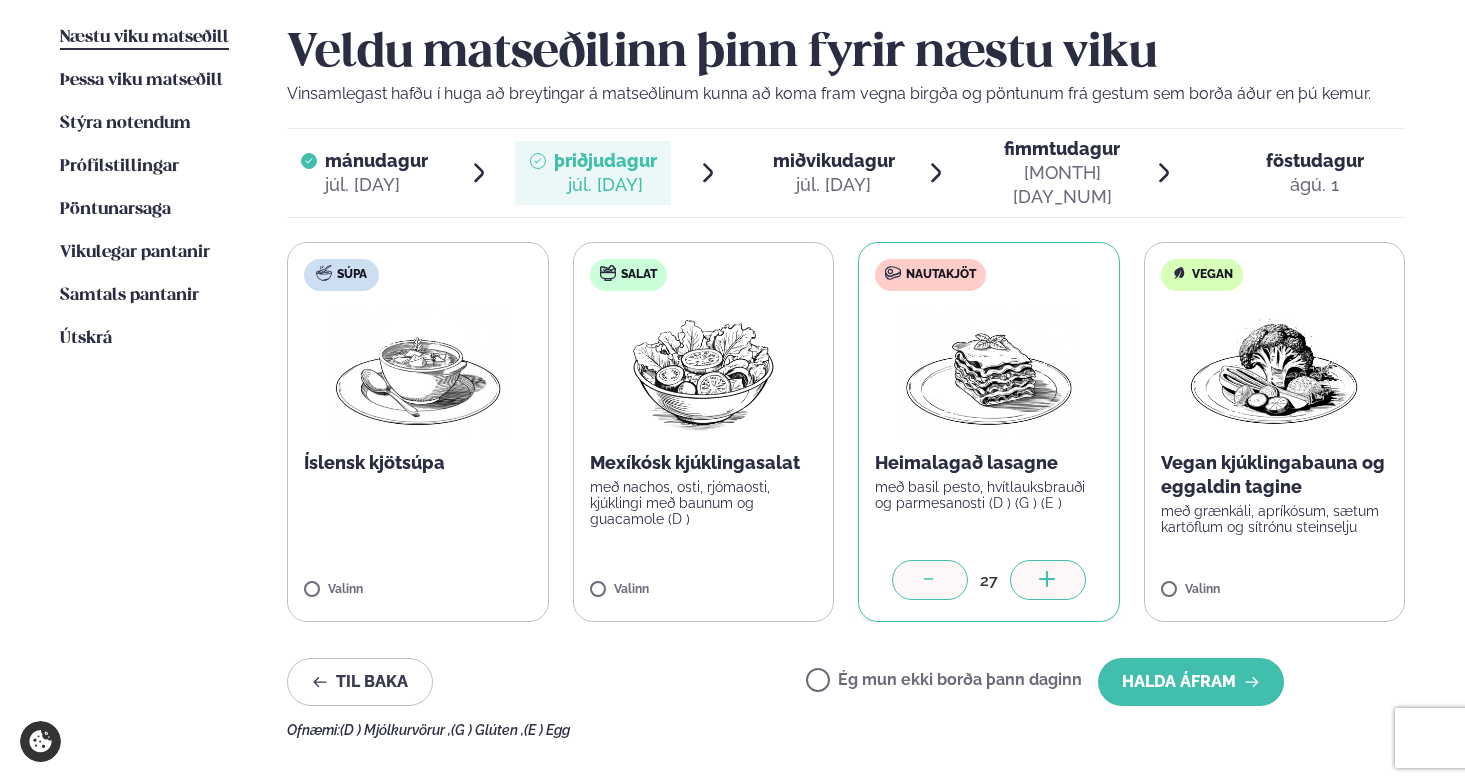click 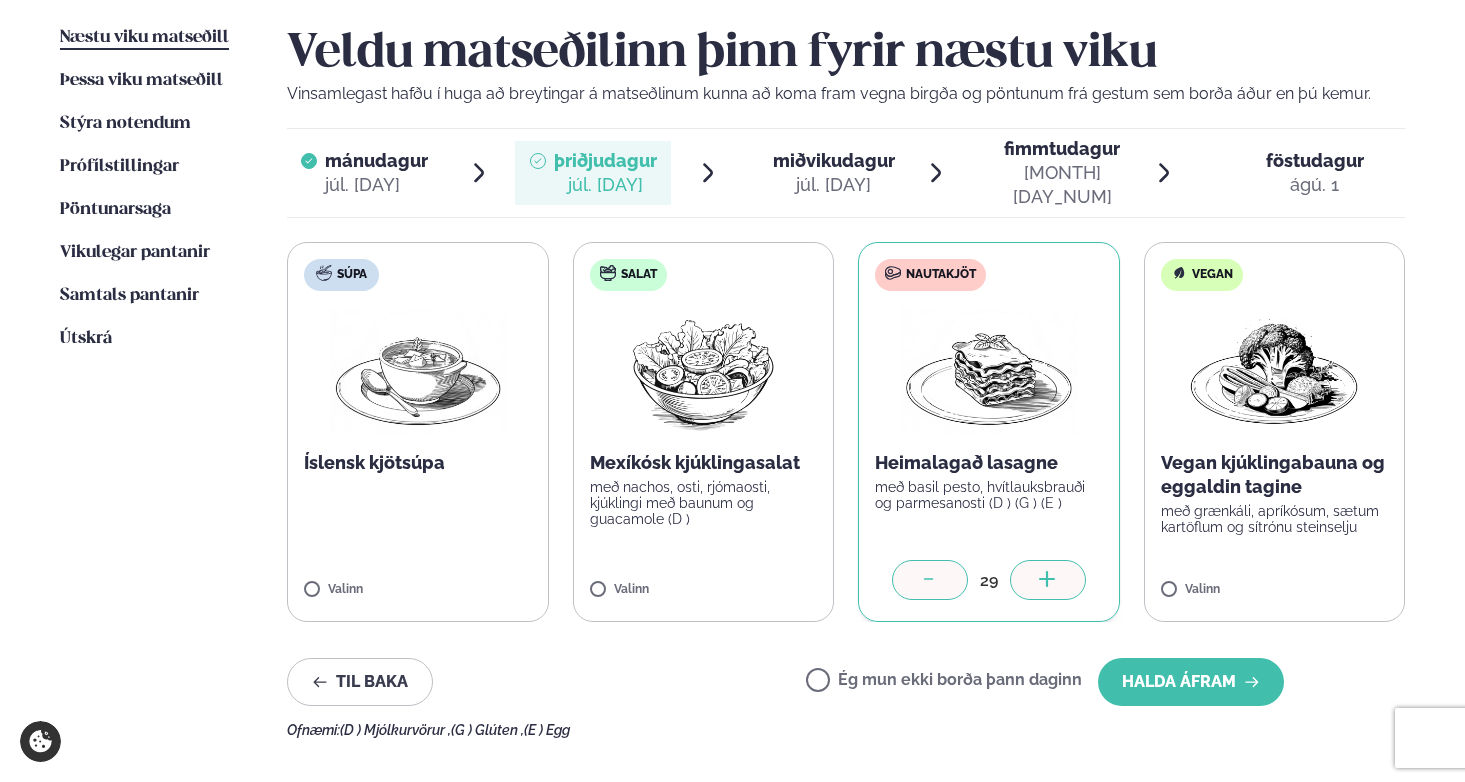 click 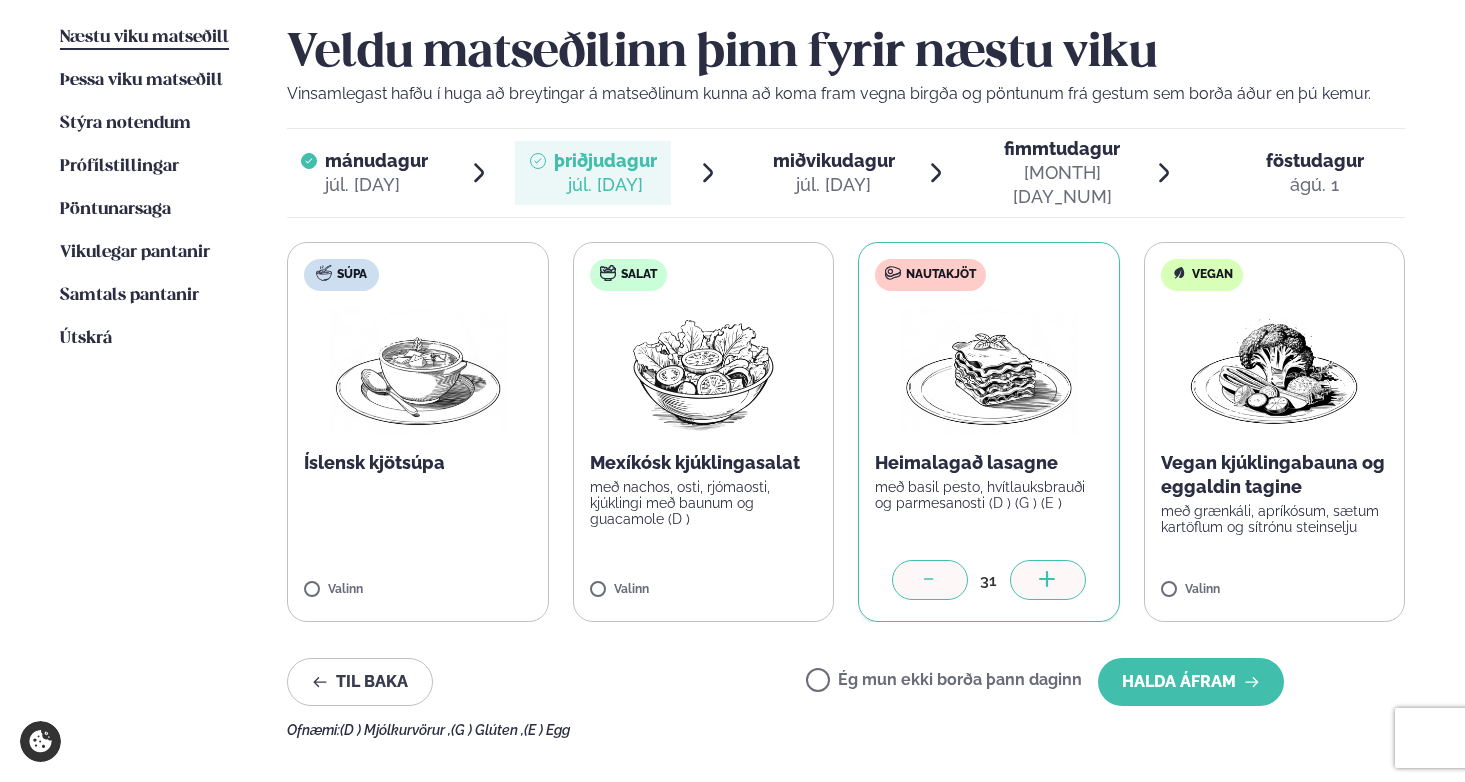 click 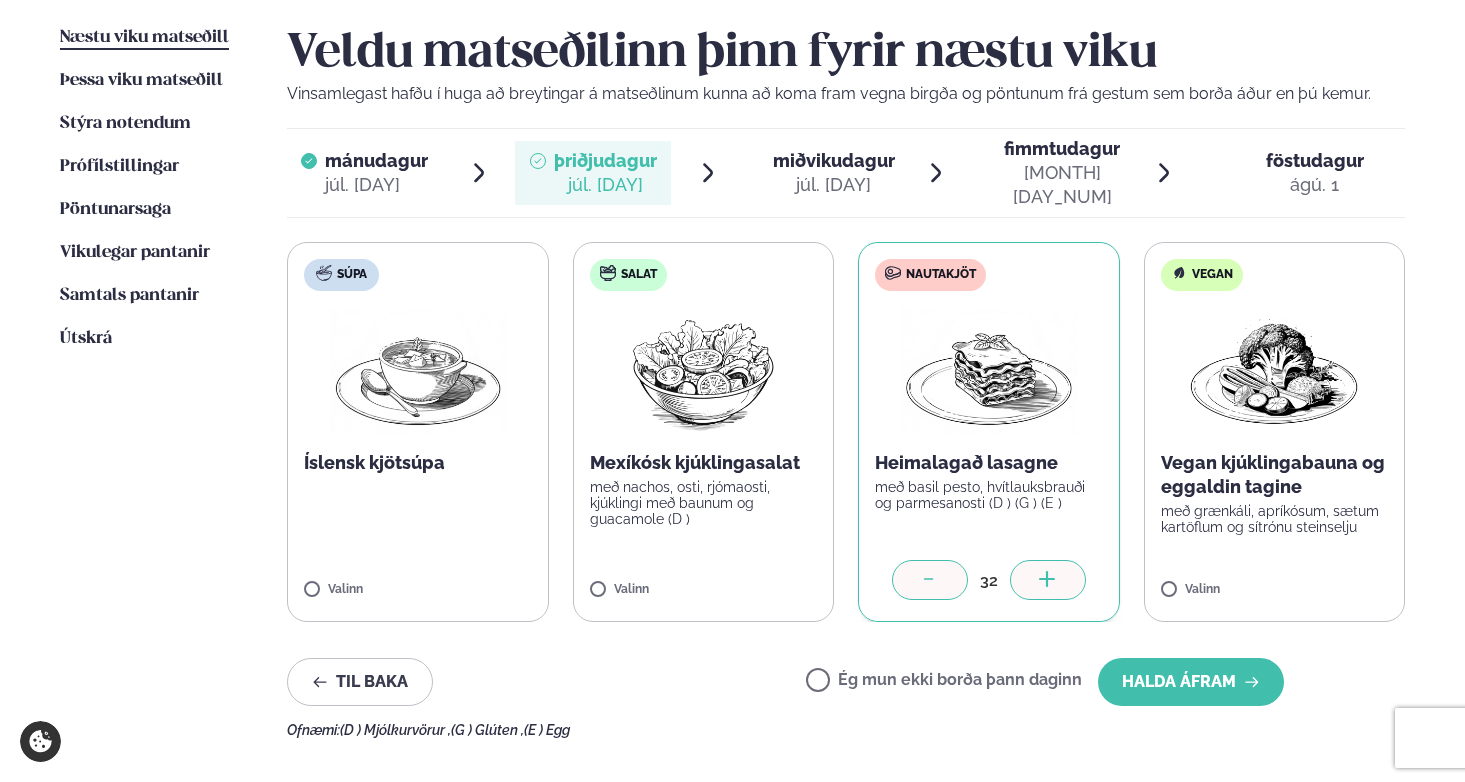 click 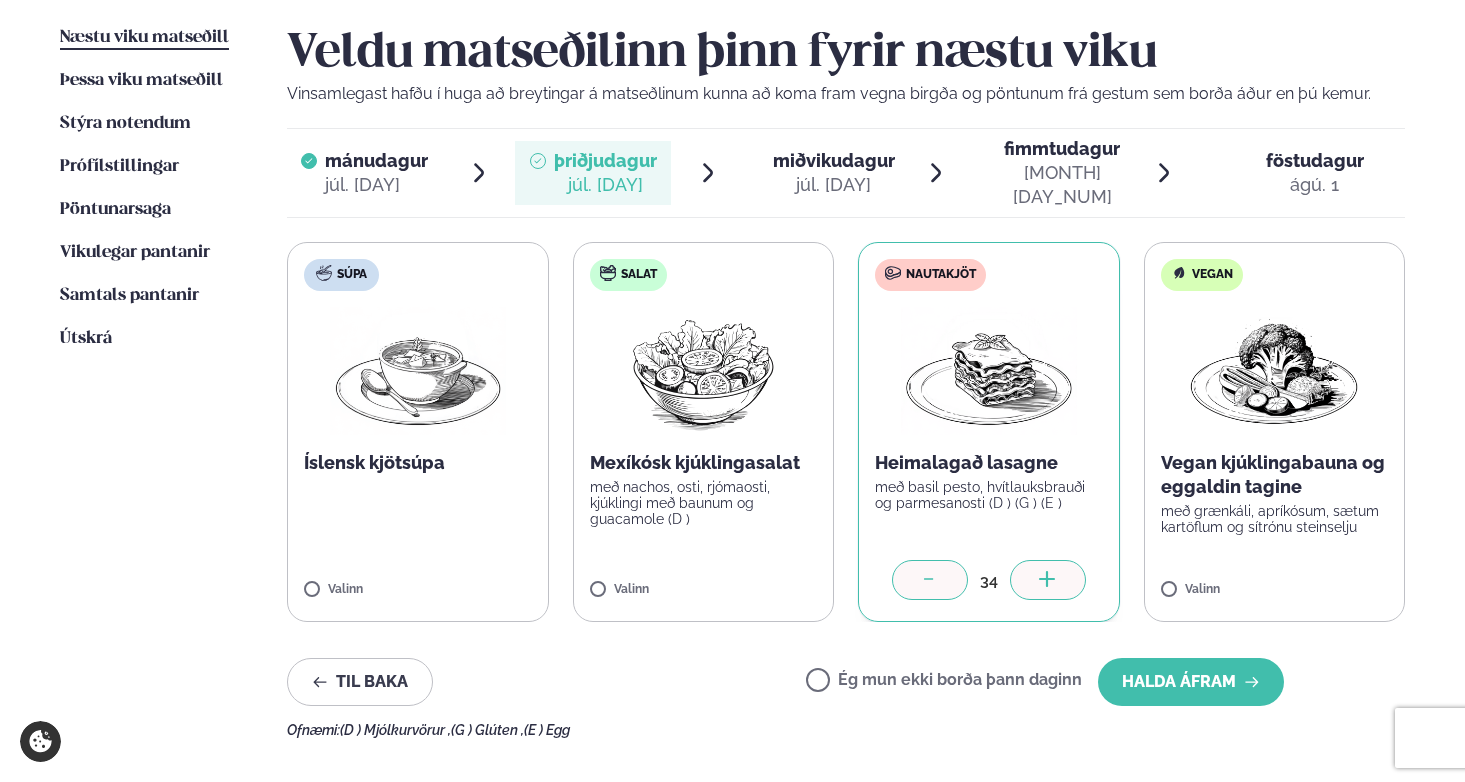 click 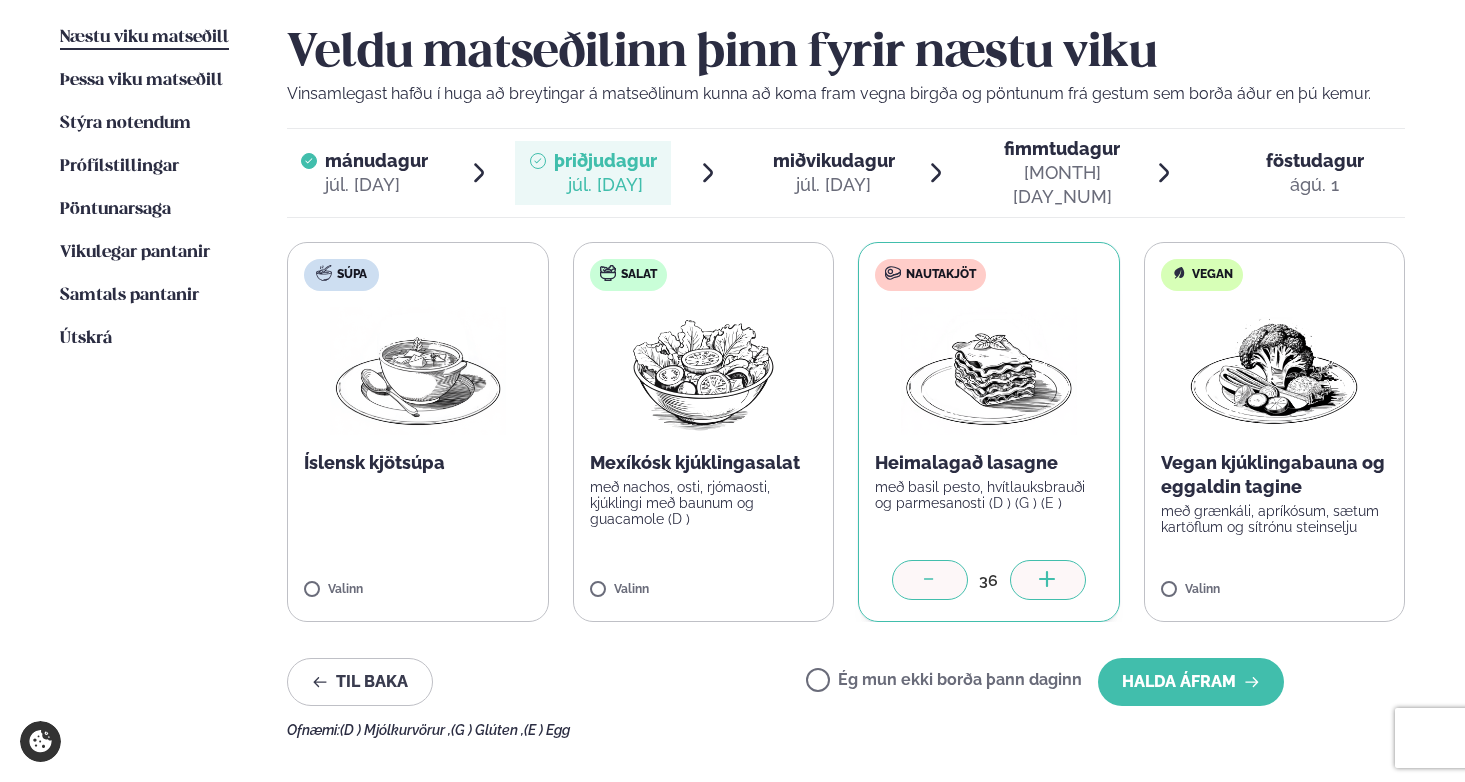 click 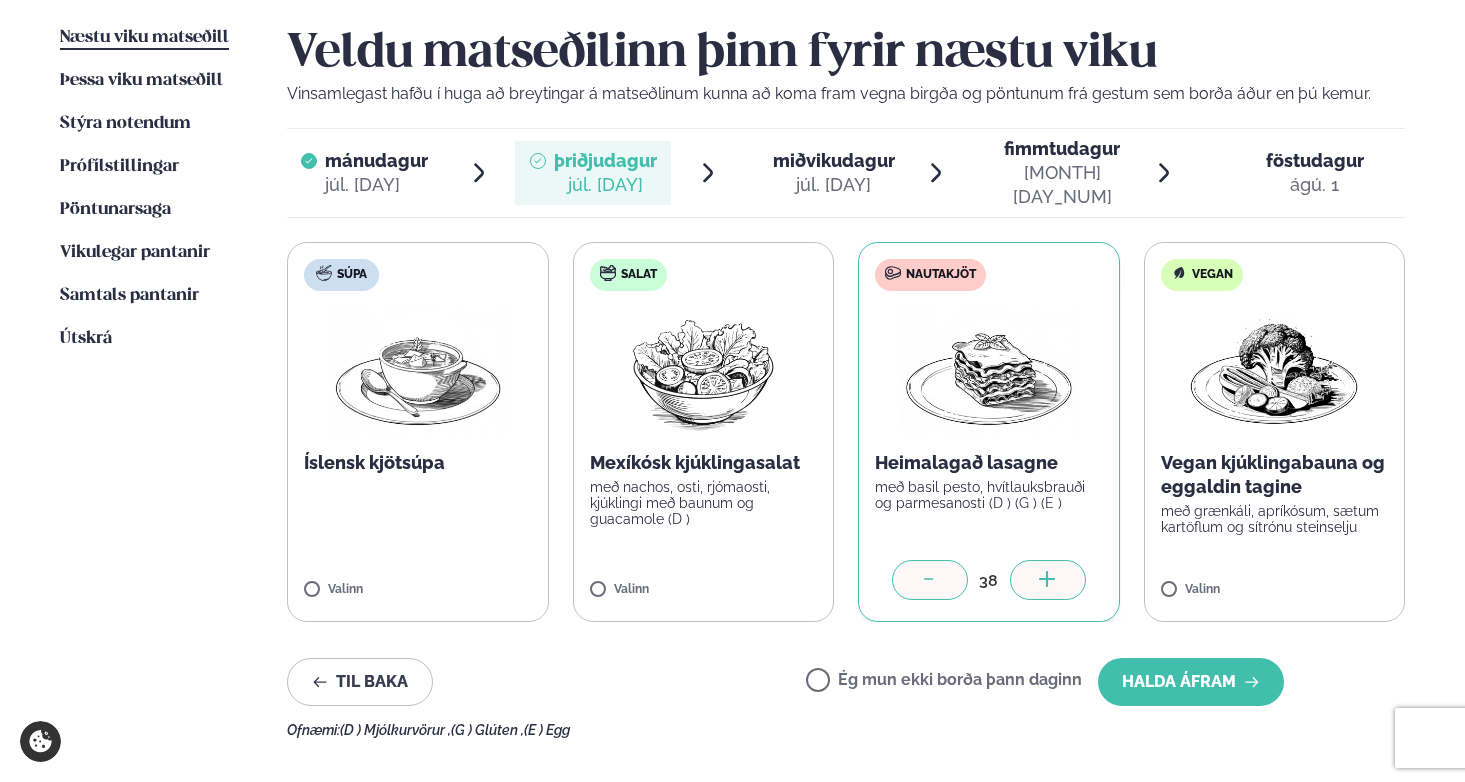click 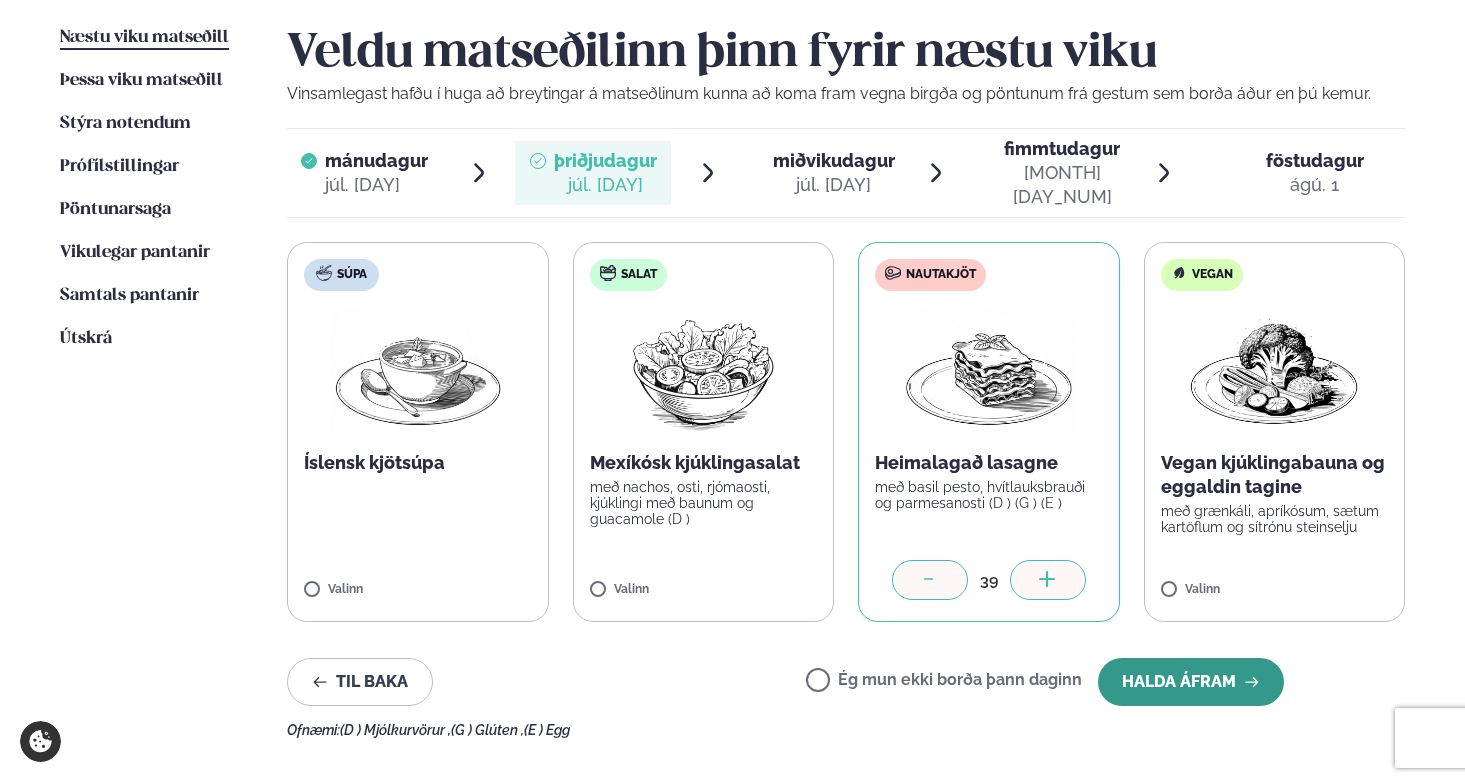 click on "Halda áfram" at bounding box center (1191, 682) 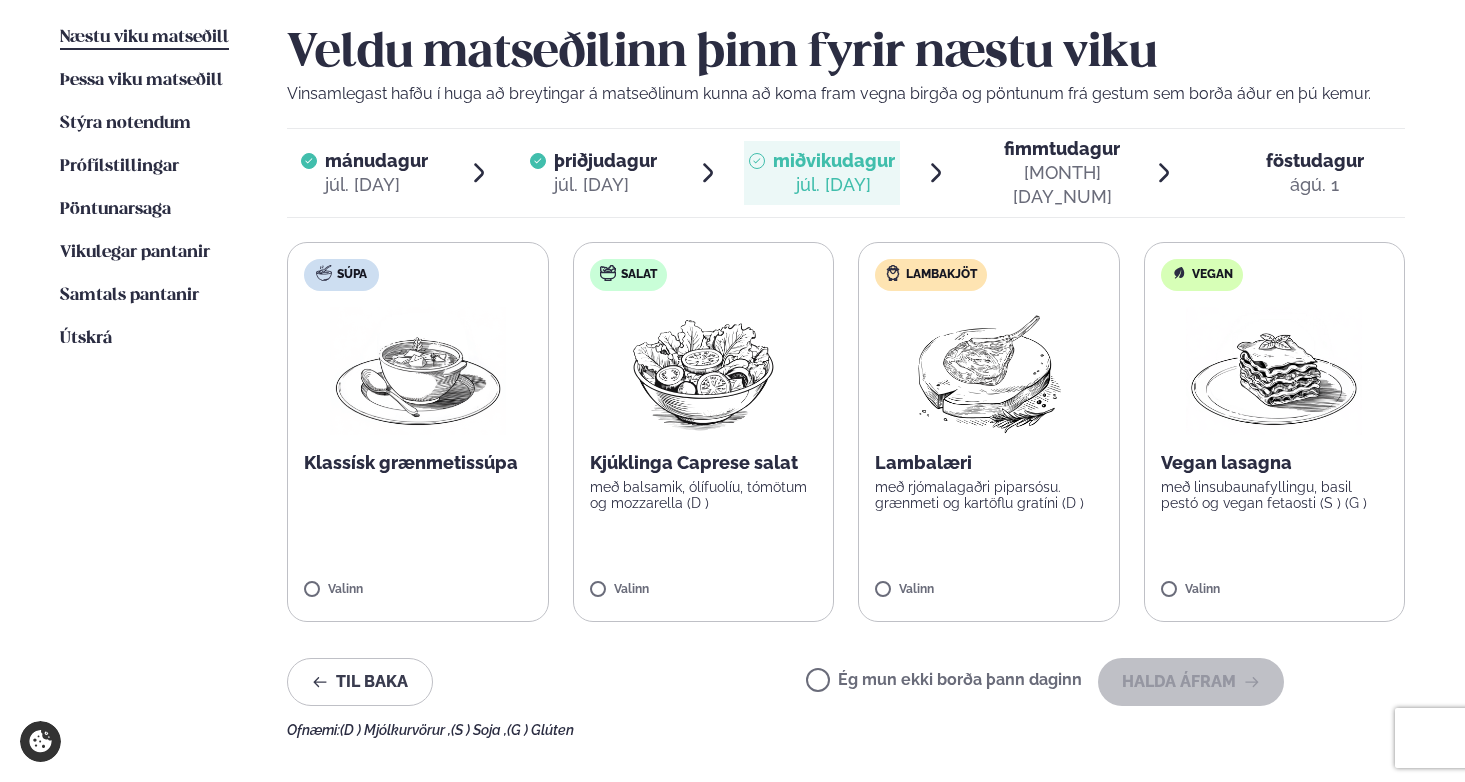 click on "Lambakjöt     Lambalæri    með rjómalagaðri piparsósu. grænmeti og kartöflu gratíni  (D     )       Valinn" at bounding box center [989, 432] 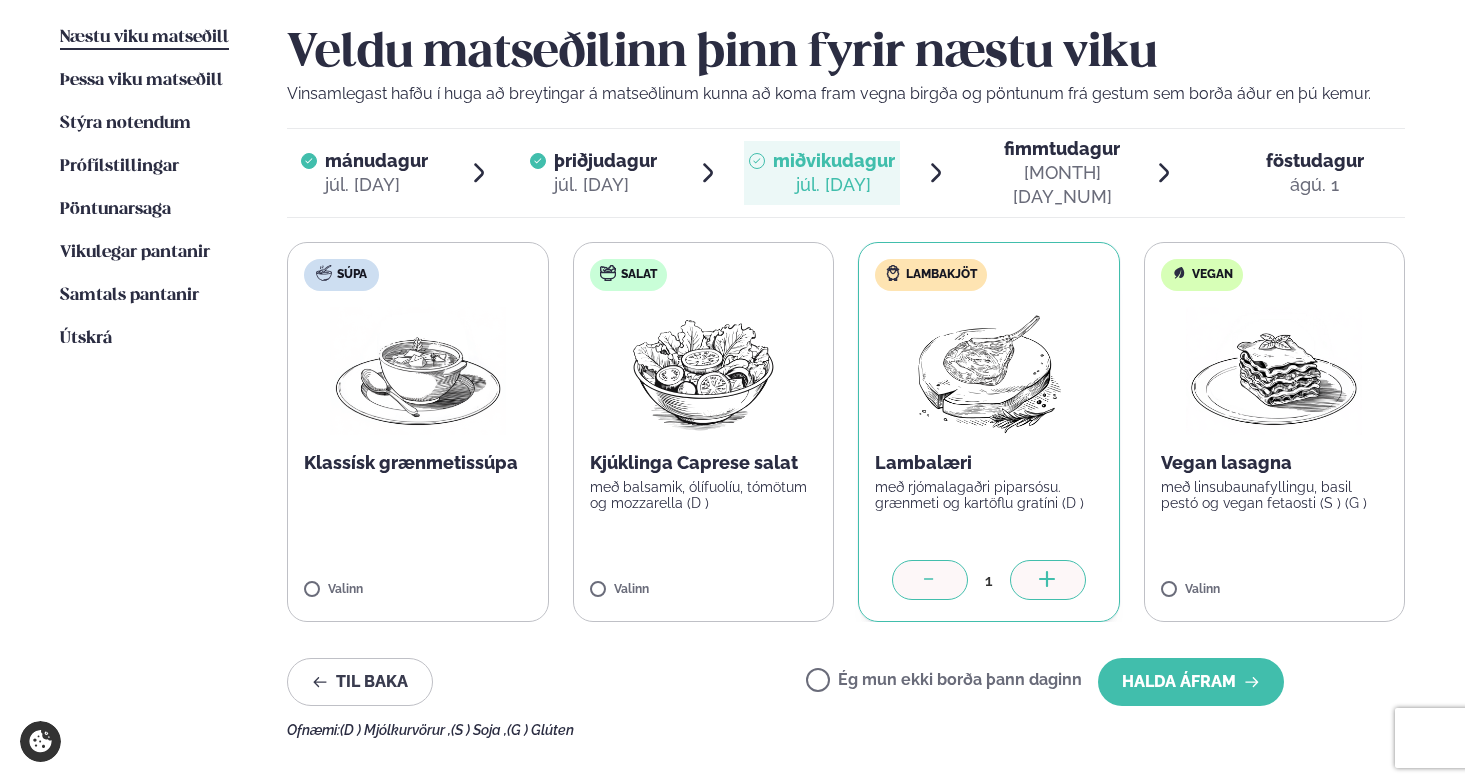 click 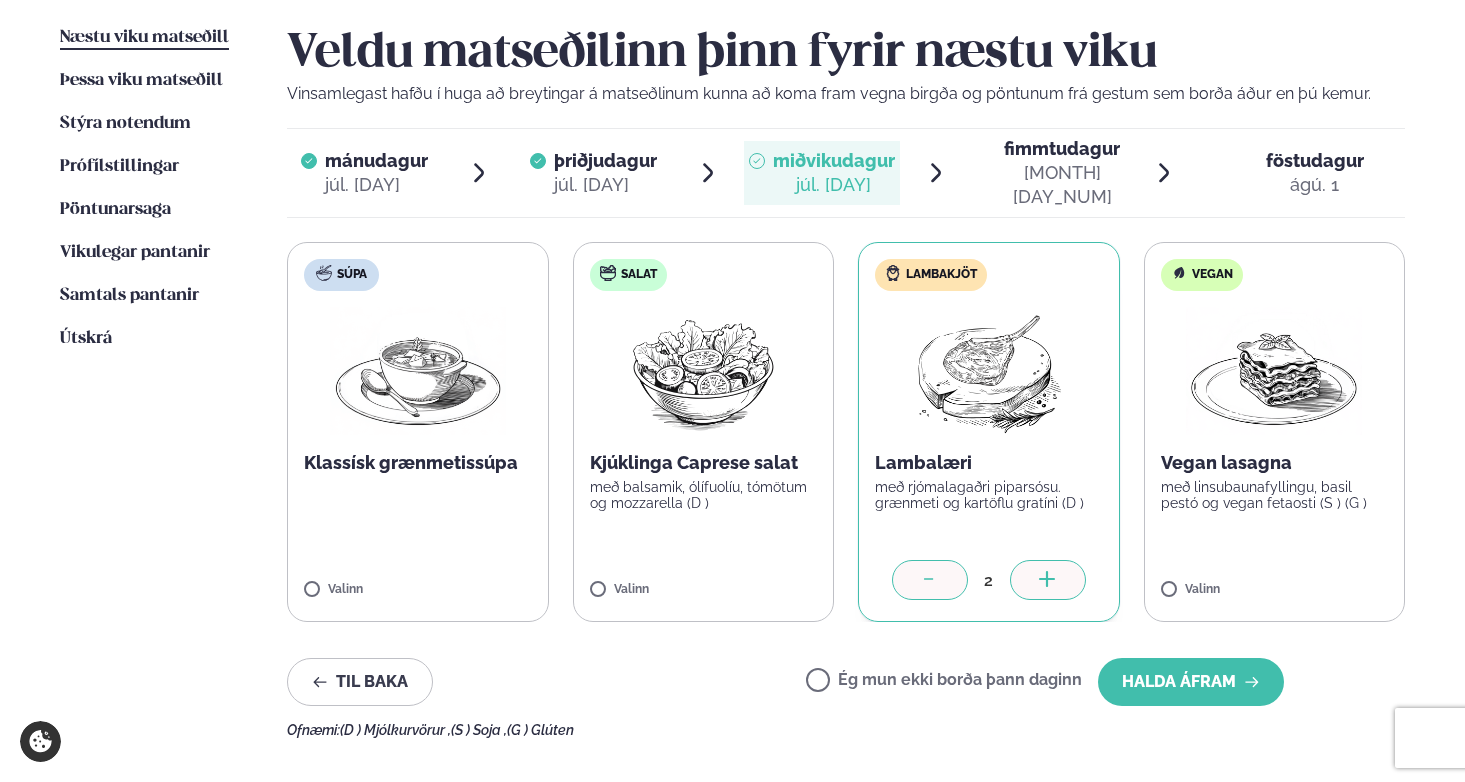 click 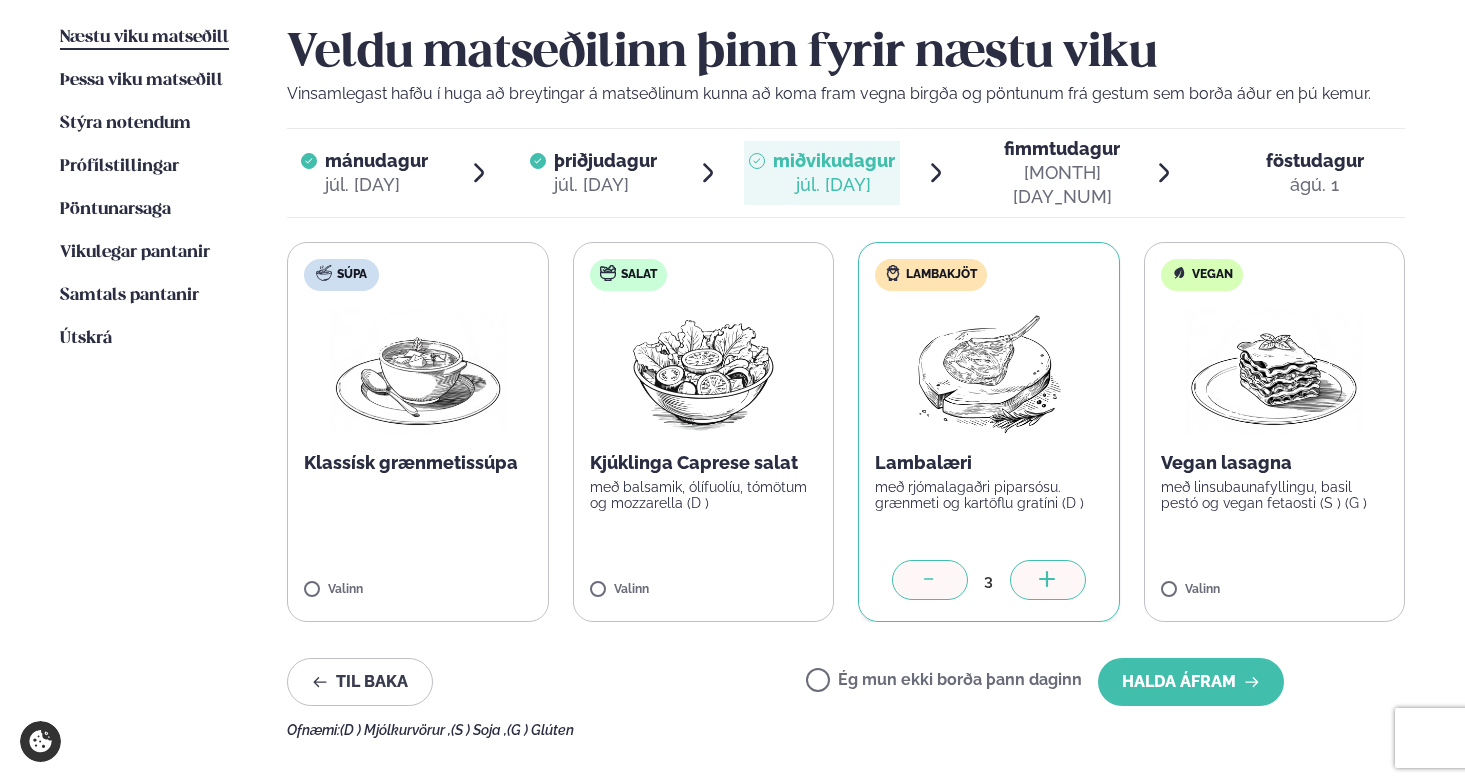 click 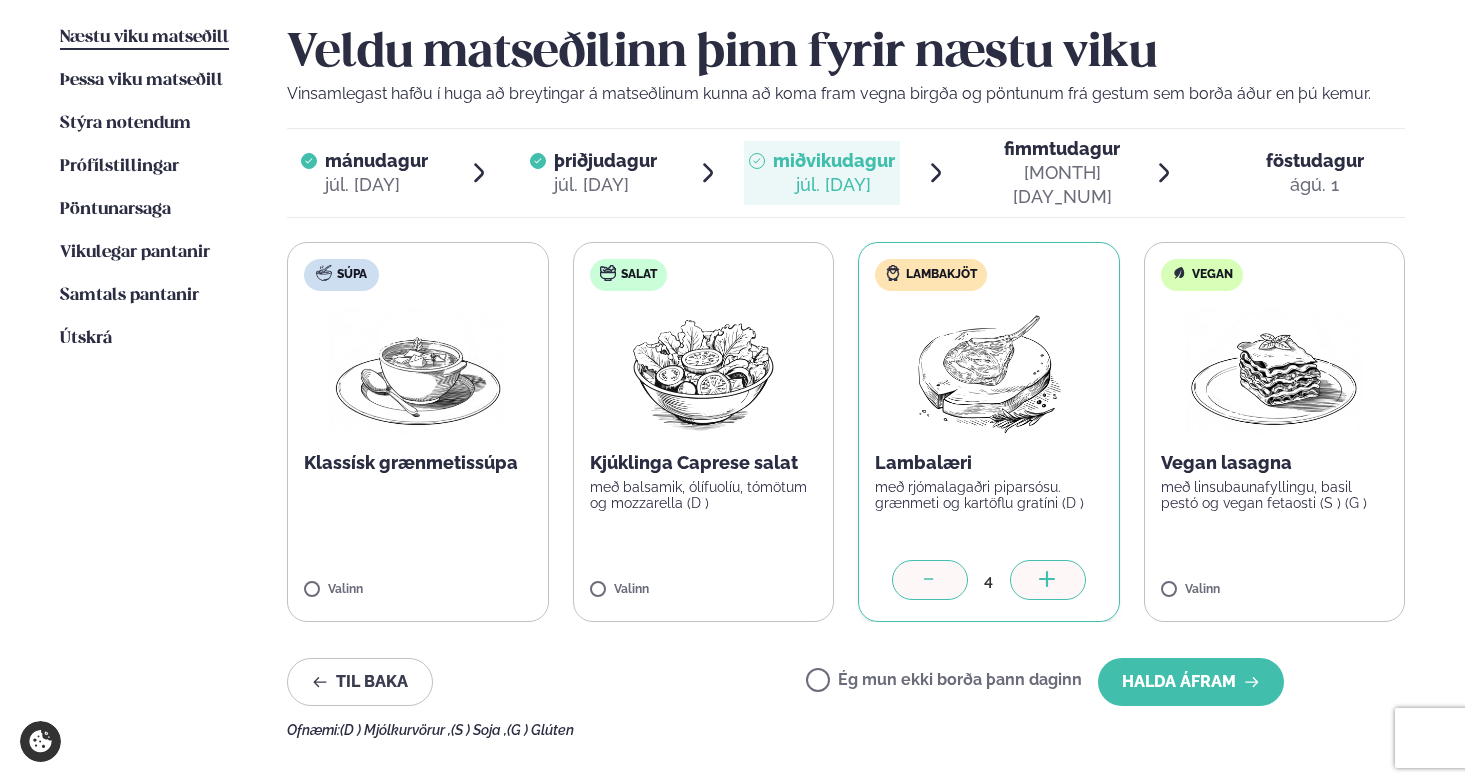 click 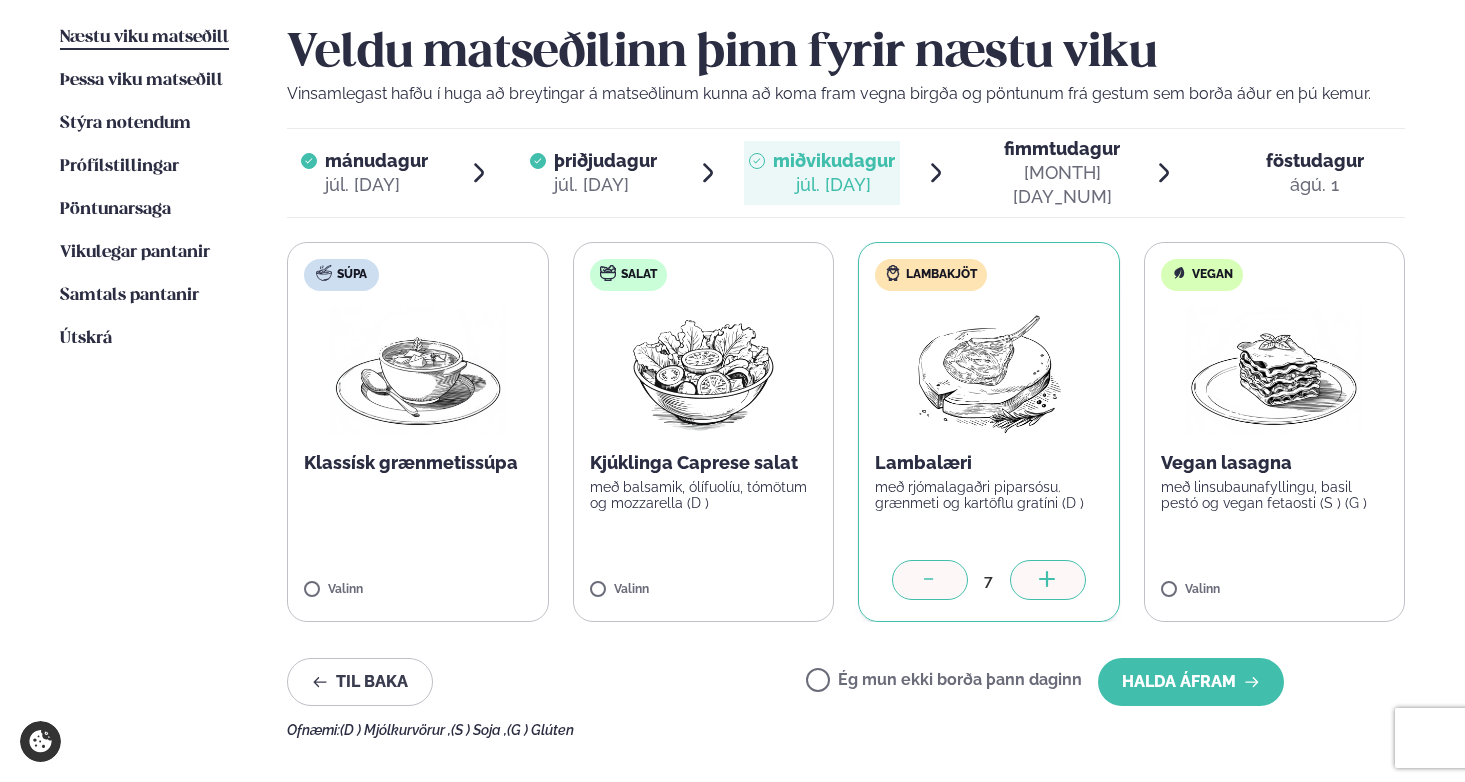click 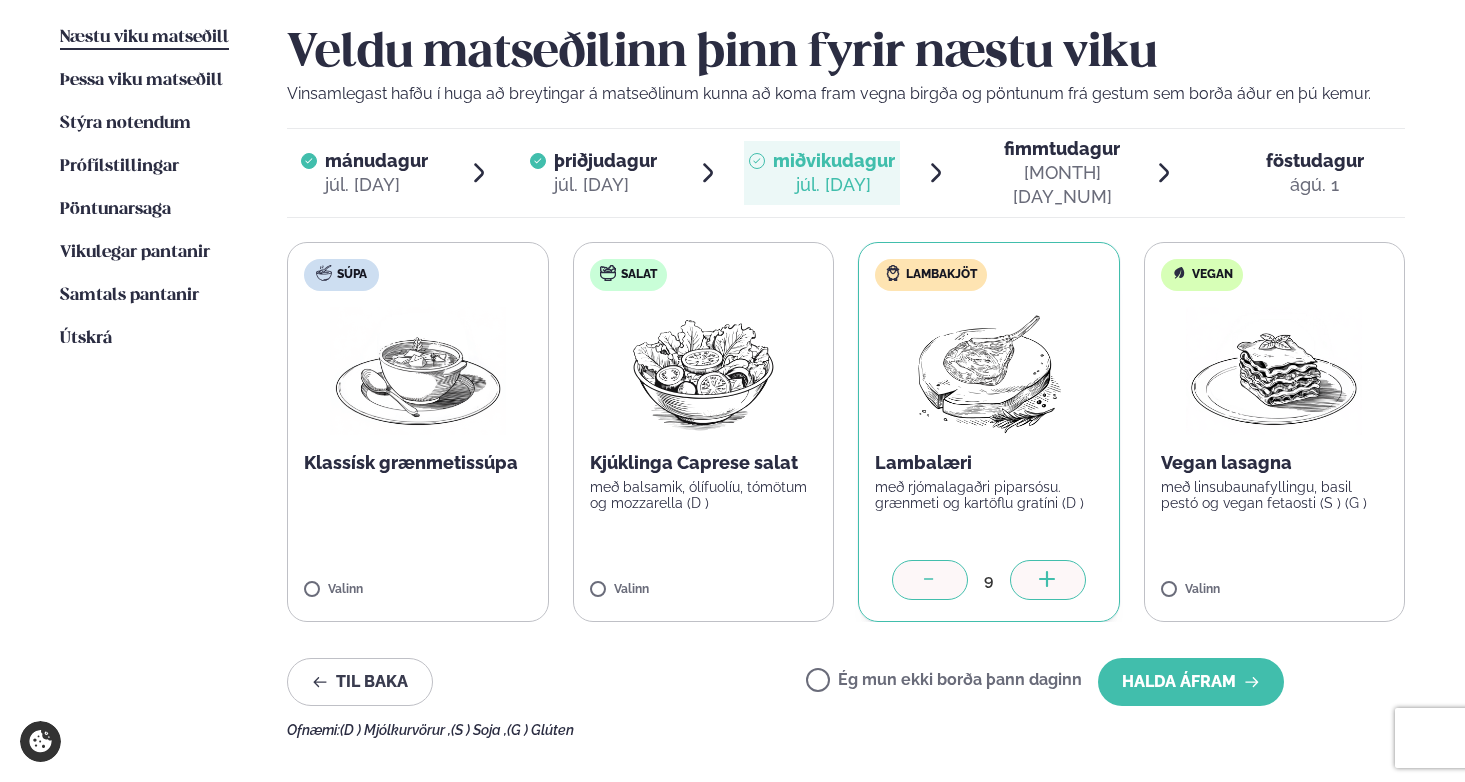 click 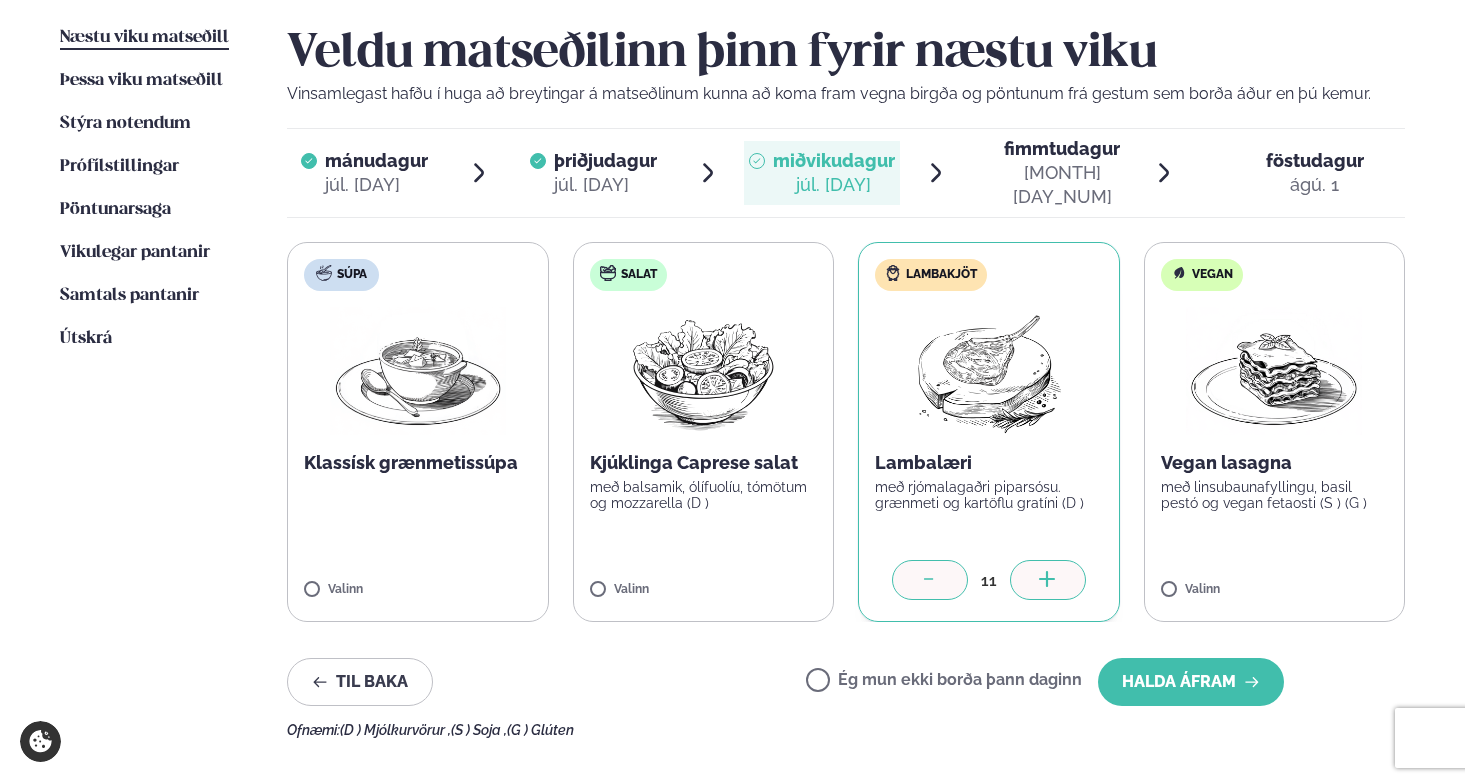 click 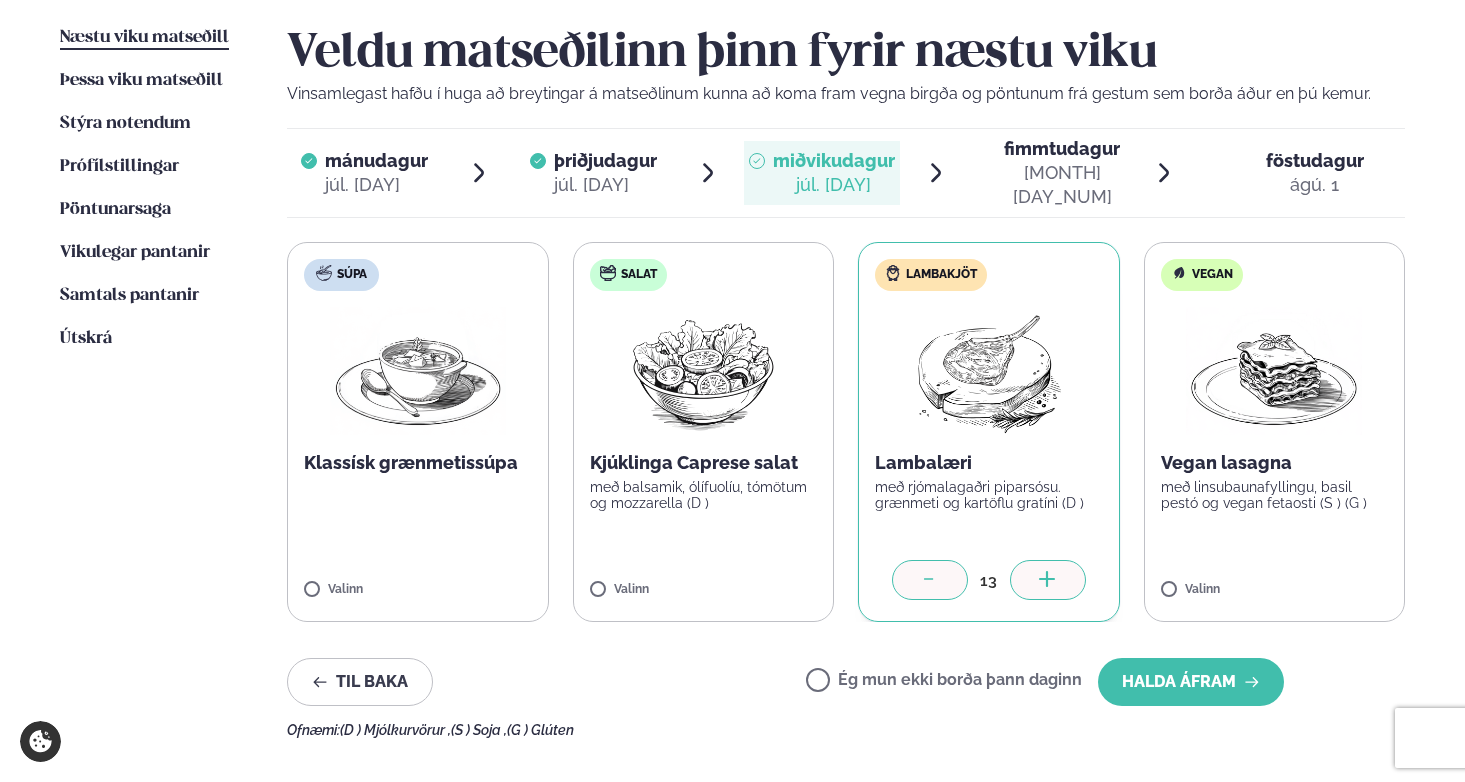 click 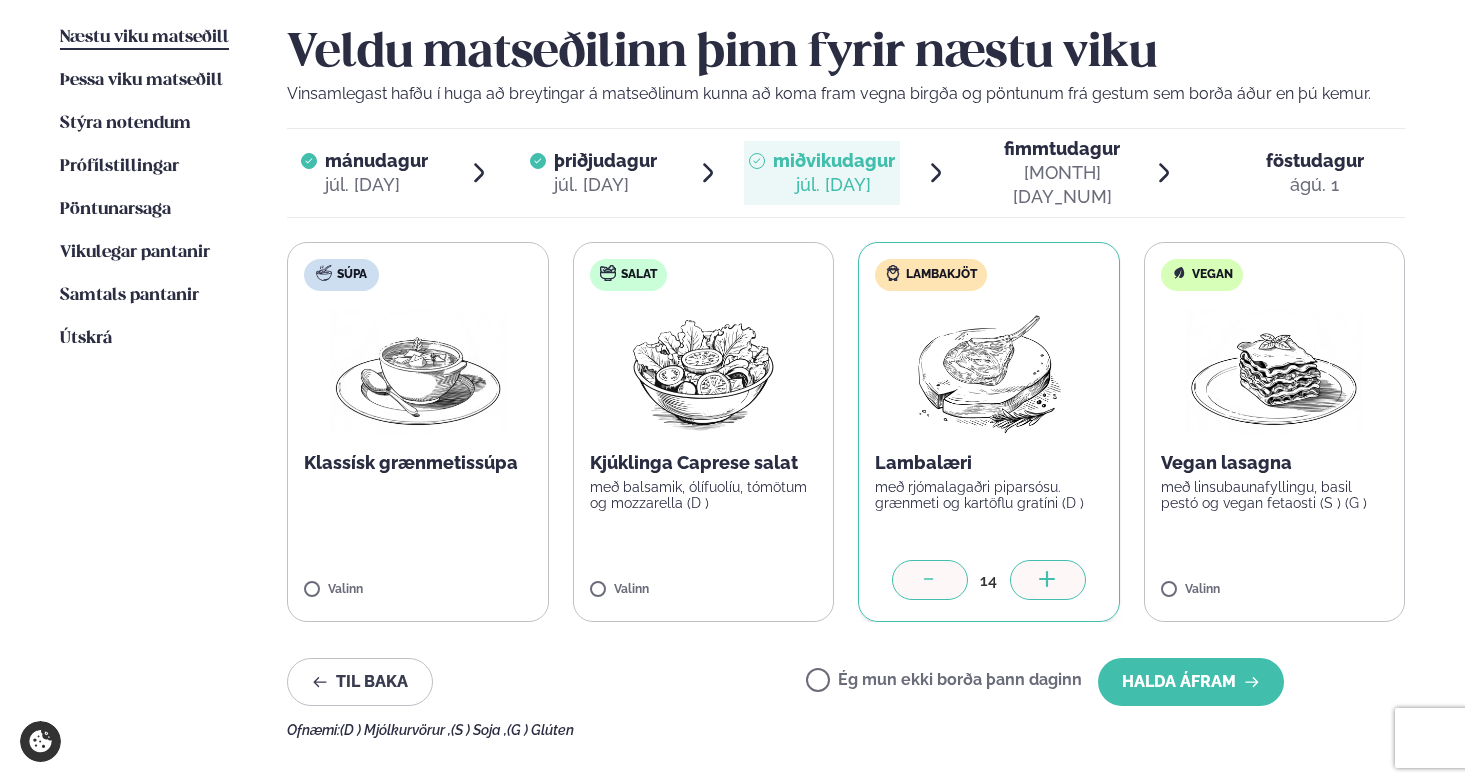click 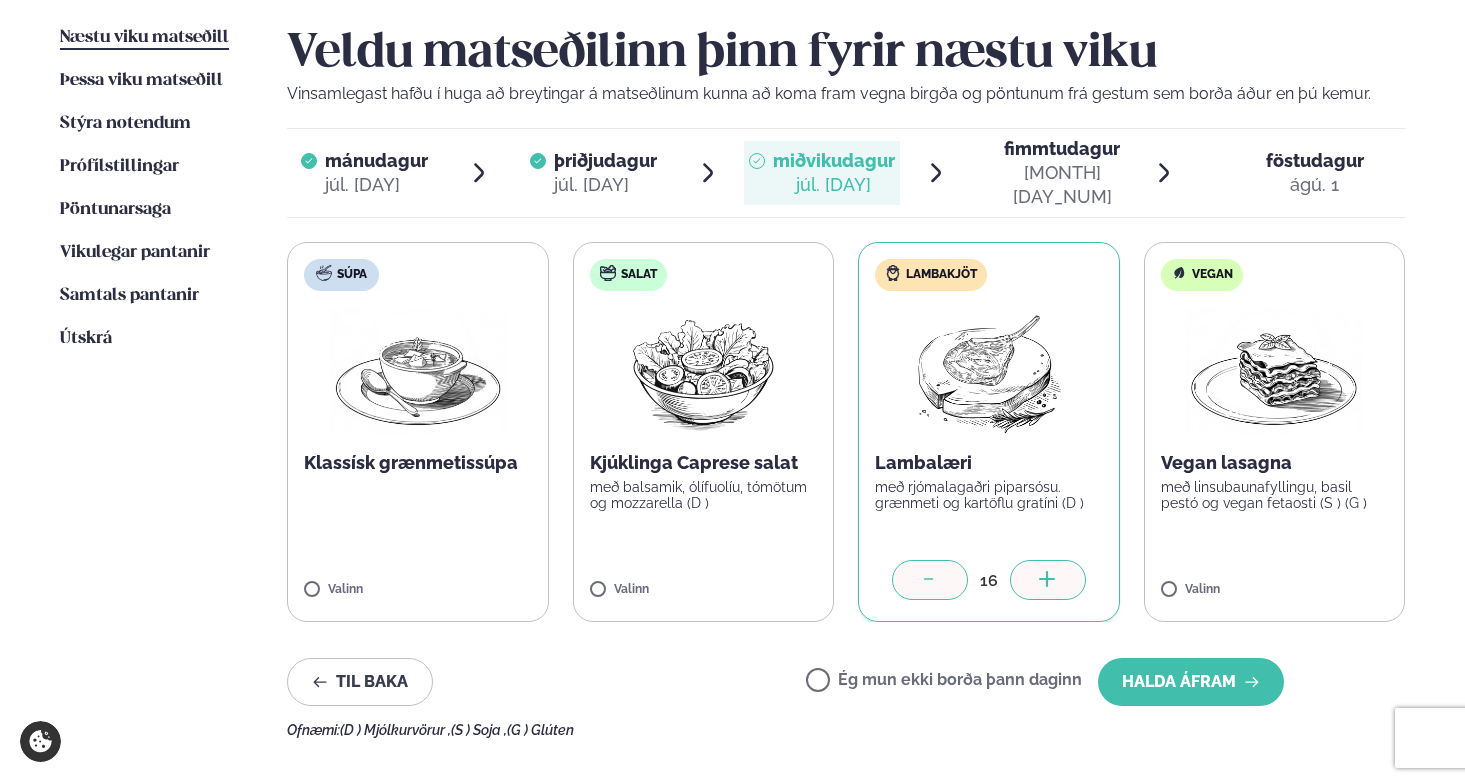 click 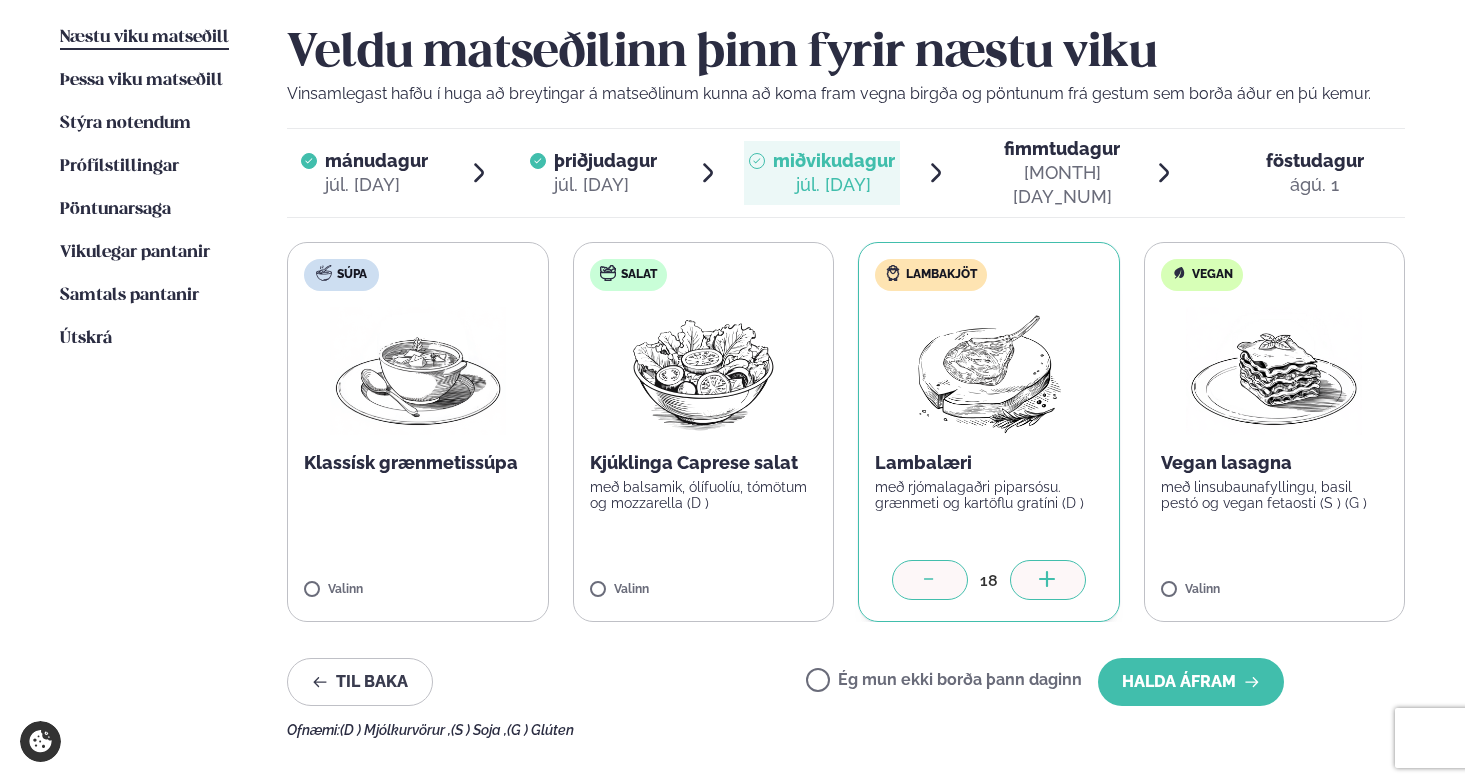click 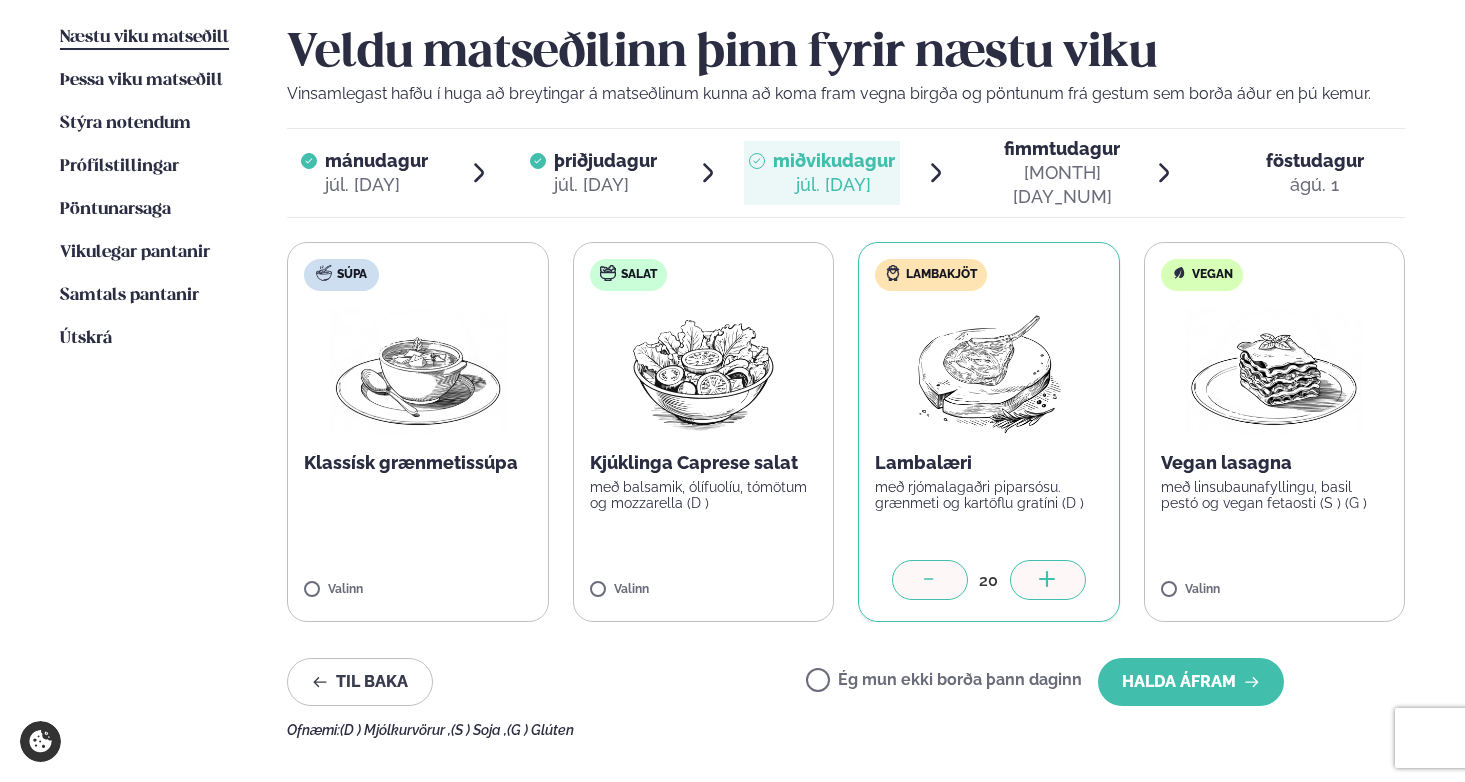 click 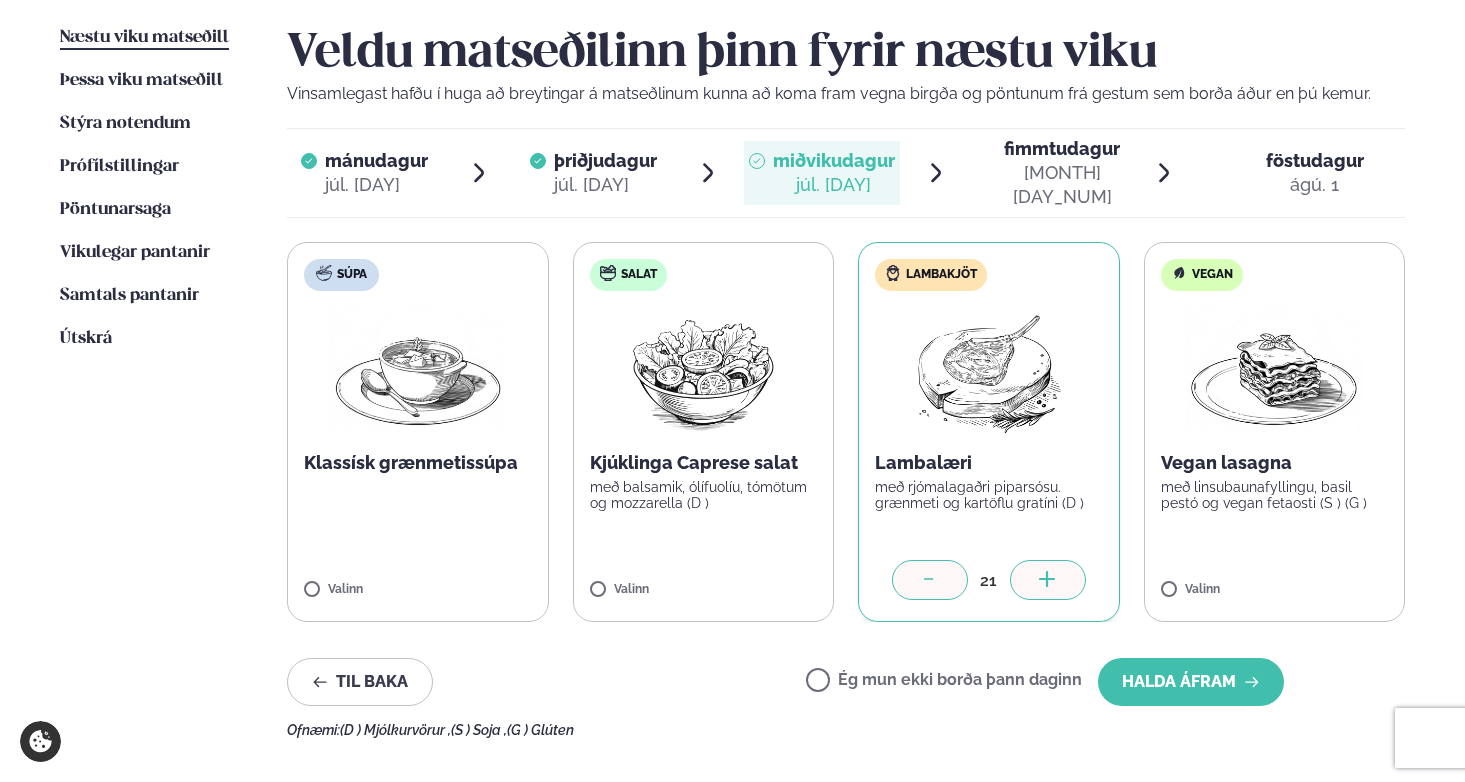 click 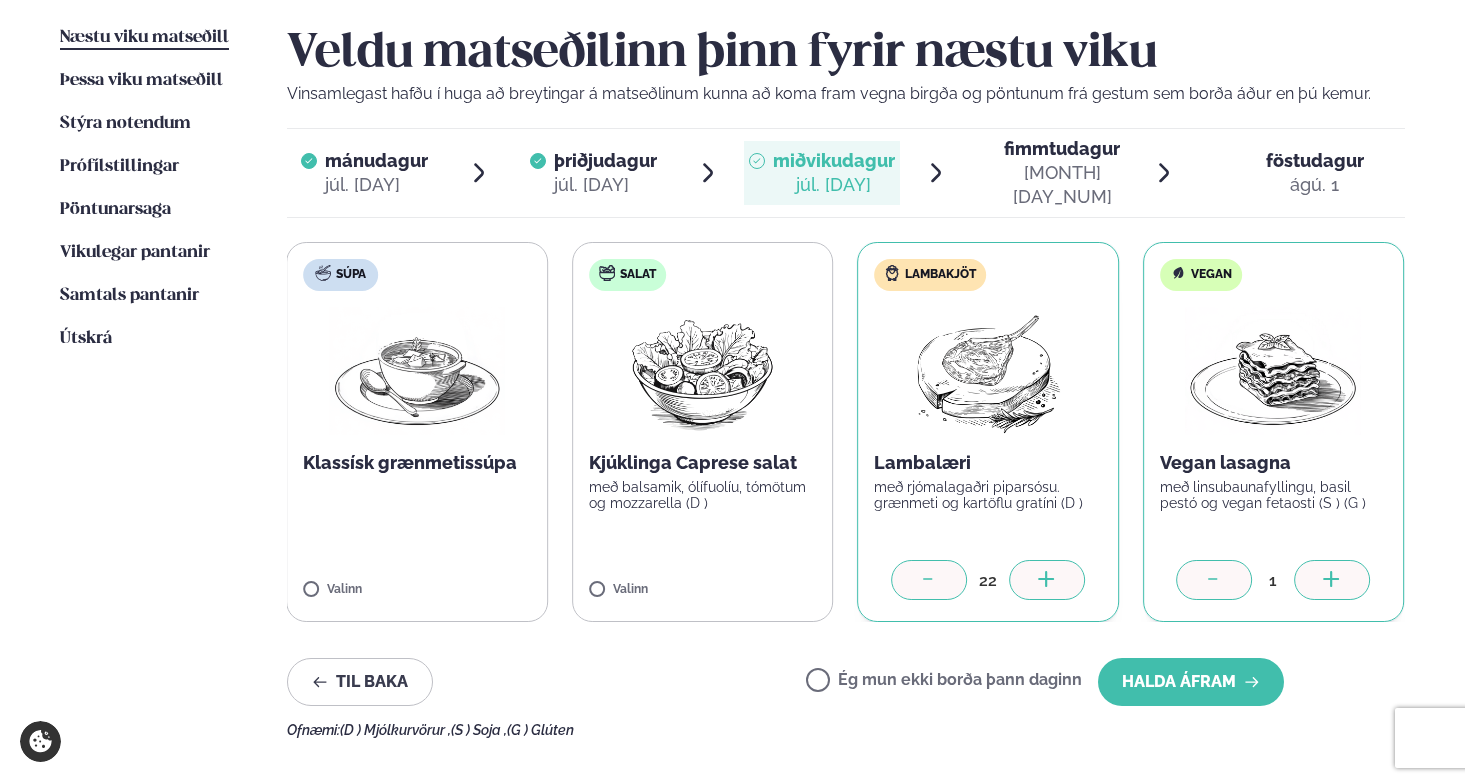 click at bounding box center [1332, 580] 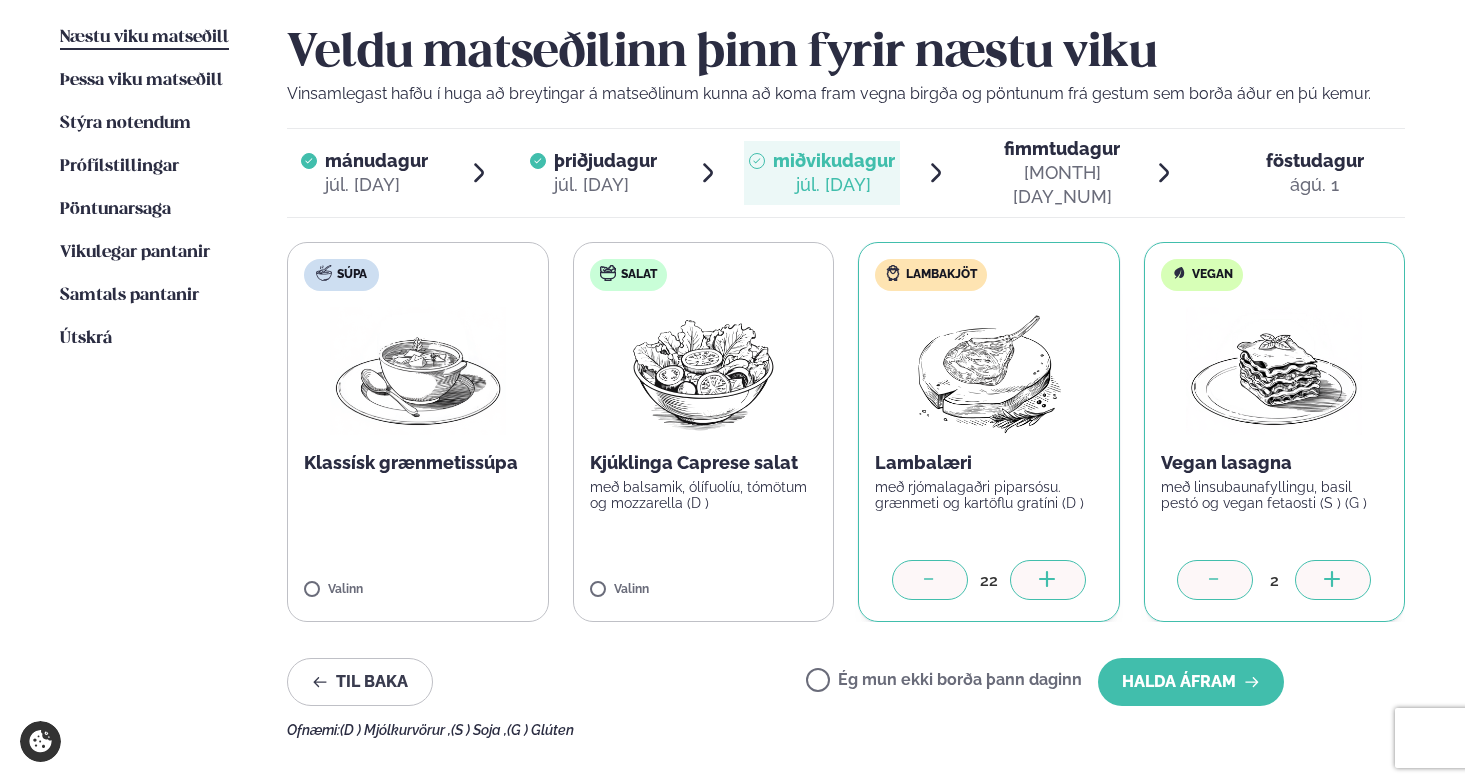 click at bounding box center [1333, 580] 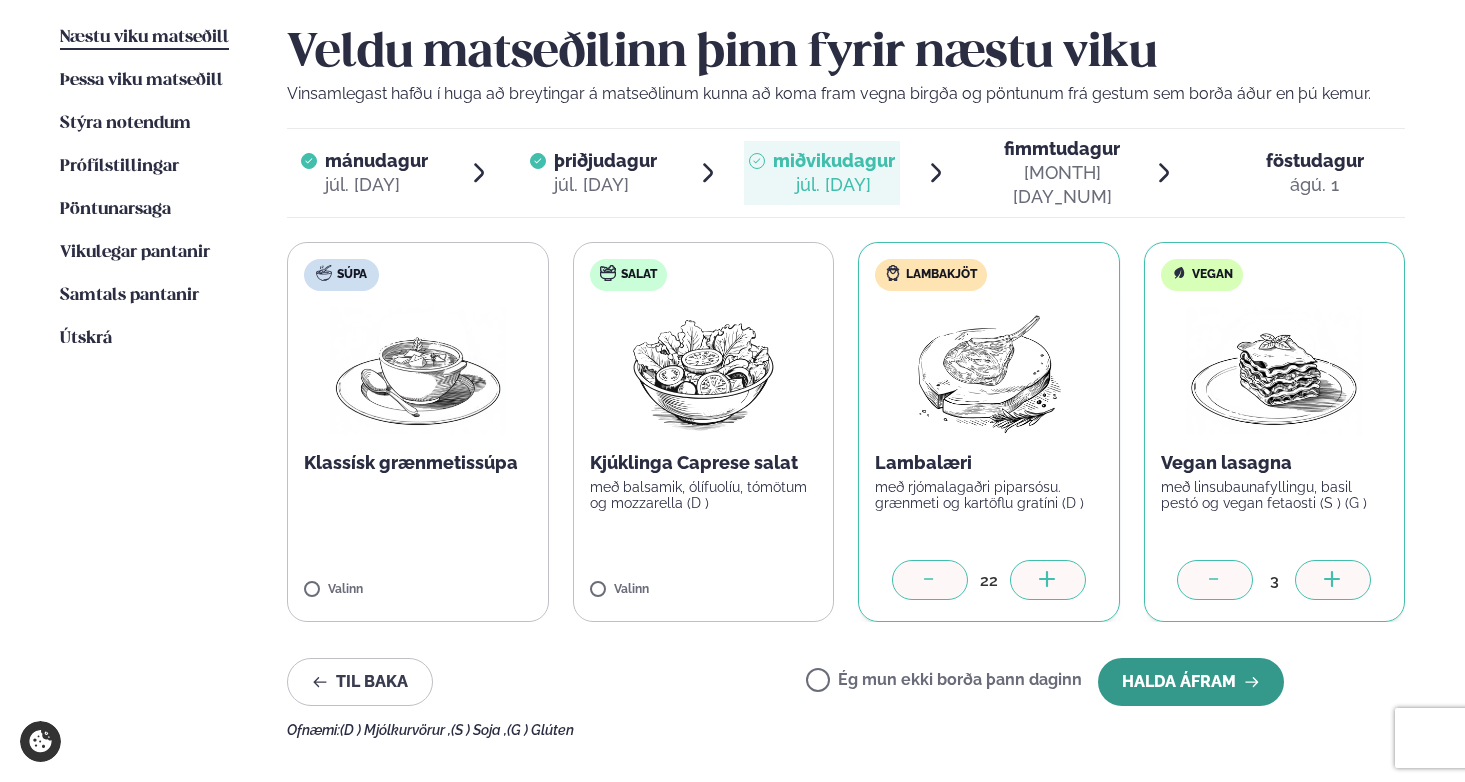 click on "Halda áfram" at bounding box center (1191, 682) 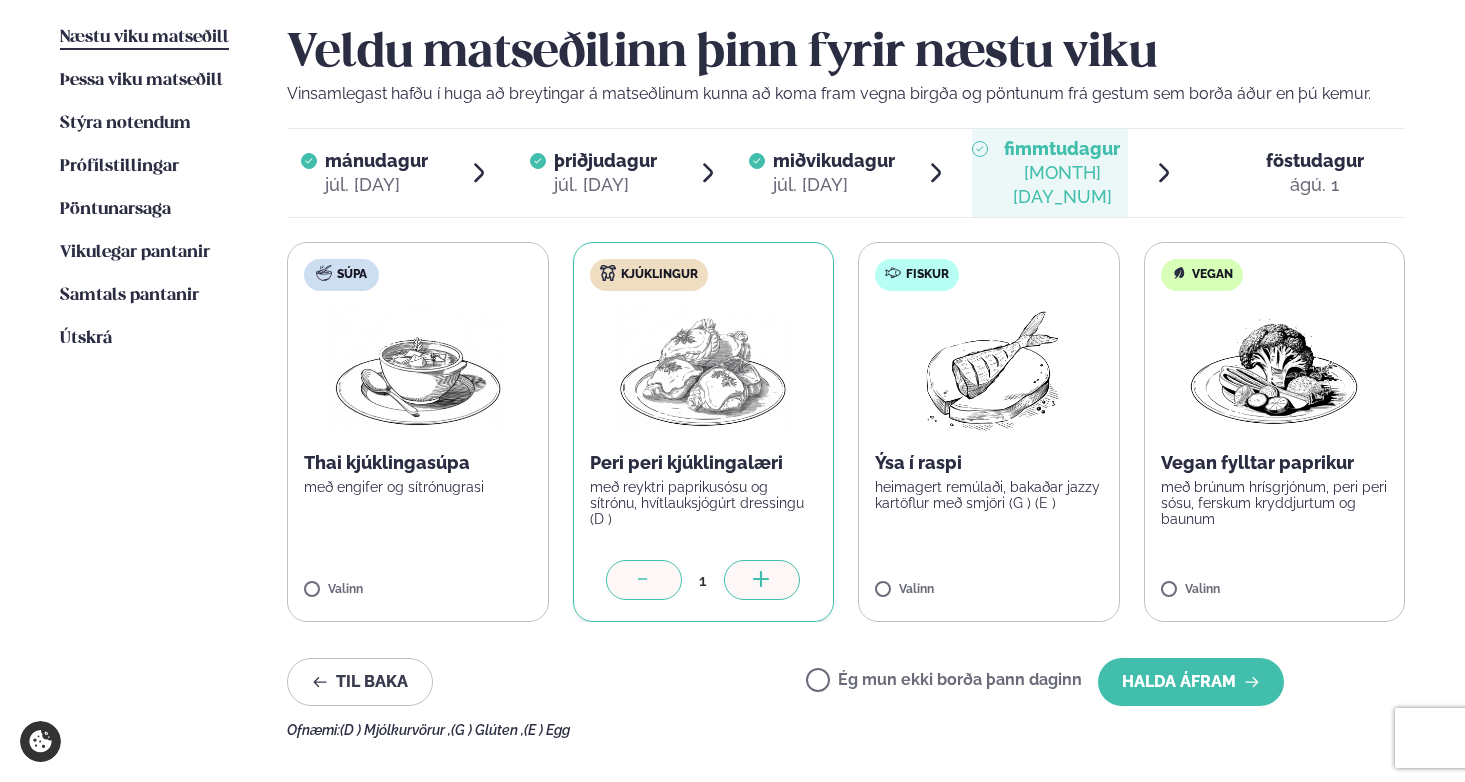 click 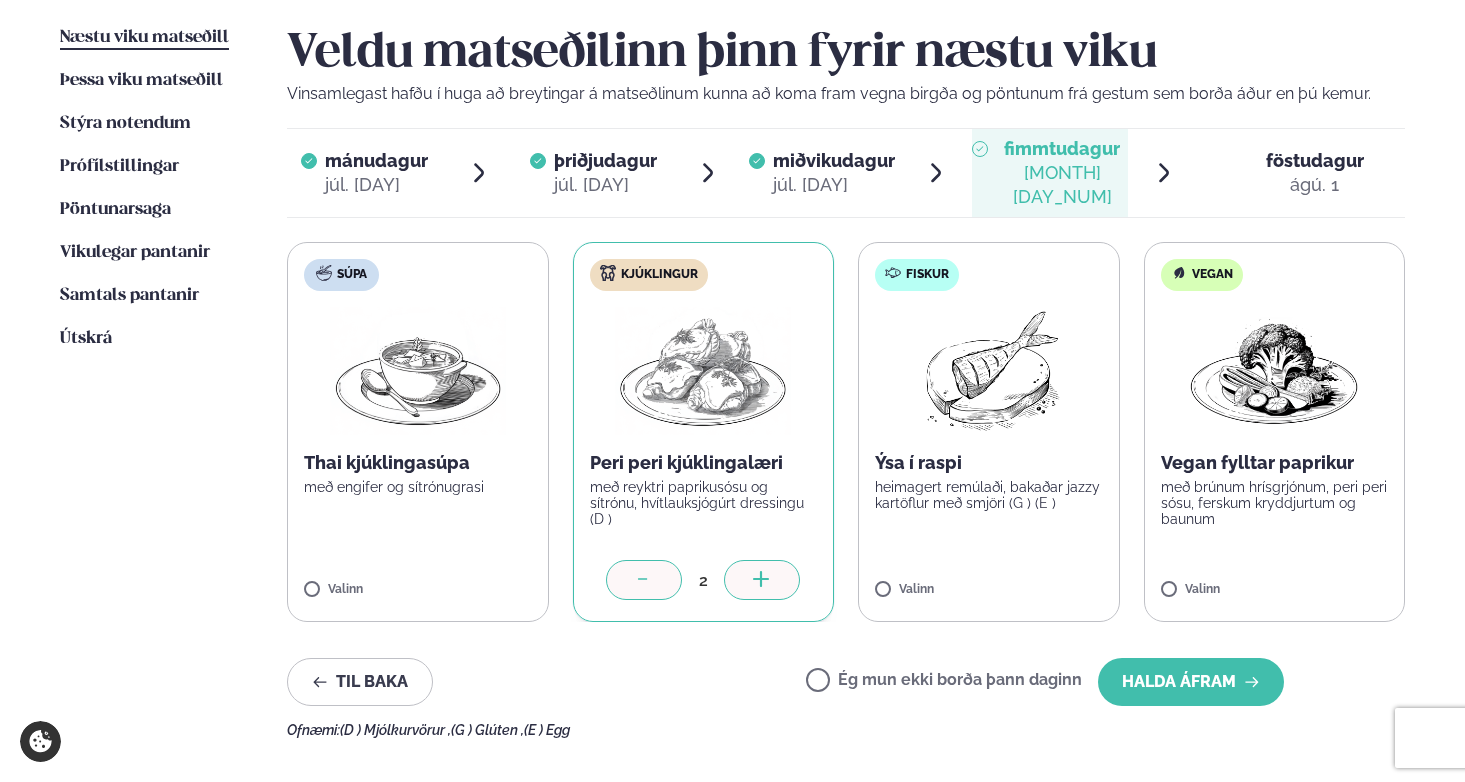 click 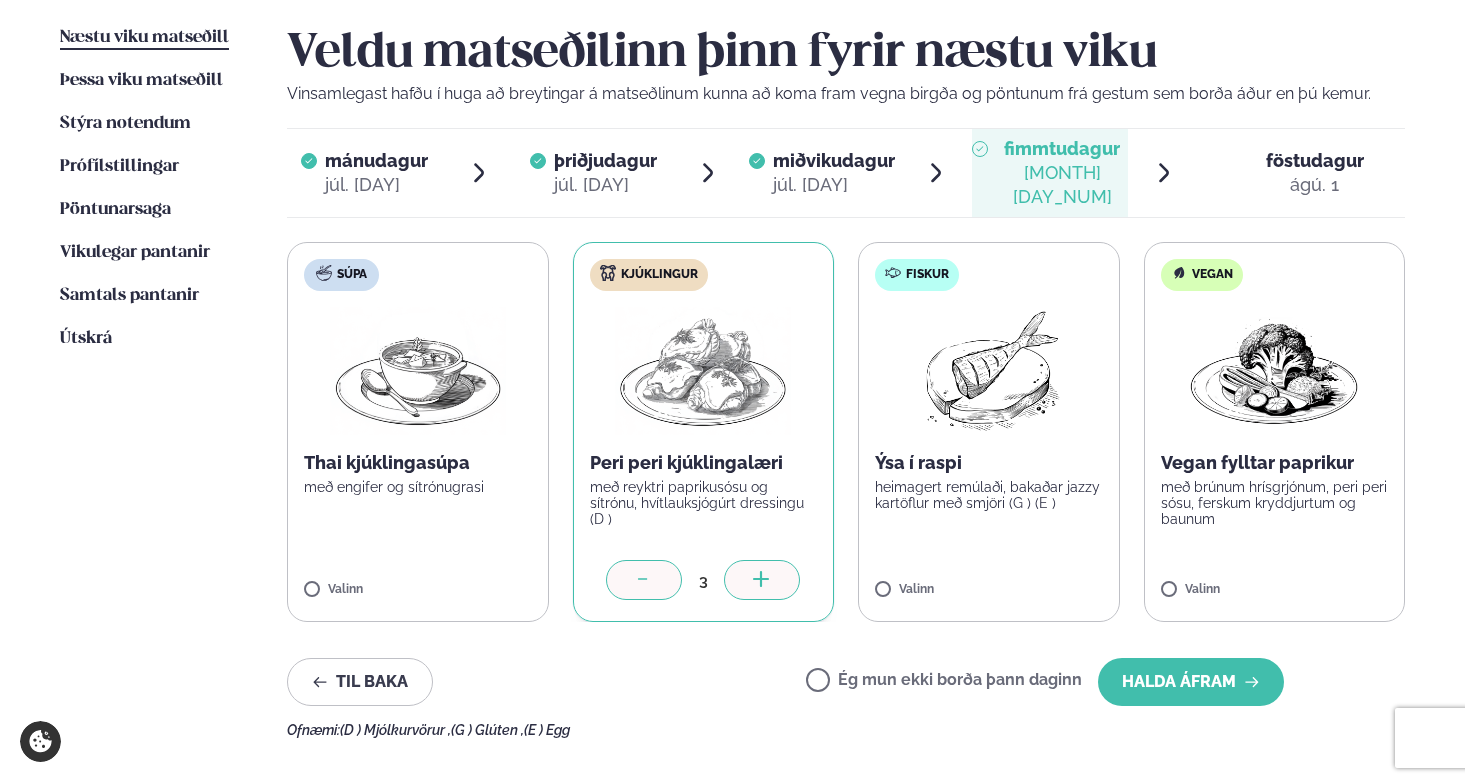 click 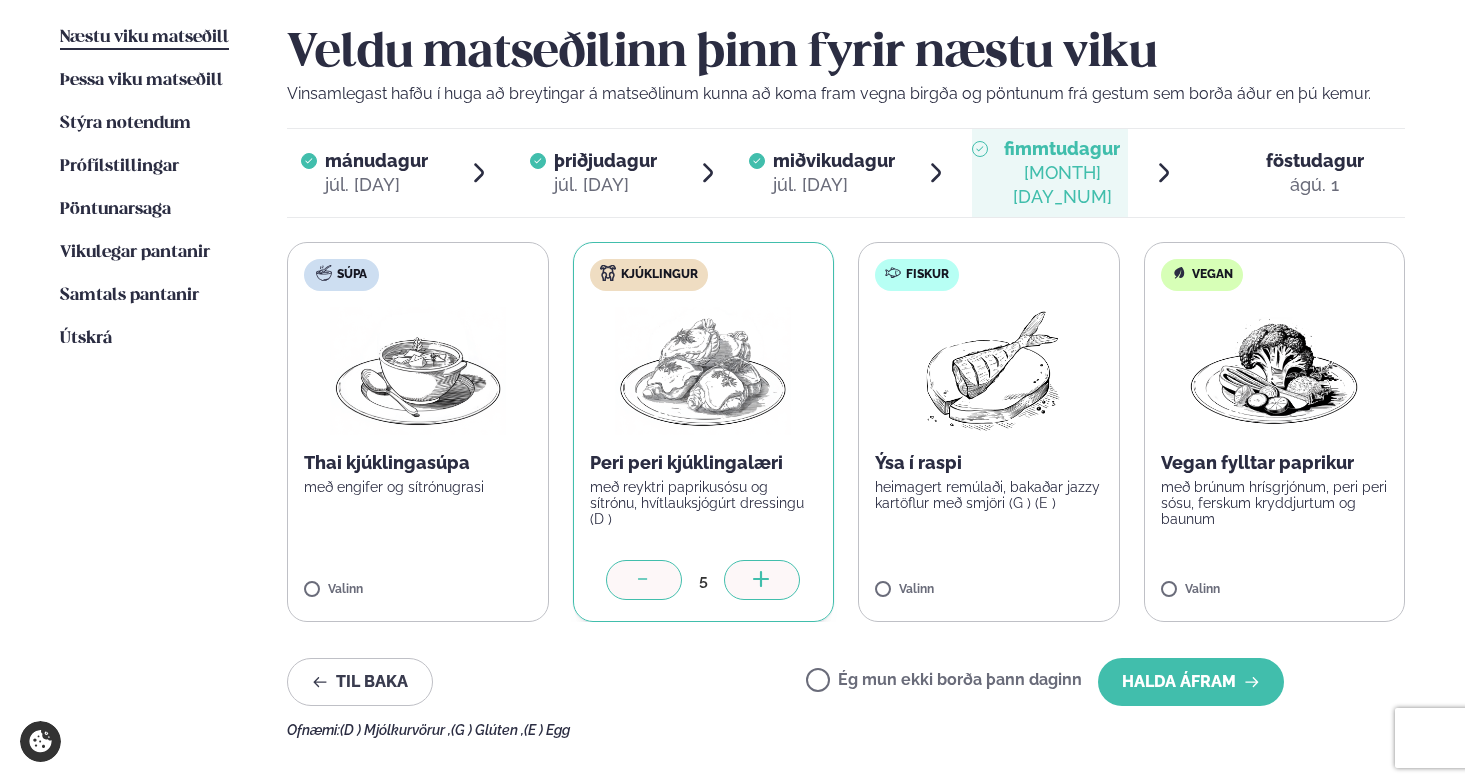 click 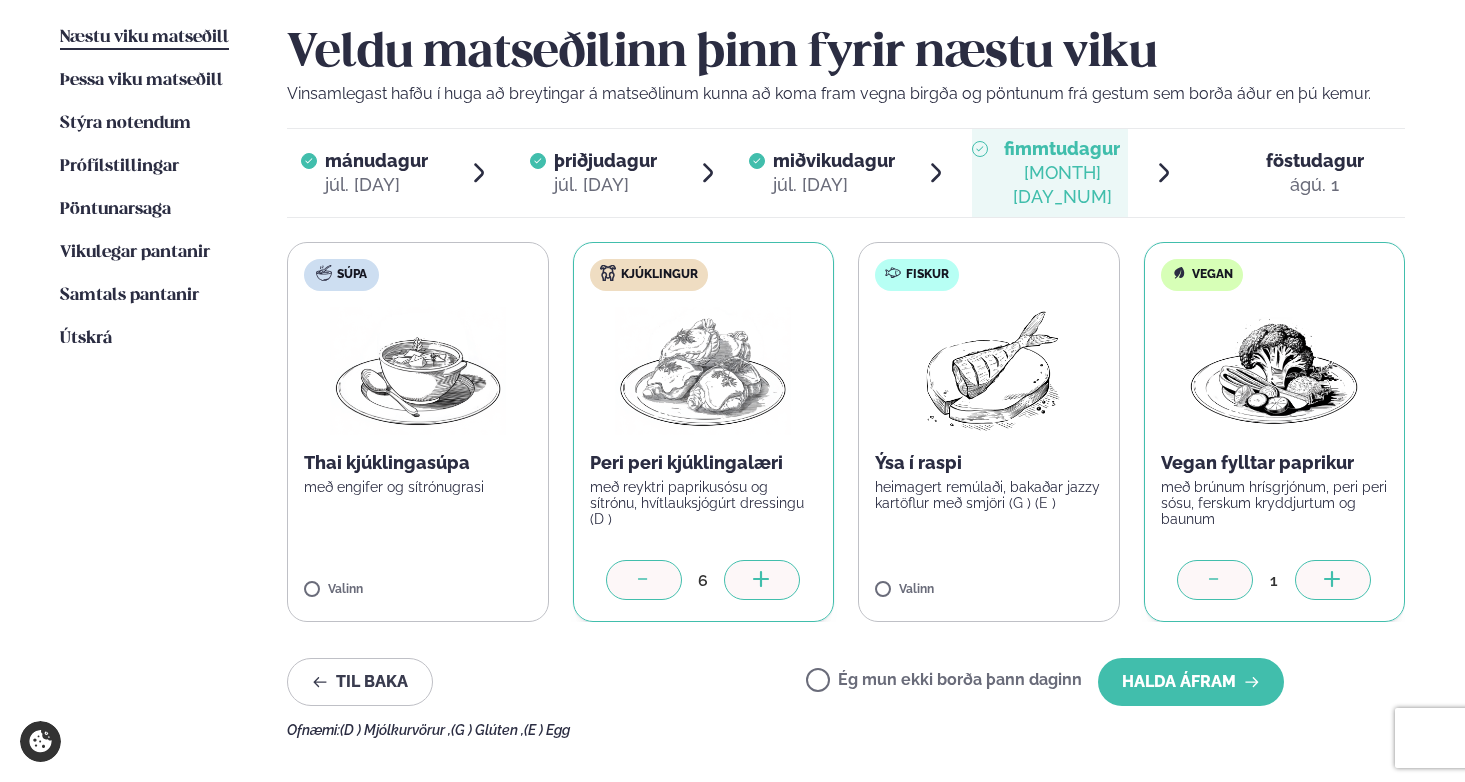 click at bounding box center [1333, 580] 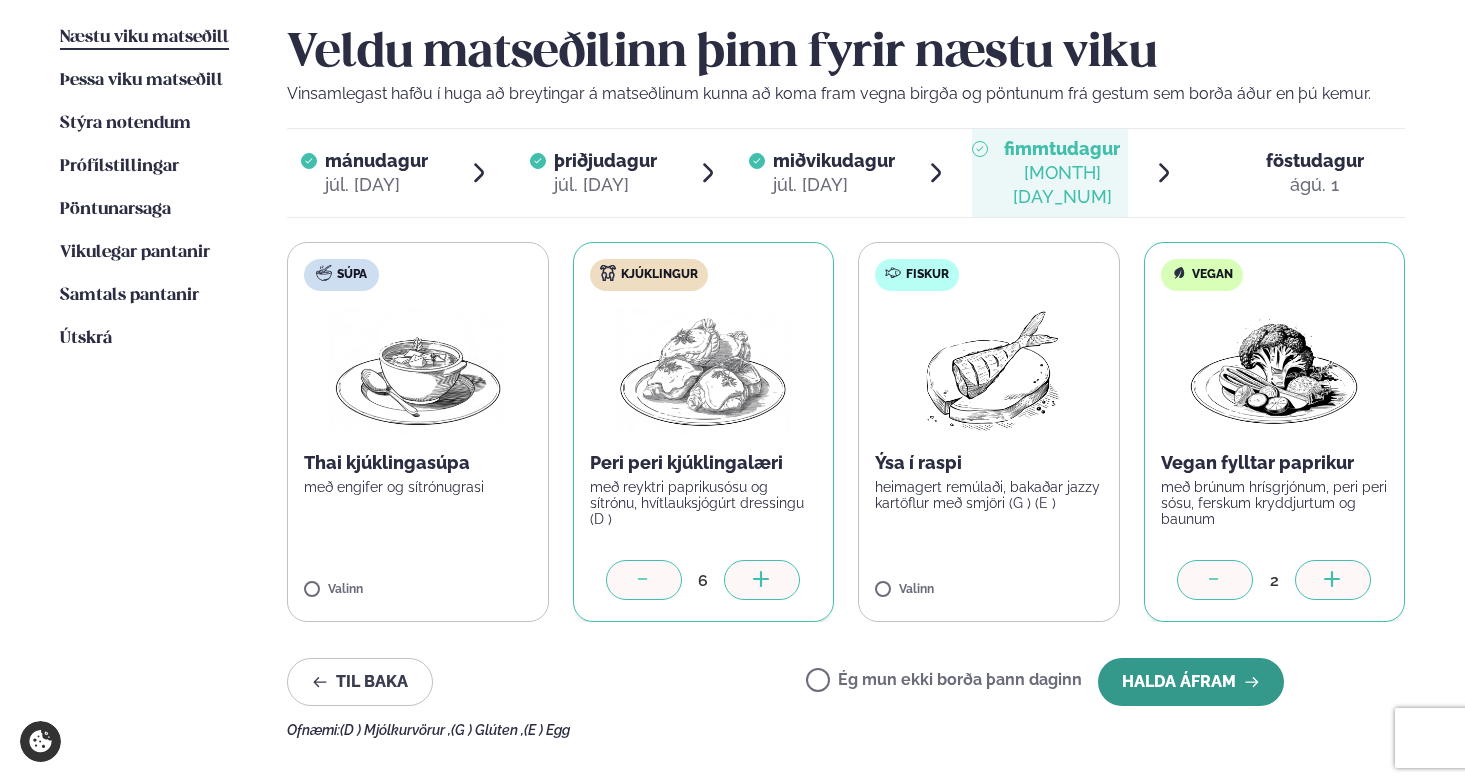 click on "Halda áfram" at bounding box center (1191, 682) 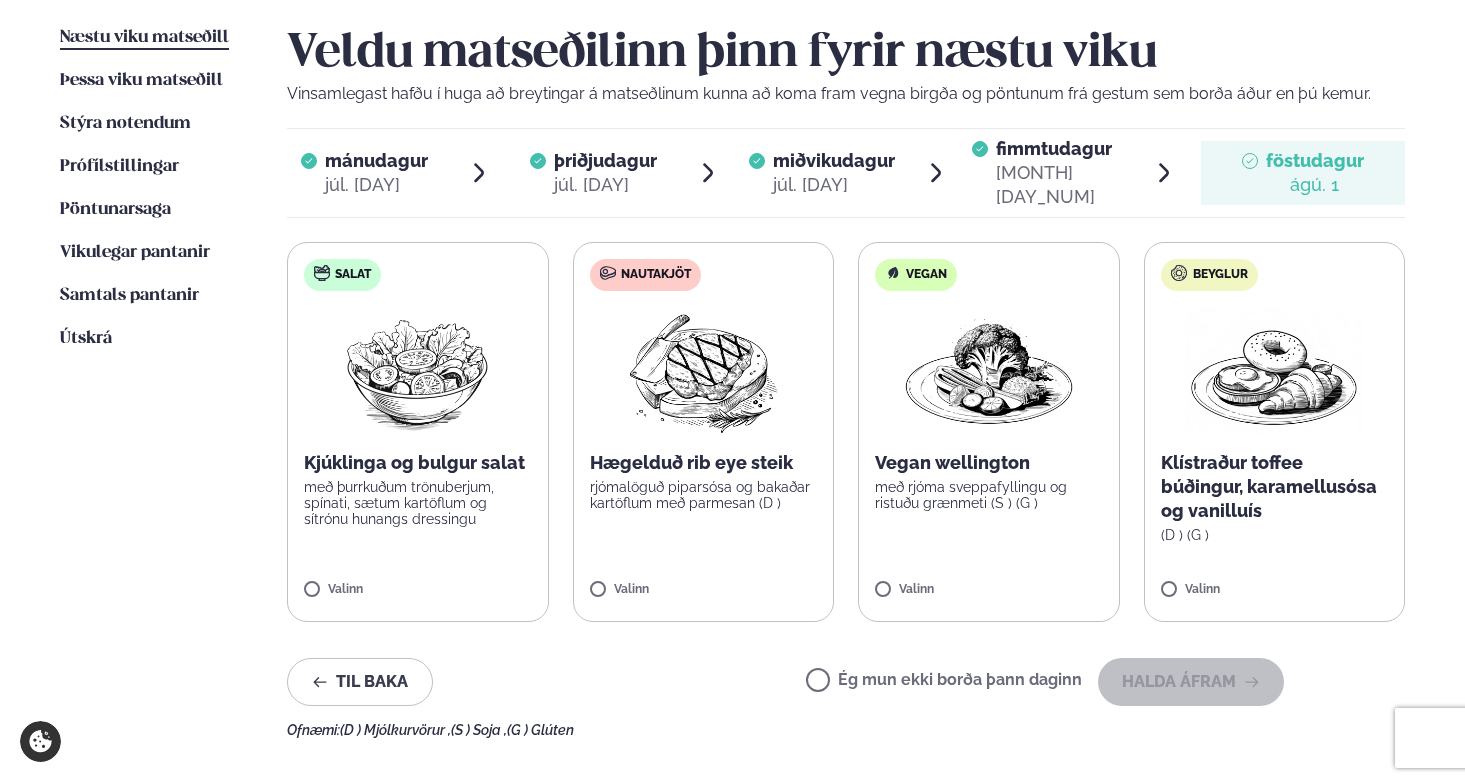 click on "Ég mun ekki borða þann daginn" at bounding box center [944, 682] 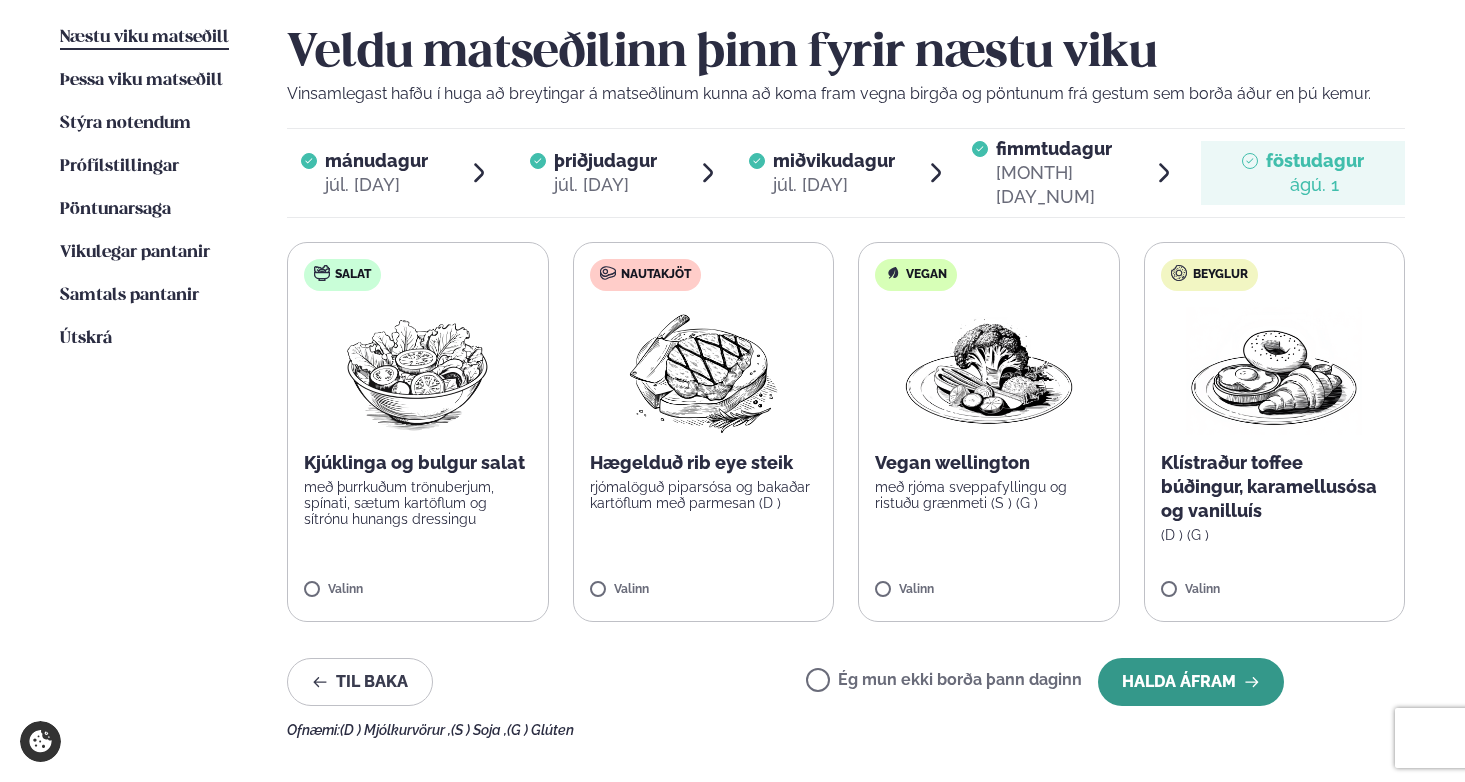 click on "Halda áfram" at bounding box center (1191, 682) 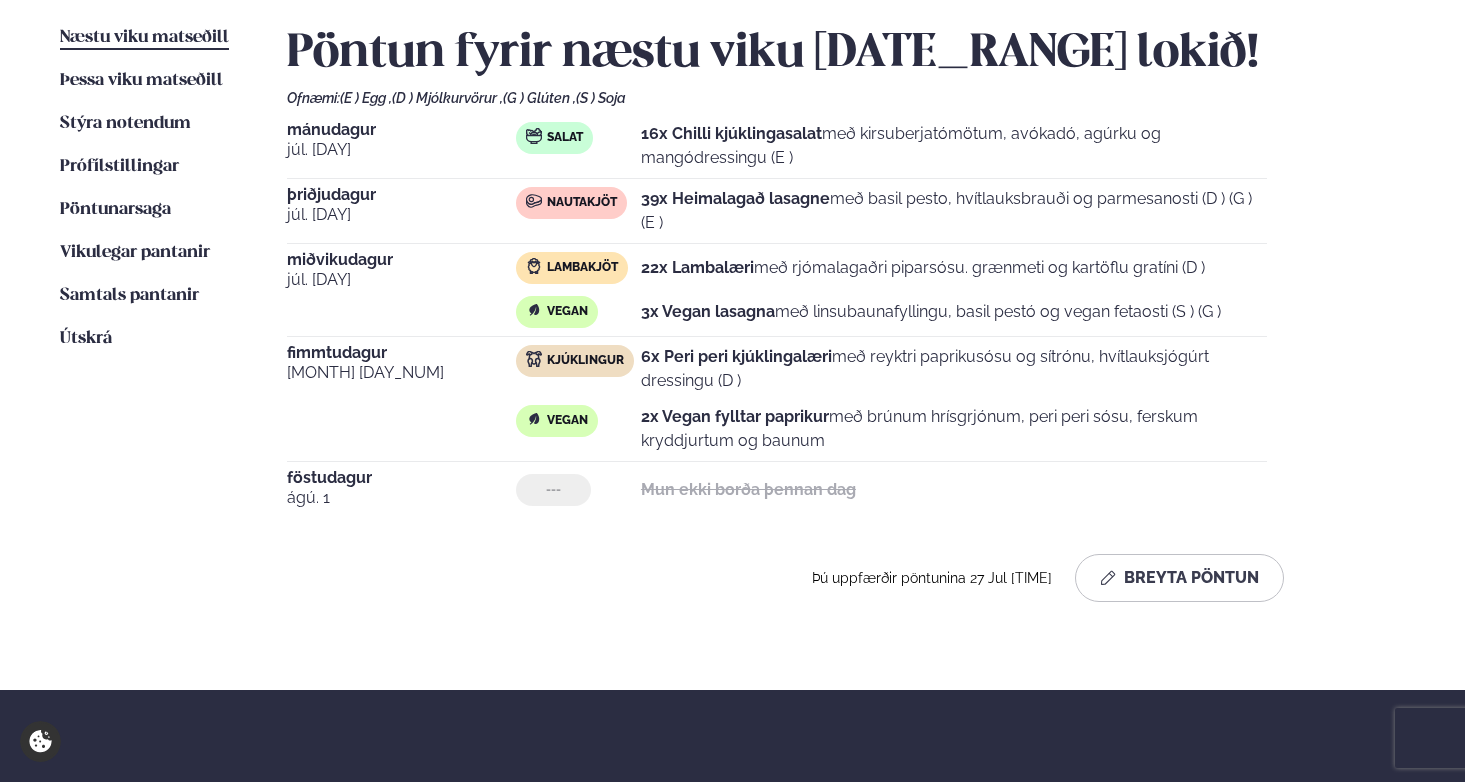 scroll, scrollTop: 0, scrollLeft: 0, axis: both 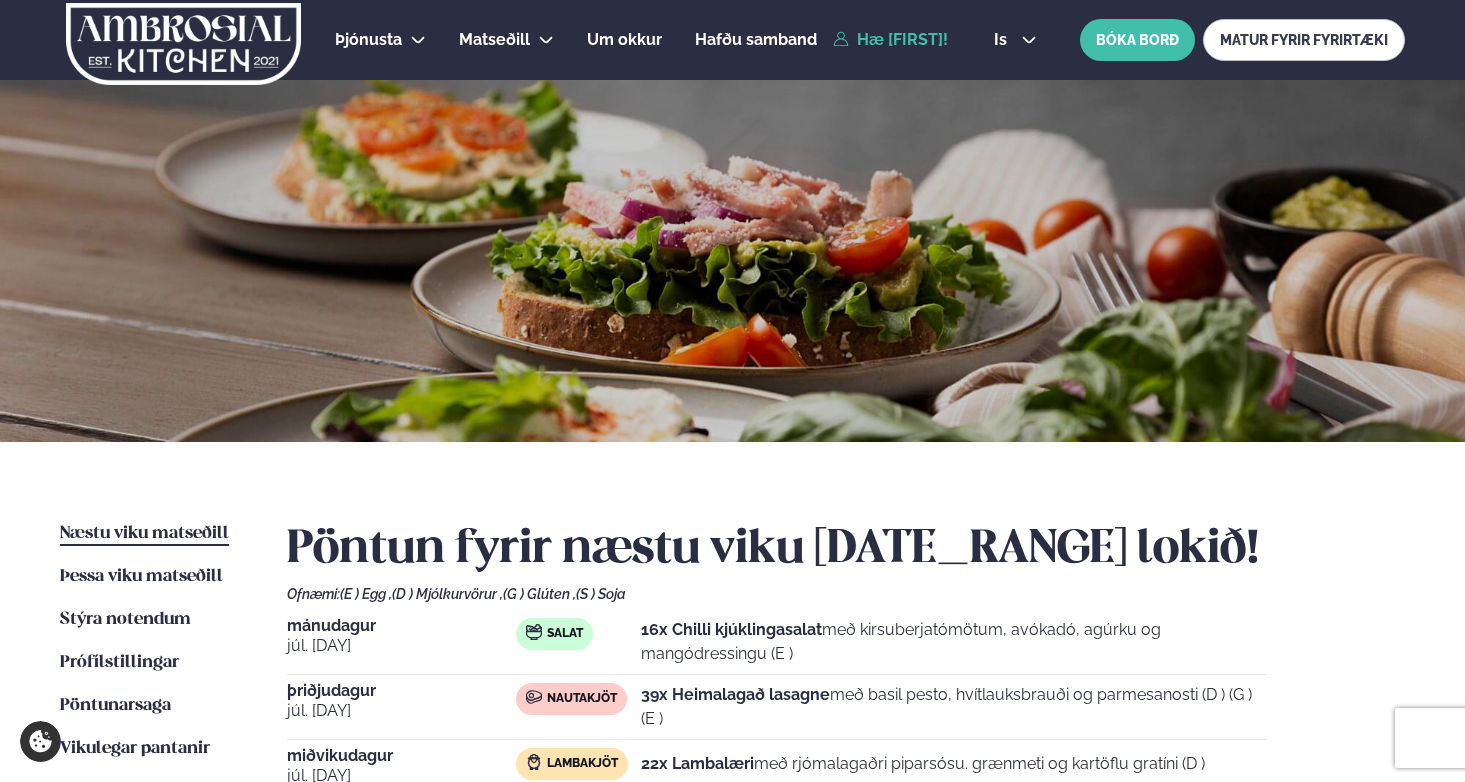 click on "Hæ [FIRST]!" at bounding box center [890, 40] 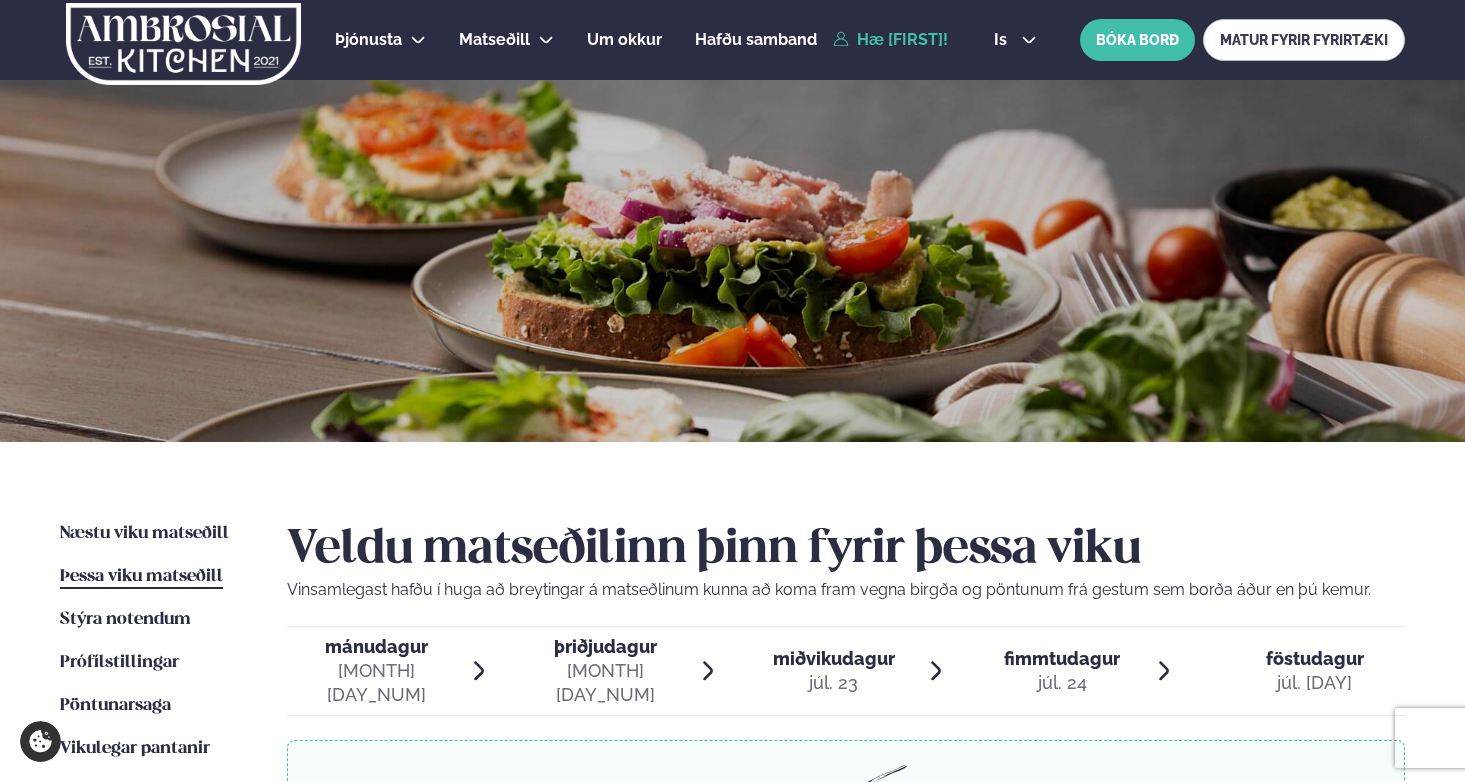 click on "Hæ [FIRST]!" at bounding box center [890, 40] 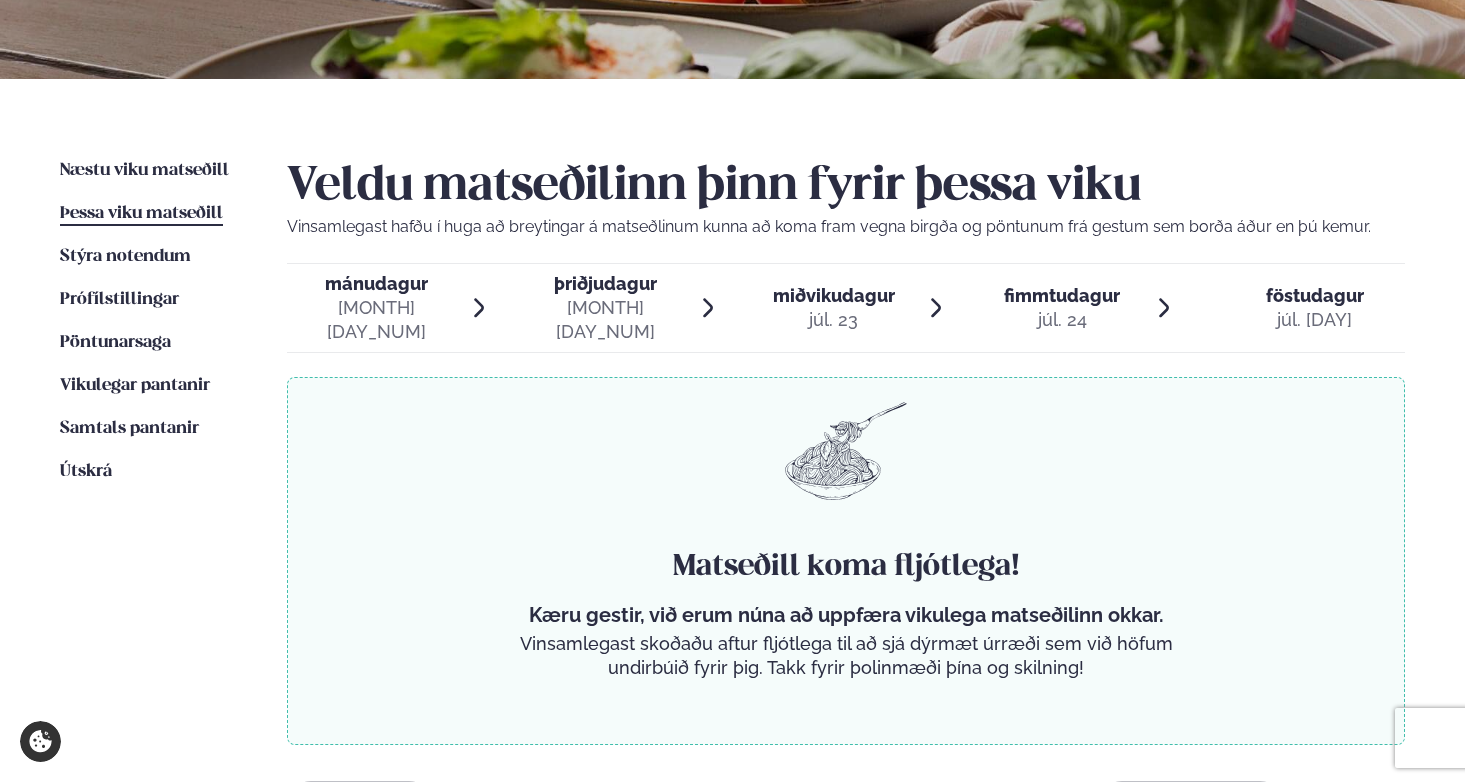 scroll, scrollTop: 367, scrollLeft: 0, axis: vertical 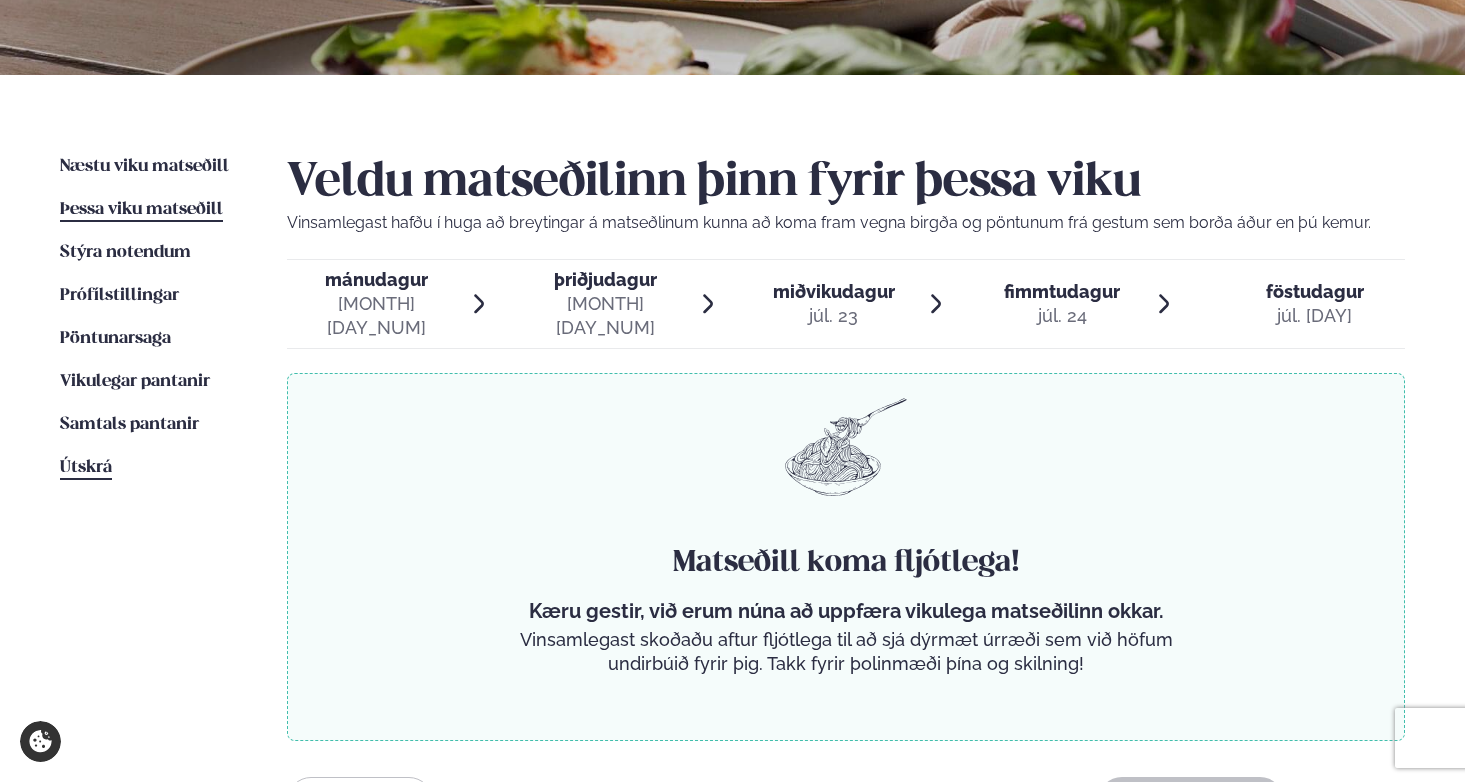 click on "Útskrá" at bounding box center (86, 467) 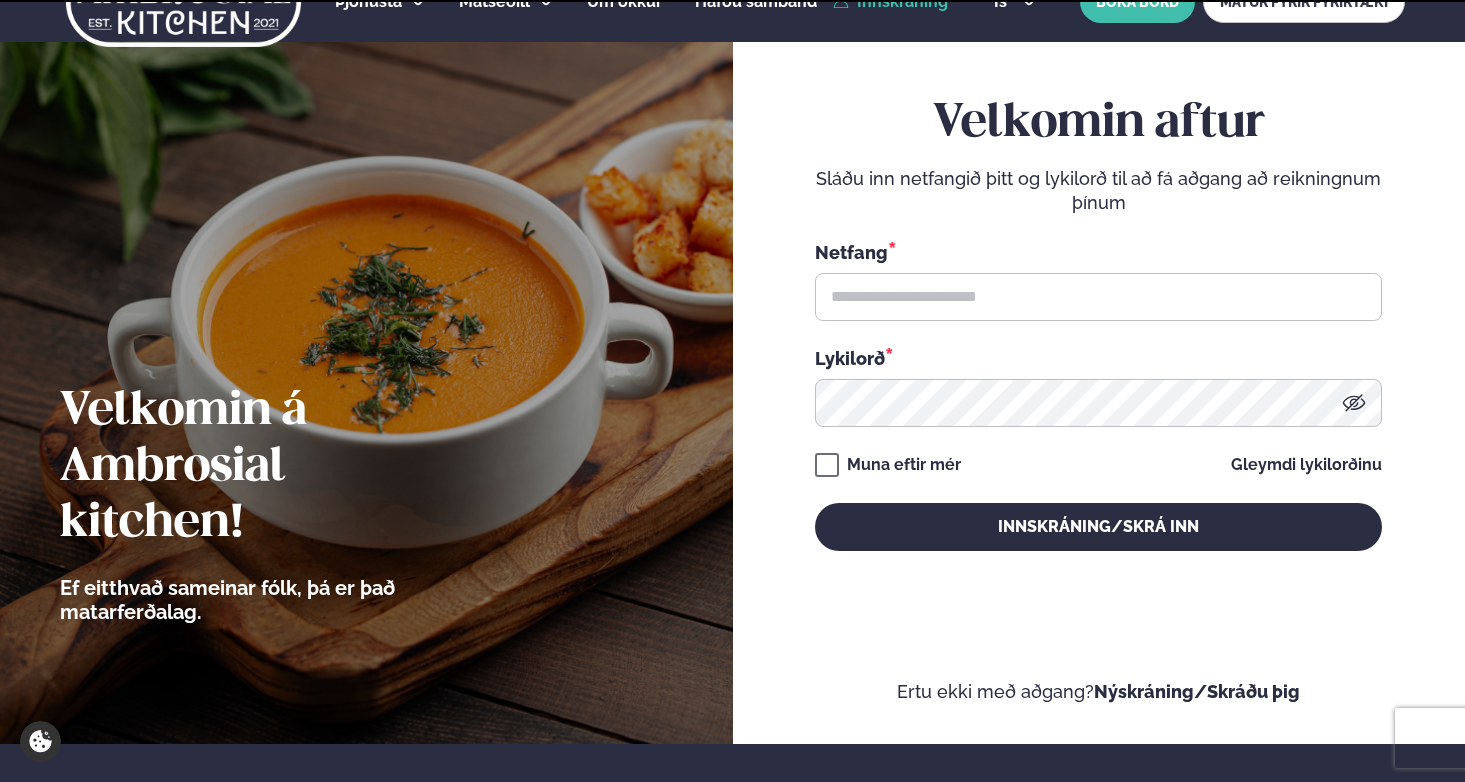 scroll, scrollTop: 0, scrollLeft: 0, axis: both 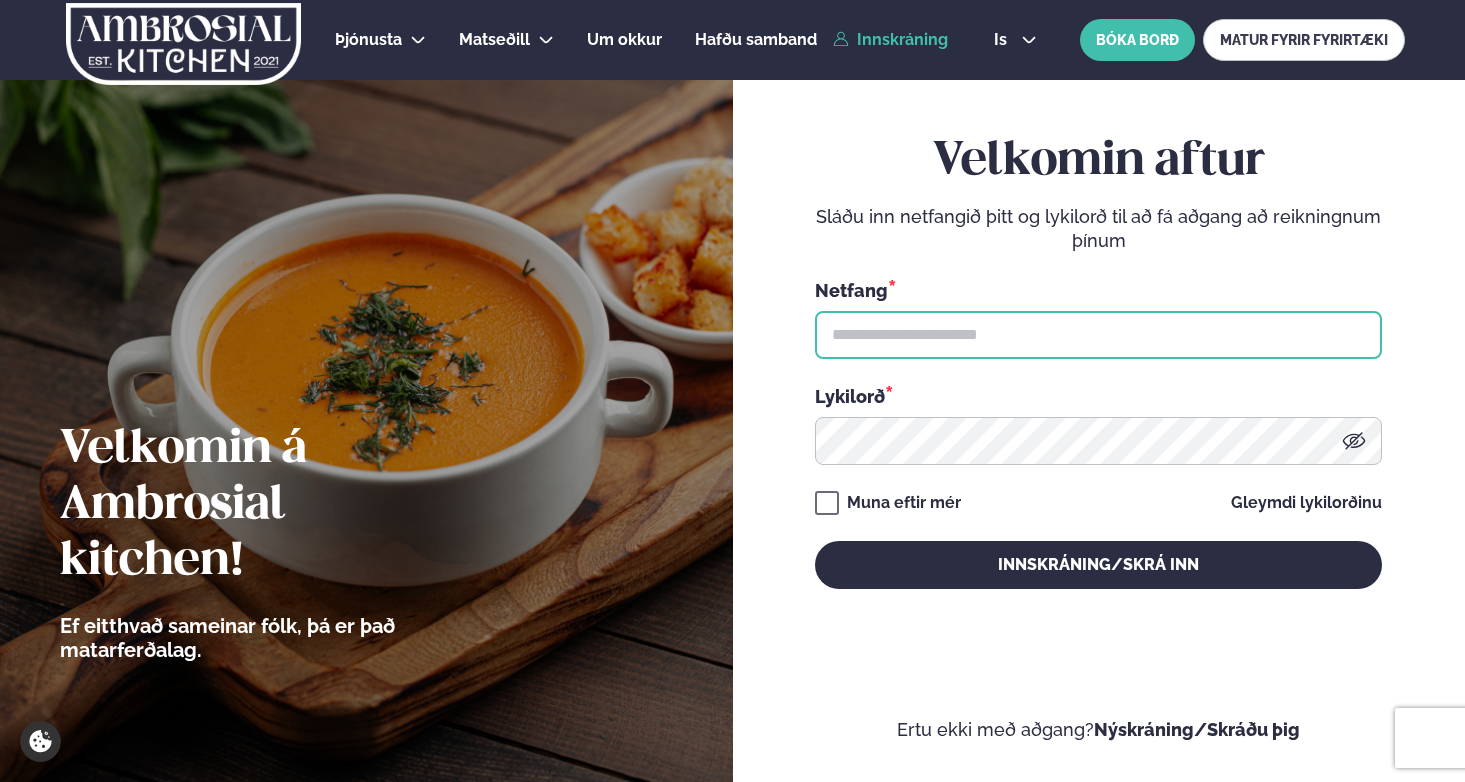 click at bounding box center (1098, 335) 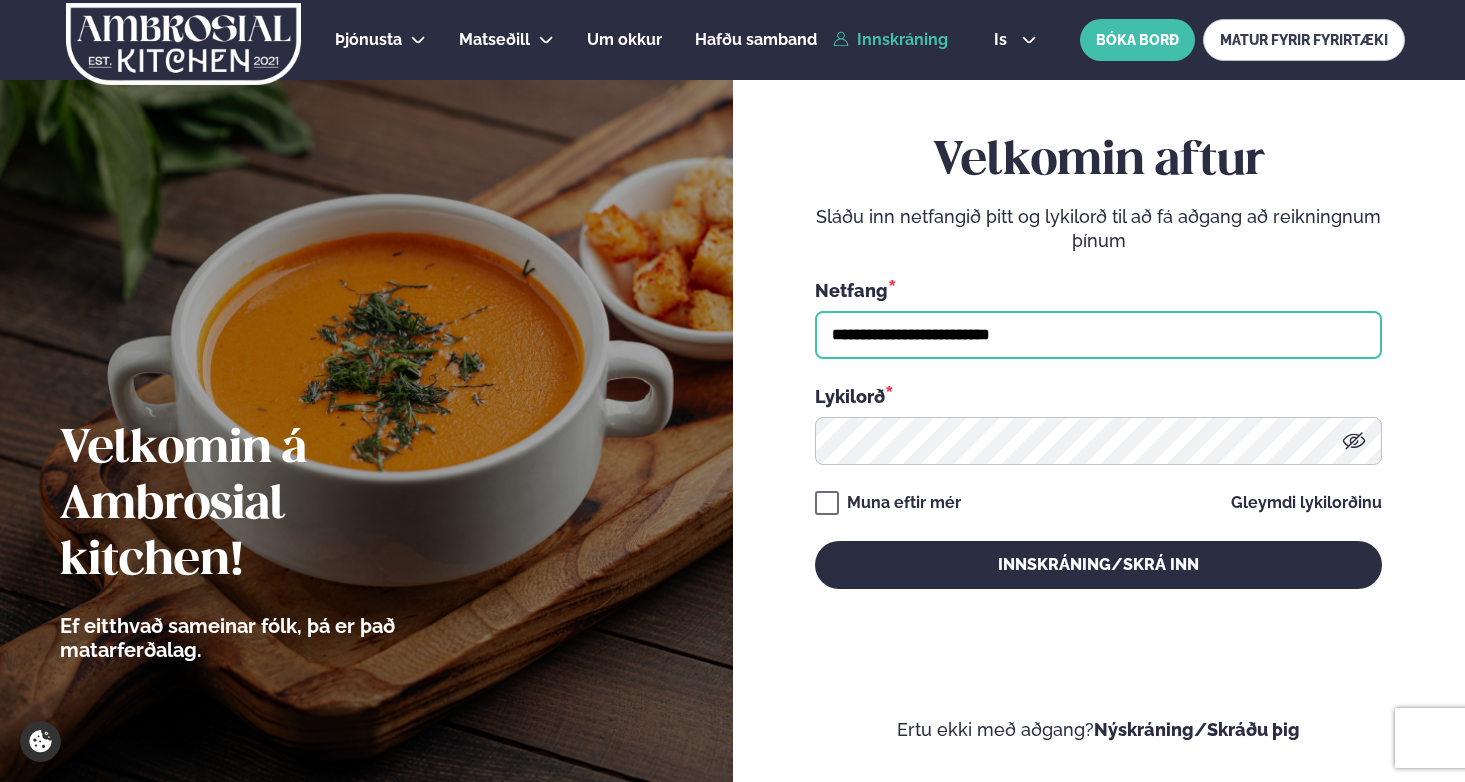 type on "**********" 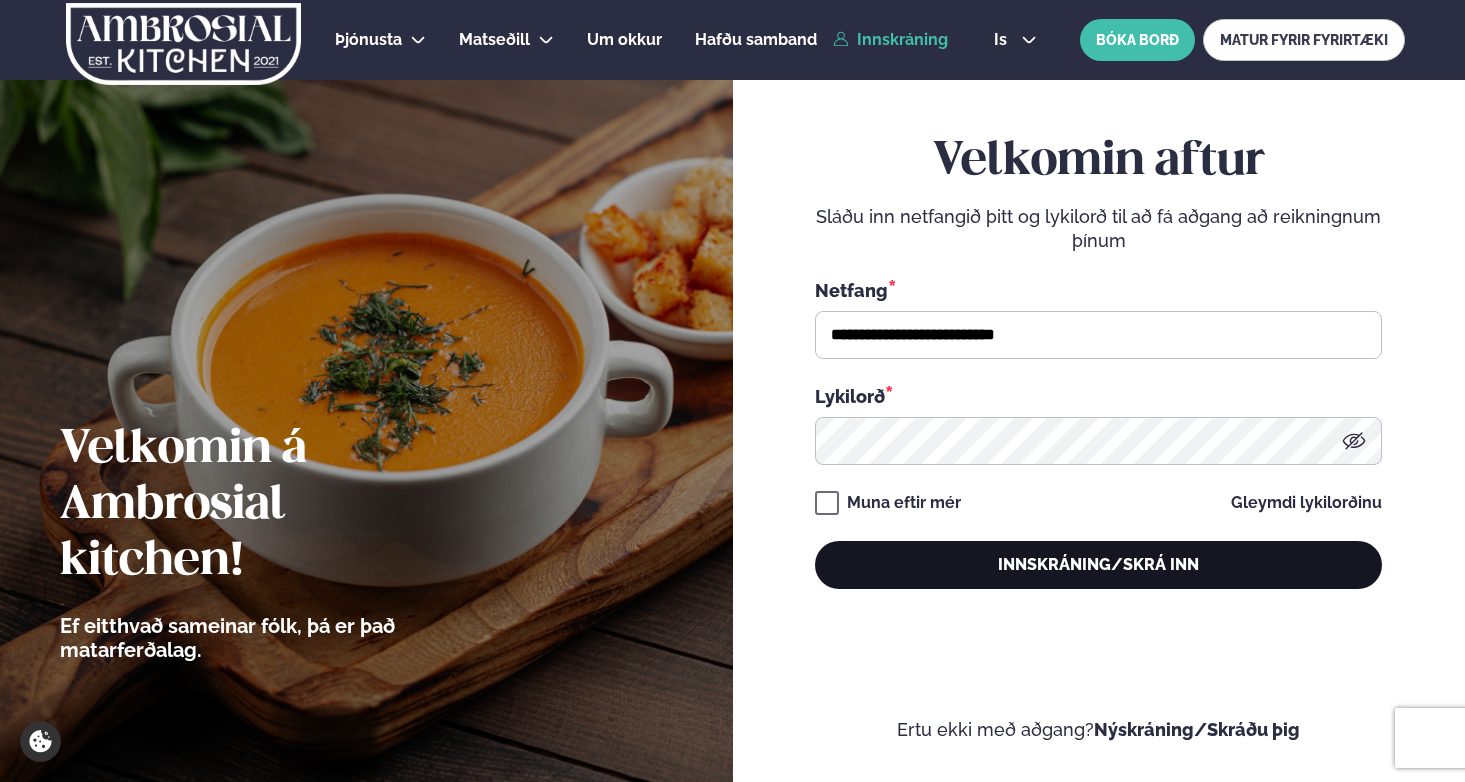 click on "Innskráning/Skrá inn" at bounding box center (1098, 565) 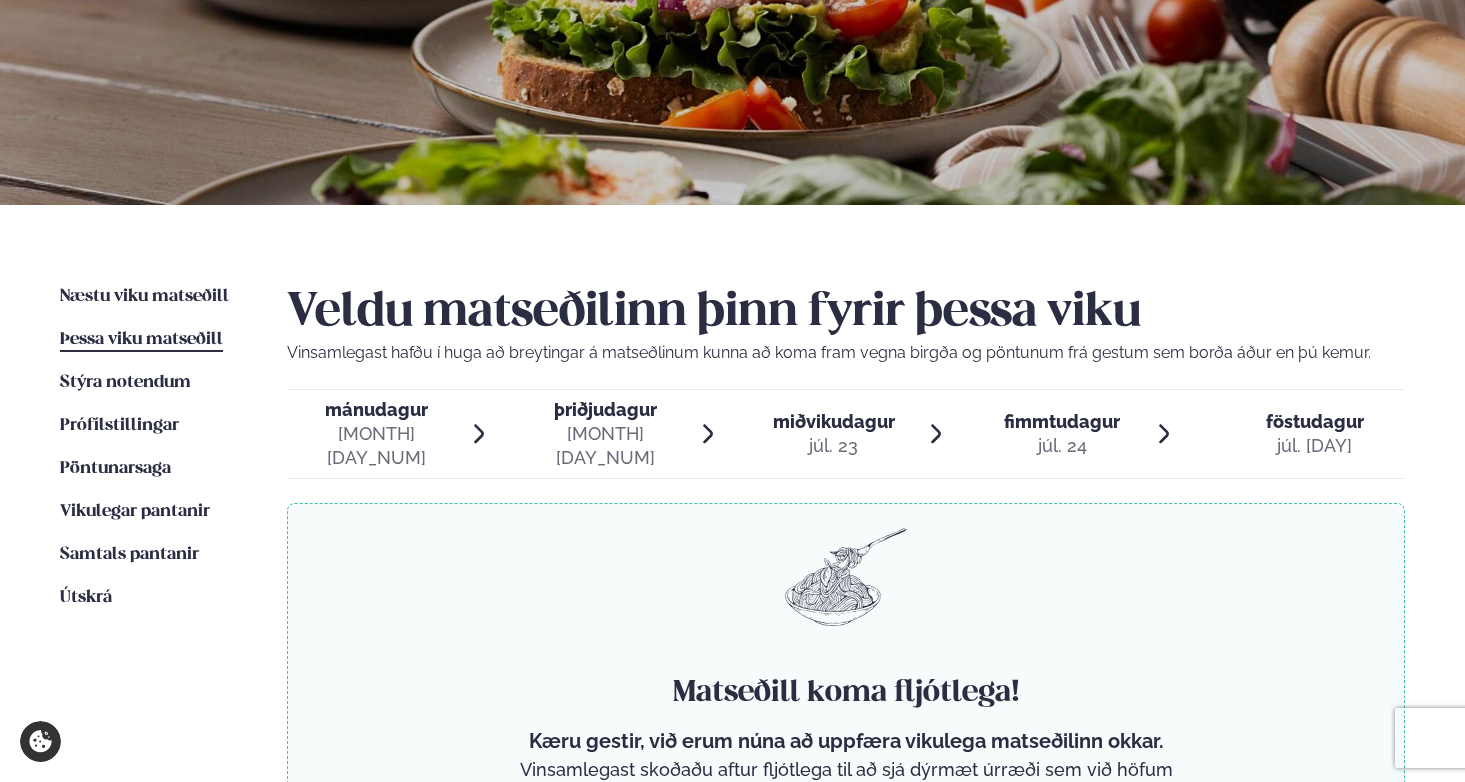 scroll, scrollTop: 255, scrollLeft: 0, axis: vertical 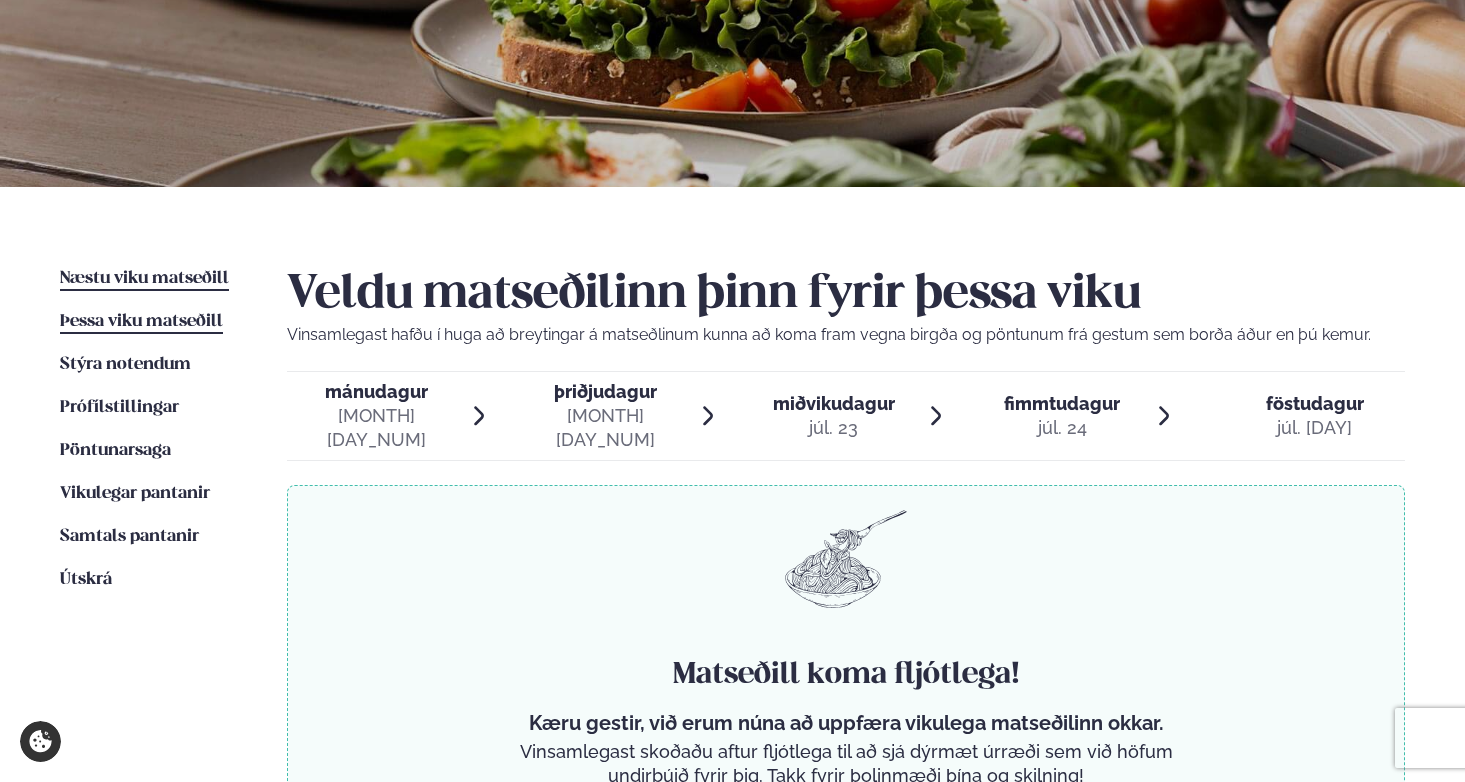 click on "Næstu viku matseðill" at bounding box center (144, 278) 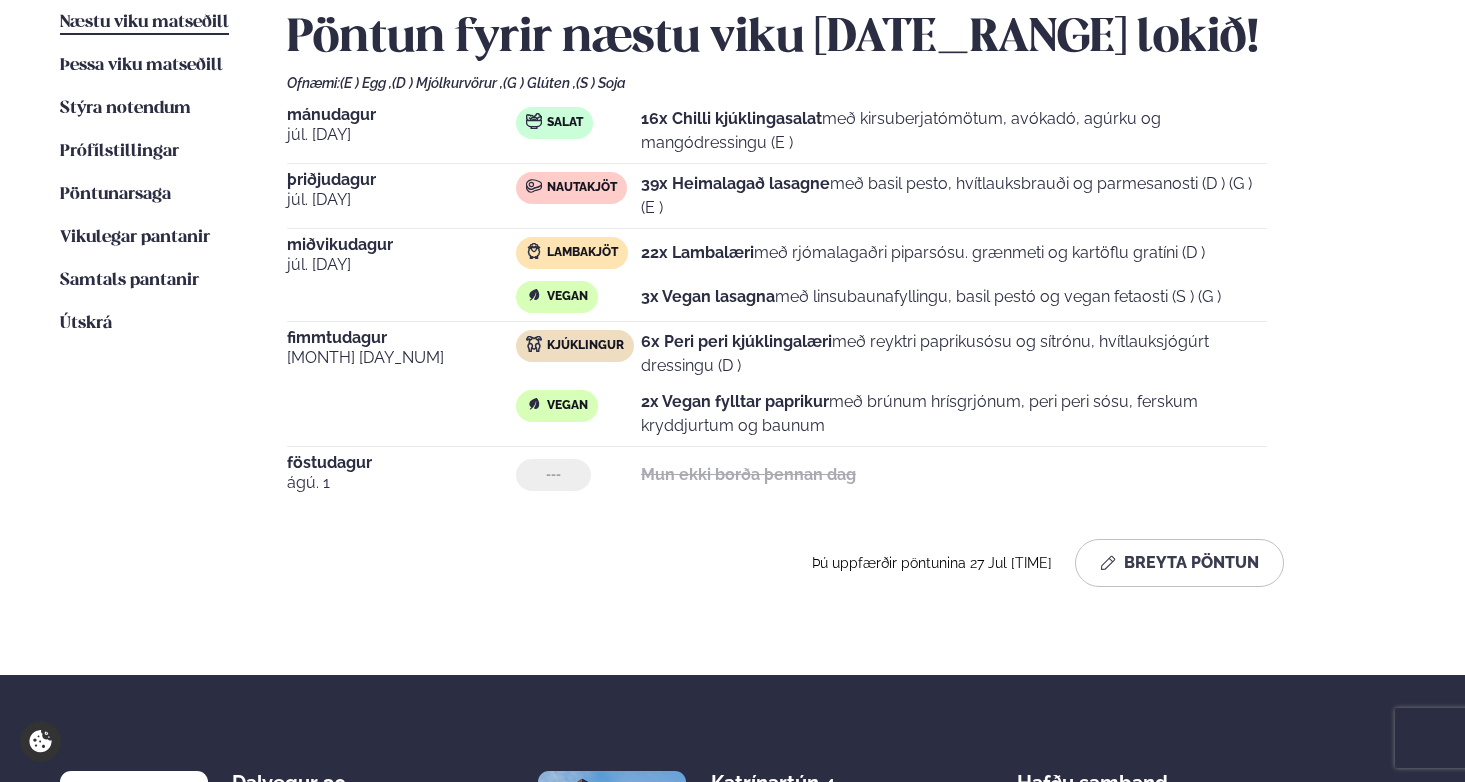 scroll, scrollTop: 0, scrollLeft: 0, axis: both 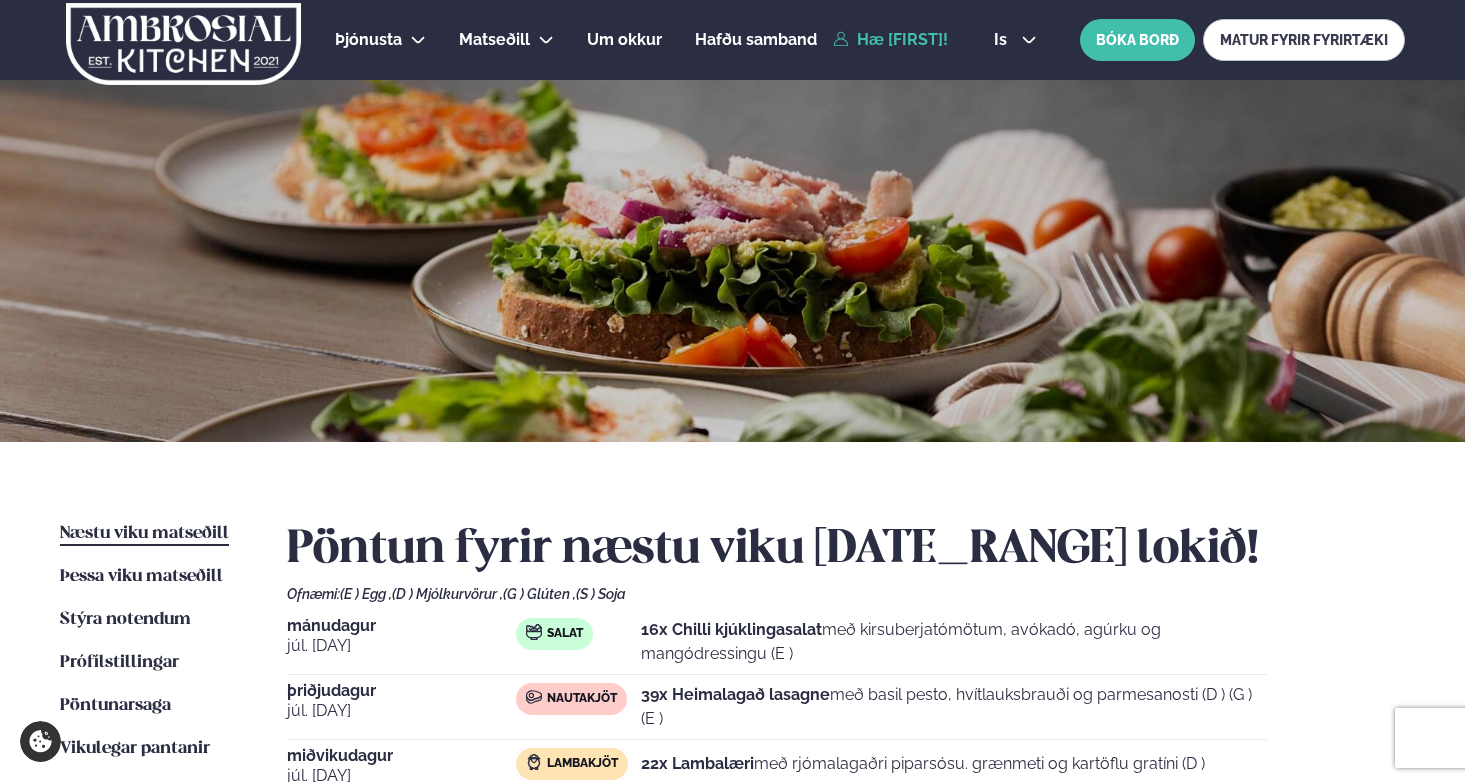 click on "Hæ [FIRST]!" at bounding box center [890, 40] 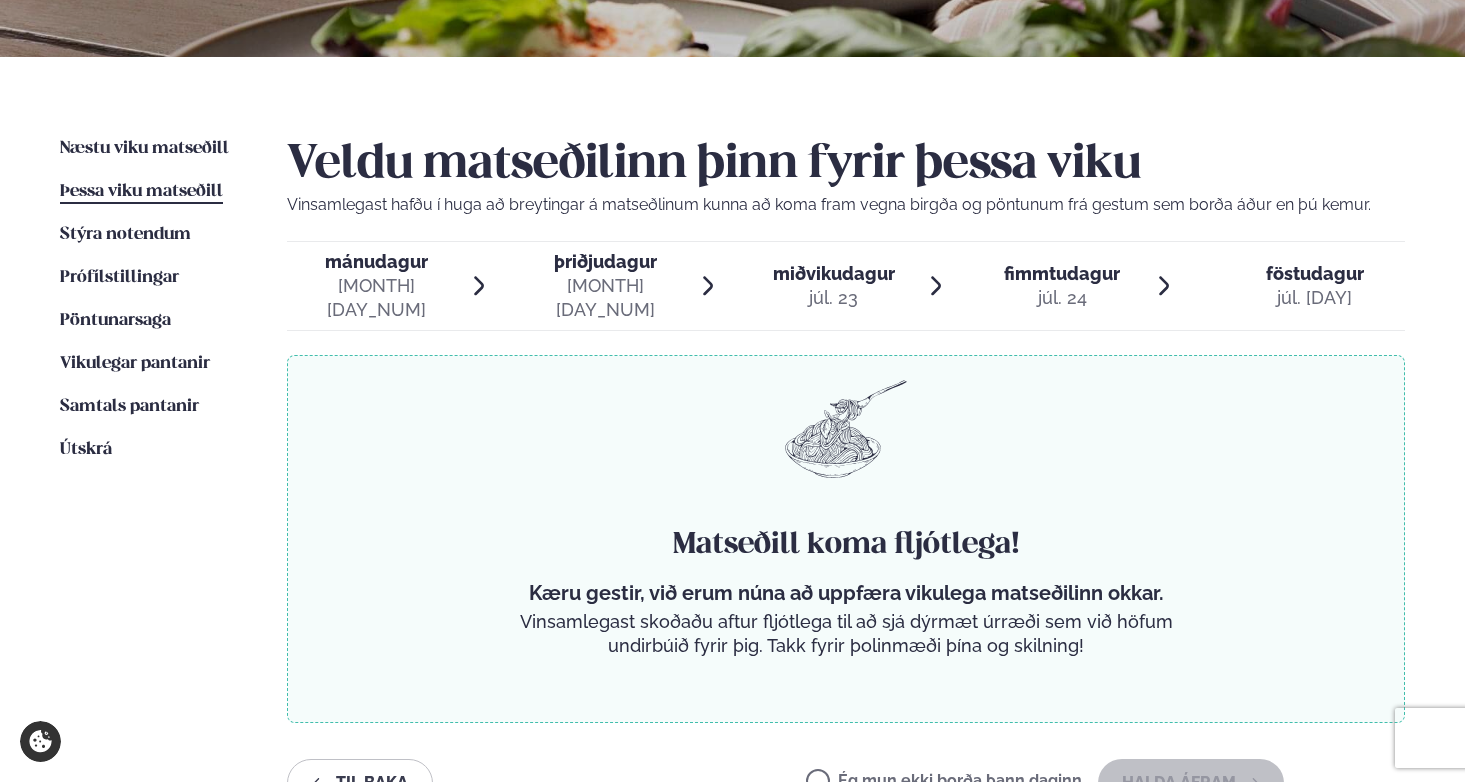 scroll, scrollTop: 388, scrollLeft: 0, axis: vertical 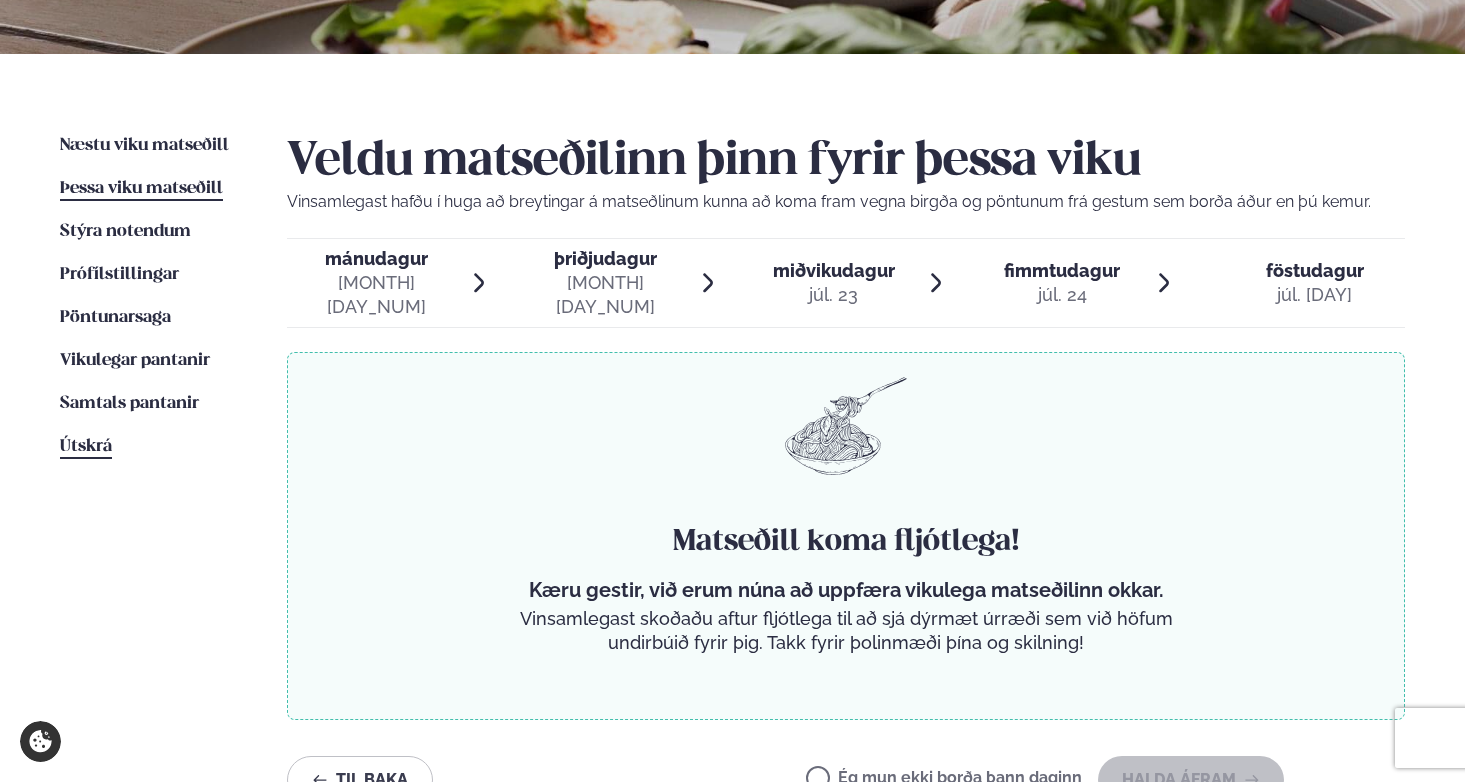 click on "Útskrá" at bounding box center (86, 446) 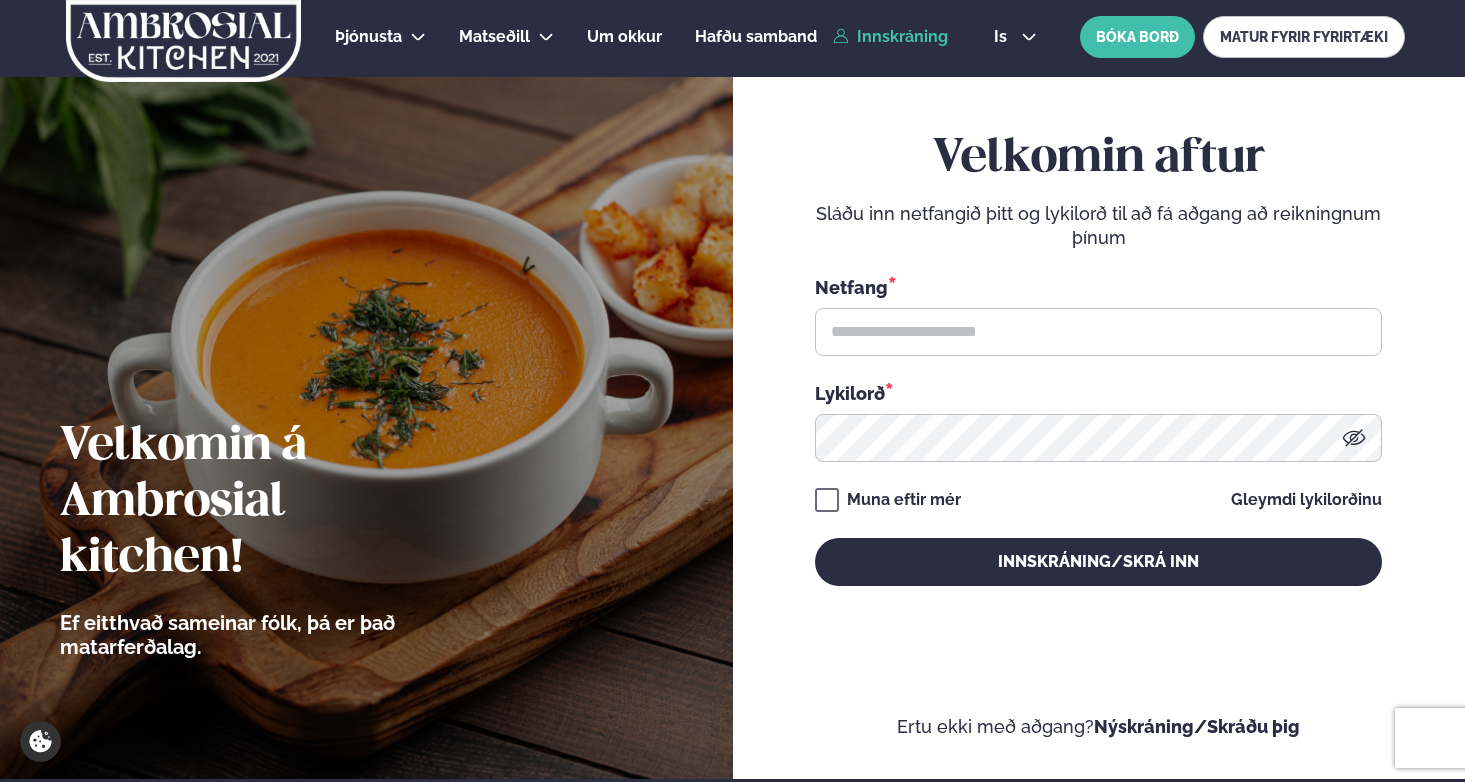 scroll, scrollTop: 0, scrollLeft: 0, axis: both 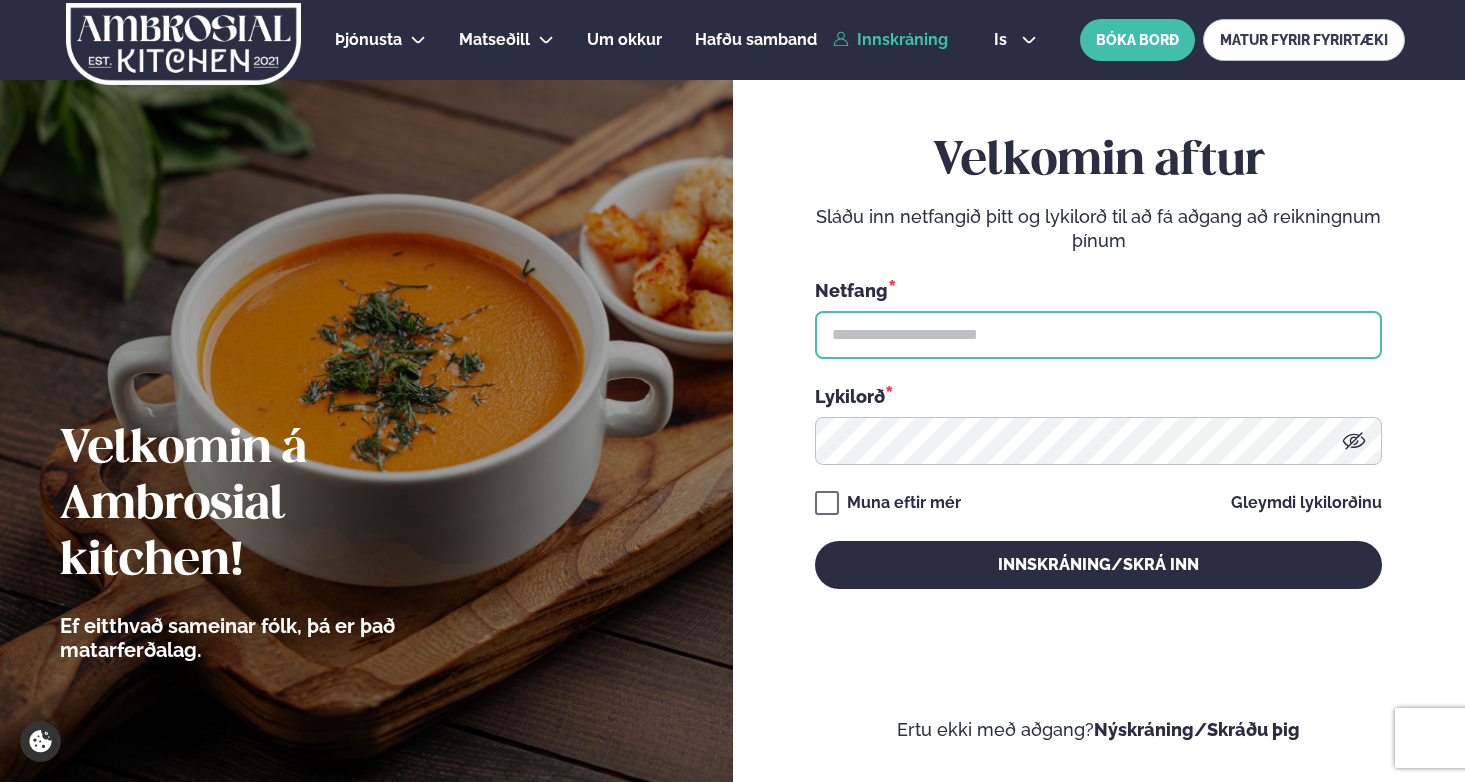 click at bounding box center [1098, 335] 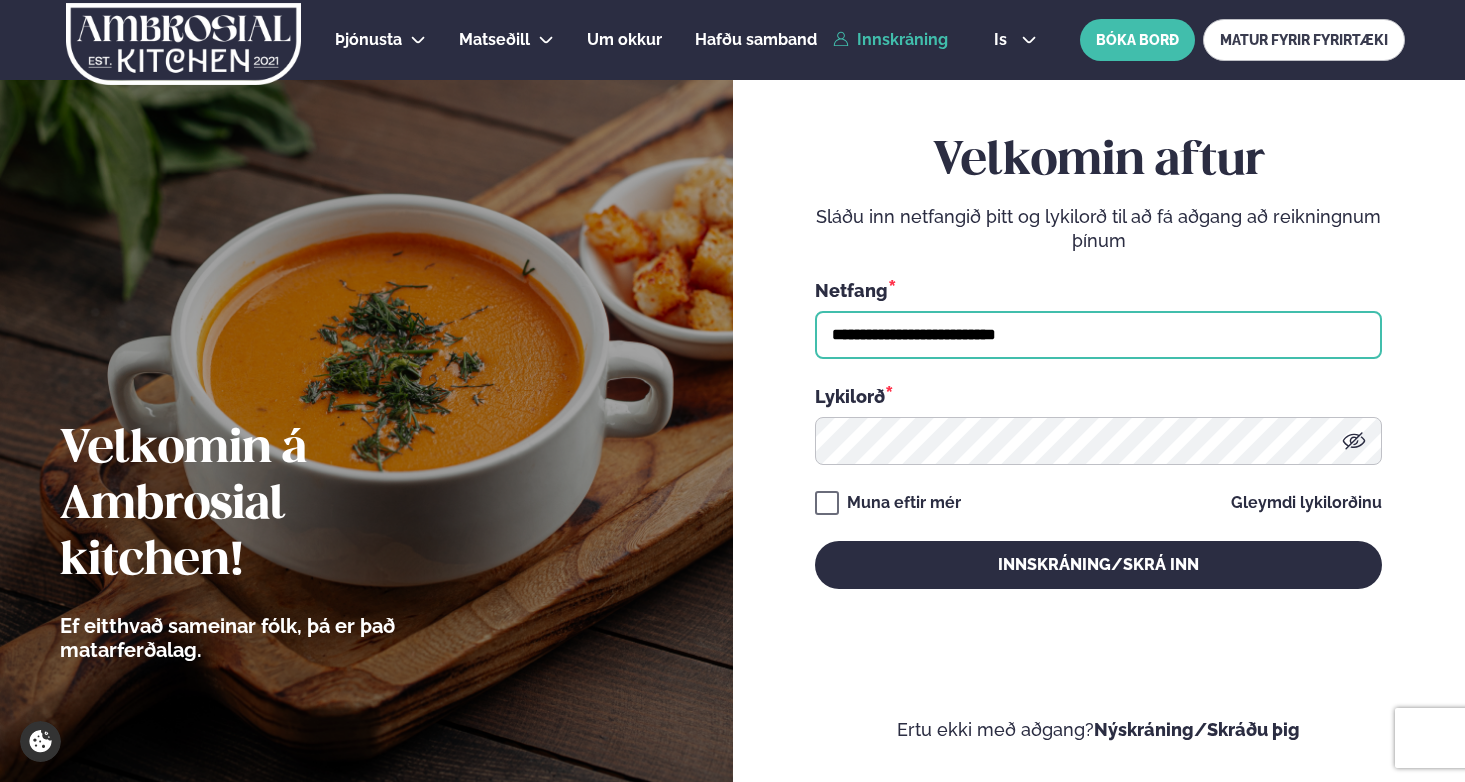 click on "**********" at bounding box center [1098, 335] 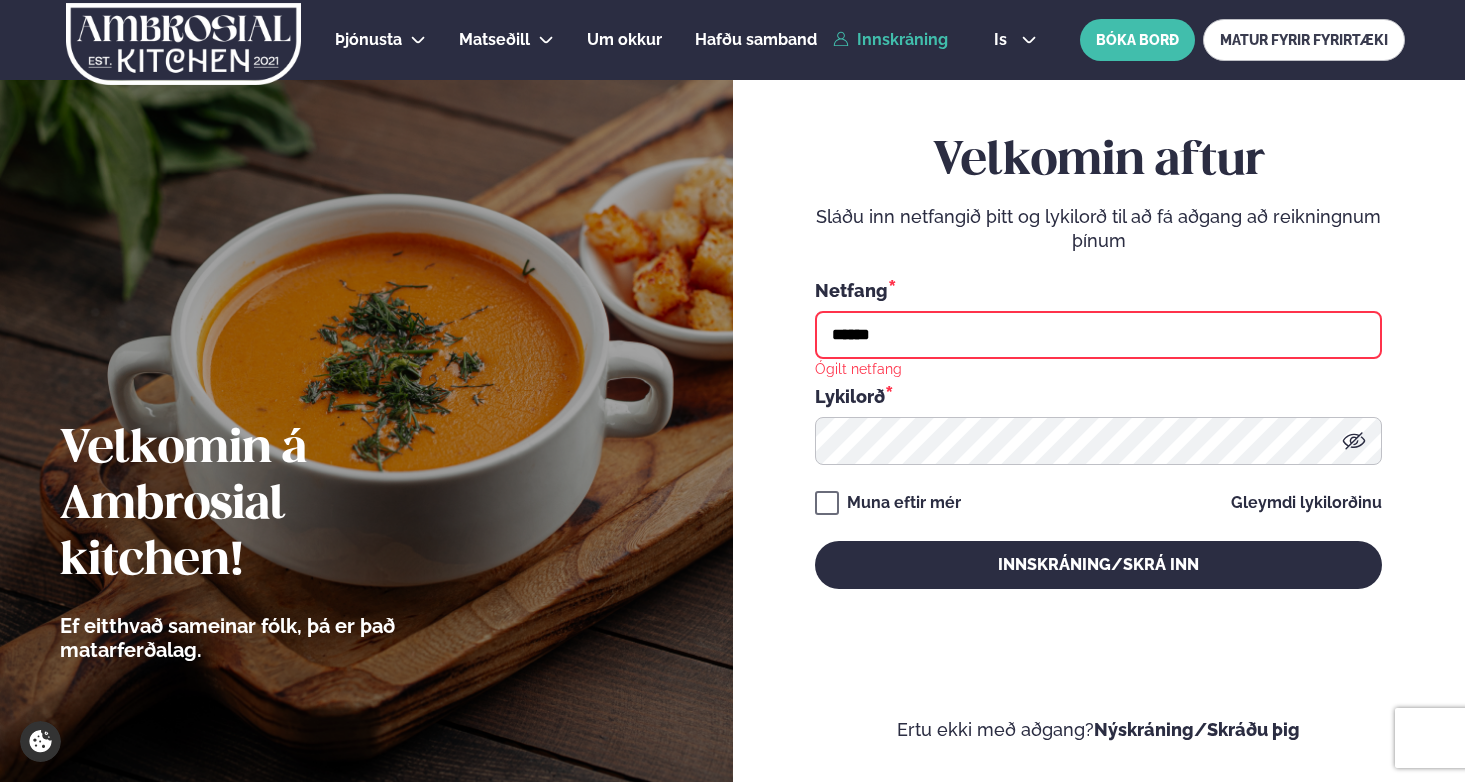 type on "**********" 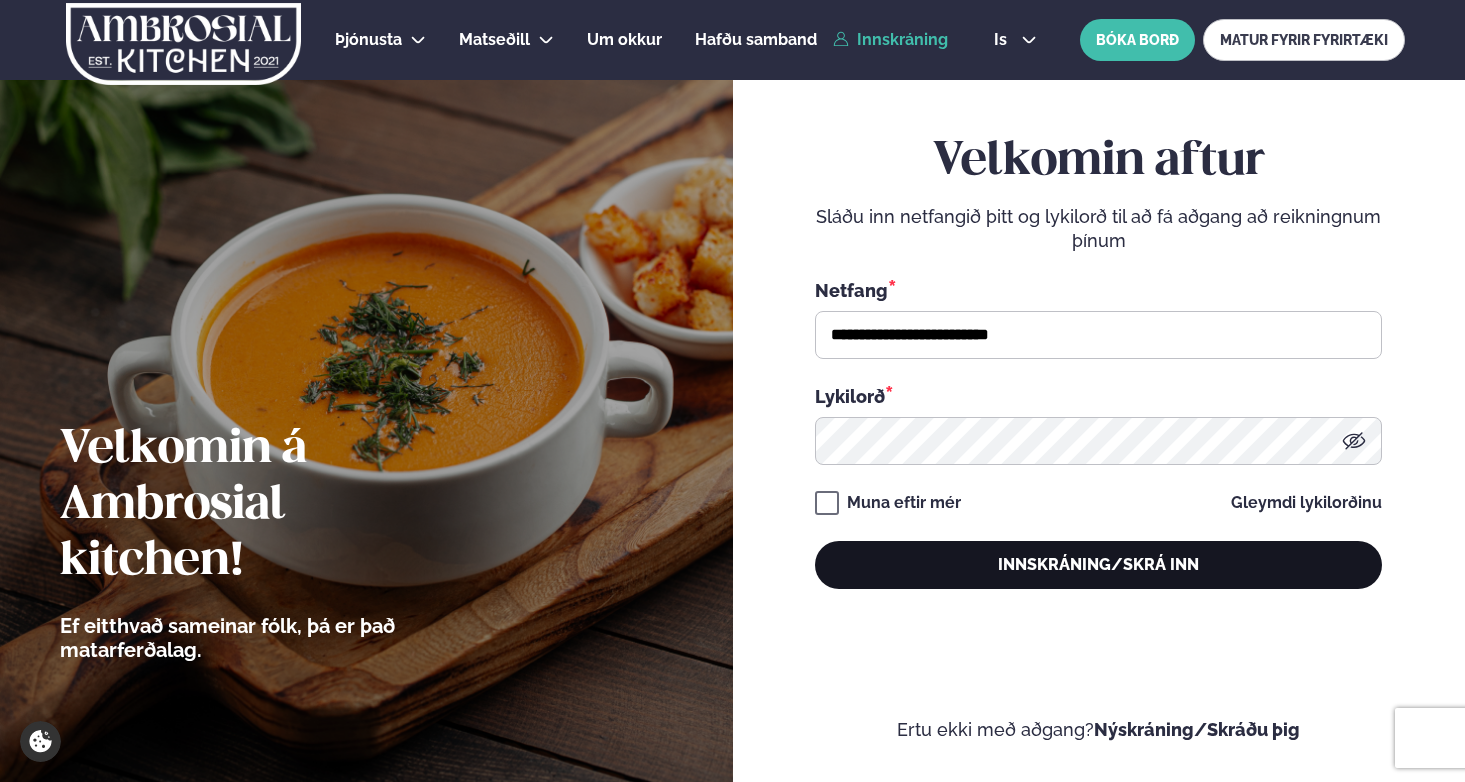 click on "Innskráning/Skrá inn" at bounding box center [1098, 565] 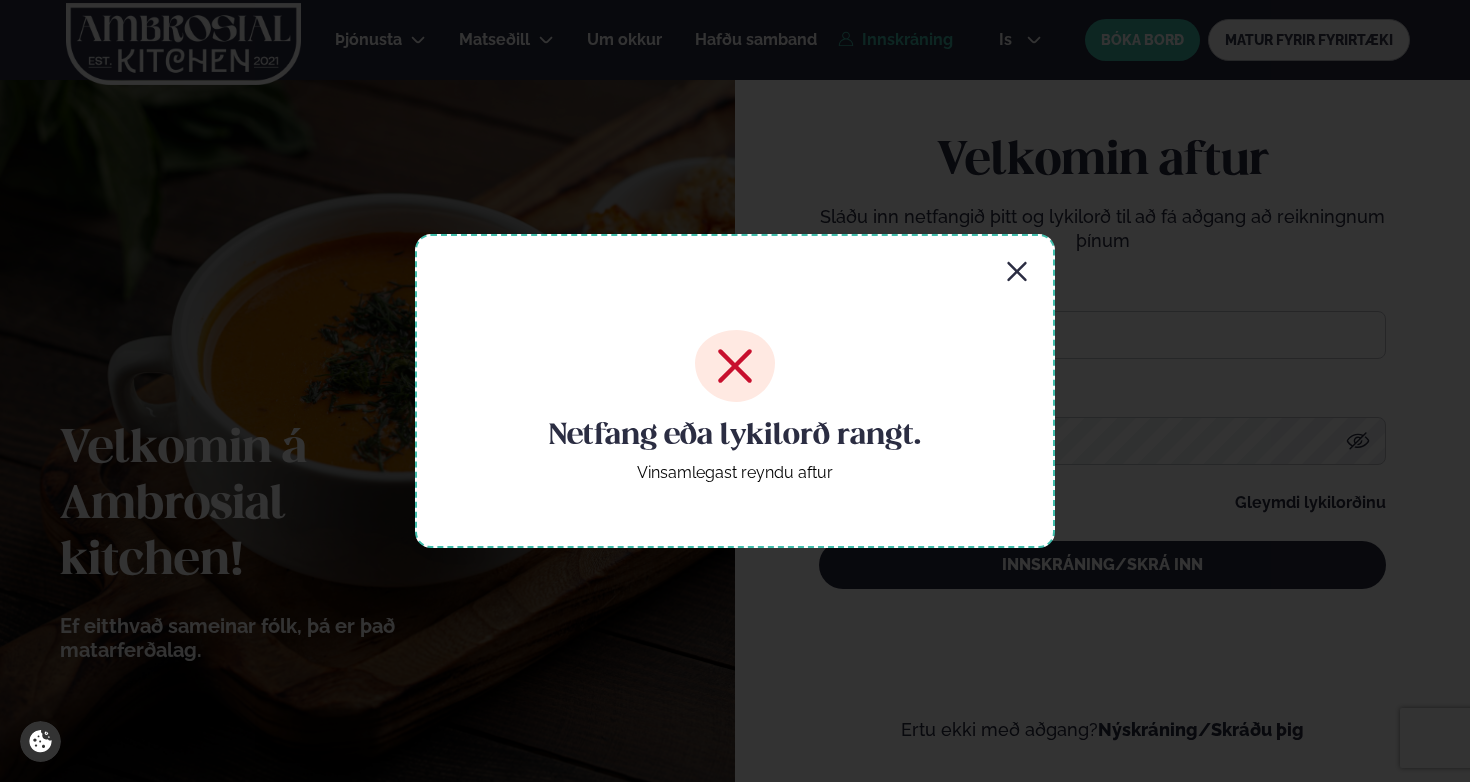 click 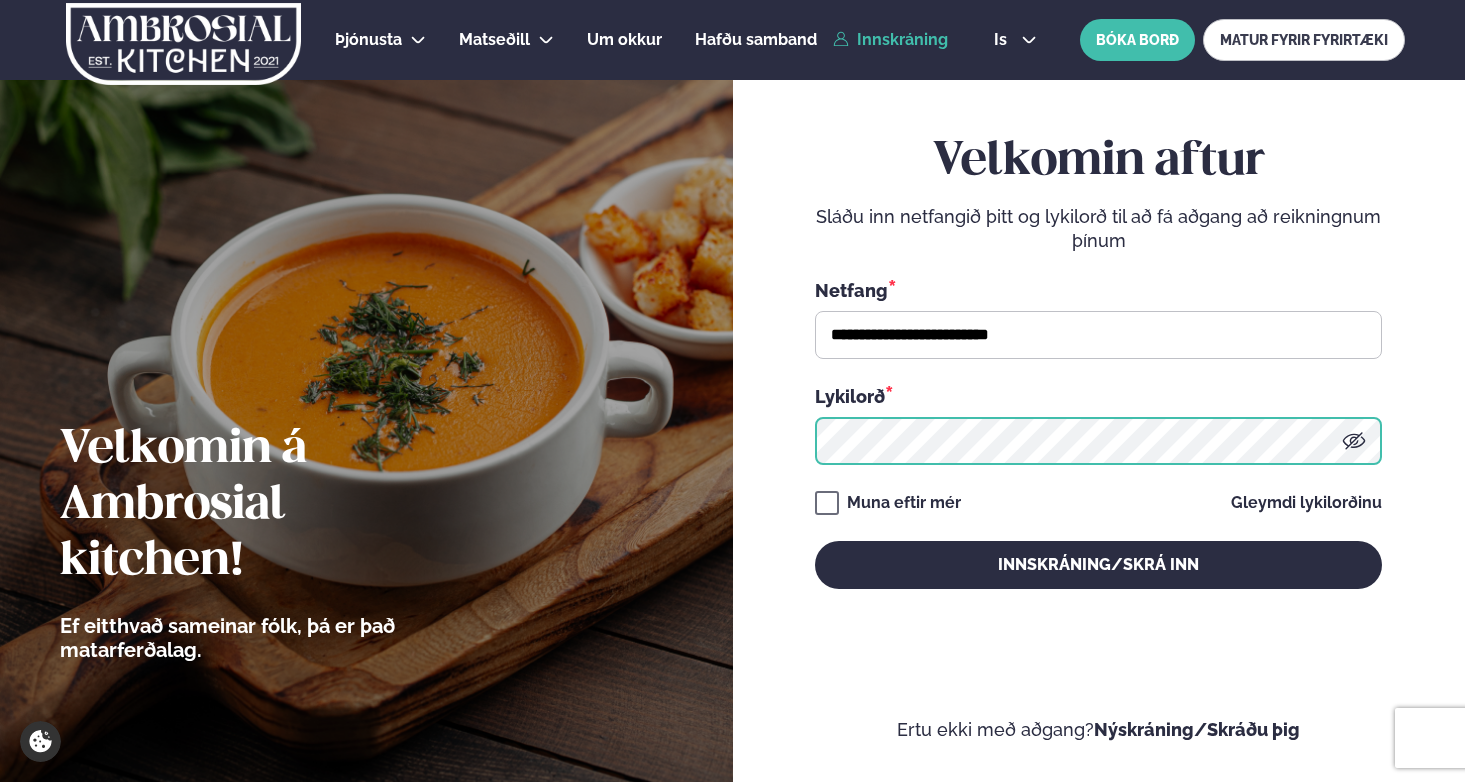 click on "Innskráning/Skrá inn" at bounding box center (1098, 565) 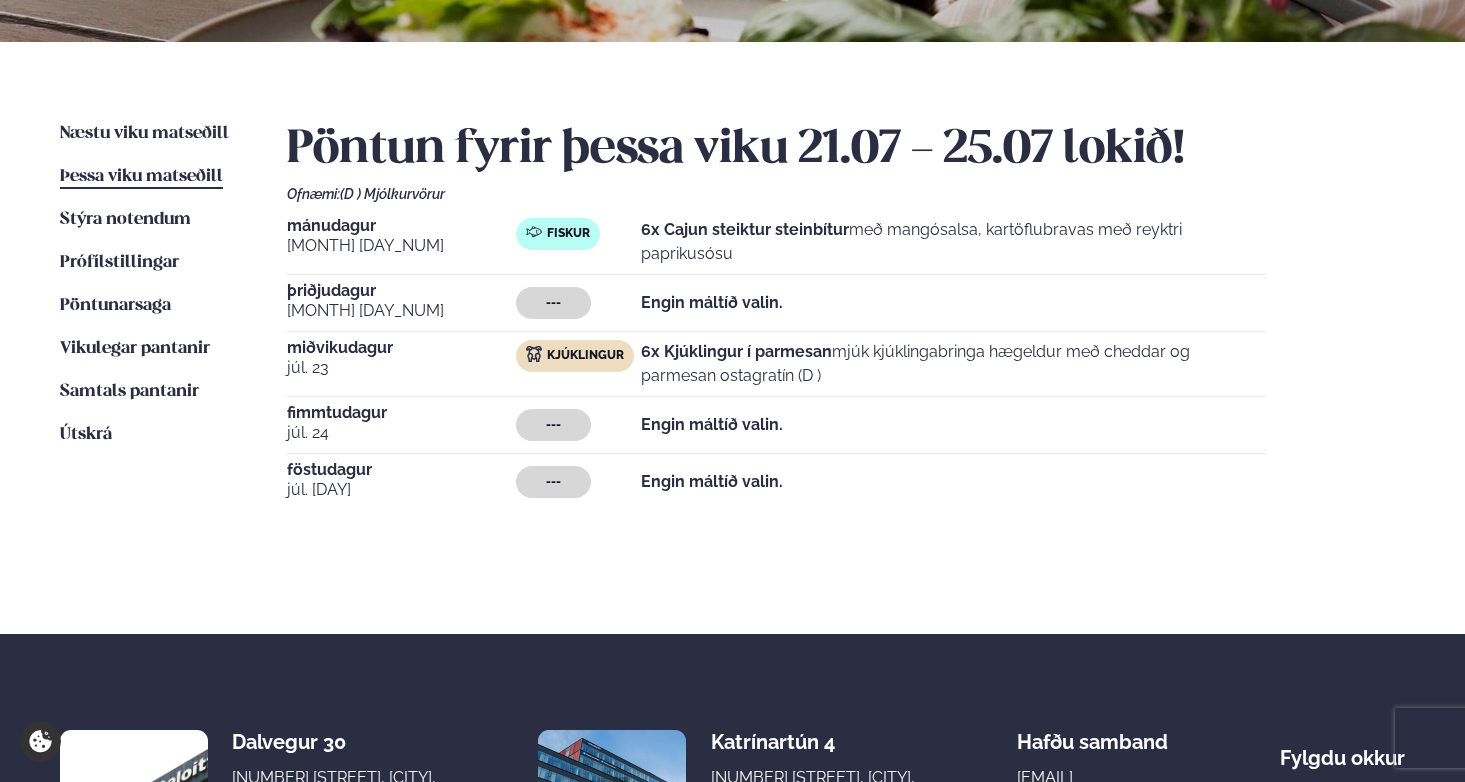 scroll, scrollTop: 406, scrollLeft: 0, axis: vertical 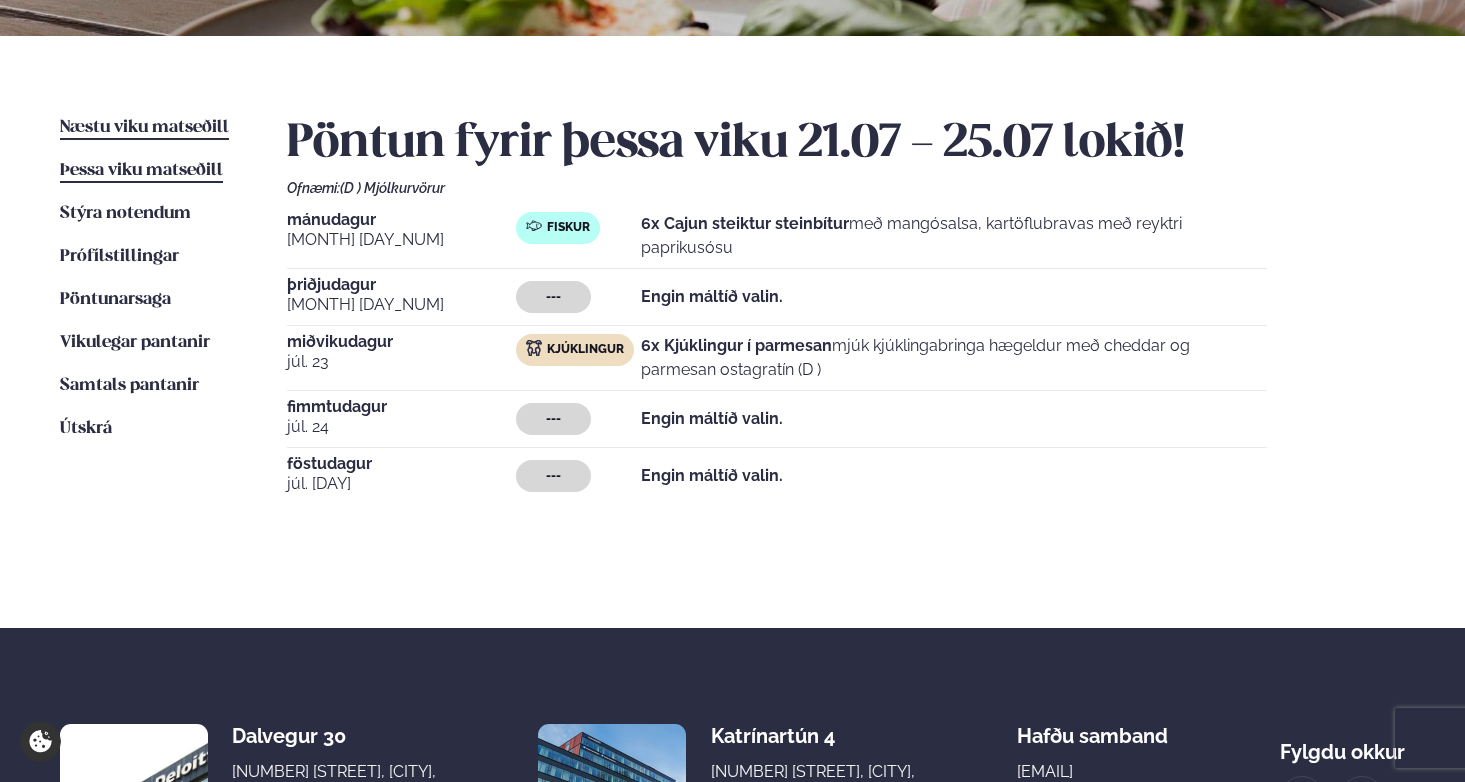 click on "Næstu viku matseðill" at bounding box center (144, 127) 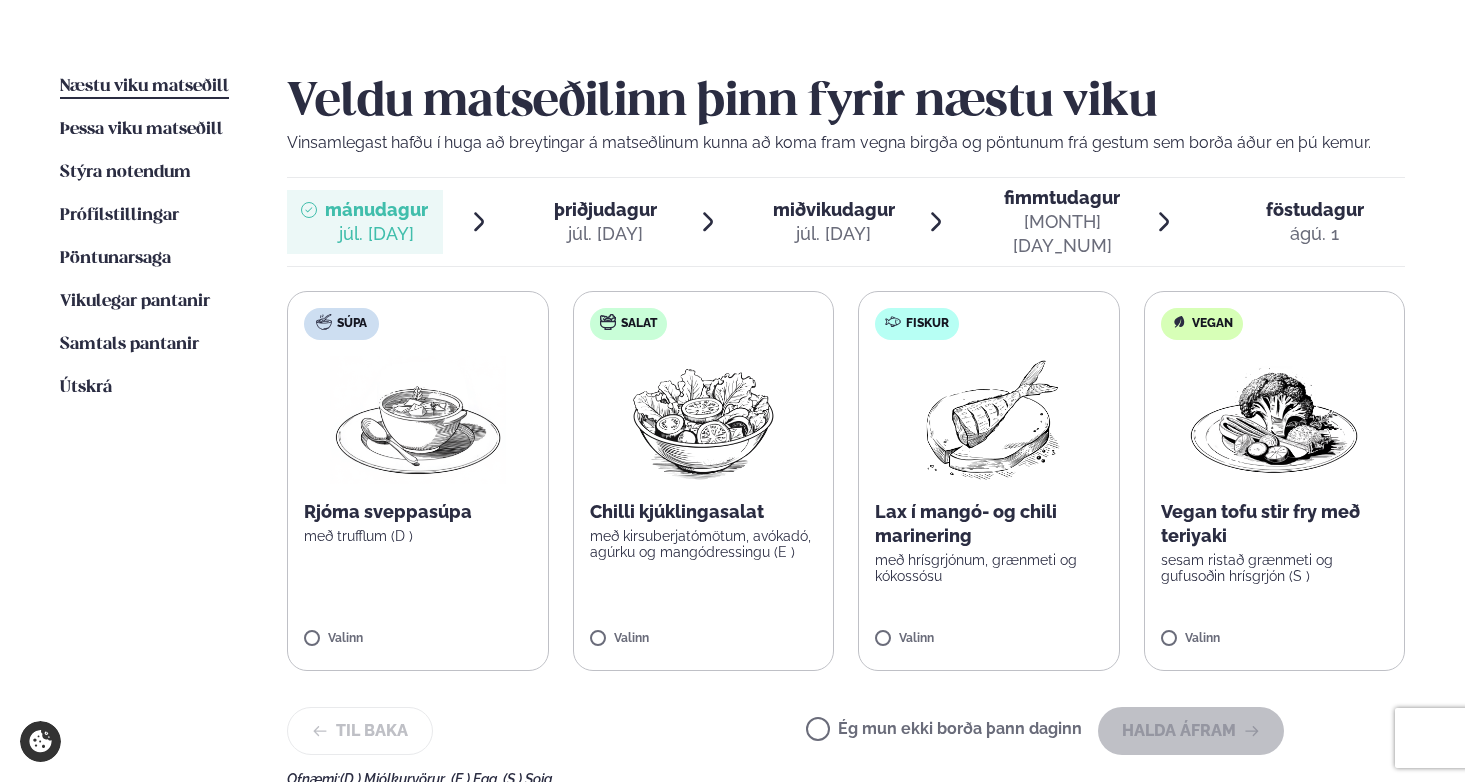 scroll, scrollTop: 457, scrollLeft: 0, axis: vertical 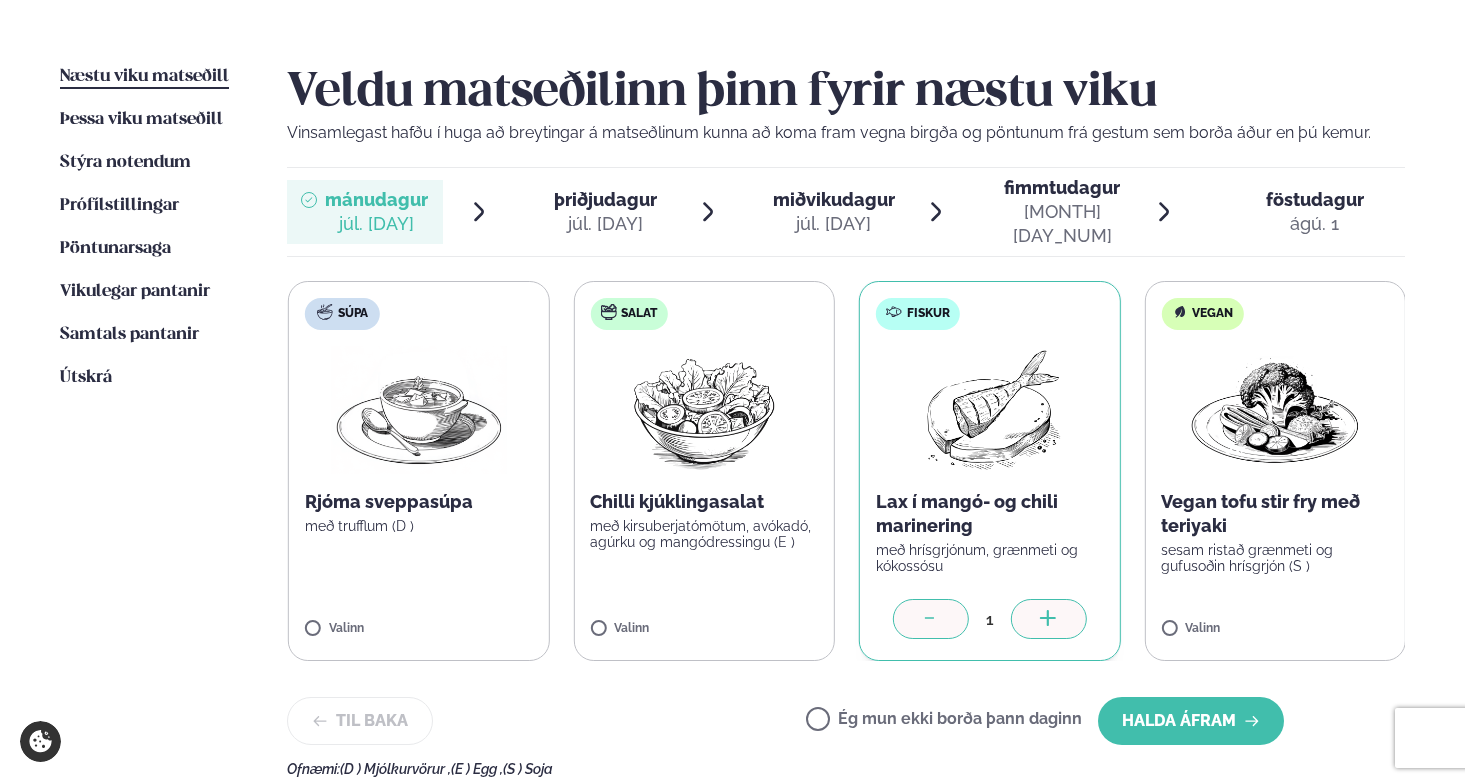 click at bounding box center [1049, 619] 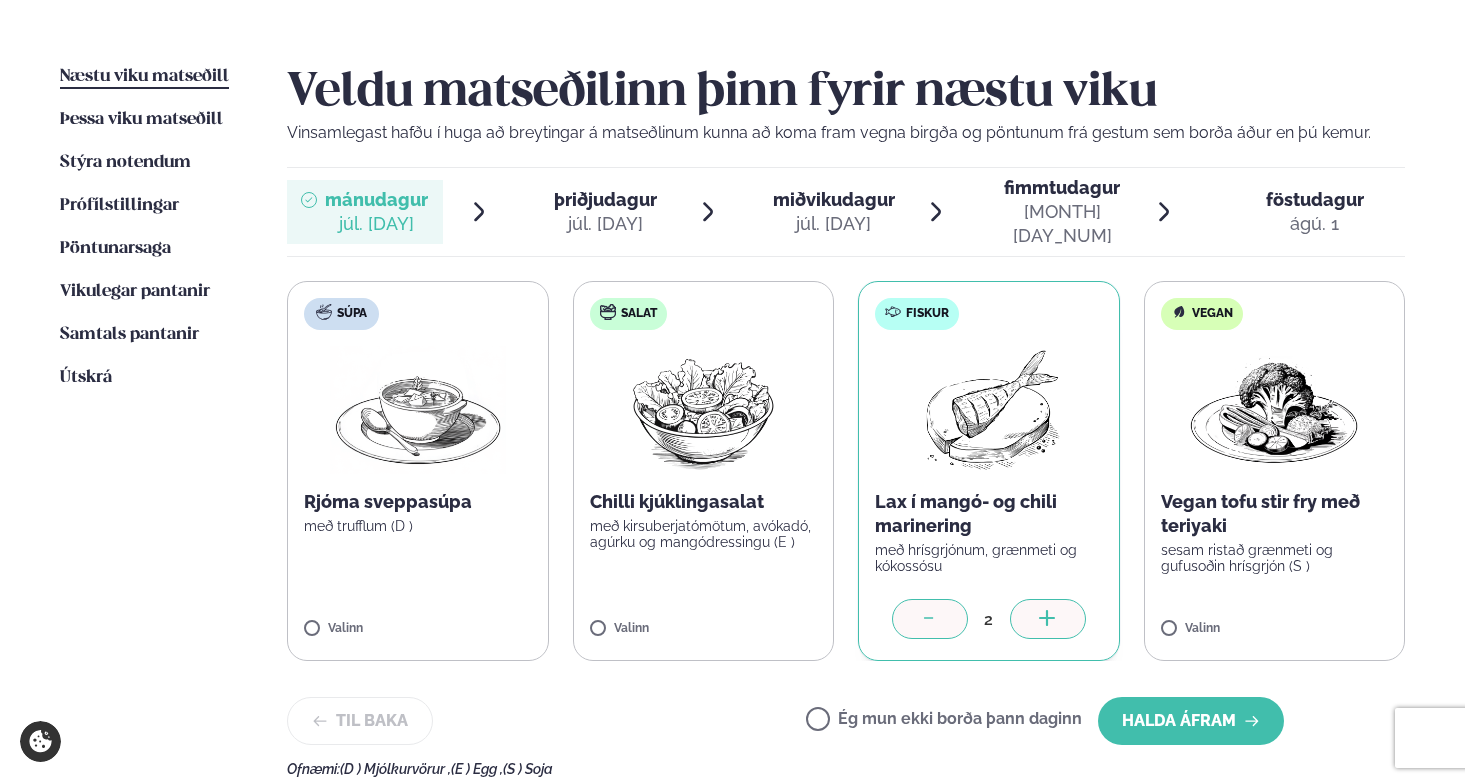 click at bounding box center [1048, 619] 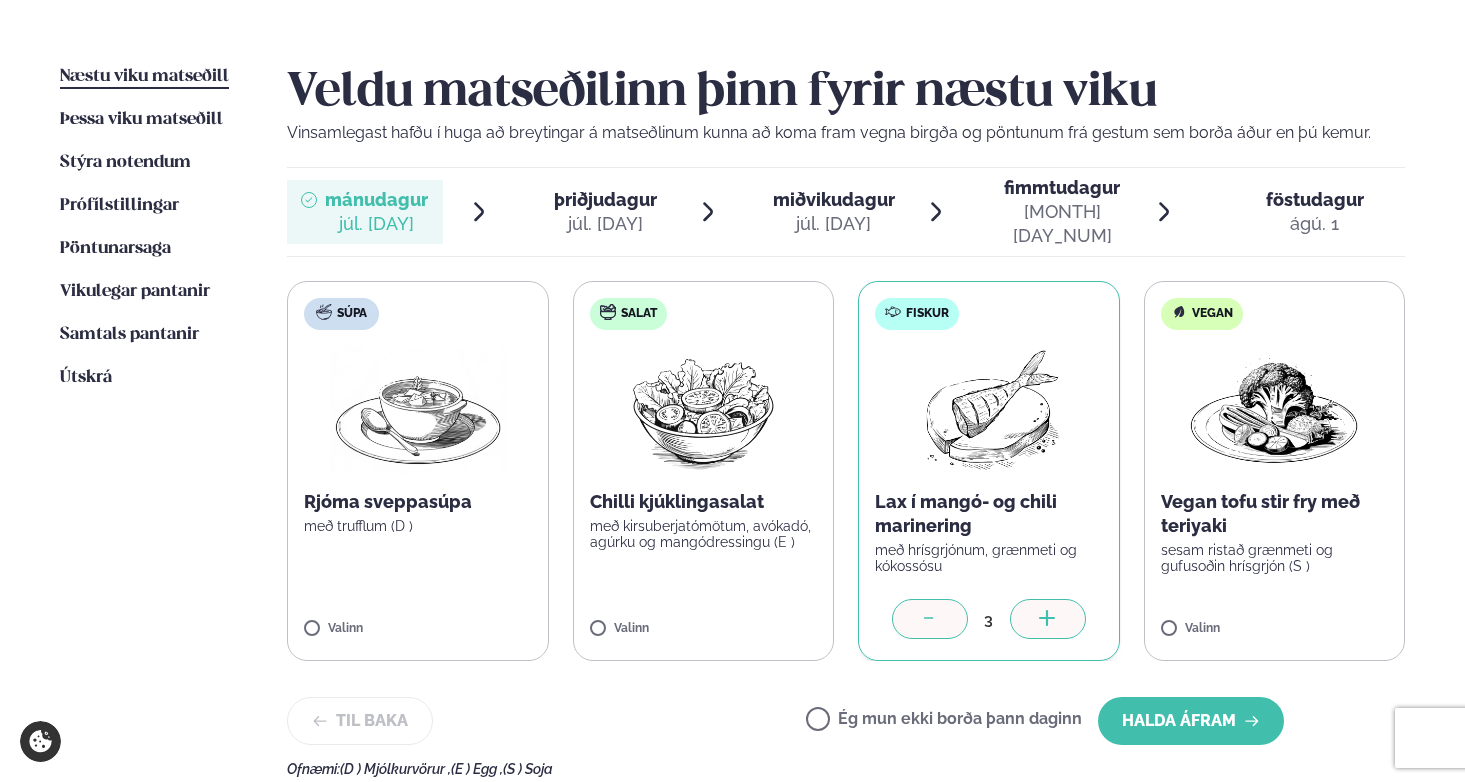 click at bounding box center [1048, 619] 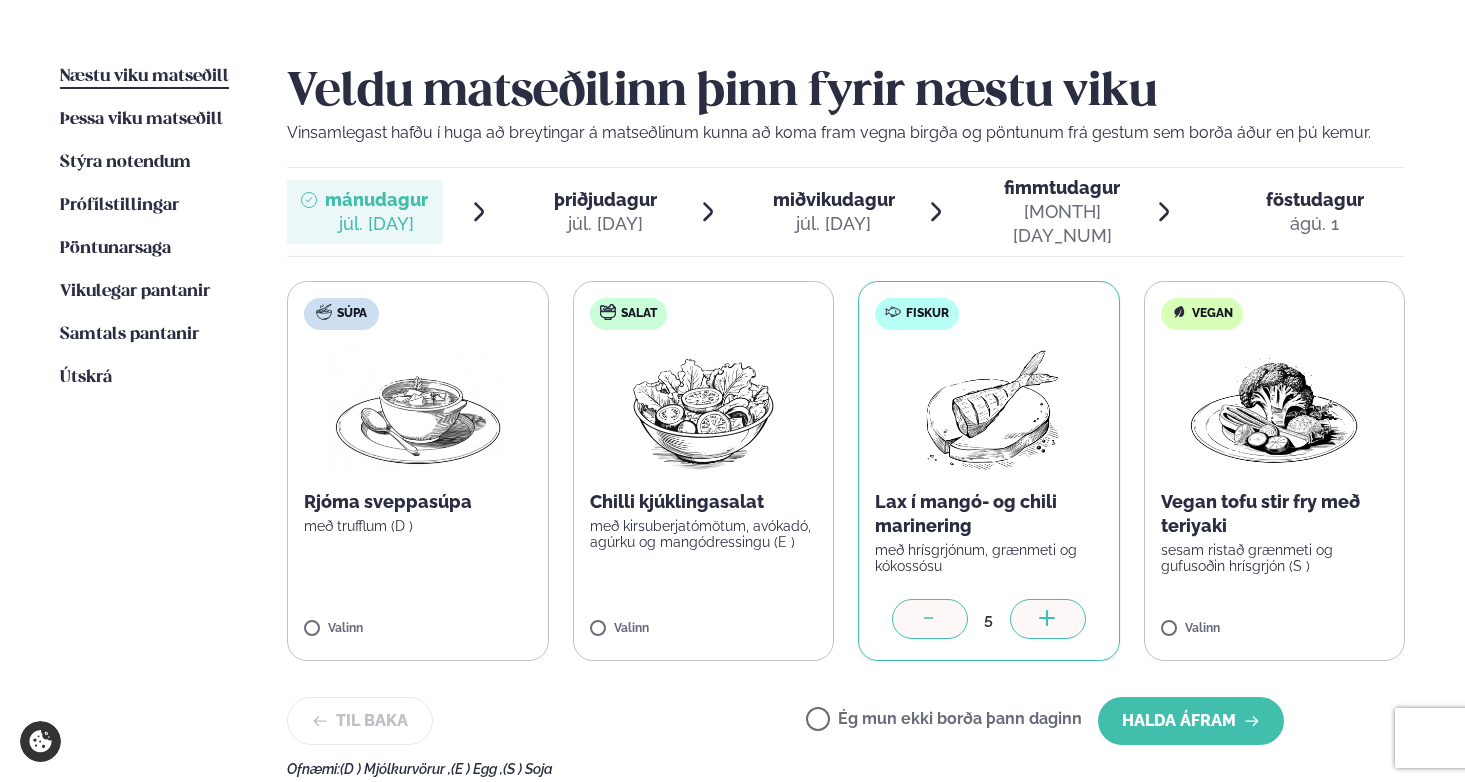 click at bounding box center (1048, 619) 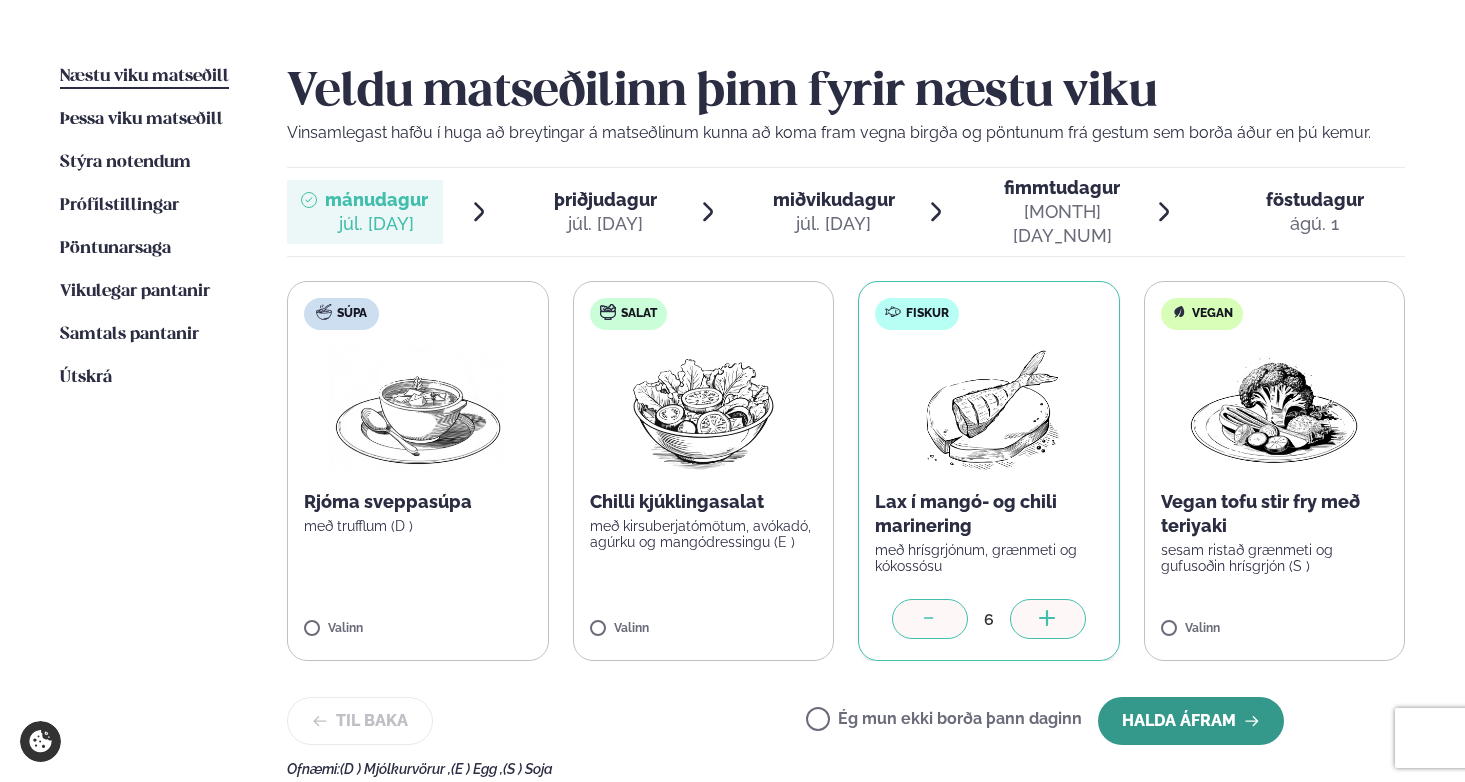 click on "Halda áfram" at bounding box center (1191, 721) 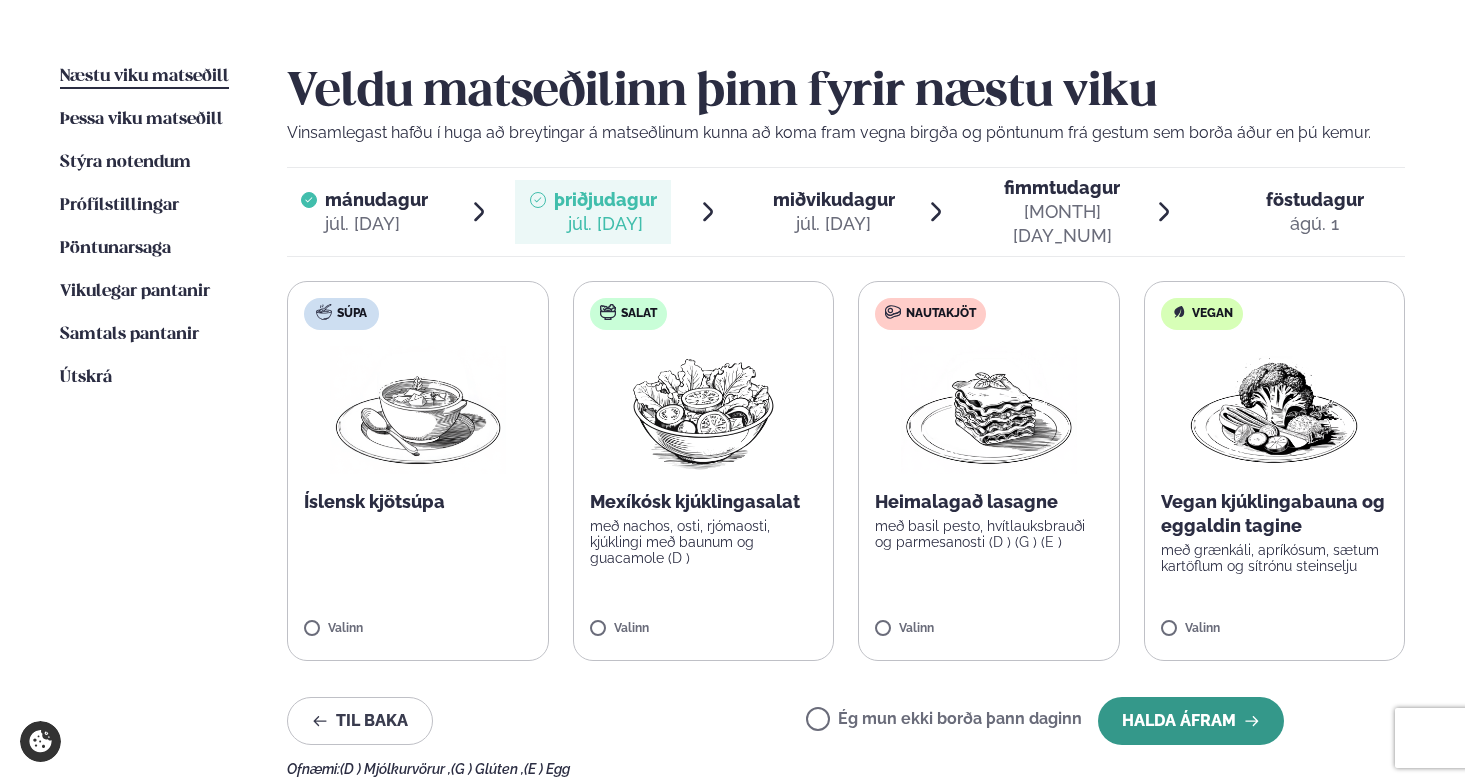 click on "Halda áfram" at bounding box center (1191, 721) 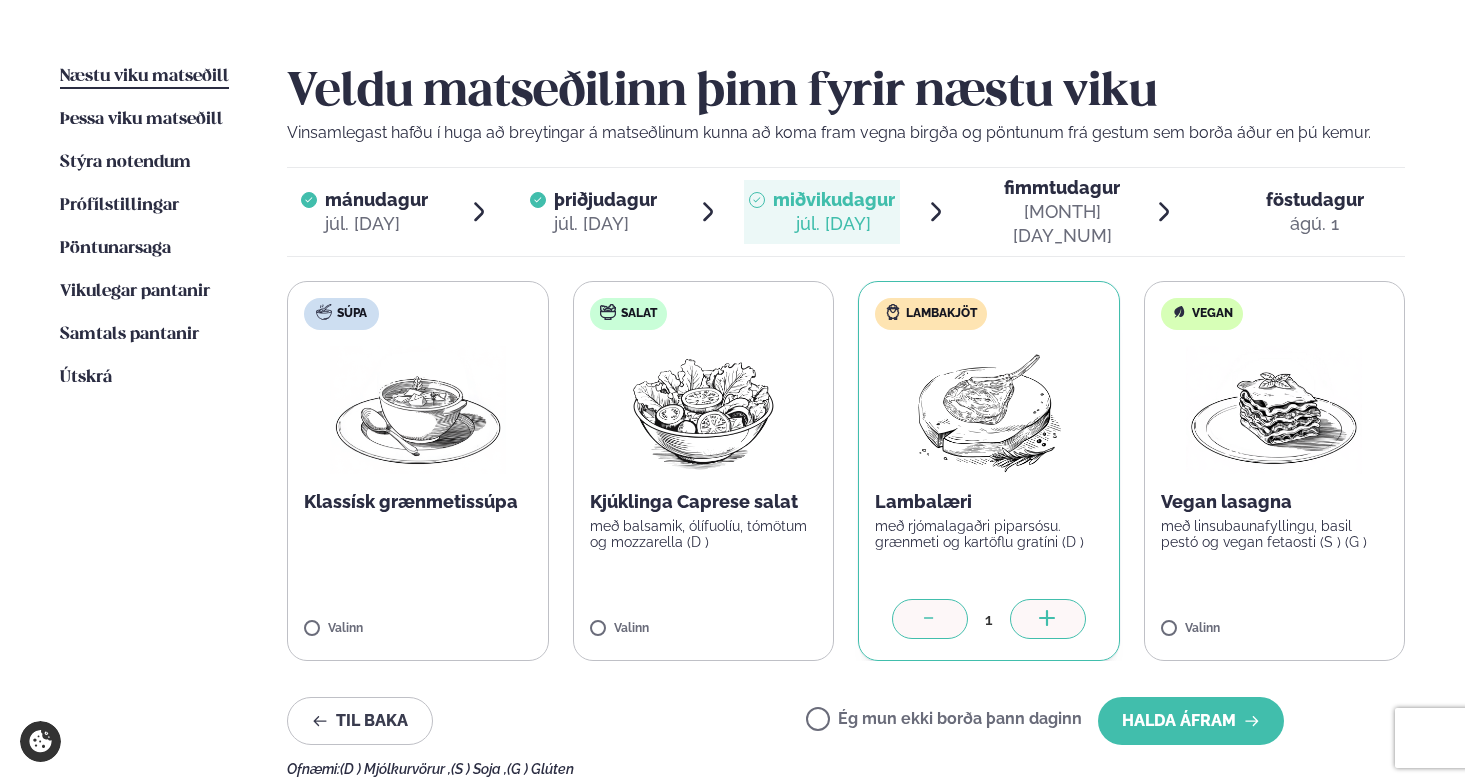 click 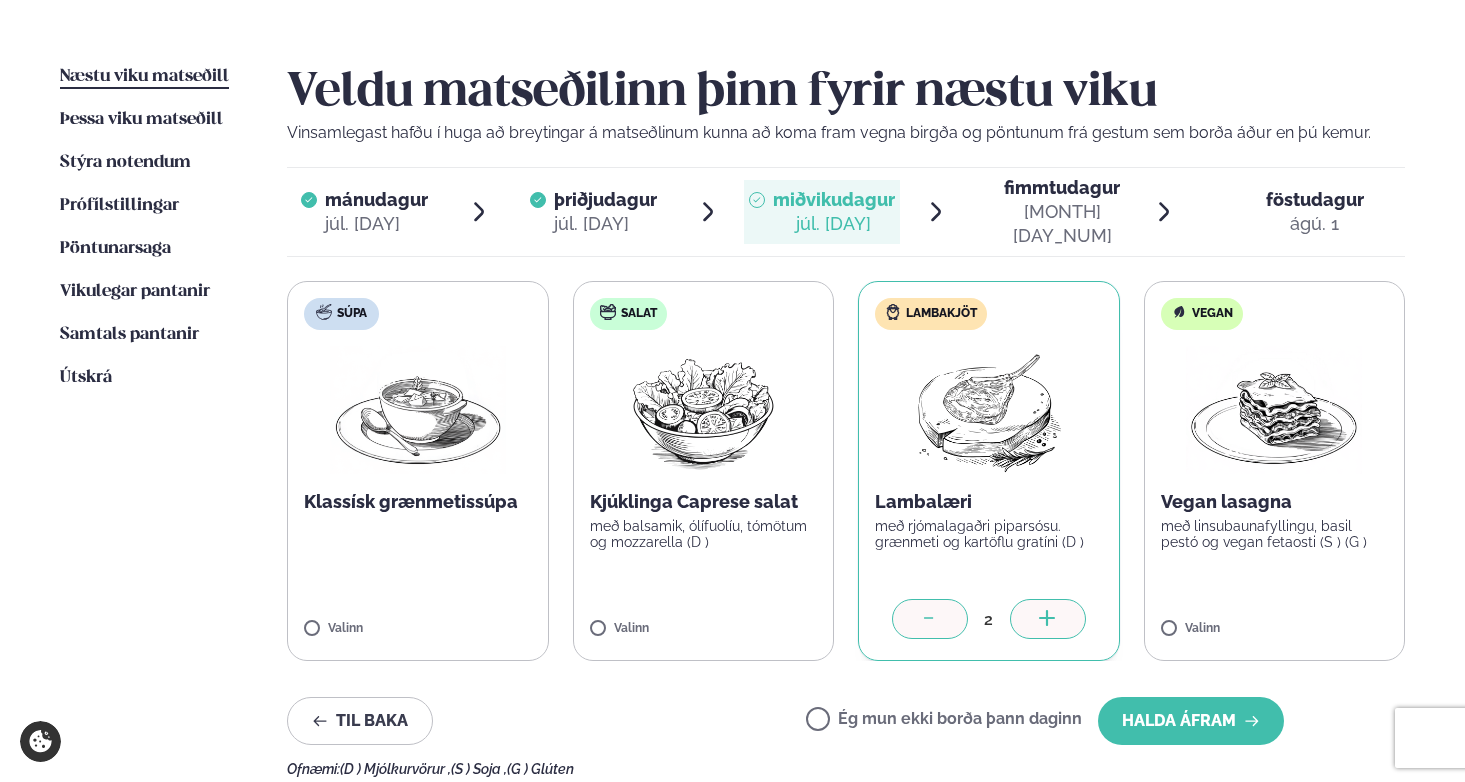 click 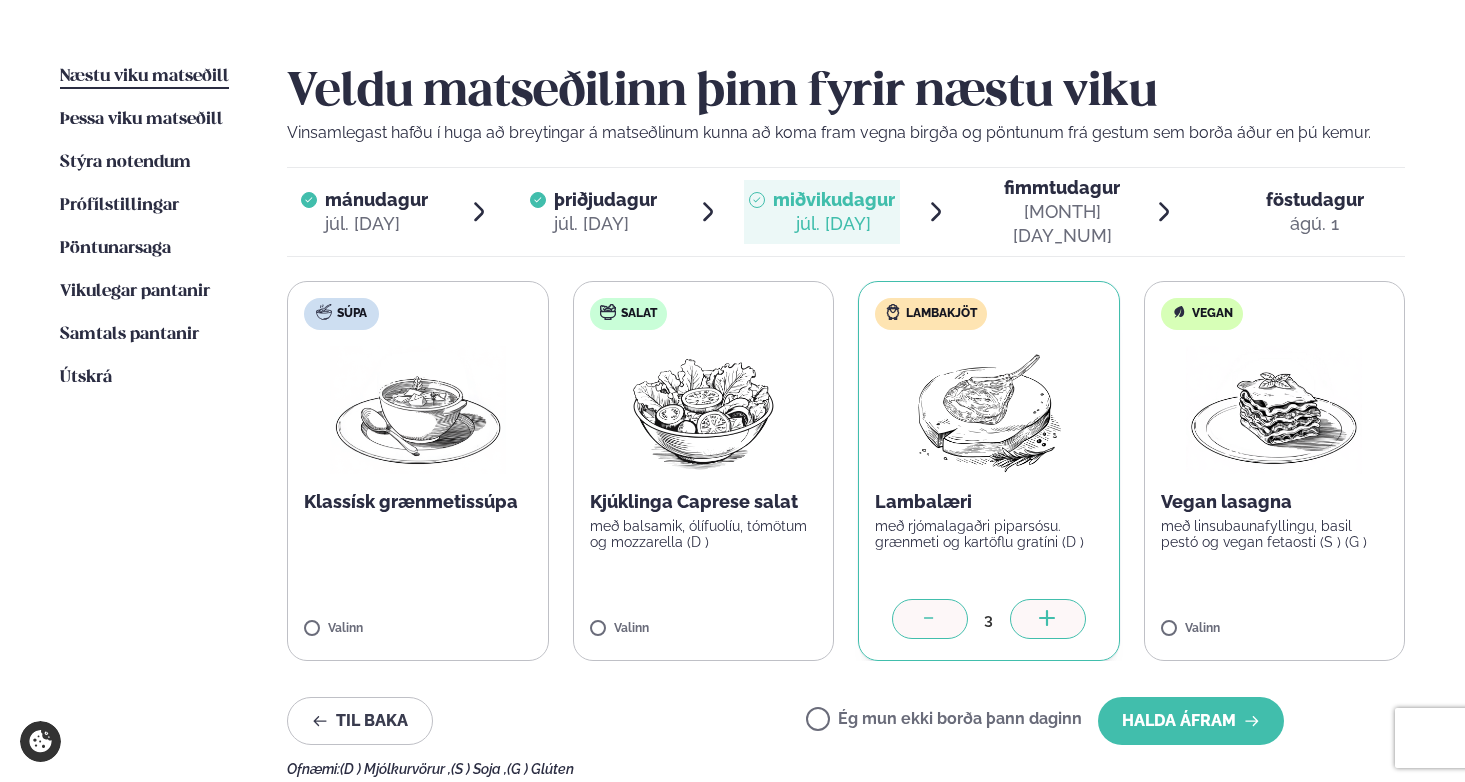 click 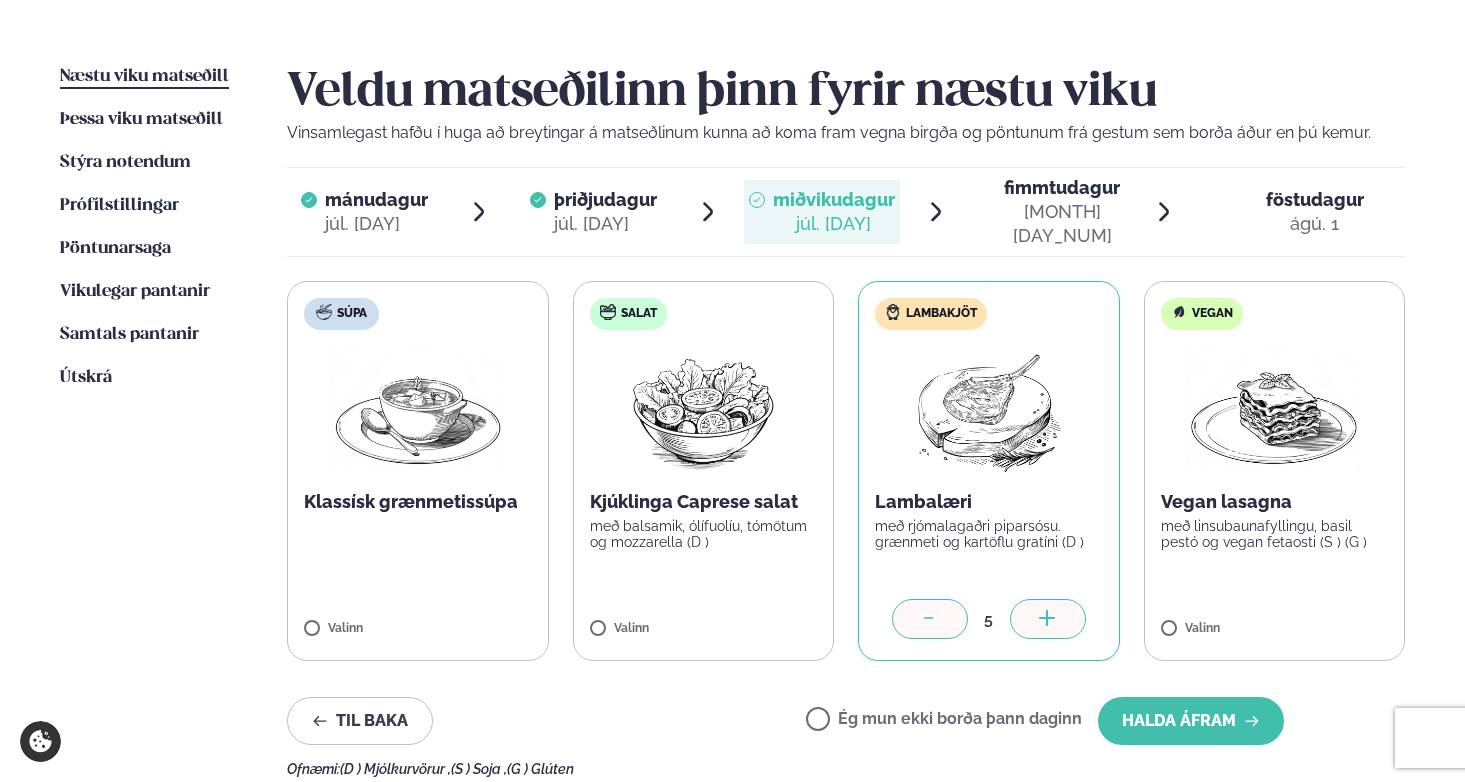 click 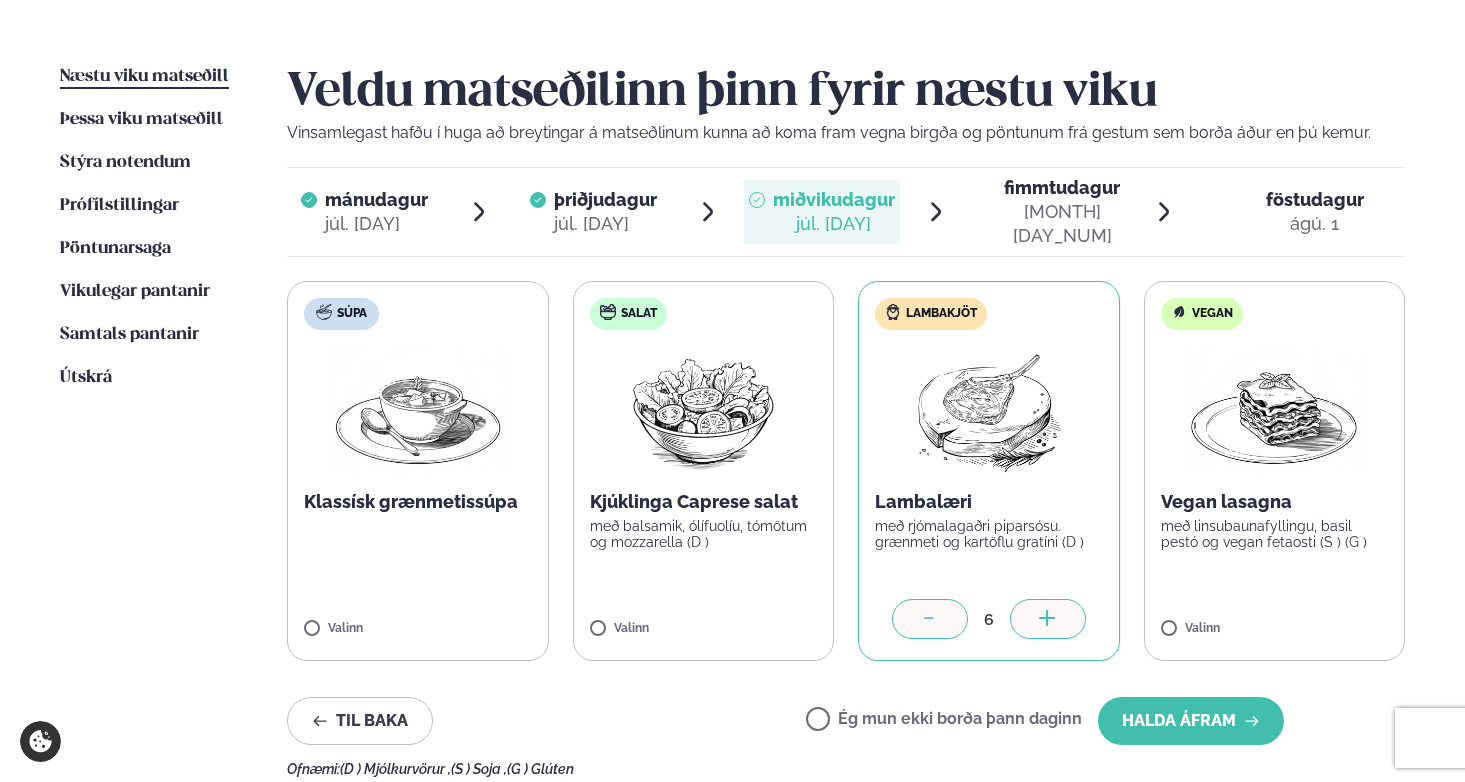 click on "Ég mun ekki borða þann daginn" at bounding box center [944, 721] 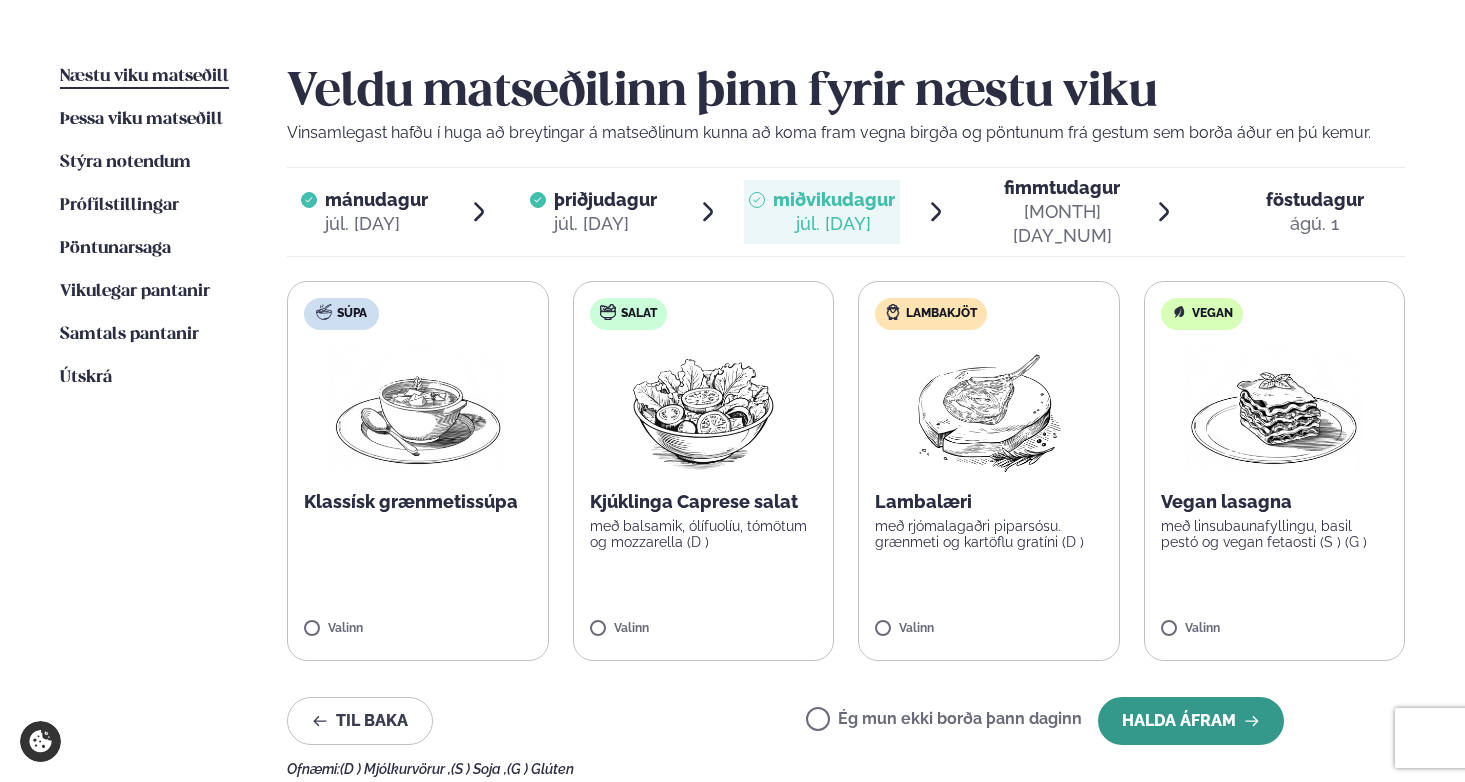 click on "Halda áfram" at bounding box center (1191, 721) 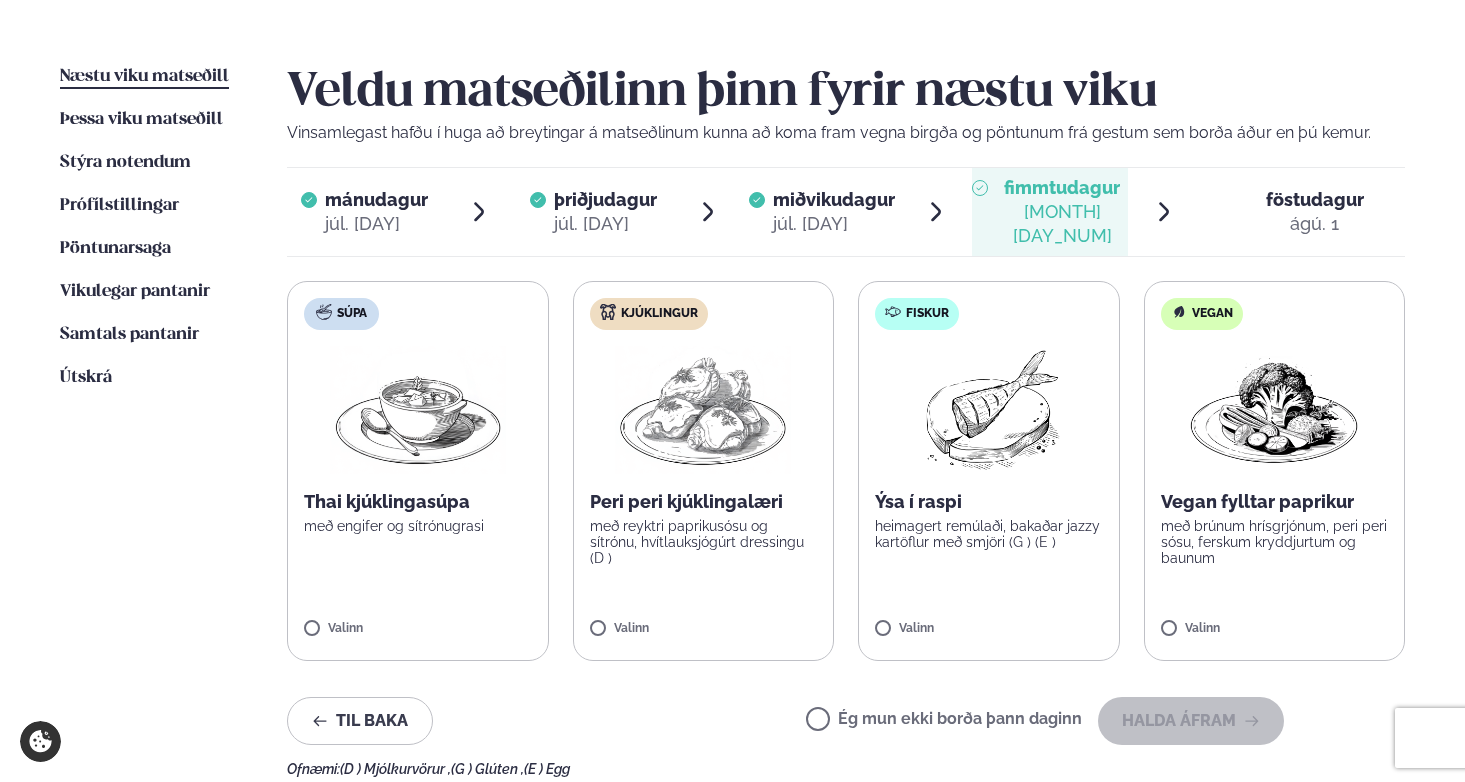 click on "Ég mun ekki borða þann daginn" at bounding box center [944, 721] 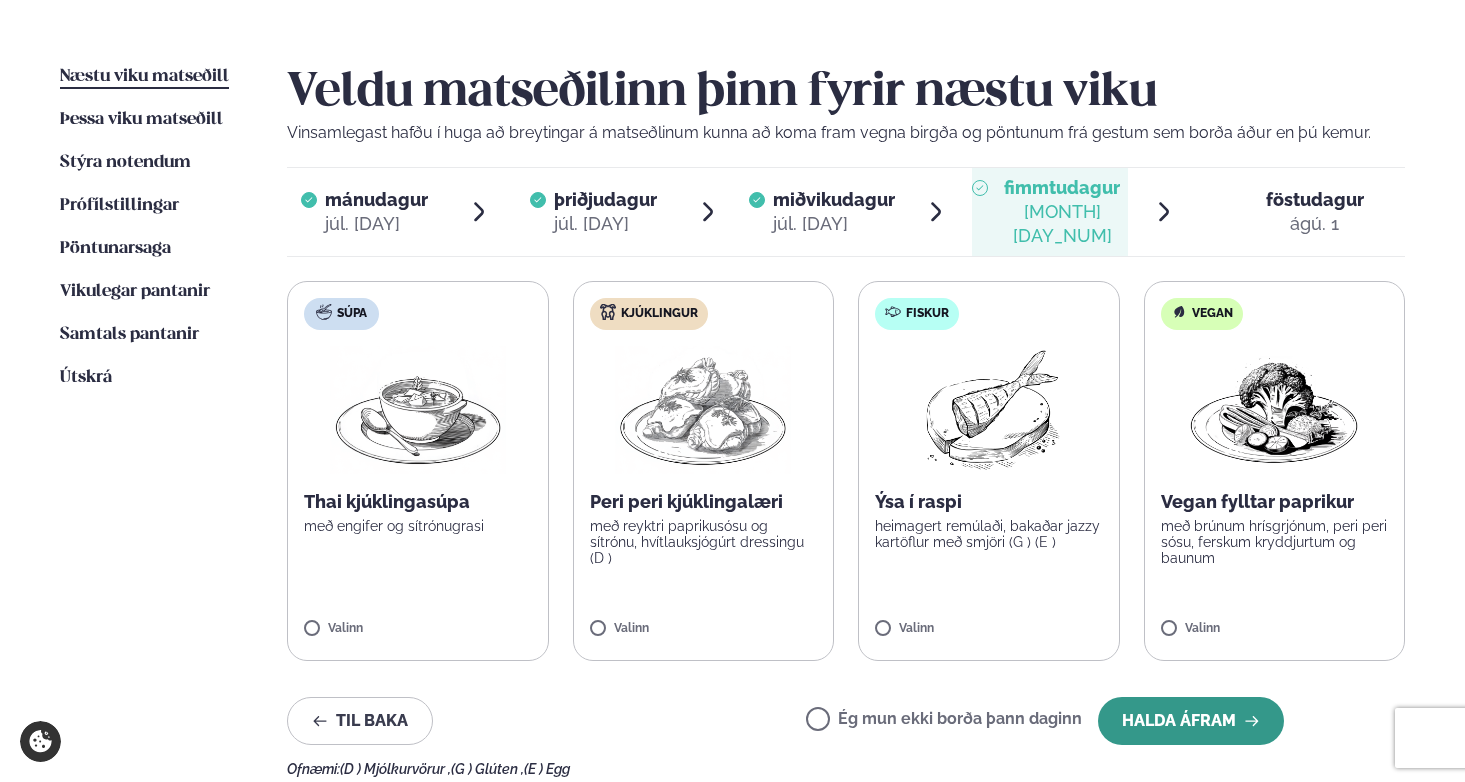 click on "Halda áfram" at bounding box center (1191, 721) 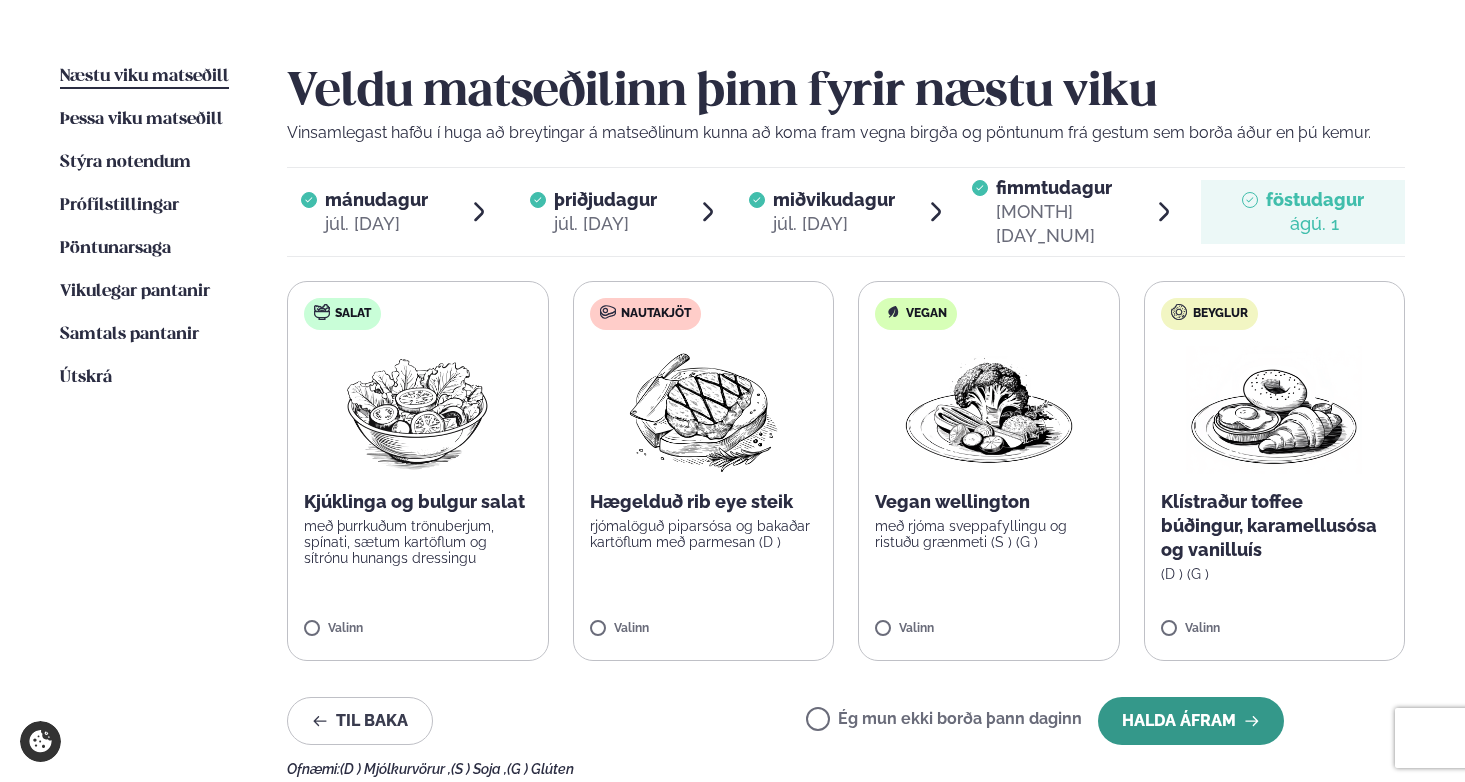 click on "Halda áfram" at bounding box center [1191, 721] 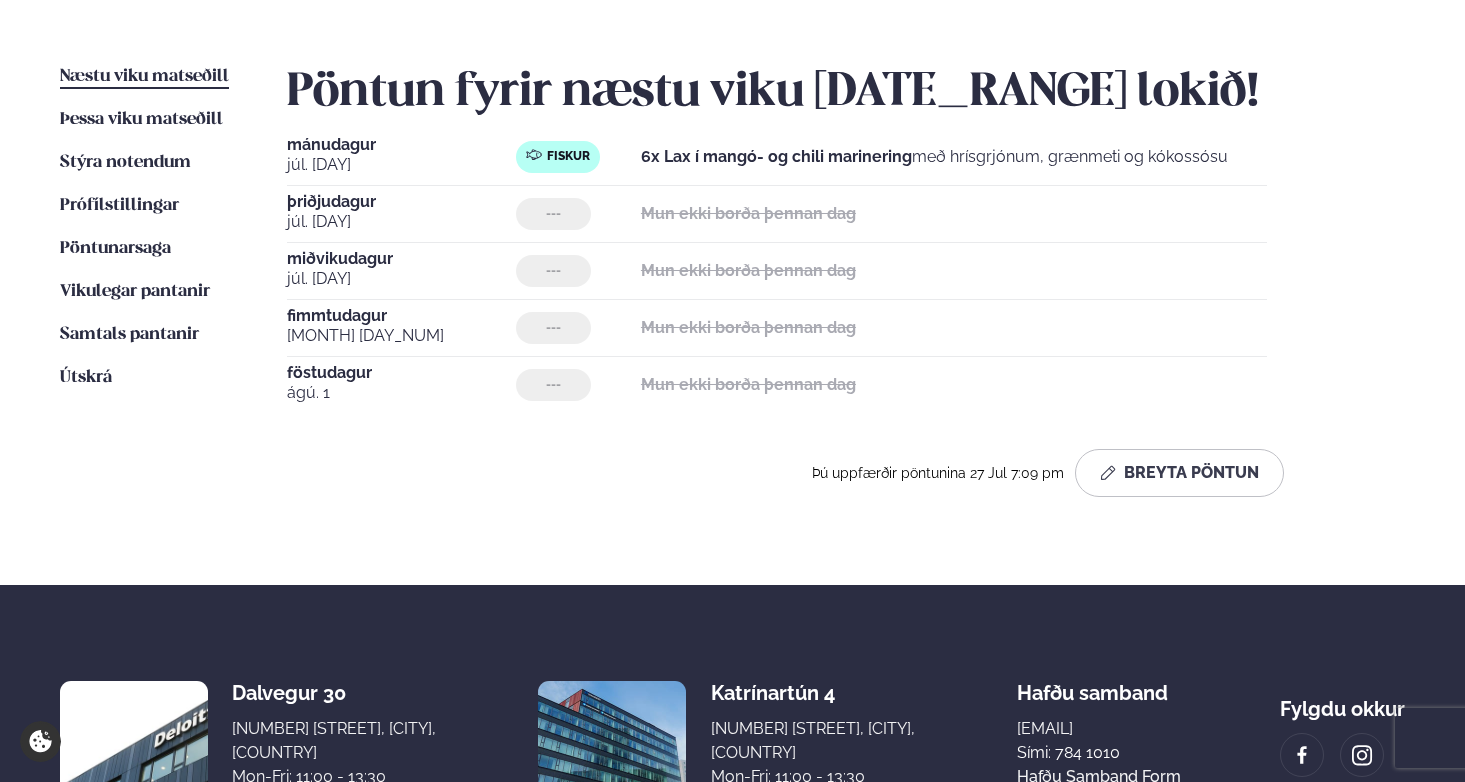 click on "miðvikudagur" at bounding box center [401, 259] 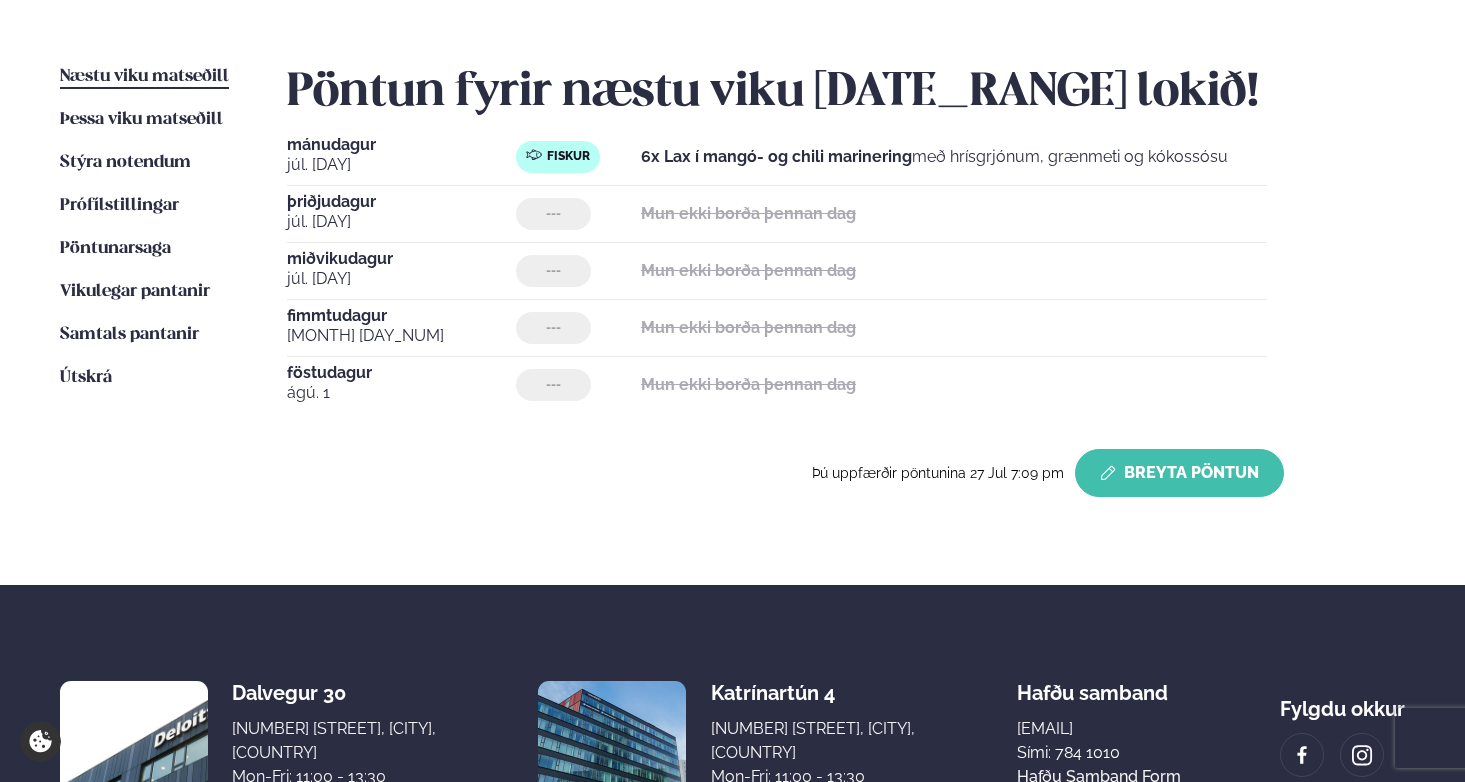 click on "Breyta Pöntun" at bounding box center (1179, 473) 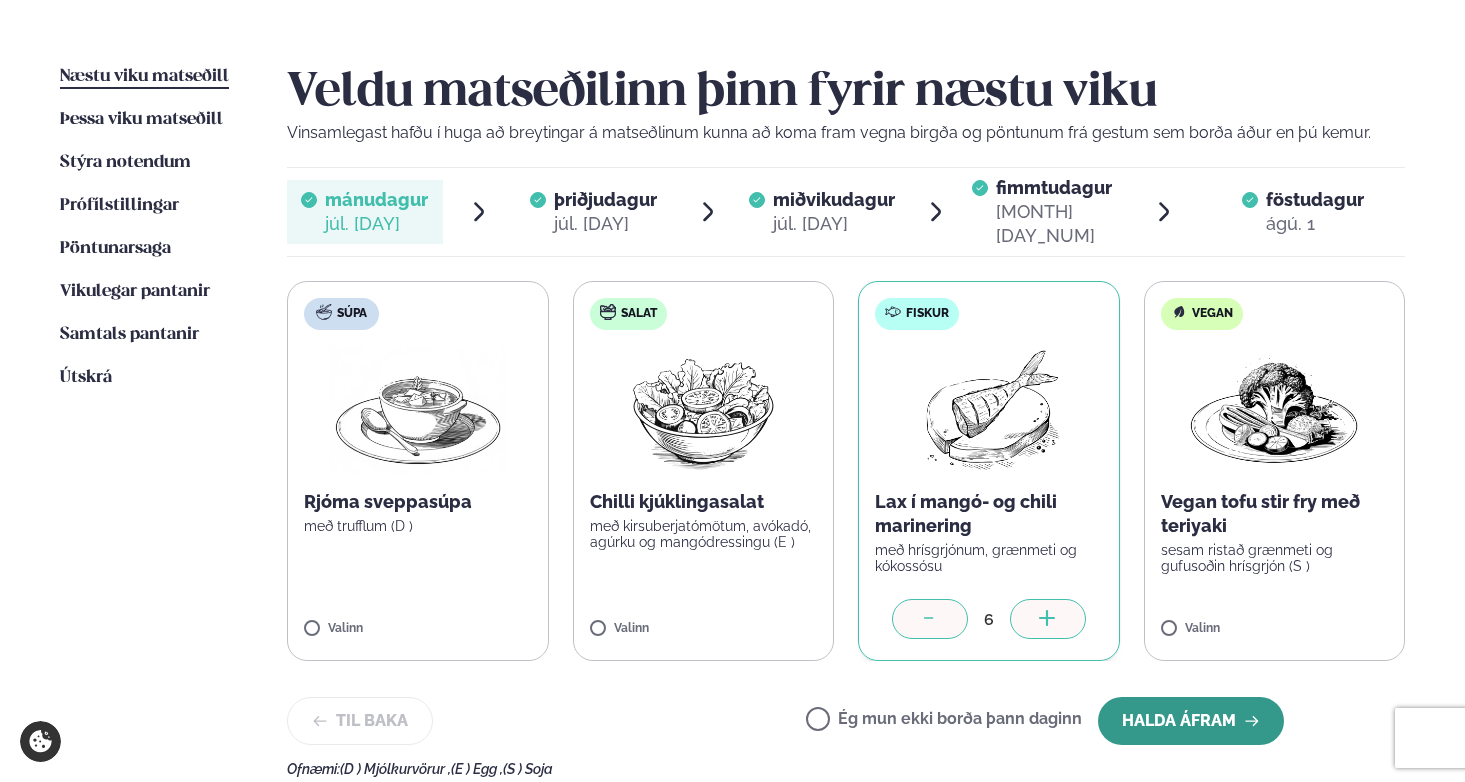 click on "Halda áfram" at bounding box center [1191, 721] 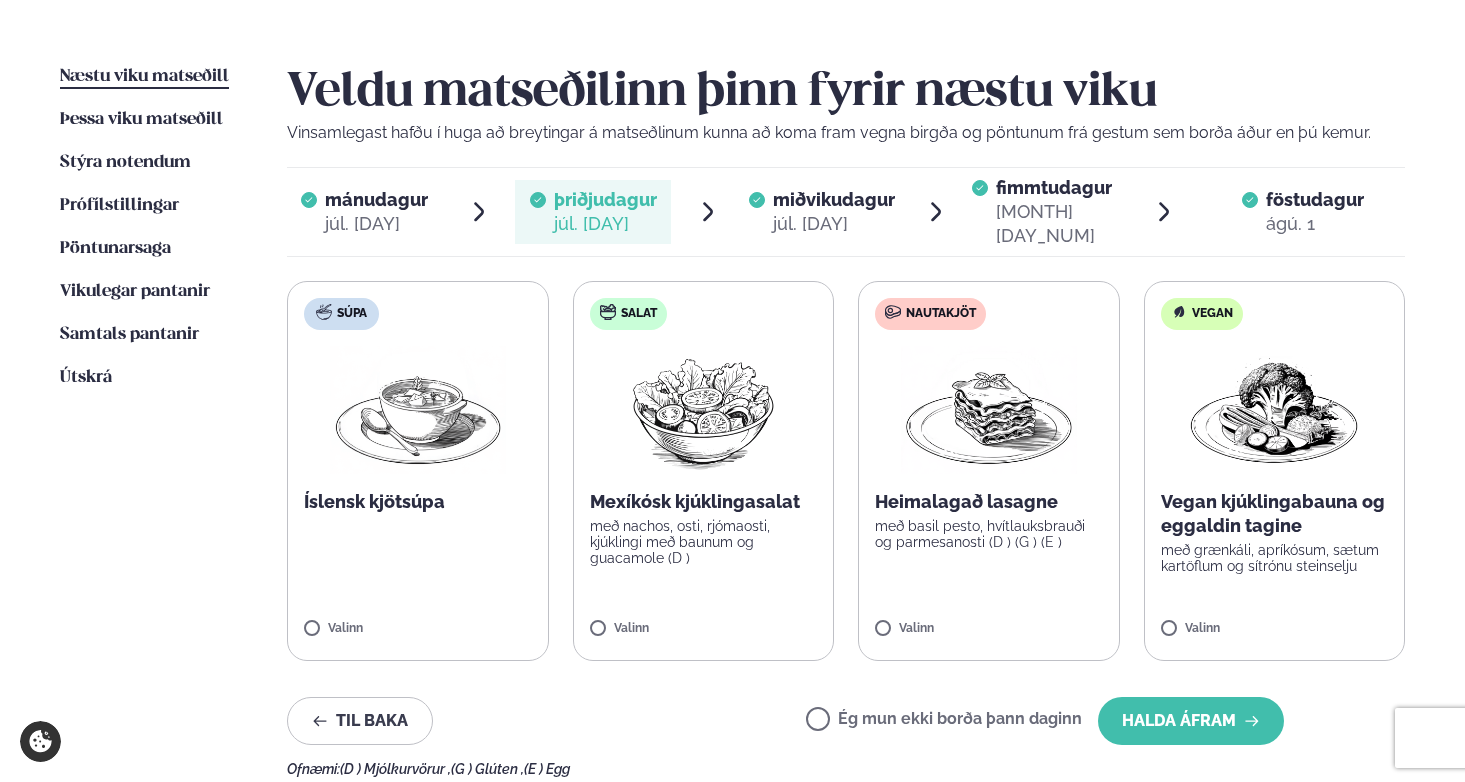 click on "miðvikudagur" at bounding box center [834, 199] 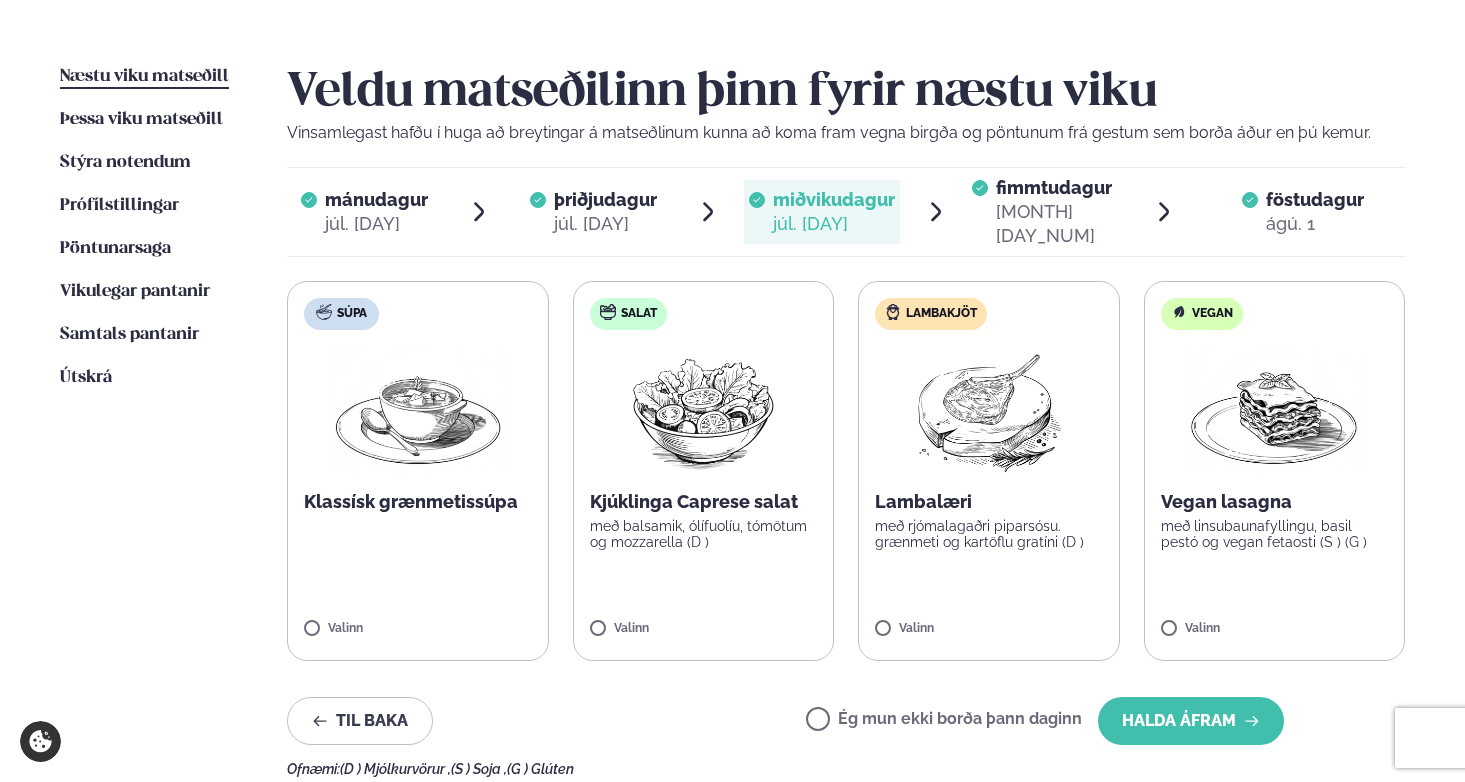 click on "Lambakjöt     Lambalæri    með rjómalagaðri piparsósu. grænmeti og kartöflu gratíni  (D     )       Valinn" at bounding box center [989, 471] 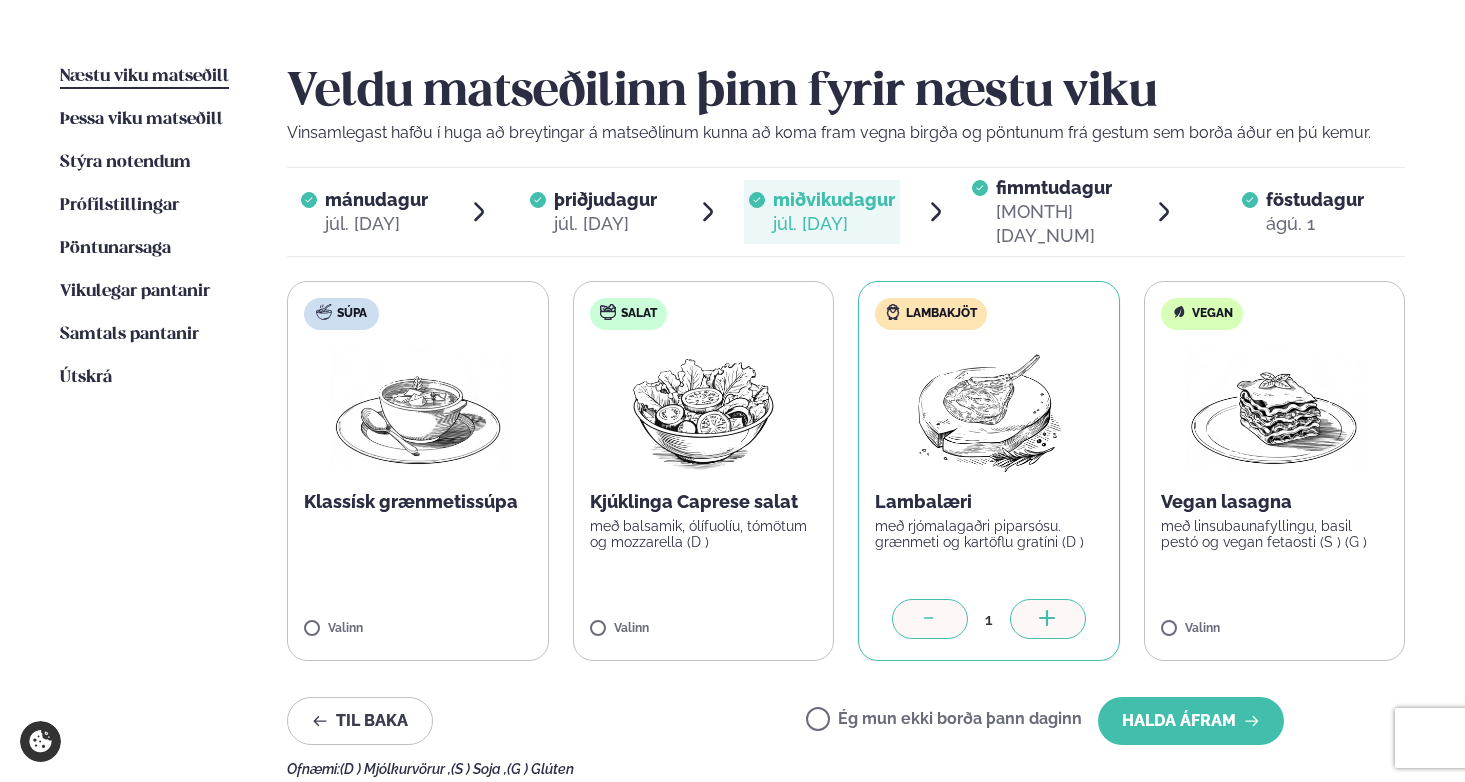 click on "1" at bounding box center (989, 621) 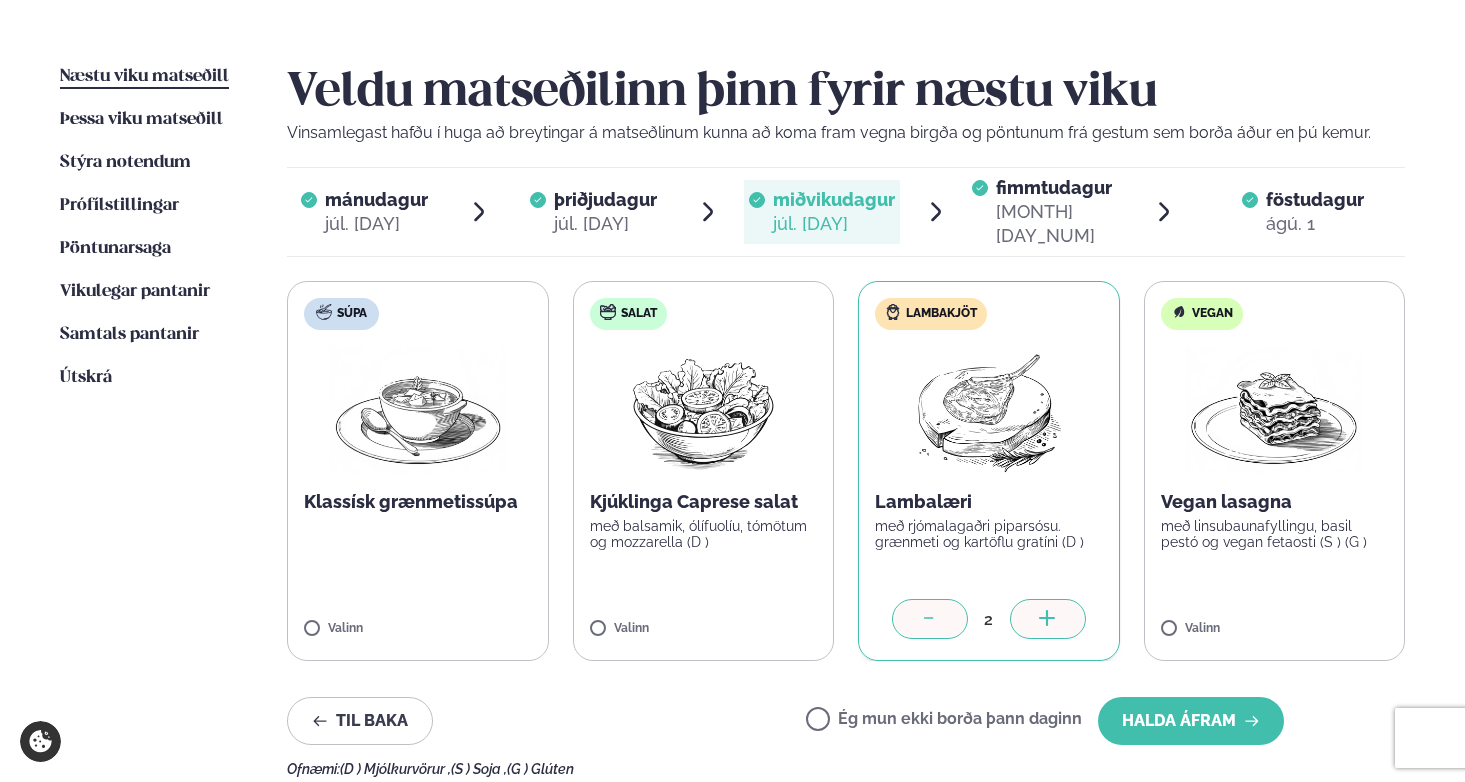 click at bounding box center [1048, 619] 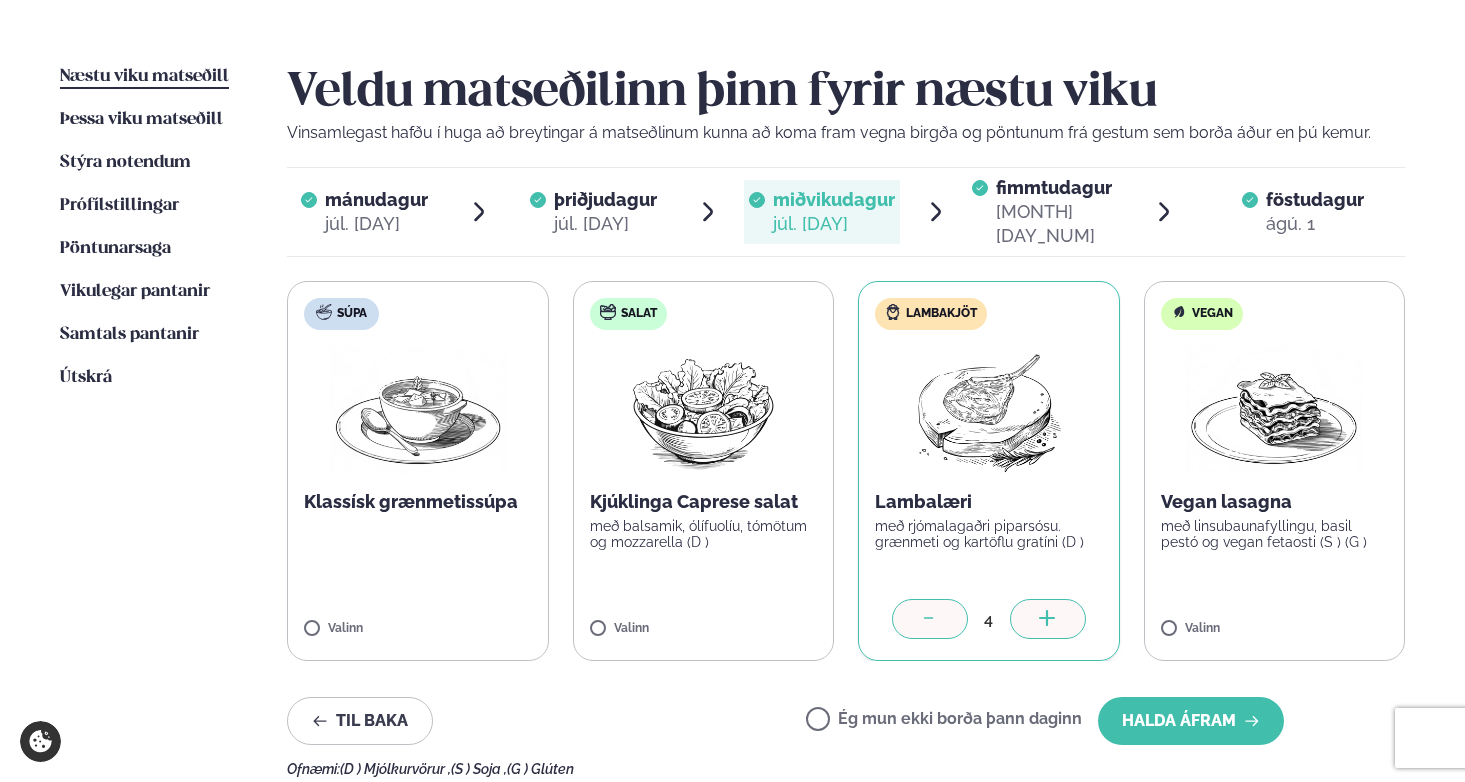 click at bounding box center [1048, 619] 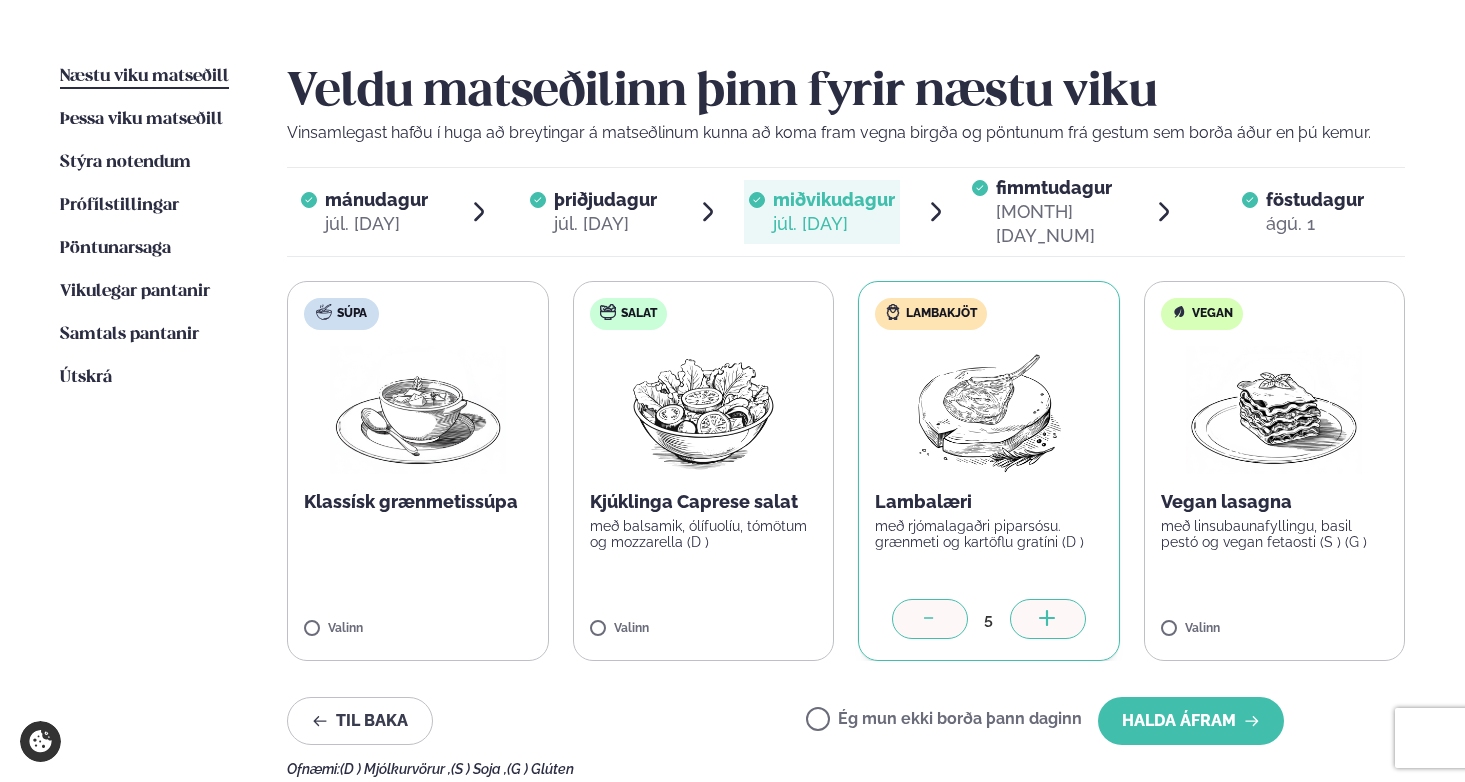 click at bounding box center [1048, 619] 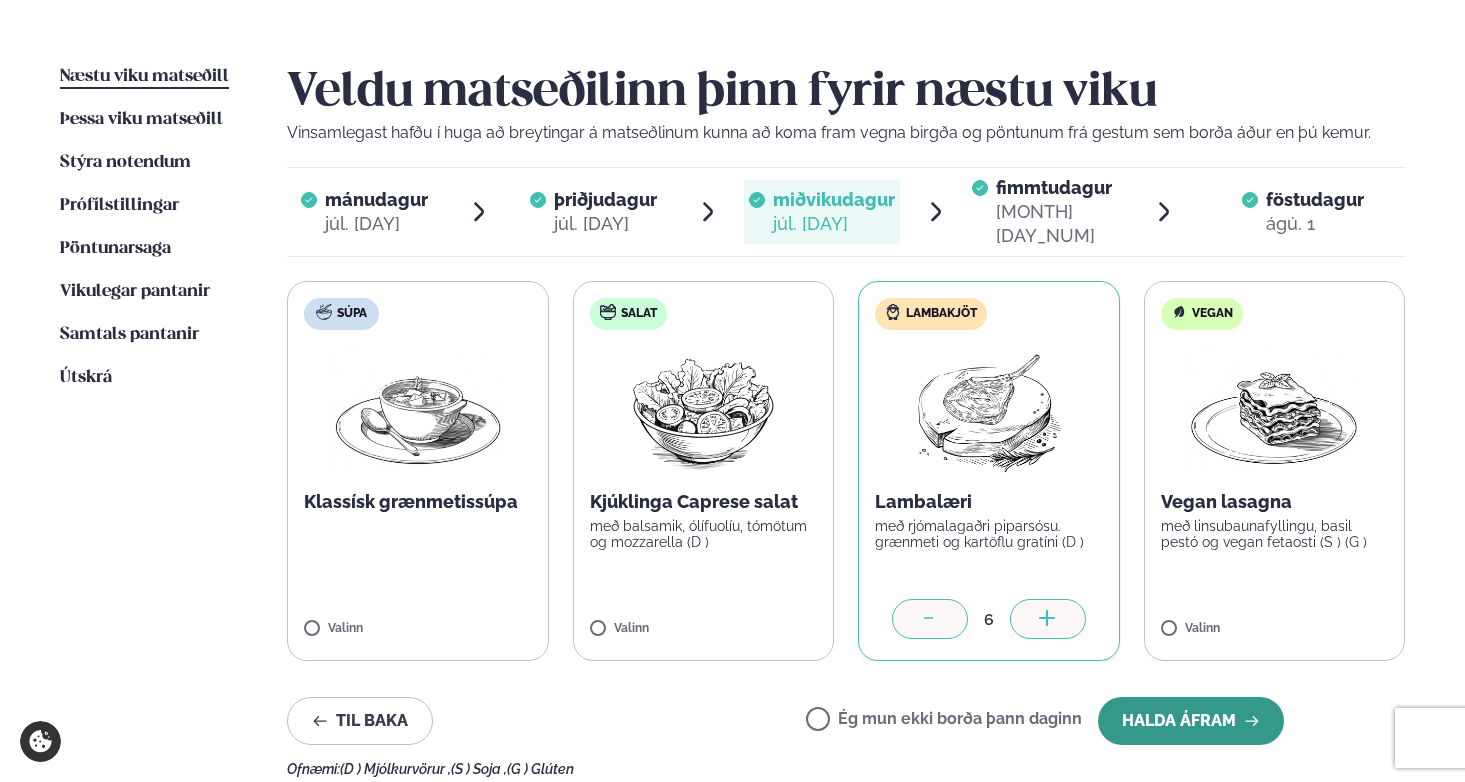 click on "Halda áfram" at bounding box center (1191, 721) 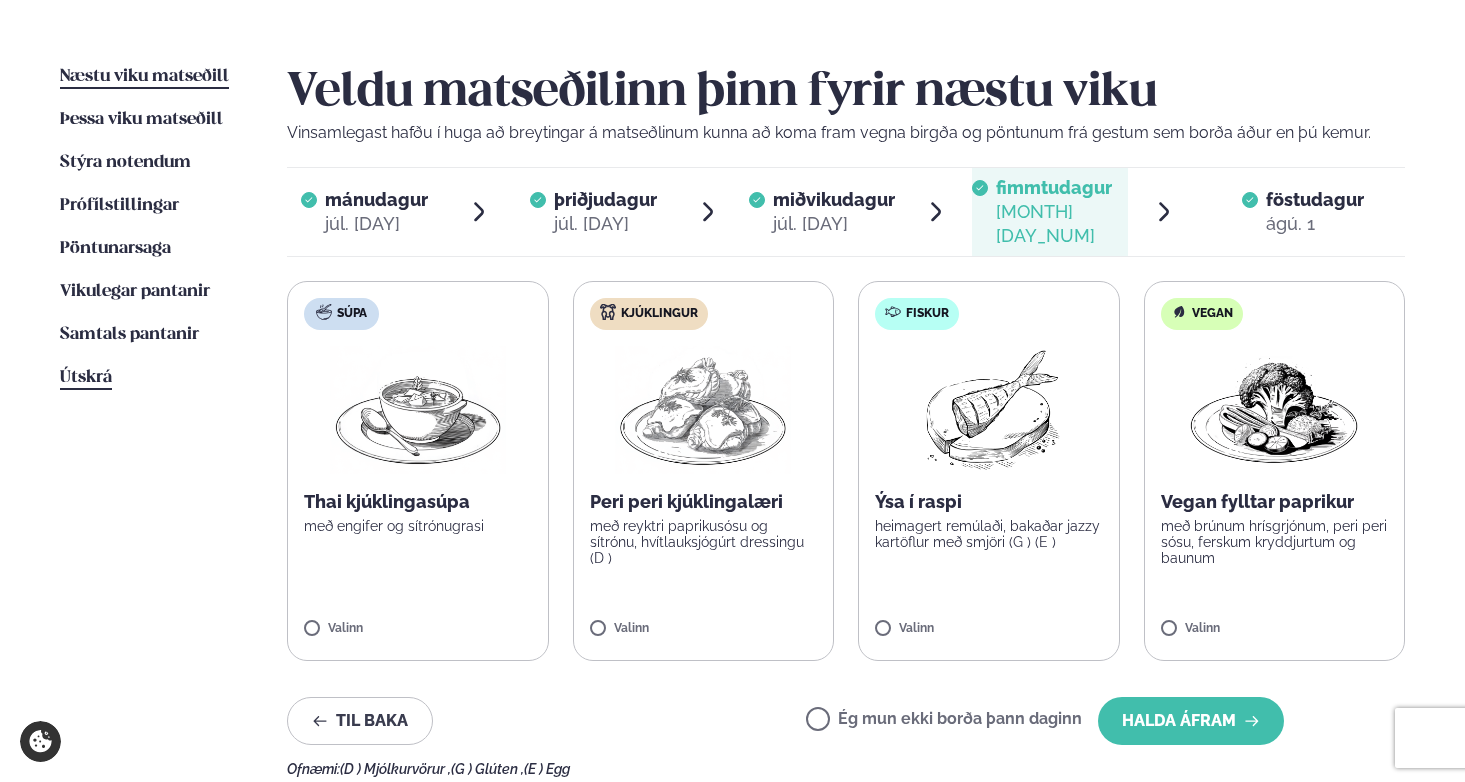 click on "Útskrá" at bounding box center [86, 377] 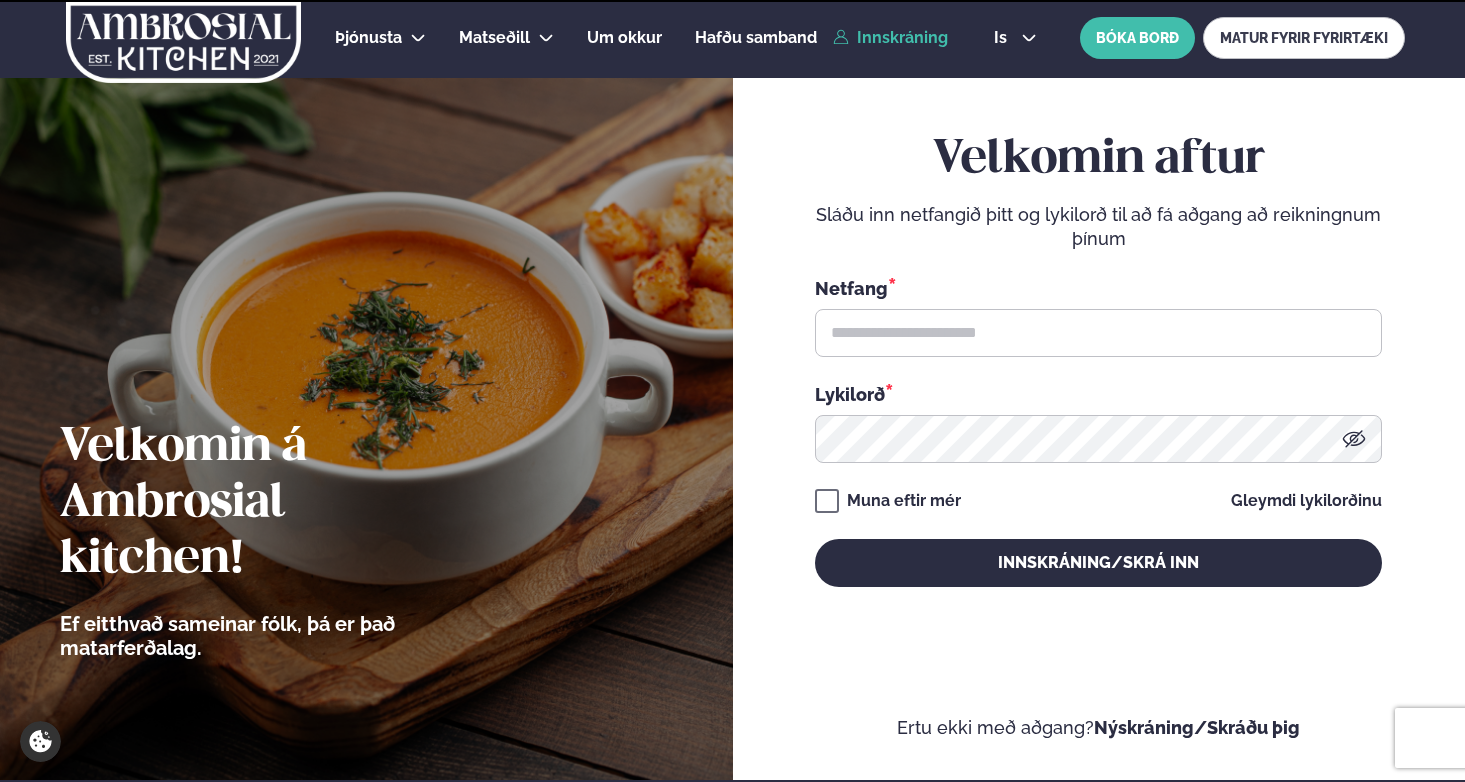 scroll, scrollTop: 0, scrollLeft: 0, axis: both 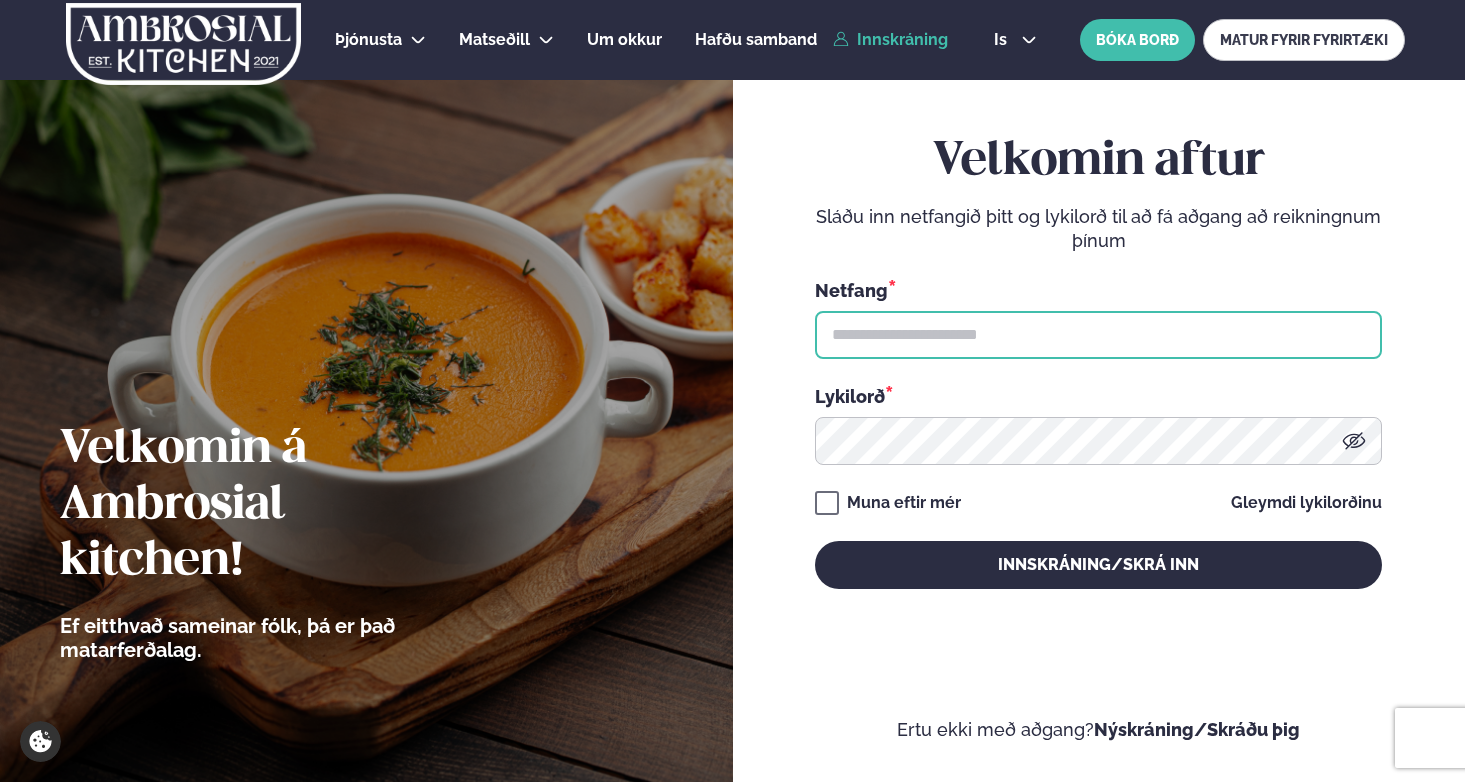click at bounding box center (1098, 335) 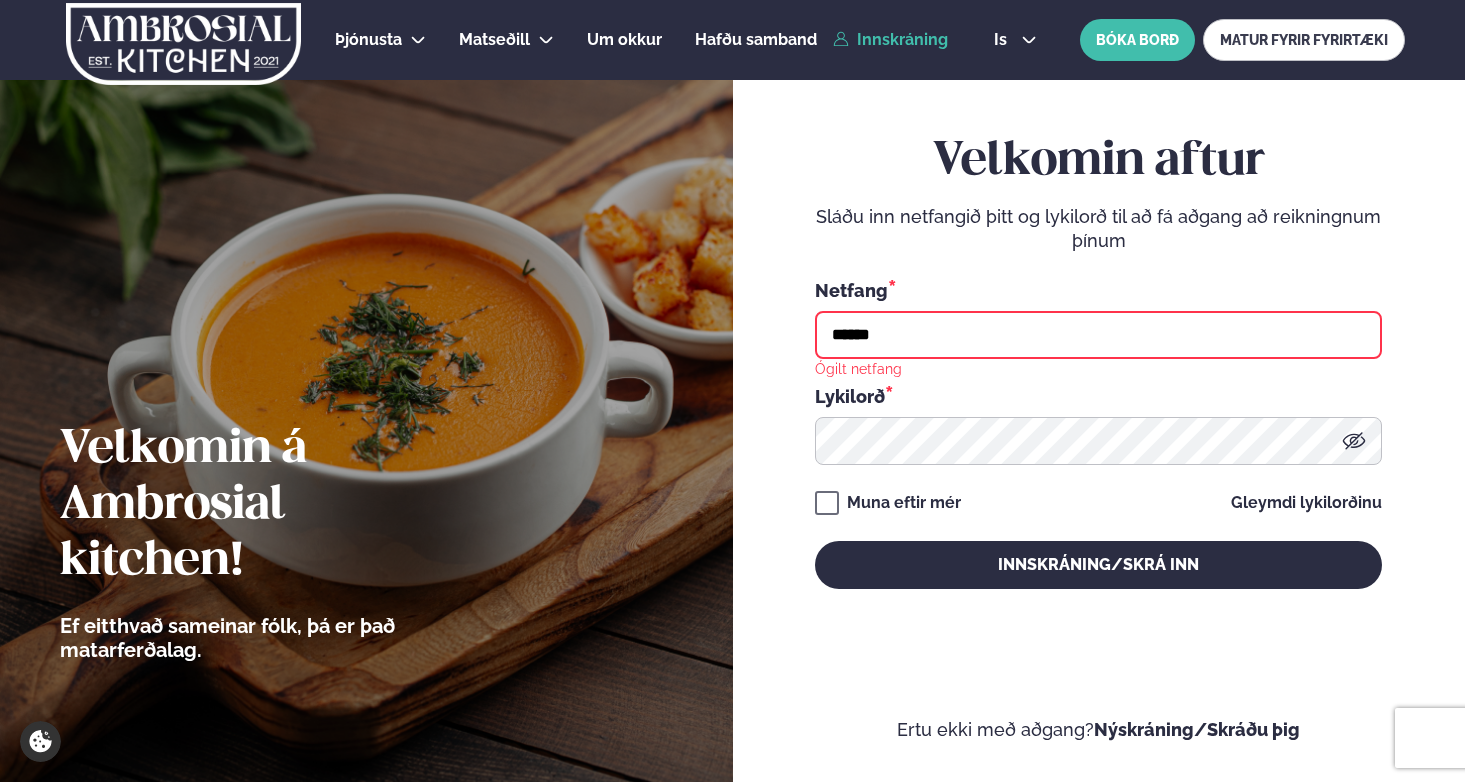 type on "**********" 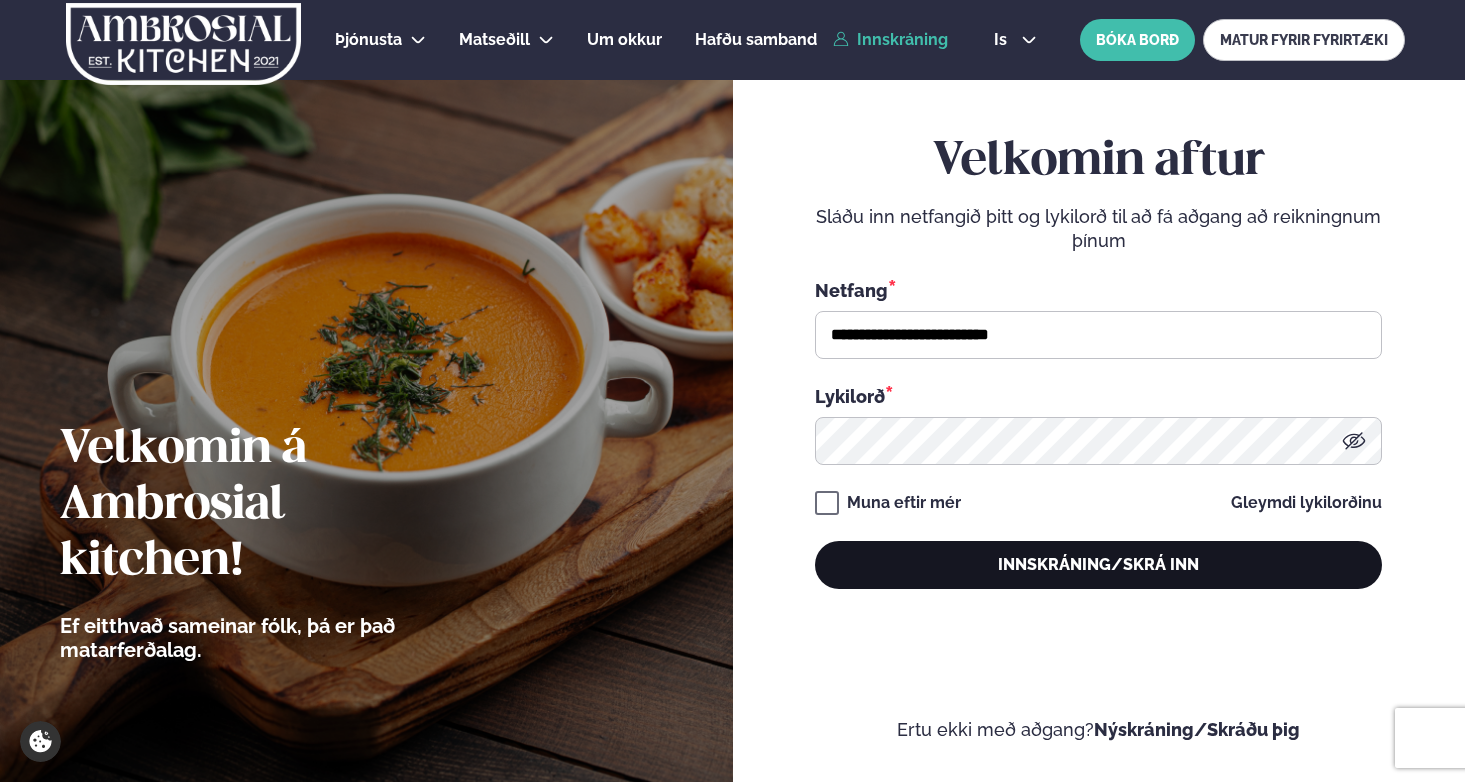 click on "Innskráning/Skrá inn" at bounding box center (1098, 565) 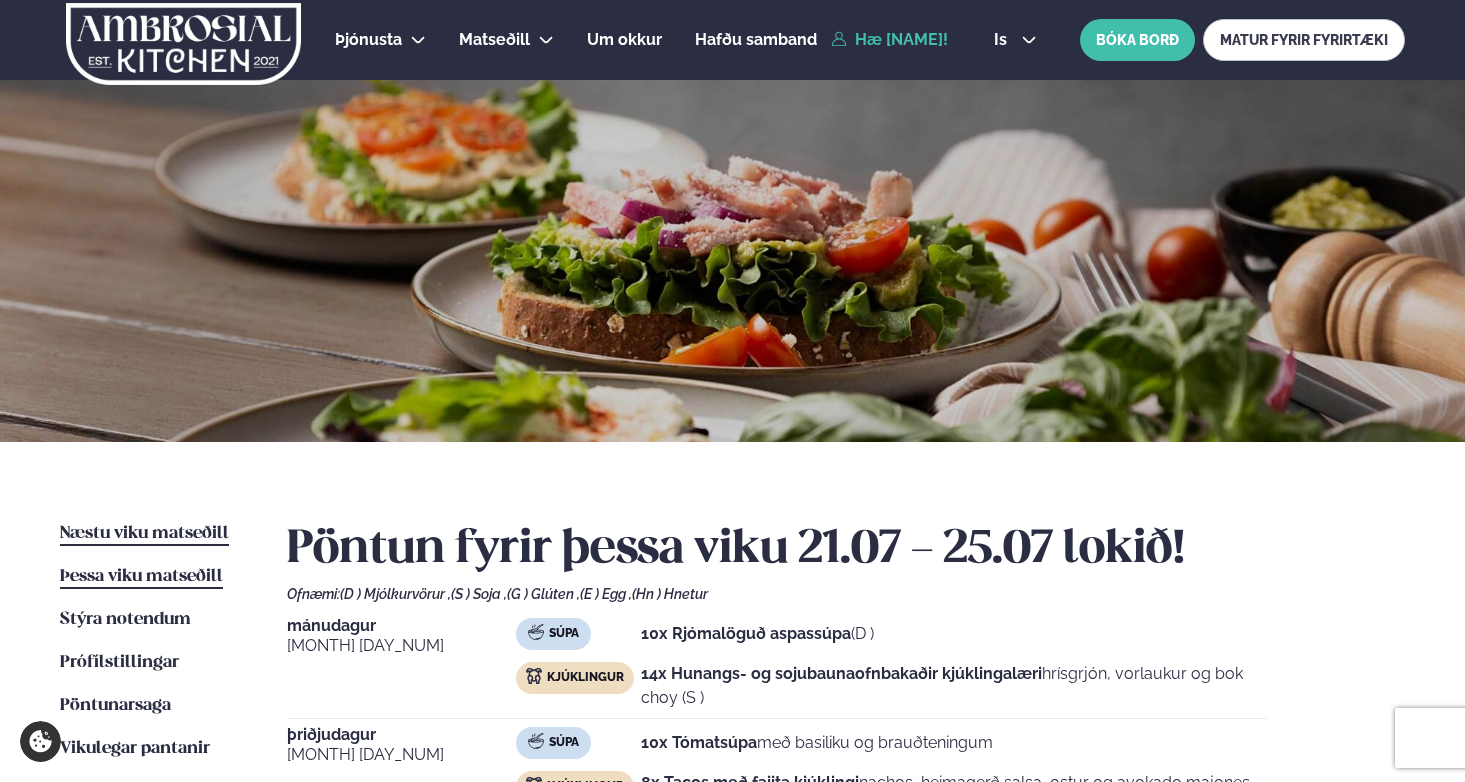 click on "Næstu viku matseðill" at bounding box center [144, 533] 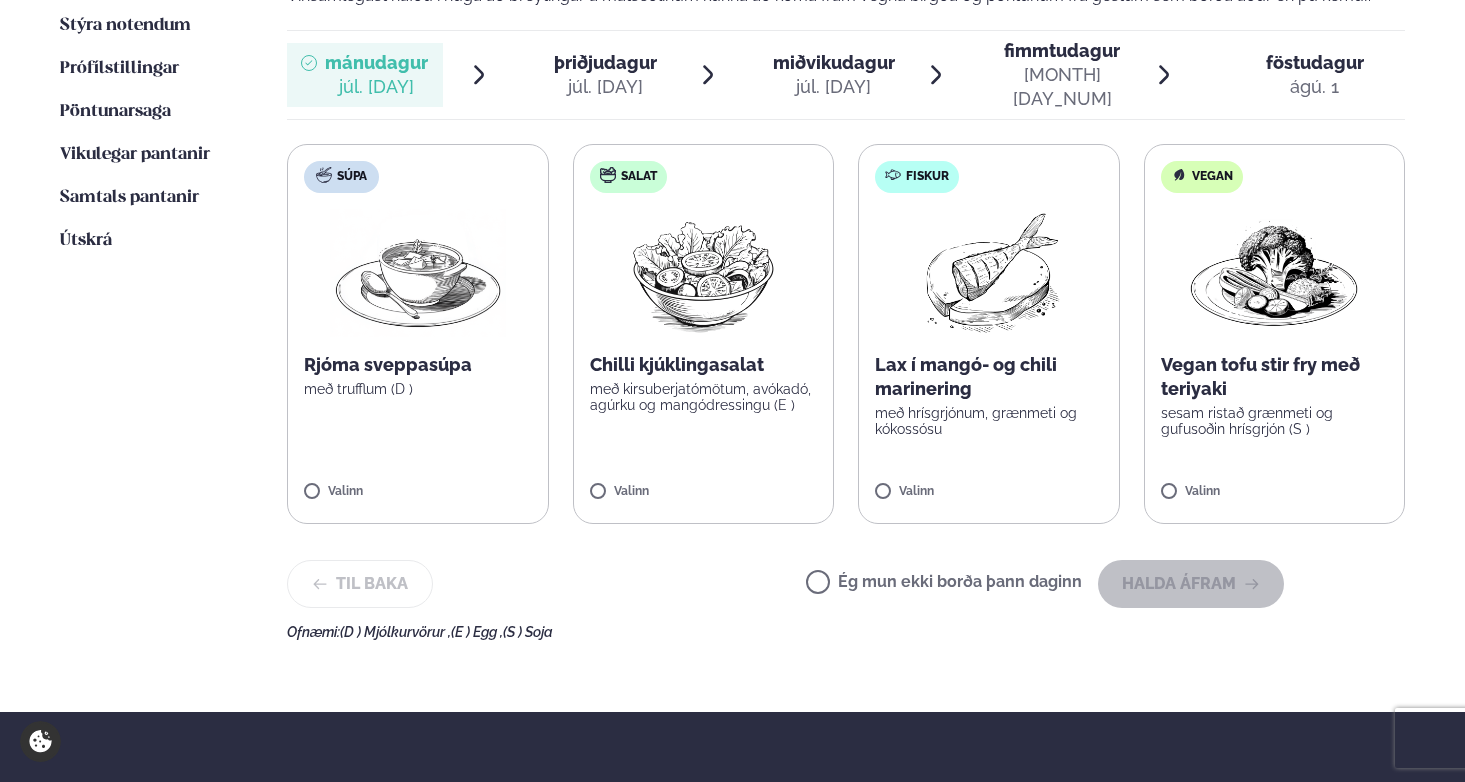 scroll, scrollTop: 595, scrollLeft: 0, axis: vertical 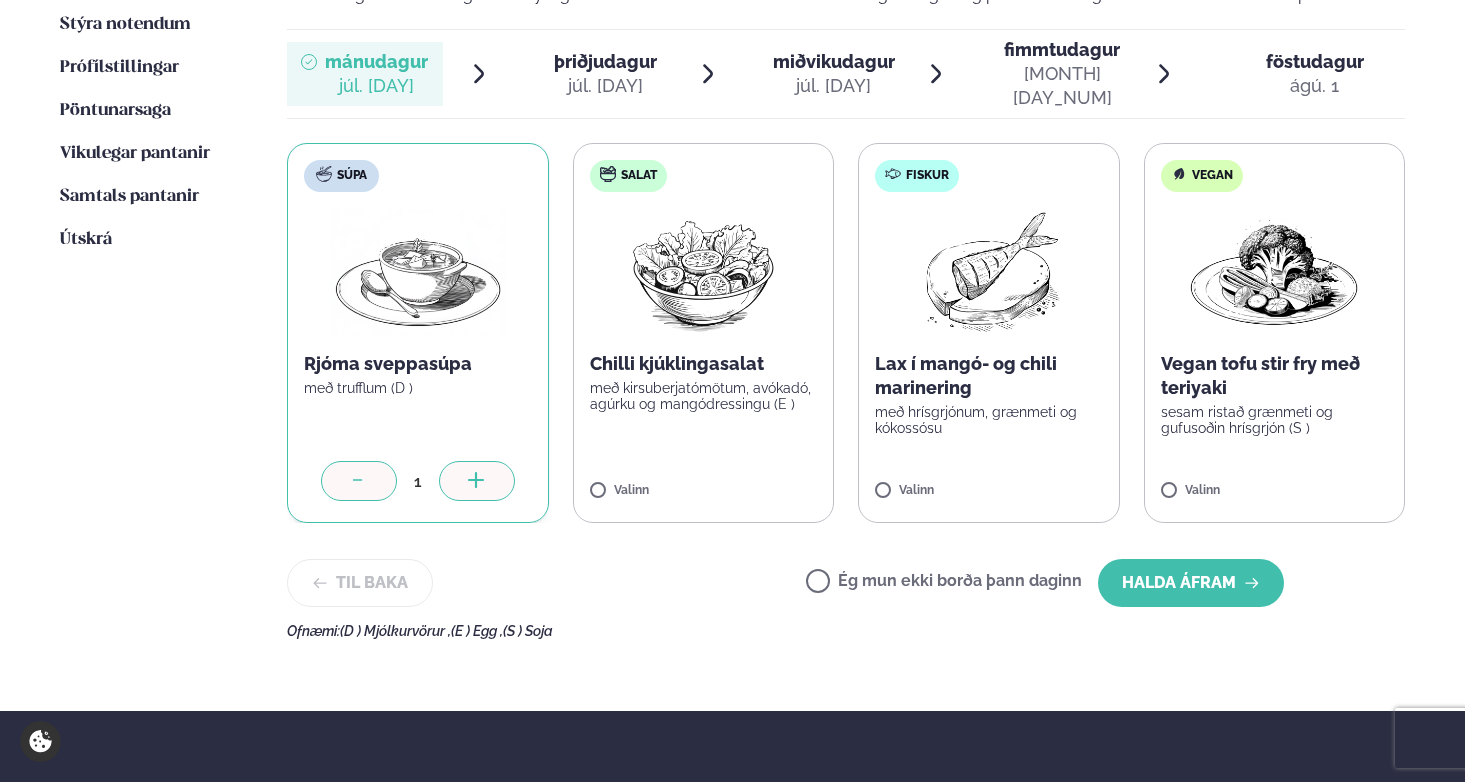 click 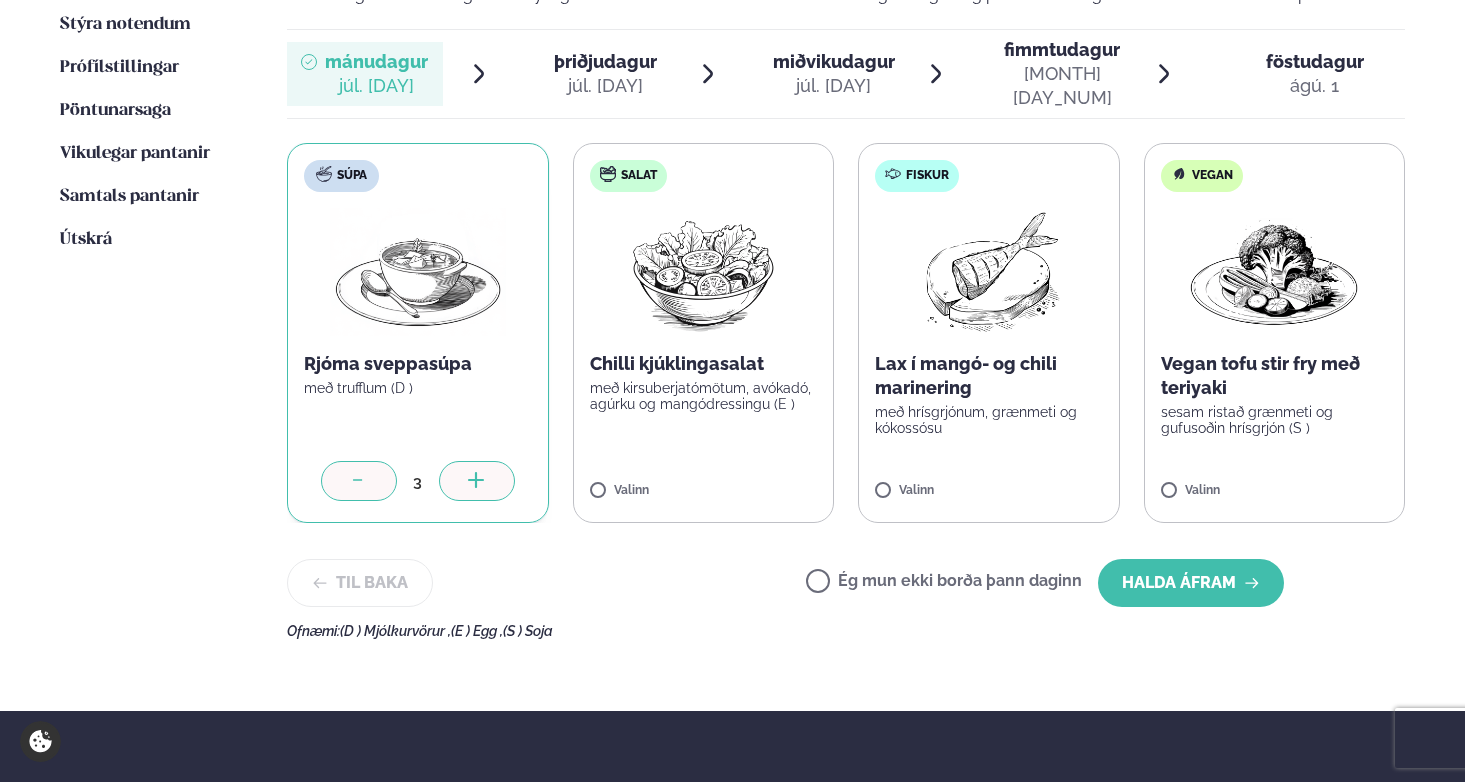 click 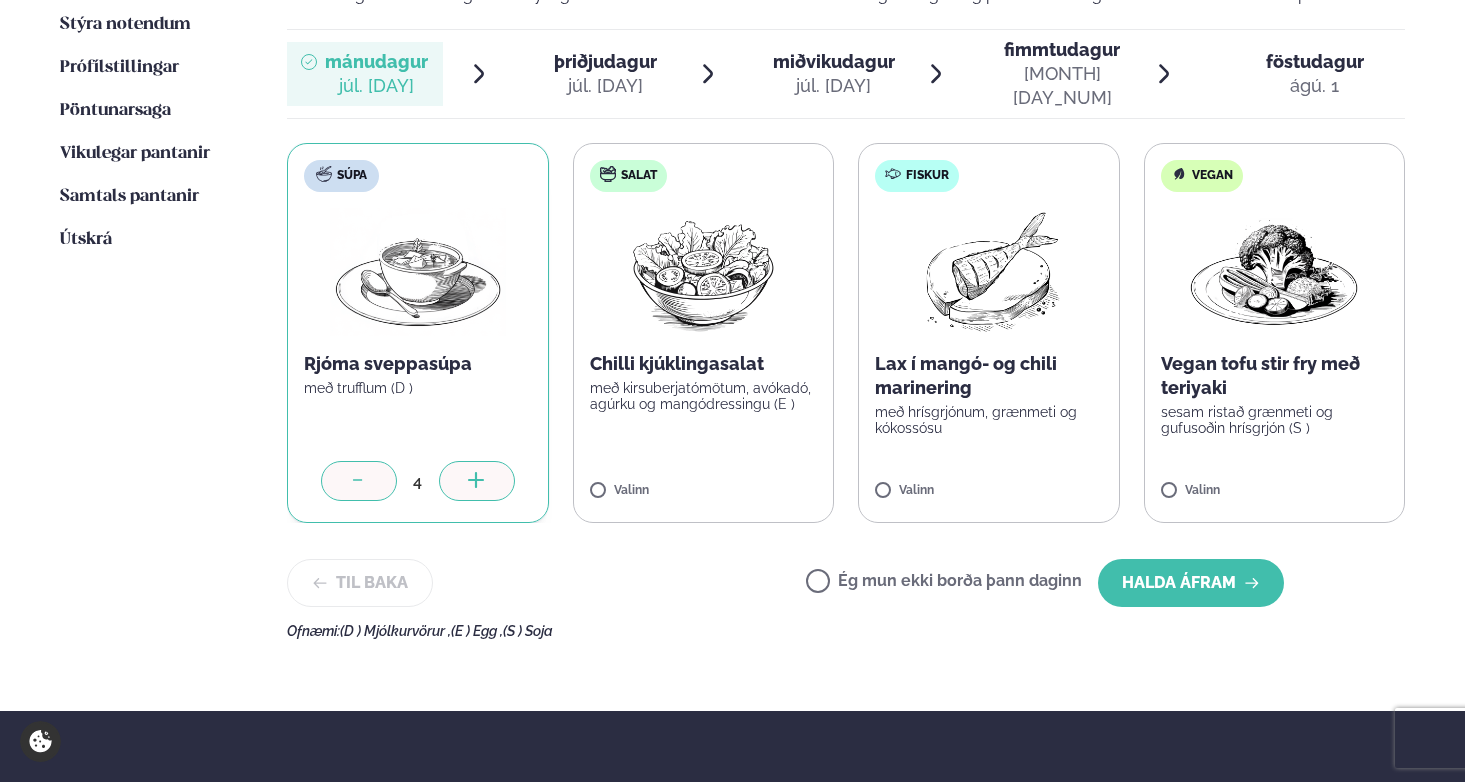 click 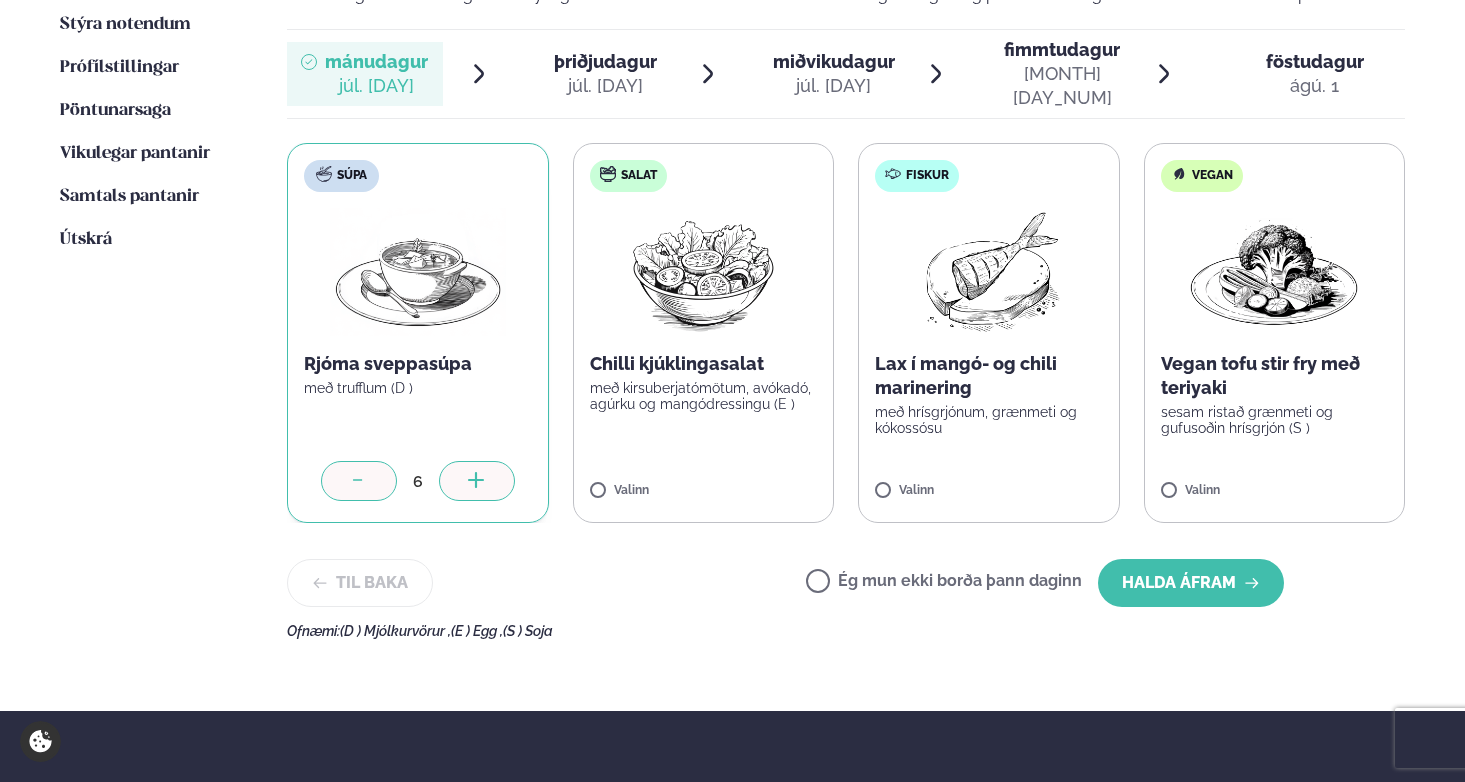 click 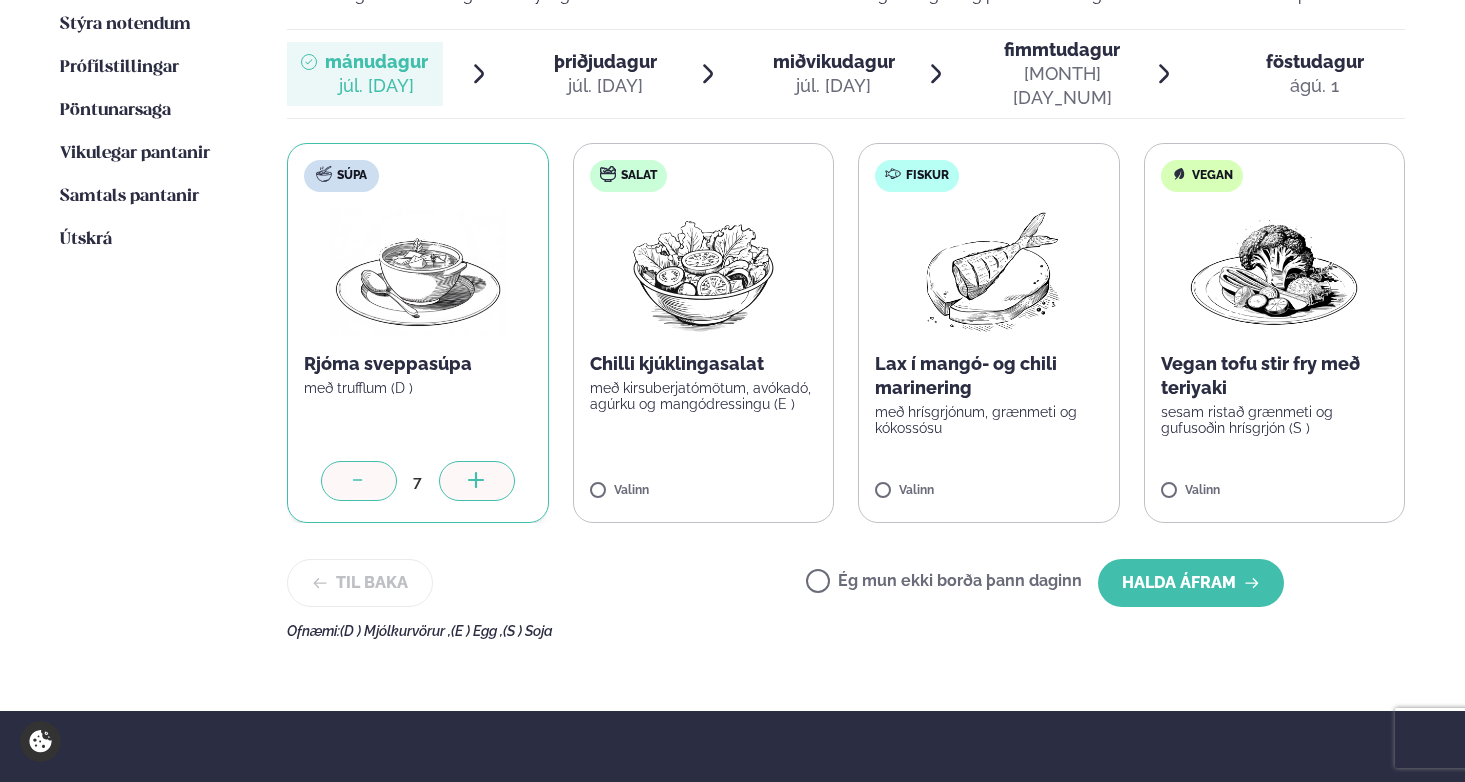 click 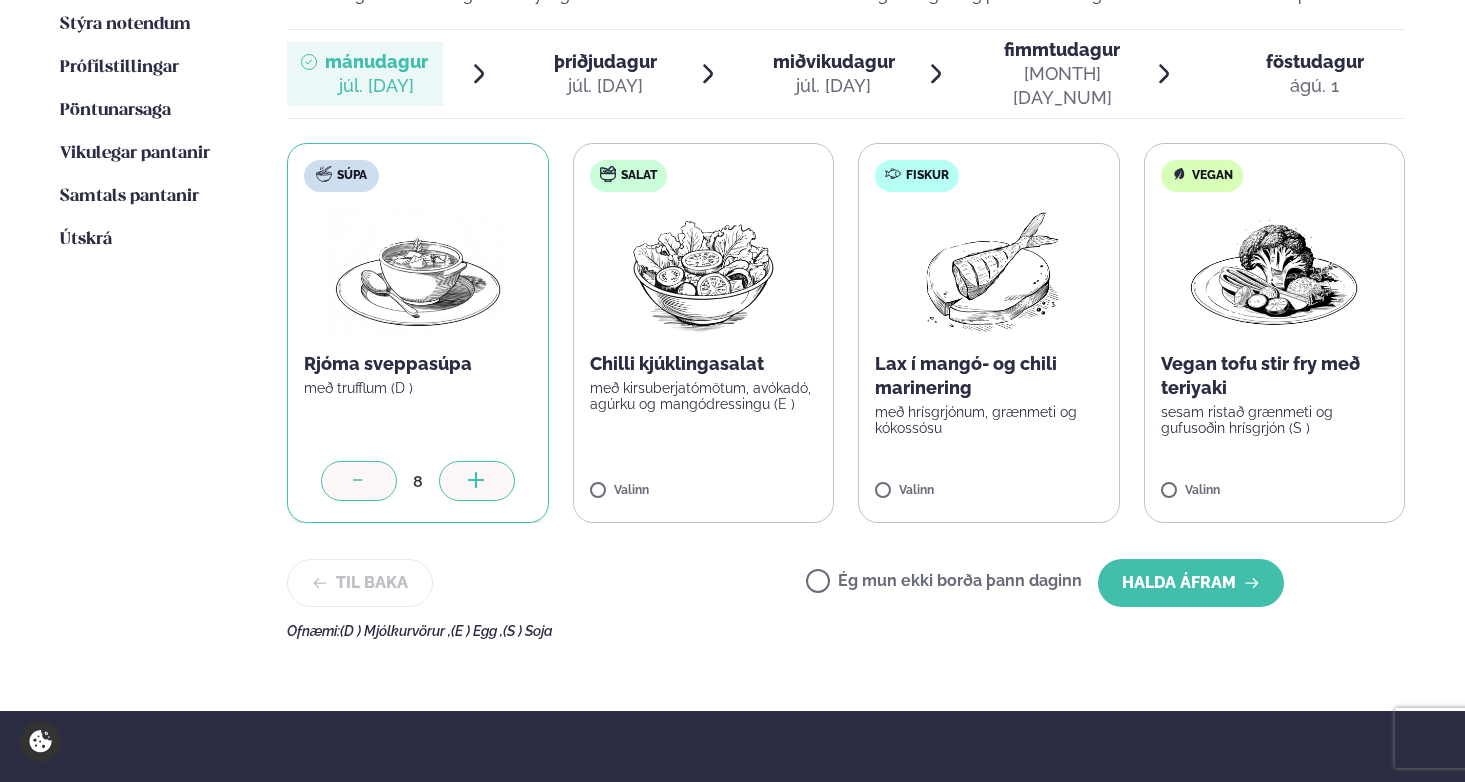click 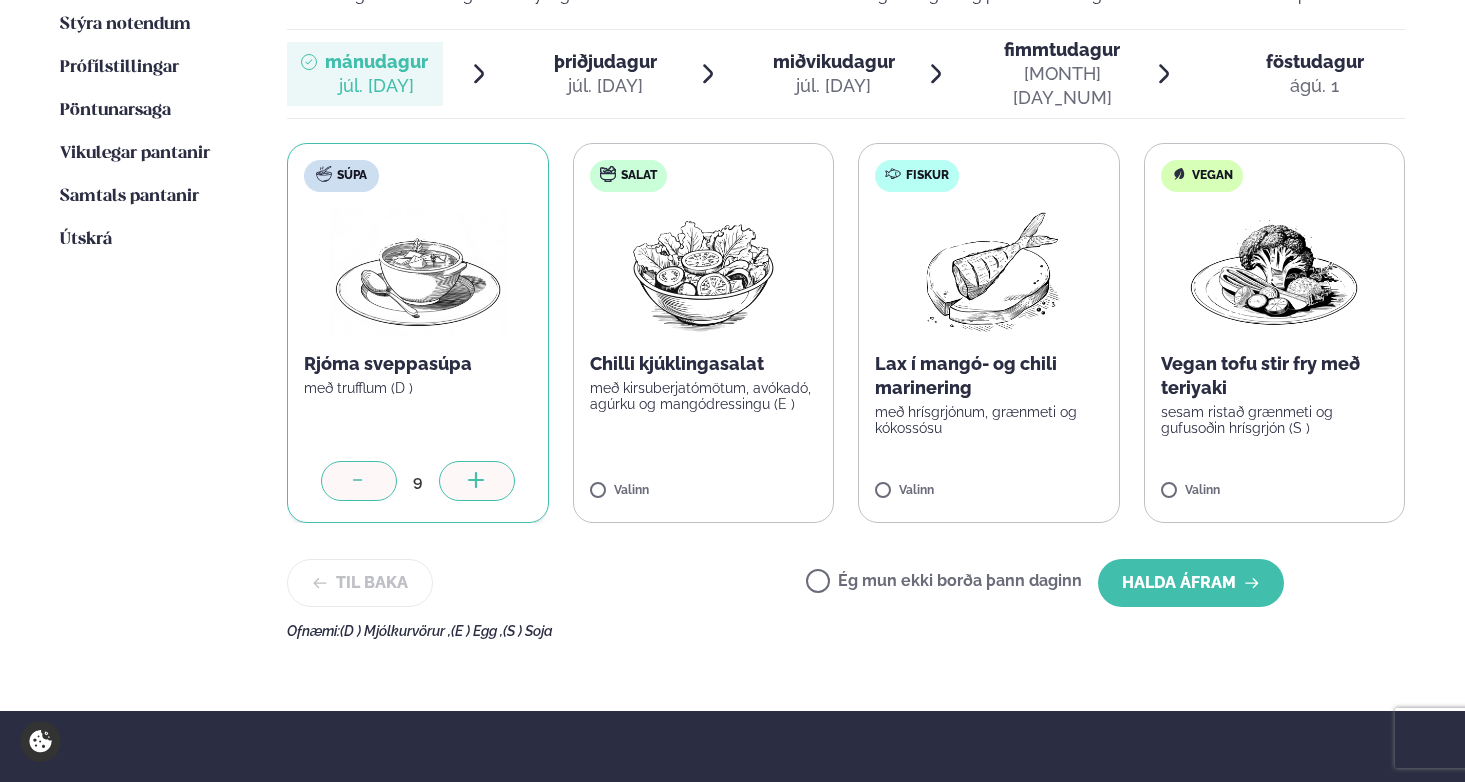 click 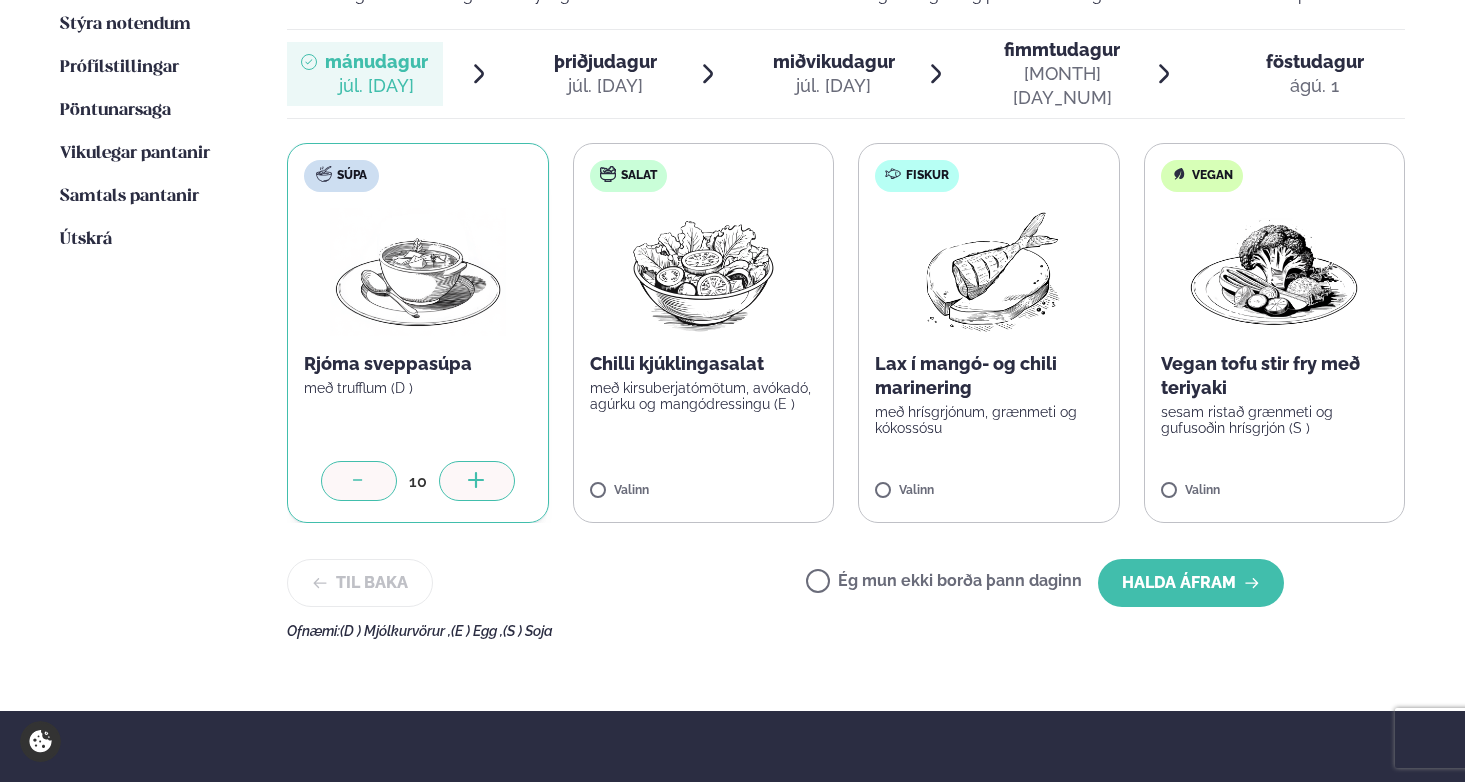 click on "Lax í mangó- og chili marinering" at bounding box center (989, 376) 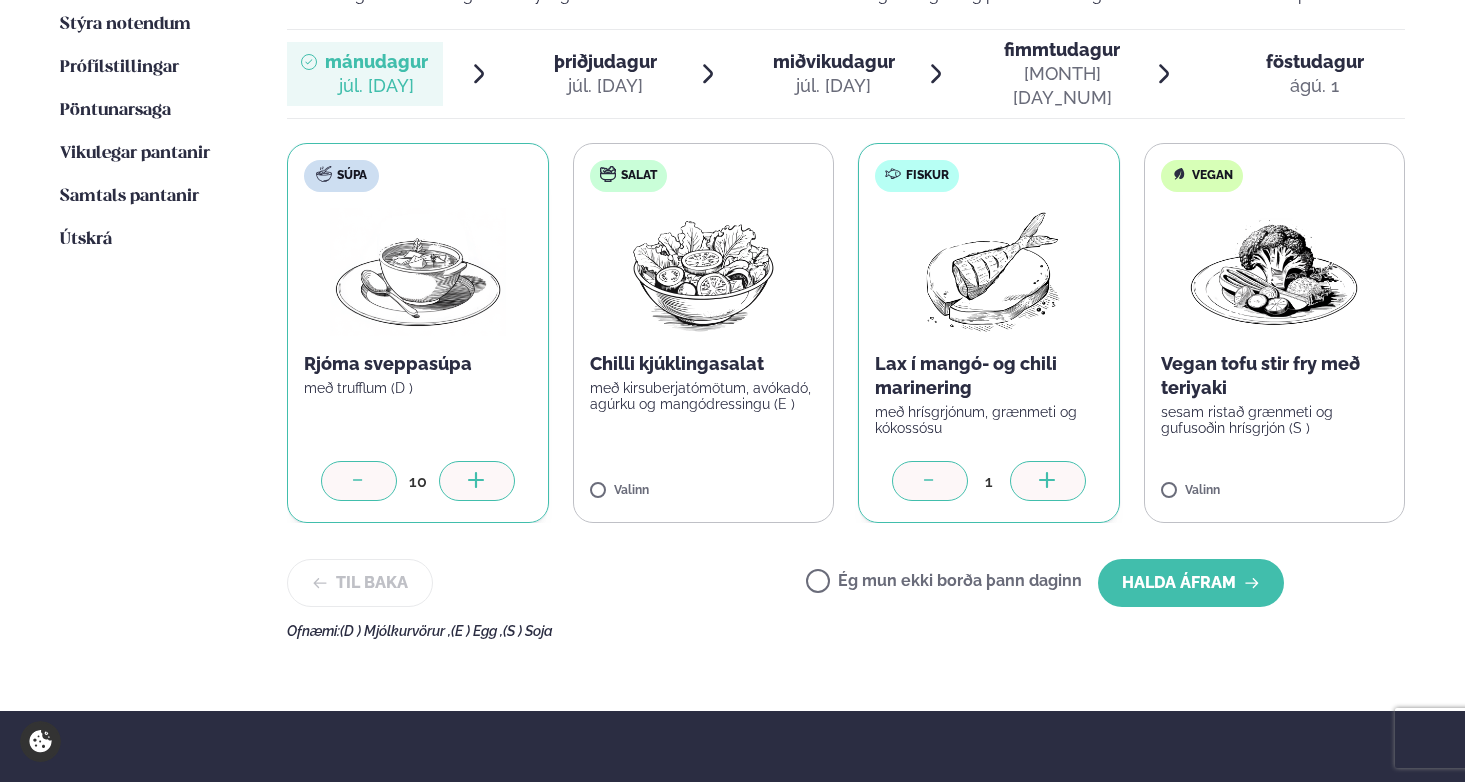 click at bounding box center (1048, 481) 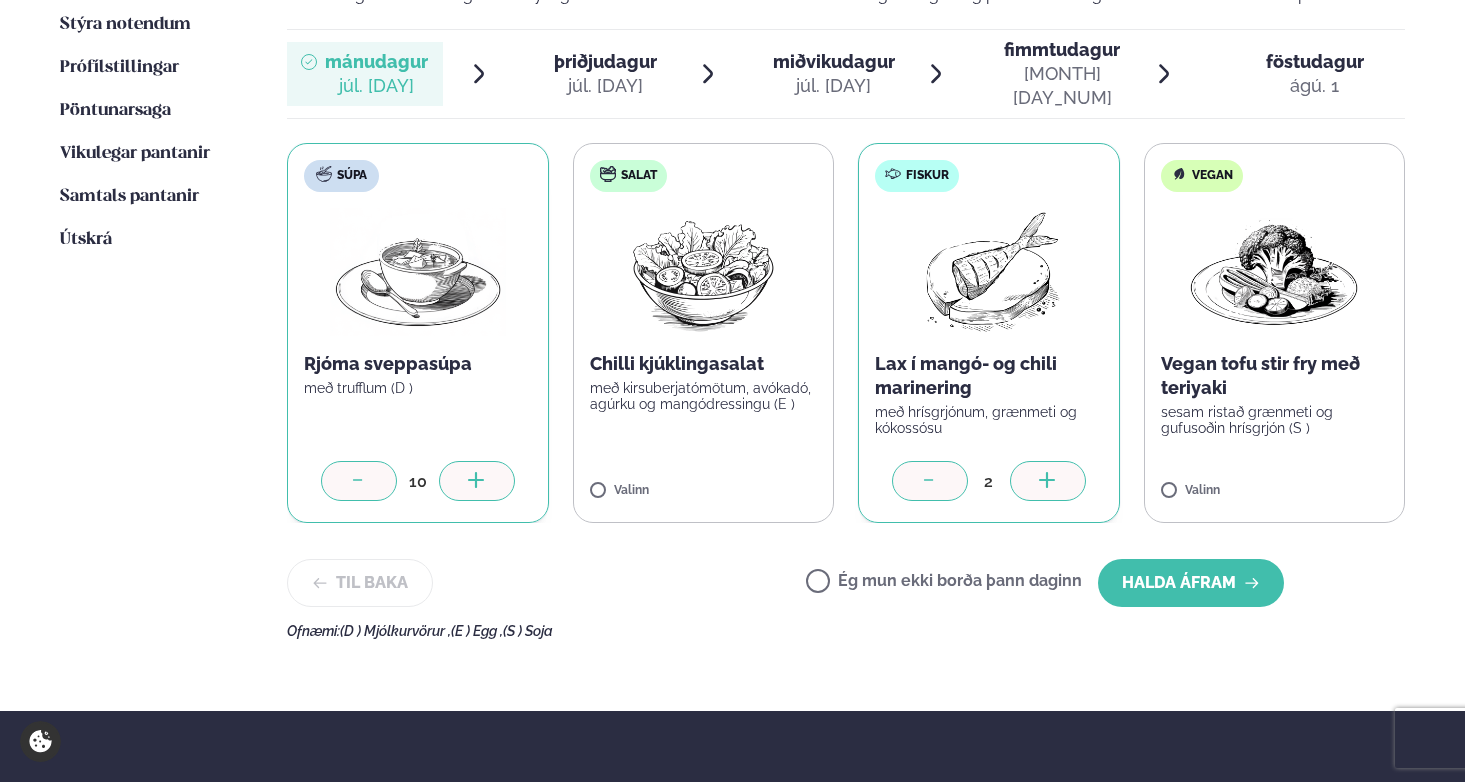 click at bounding box center [1048, 481] 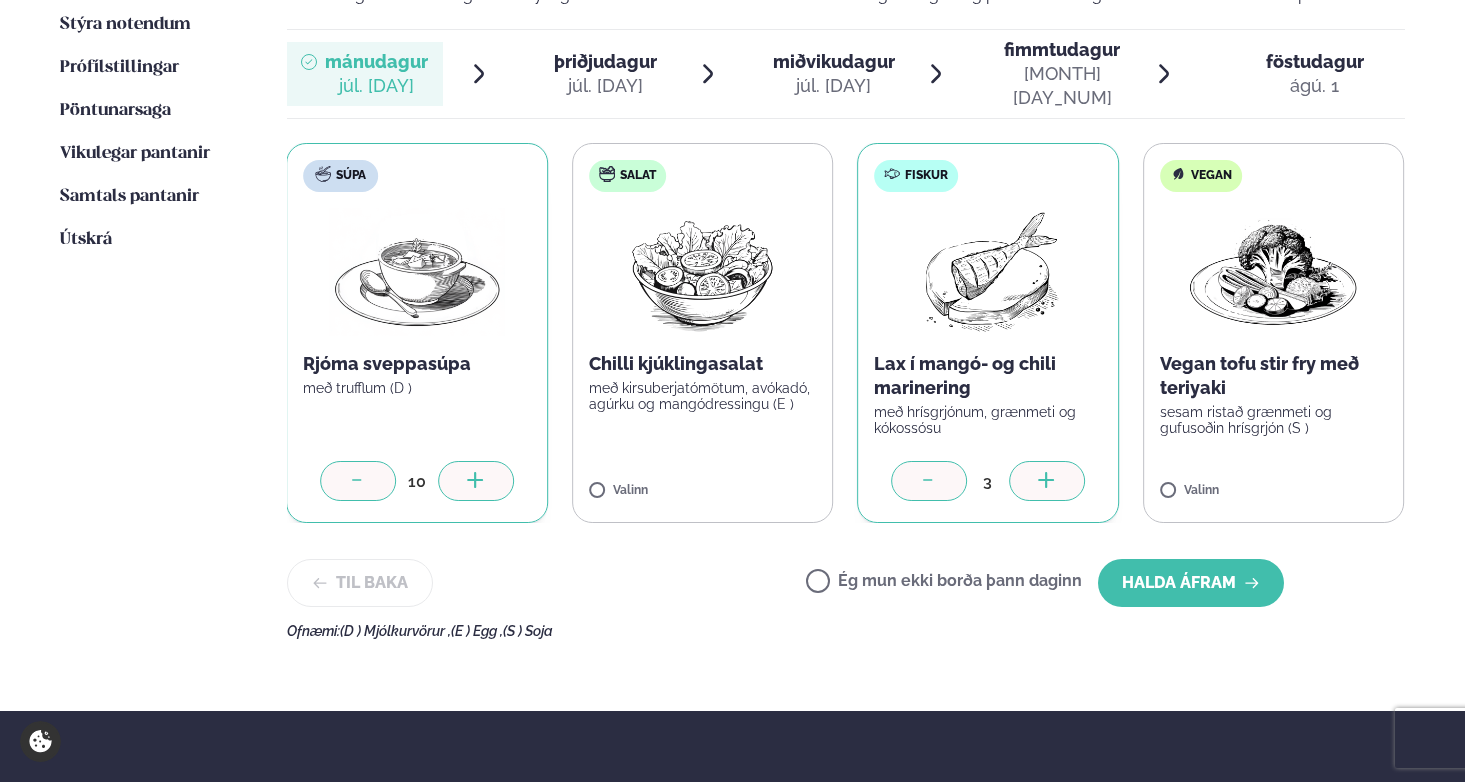 click 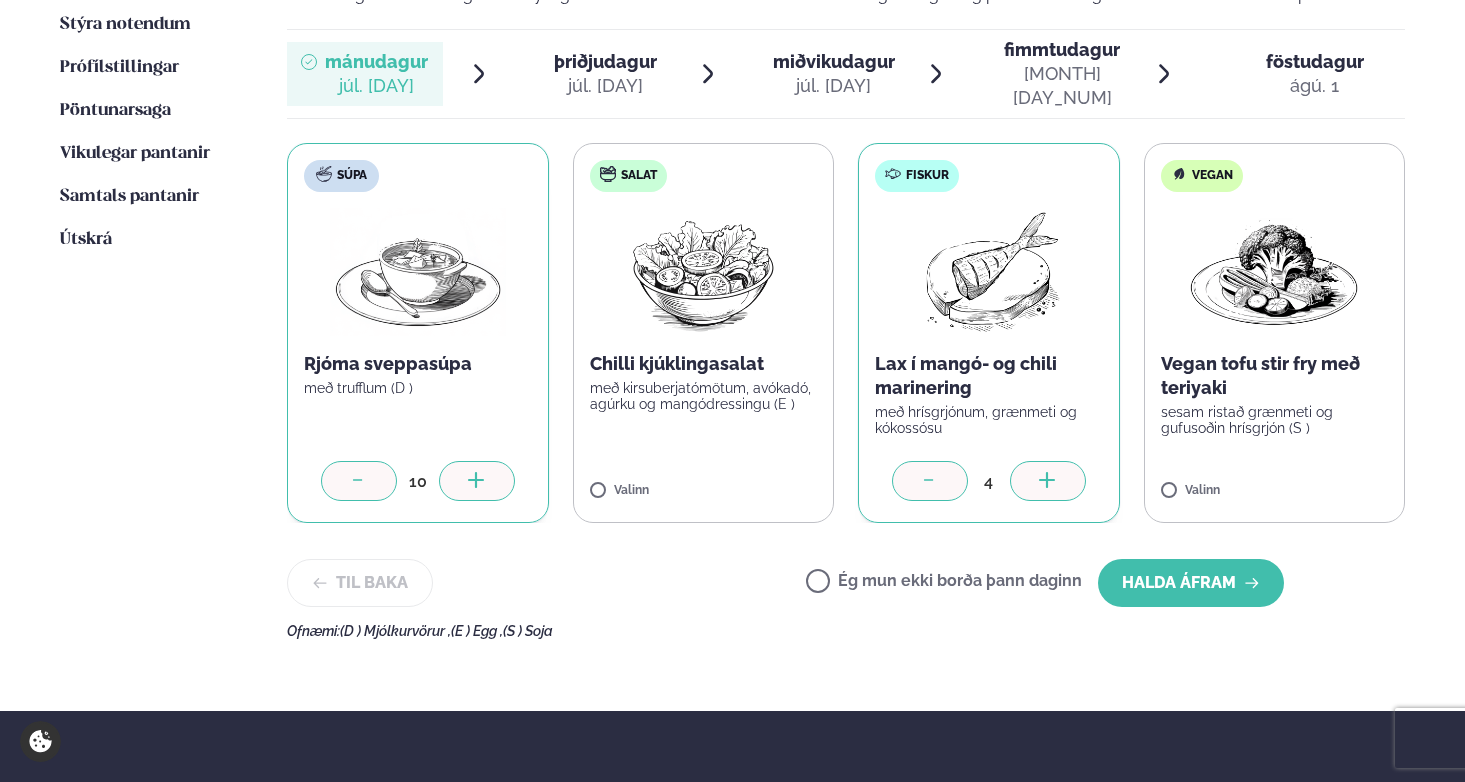 click 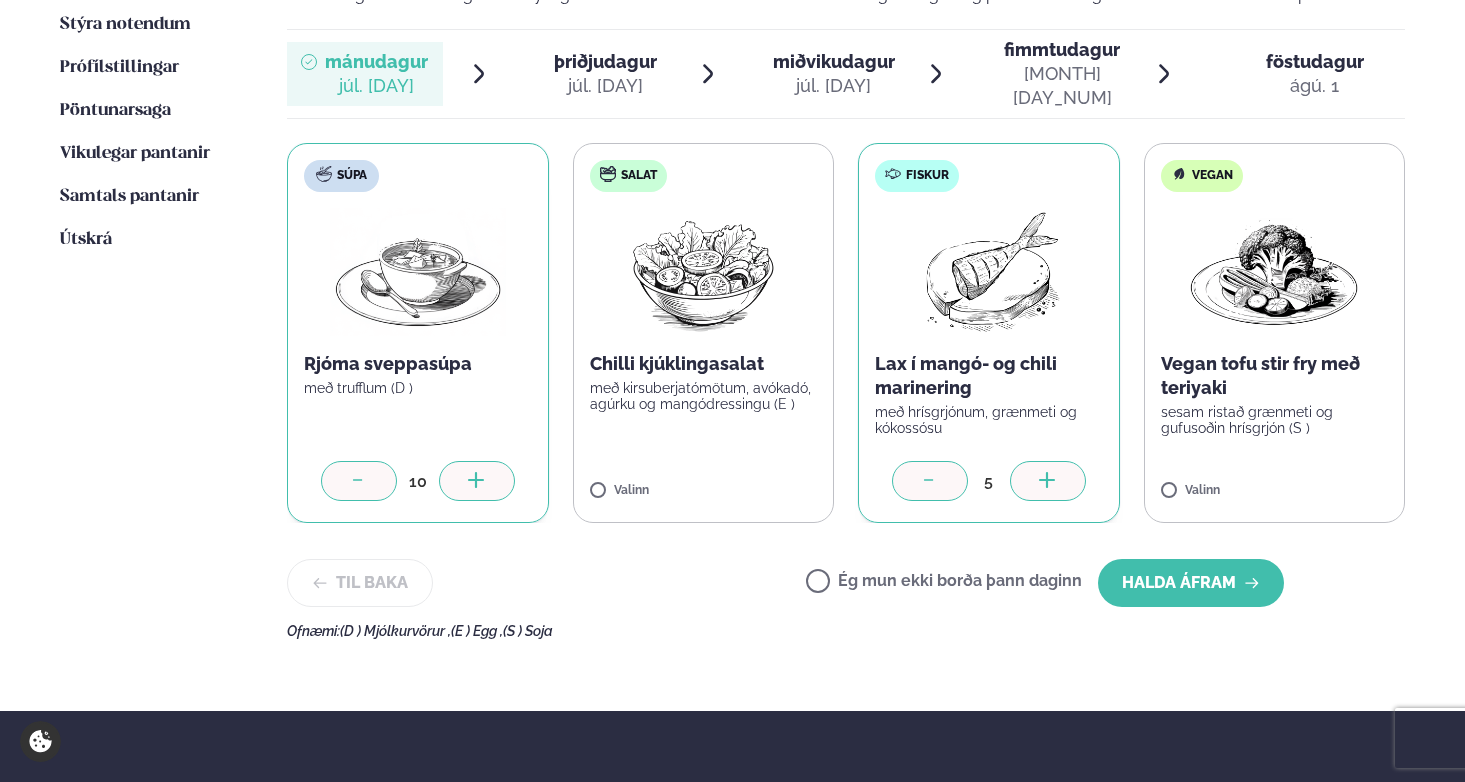 click 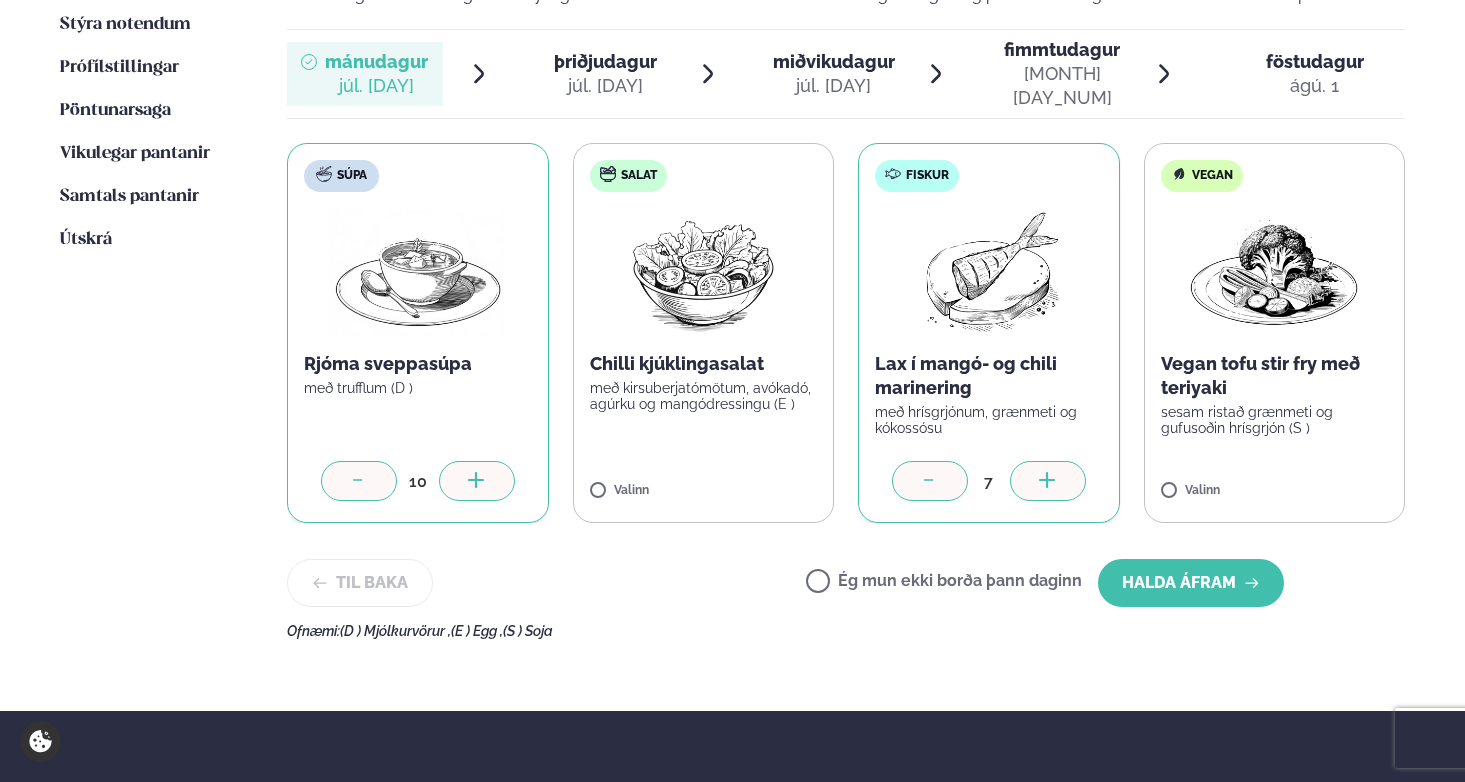 click 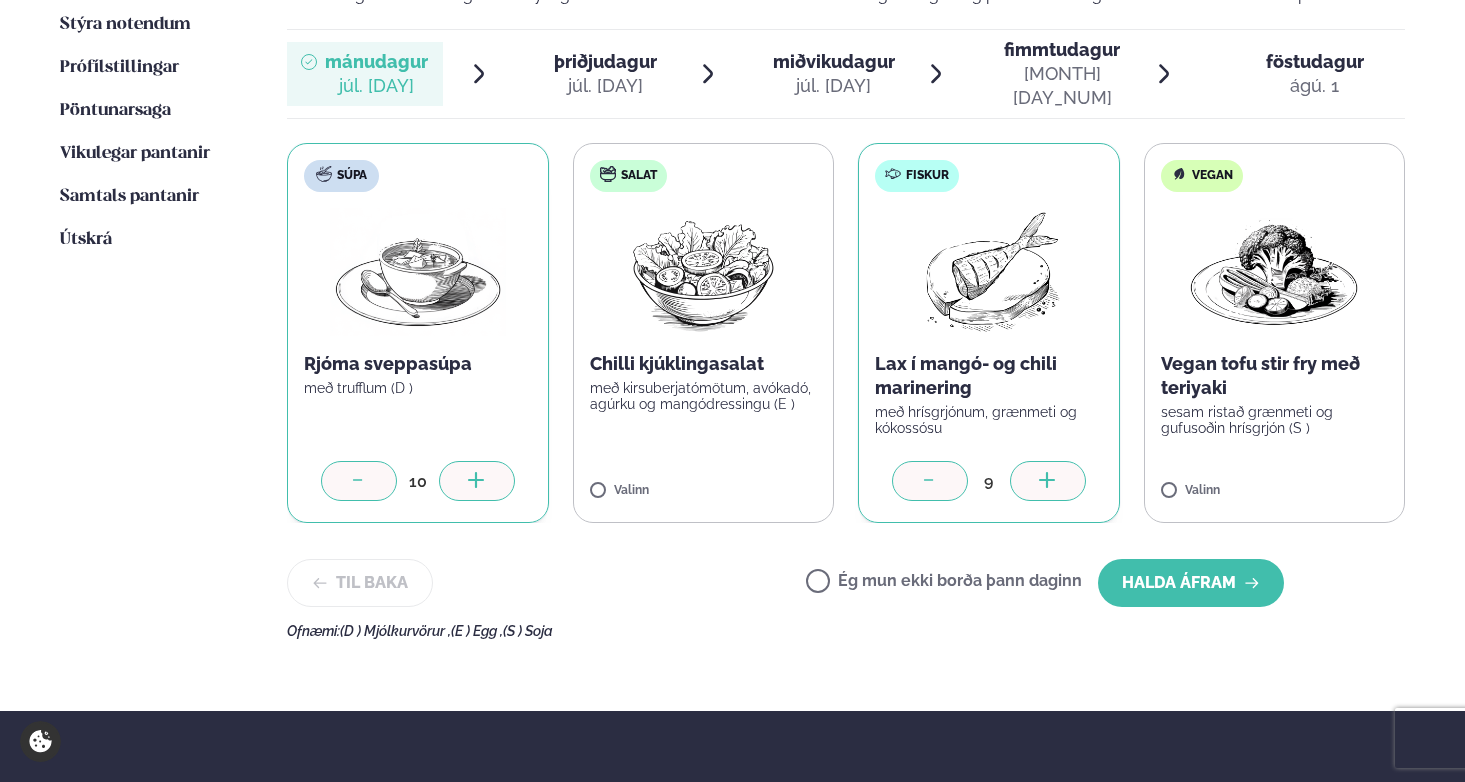 click 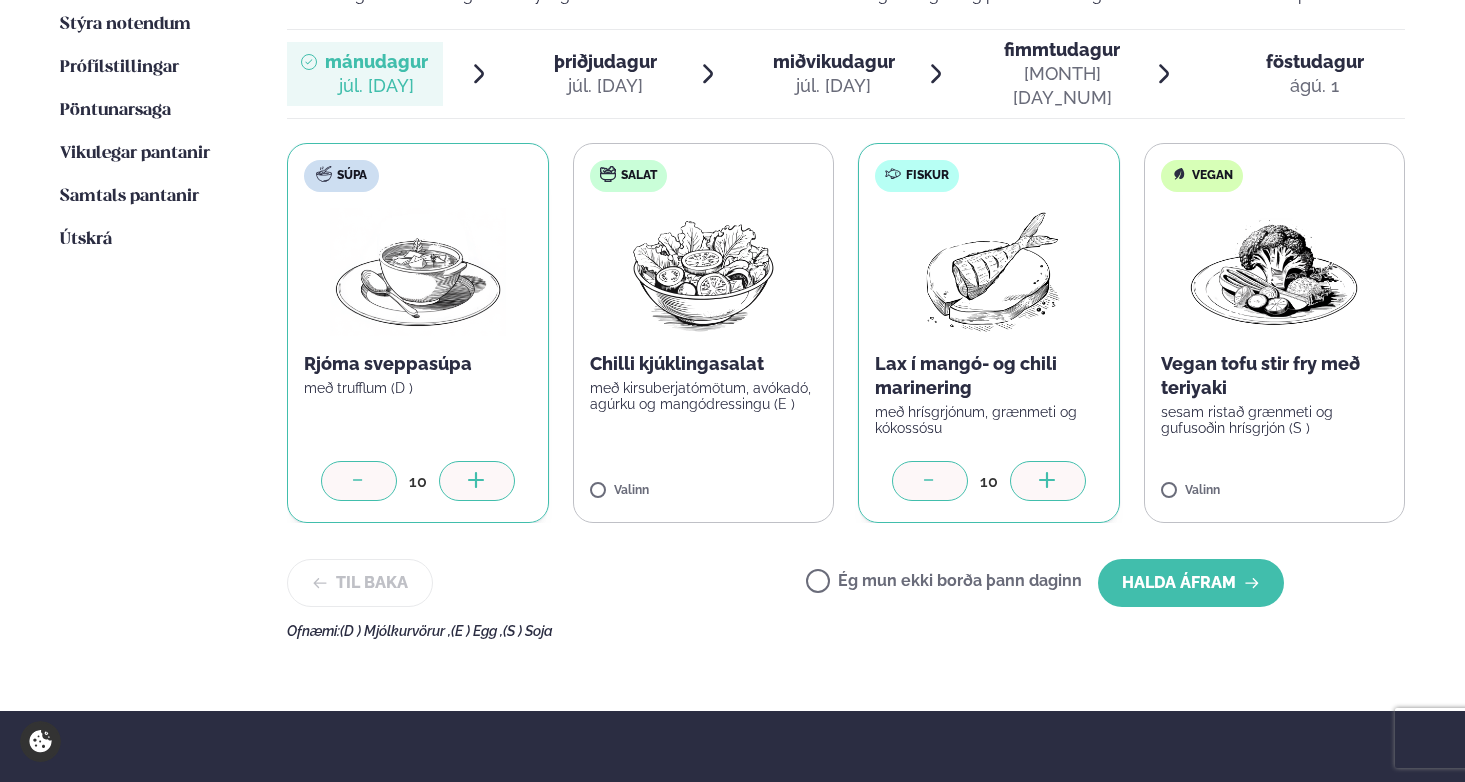 click 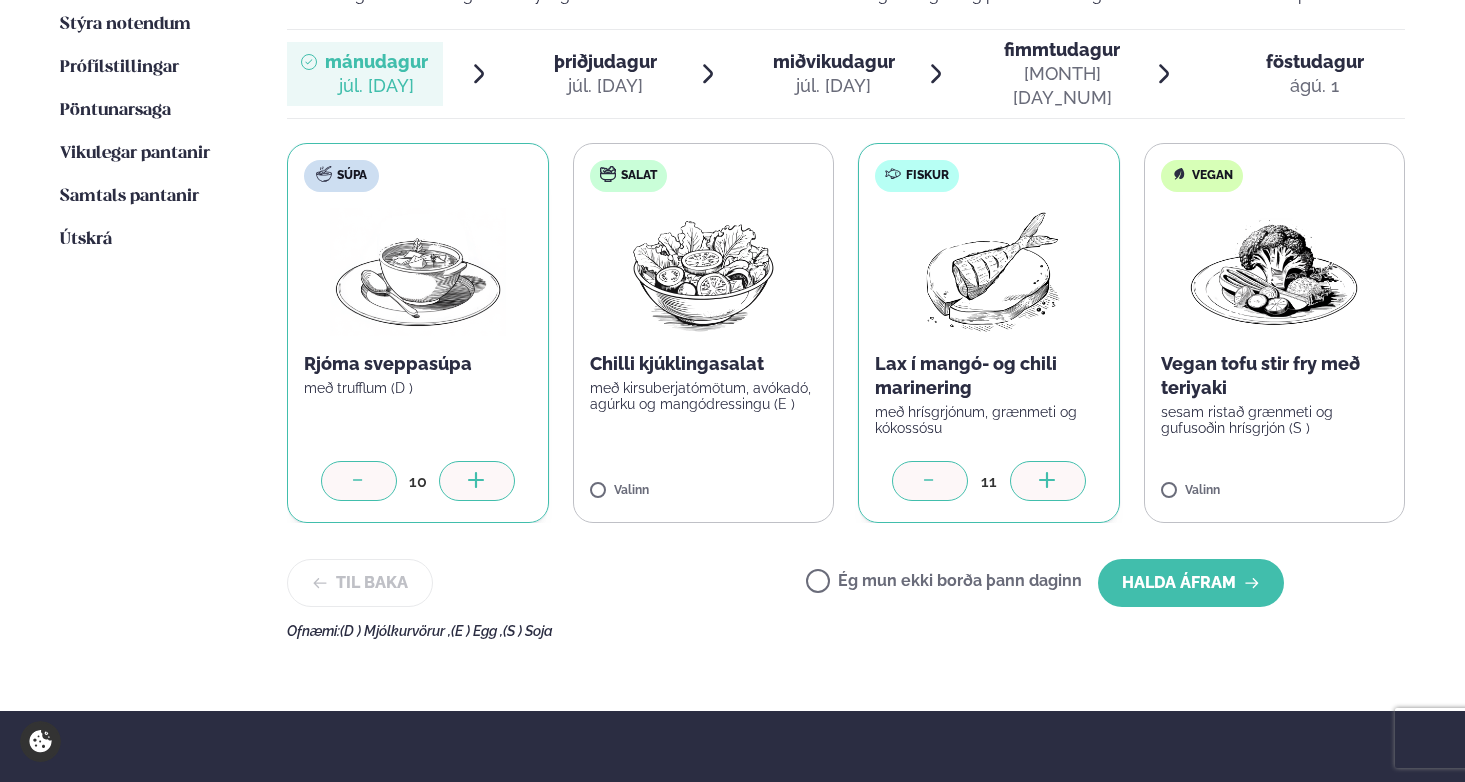 click 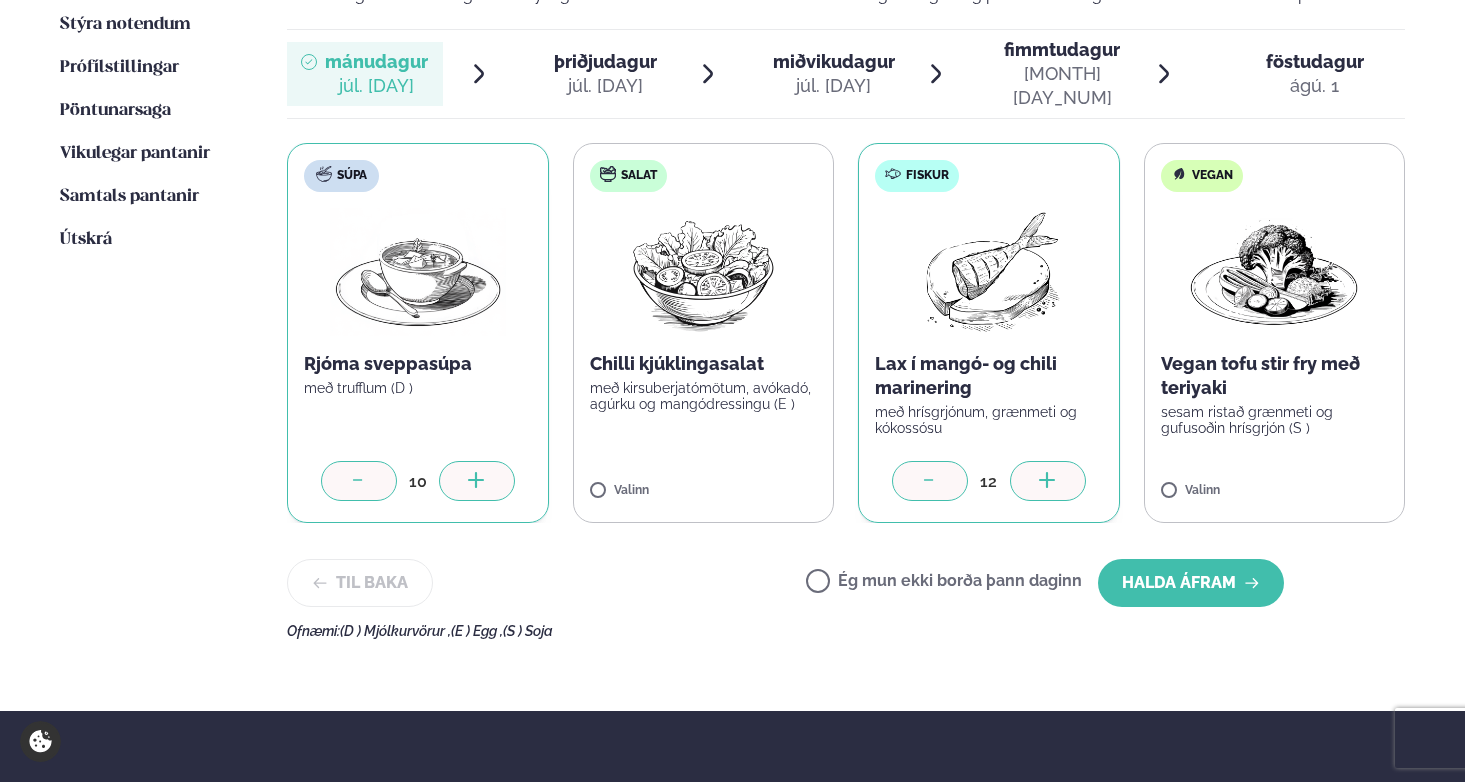 click 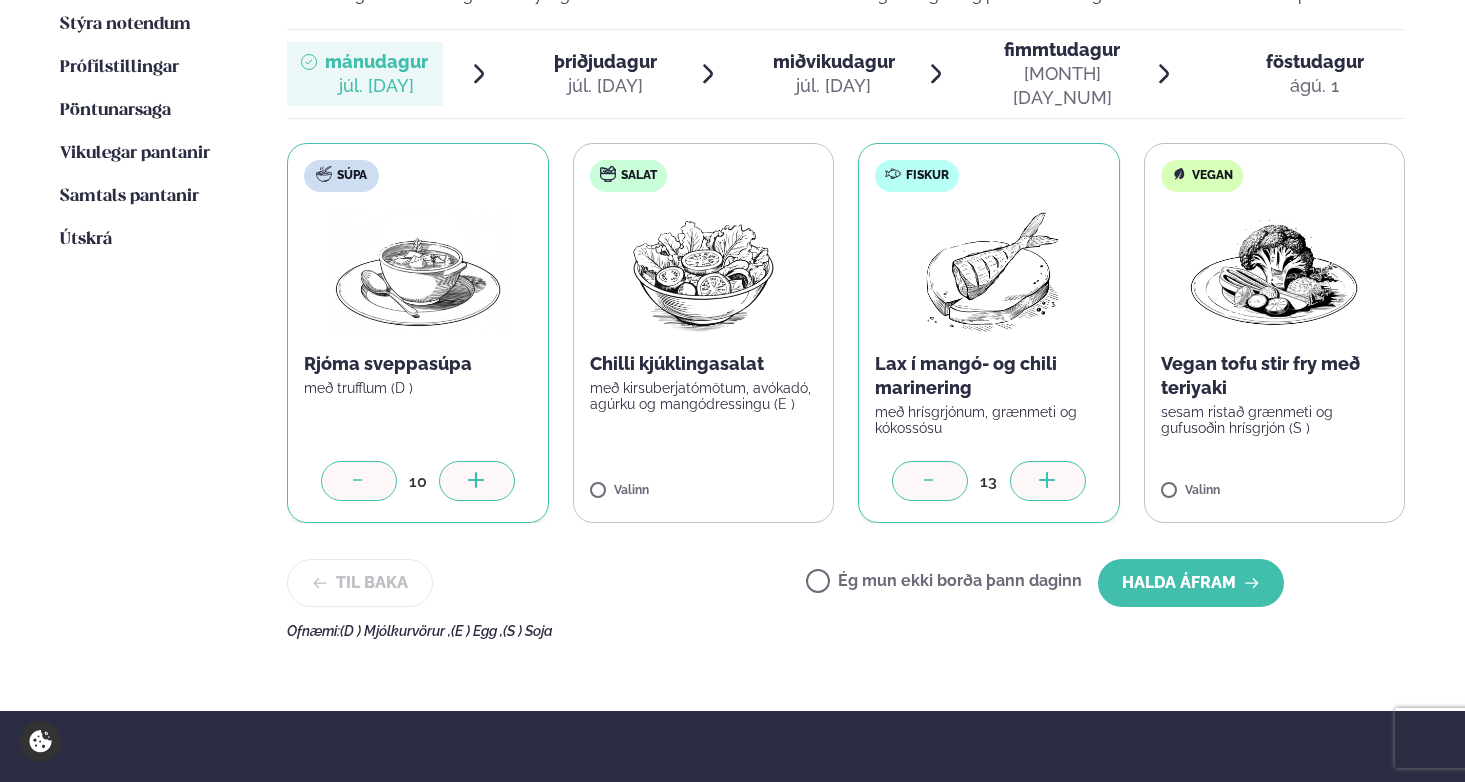 click 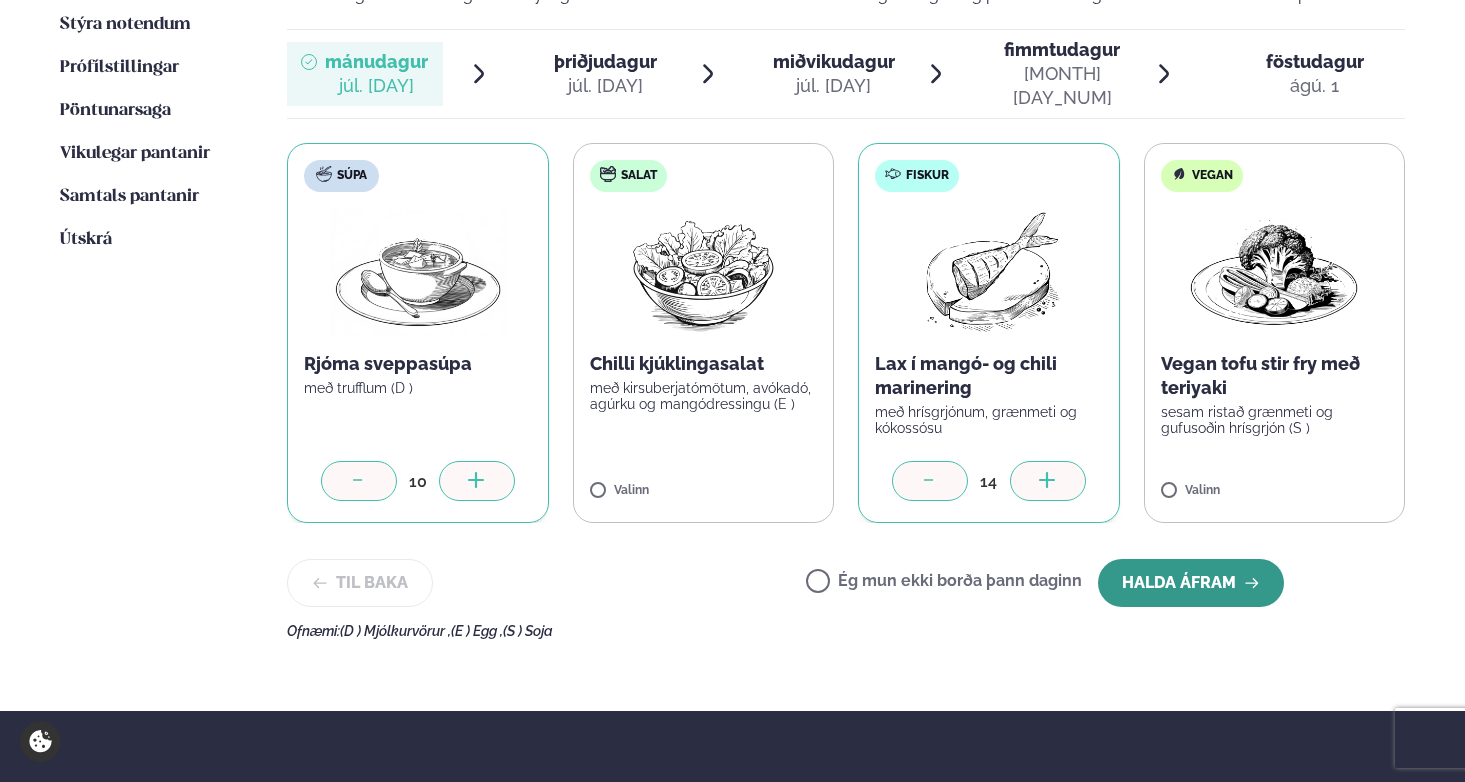 click on "Halda áfram" at bounding box center (1191, 583) 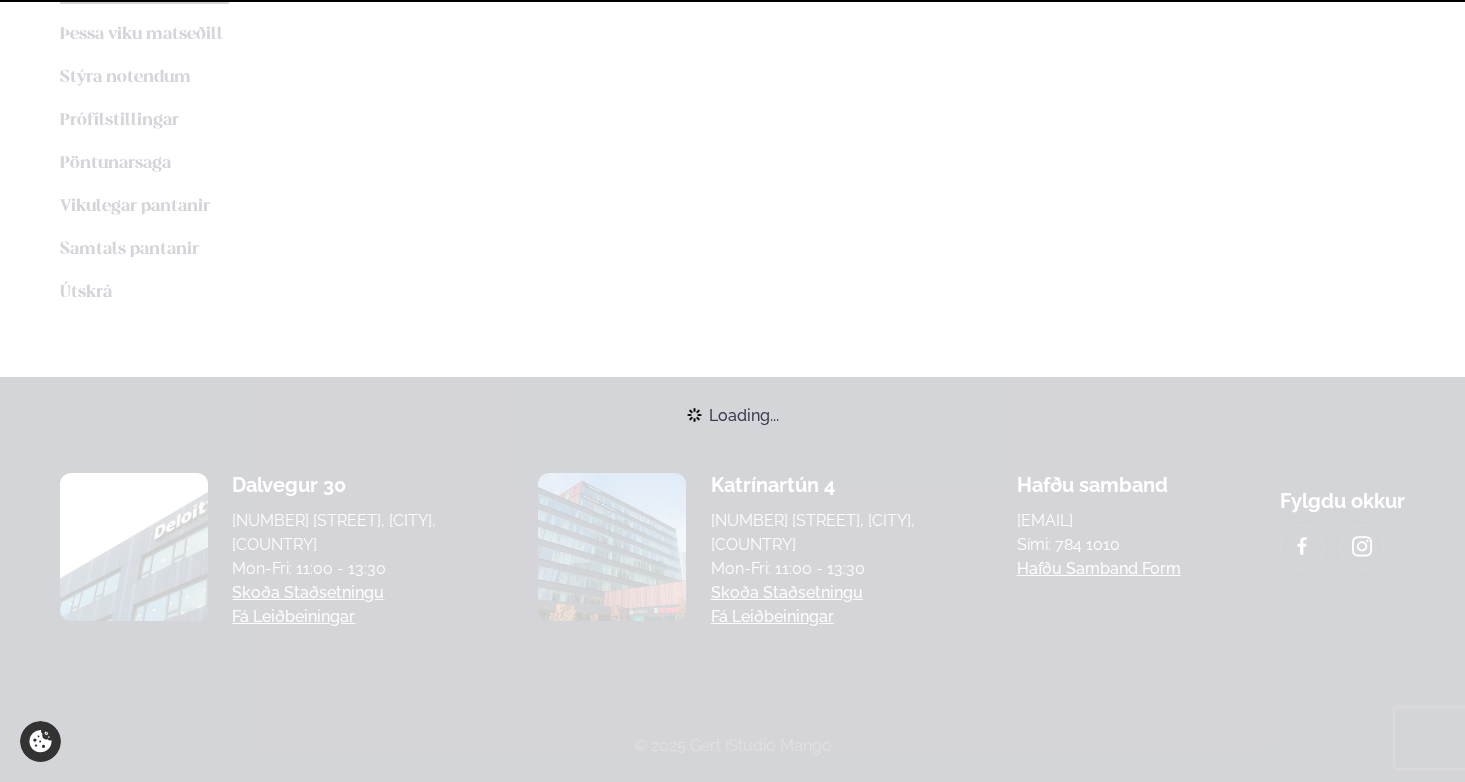 scroll, scrollTop: 595, scrollLeft: 0, axis: vertical 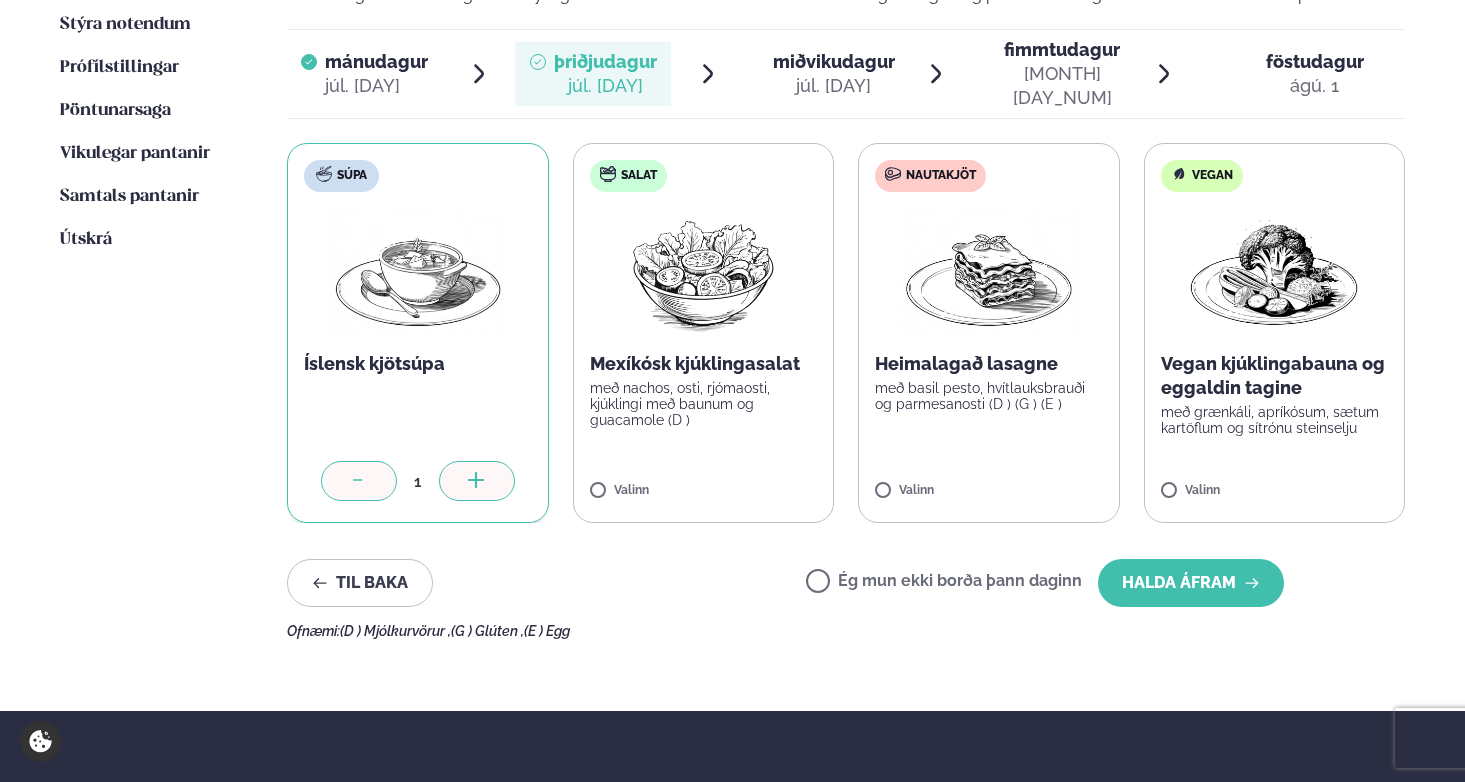 click on "Súpa     Íslensk kjötsúpa         1" at bounding box center [418, 333] 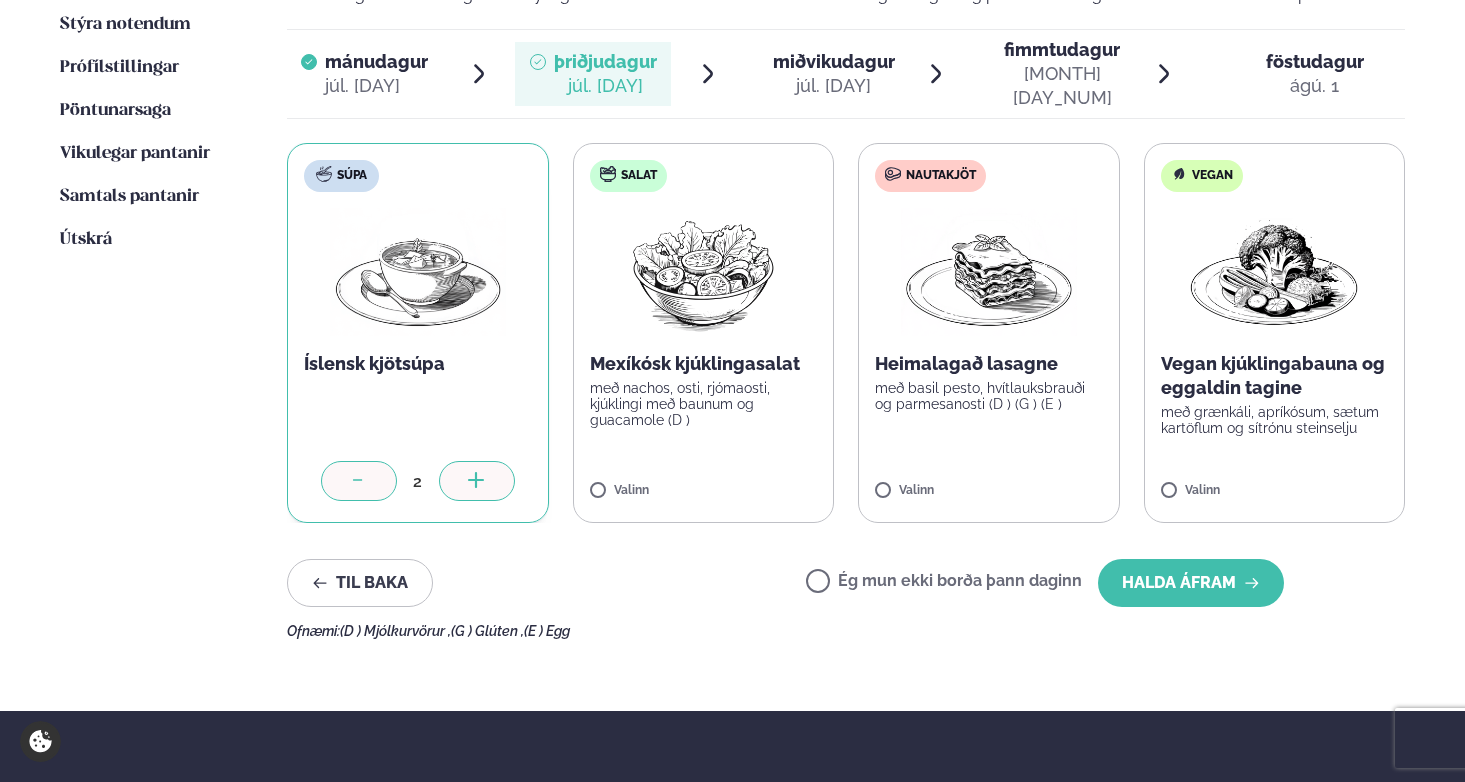 click 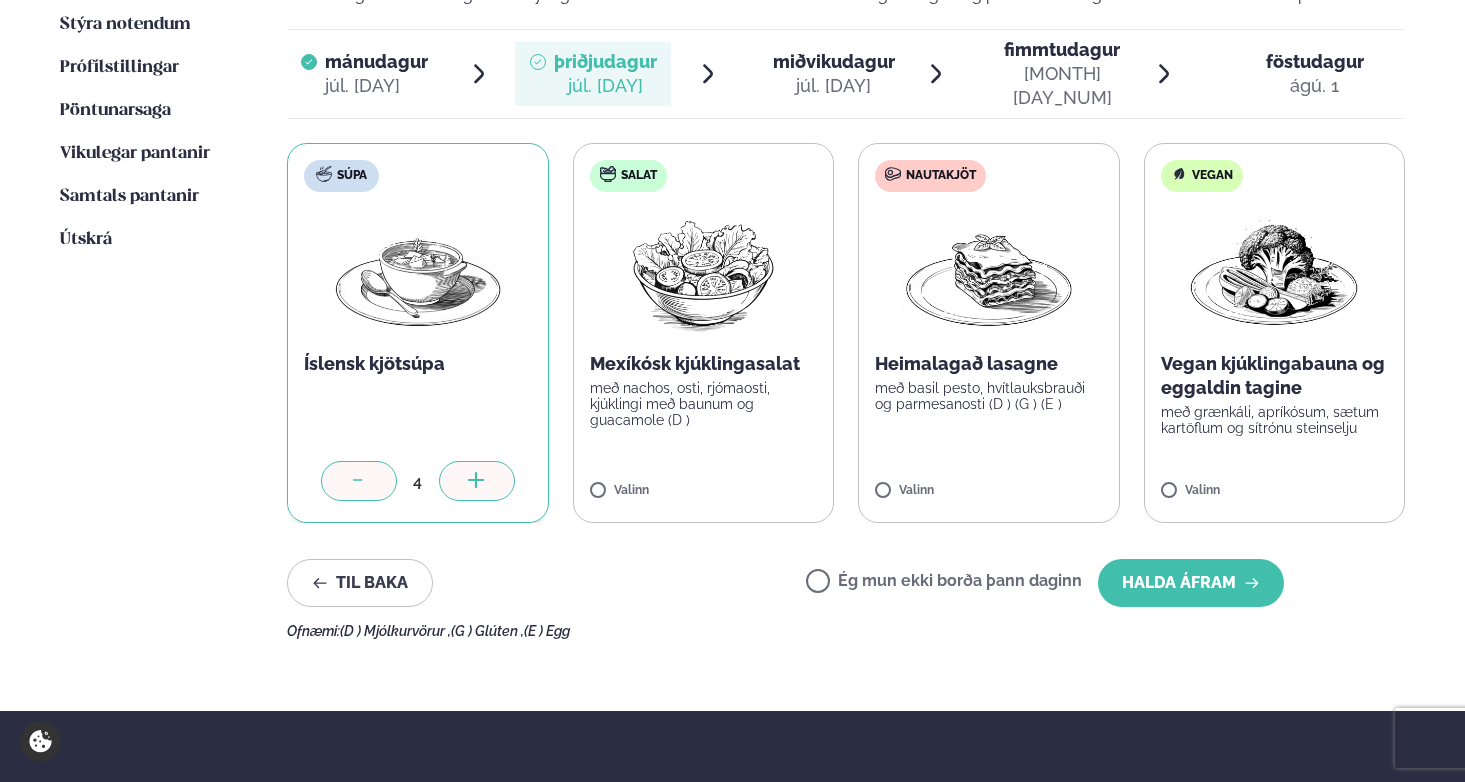 click 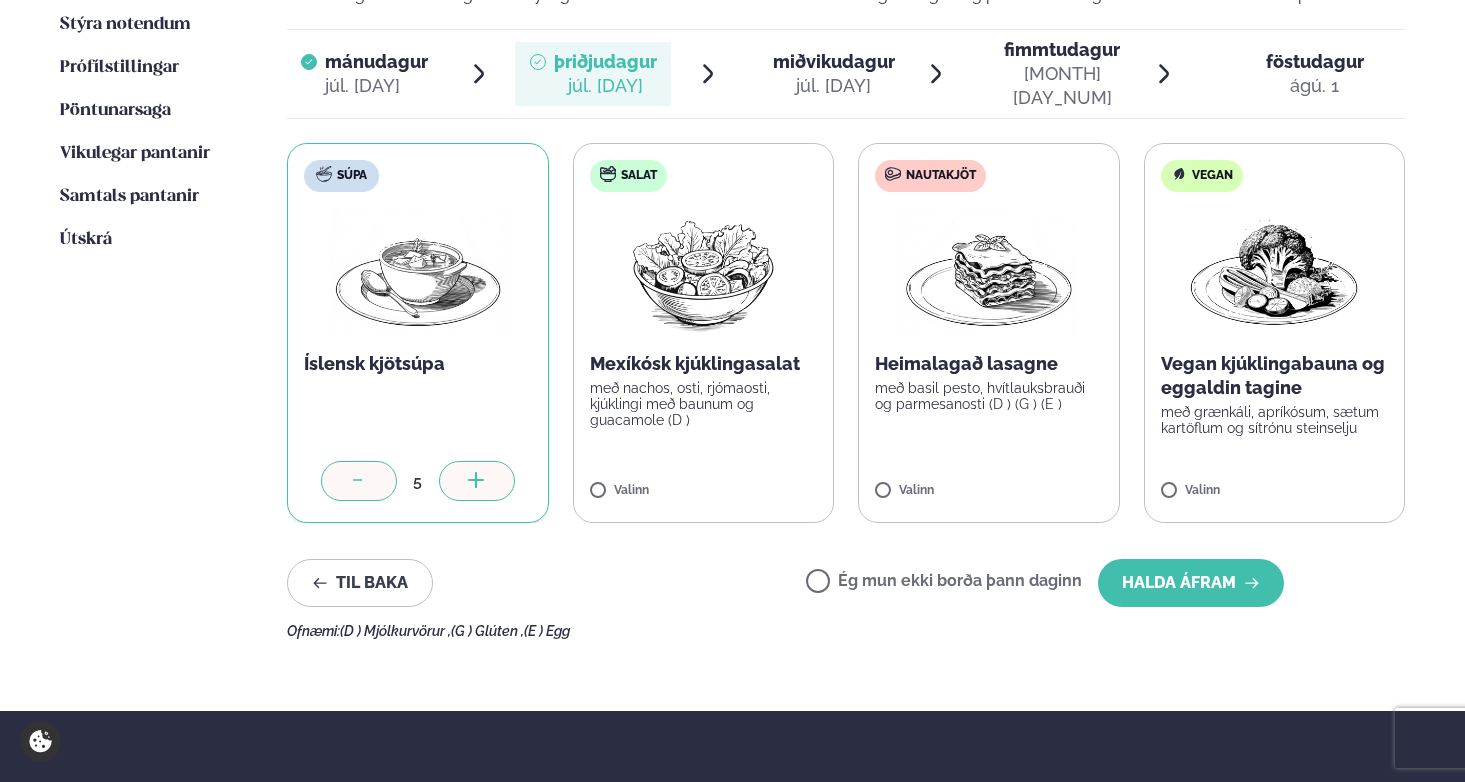 click 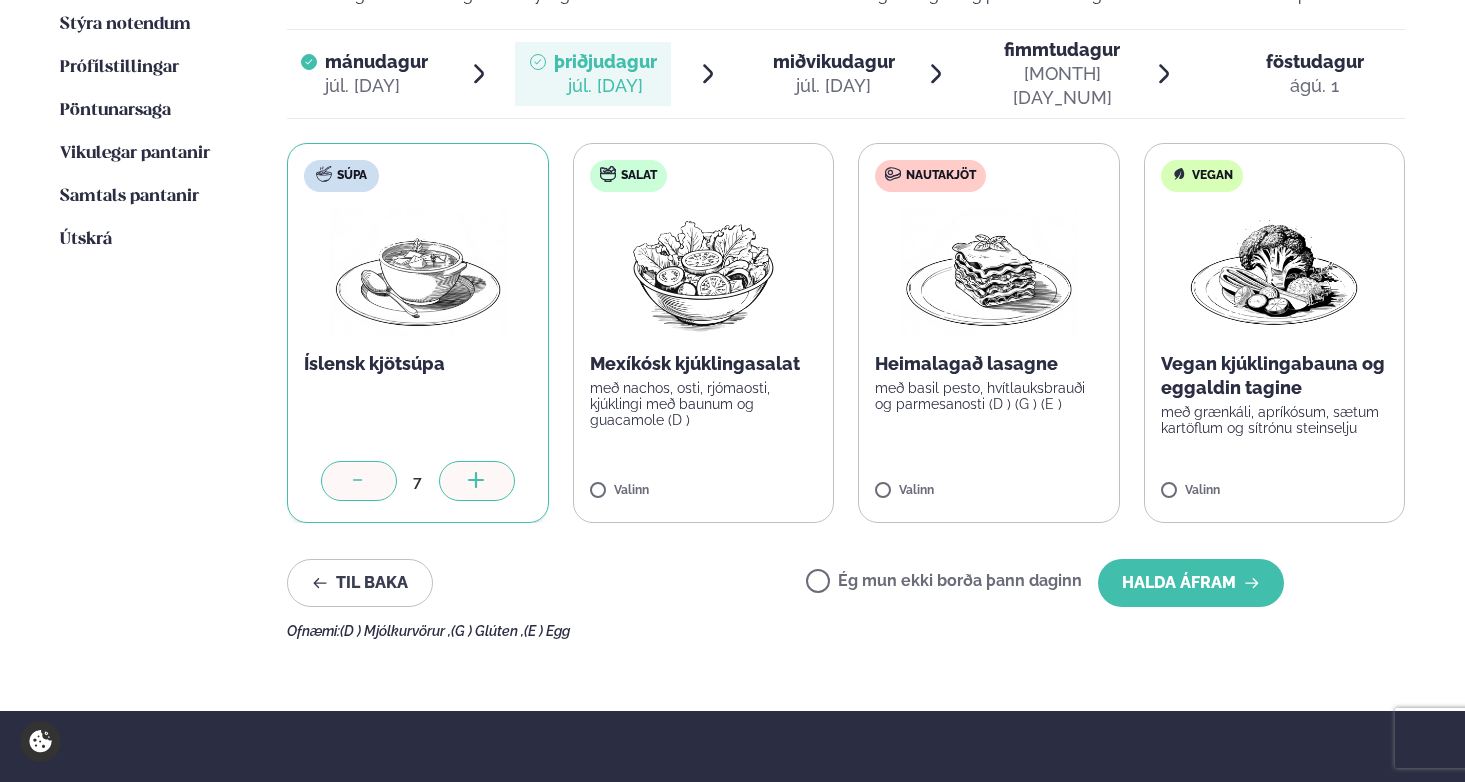 click 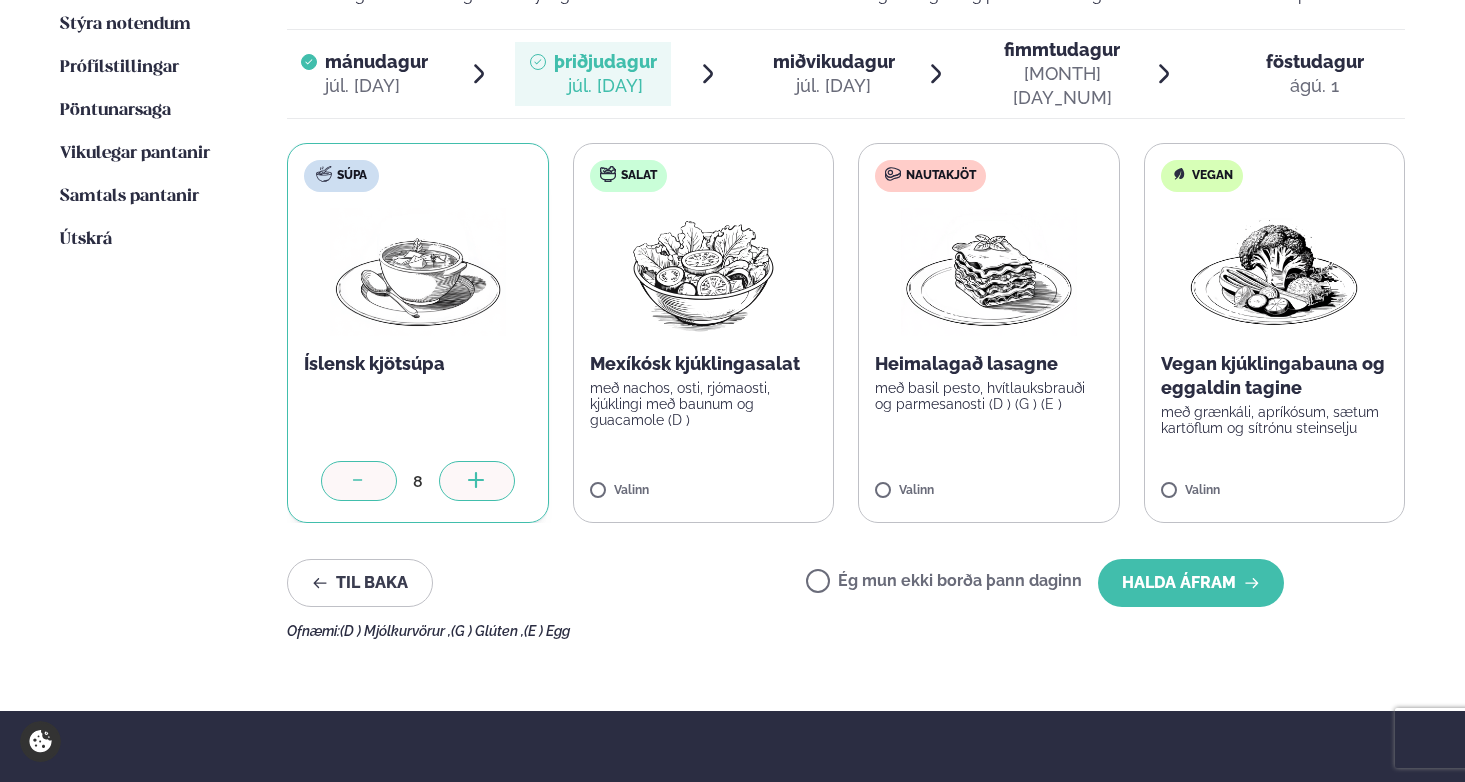 click 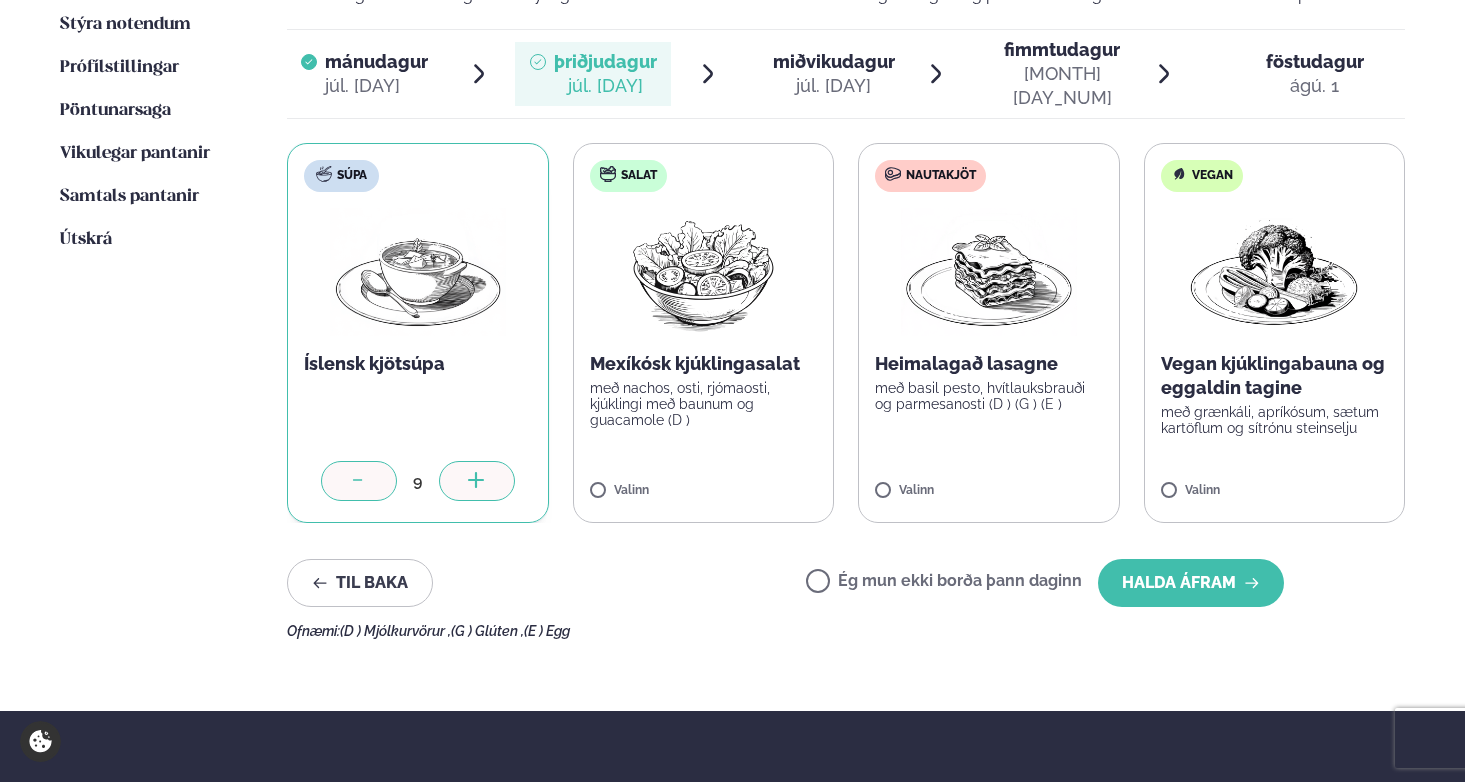 click 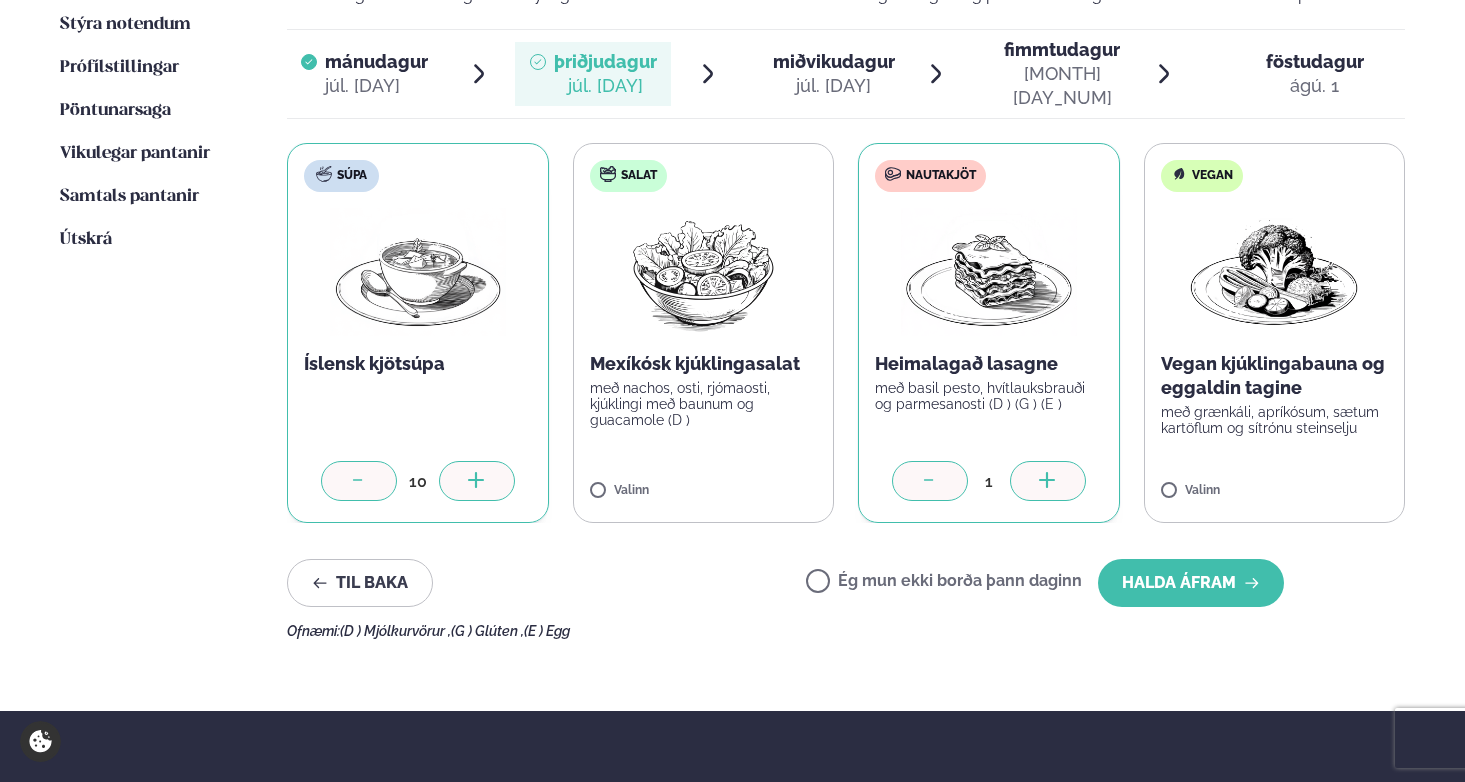 click at bounding box center (1048, 481) 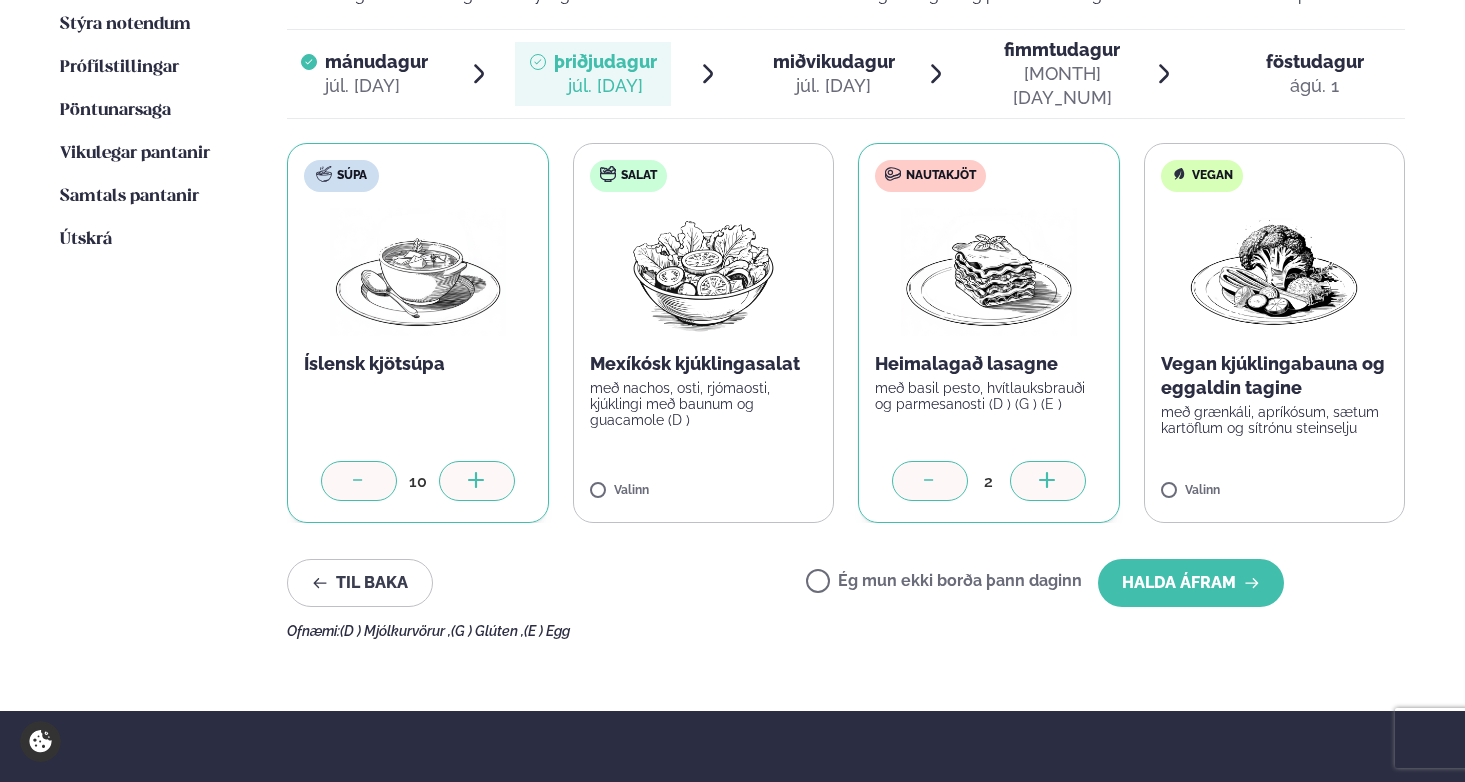 click at bounding box center [1048, 481] 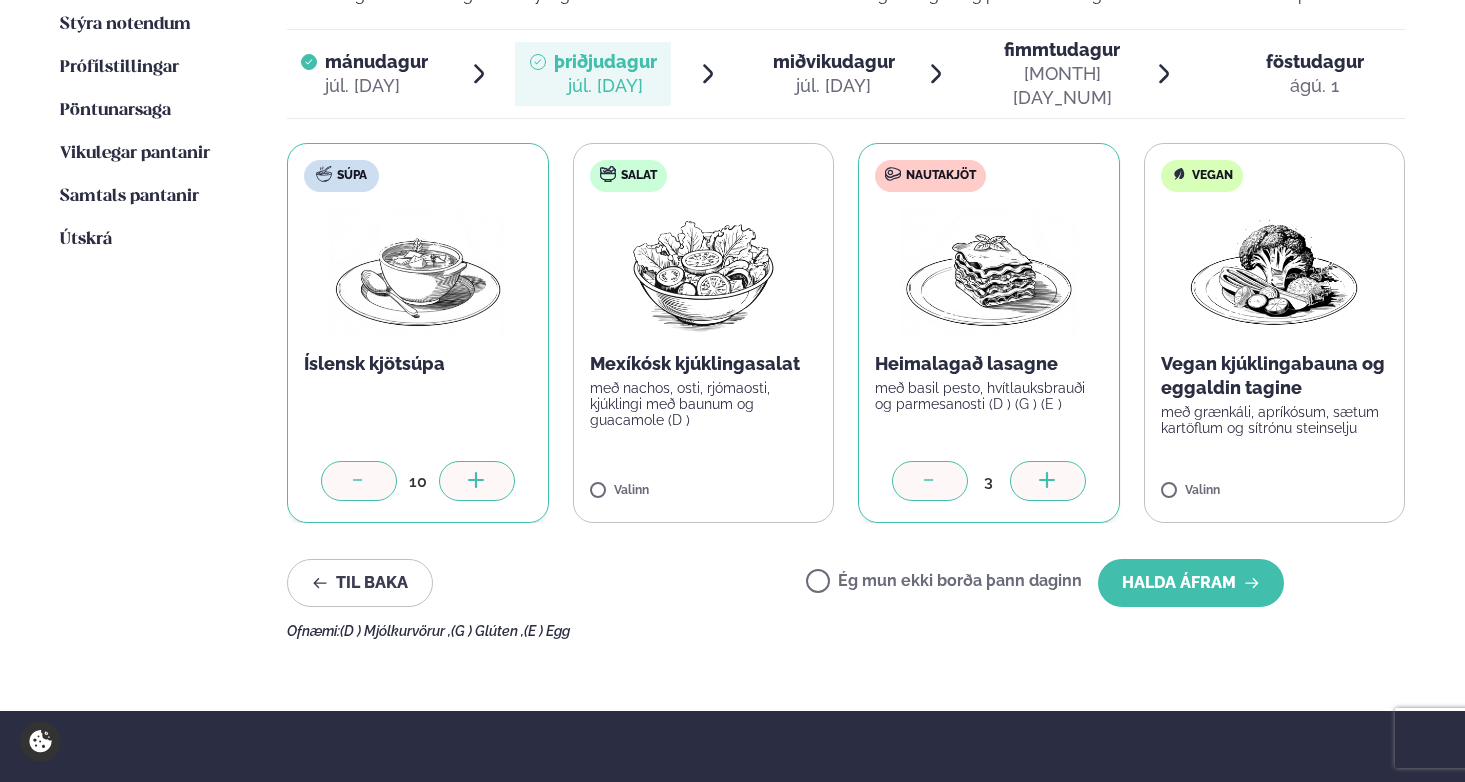 click at bounding box center [1048, 481] 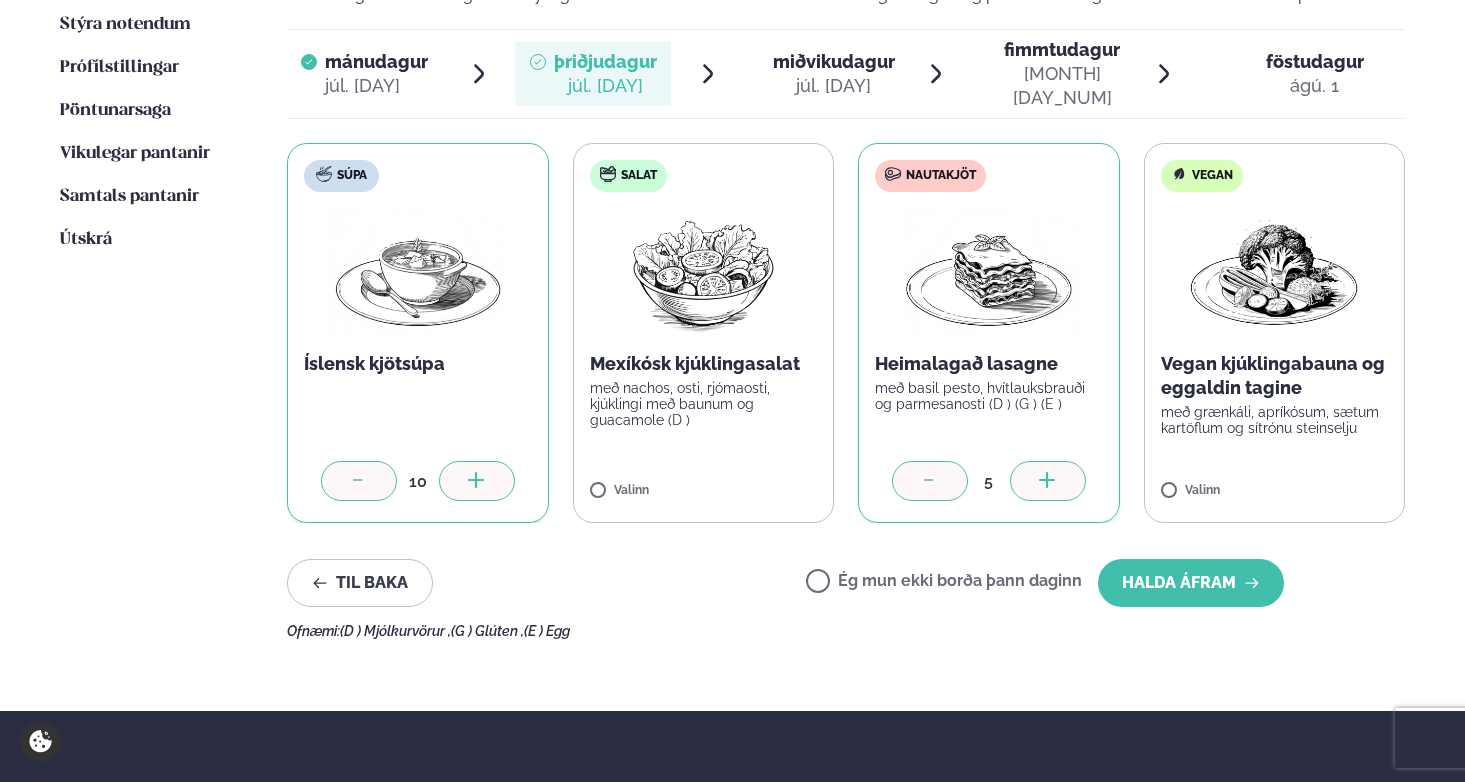 click at bounding box center [1048, 481] 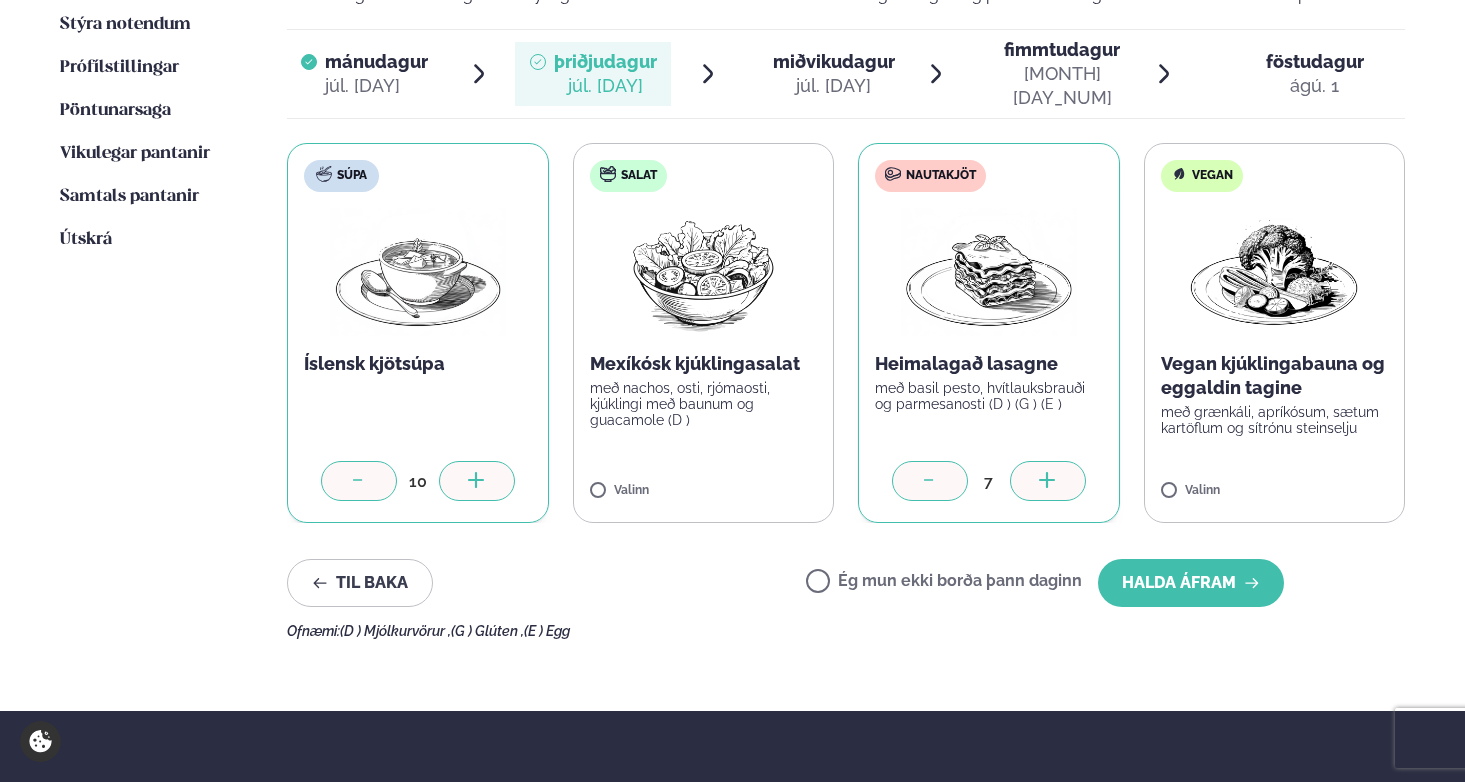 click at bounding box center [1048, 481] 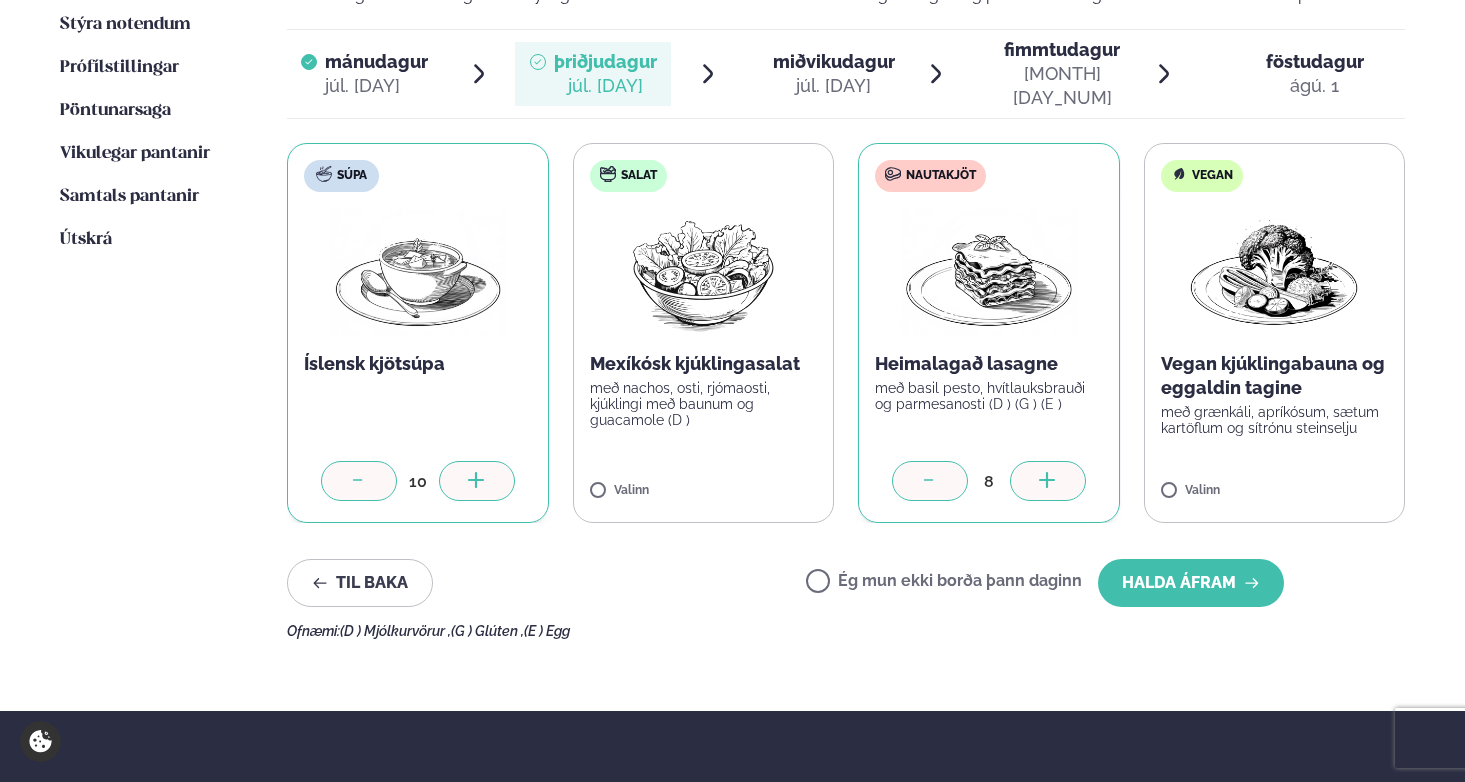 click at bounding box center (1048, 481) 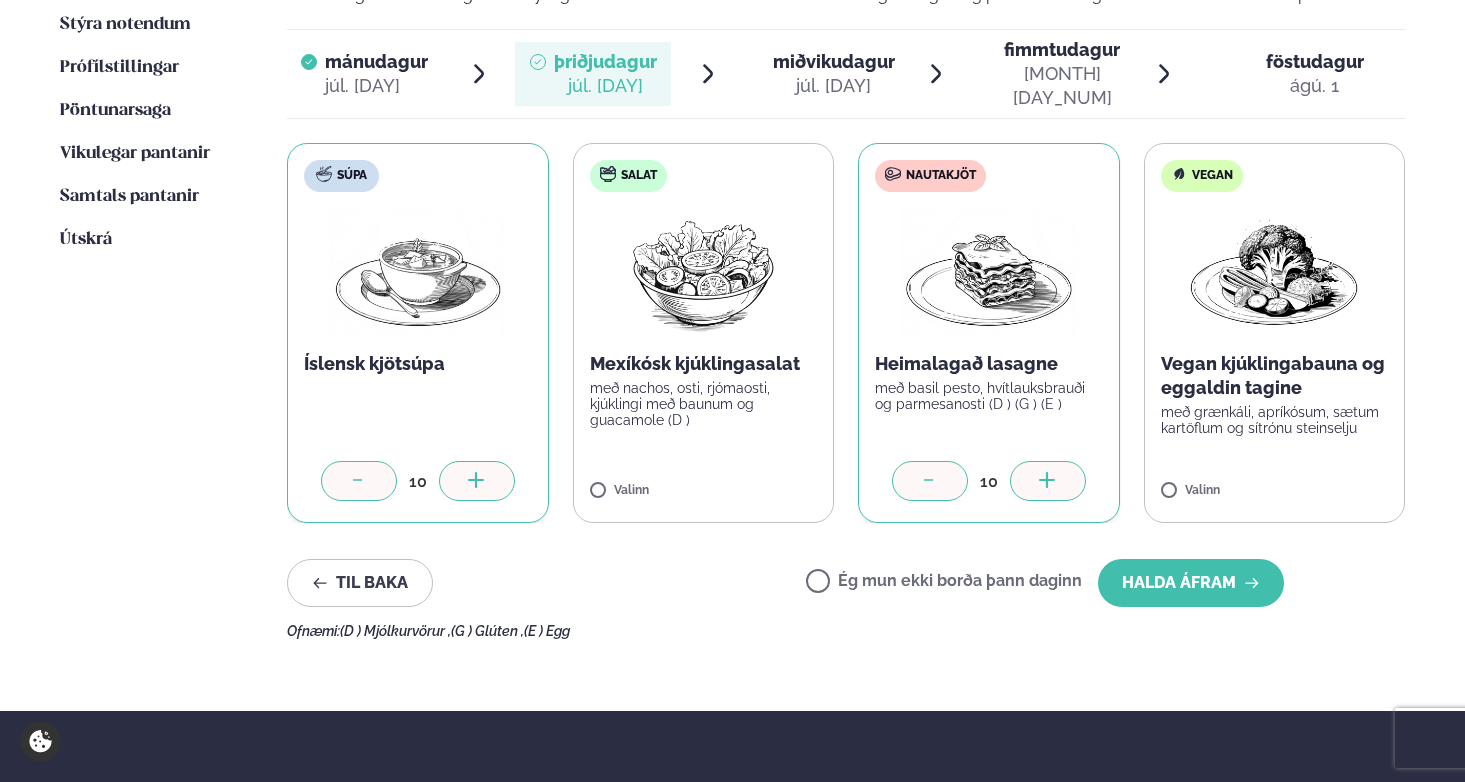click at bounding box center [1048, 481] 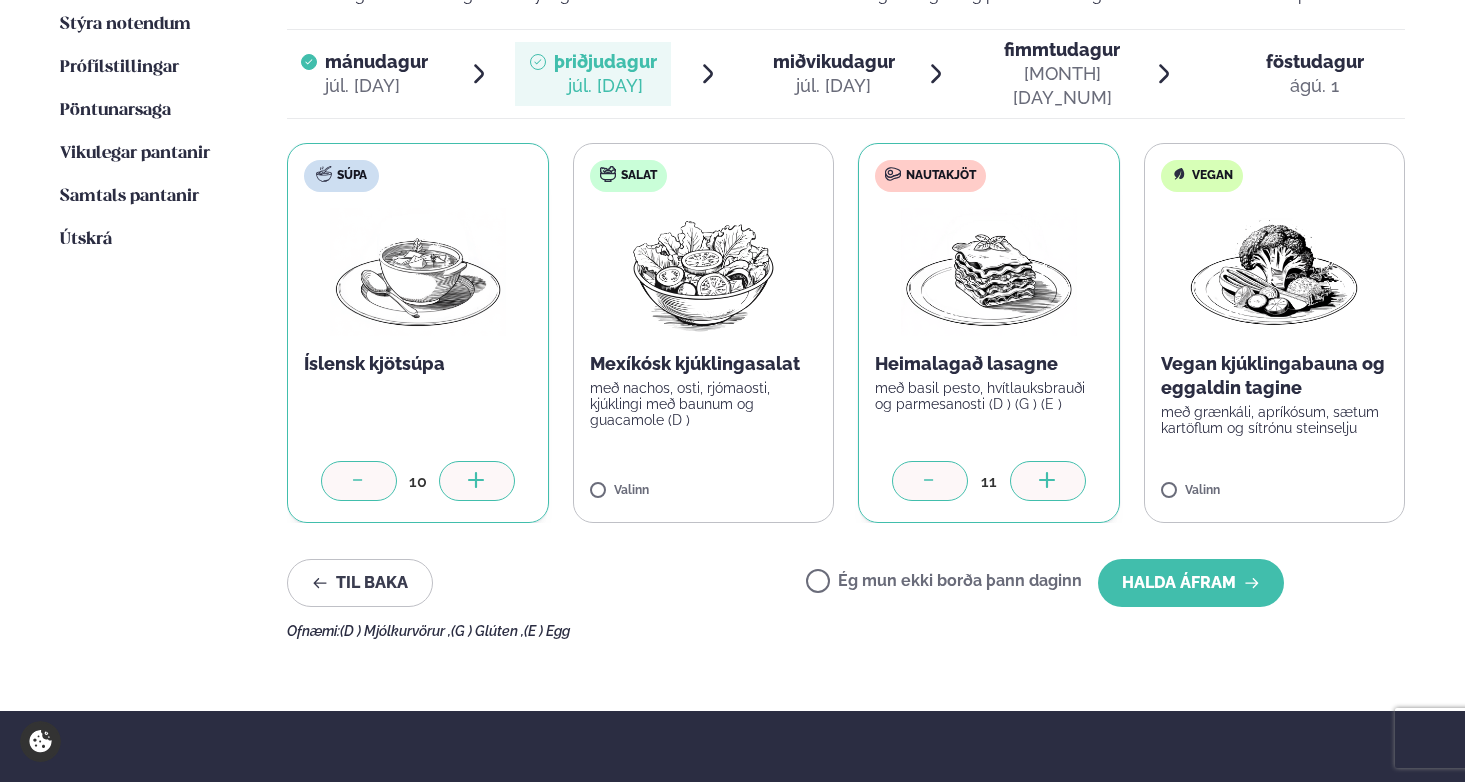 click at bounding box center [1048, 481] 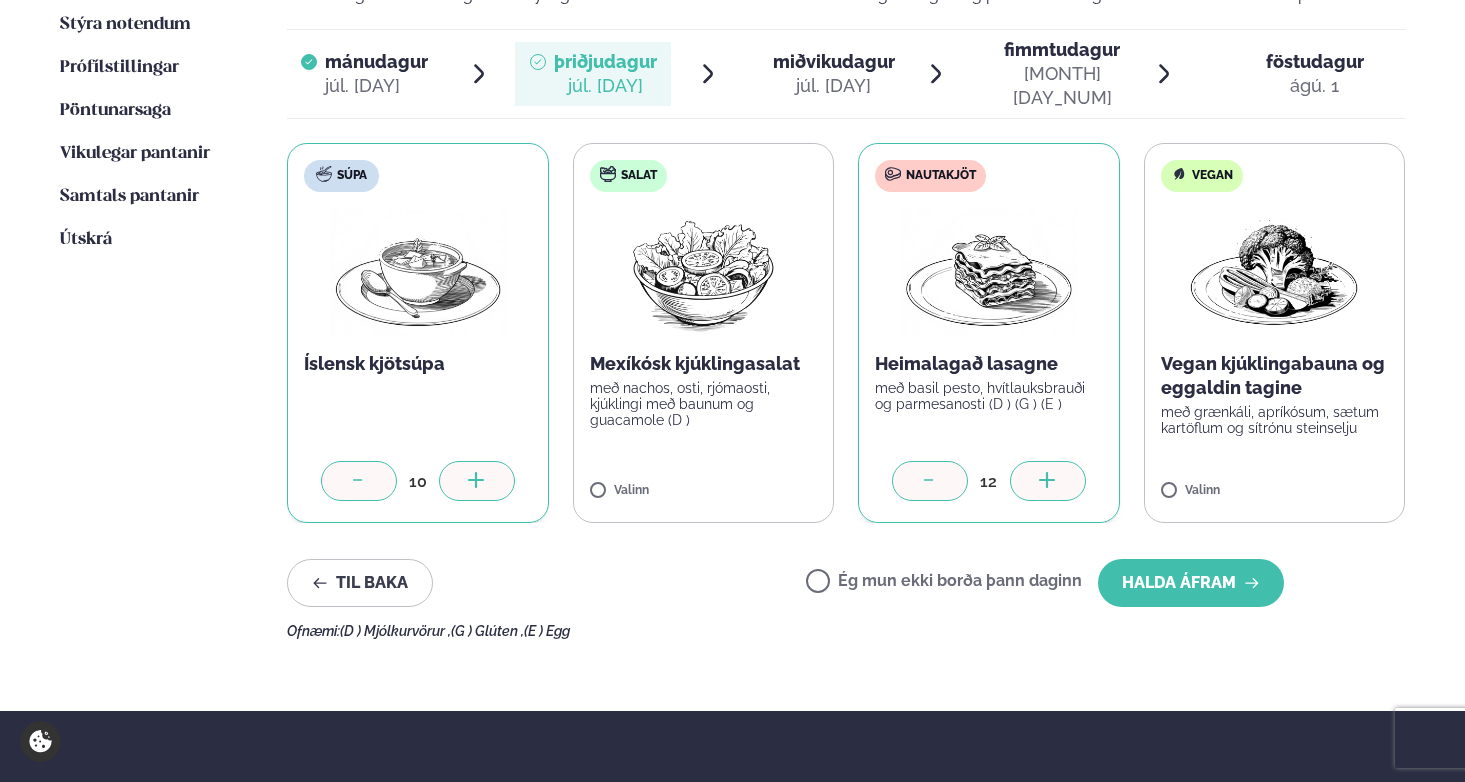 click at bounding box center [1048, 481] 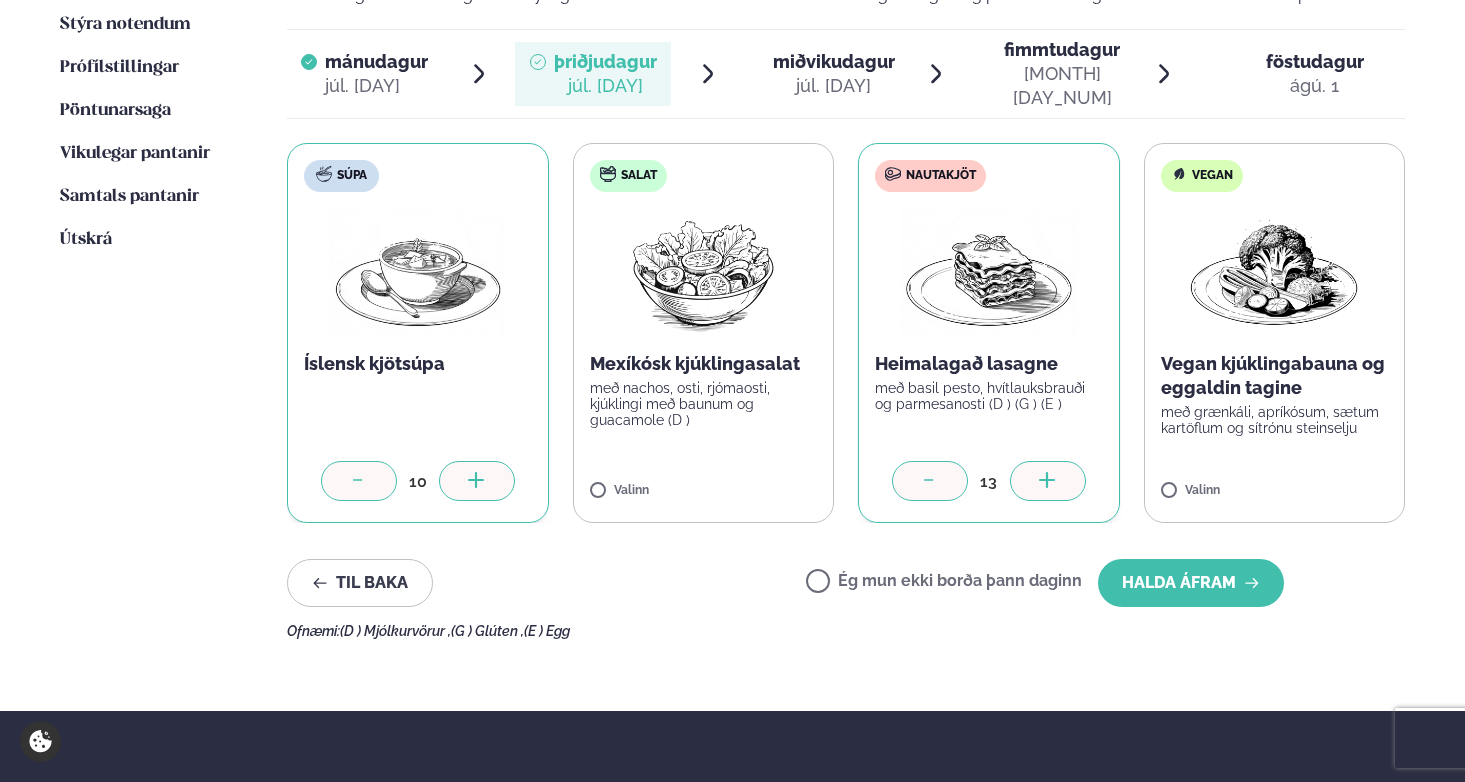 click at bounding box center [1048, 481] 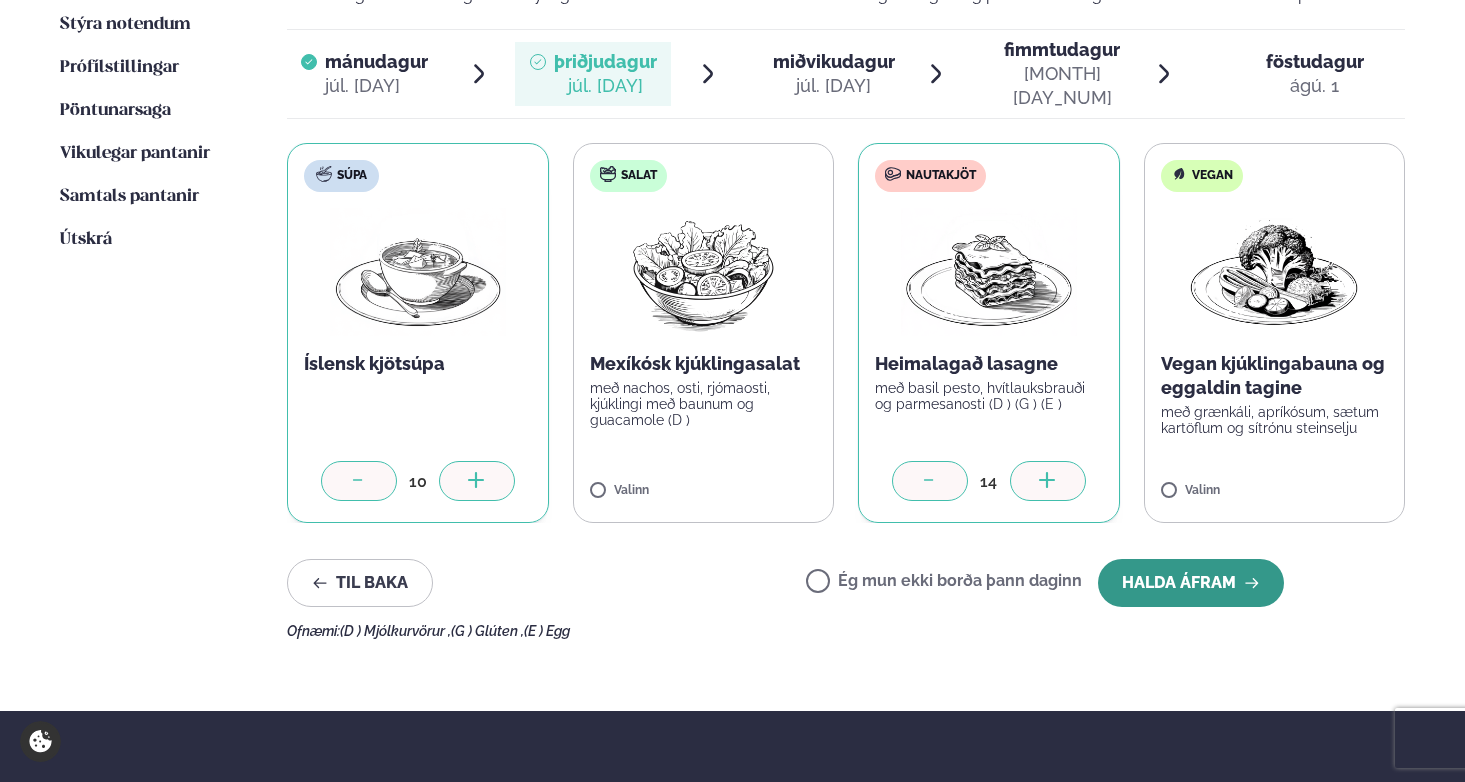 click on "Halda áfram" at bounding box center (1191, 583) 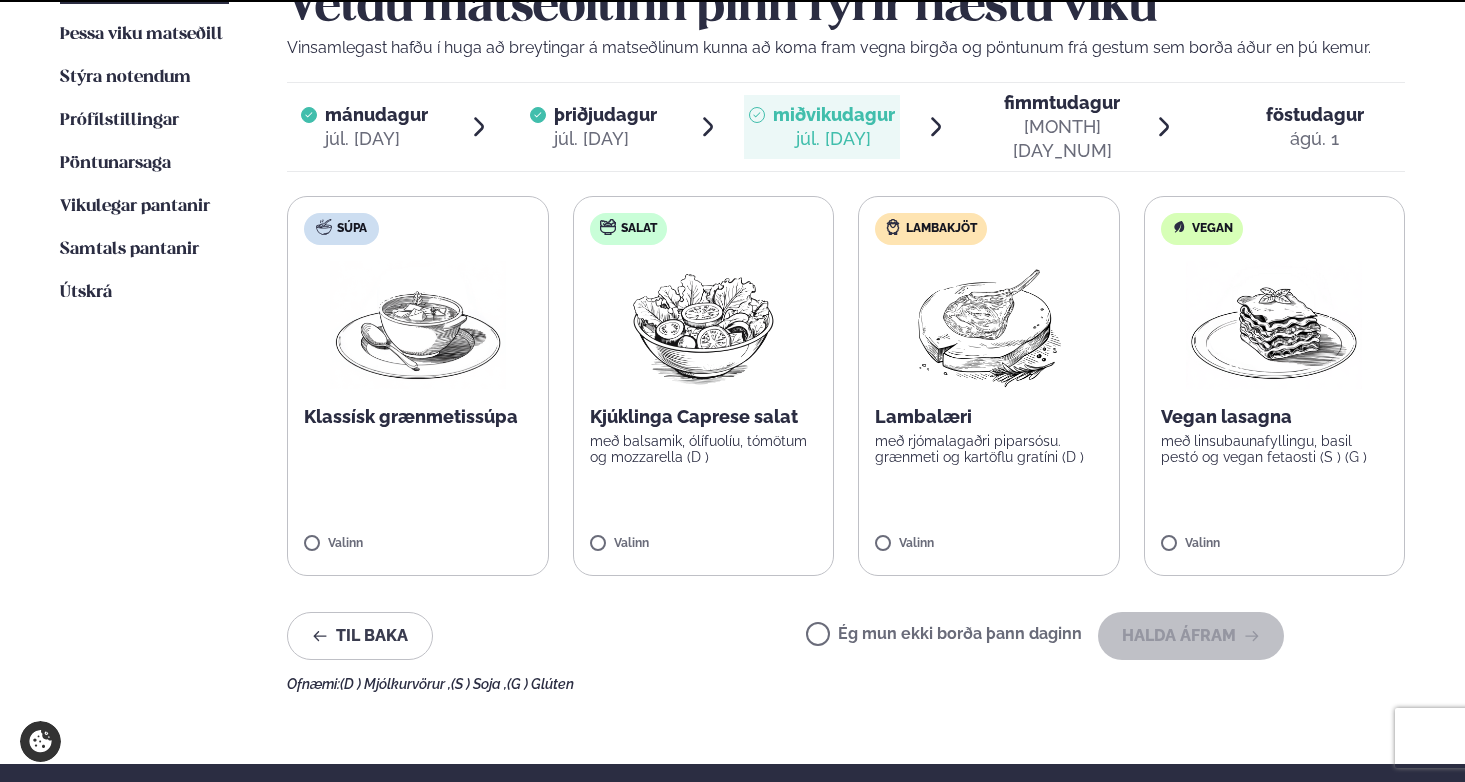 scroll, scrollTop: 595, scrollLeft: 0, axis: vertical 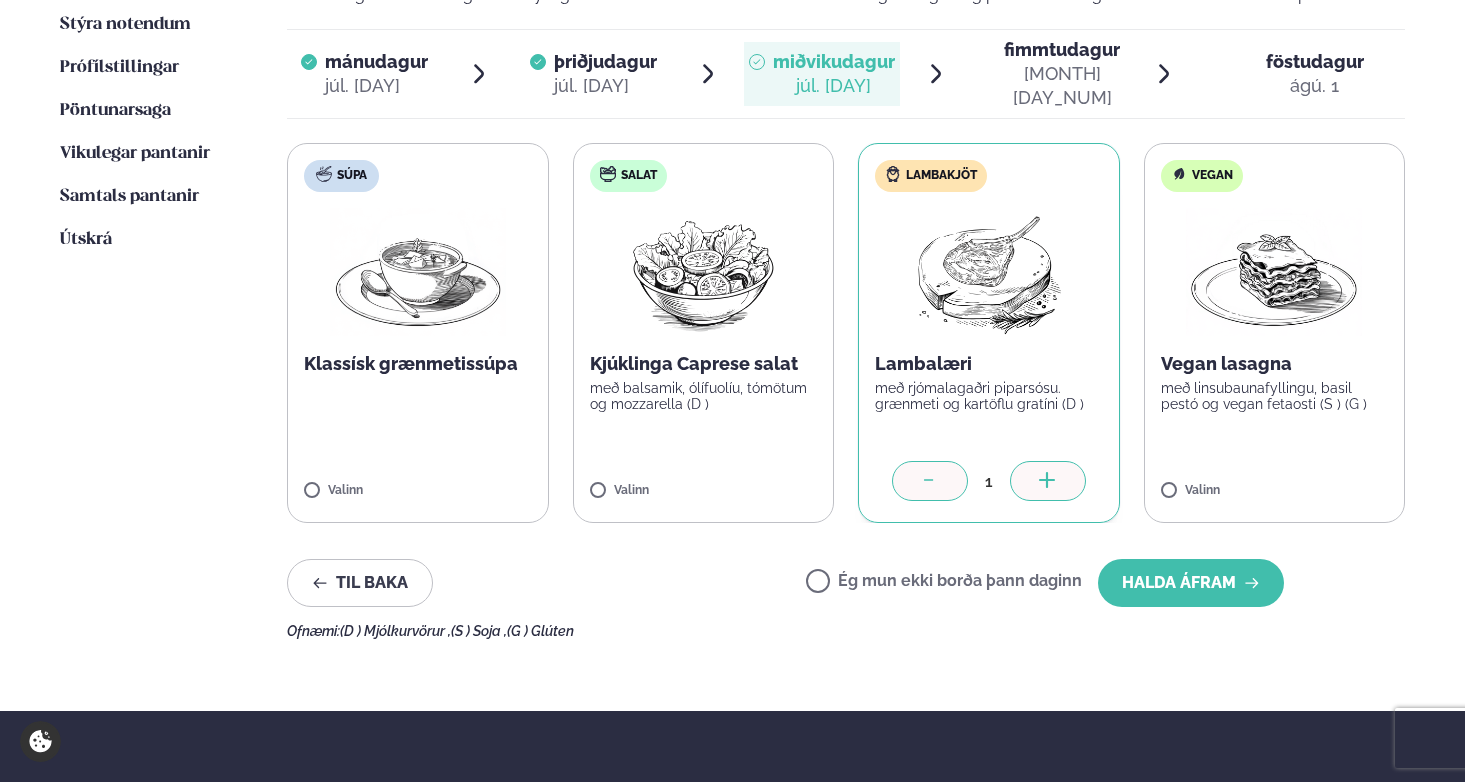 click 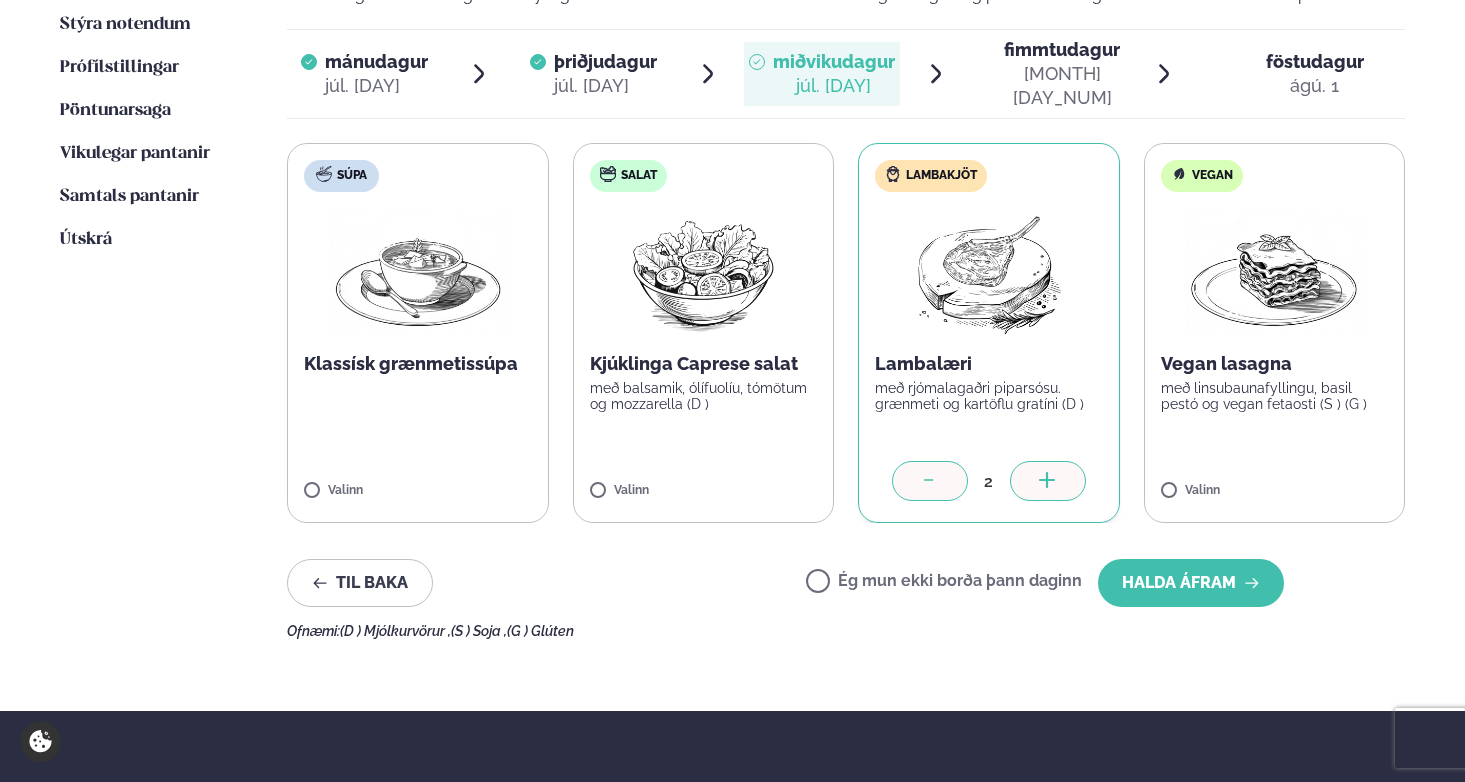 click 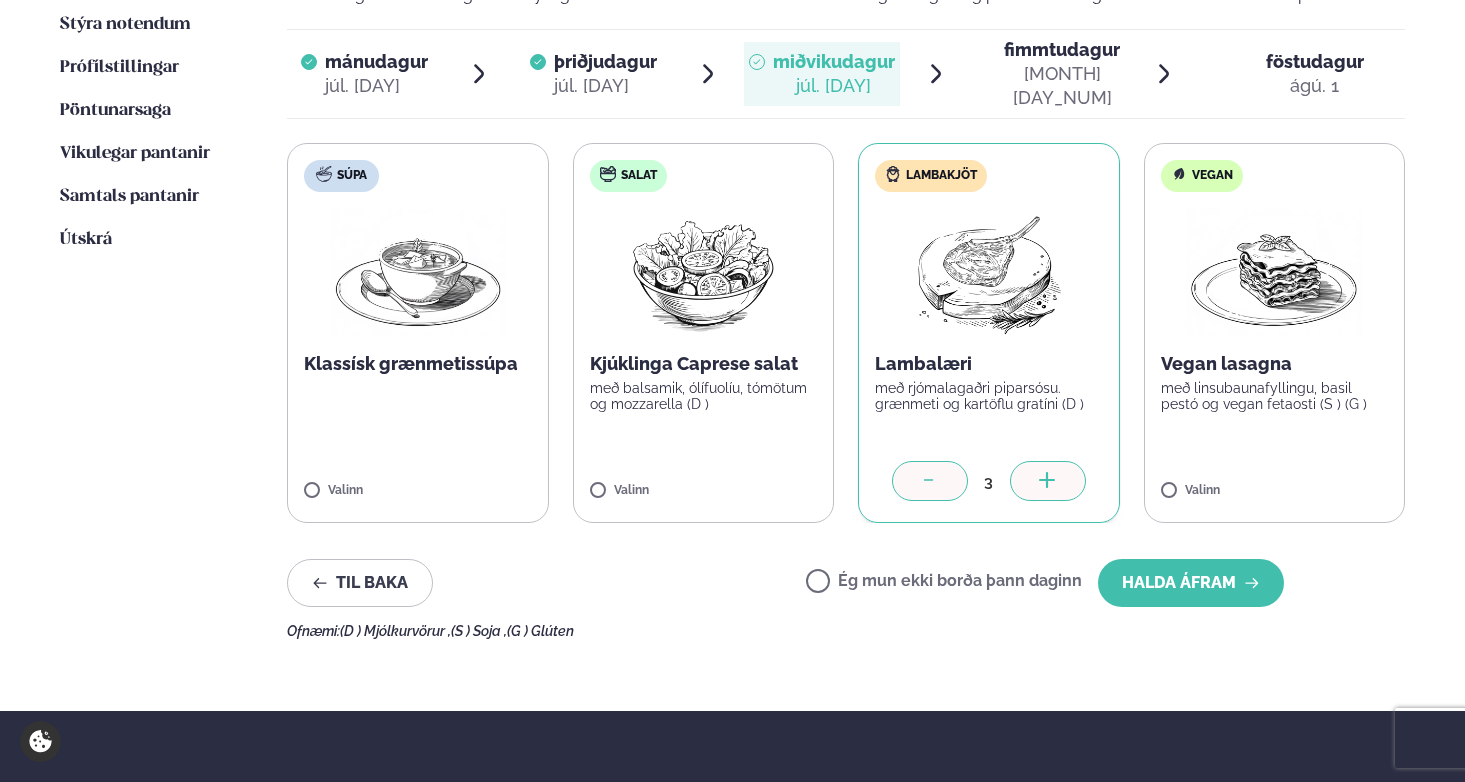 click 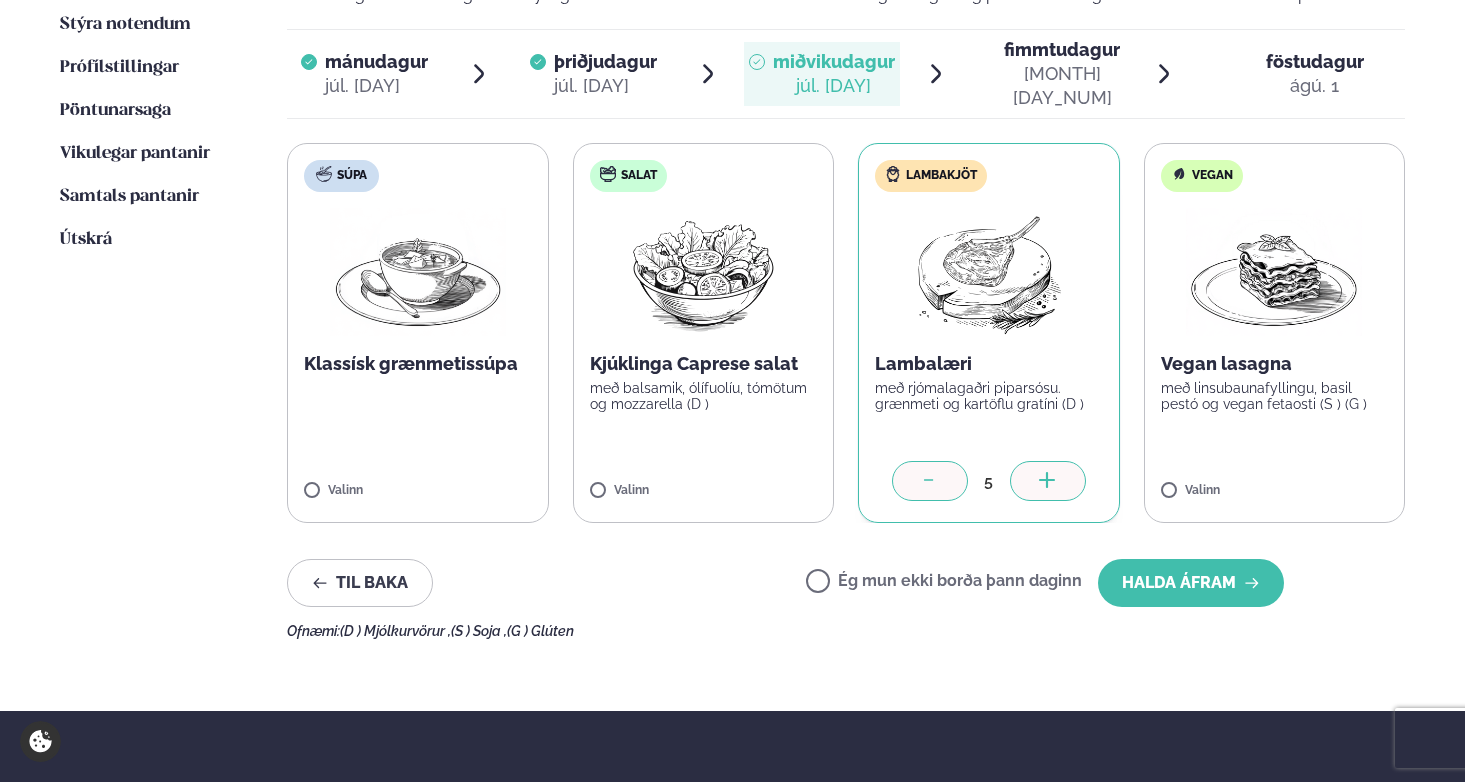 click 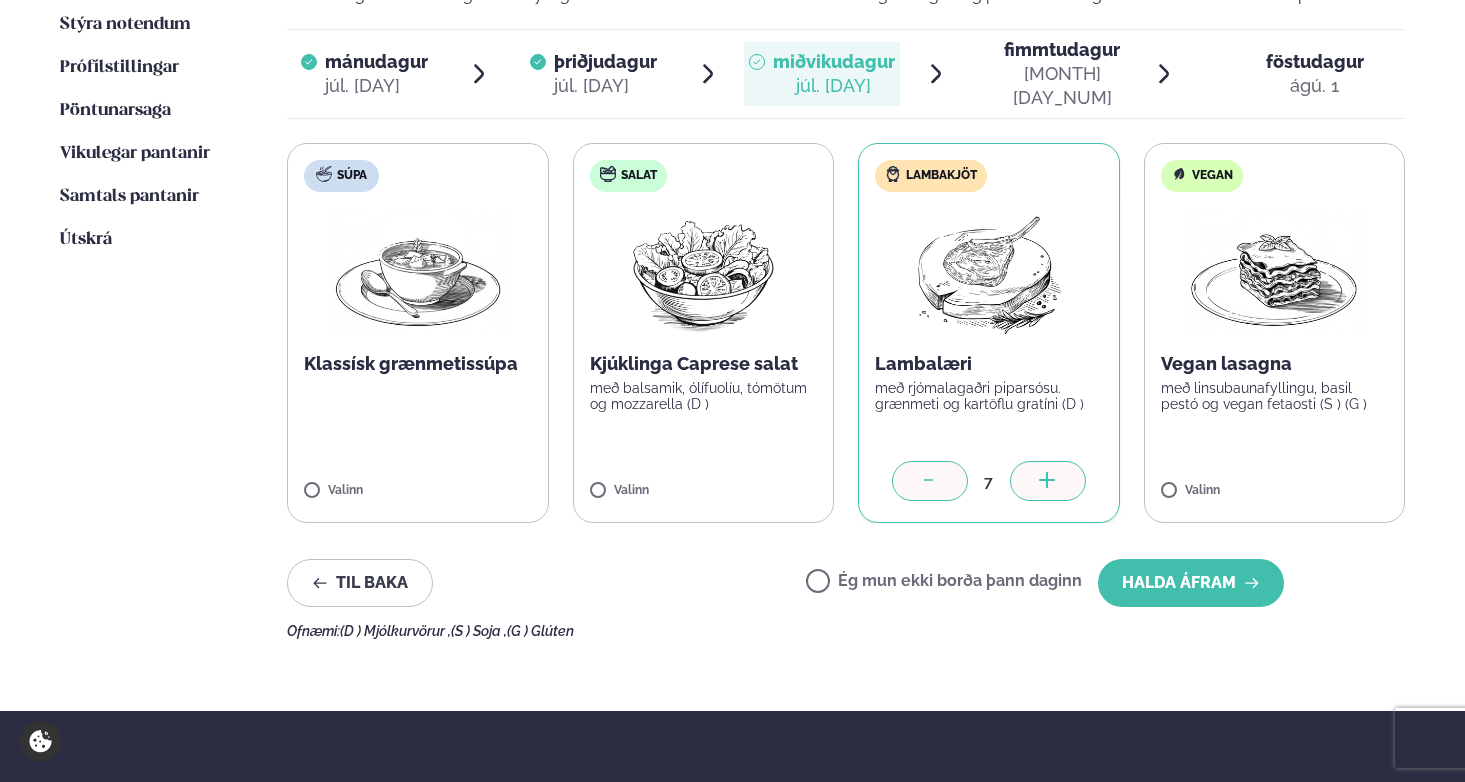 click 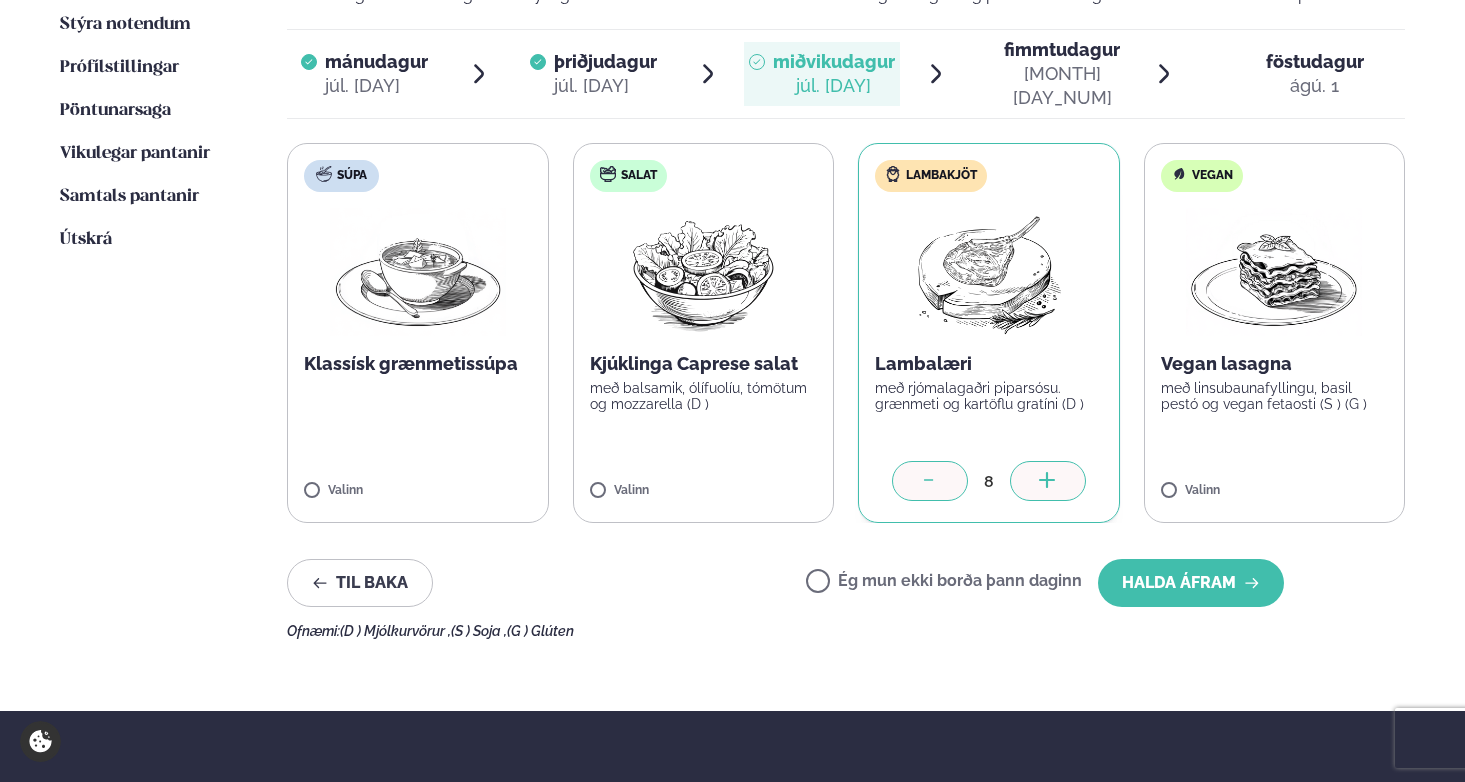 click 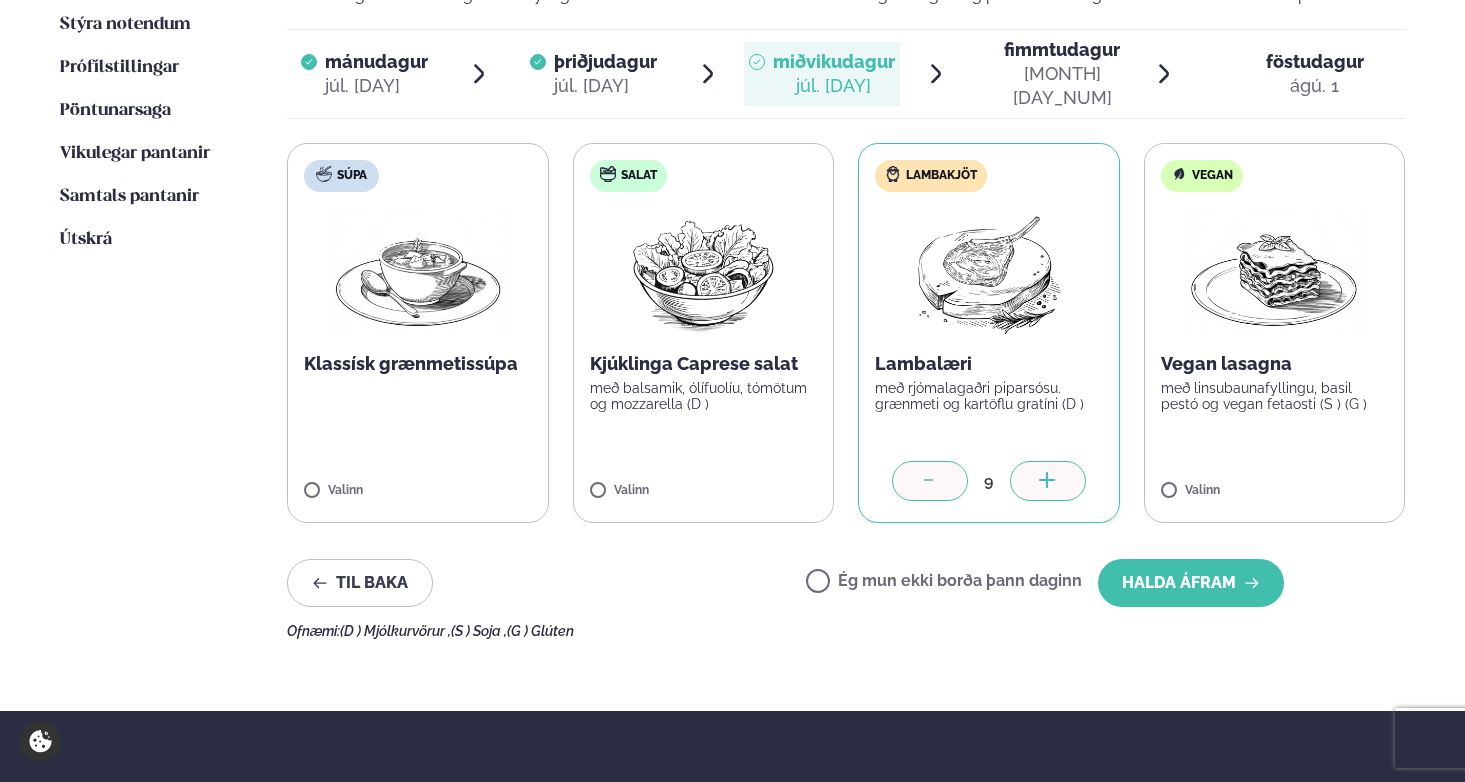 click 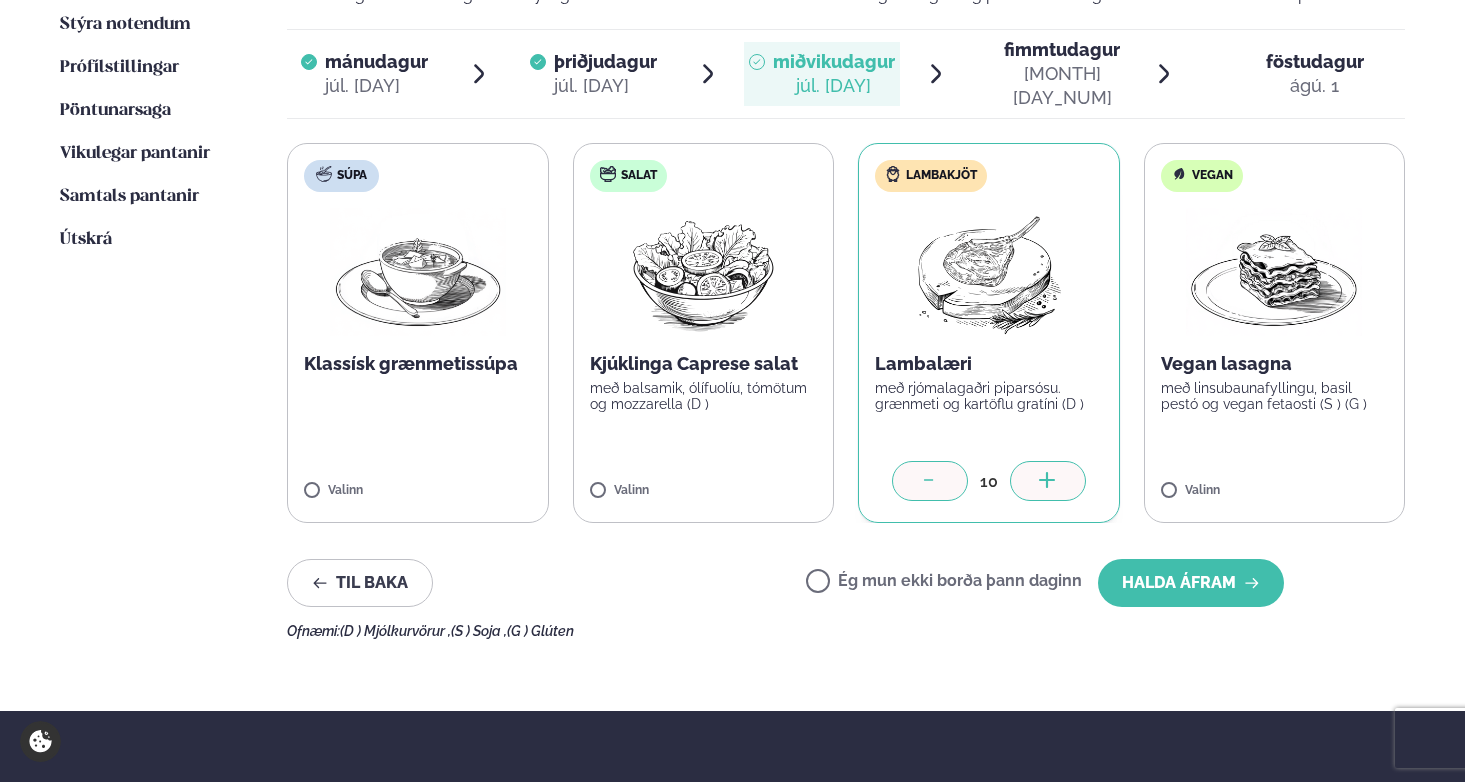 click 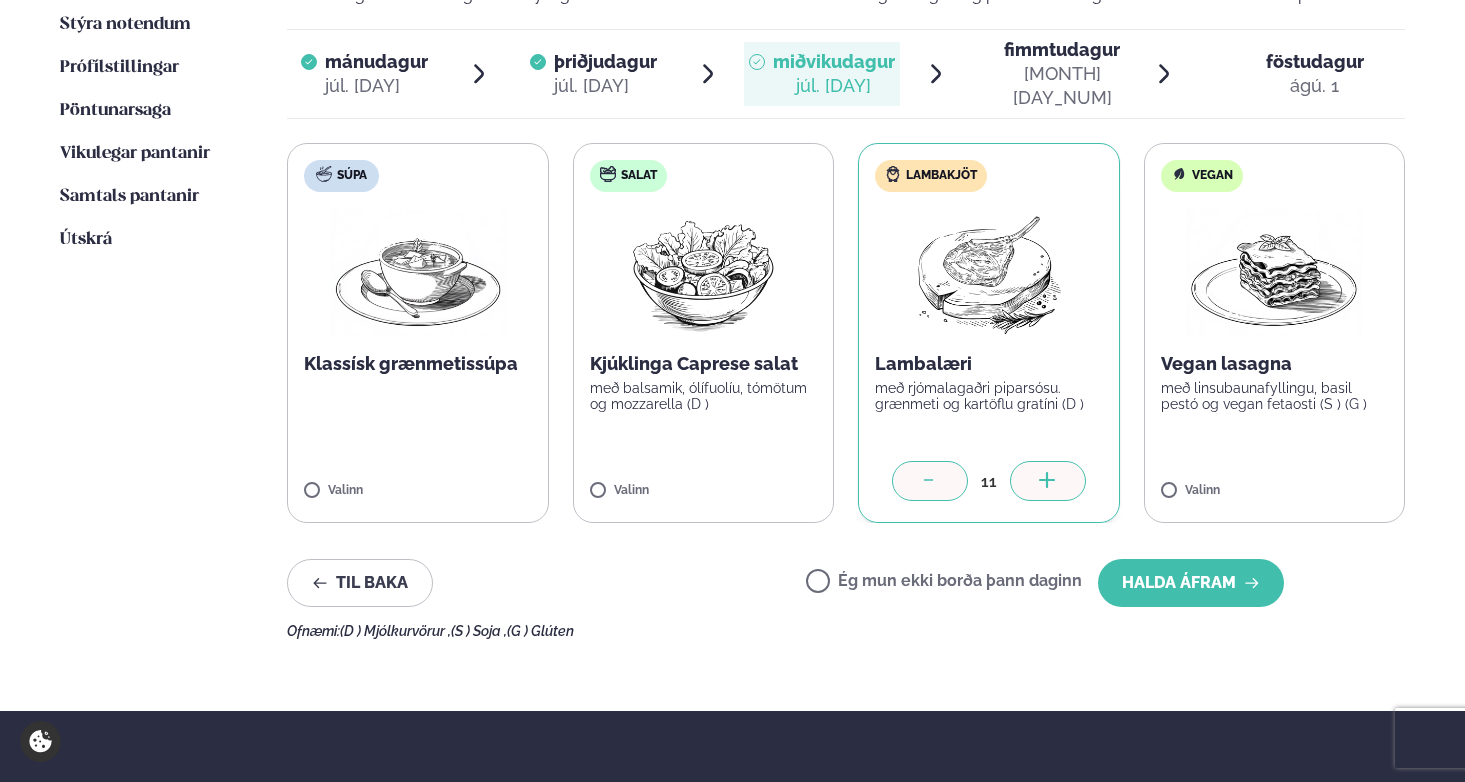 click 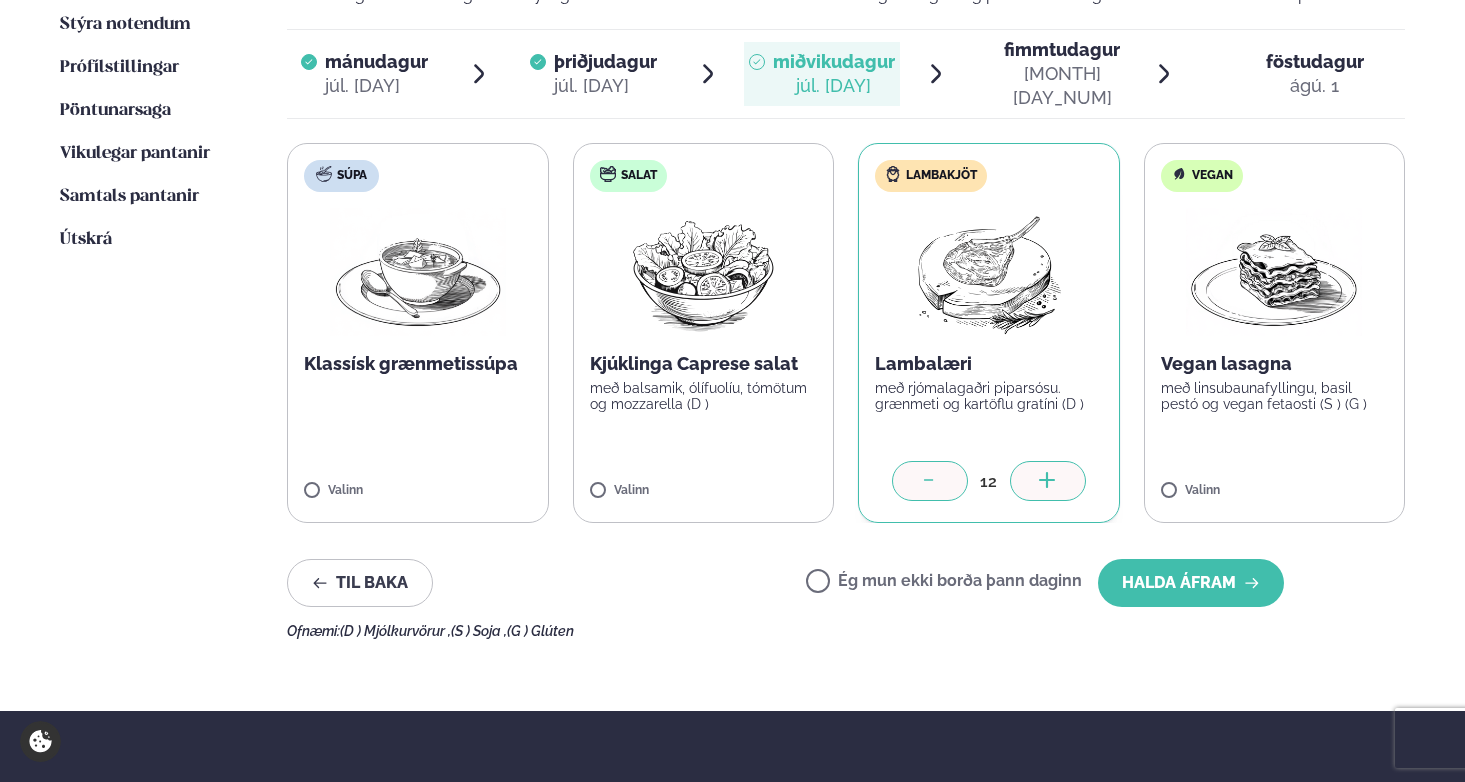 click 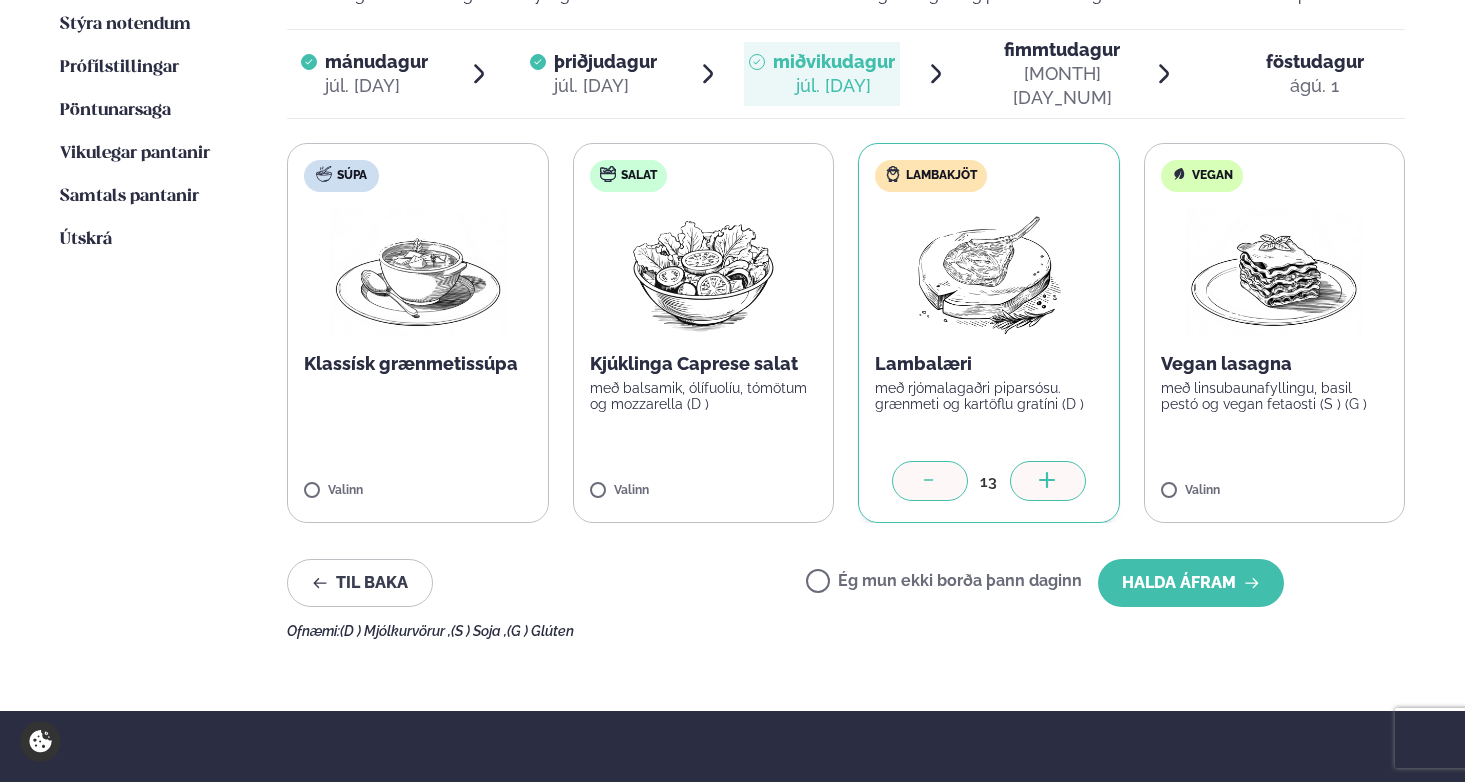 click 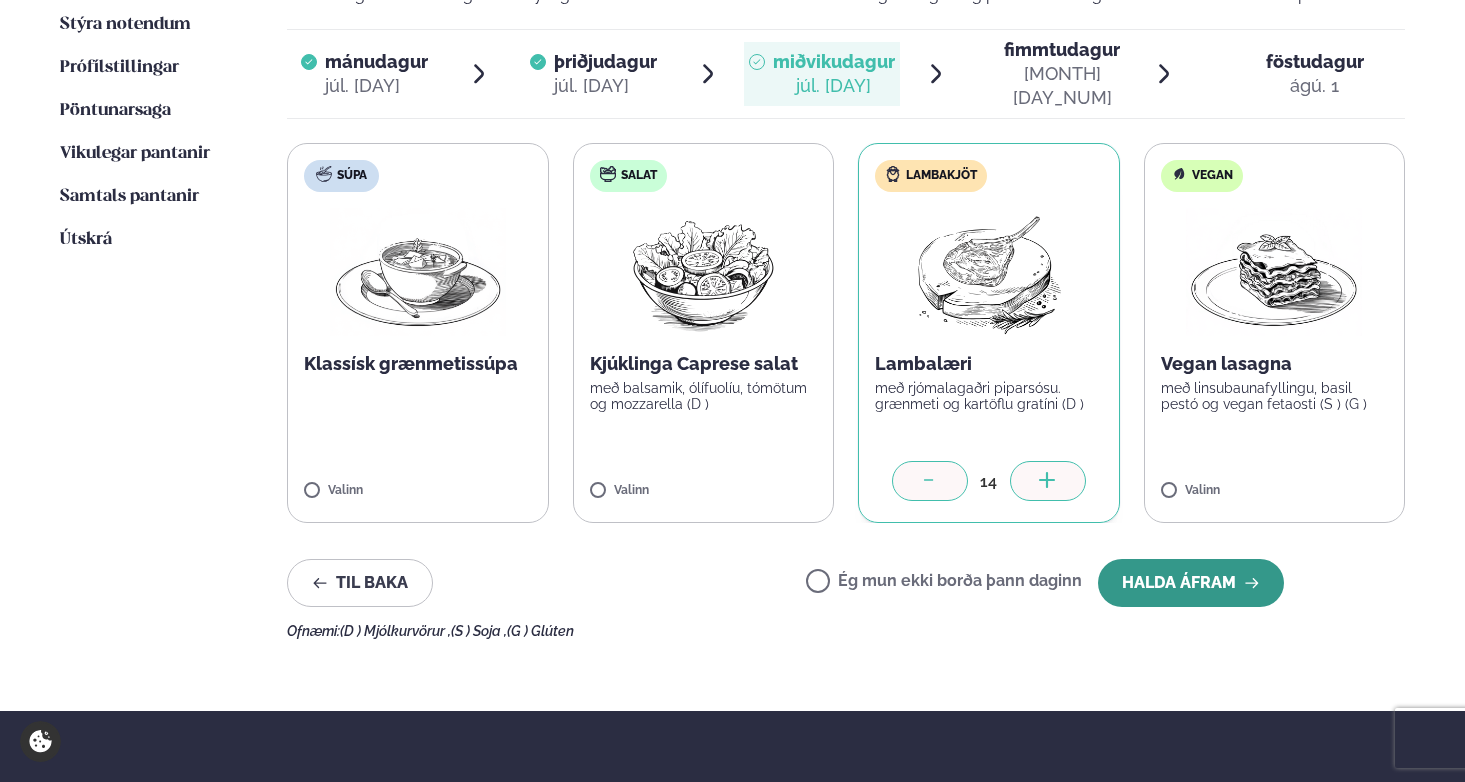 click on "Halda áfram" at bounding box center [1191, 583] 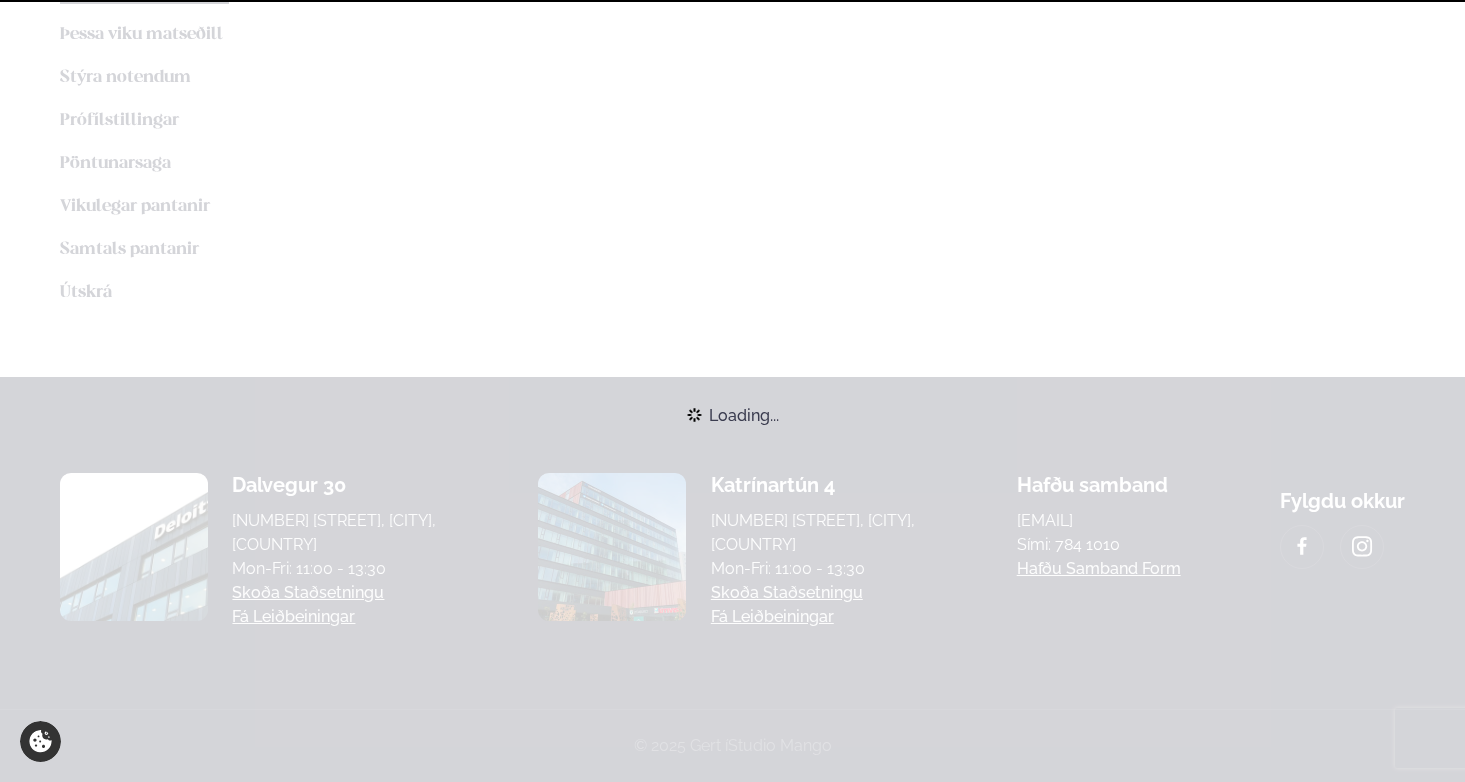 scroll, scrollTop: 595, scrollLeft: 0, axis: vertical 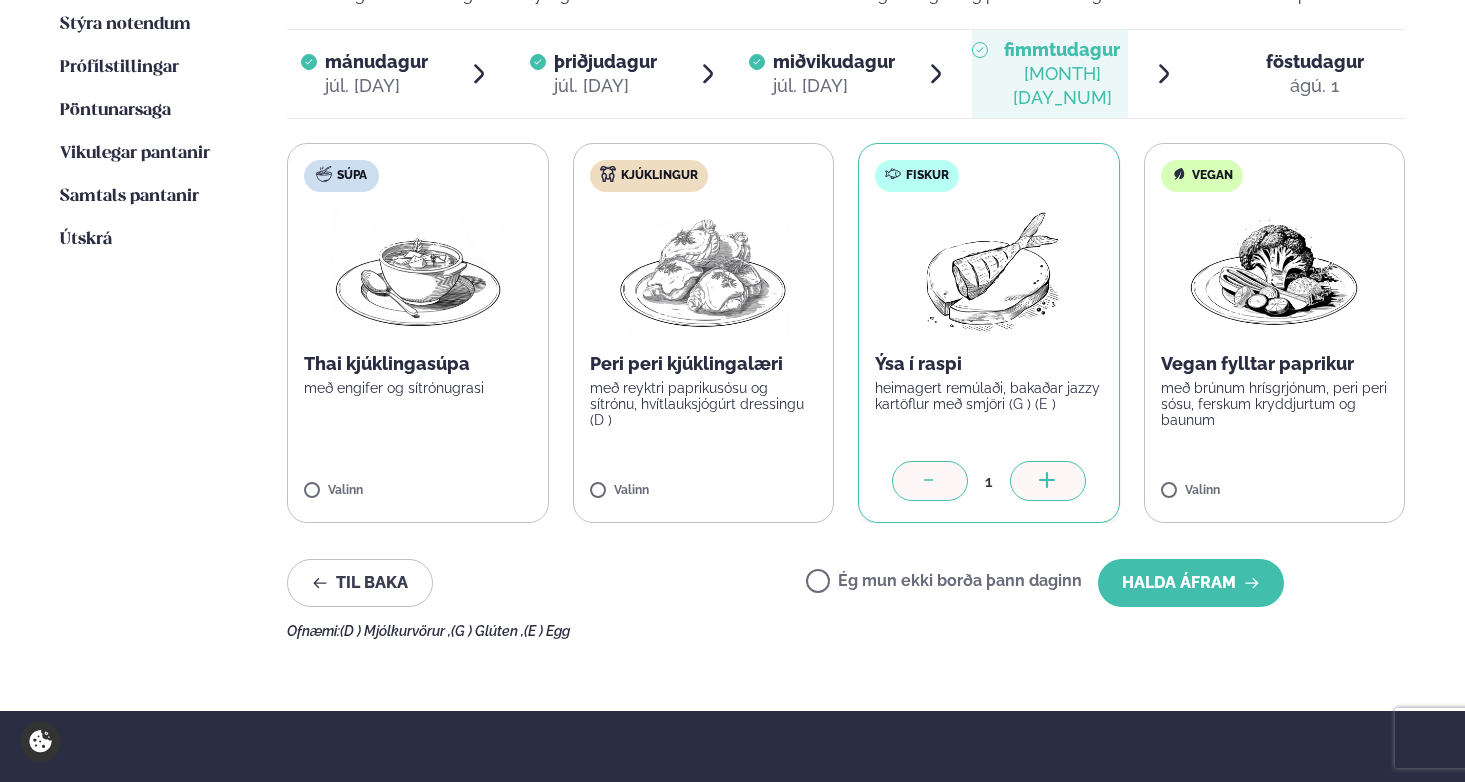 click 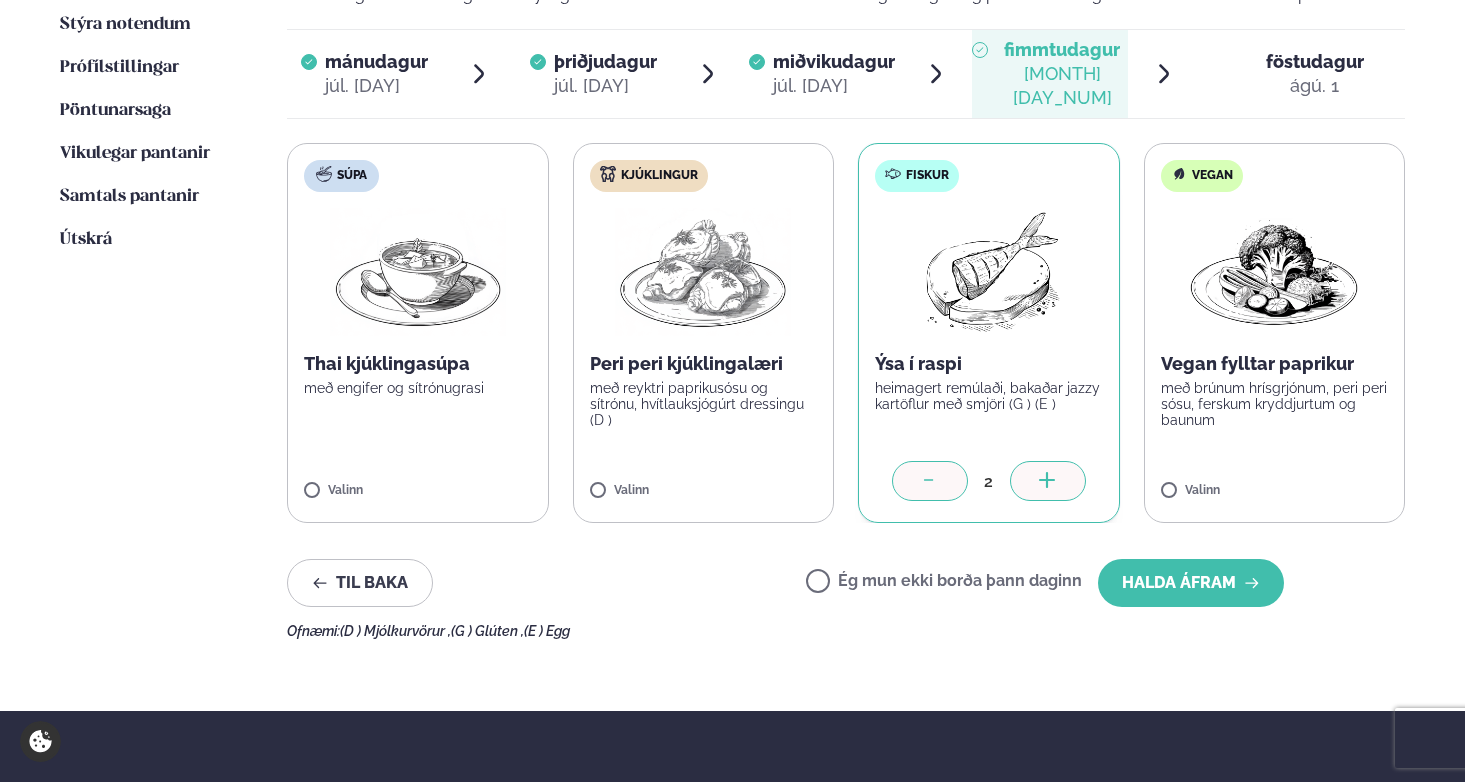 click 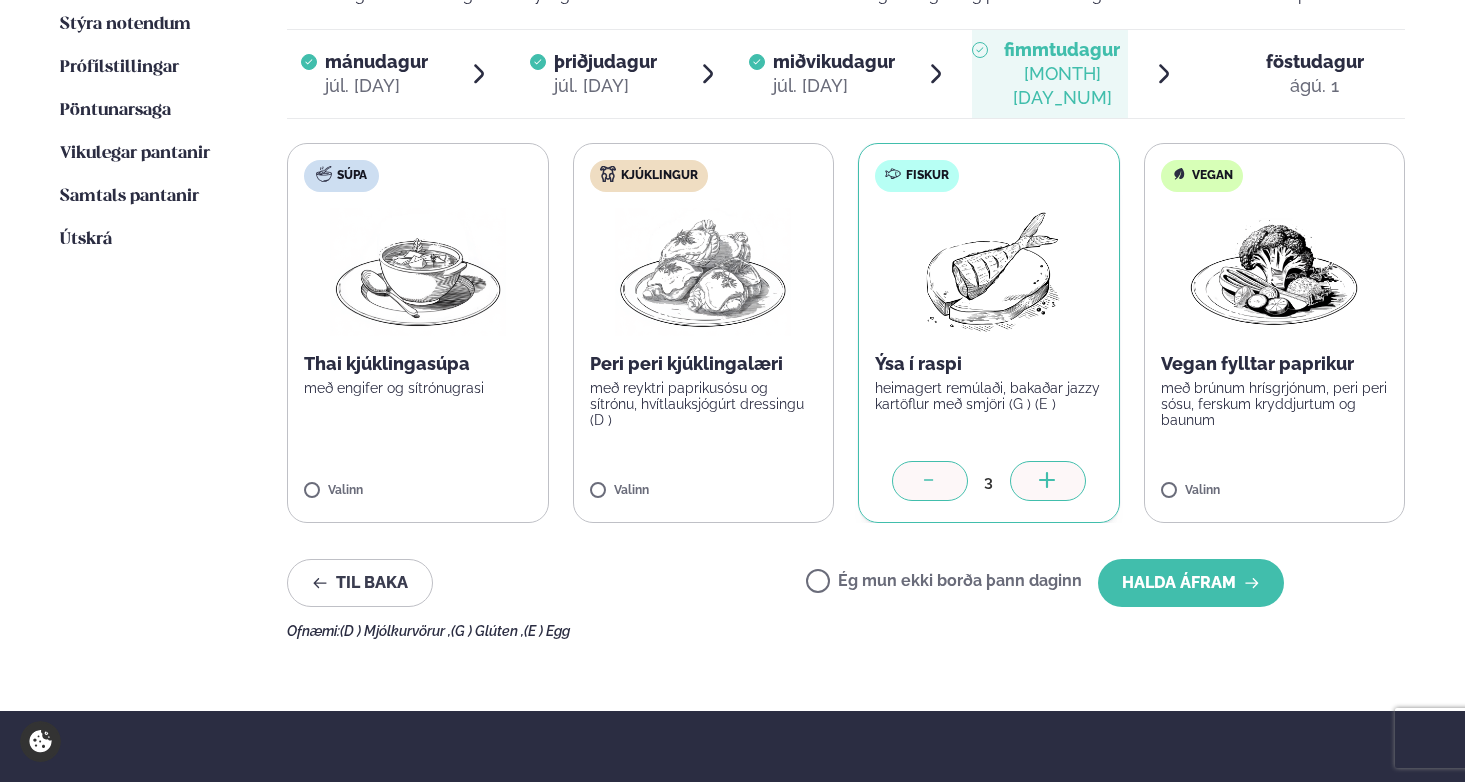 click 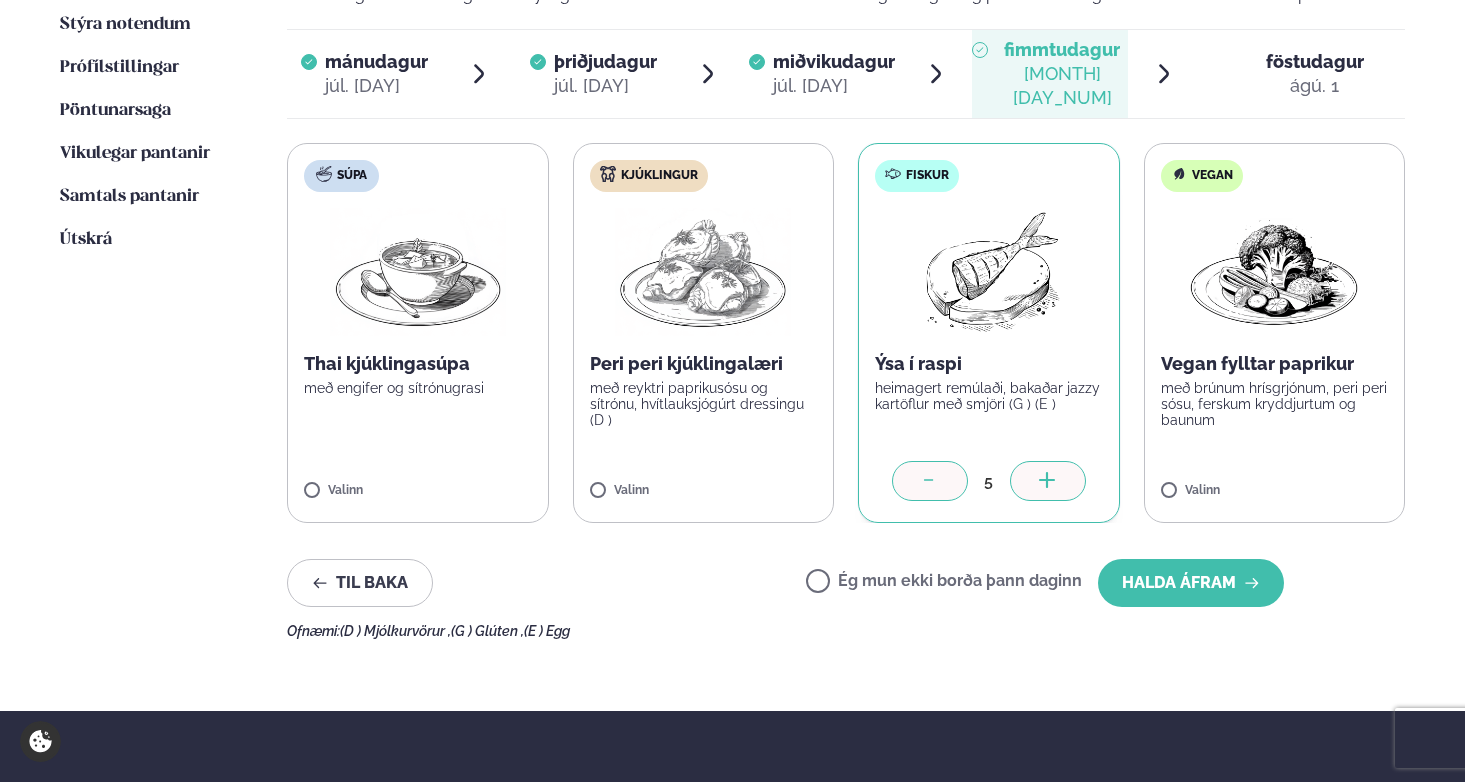 click 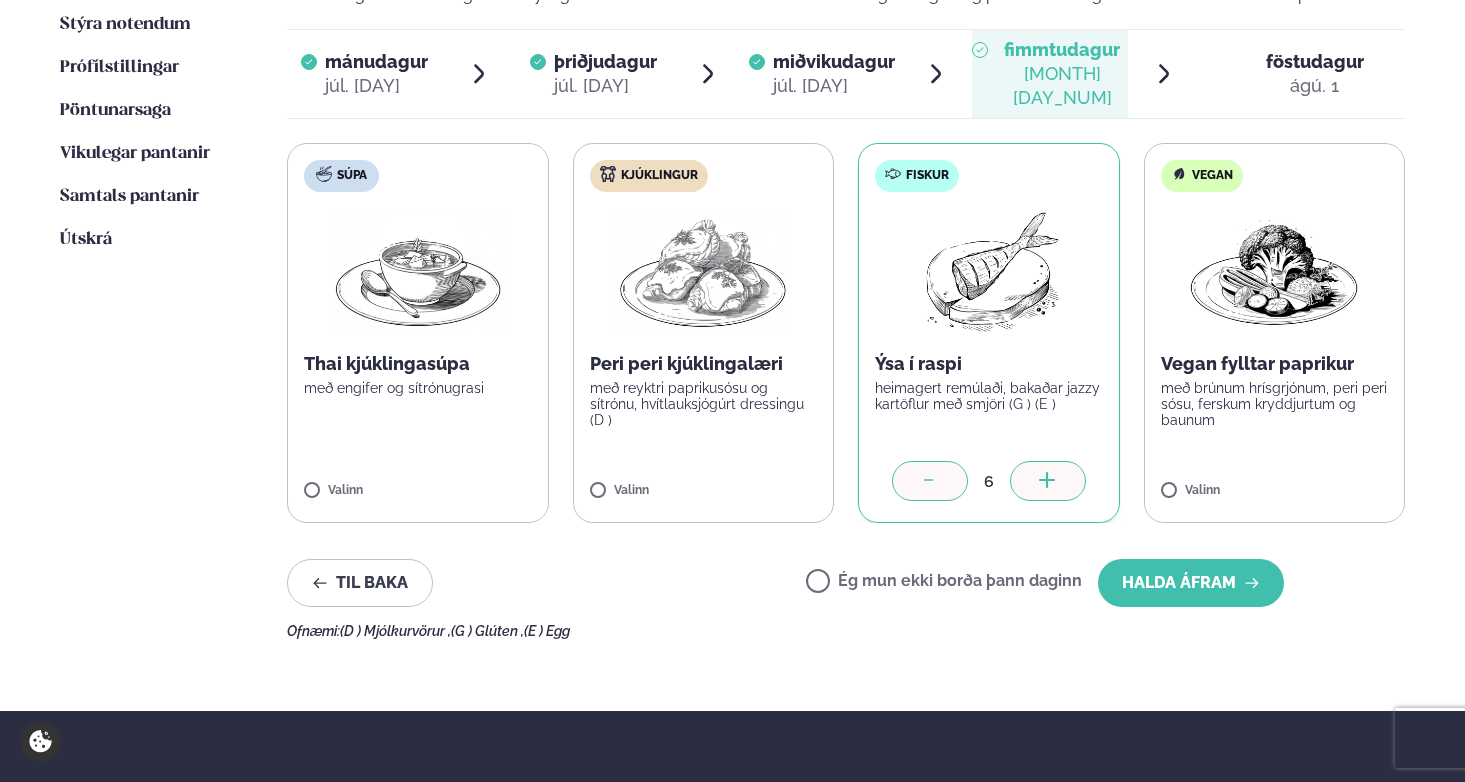 click 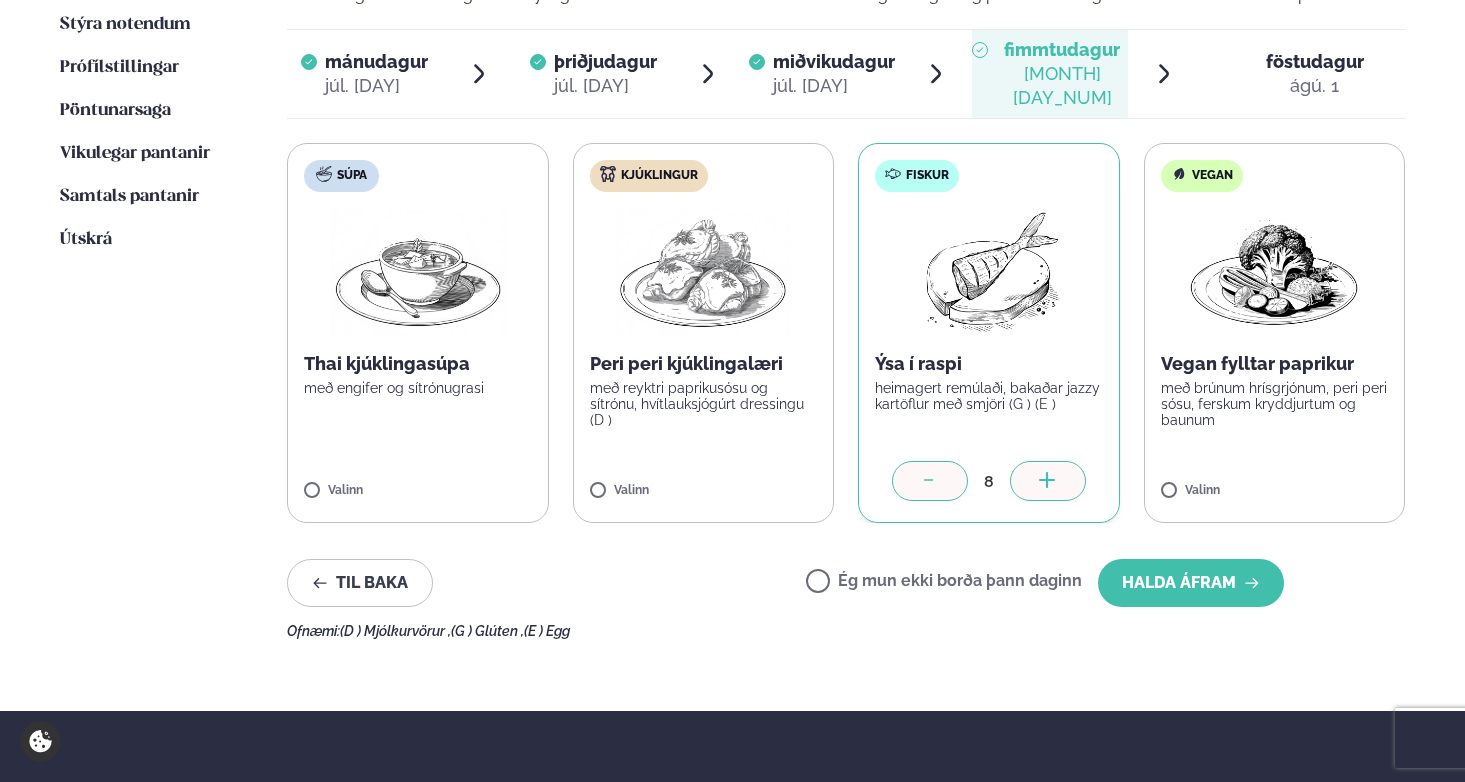 click 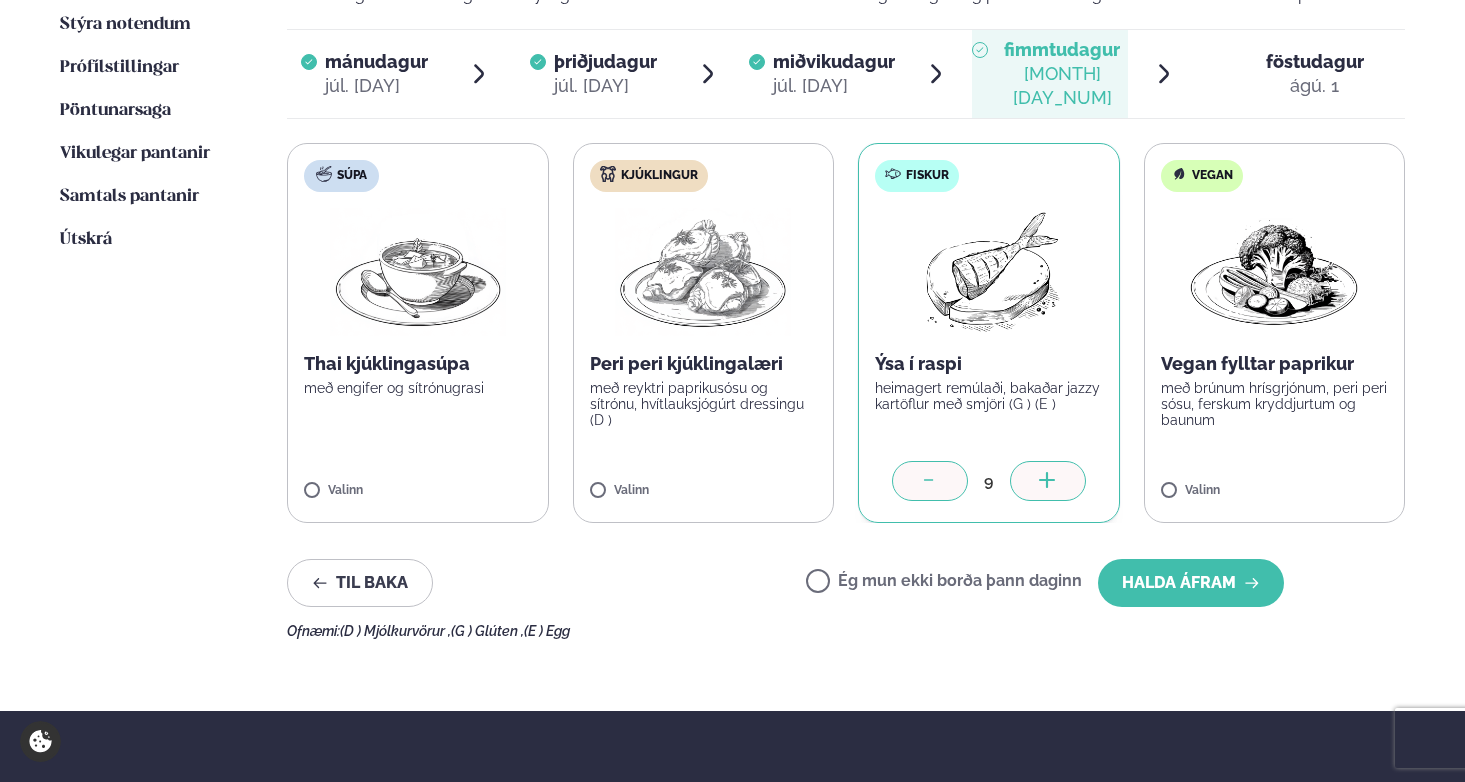 click 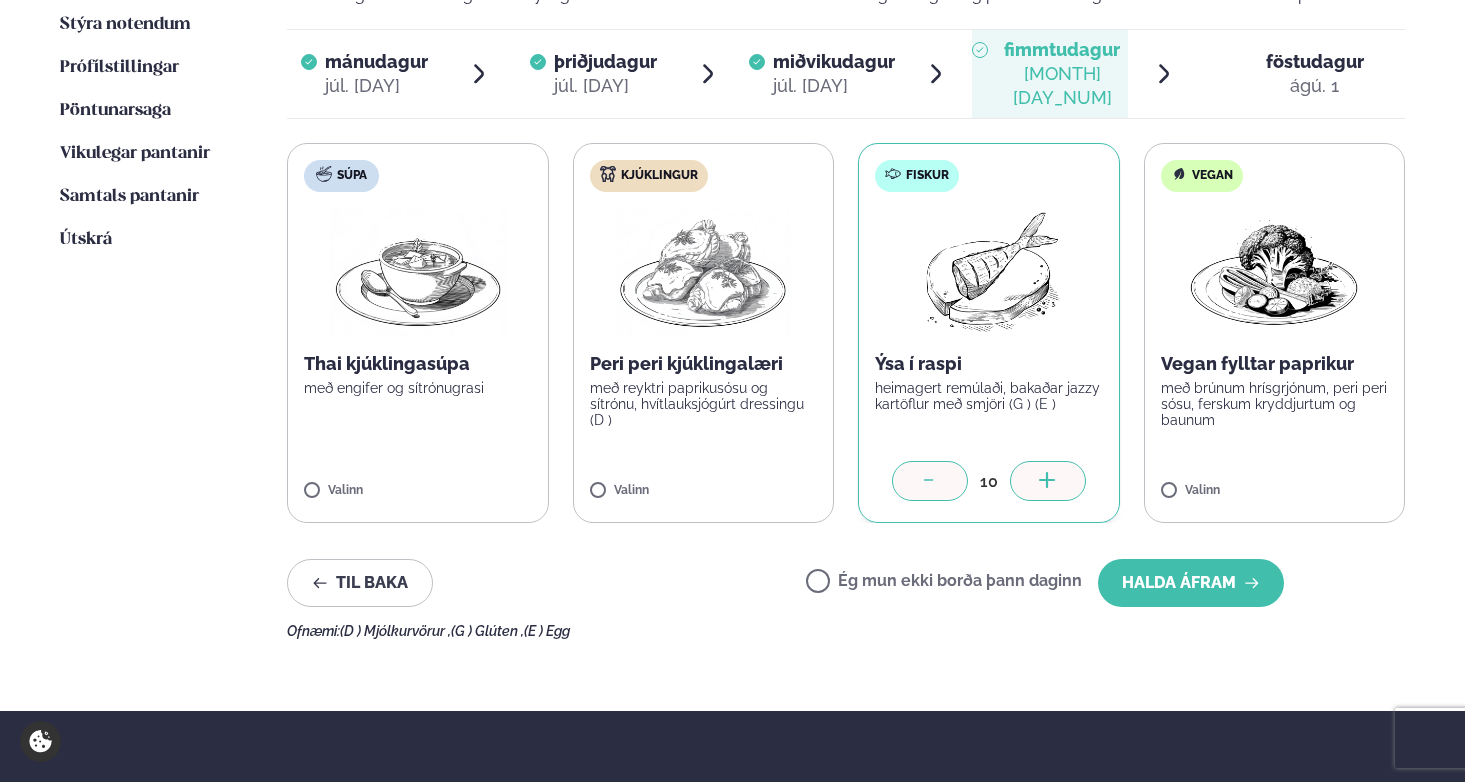 click 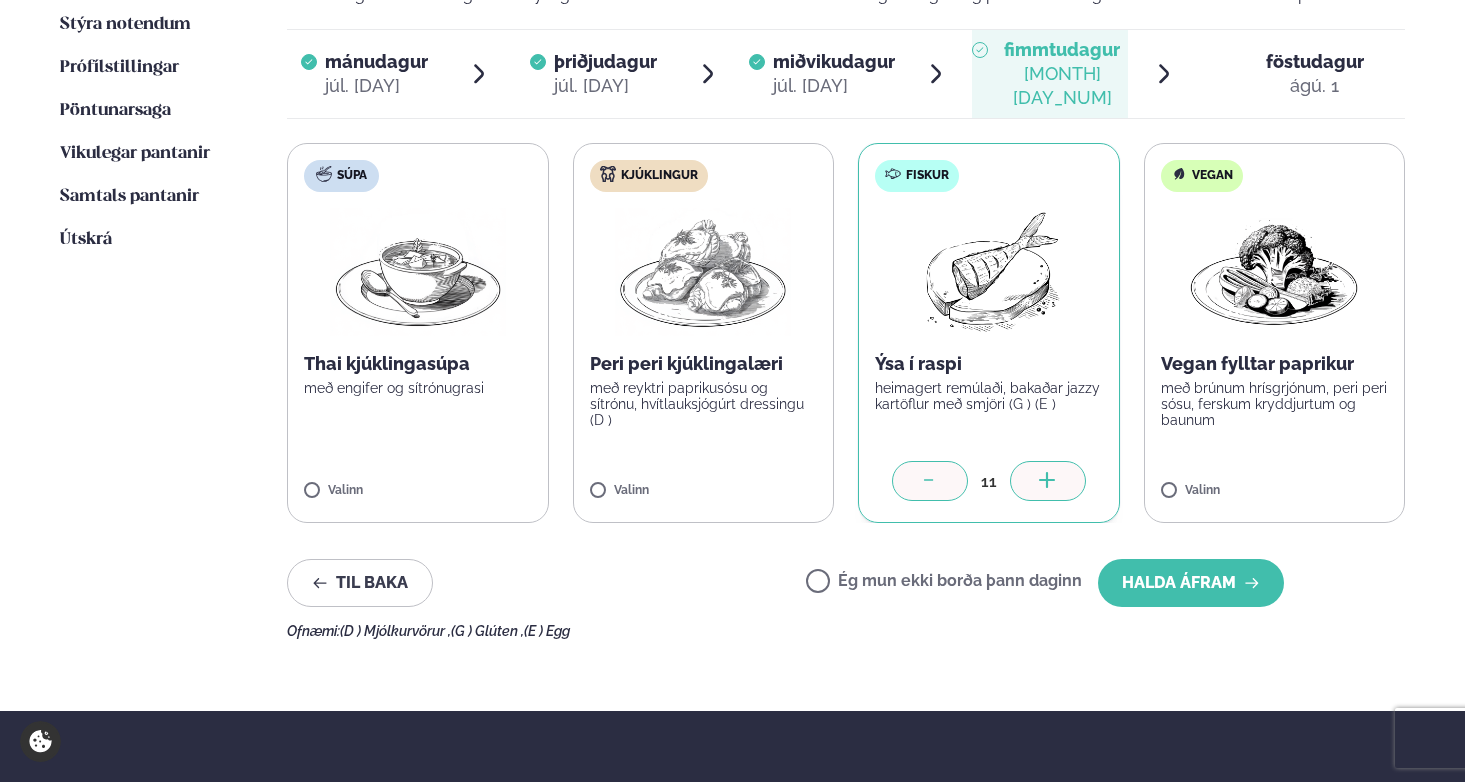 click 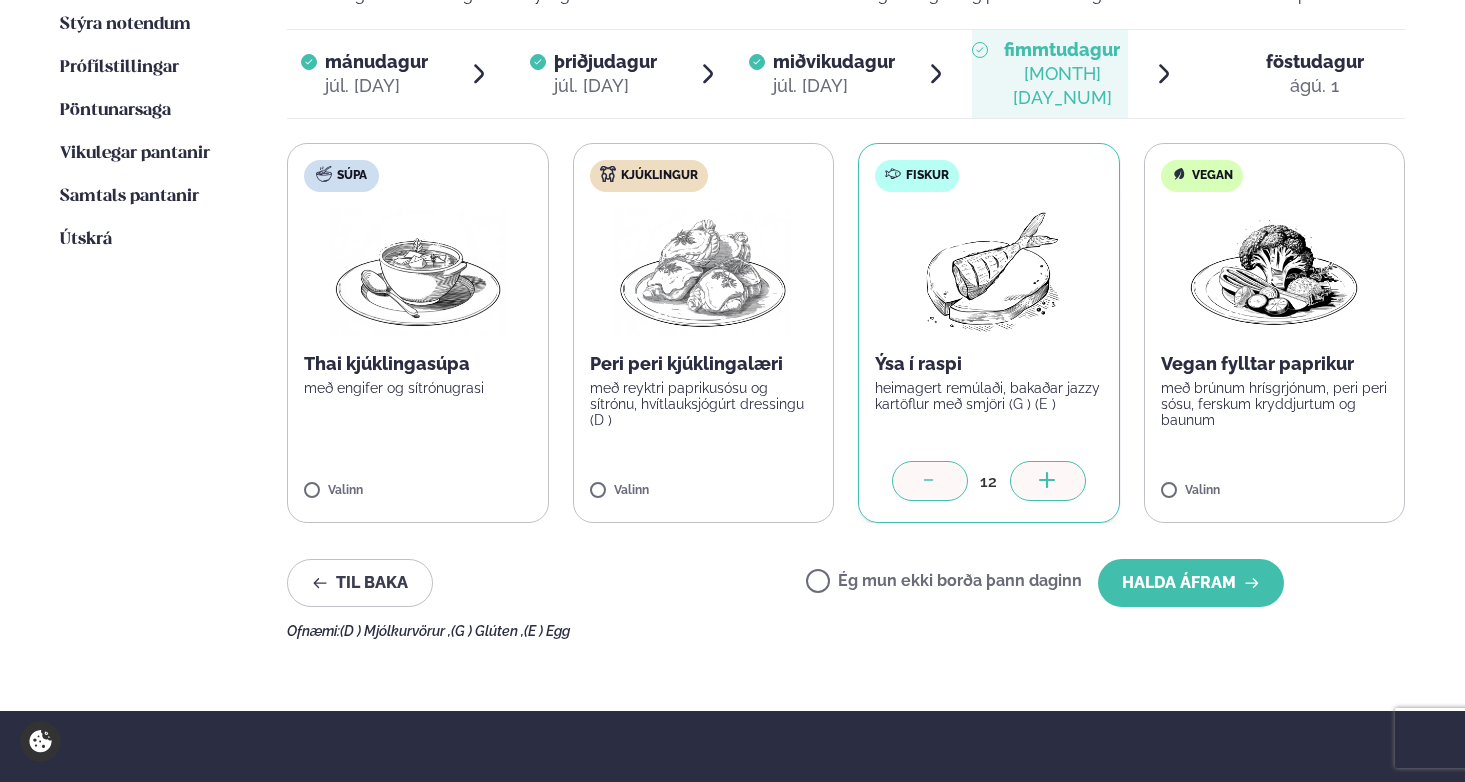 click 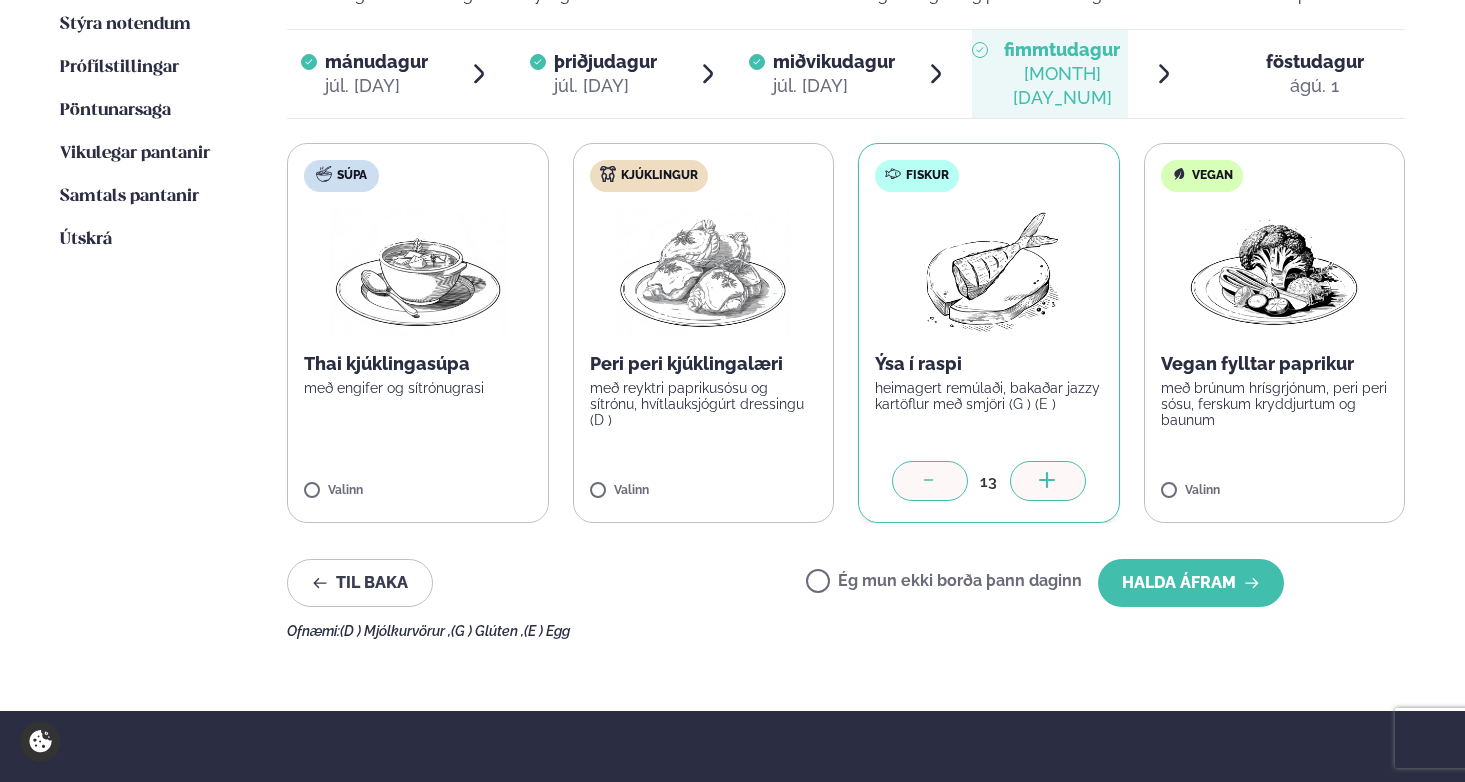 click 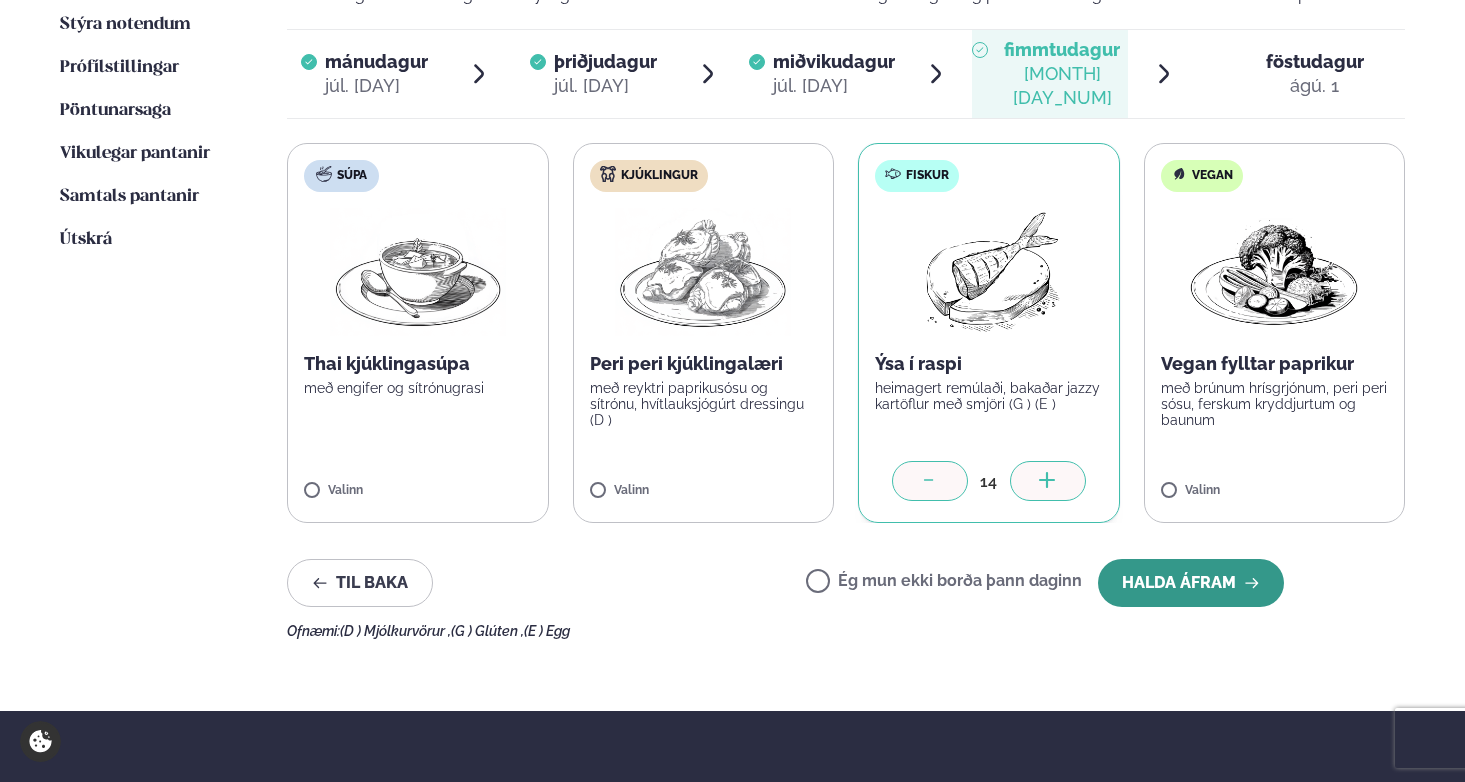 click on "Halda áfram" at bounding box center [1191, 583] 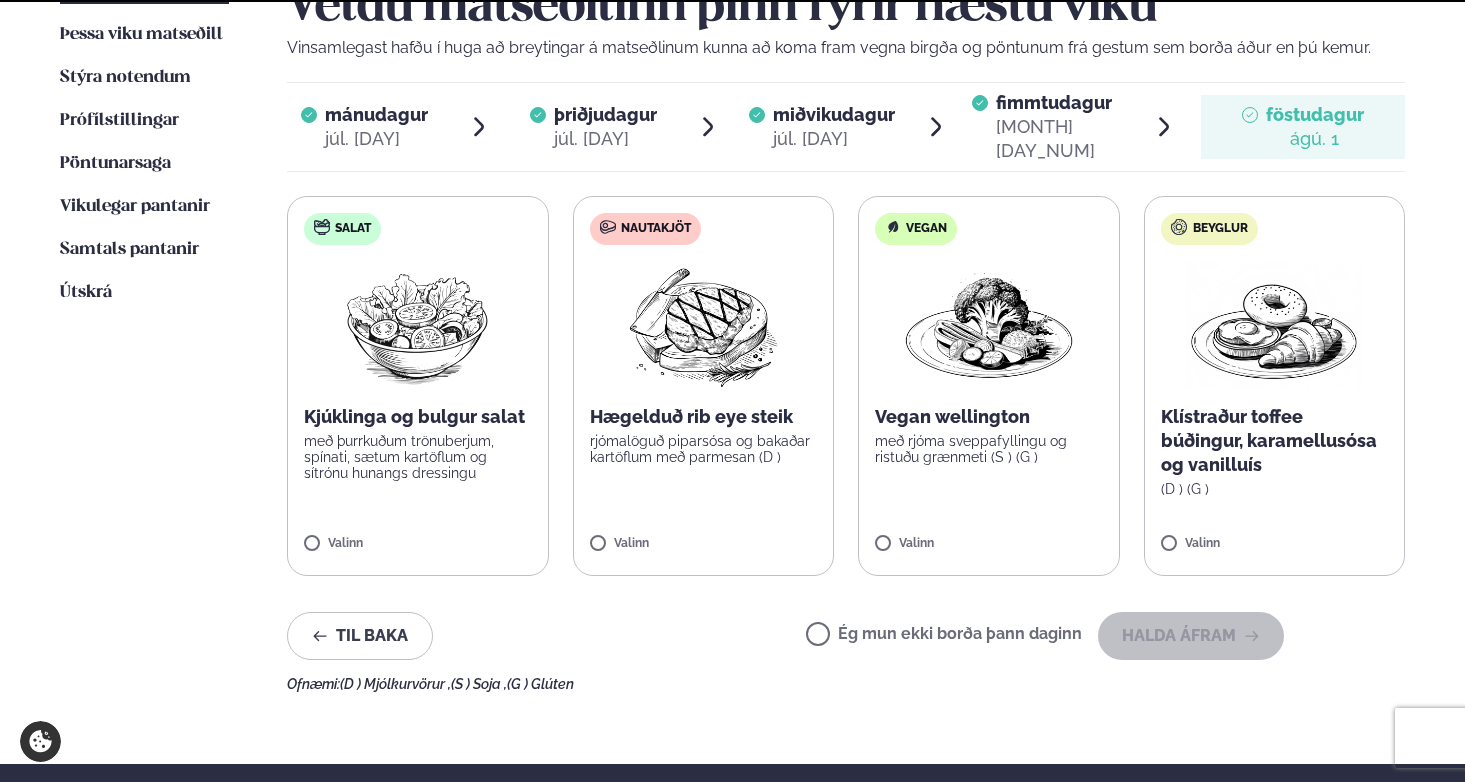 scroll, scrollTop: 595, scrollLeft: 0, axis: vertical 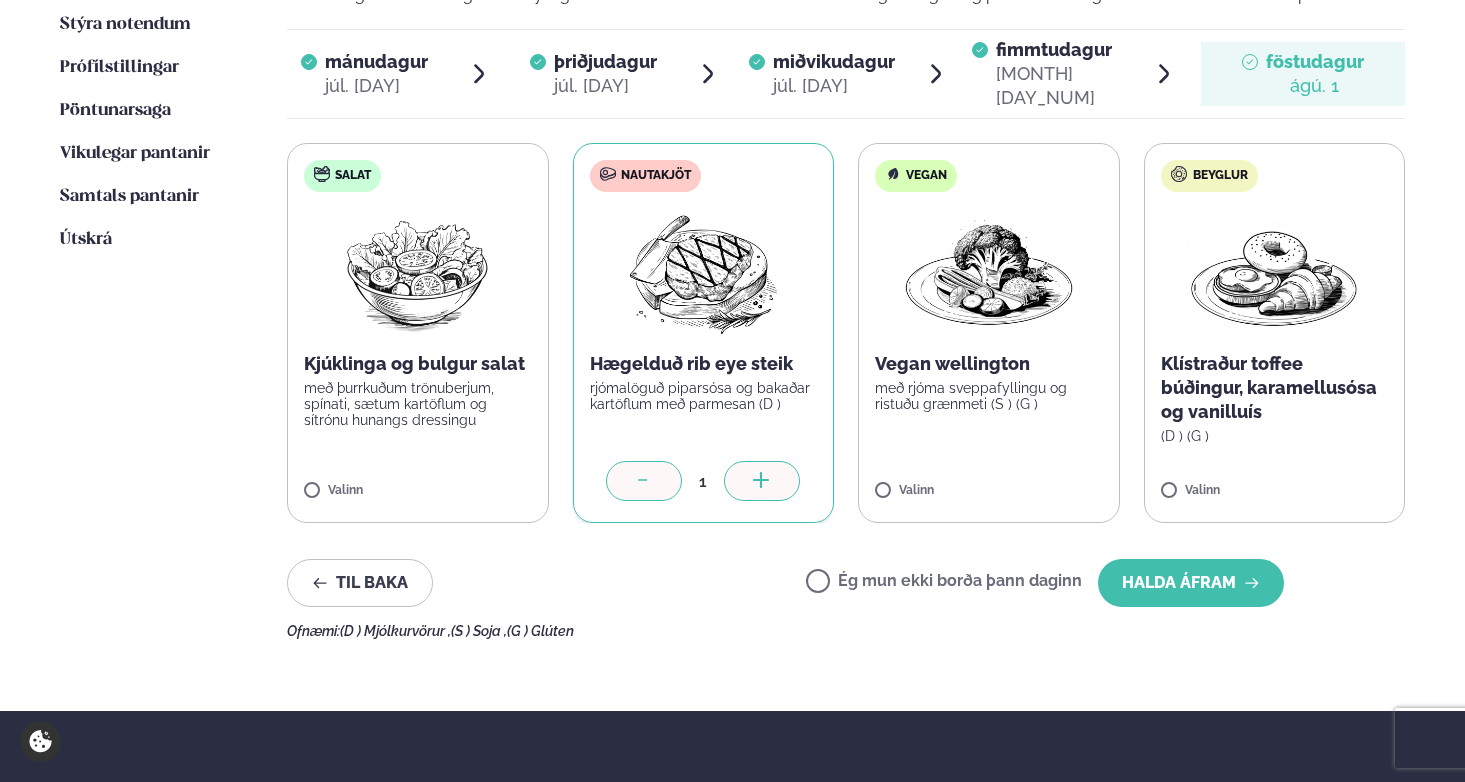 click at bounding box center [762, 481] 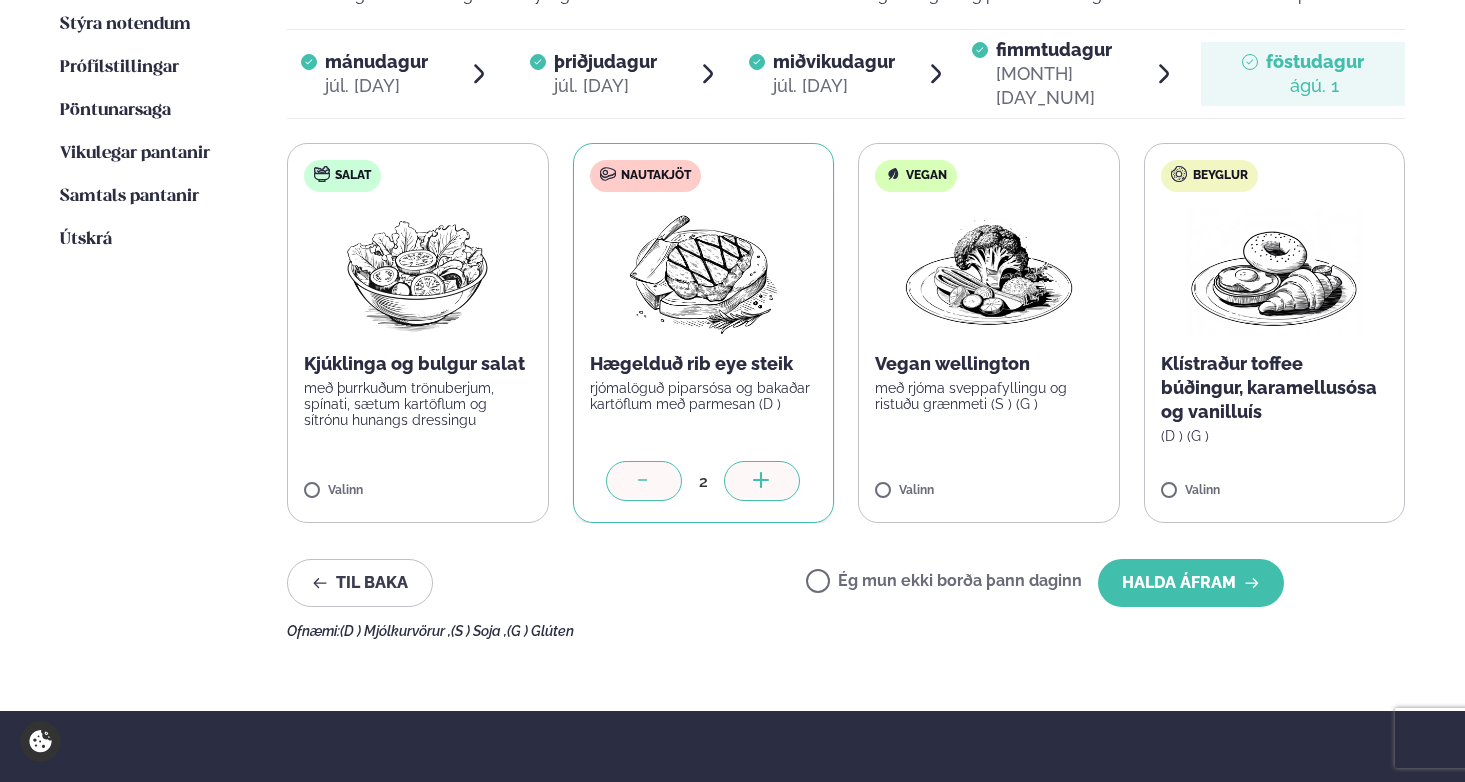 click at bounding box center [762, 481] 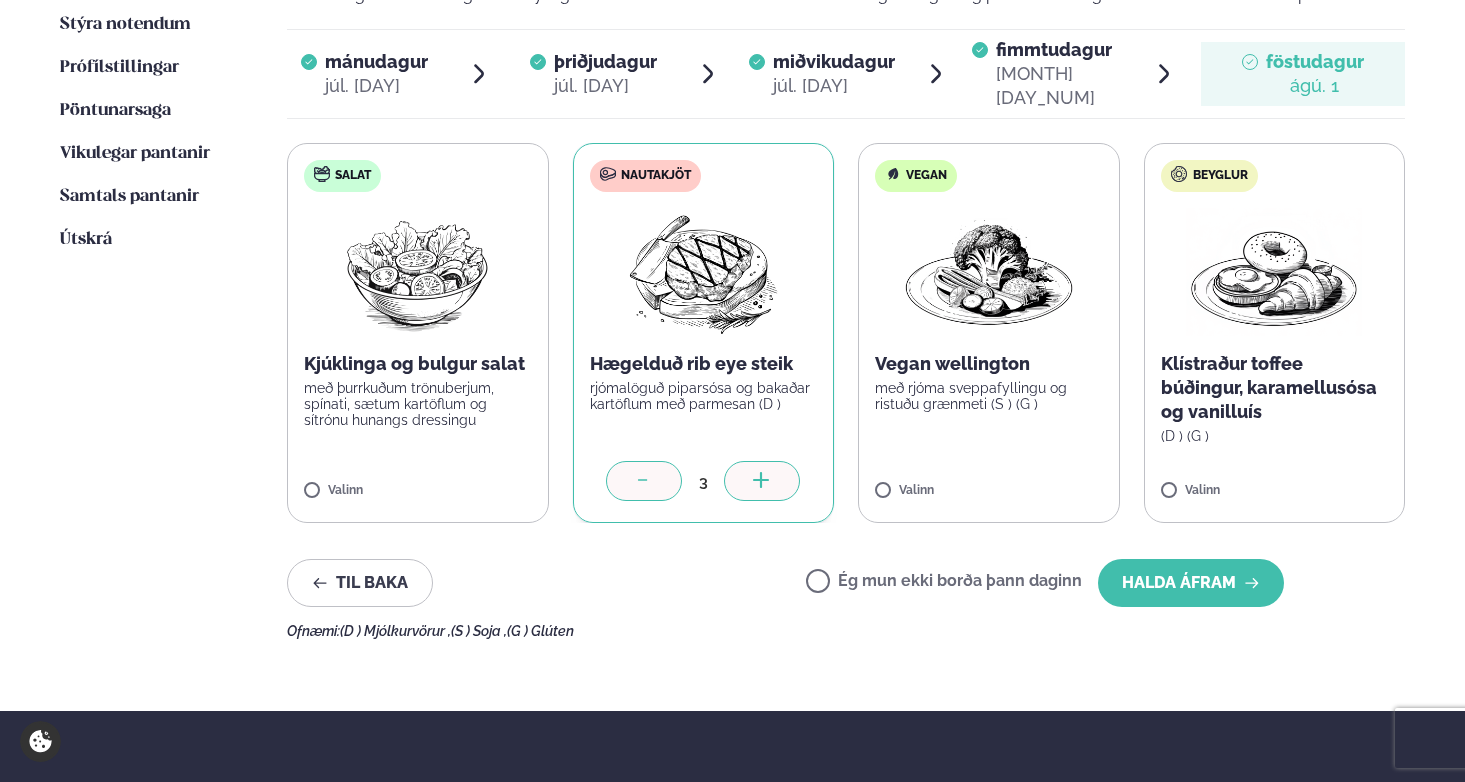 click at bounding box center (762, 481) 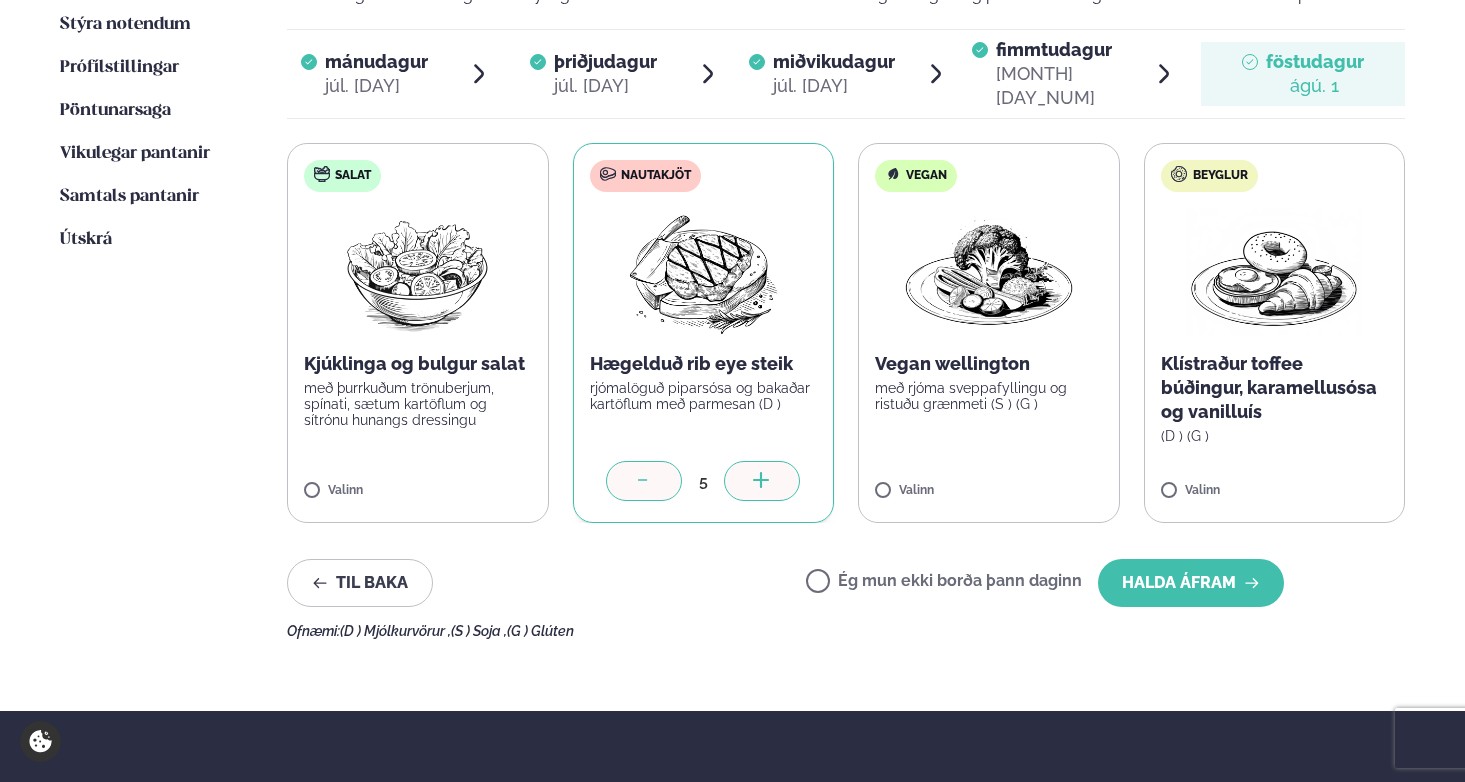 click at bounding box center [762, 481] 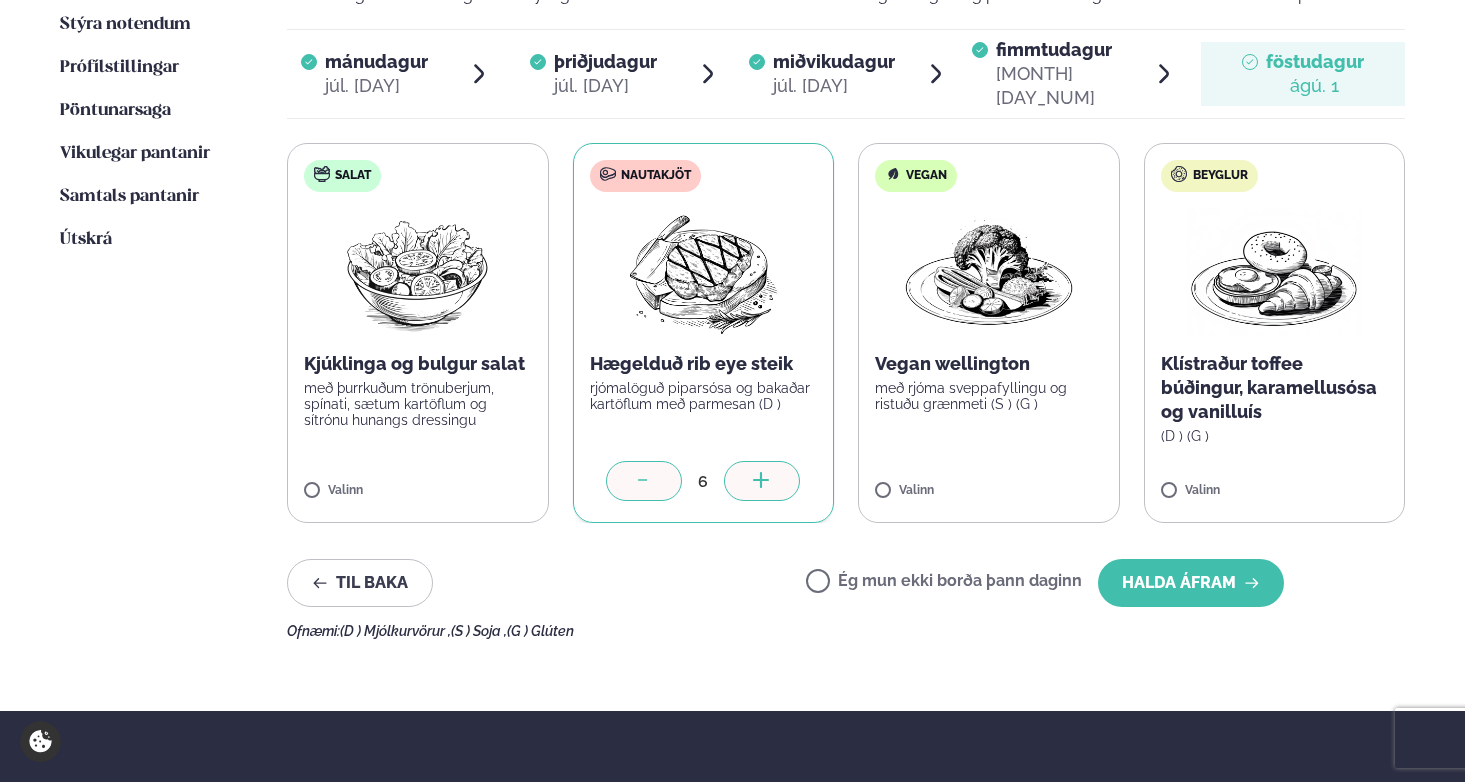 click at bounding box center (762, 481) 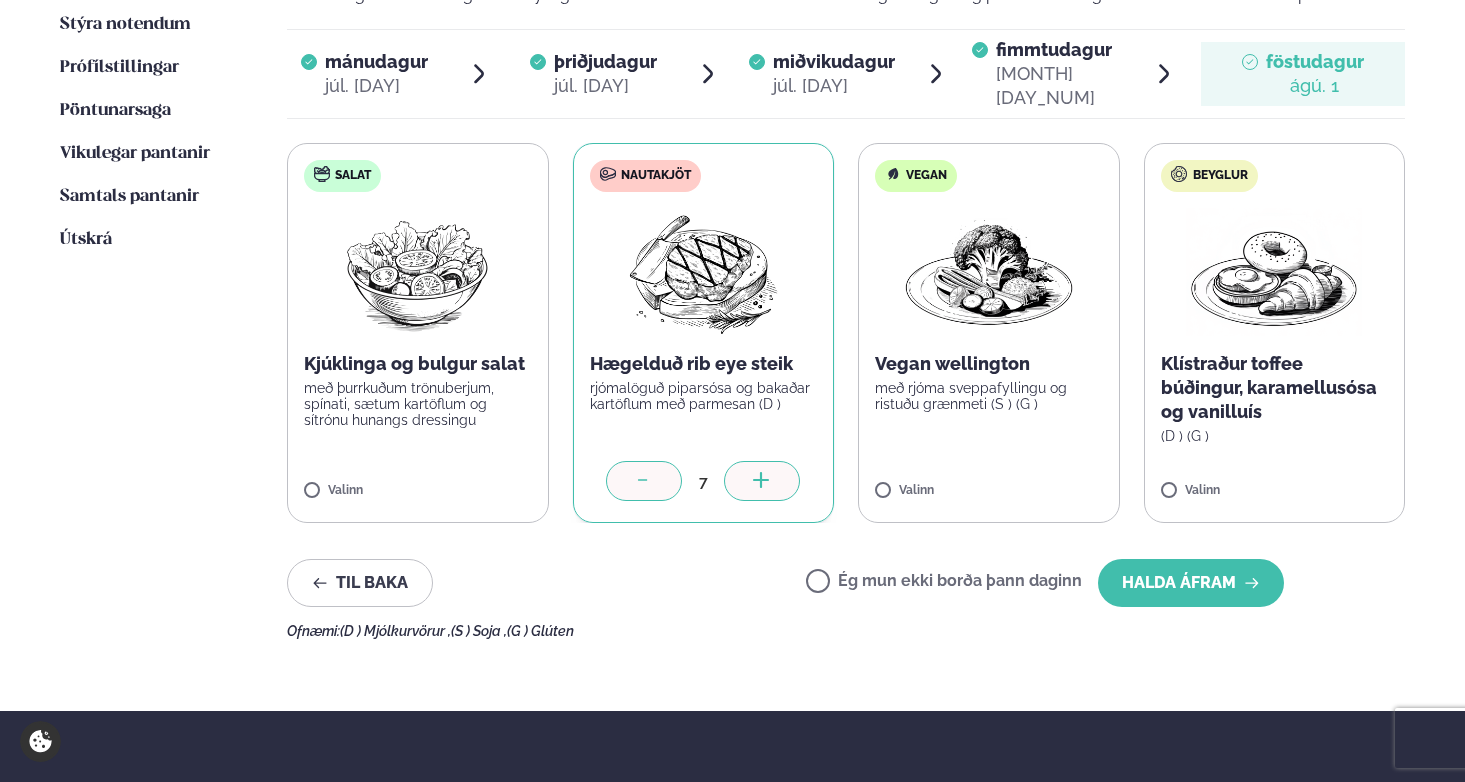 click at bounding box center (762, 481) 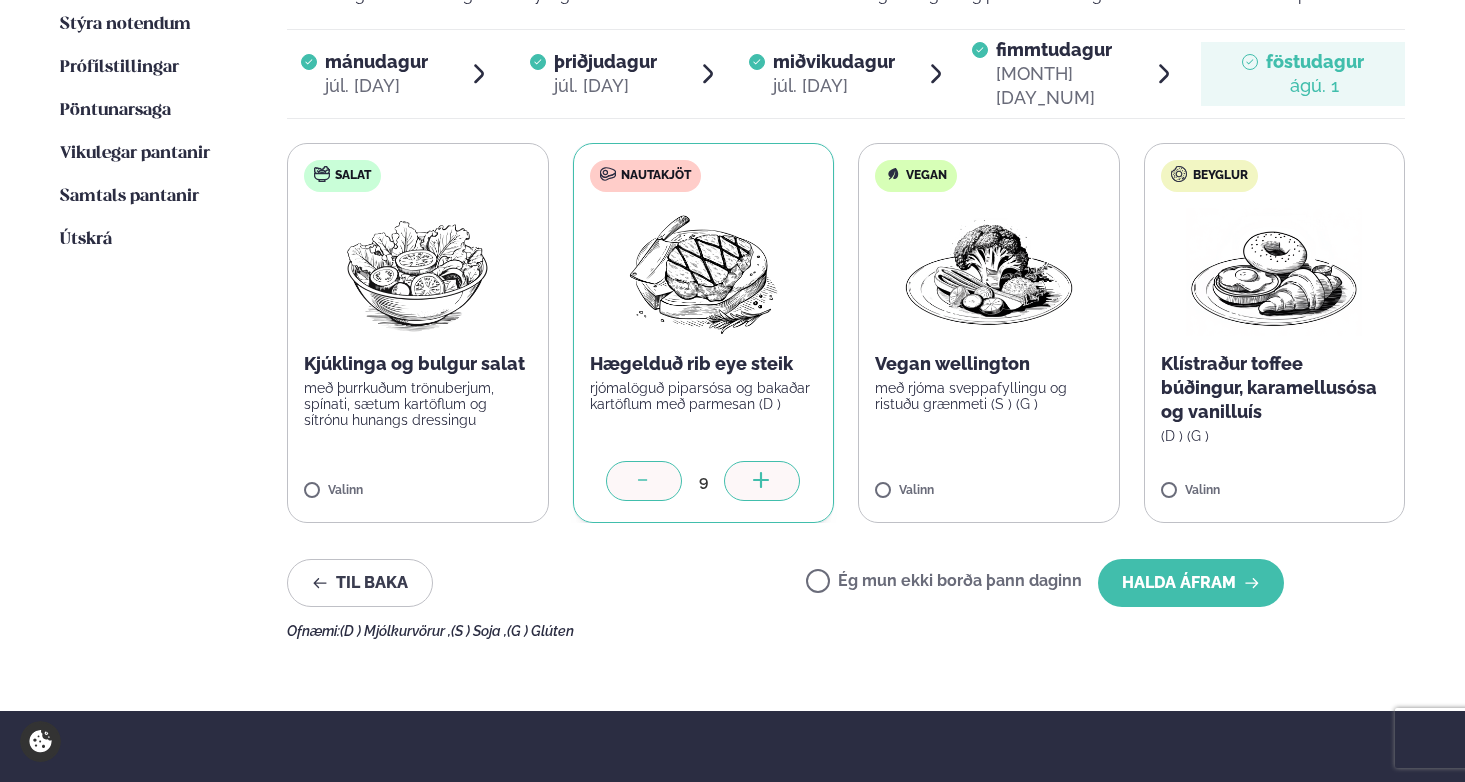 click at bounding box center [762, 481] 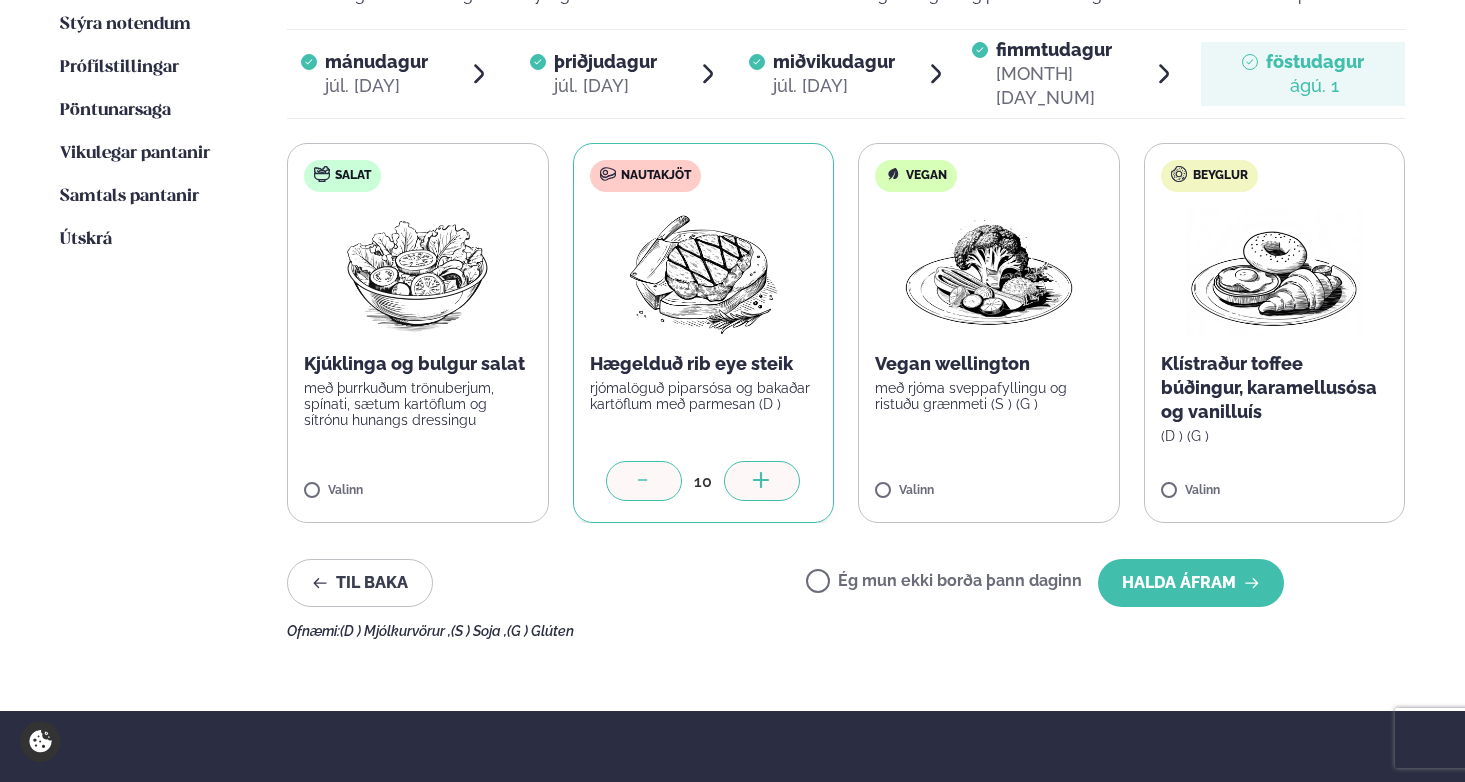 click at bounding box center (762, 481) 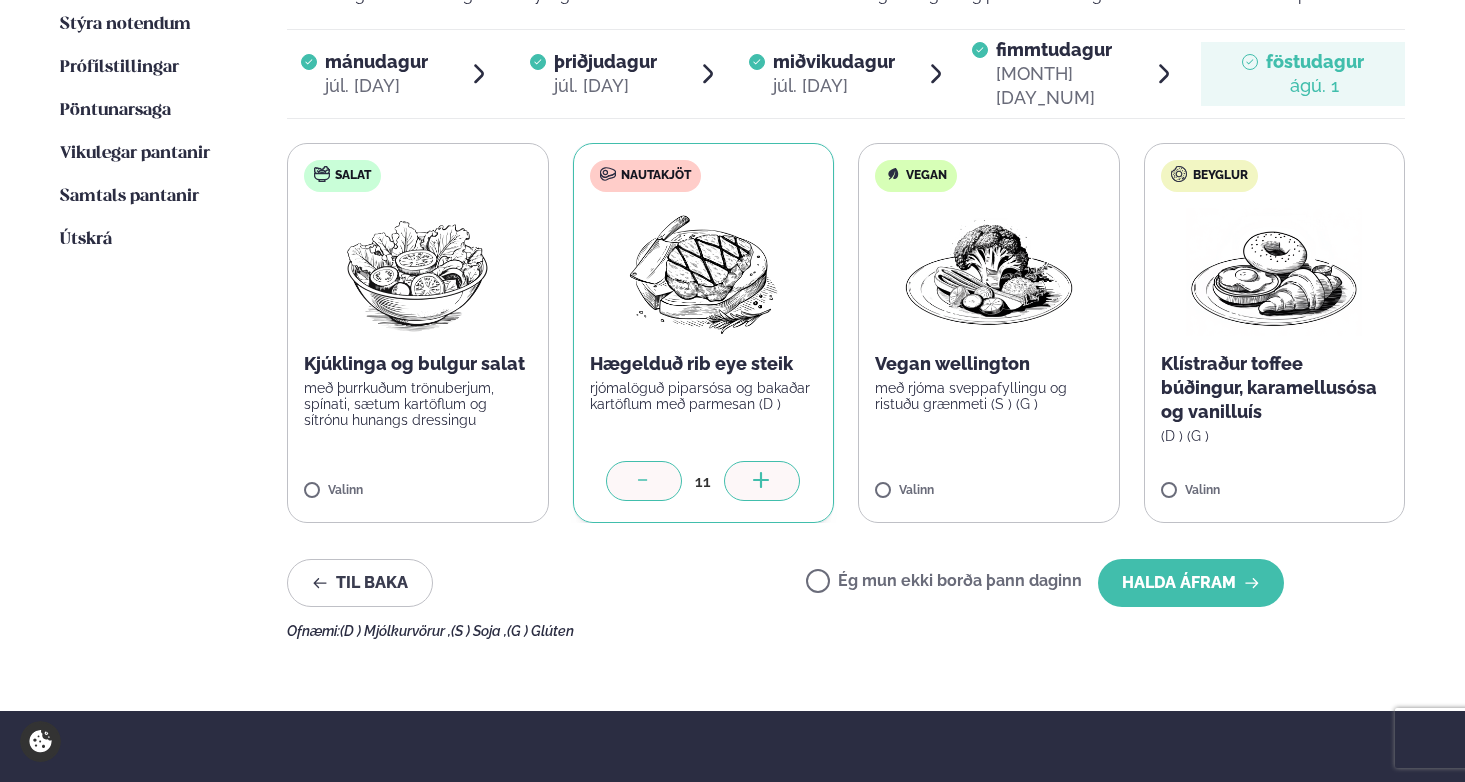 click at bounding box center [762, 481] 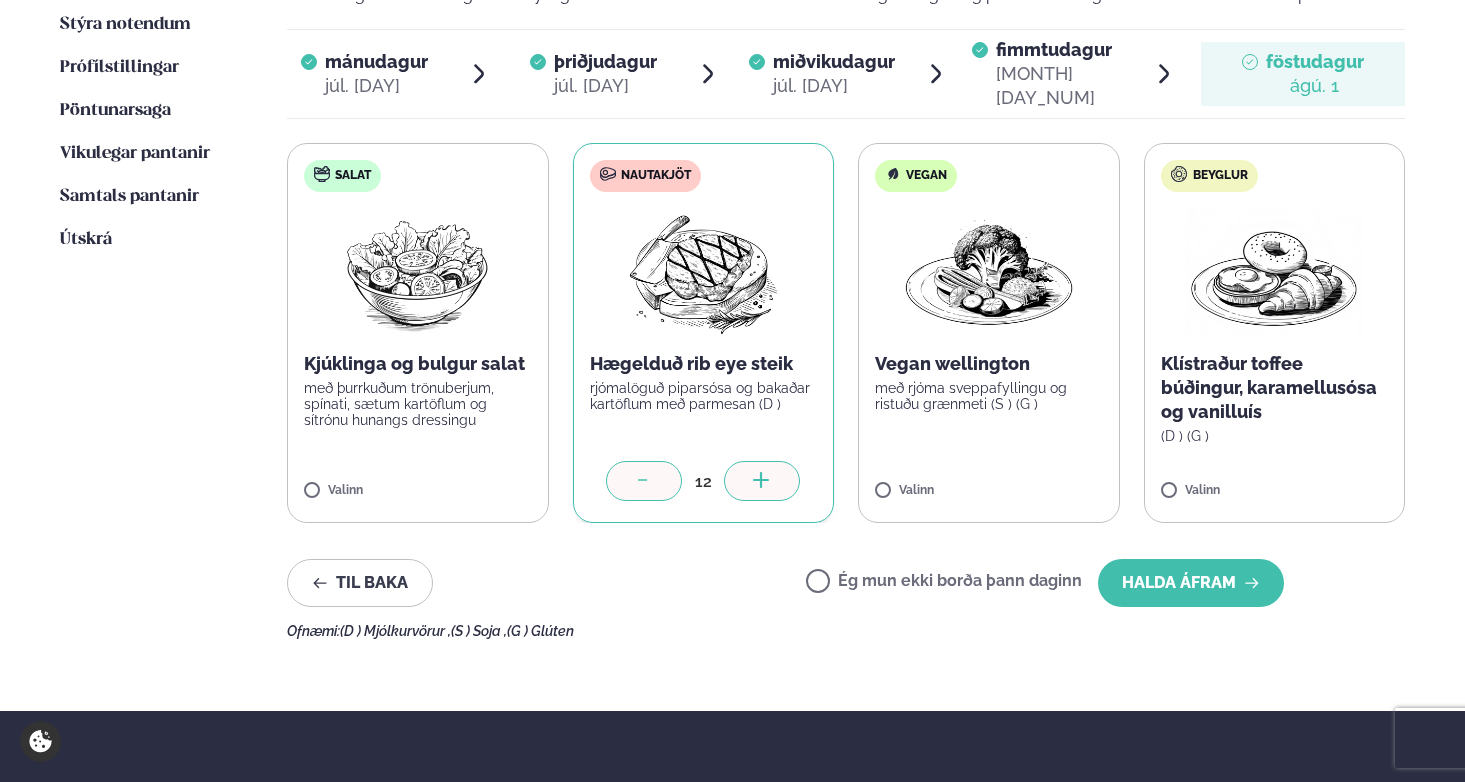 click at bounding box center [762, 481] 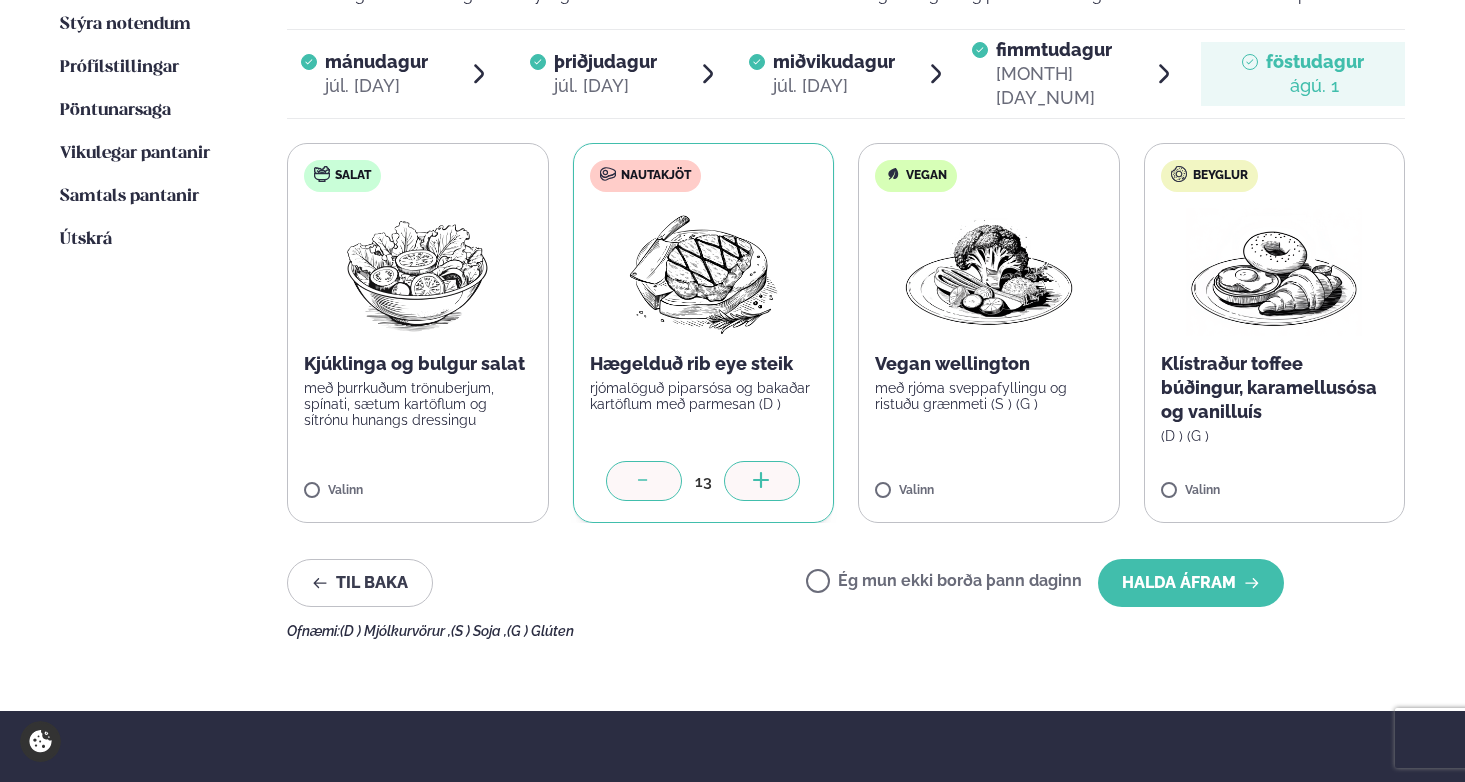 click at bounding box center (762, 481) 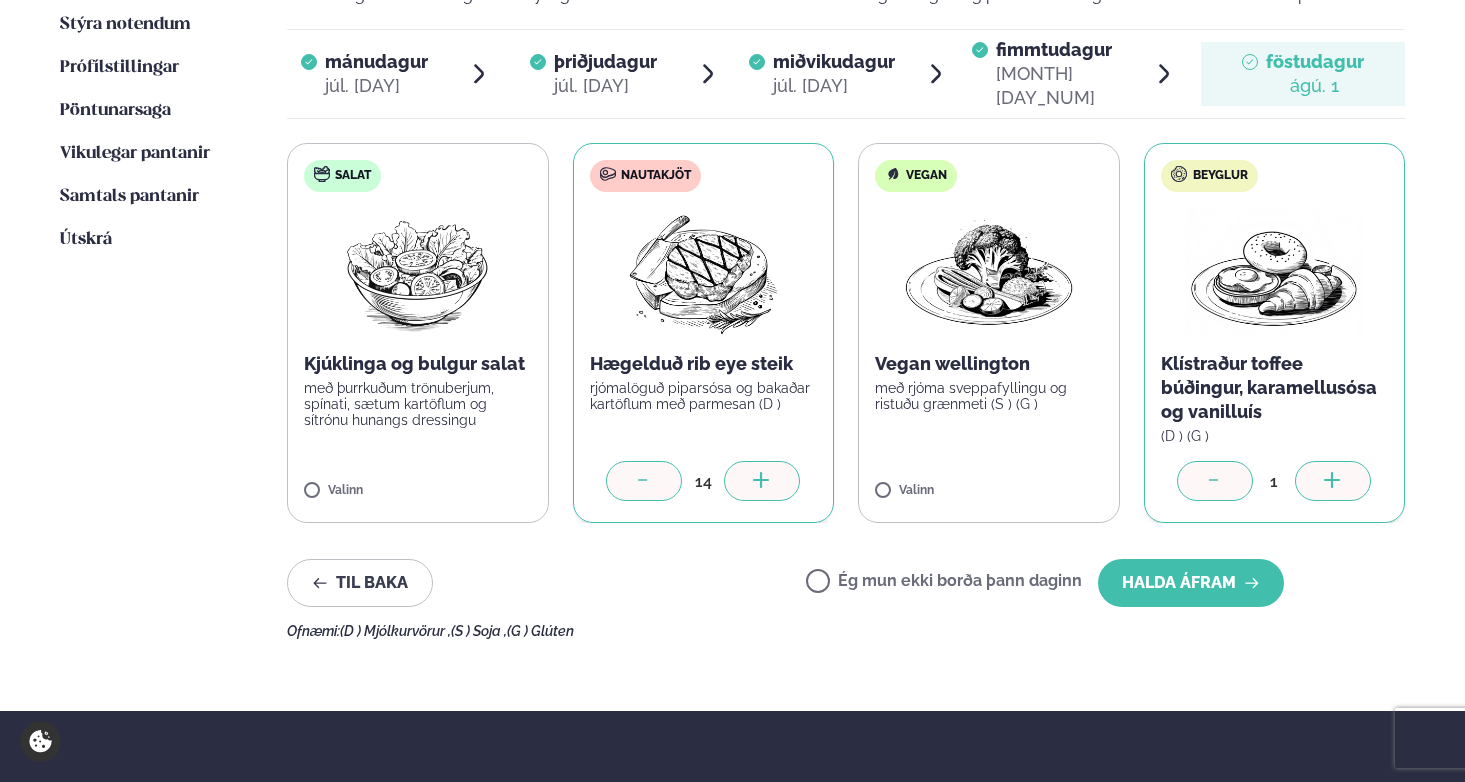 click 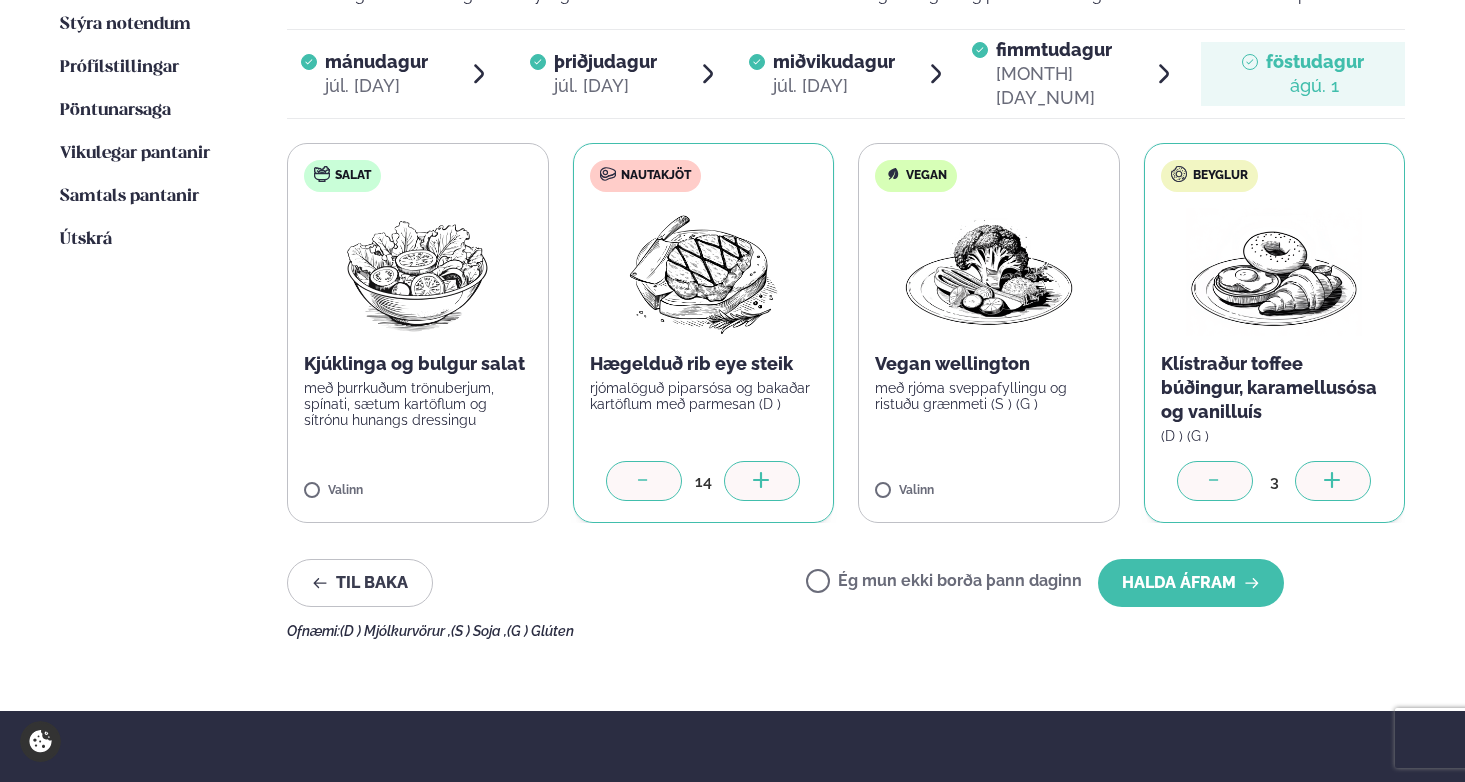 click 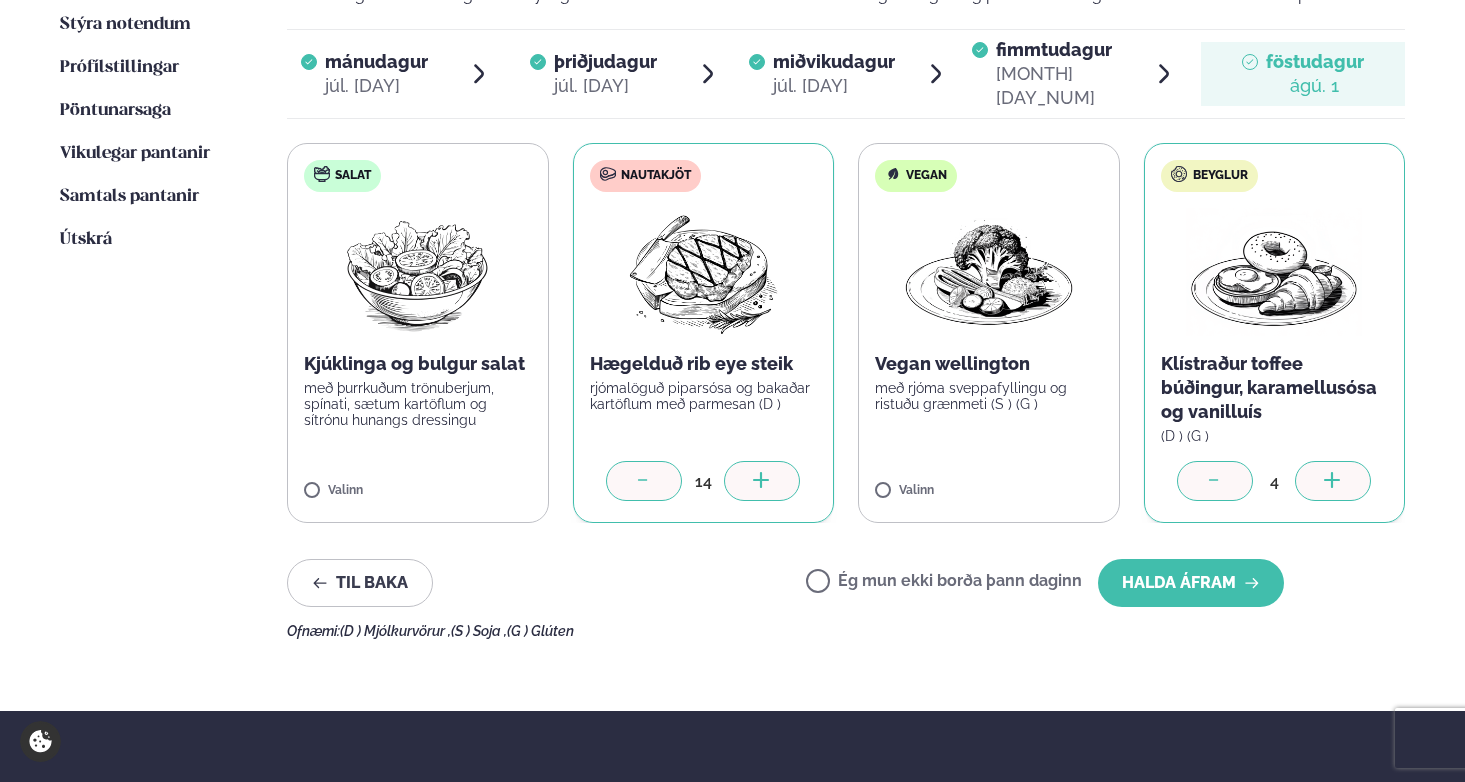 click 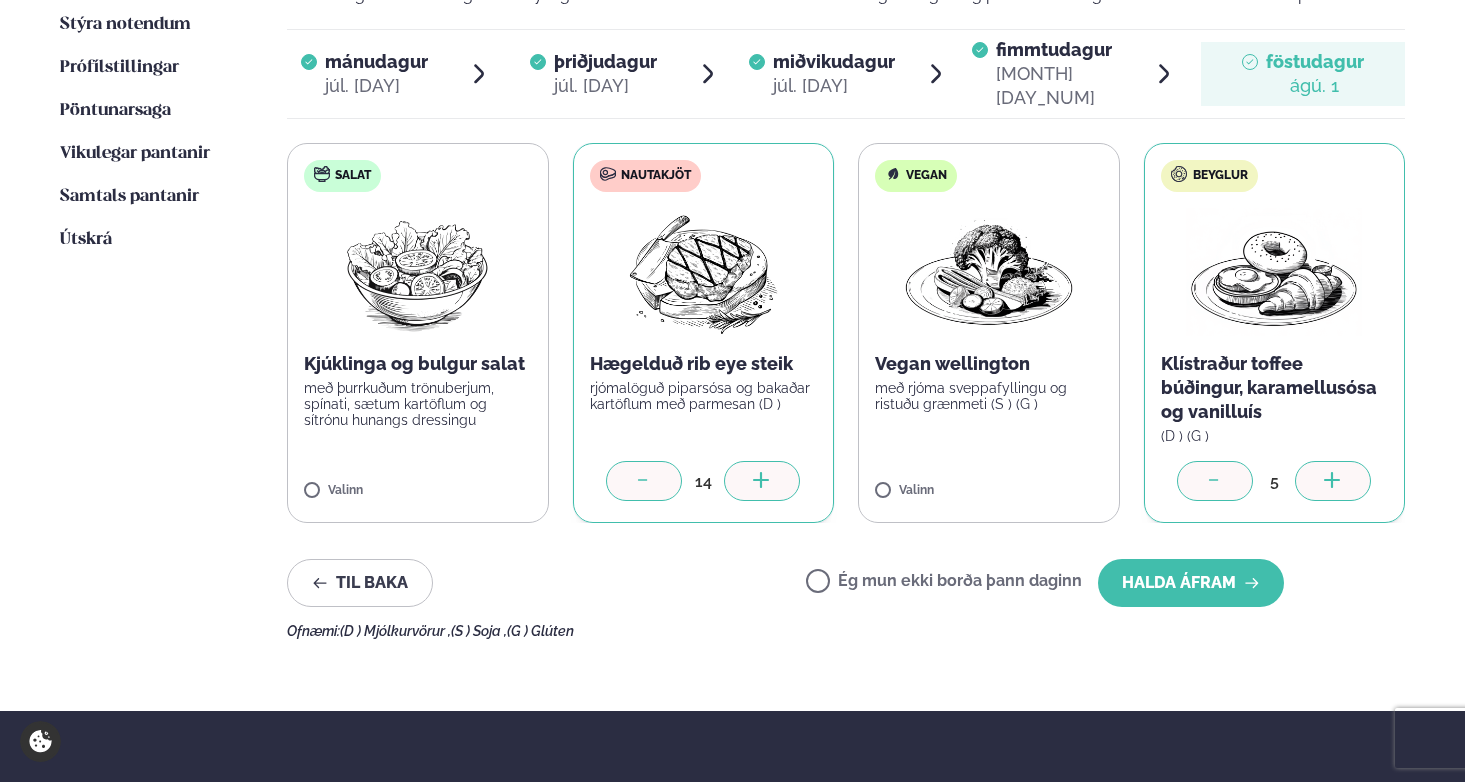 click 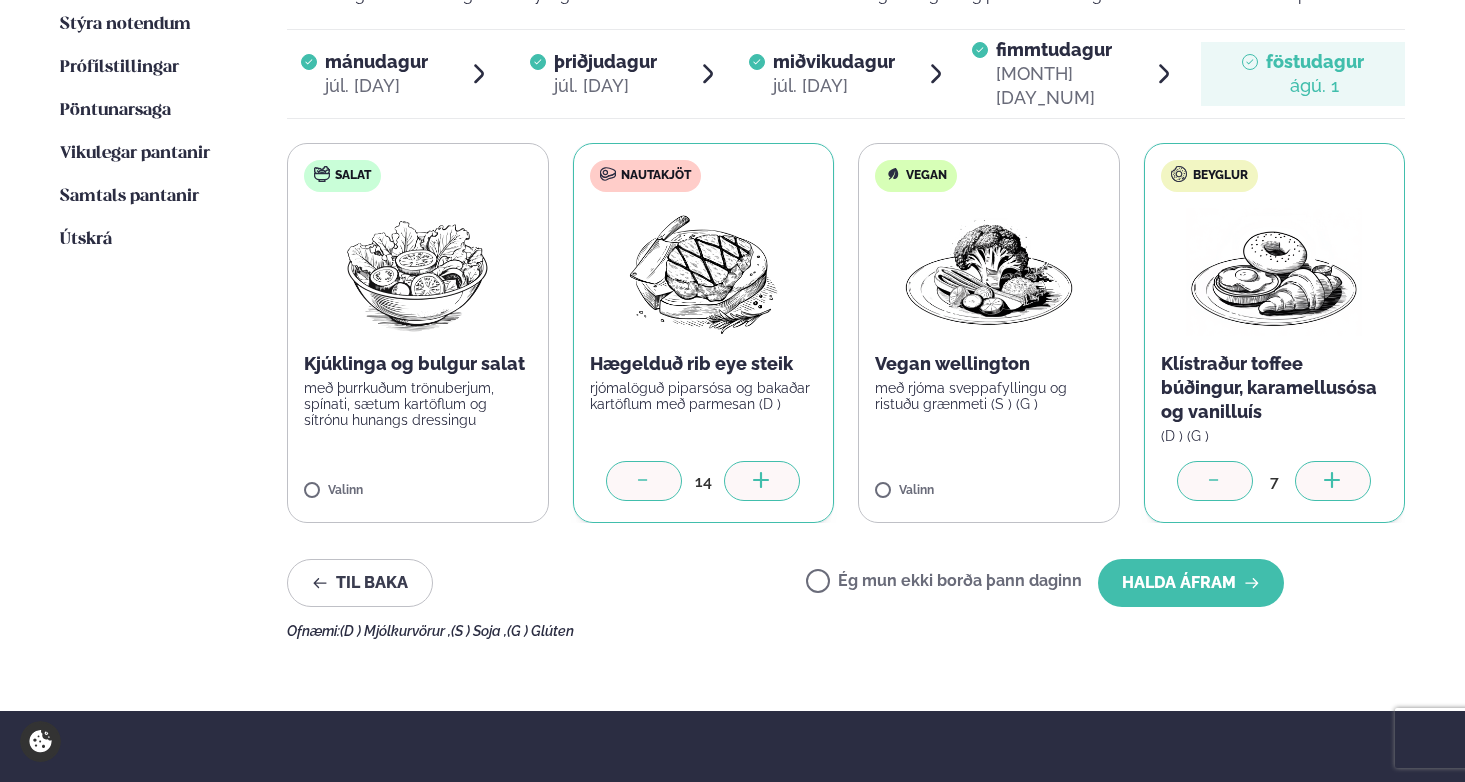 click 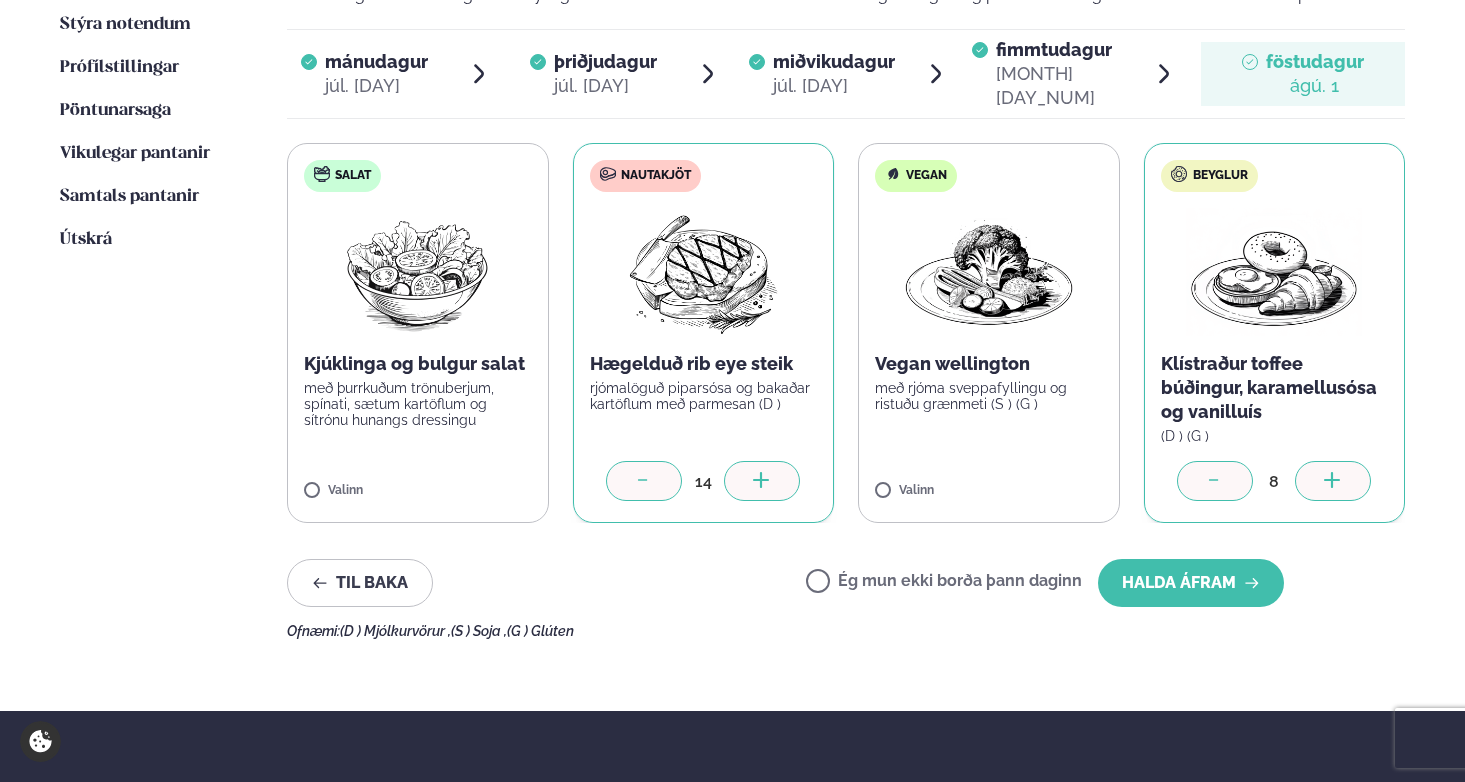 click 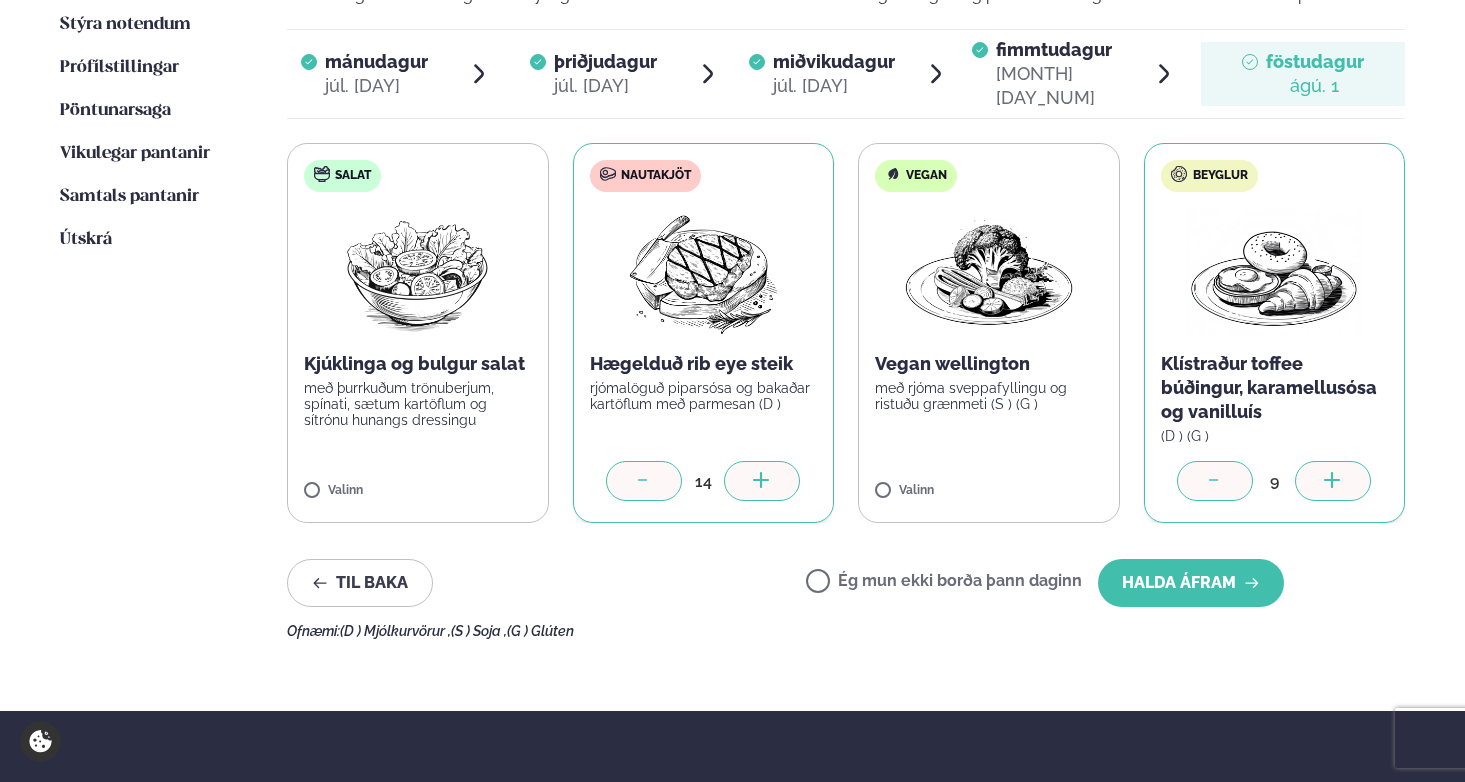 click 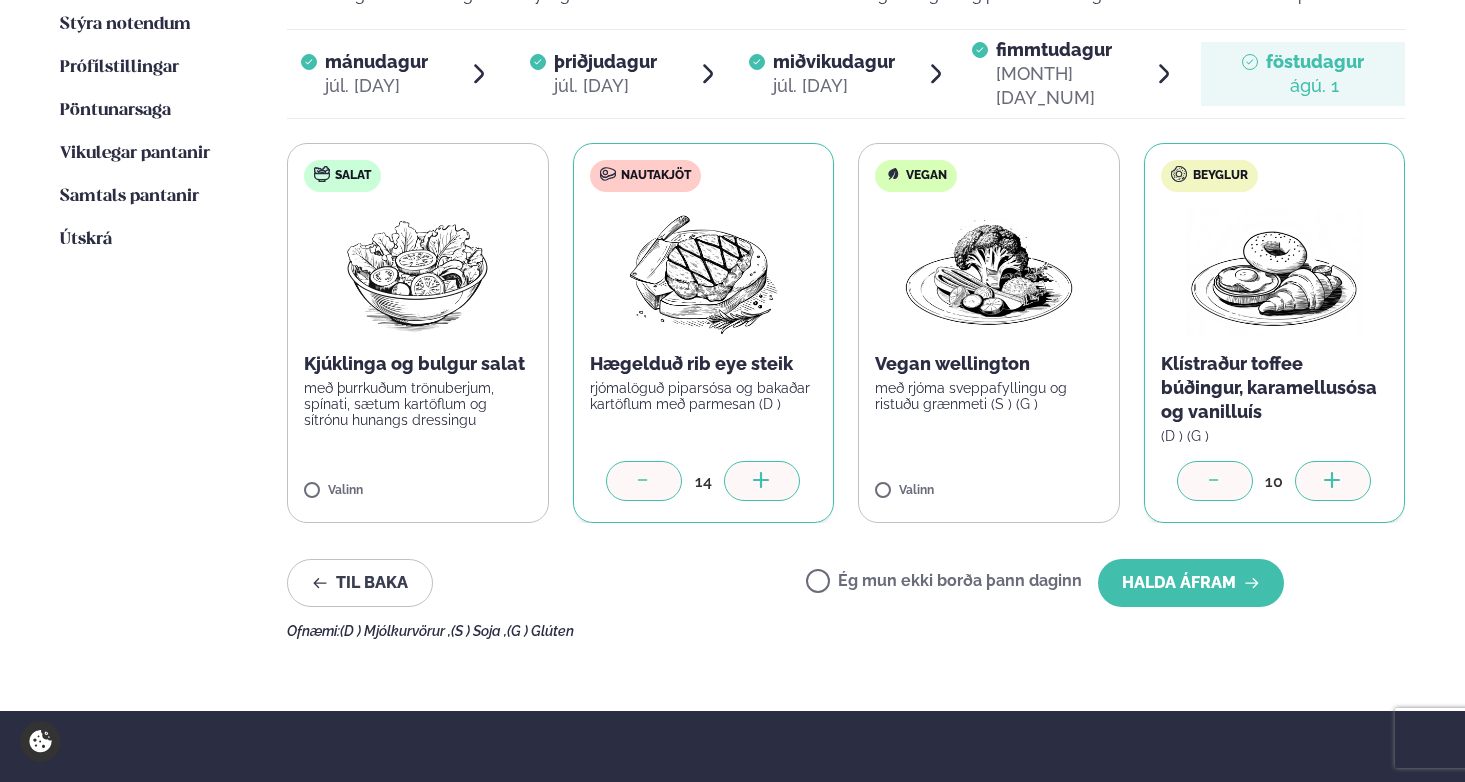 click 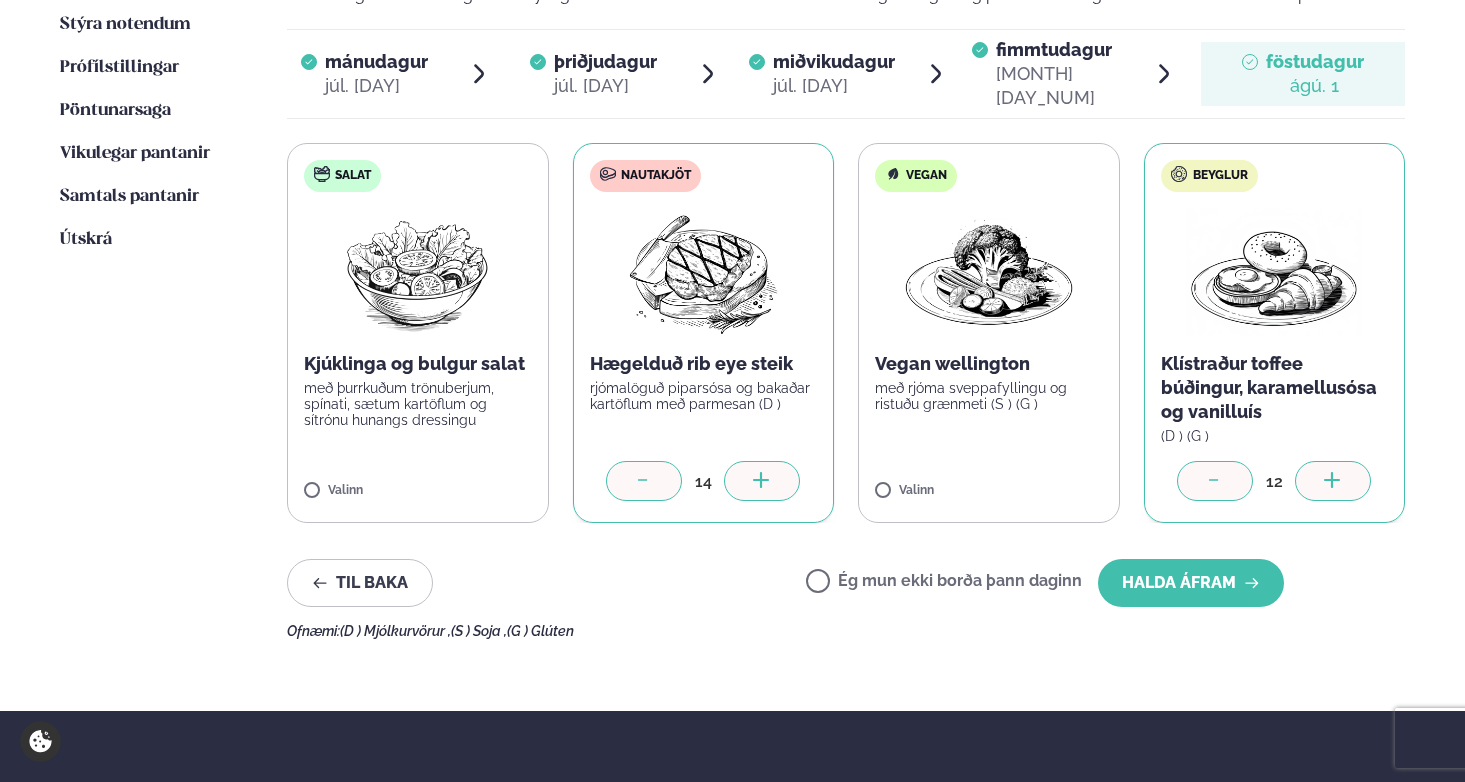 click 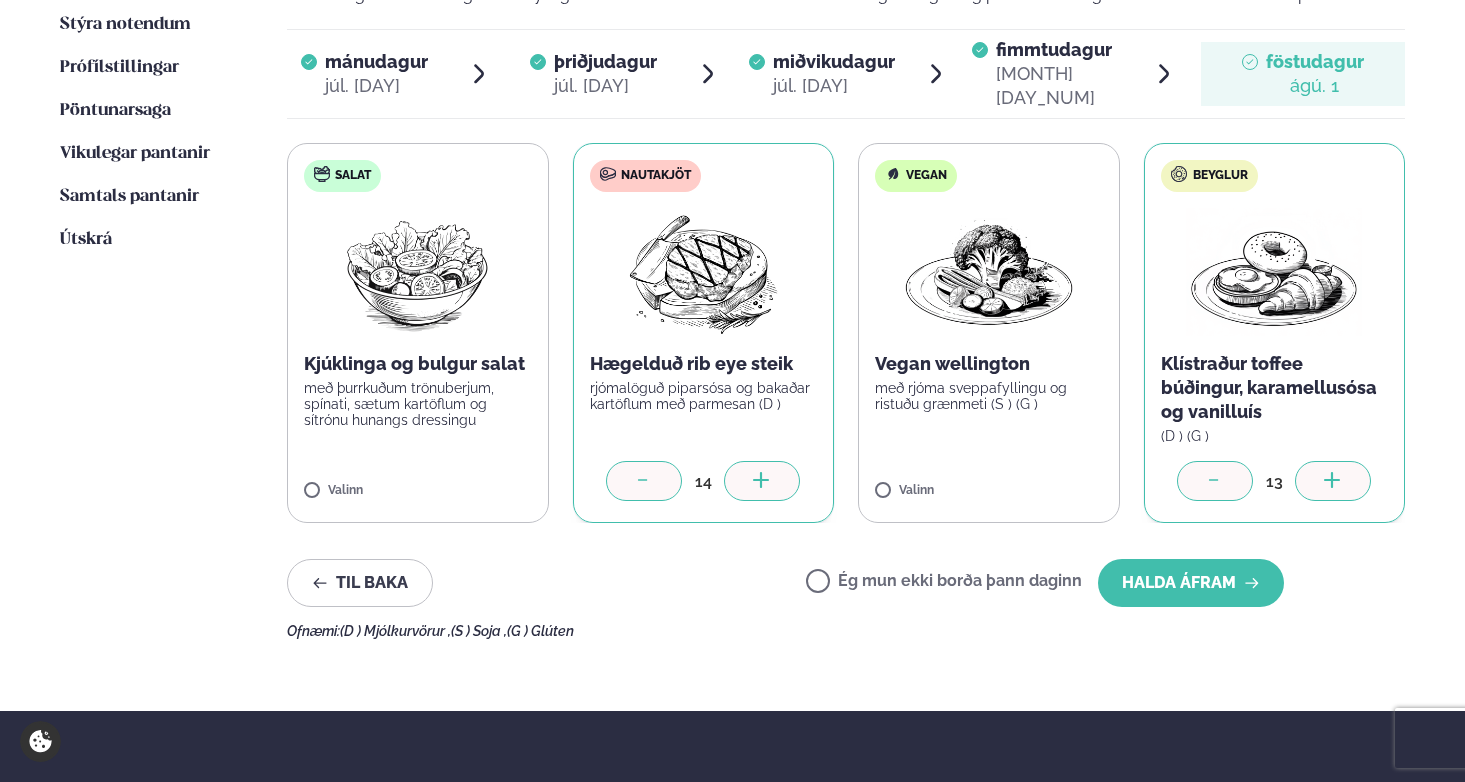 click 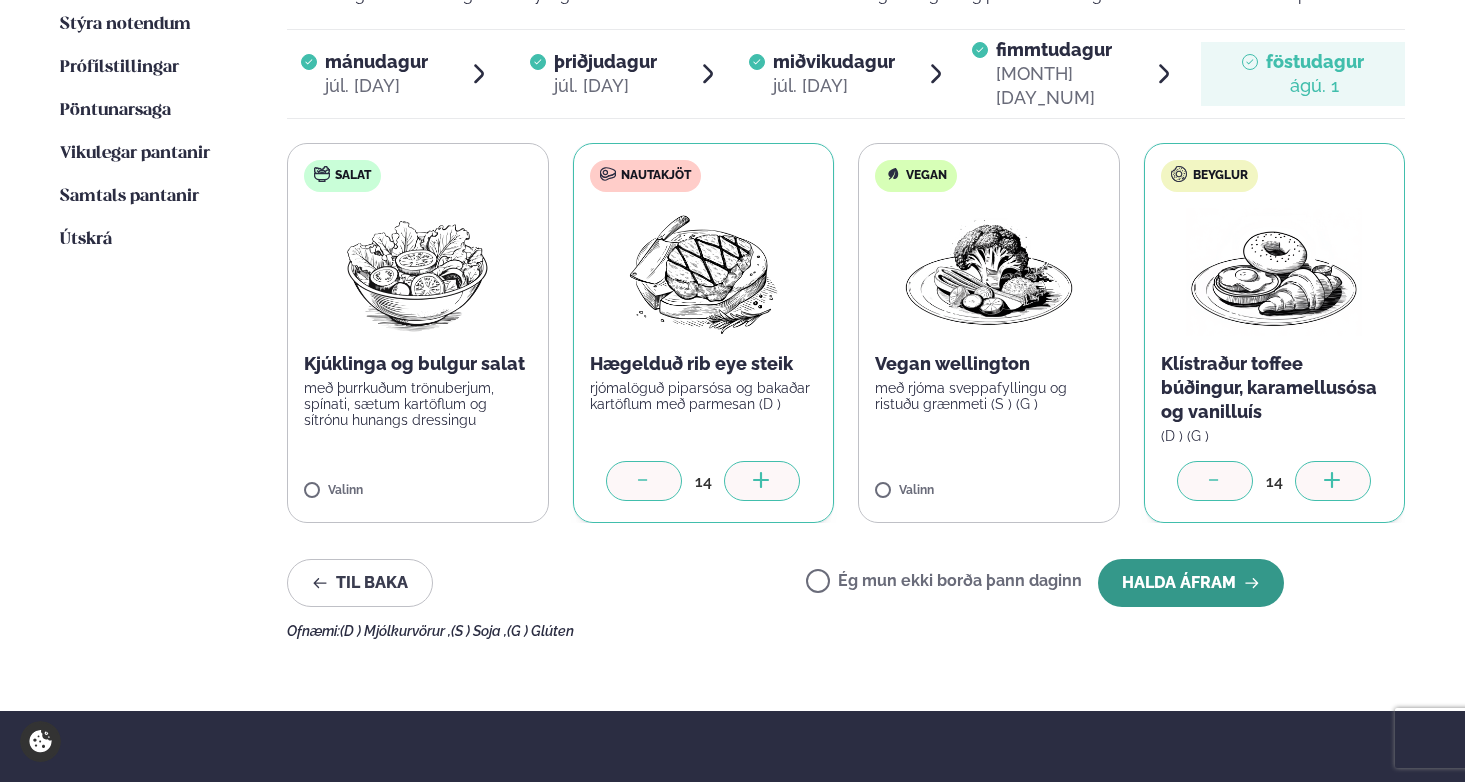 click on "Halda áfram" at bounding box center (1191, 583) 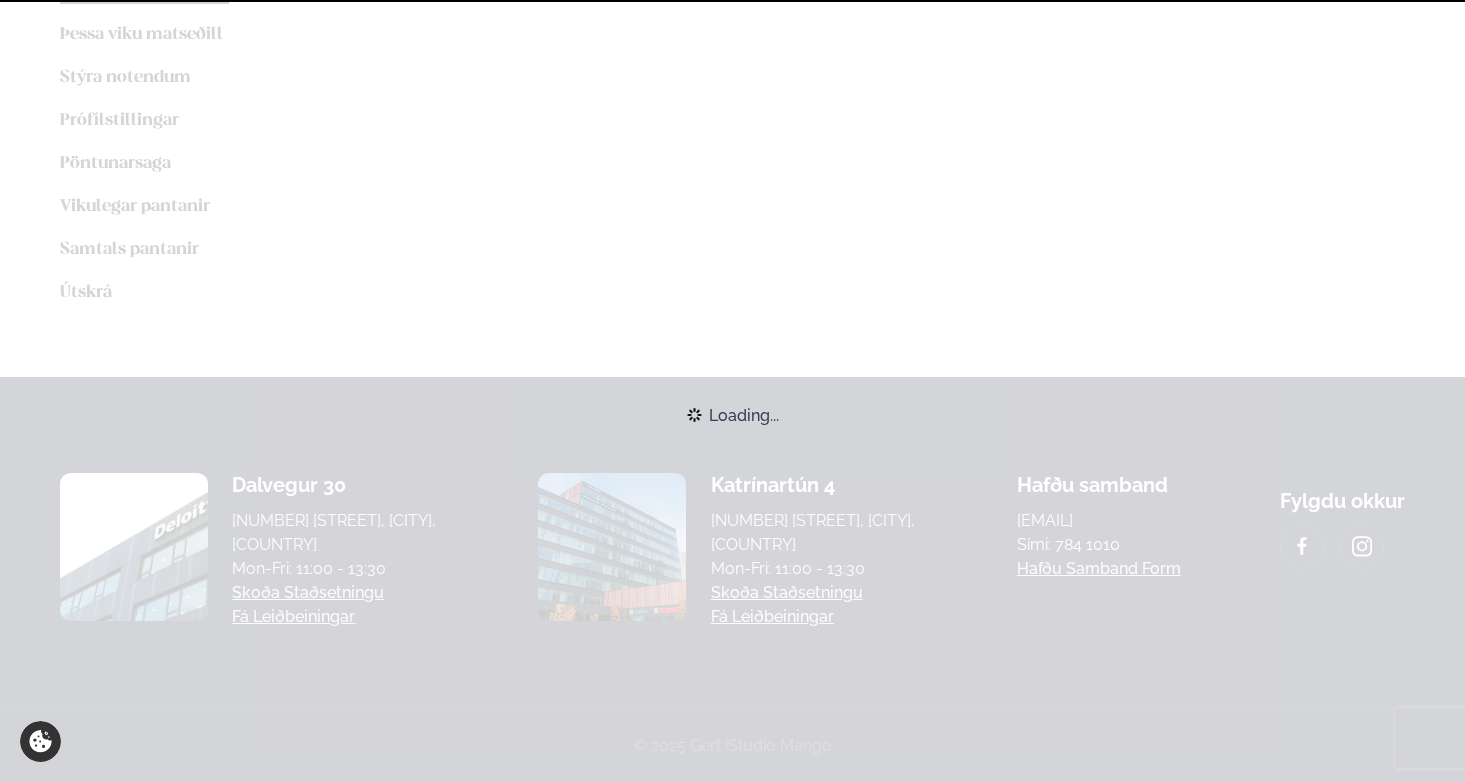 scroll, scrollTop: 595, scrollLeft: 0, axis: vertical 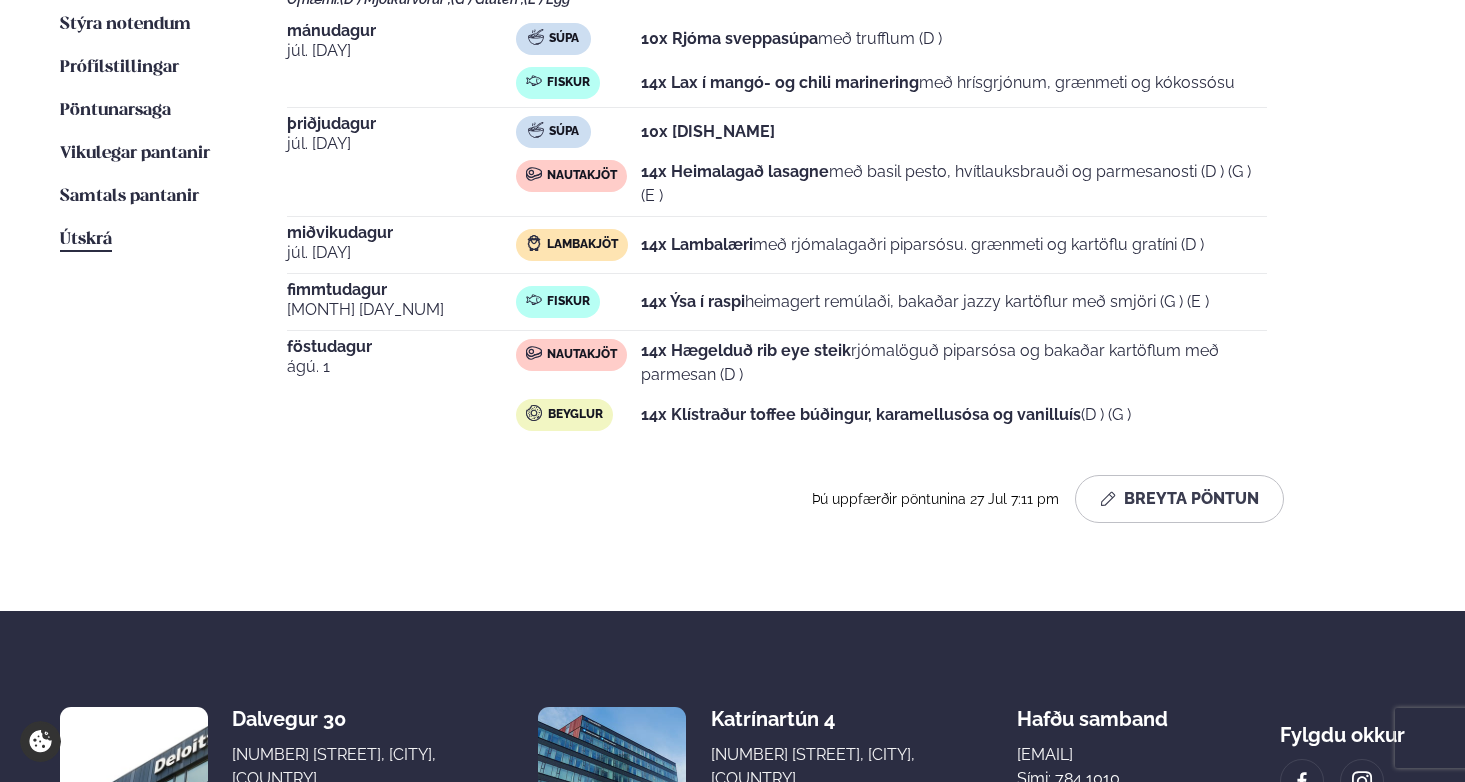 click on "Útskrá" at bounding box center [86, 239] 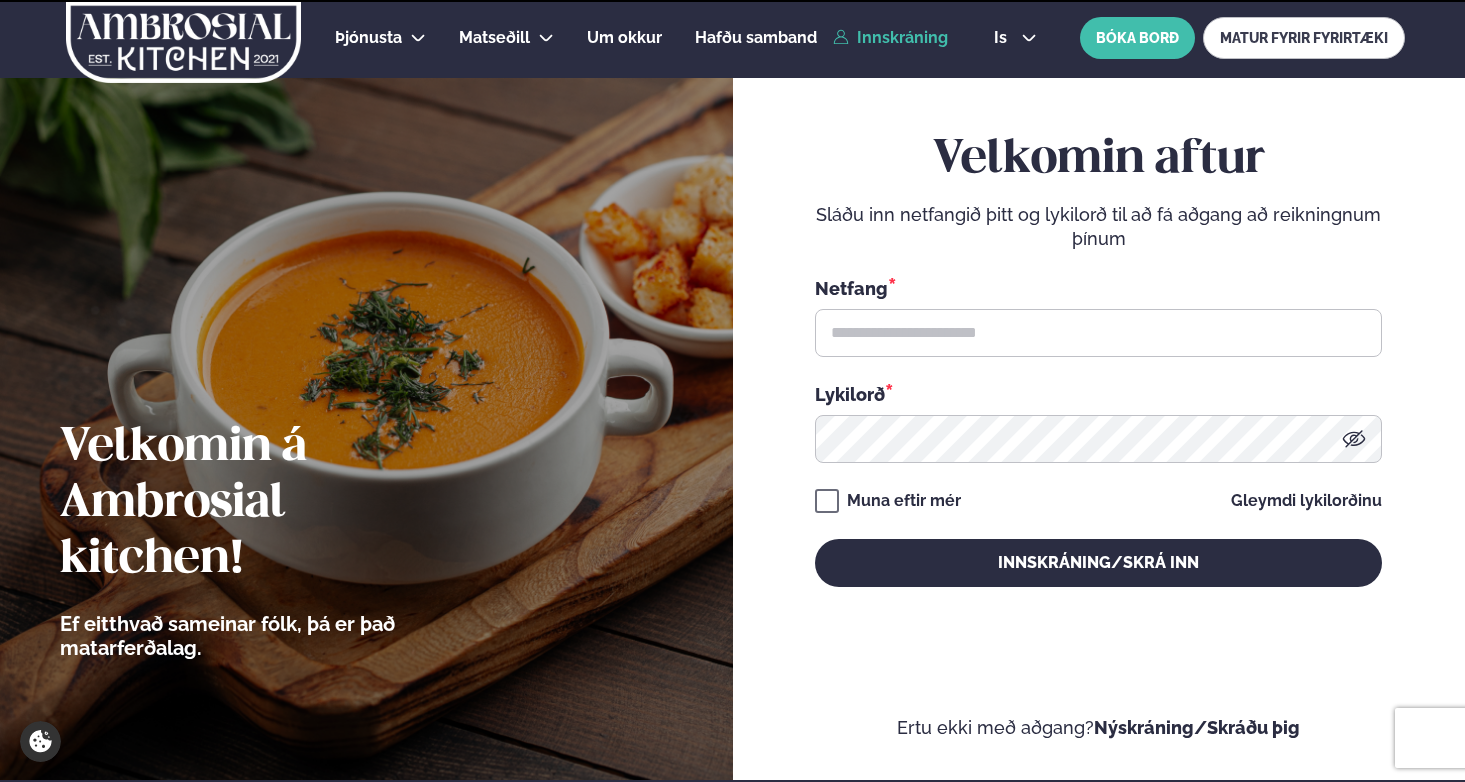 scroll, scrollTop: 0, scrollLeft: 0, axis: both 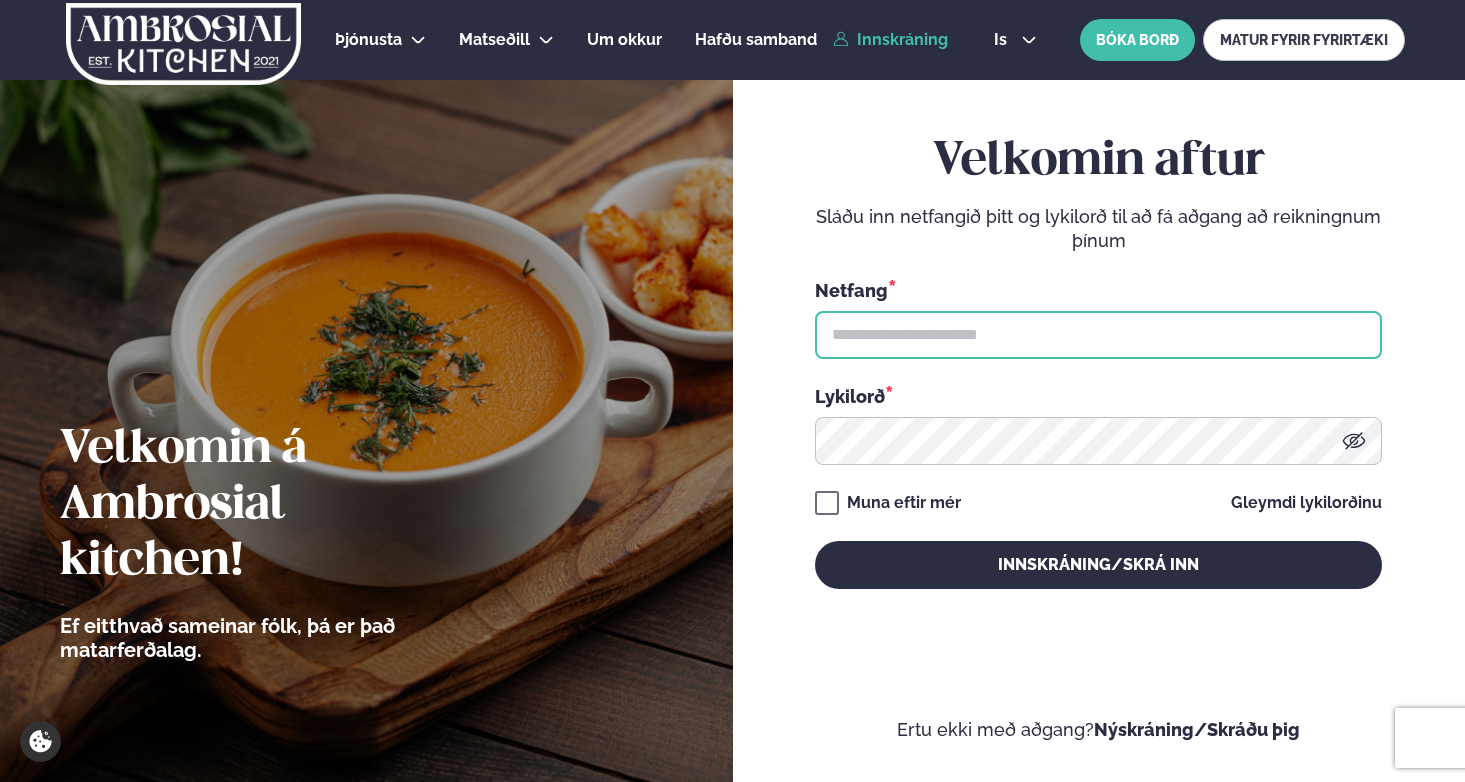 click at bounding box center (1098, 335) 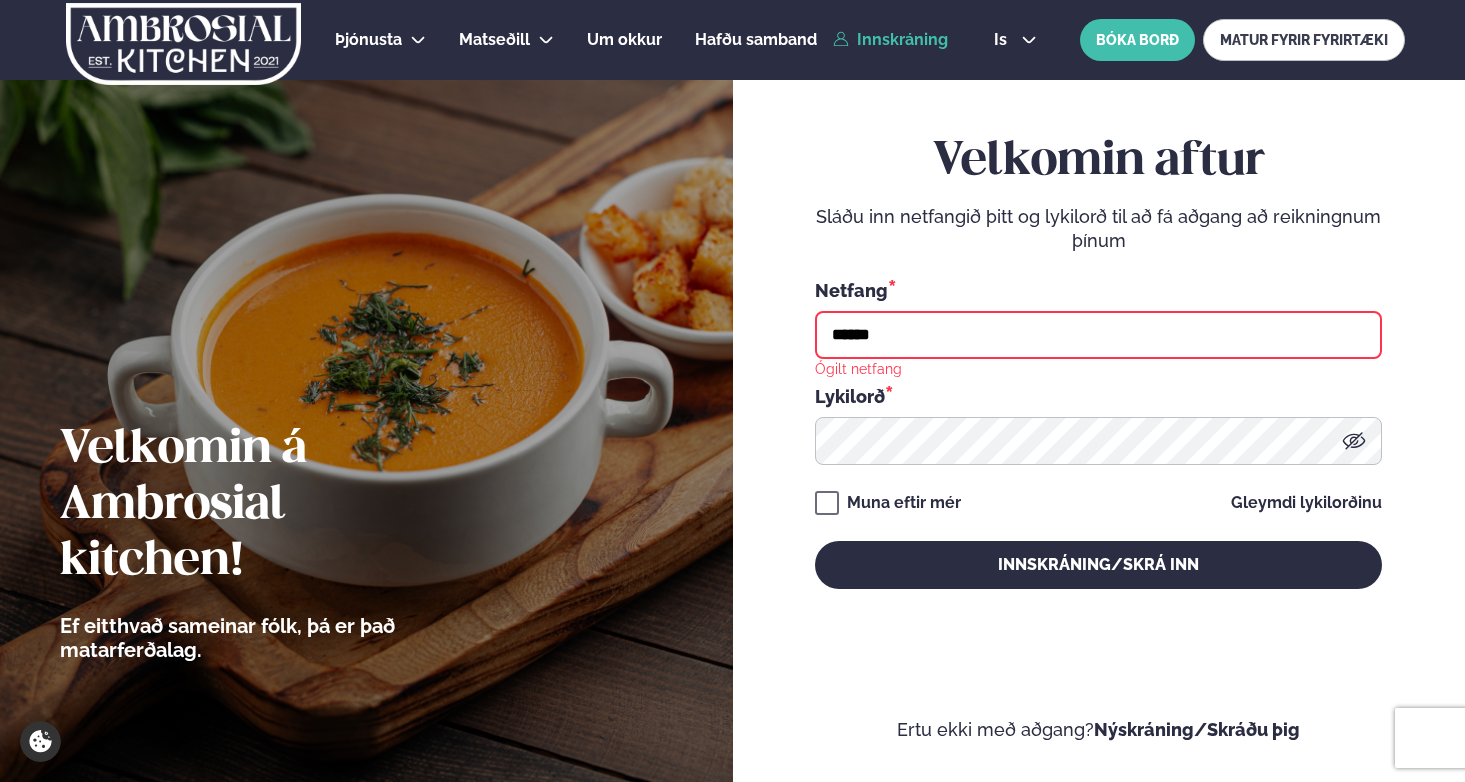 type on "**********" 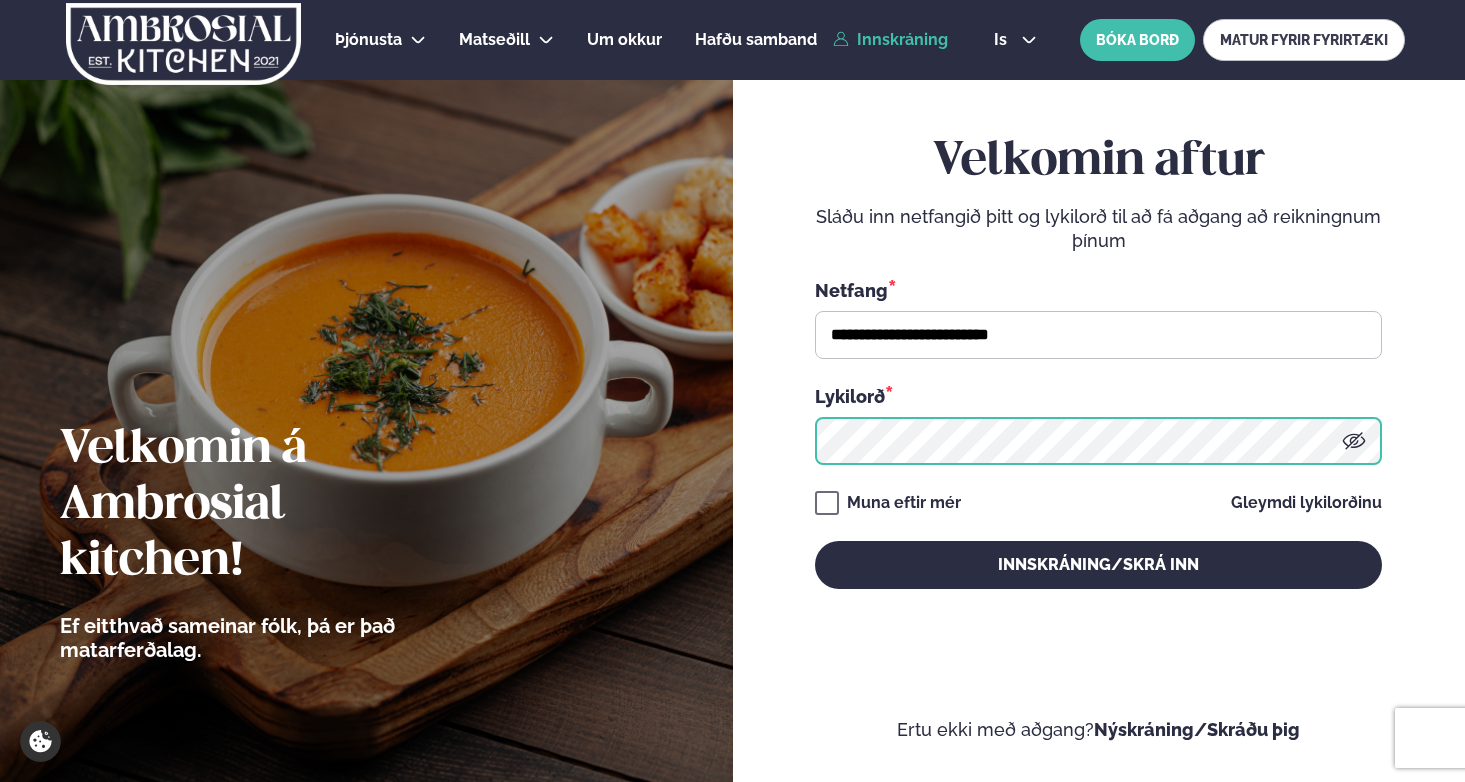 click on "Innskráning/Skrá inn" at bounding box center [1098, 565] 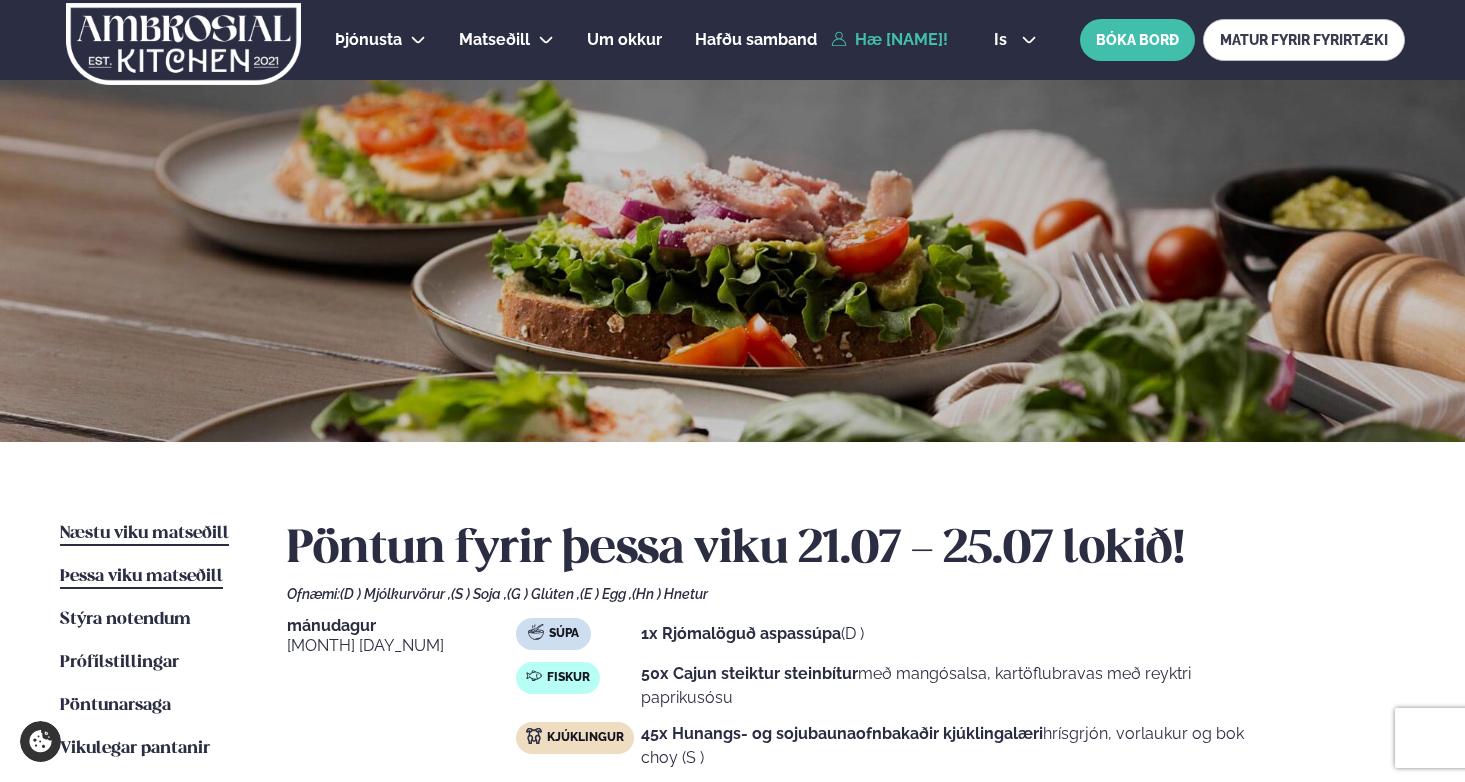 click on "Næstu viku matseðill" at bounding box center (144, 533) 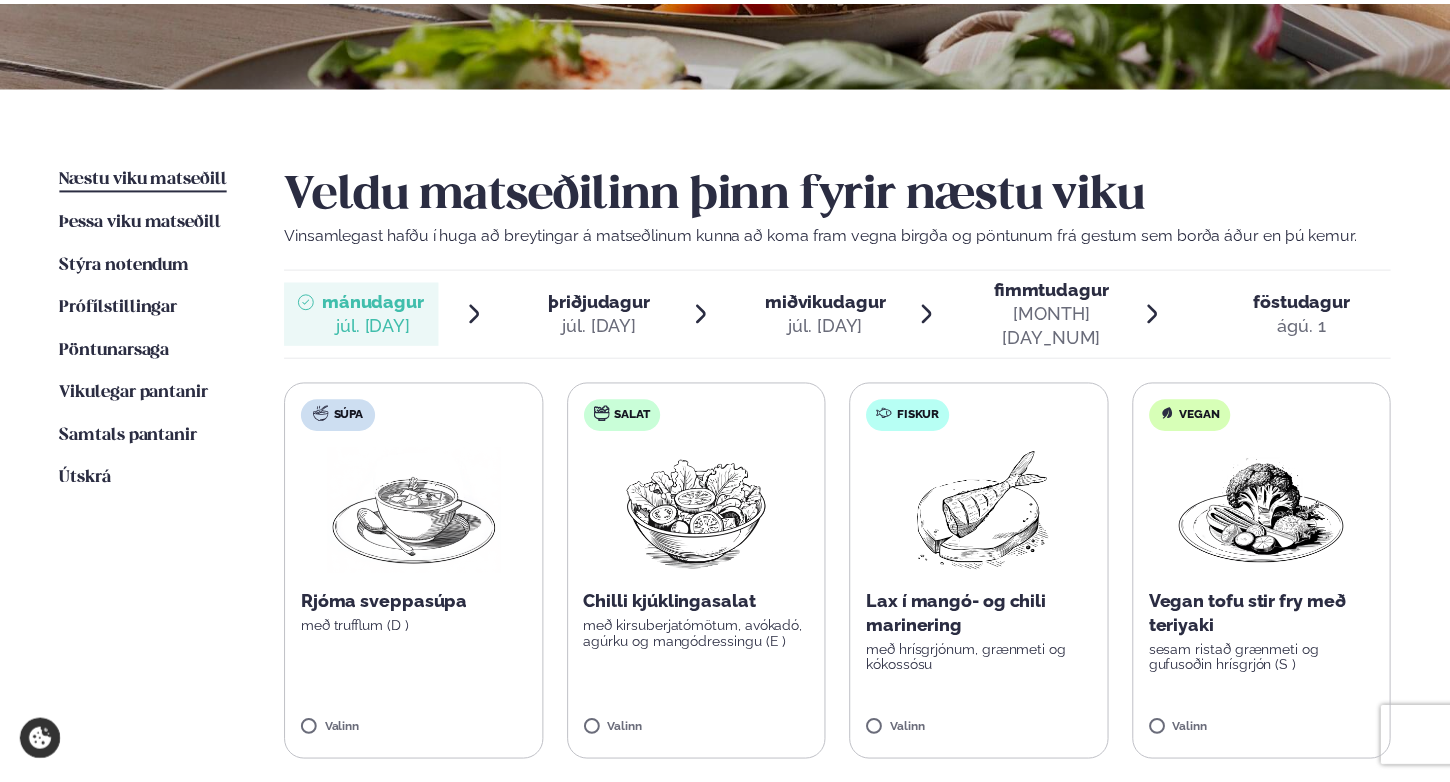 scroll, scrollTop: 367, scrollLeft: 0, axis: vertical 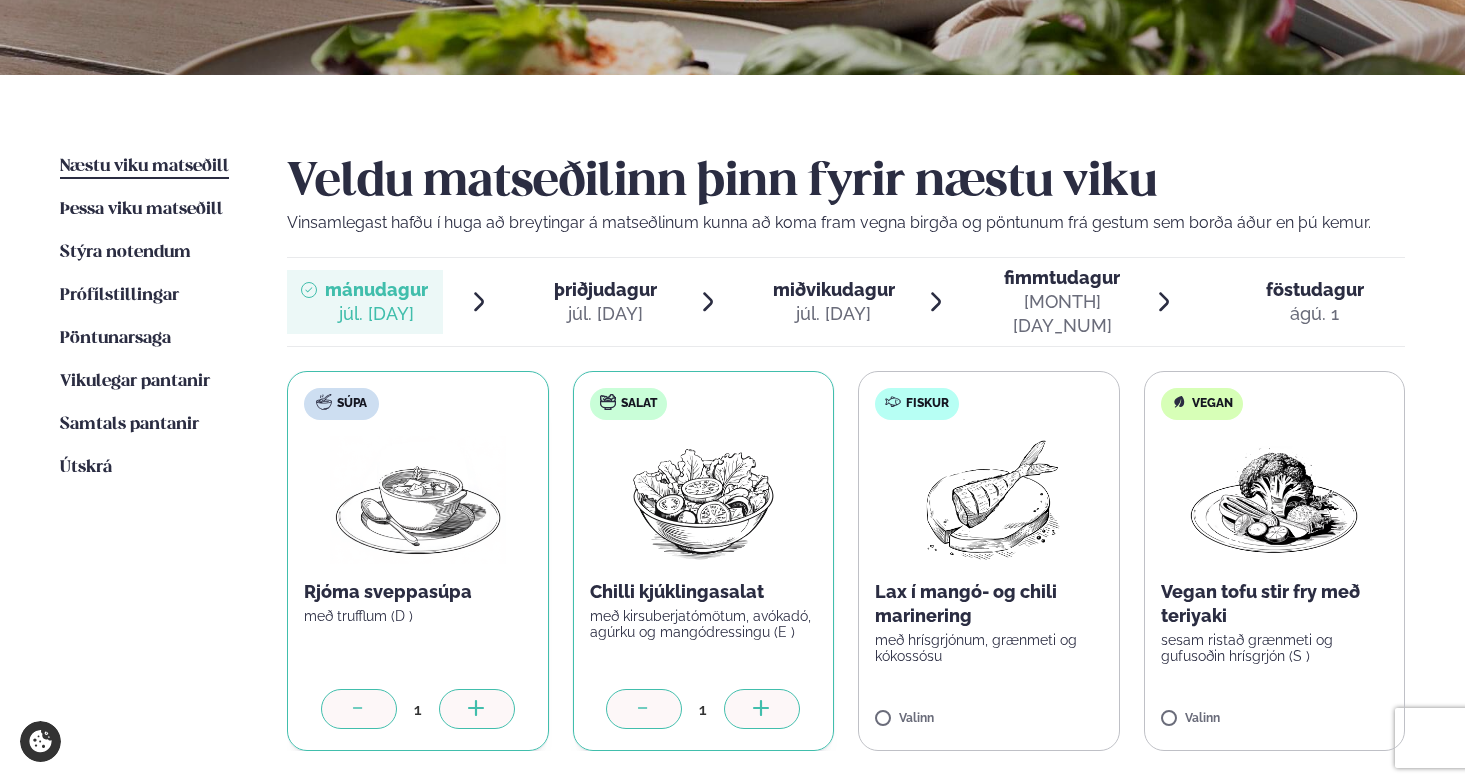 click 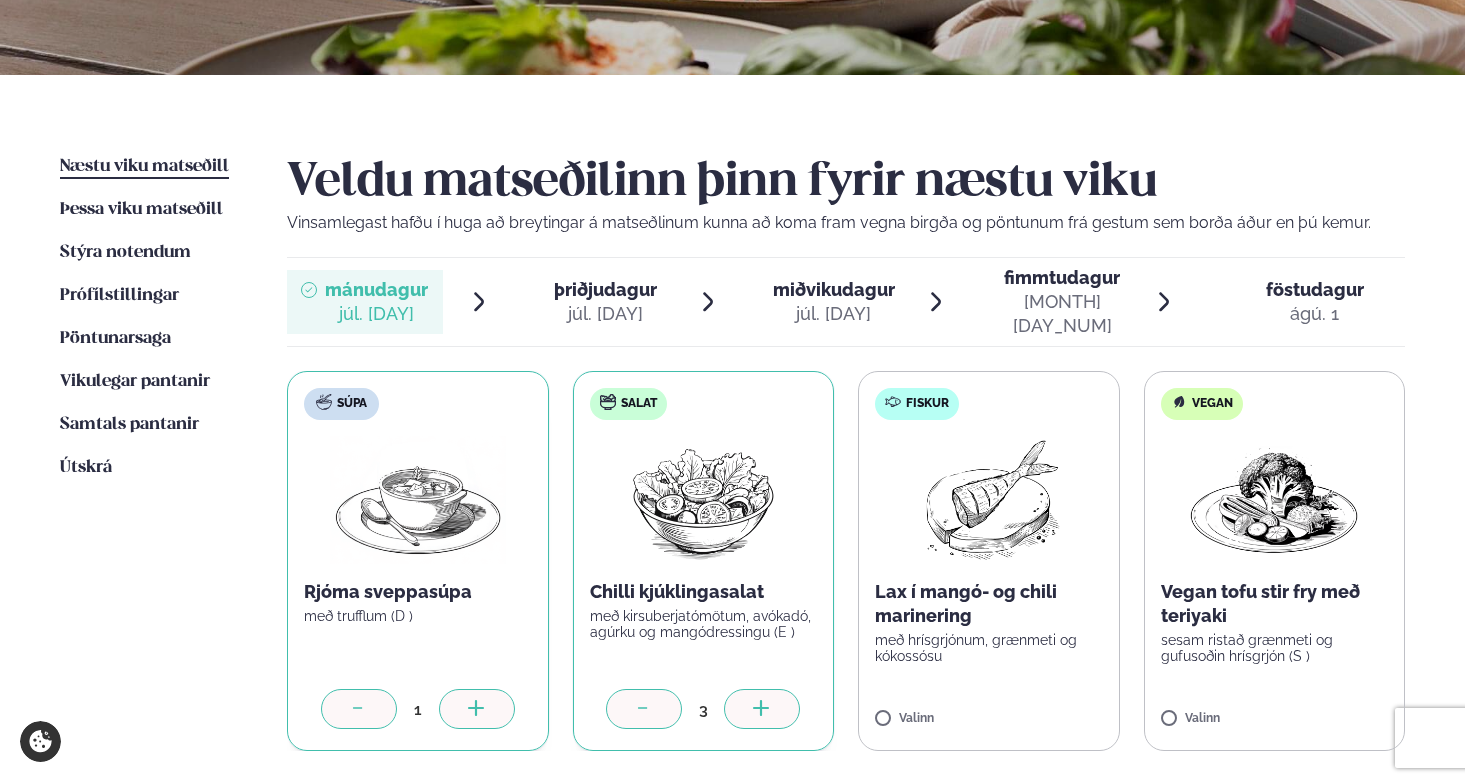 click 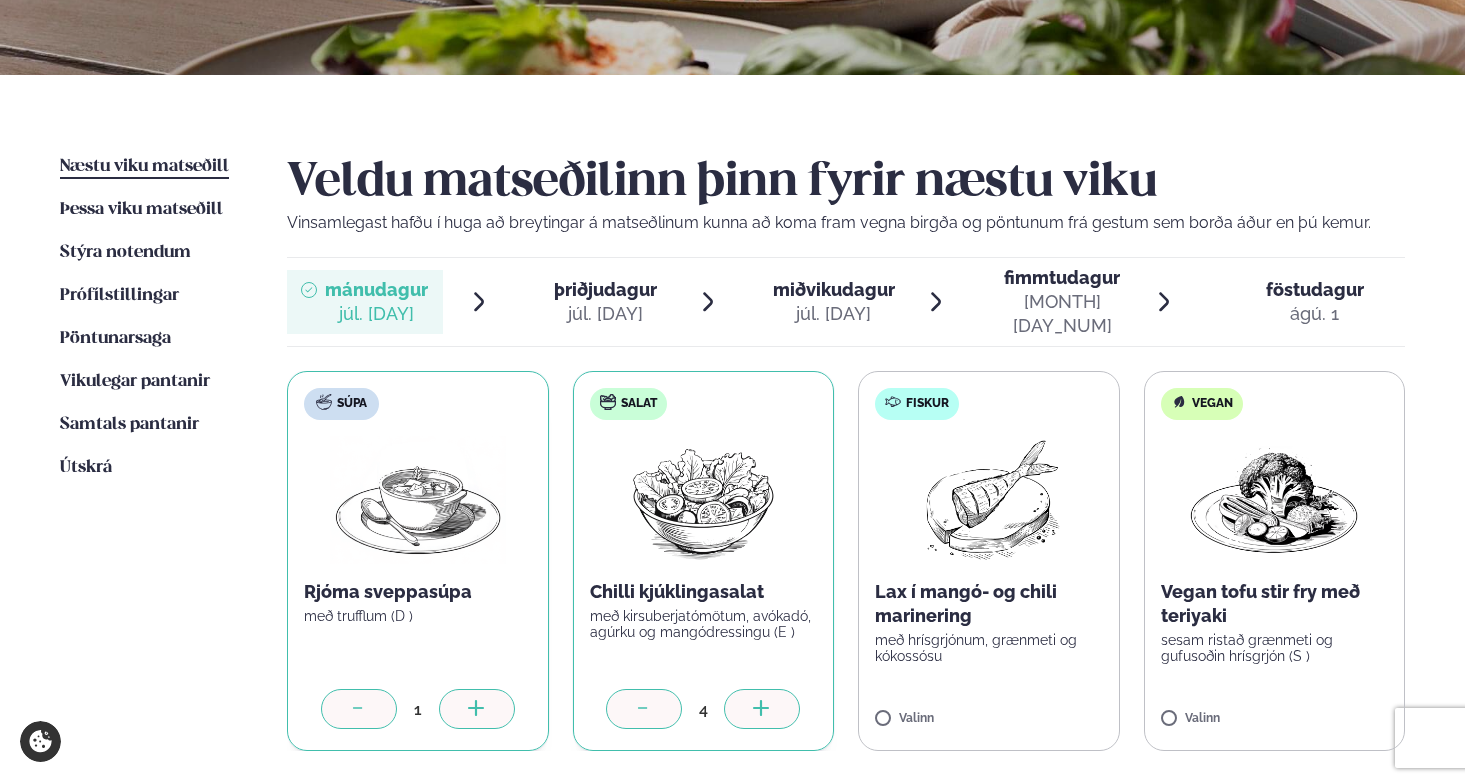 click 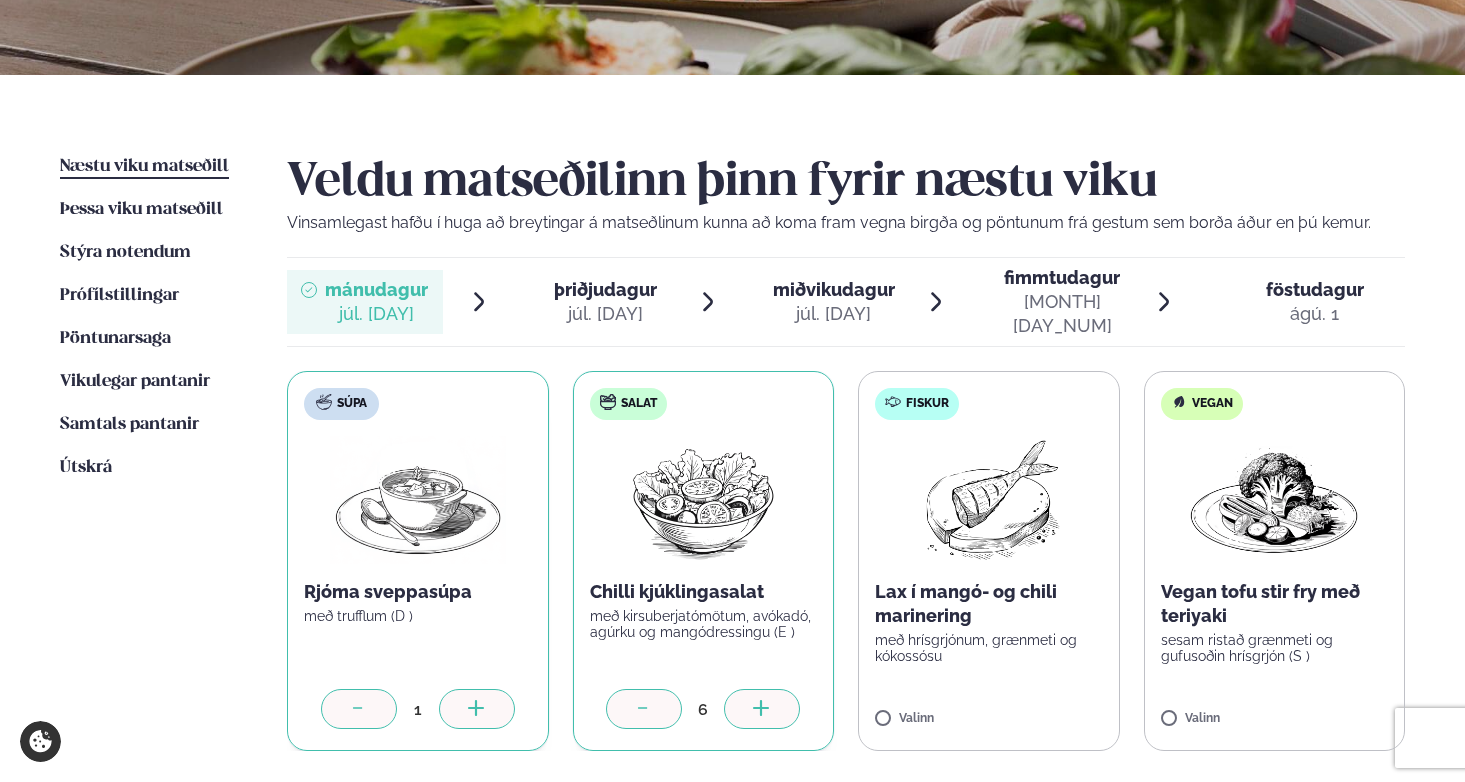 click 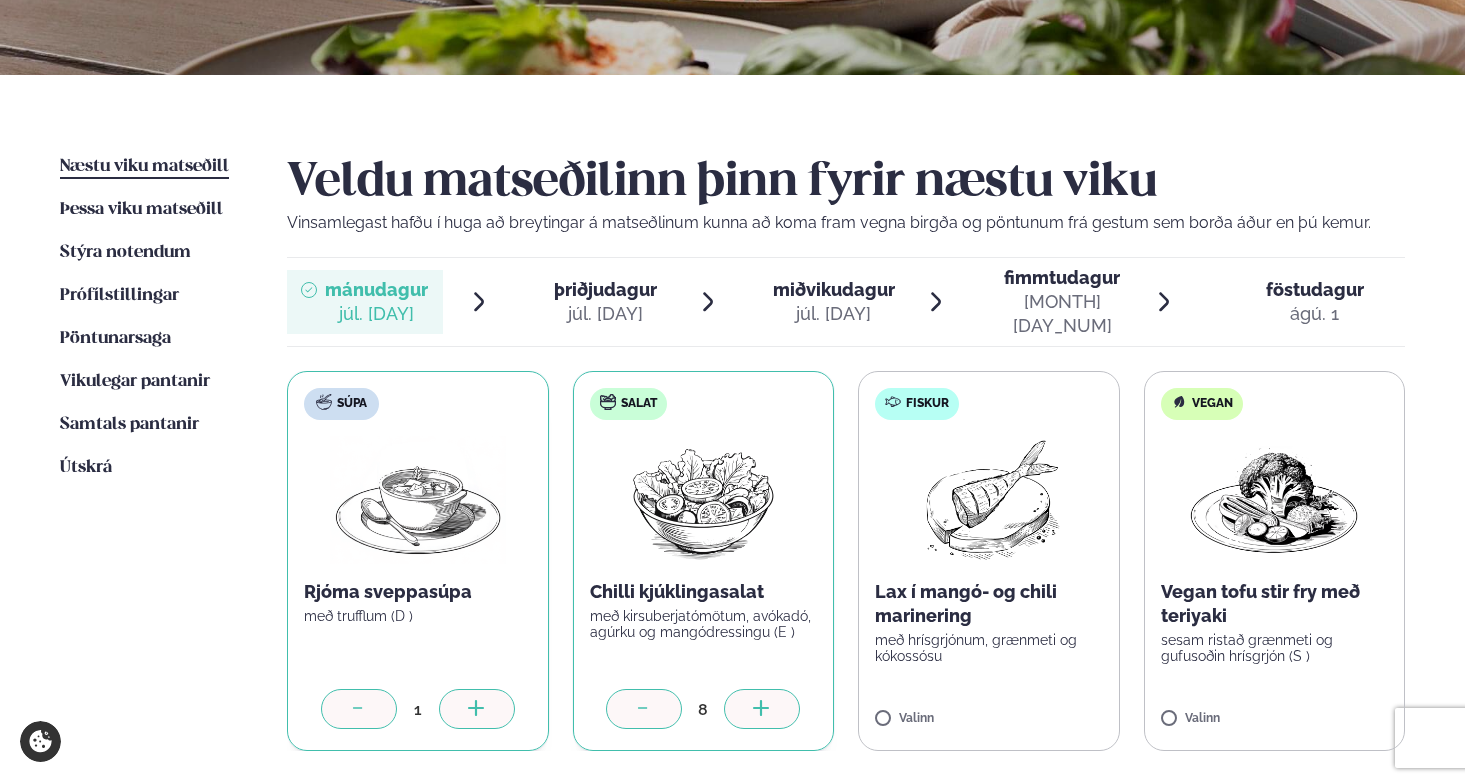 click 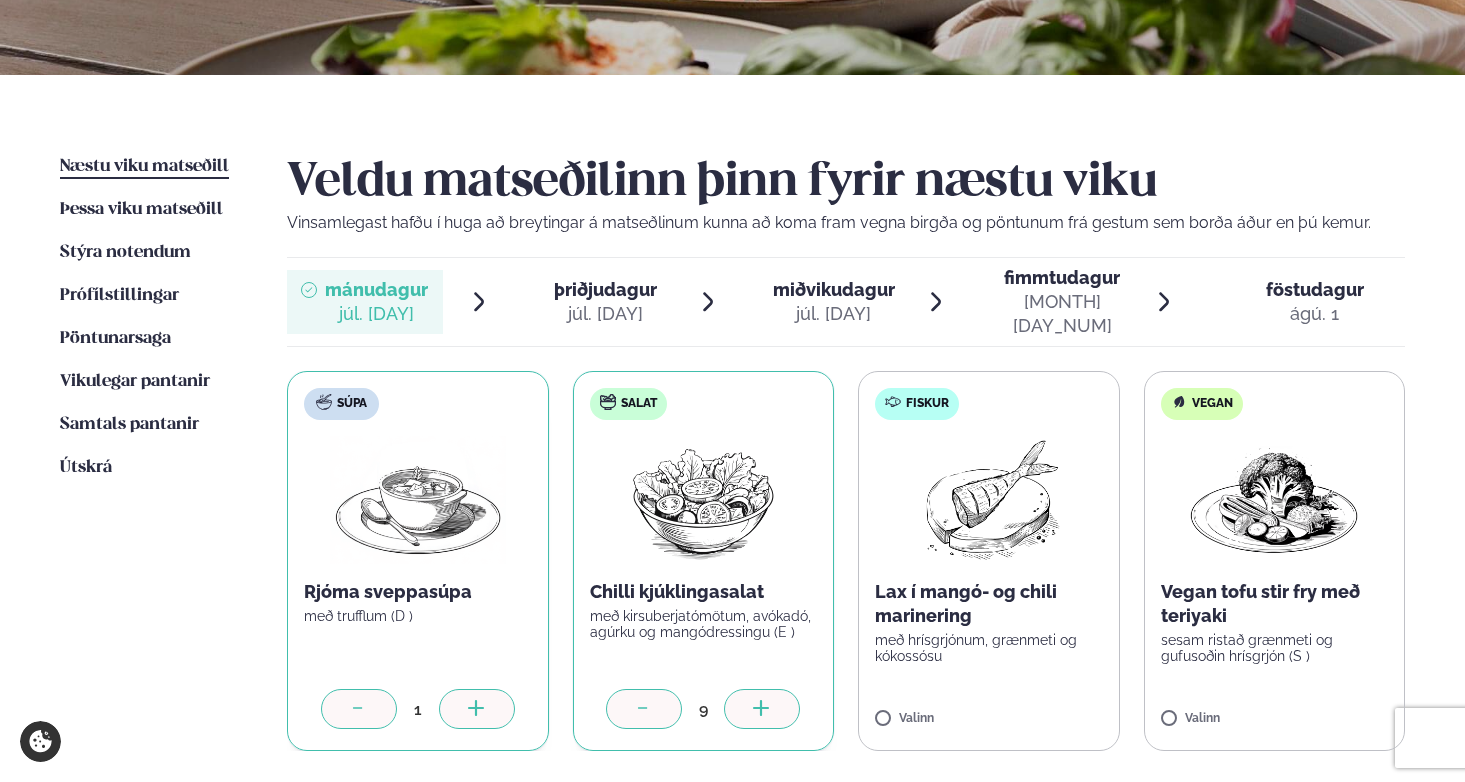 click 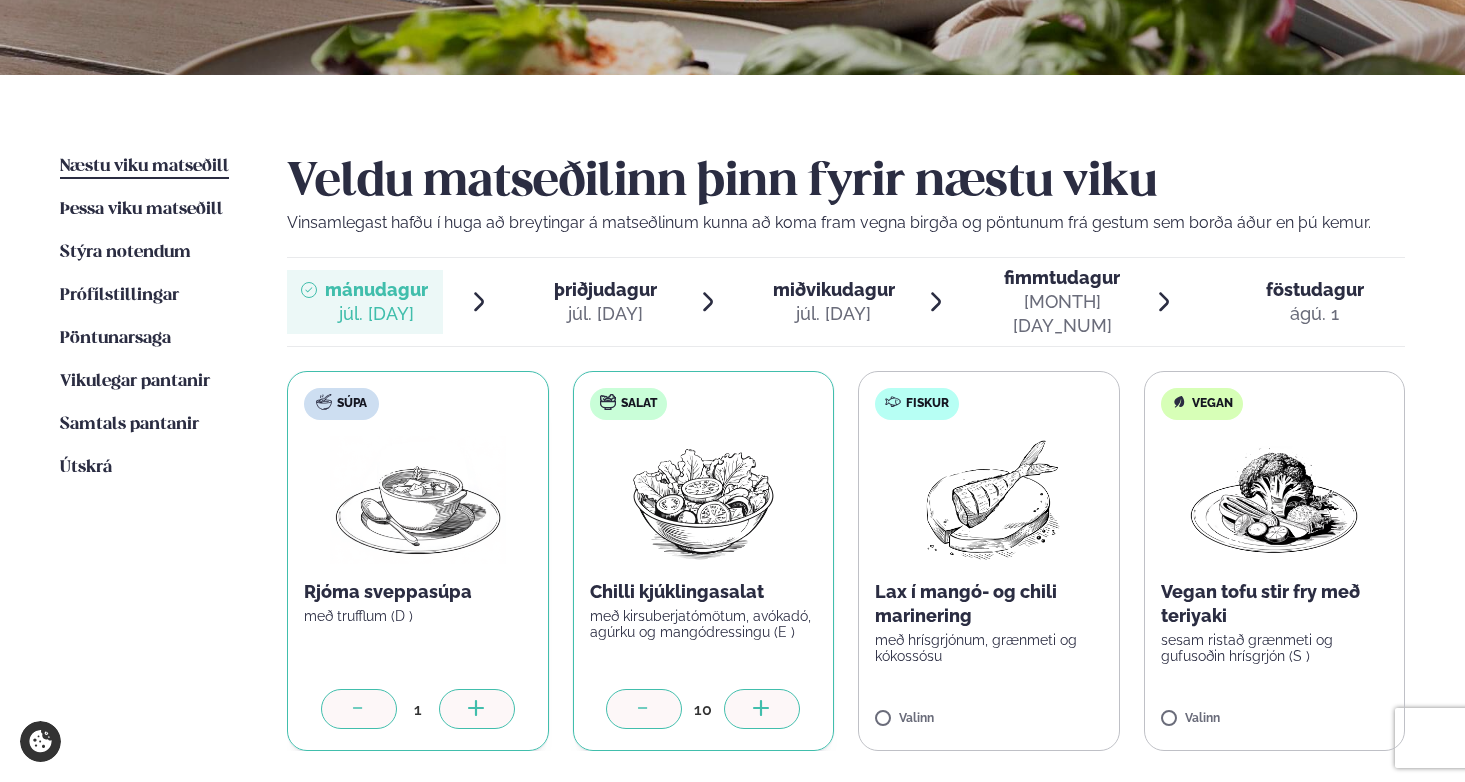 click 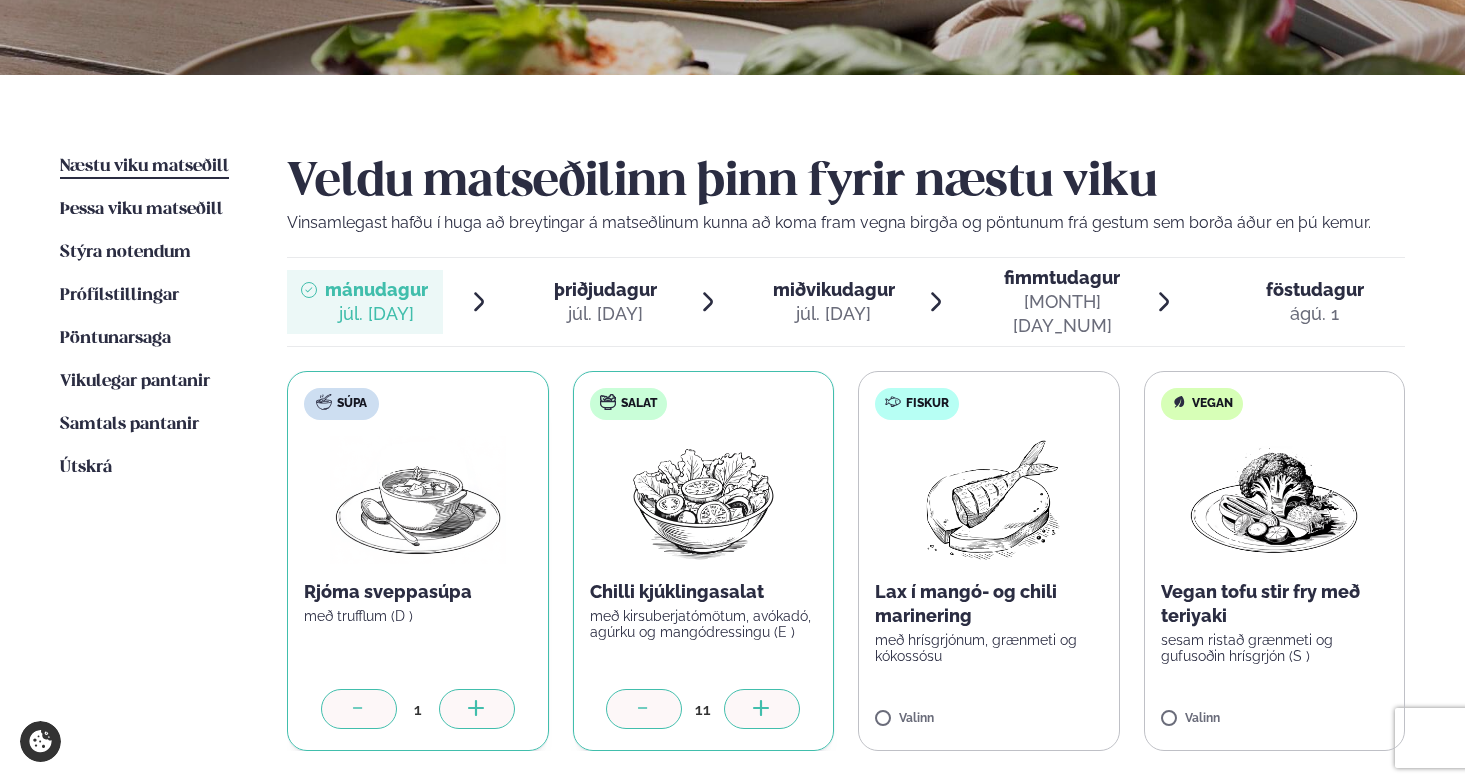 click 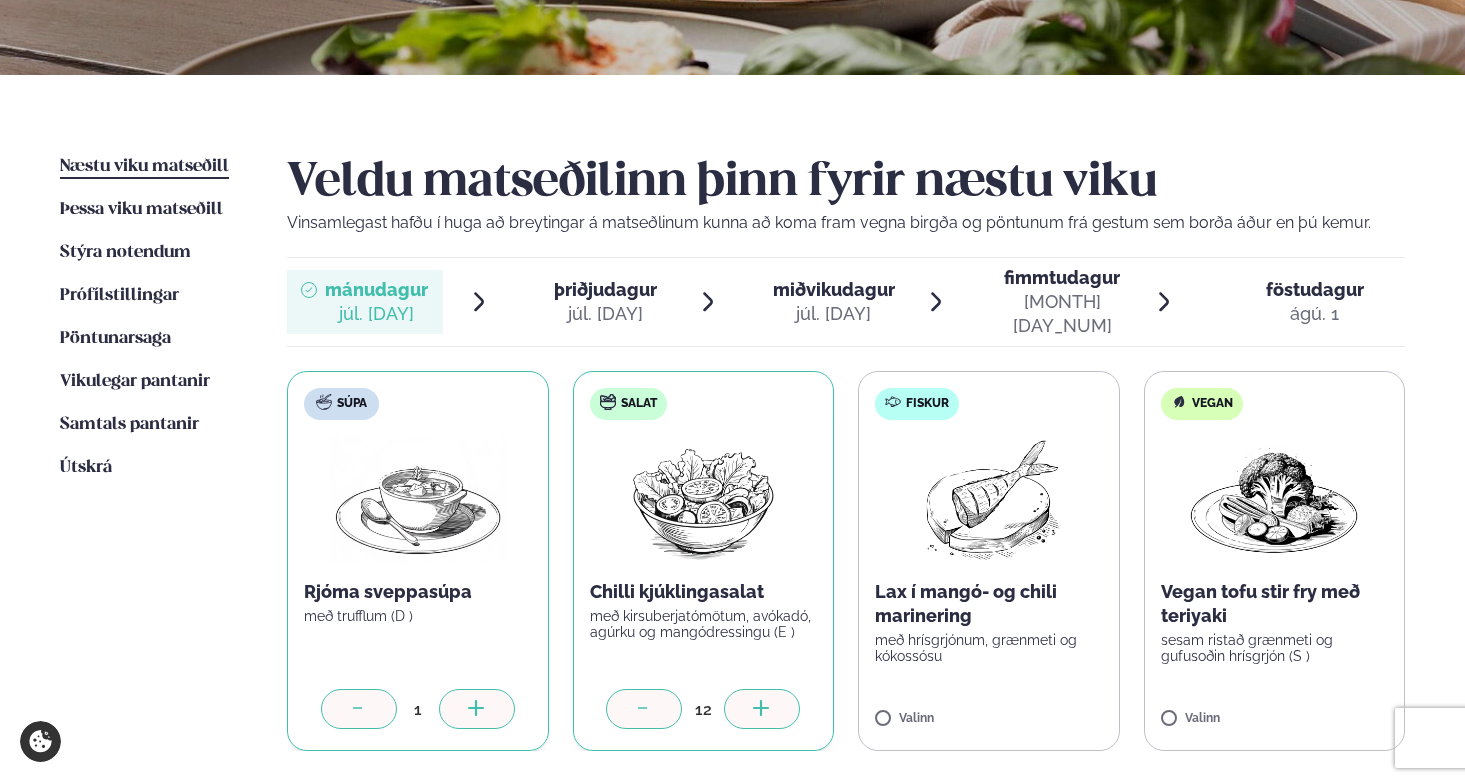 click 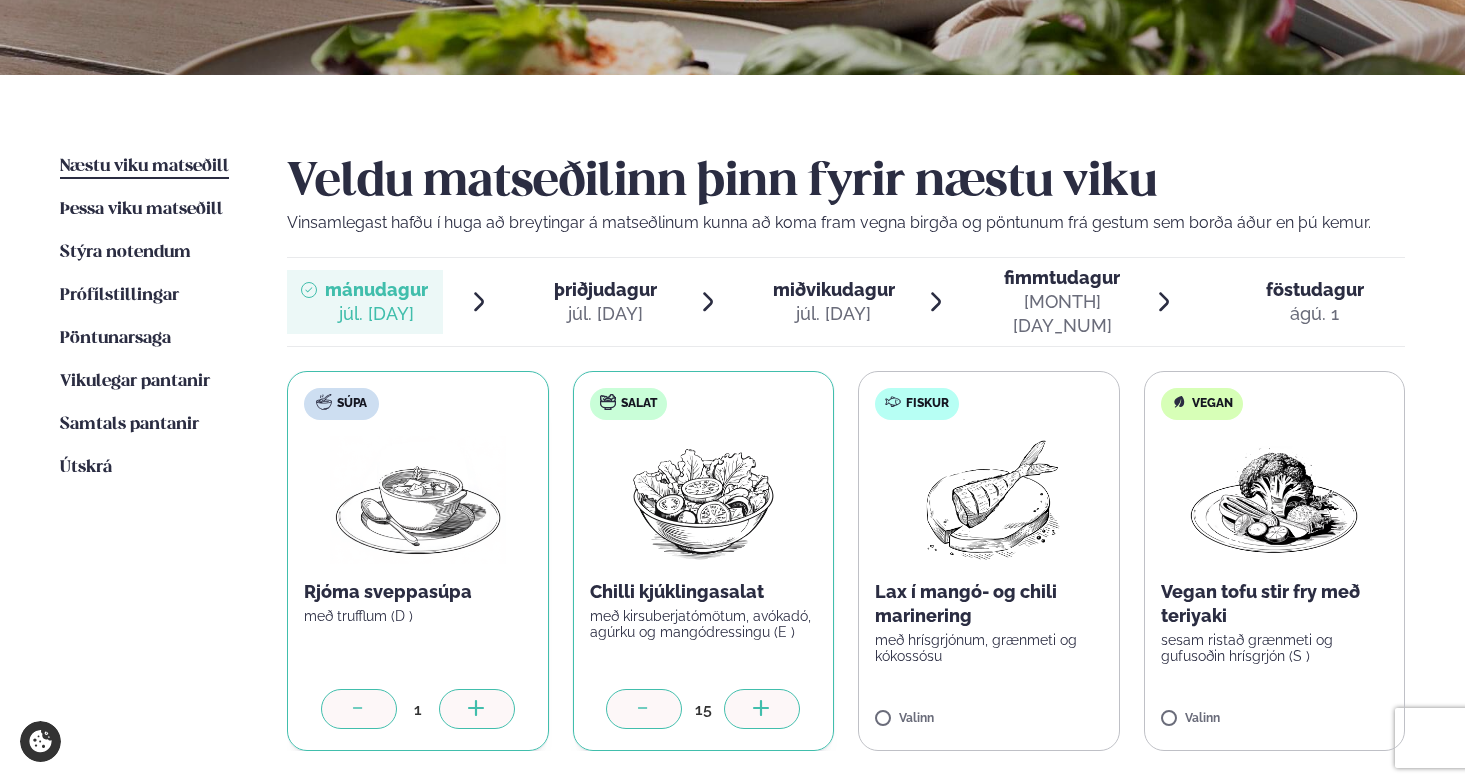 click 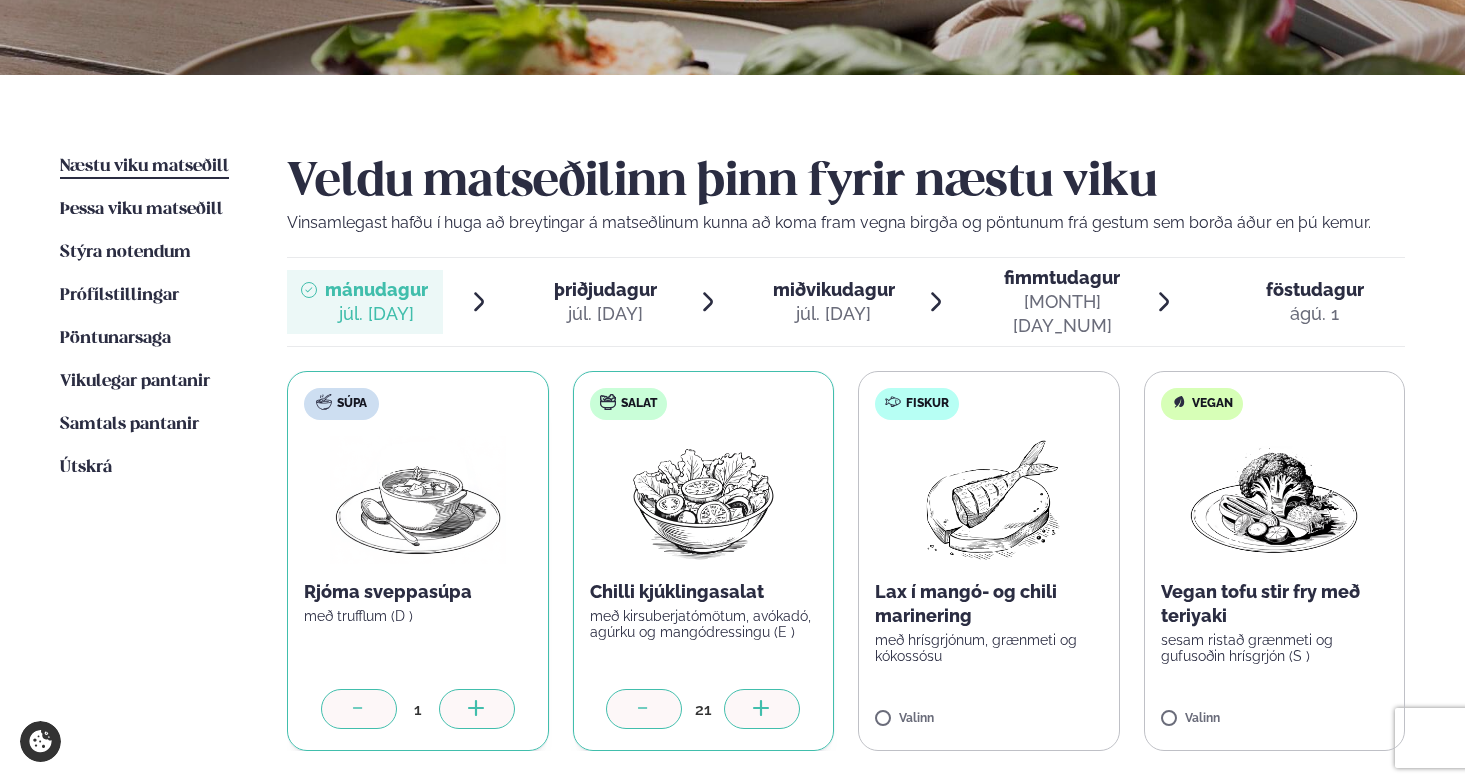 click 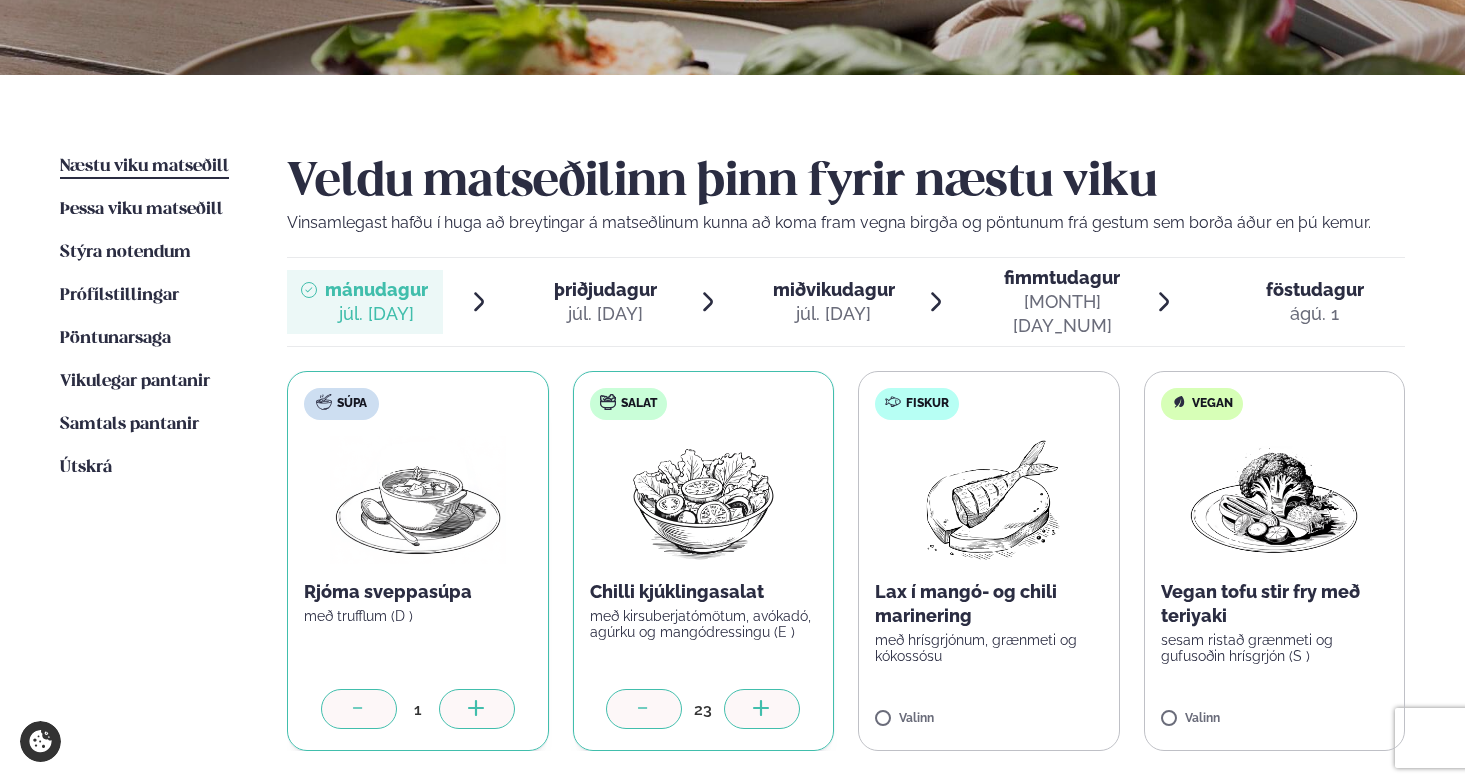 click 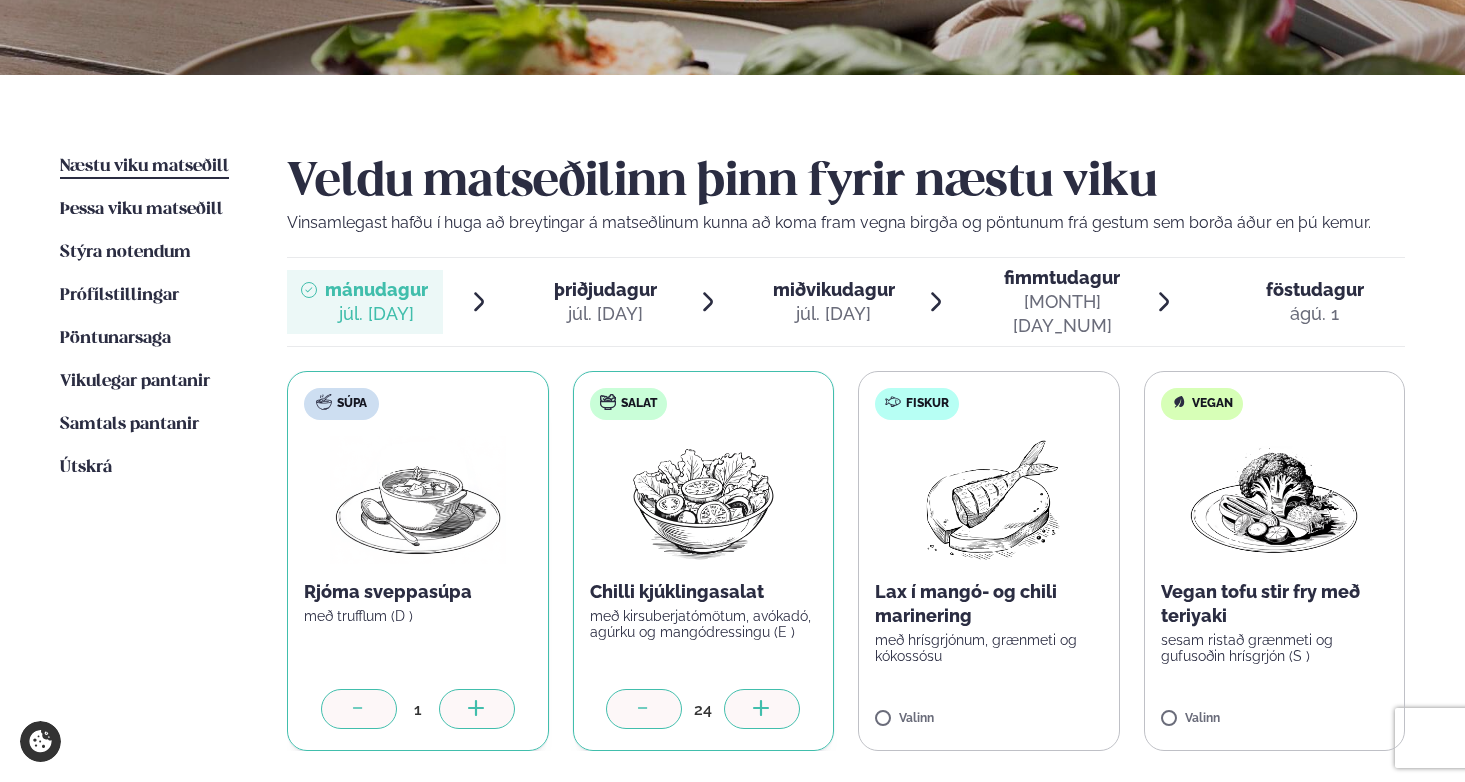click 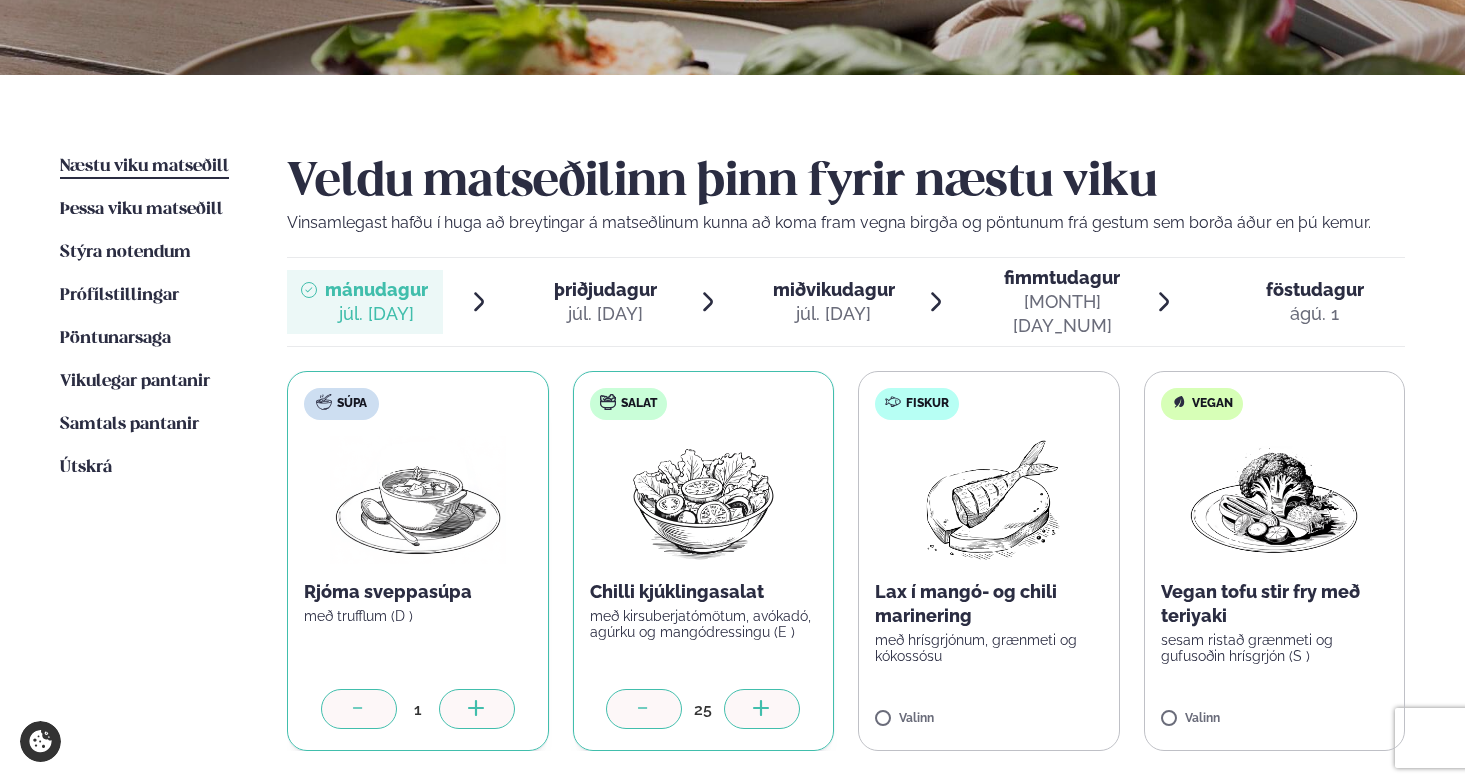 click 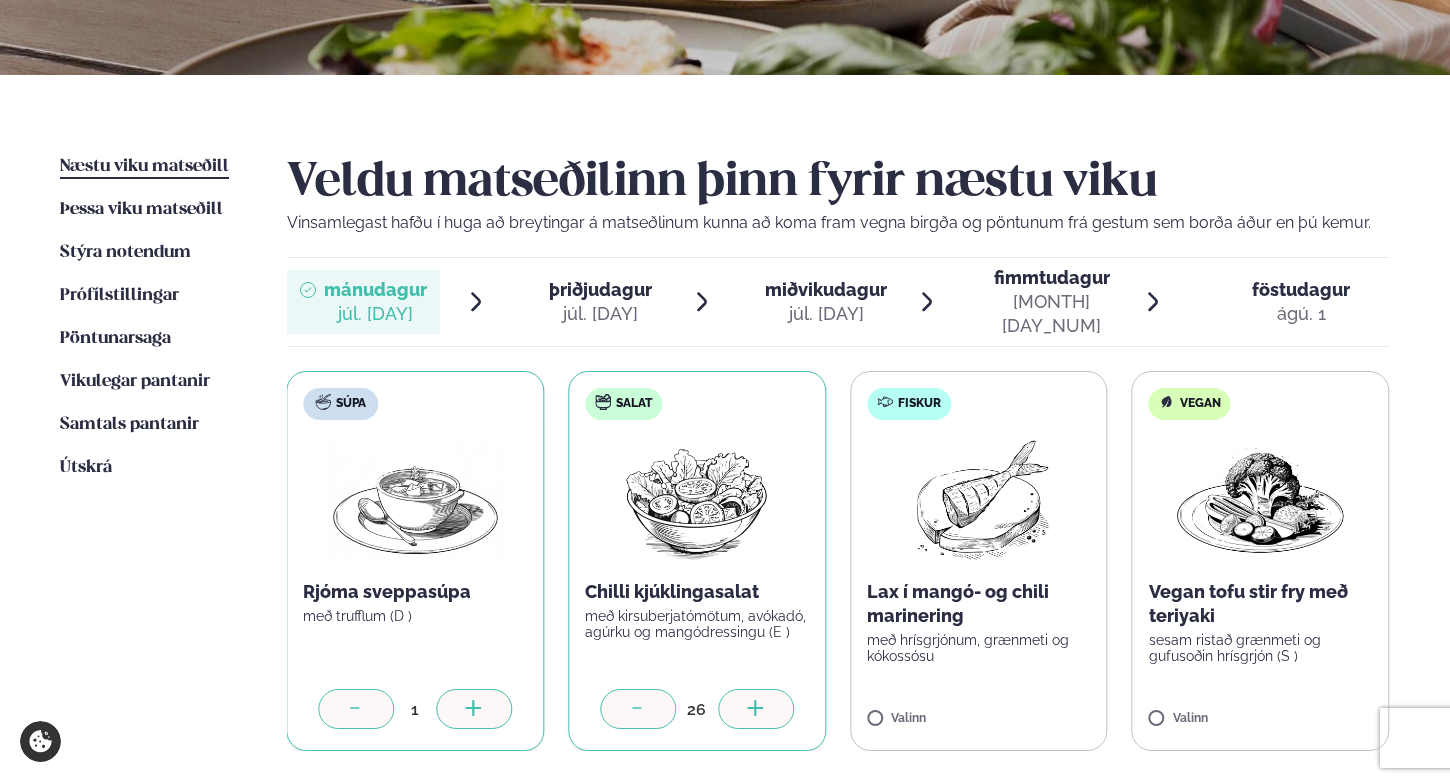 click at bounding box center (756, 709) 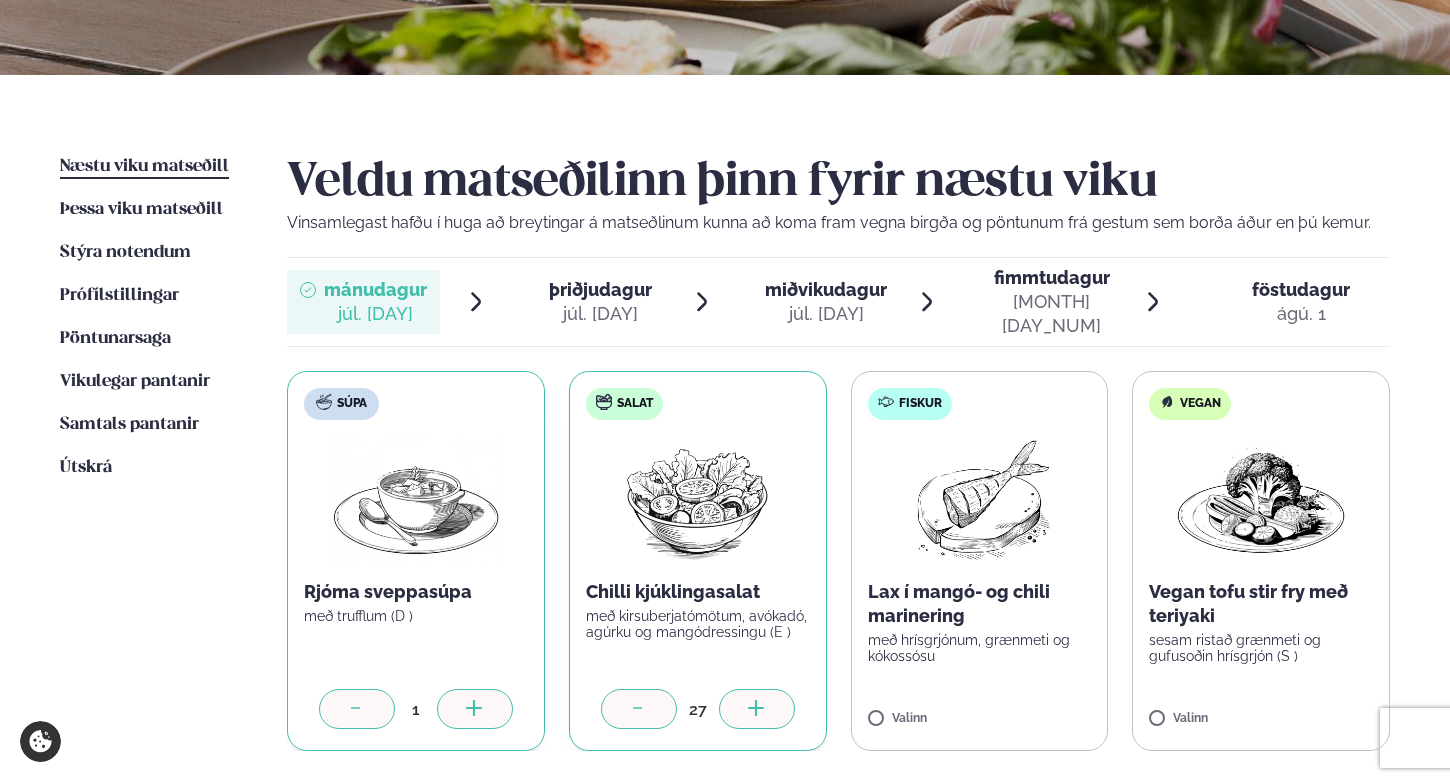 click at bounding box center [757, 709] 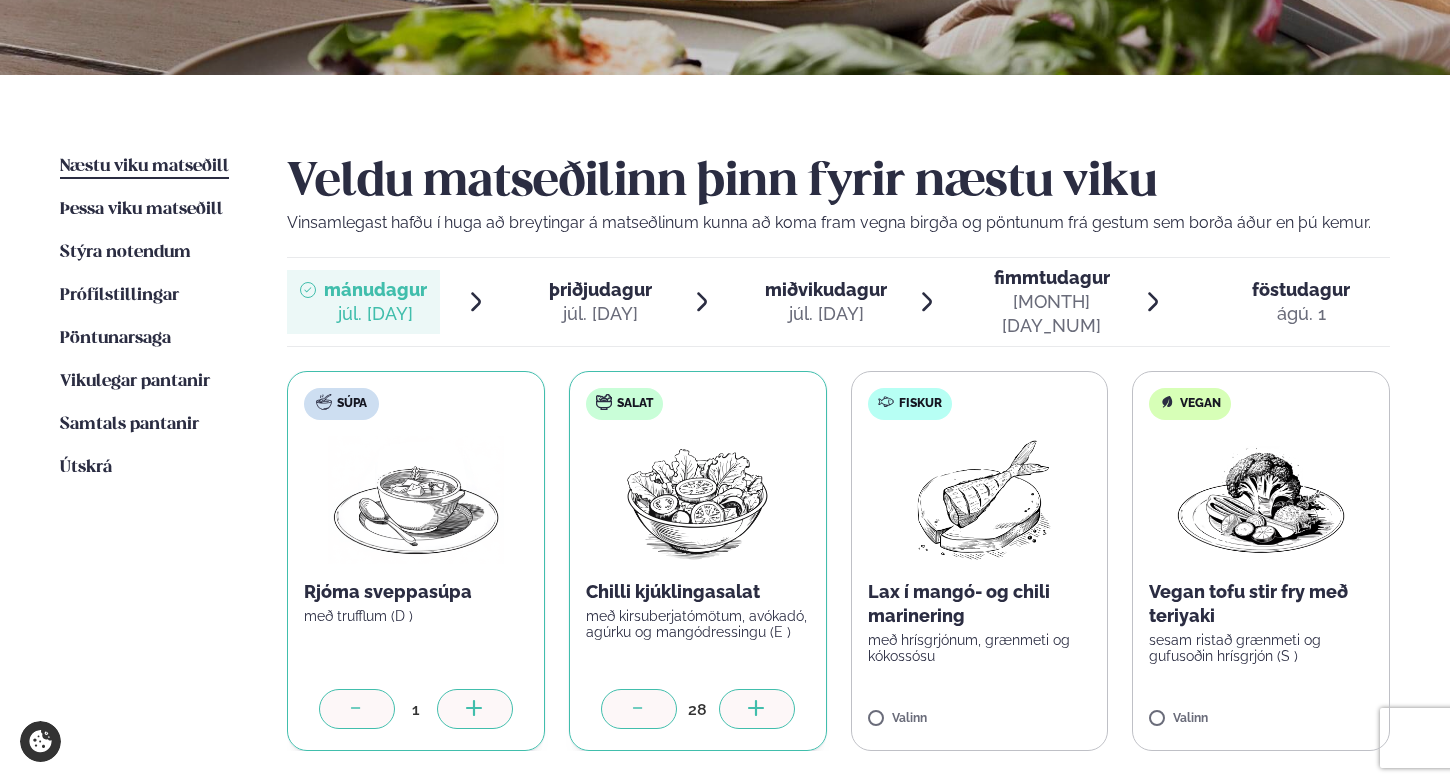 click at bounding box center (757, 709) 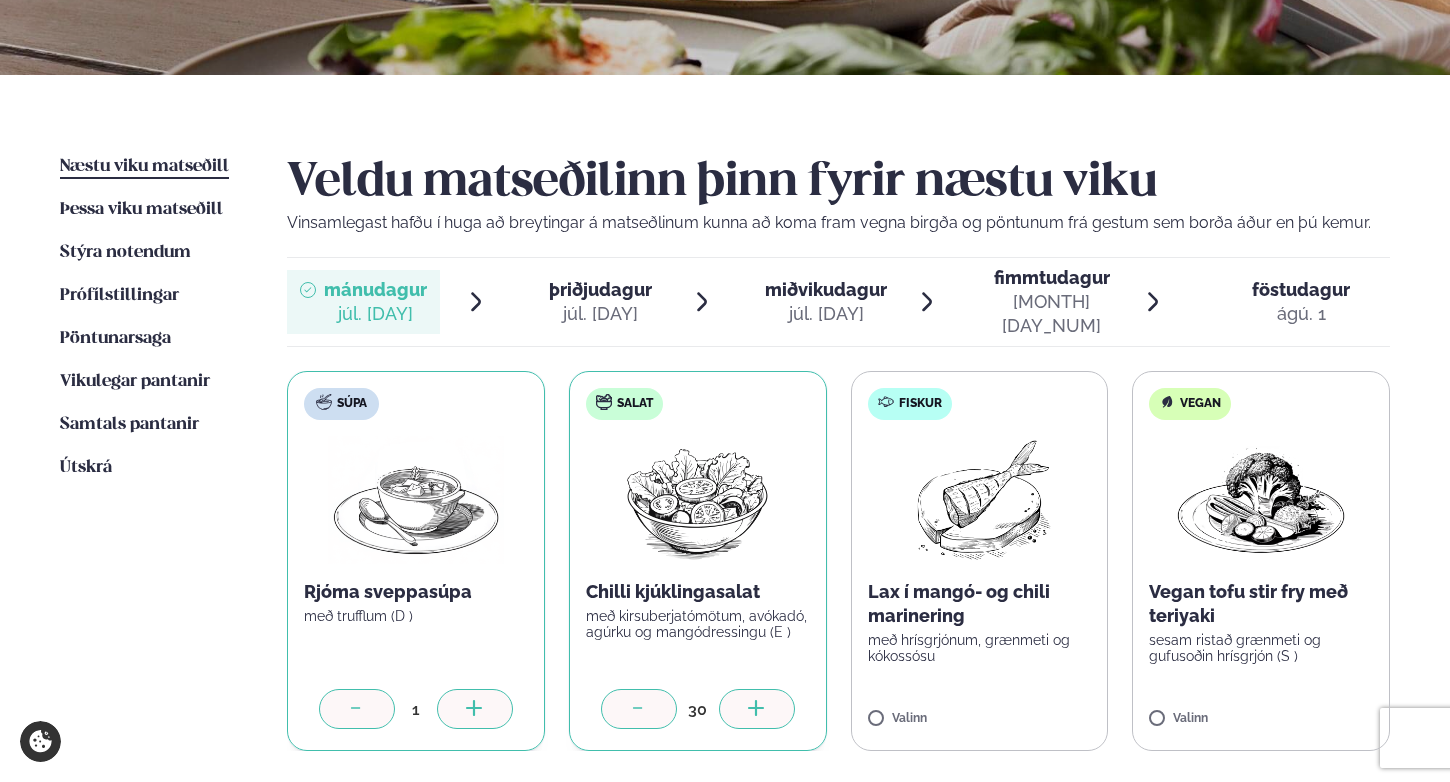 click at bounding box center [757, 709] 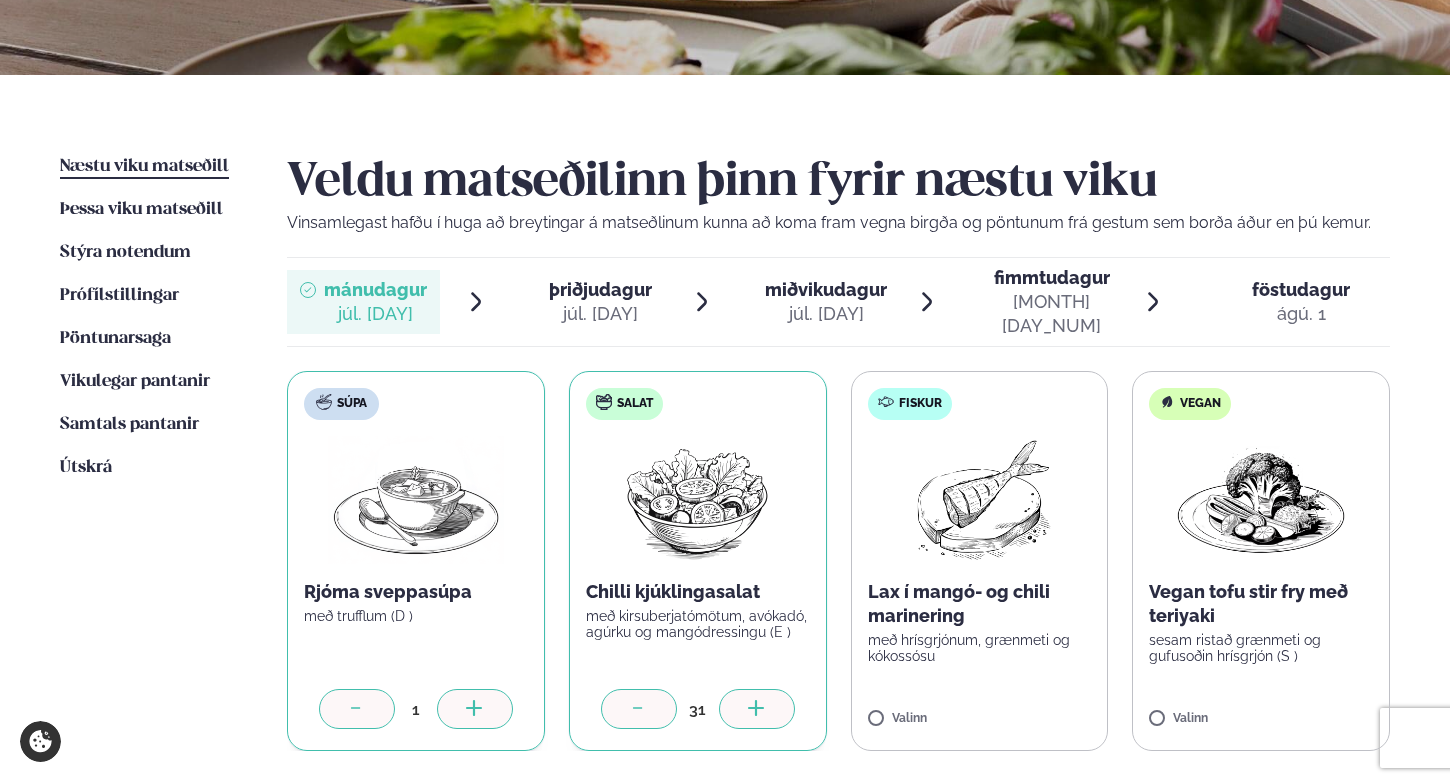 click at bounding box center [757, 709] 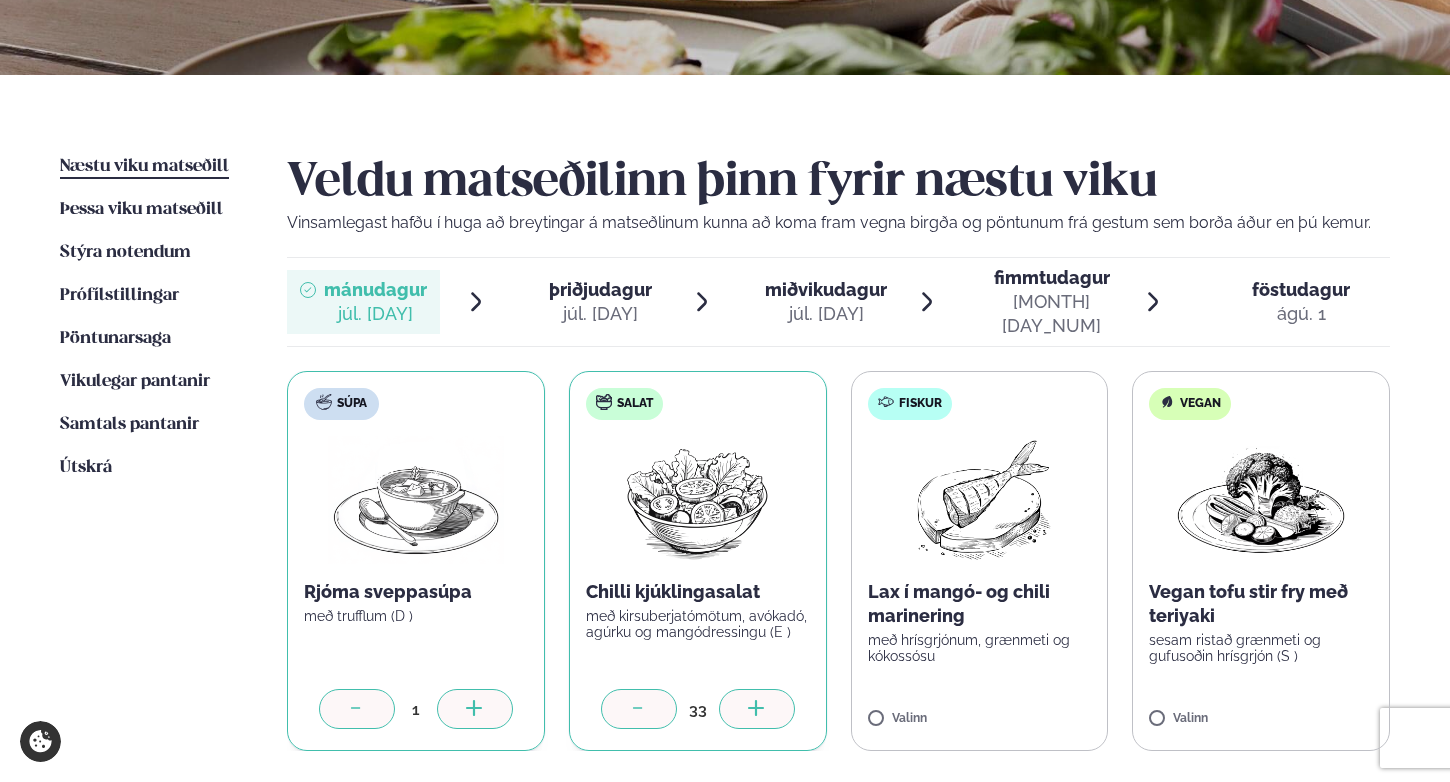 click at bounding box center (757, 709) 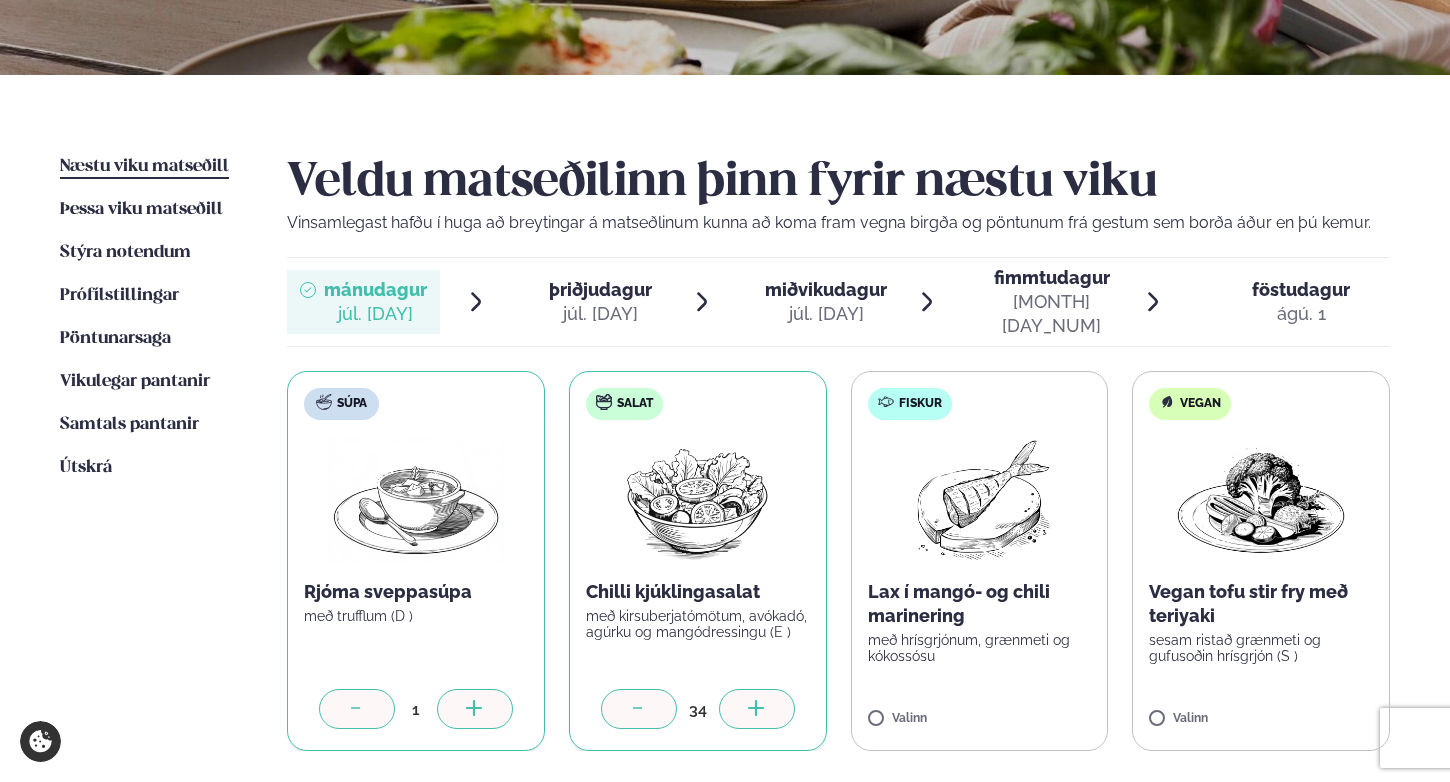 click at bounding box center [757, 709] 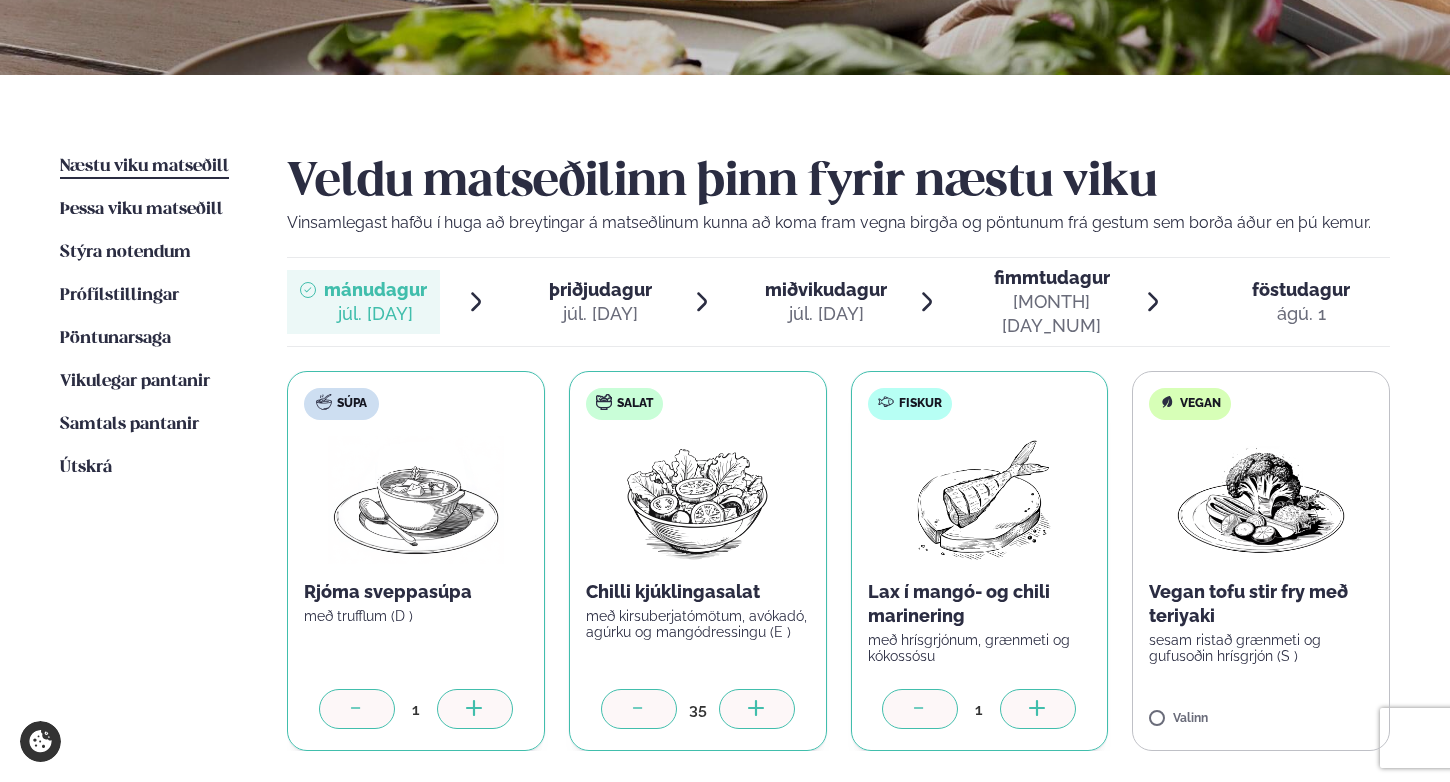 click at bounding box center (1038, 709) 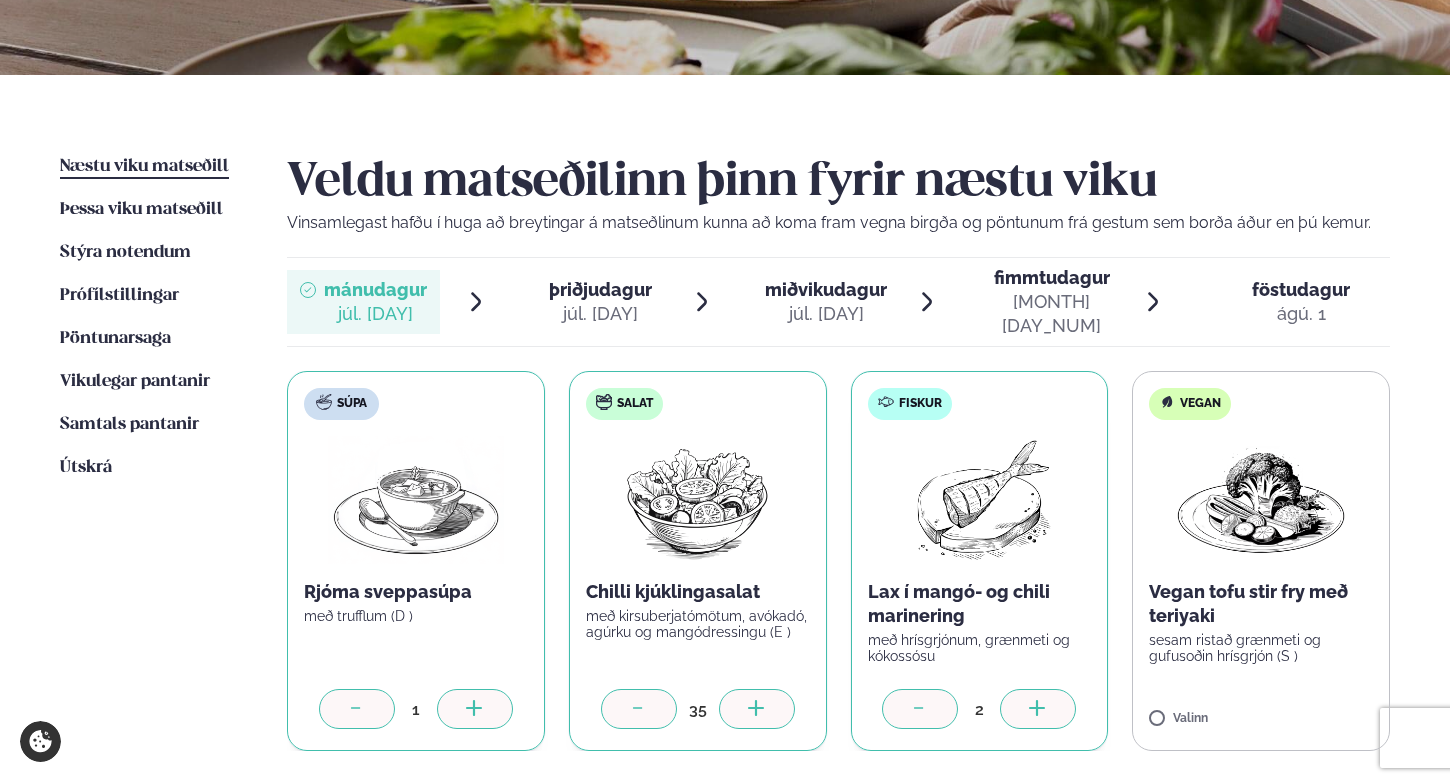 click at bounding box center [1038, 709] 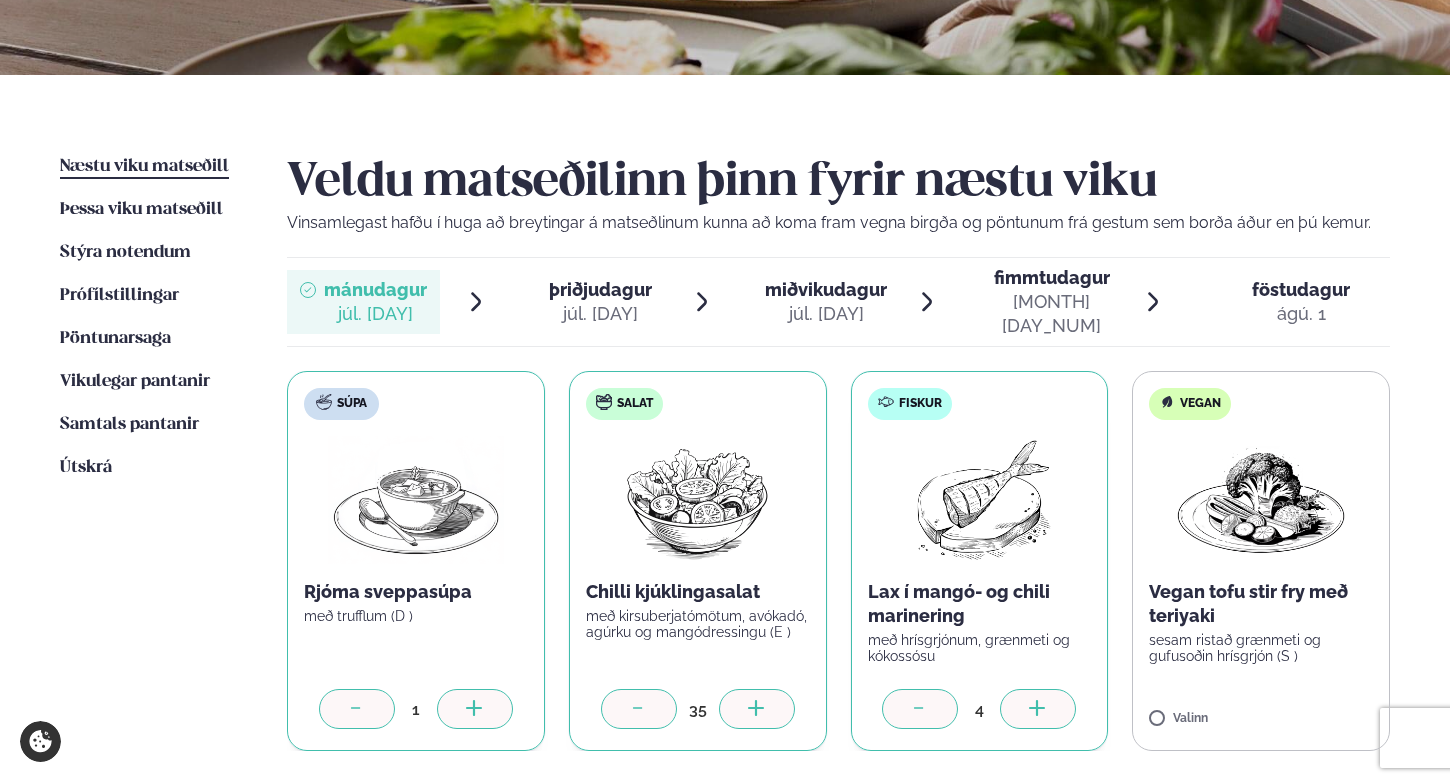 click at bounding box center (1038, 709) 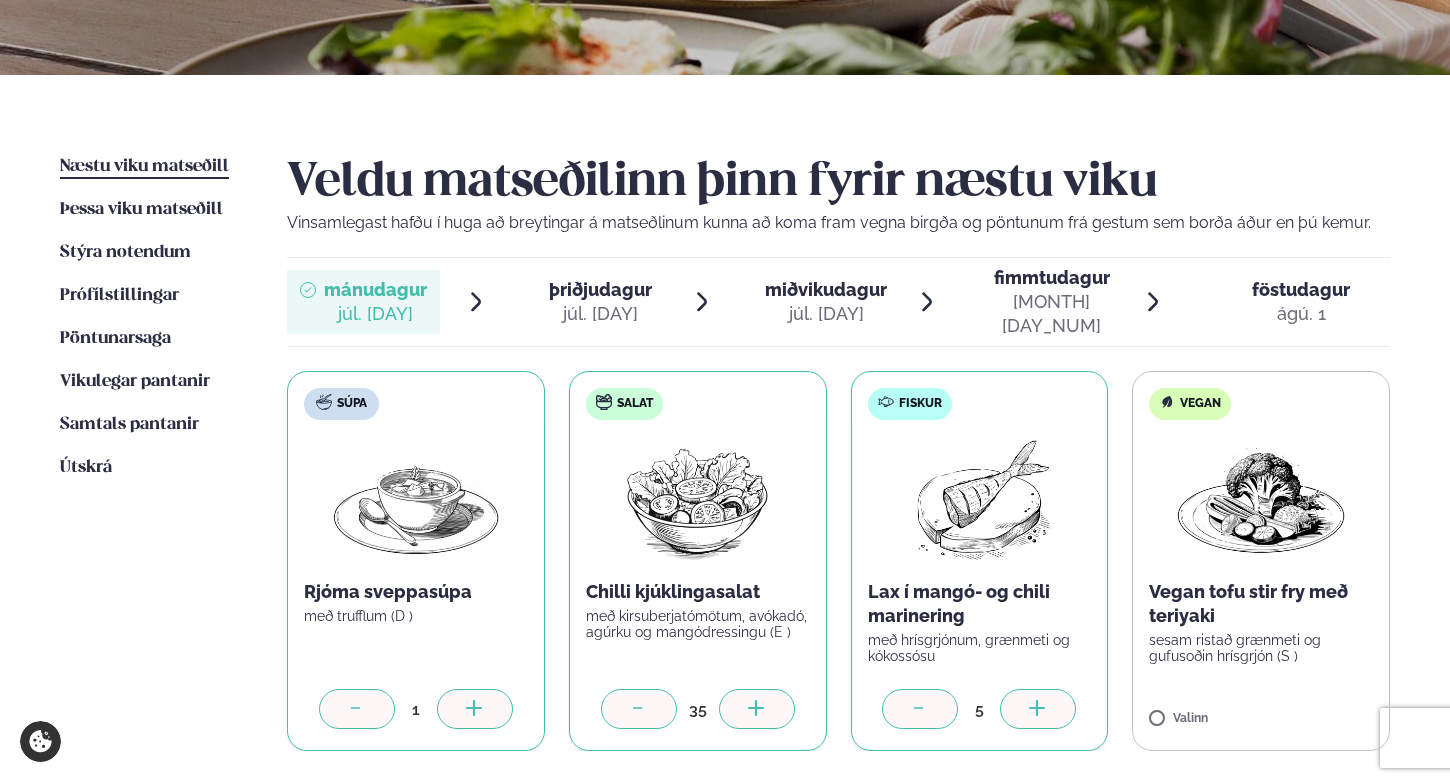 click at bounding box center (1038, 709) 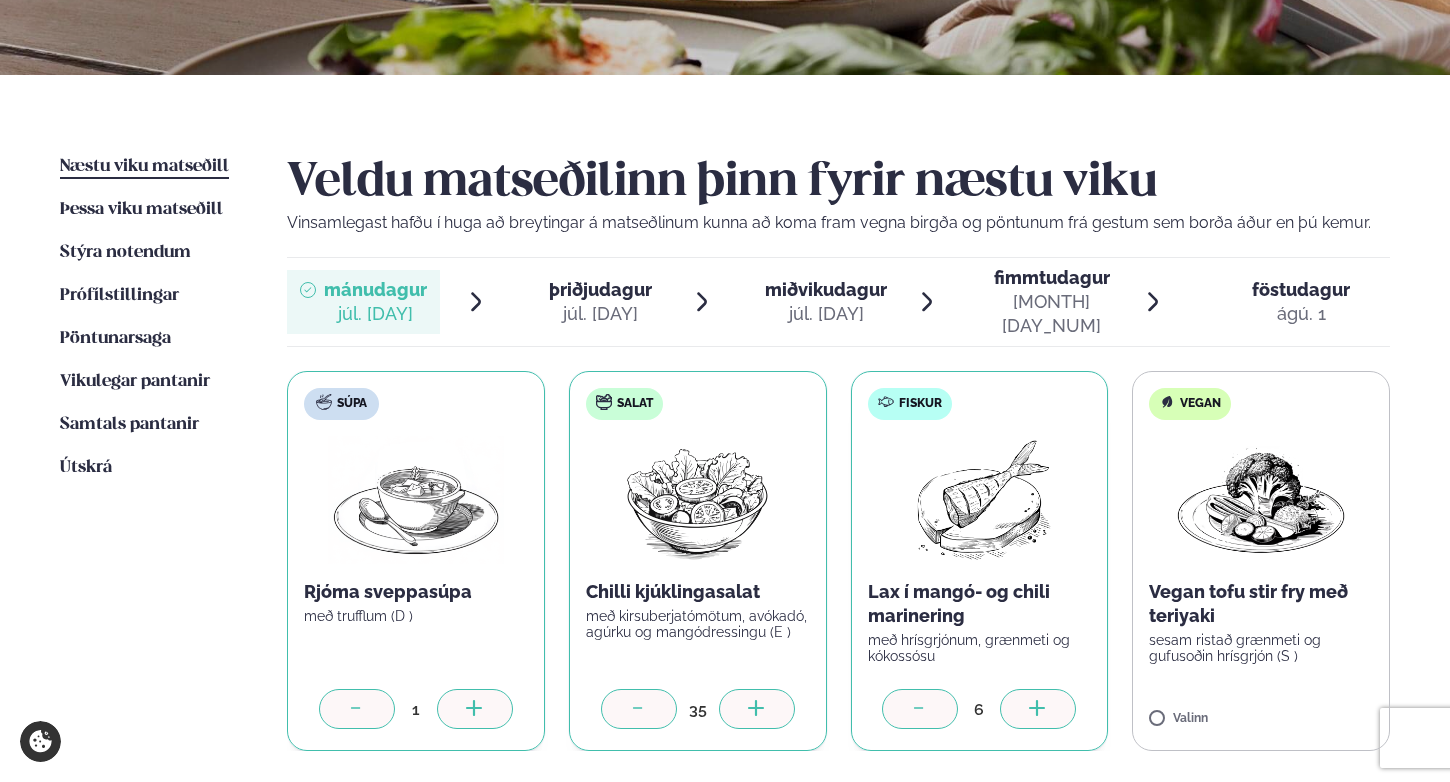 click at bounding box center (1038, 709) 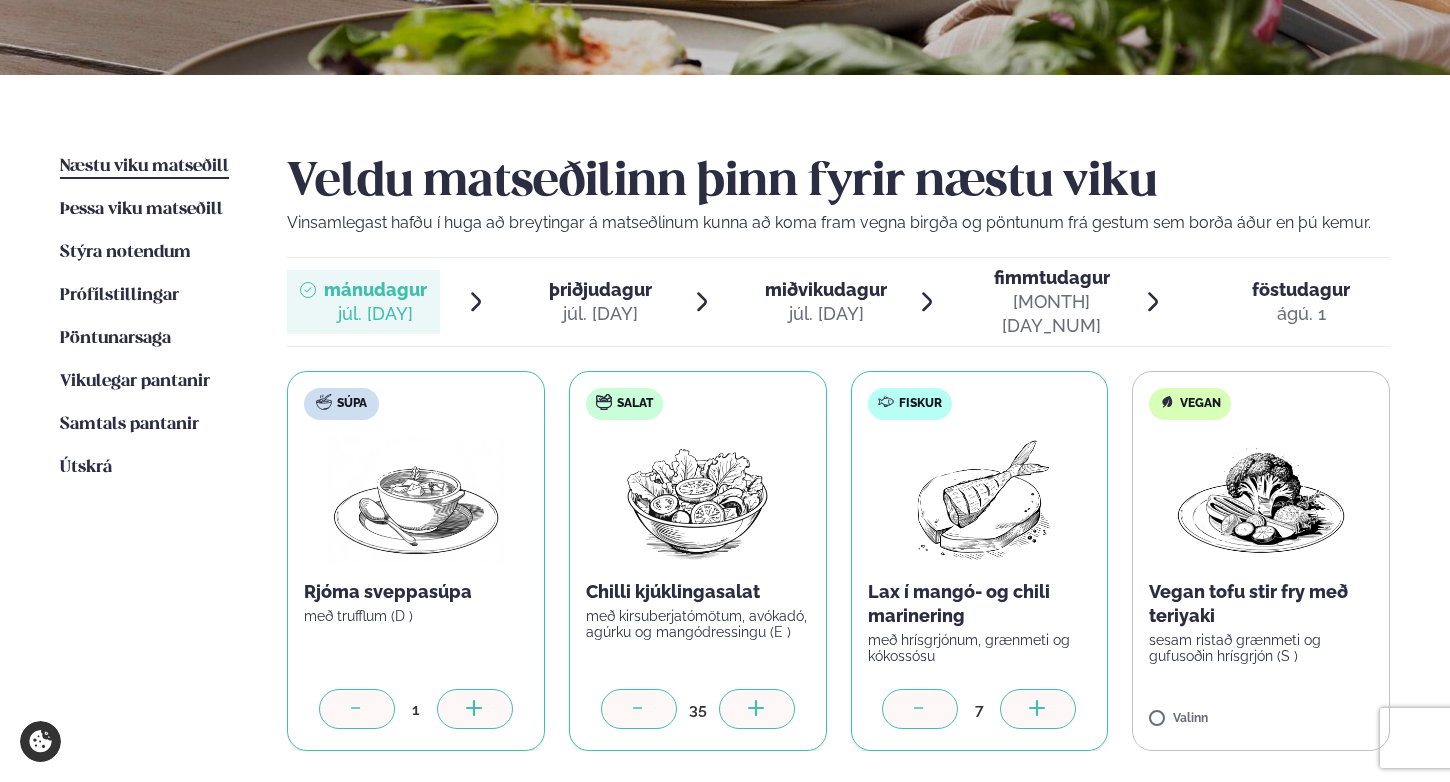 click at bounding box center (1038, 709) 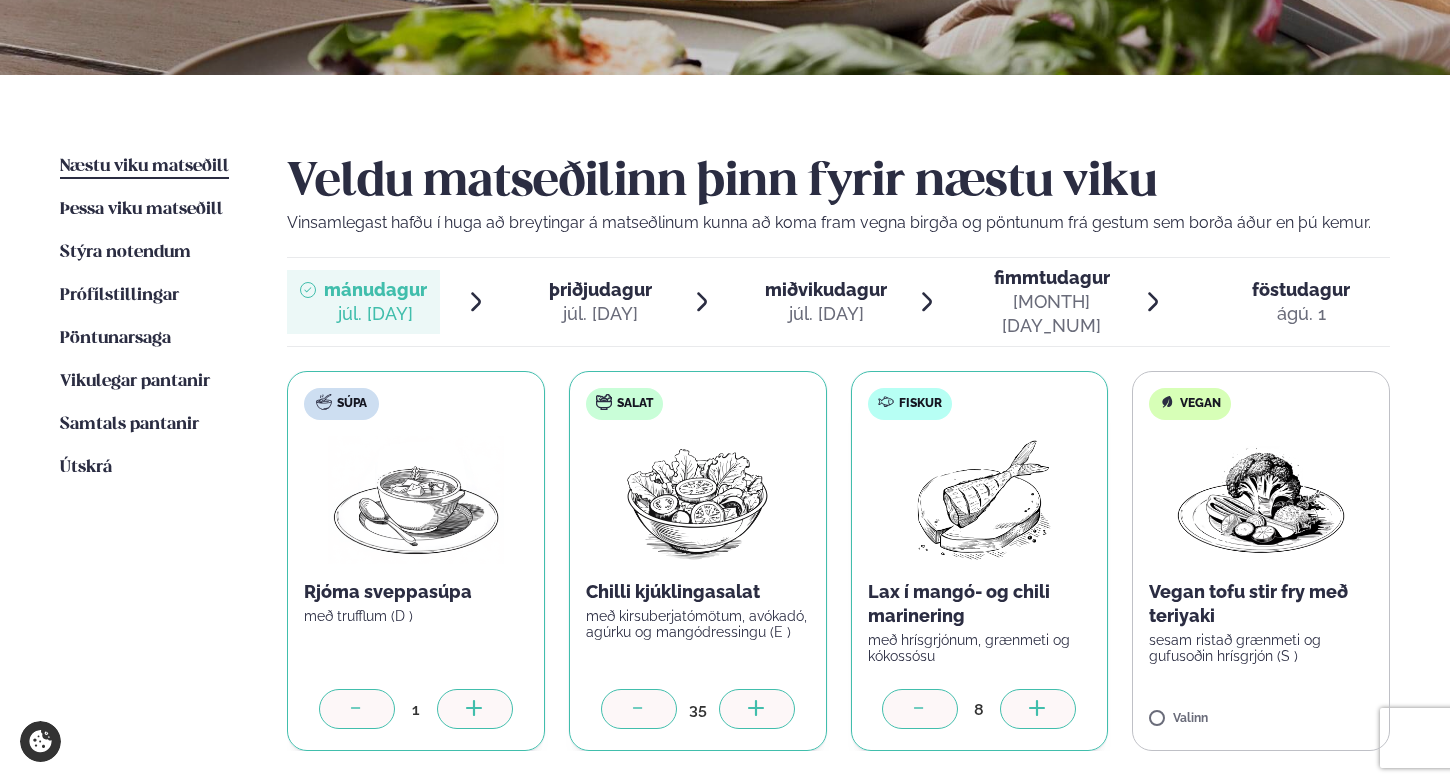 click at bounding box center [1038, 709] 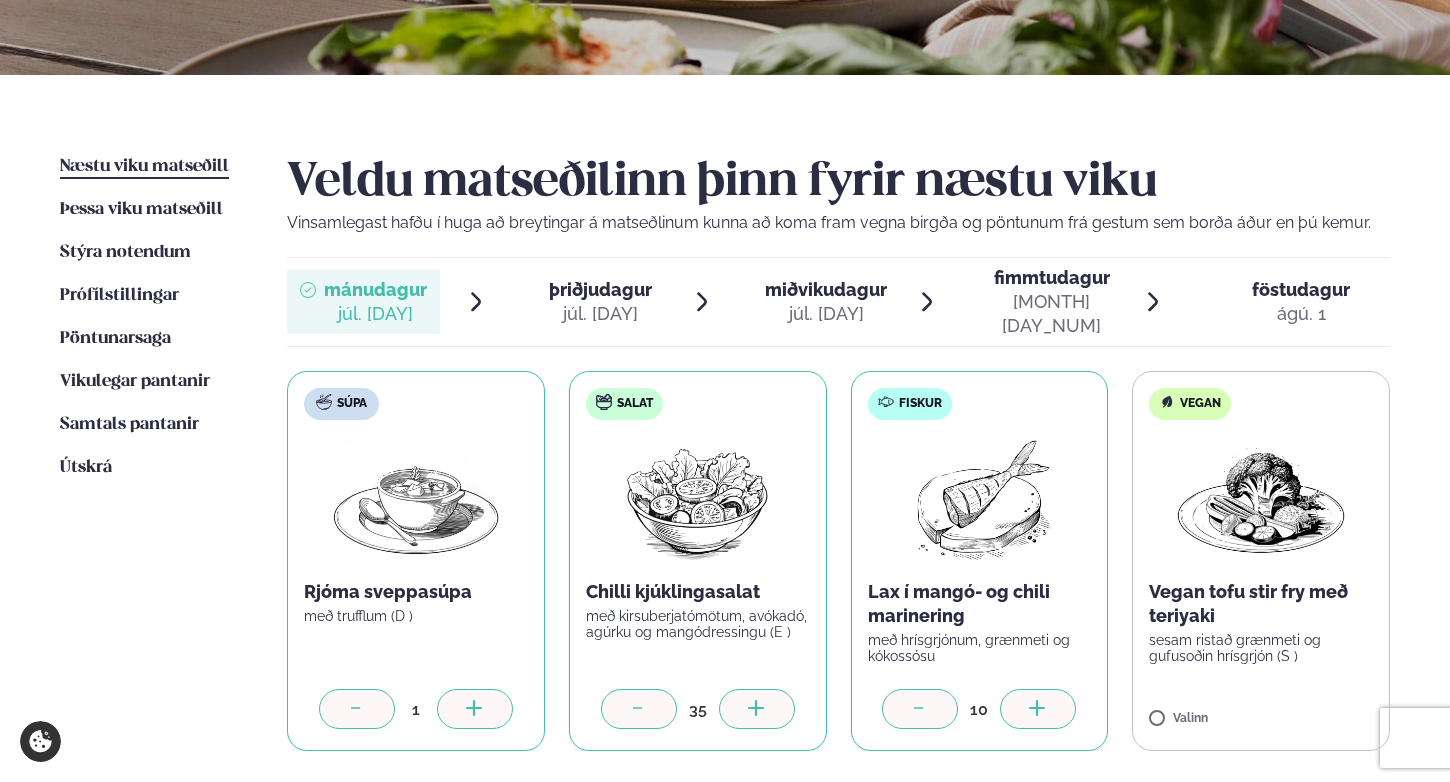 click at bounding box center [1038, 709] 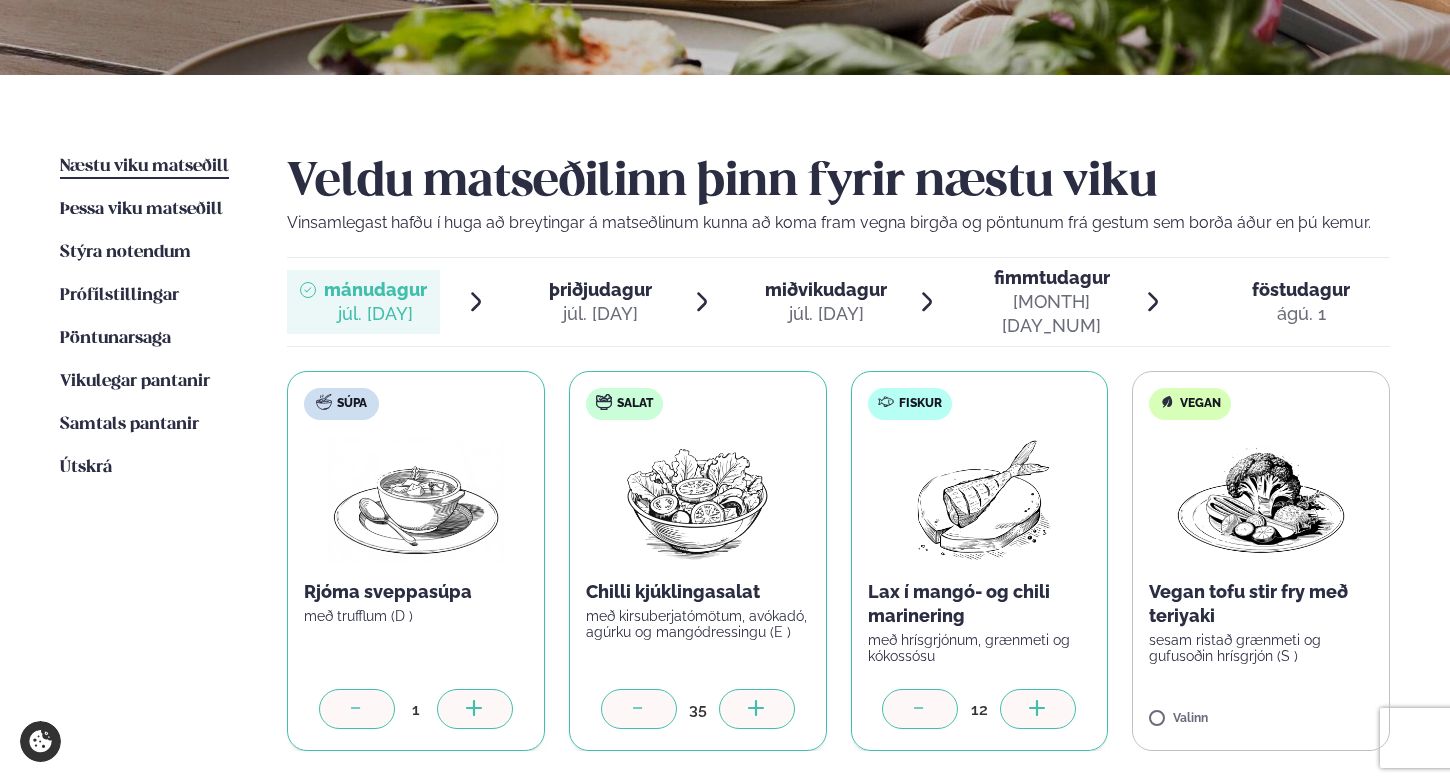click at bounding box center (1038, 709) 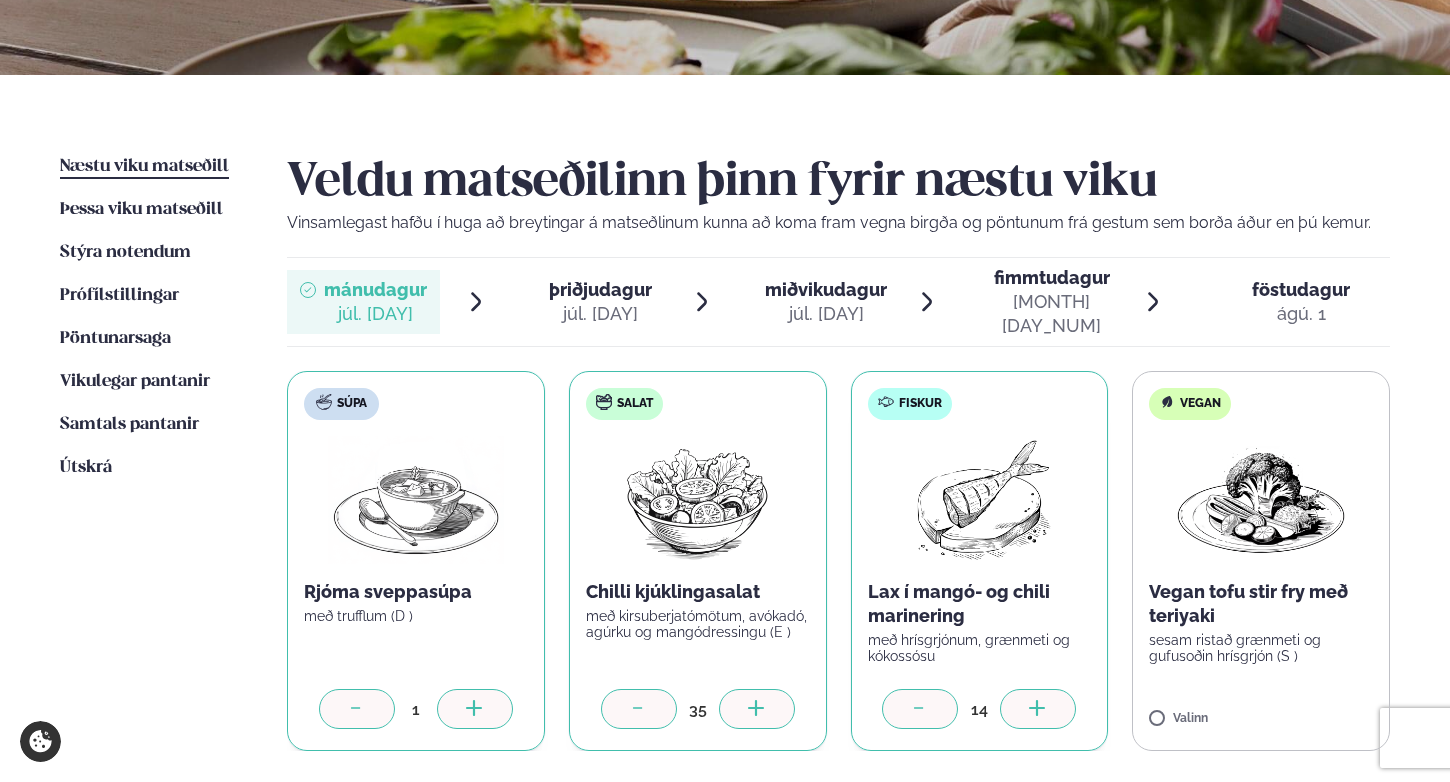 click at bounding box center (1038, 709) 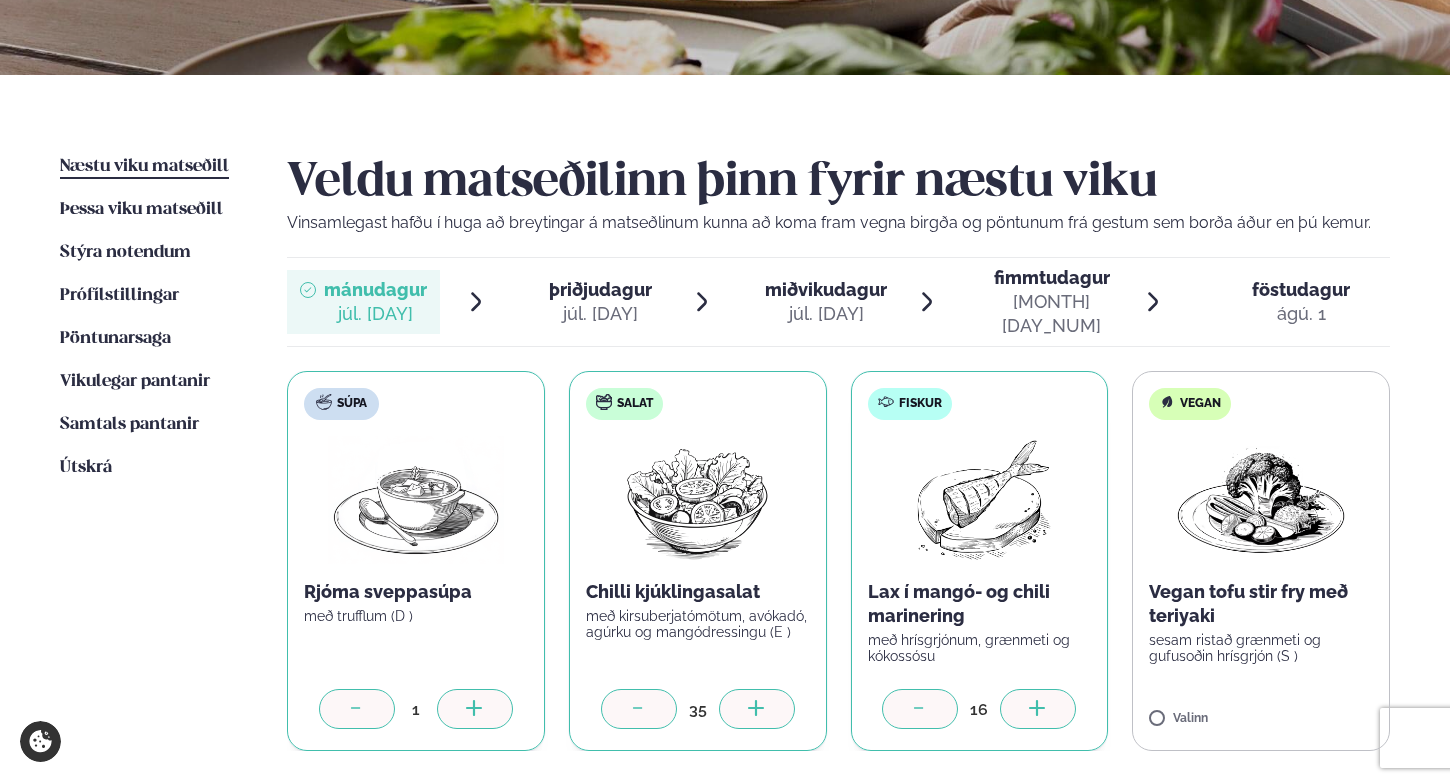 click at bounding box center [1038, 709] 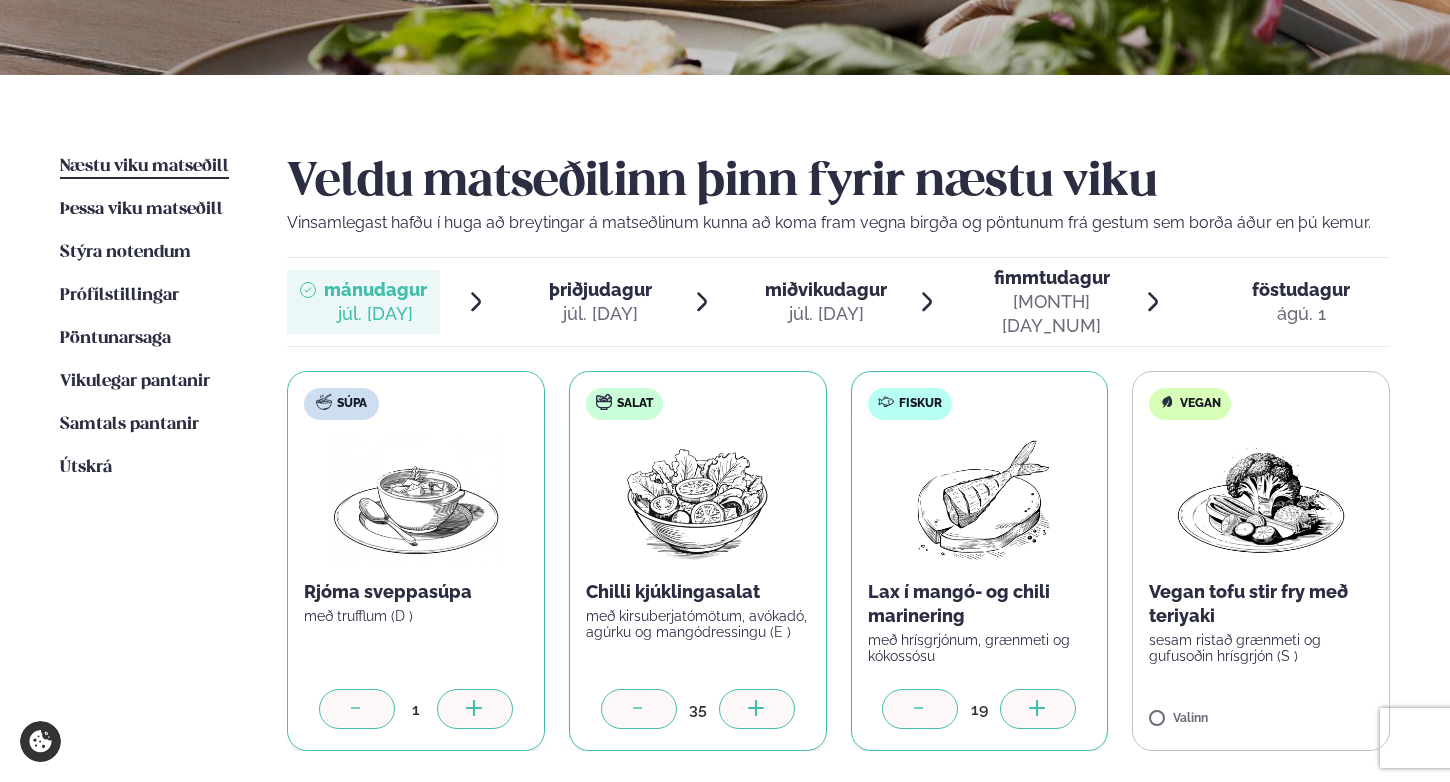 click at bounding box center (1038, 709) 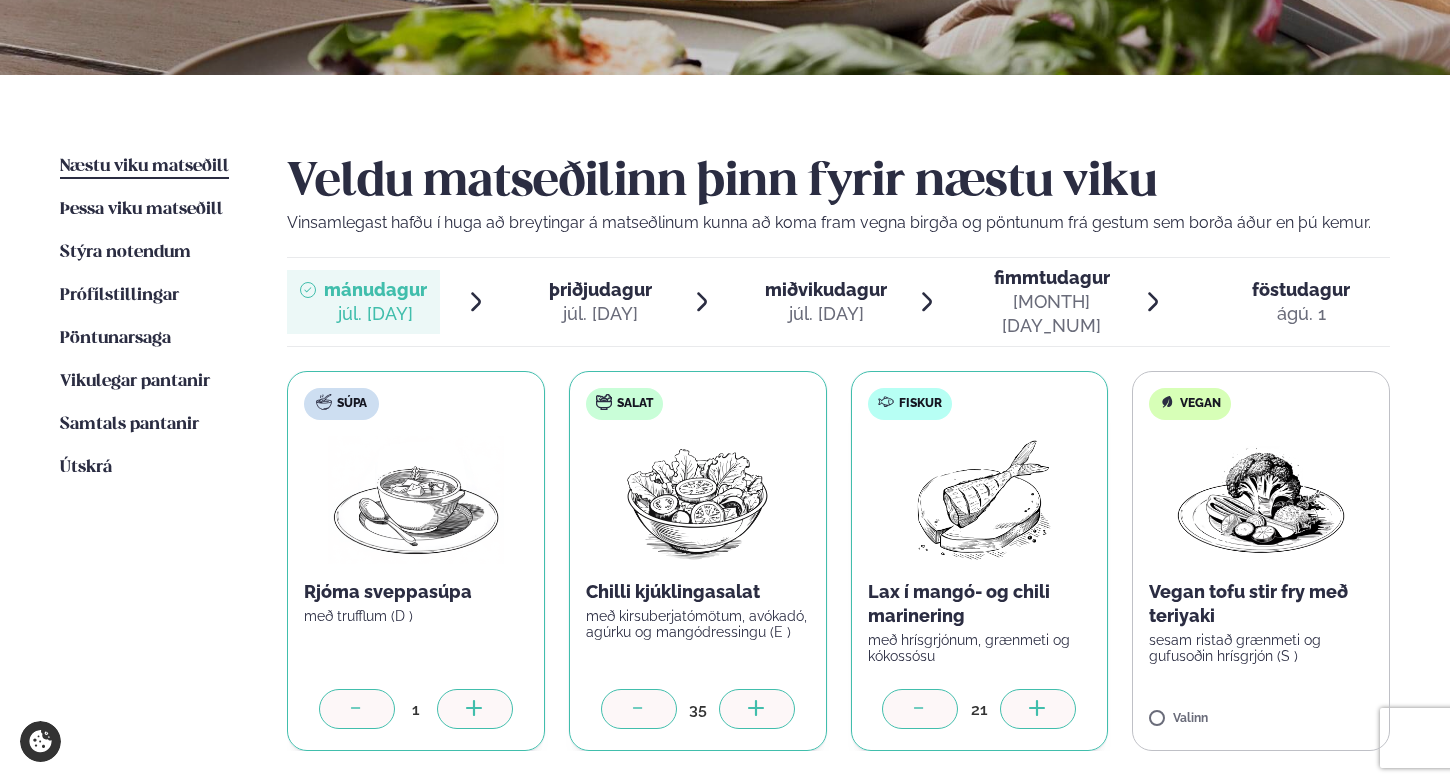 click at bounding box center [1038, 709] 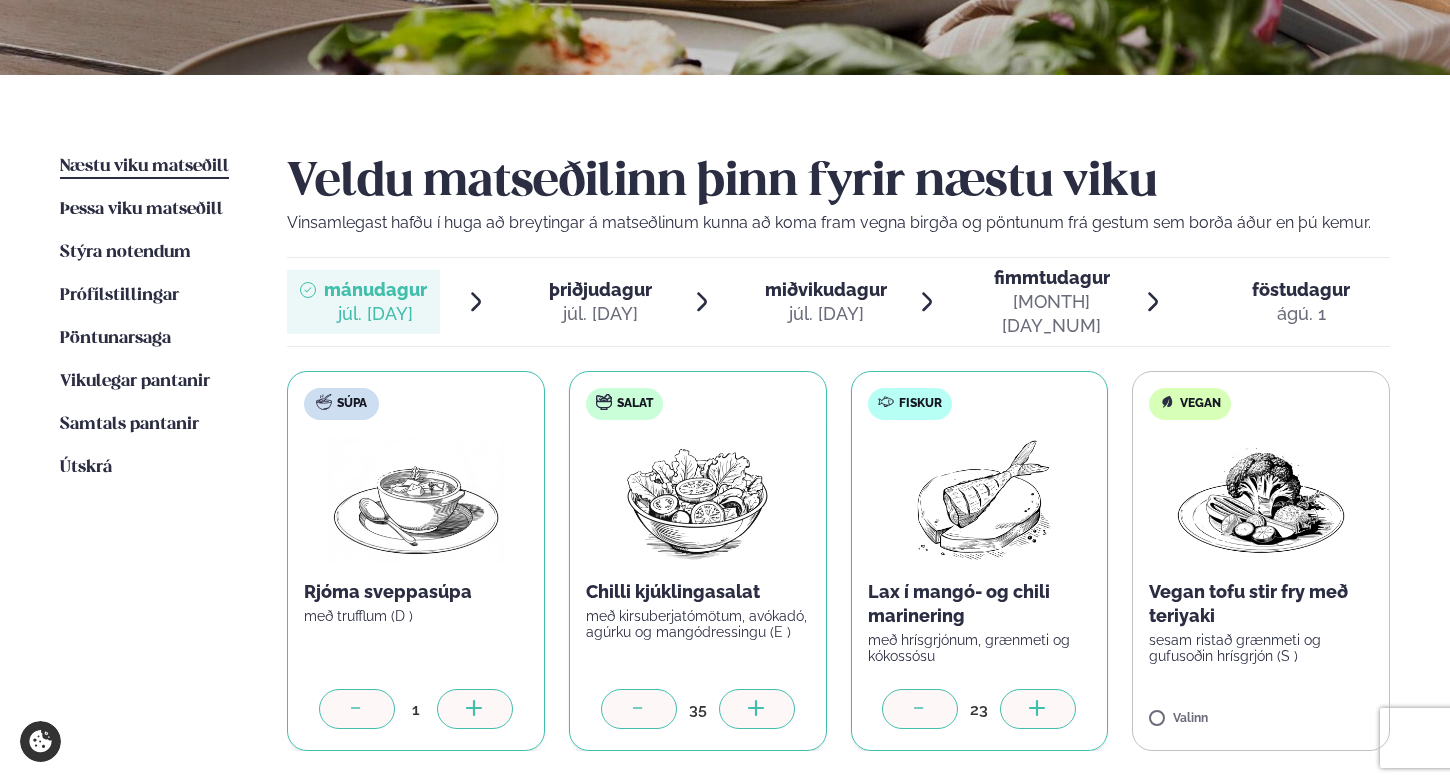 click at bounding box center [1038, 709] 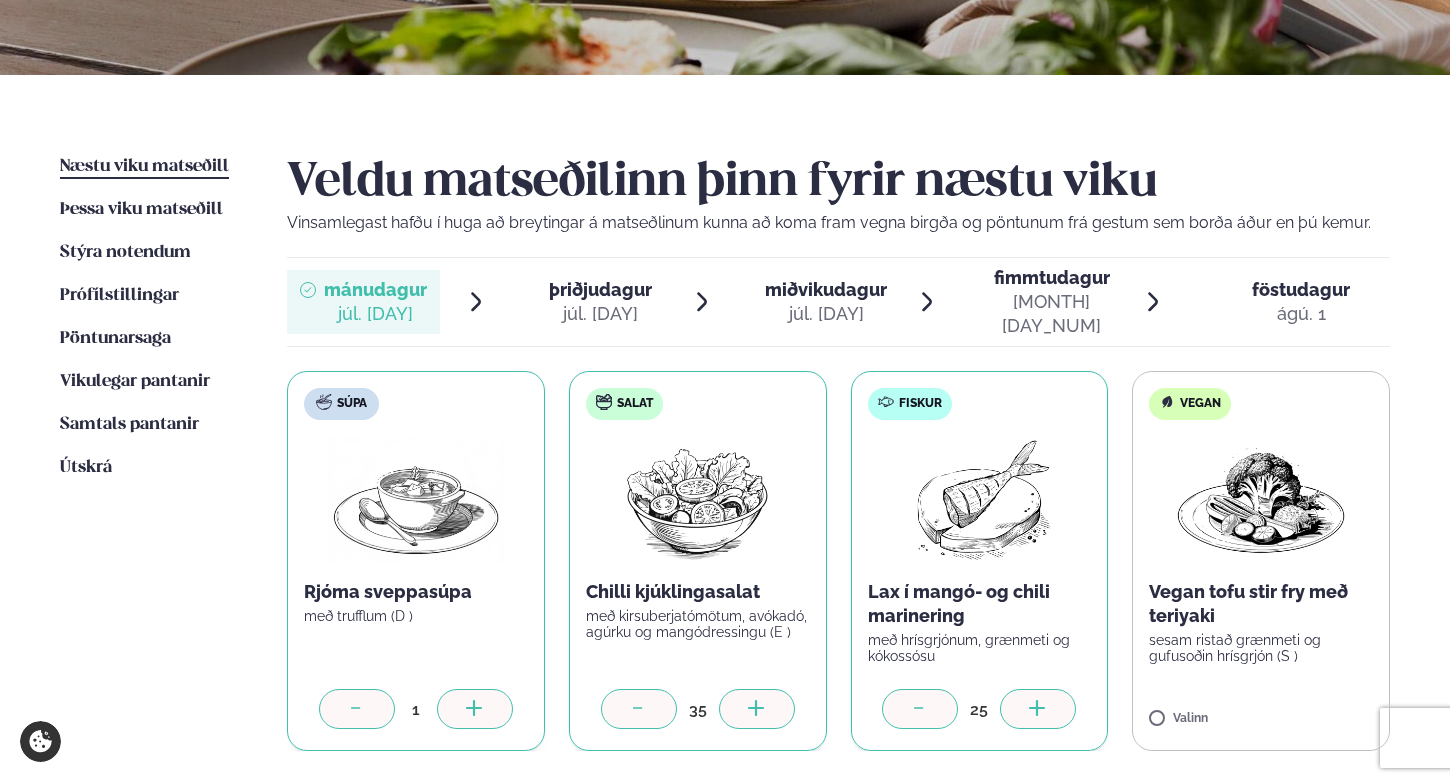click at bounding box center (1038, 709) 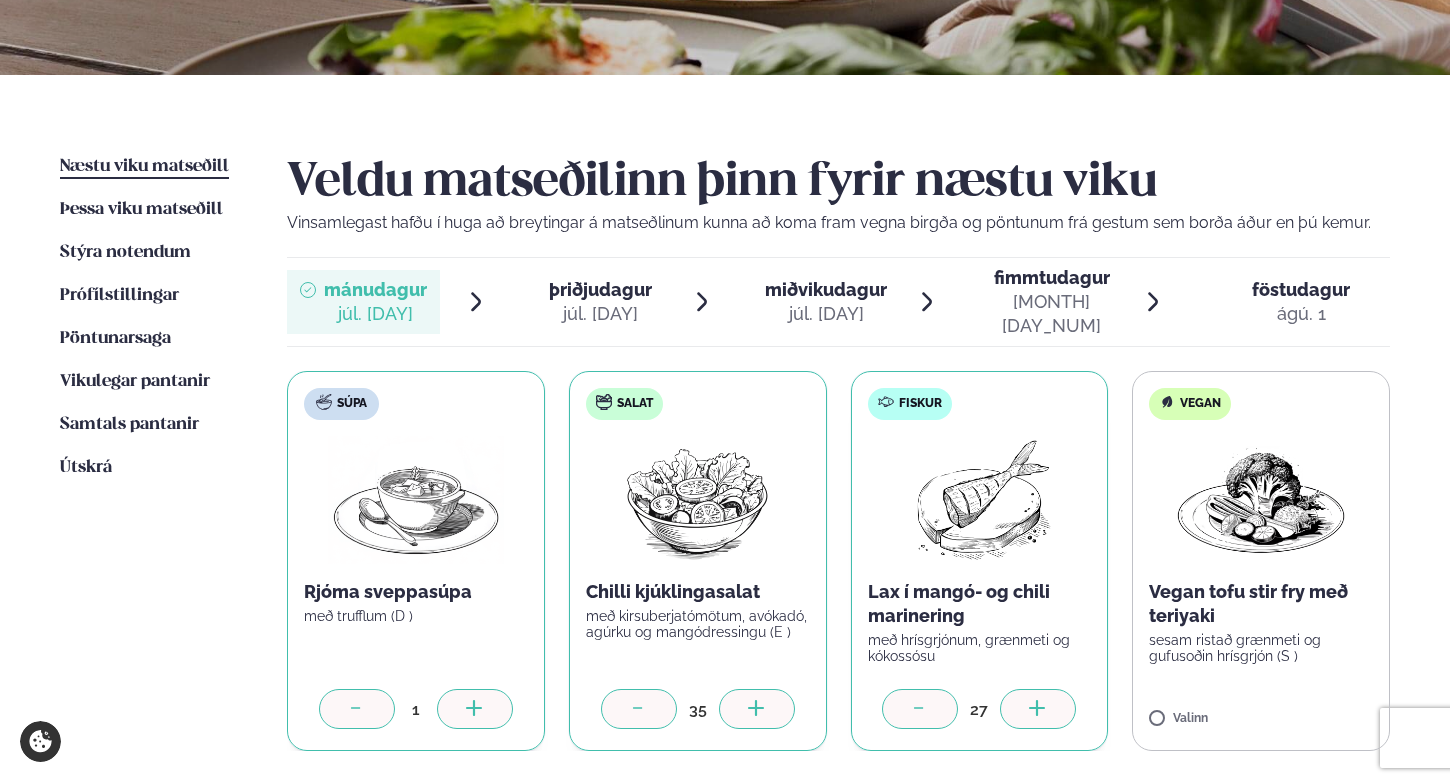 click at bounding box center (1038, 709) 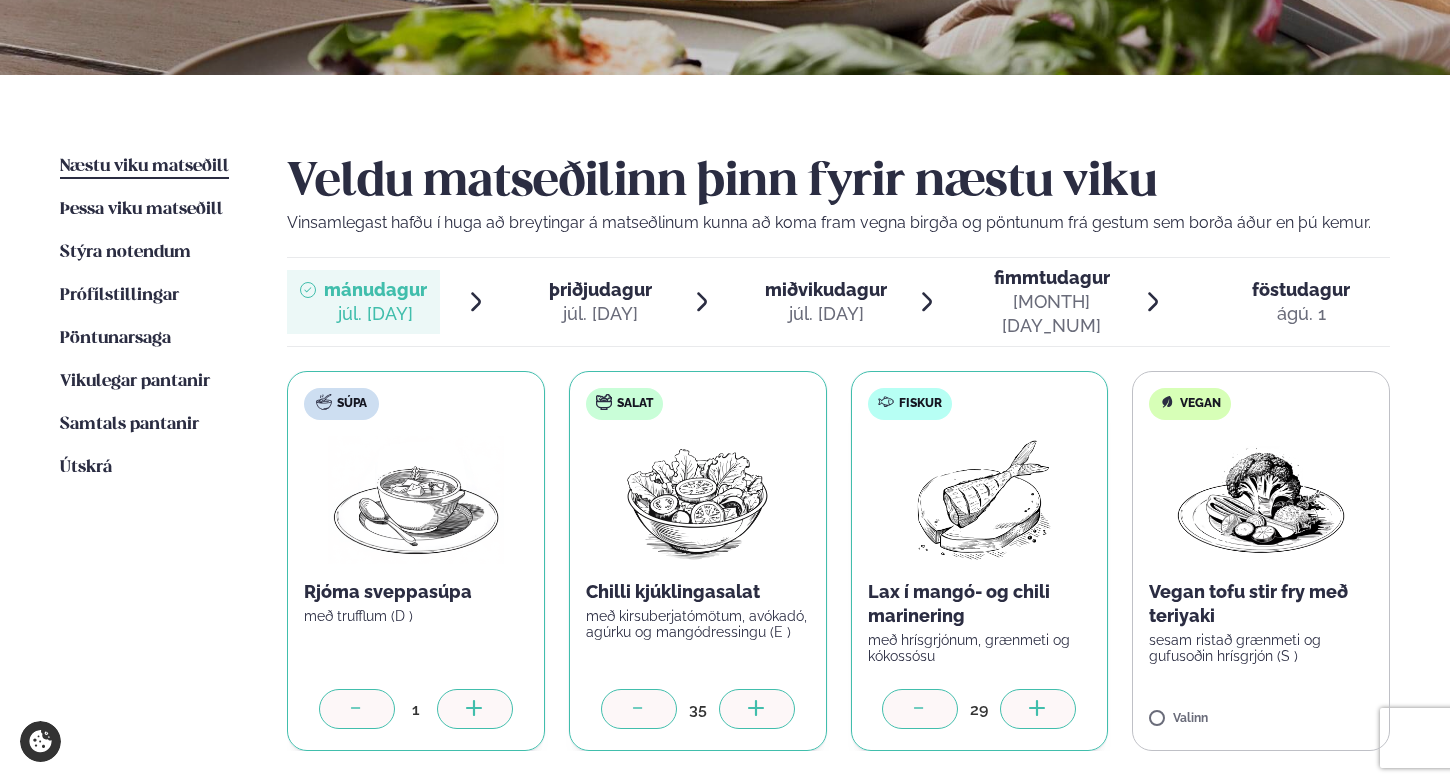 click at bounding box center (1038, 709) 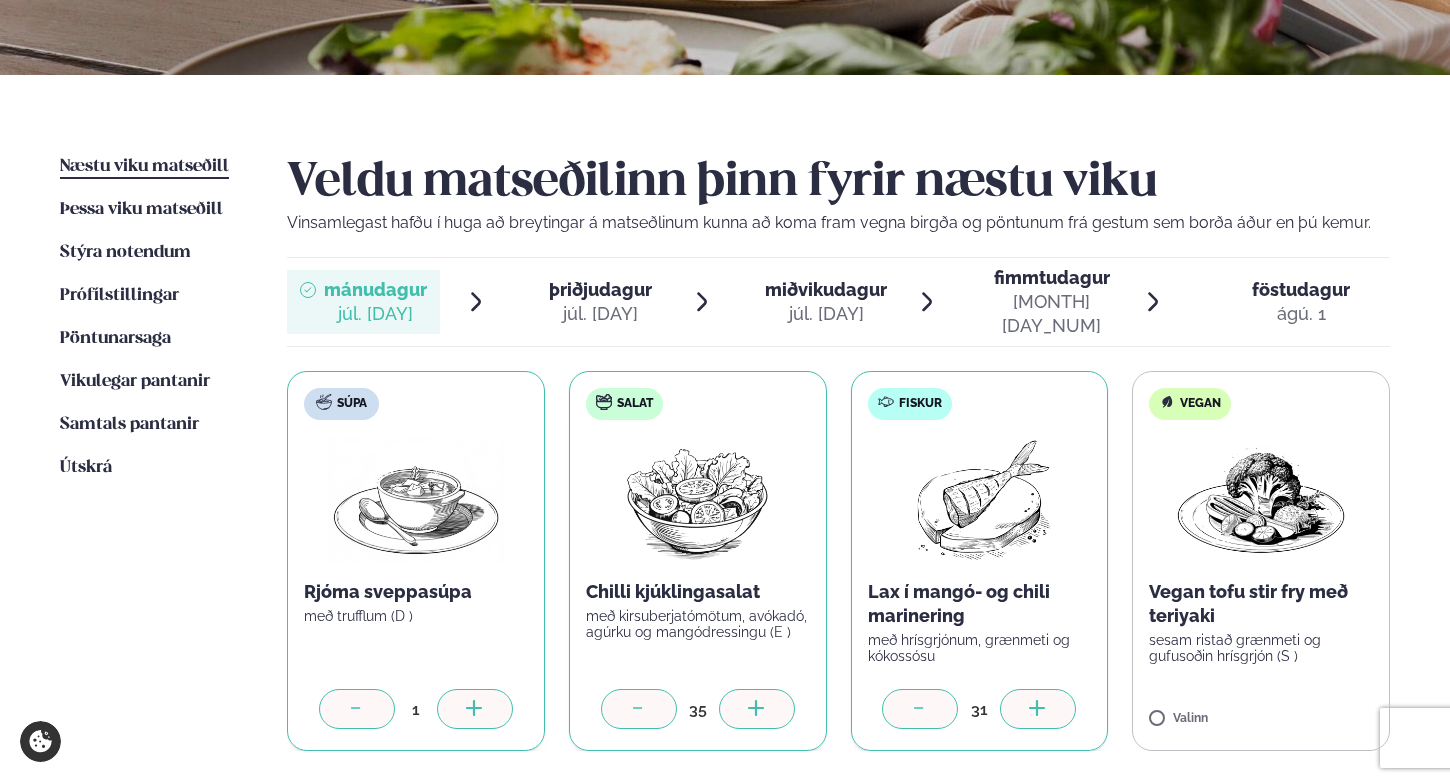 click at bounding box center [1038, 709] 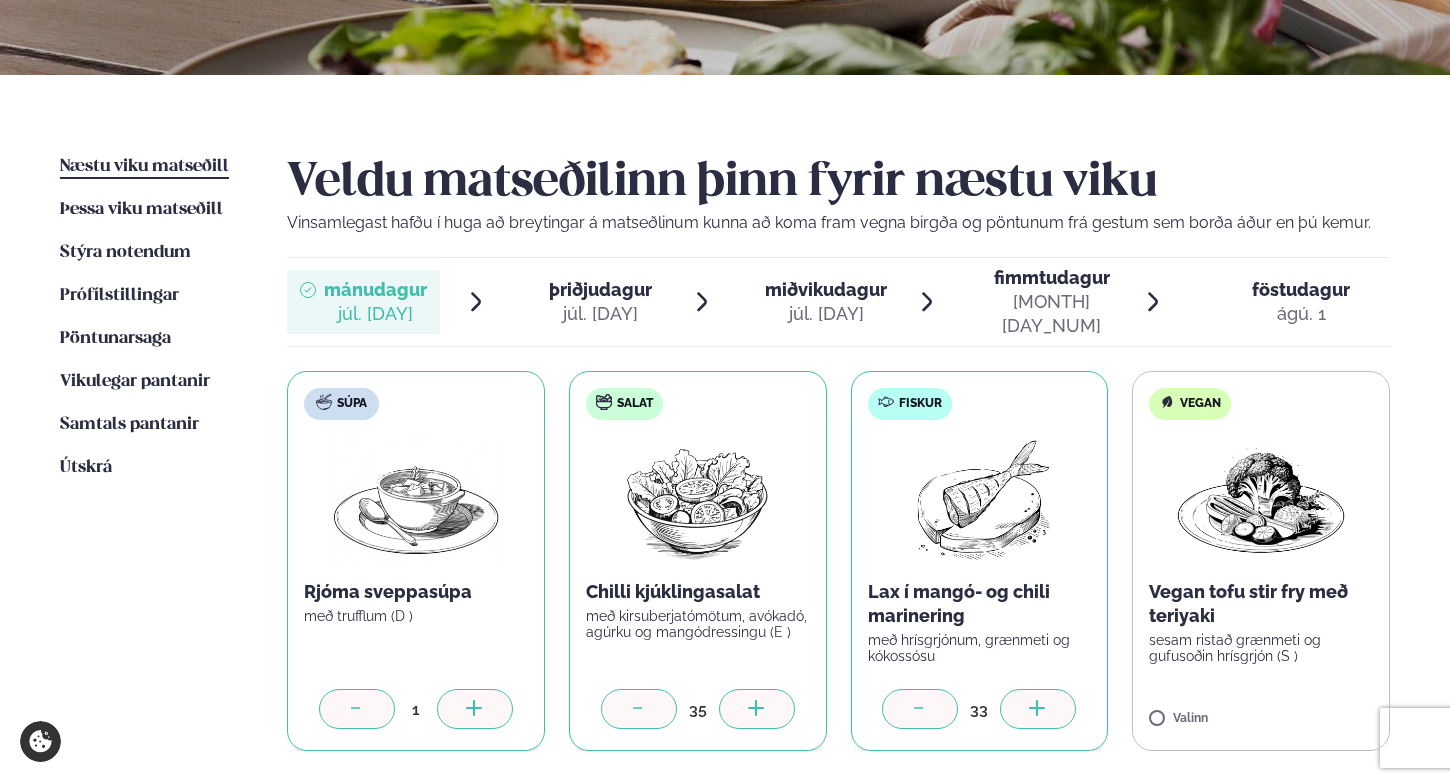 click at bounding box center (1038, 709) 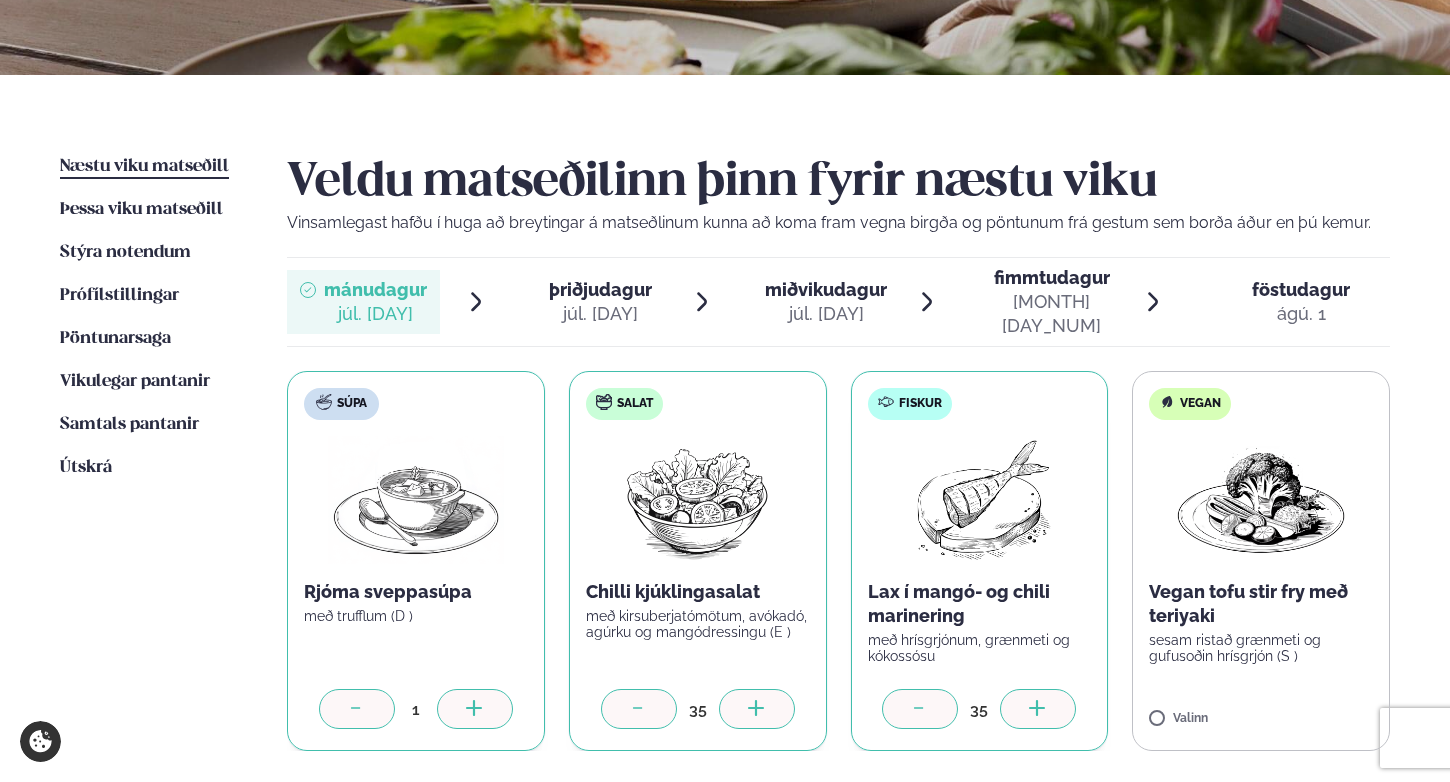 click at bounding box center [1038, 709] 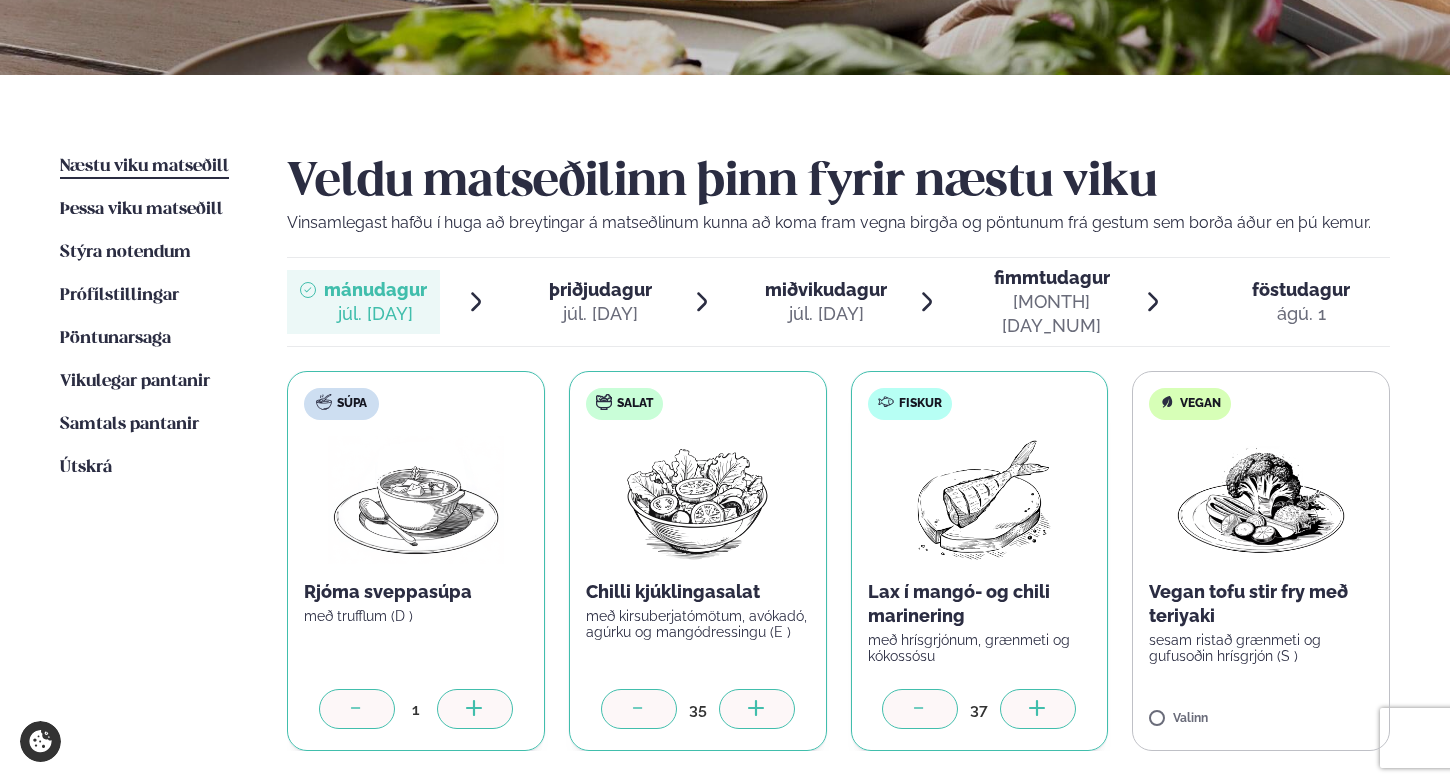 click at bounding box center (1038, 709) 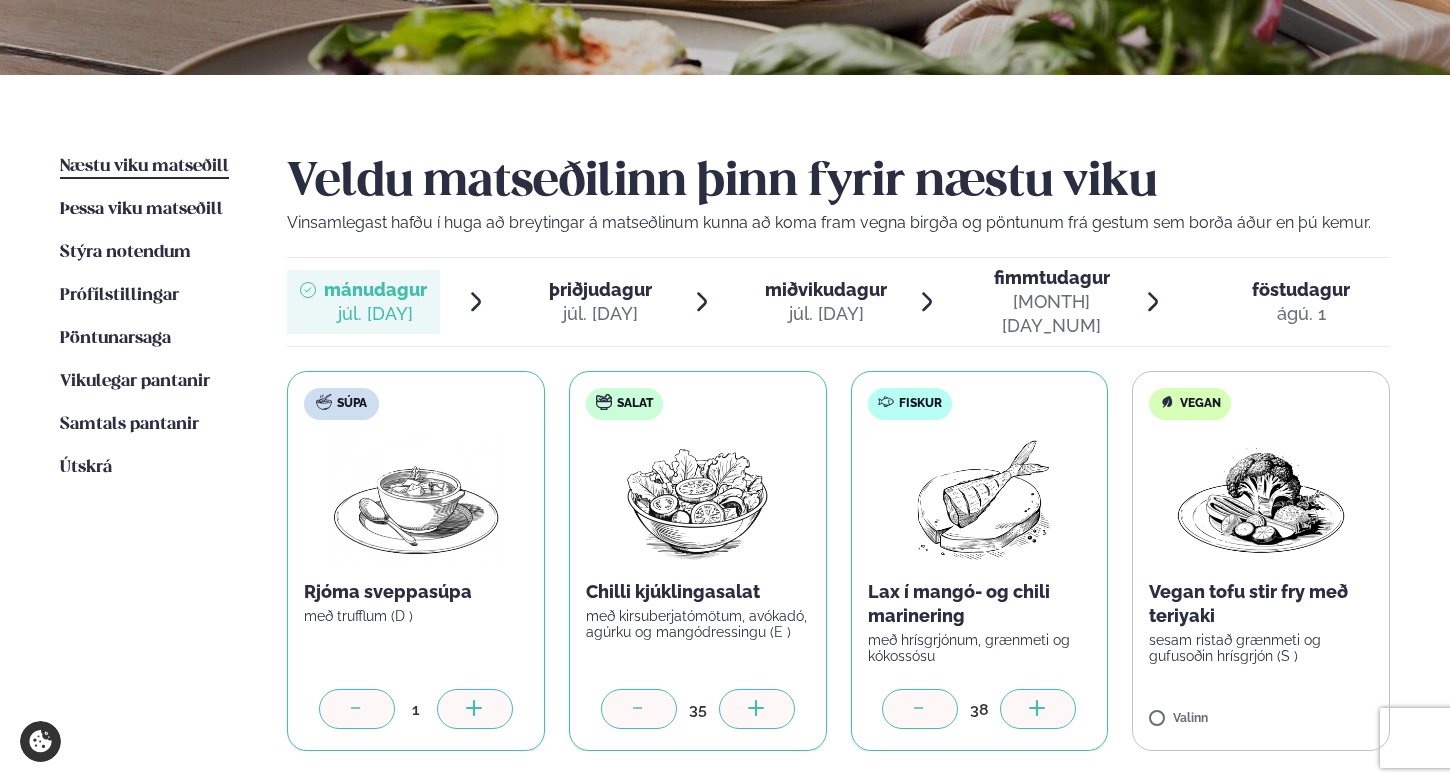 click at bounding box center (1038, 709) 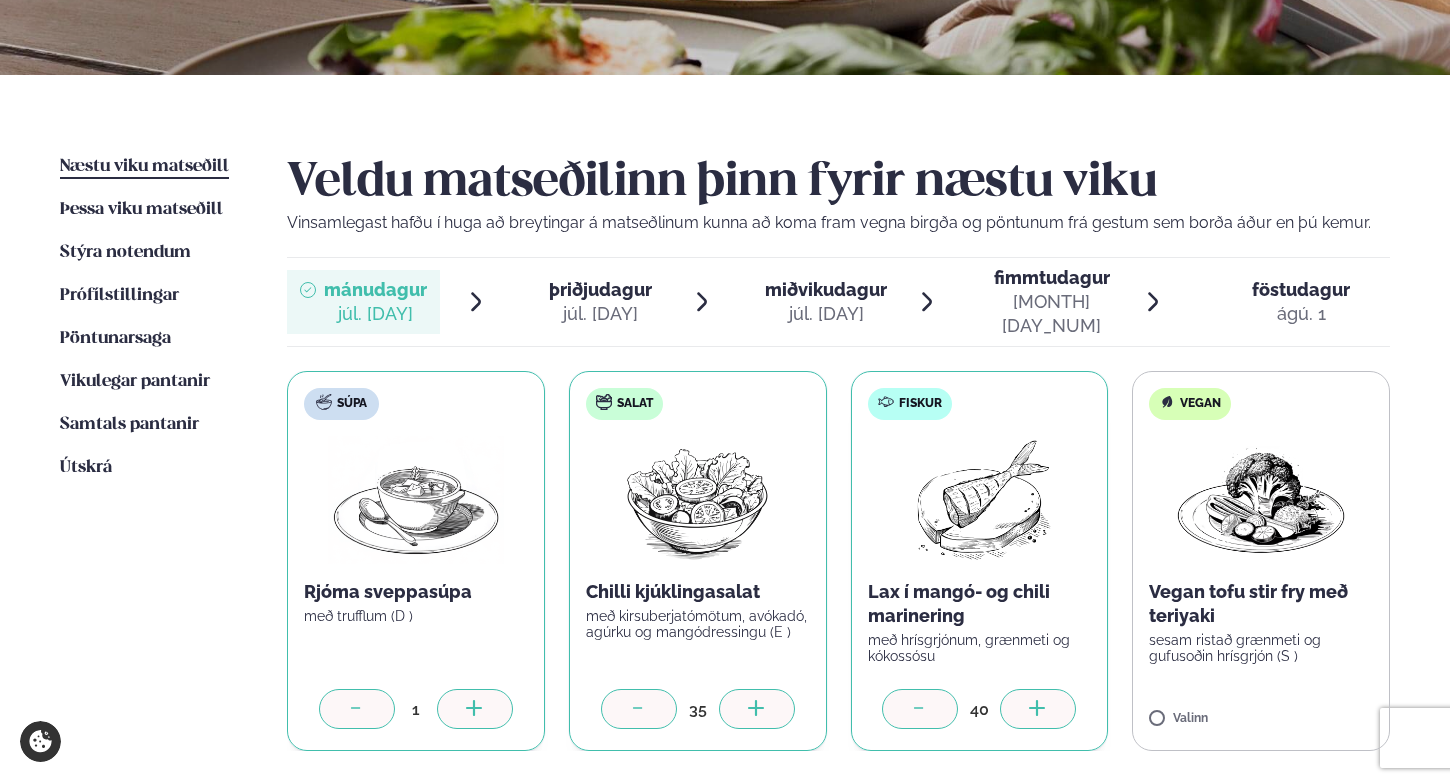 click at bounding box center [1038, 709] 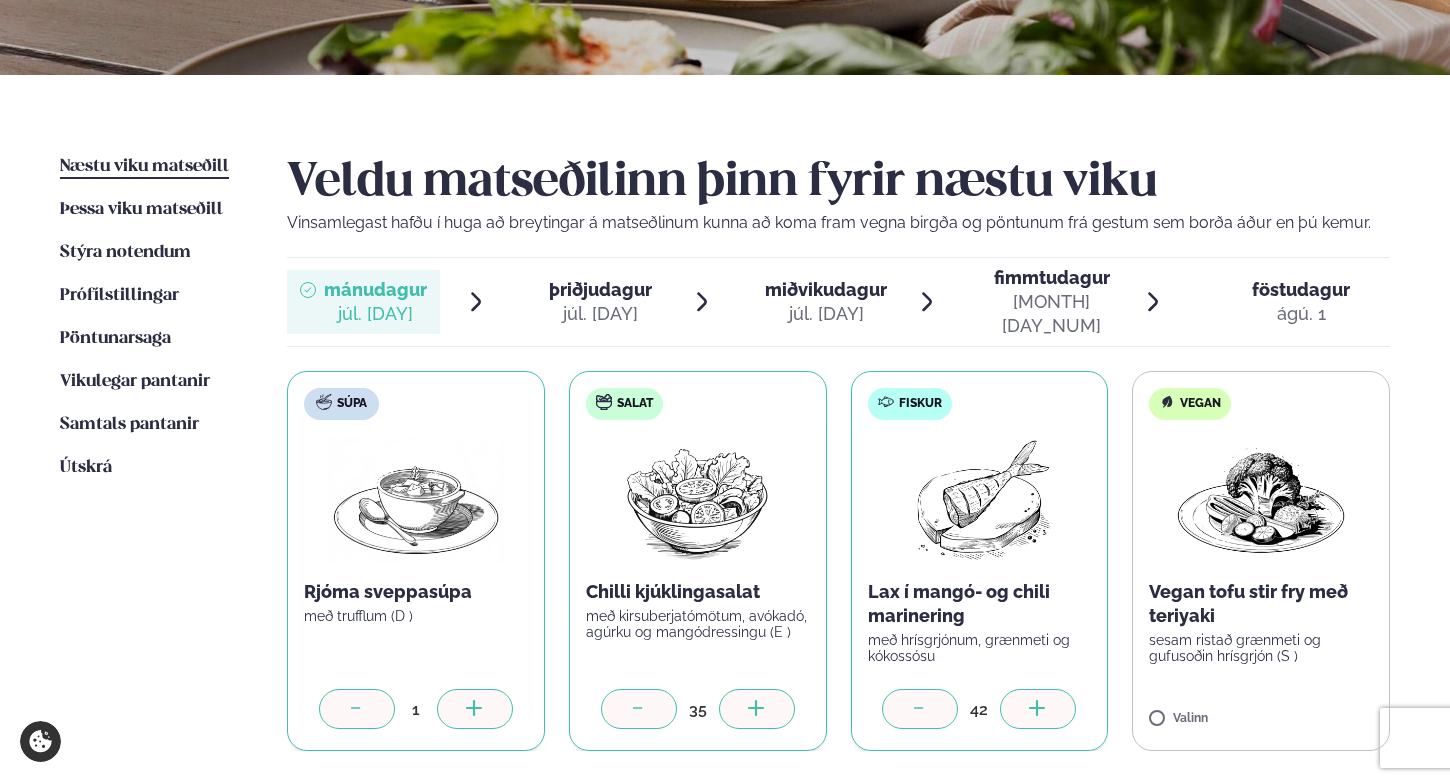 click at bounding box center [1038, 709] 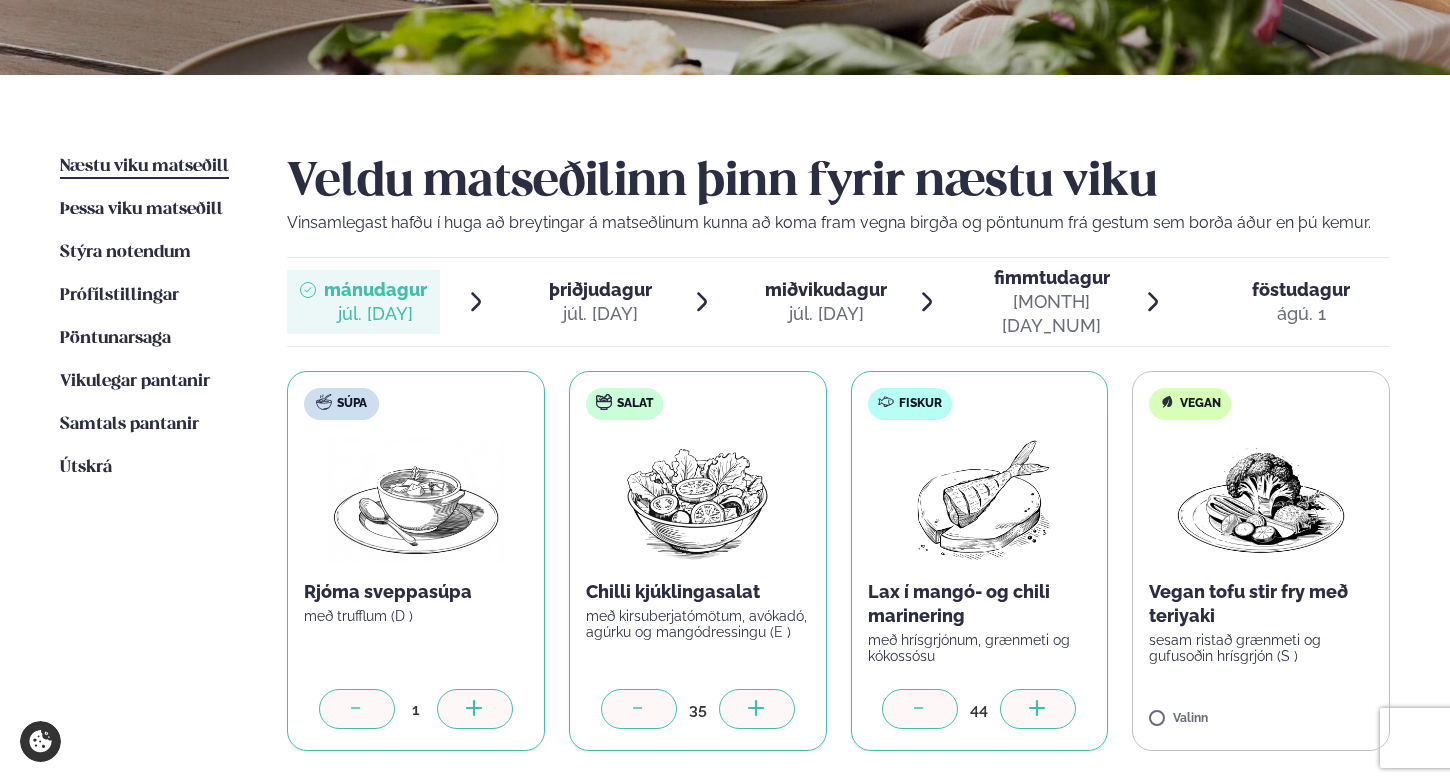 click at bounding box center (1038, 709) 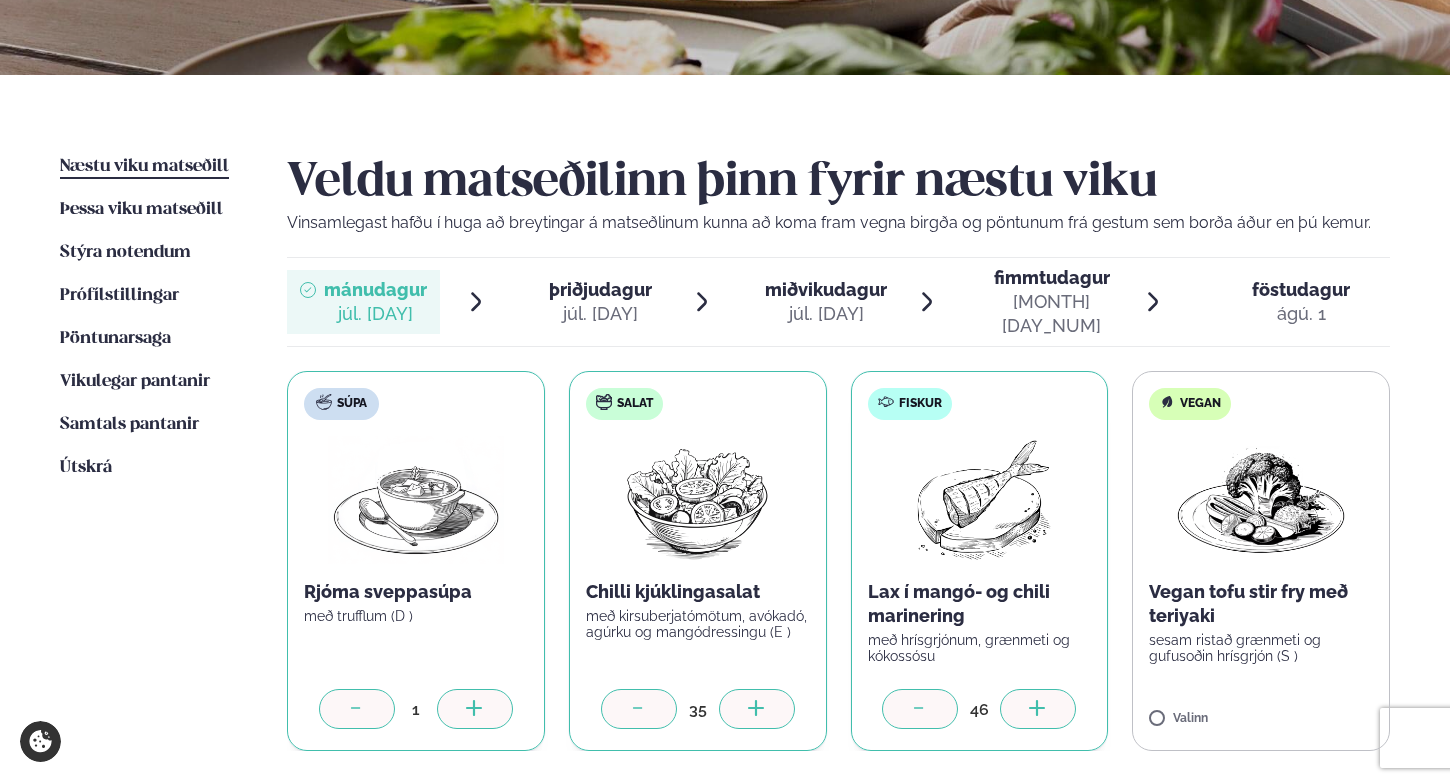 click at bounding box center [1038, 709] 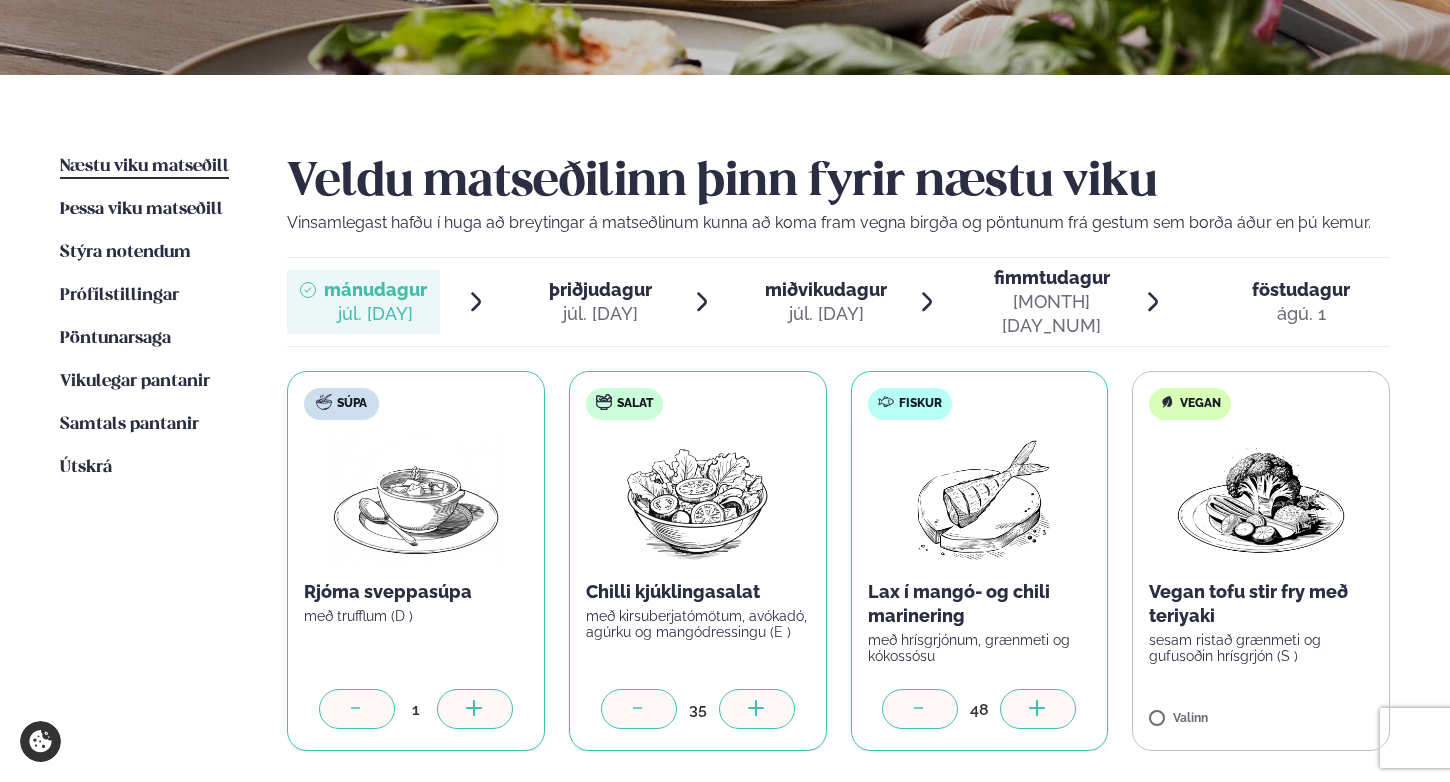 click at bounding box center (1038, 709) 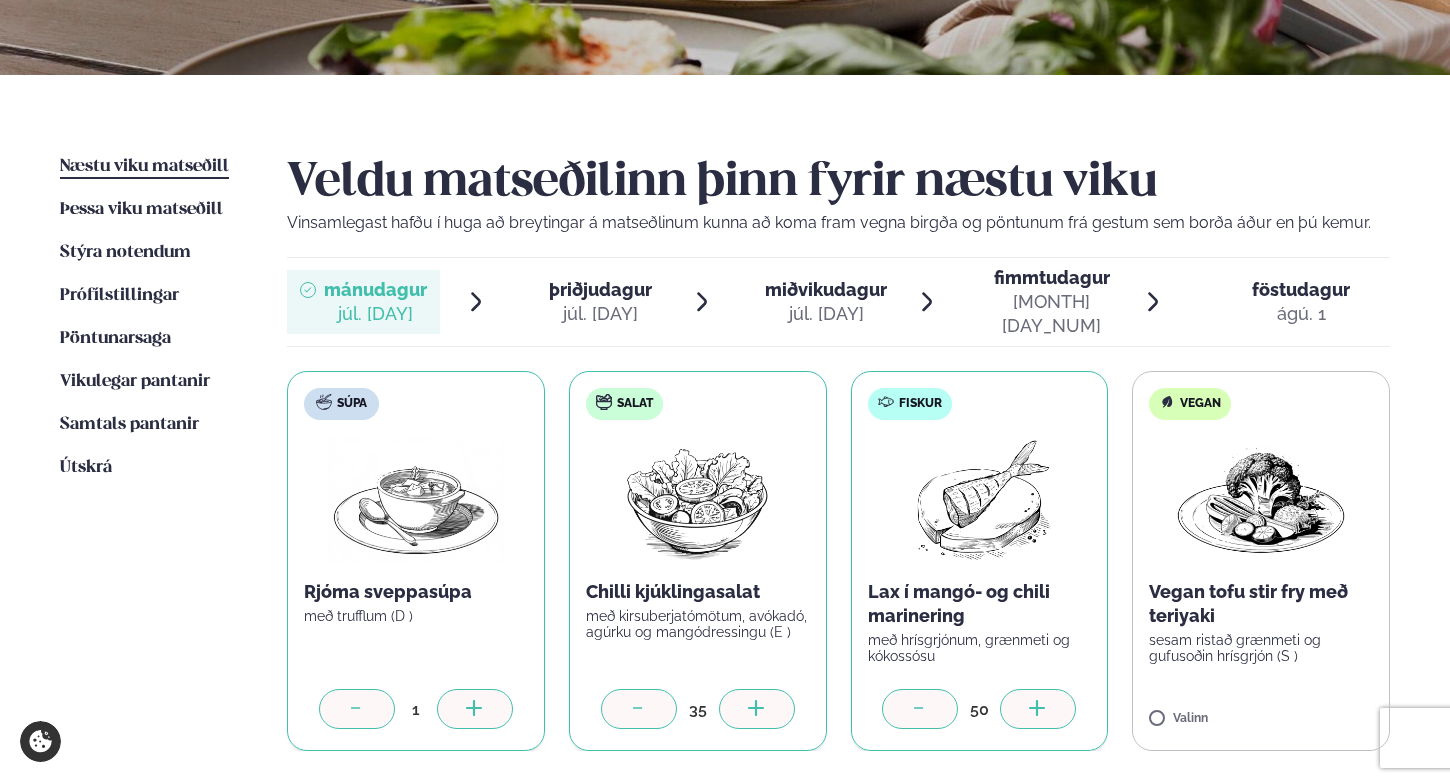 click at bounding box center (1038, 709) 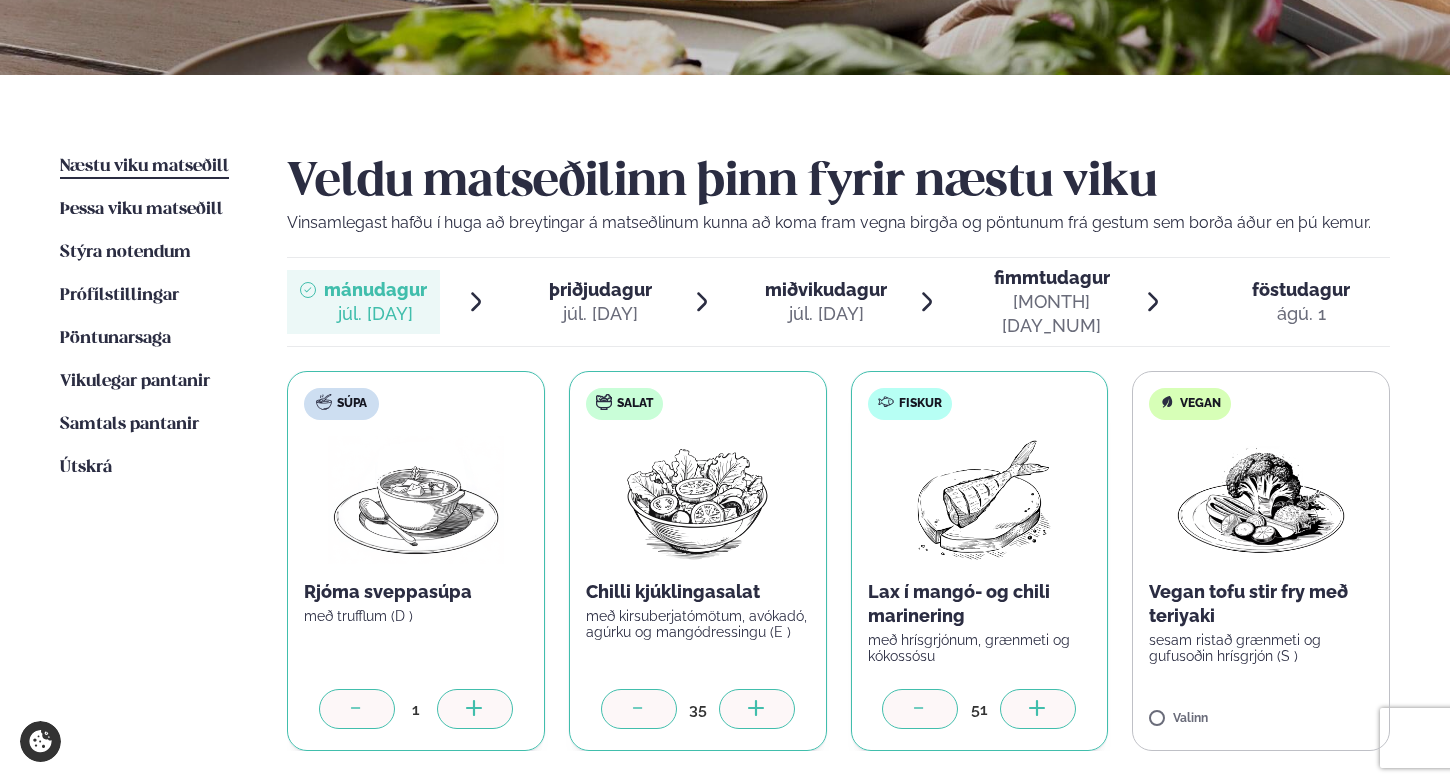 click at bounding box center [1038, 709] 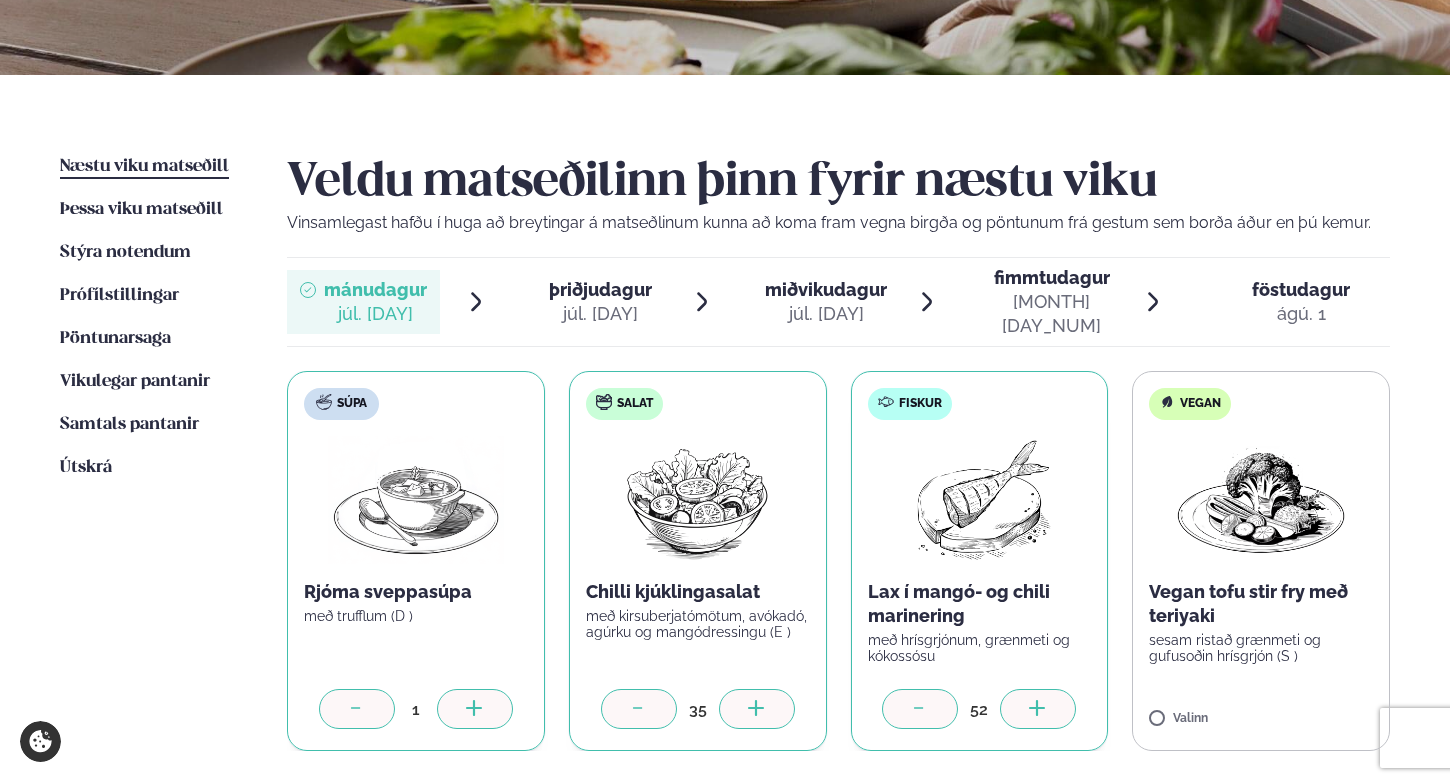 click at bounding box center (1038, 709) 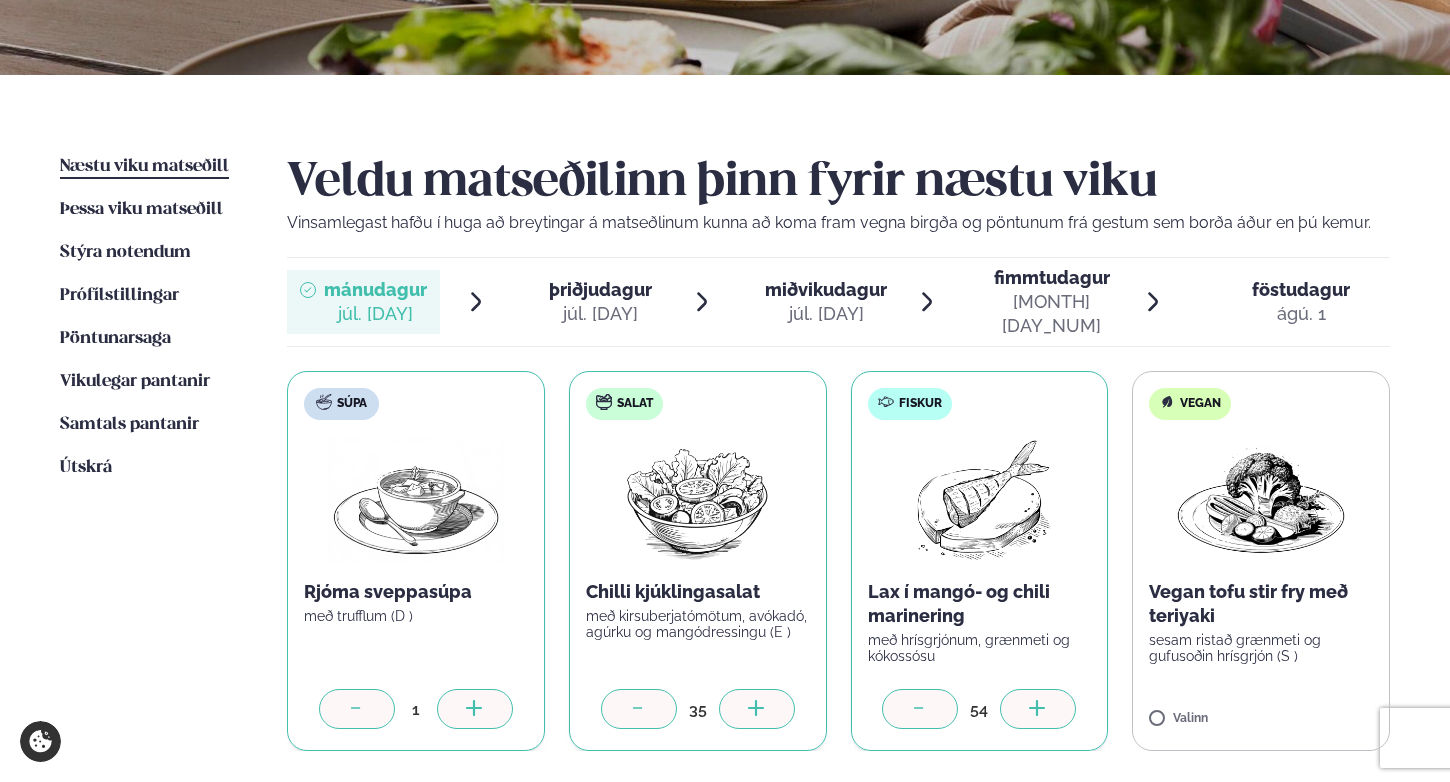 click at bounding box center (1038, 709) 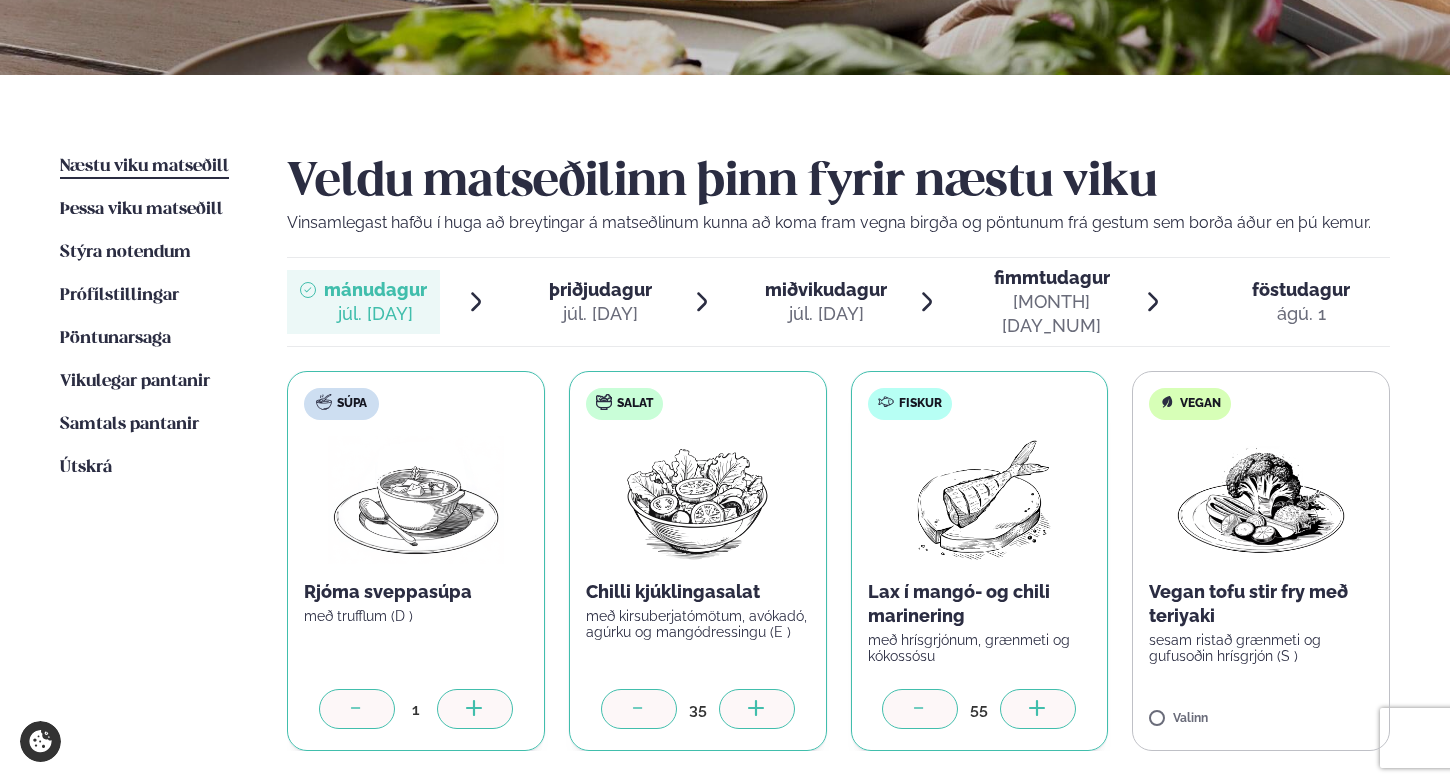 click at bounding box center [1038, 709] 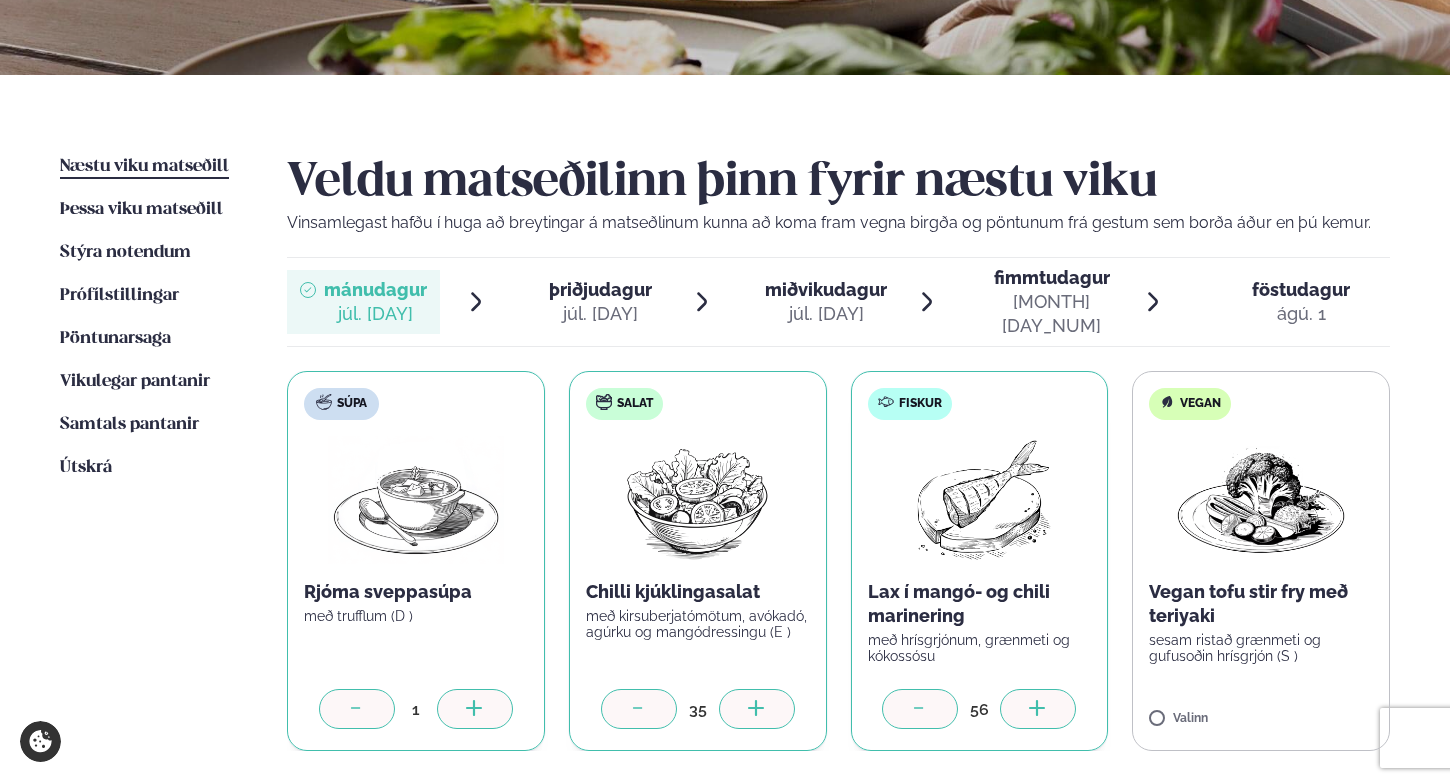 click at bounding box center [1038, 709] 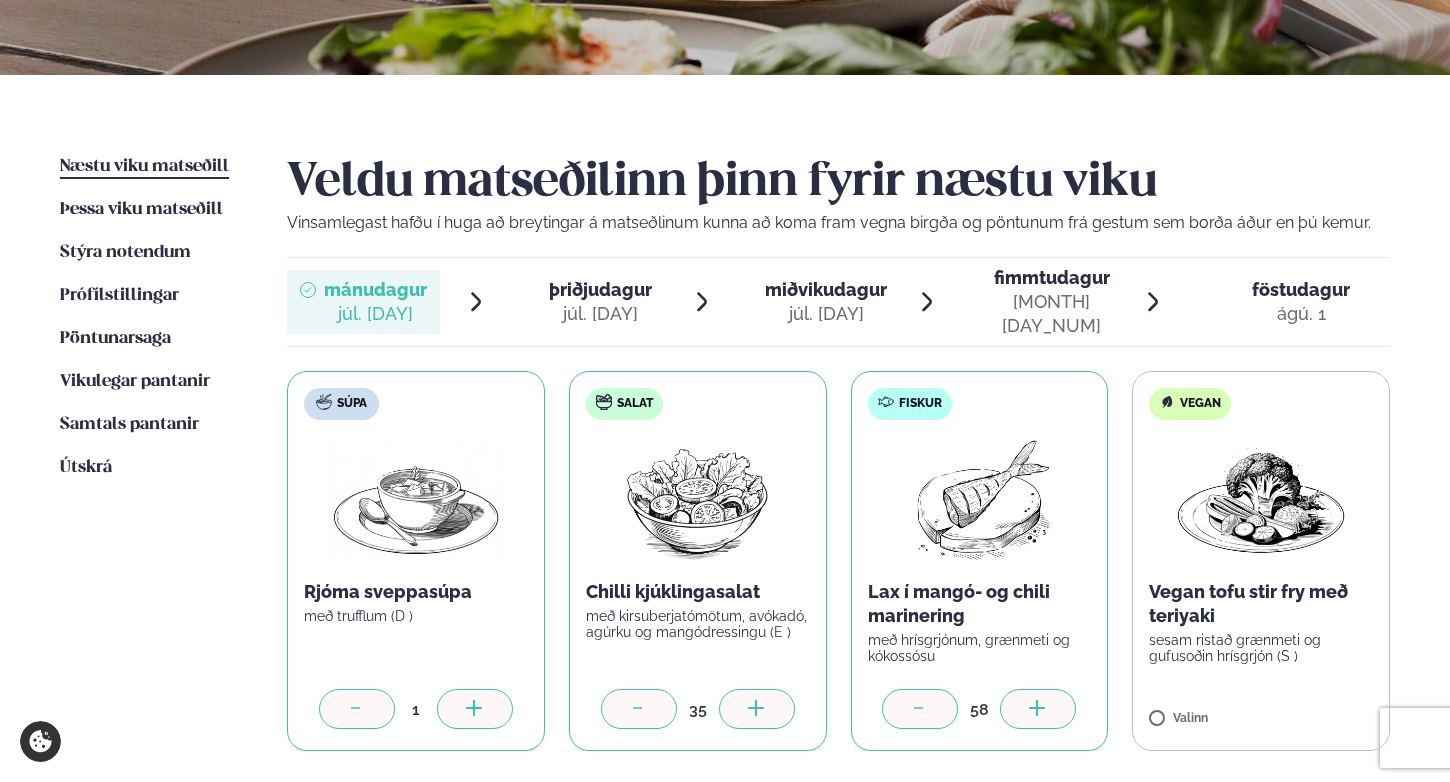 click at bounding box center [1038, 709] 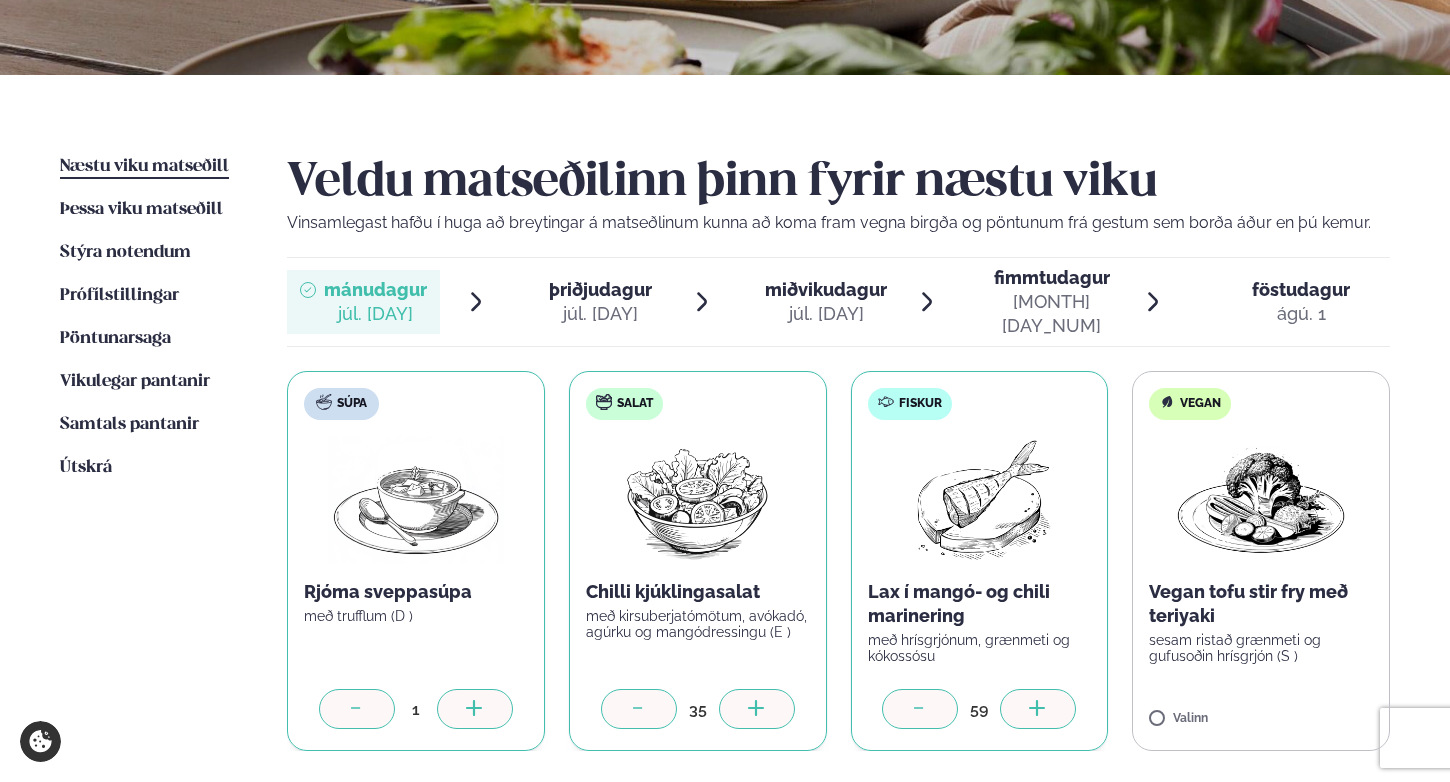 click at bounding box center [1038, 709] 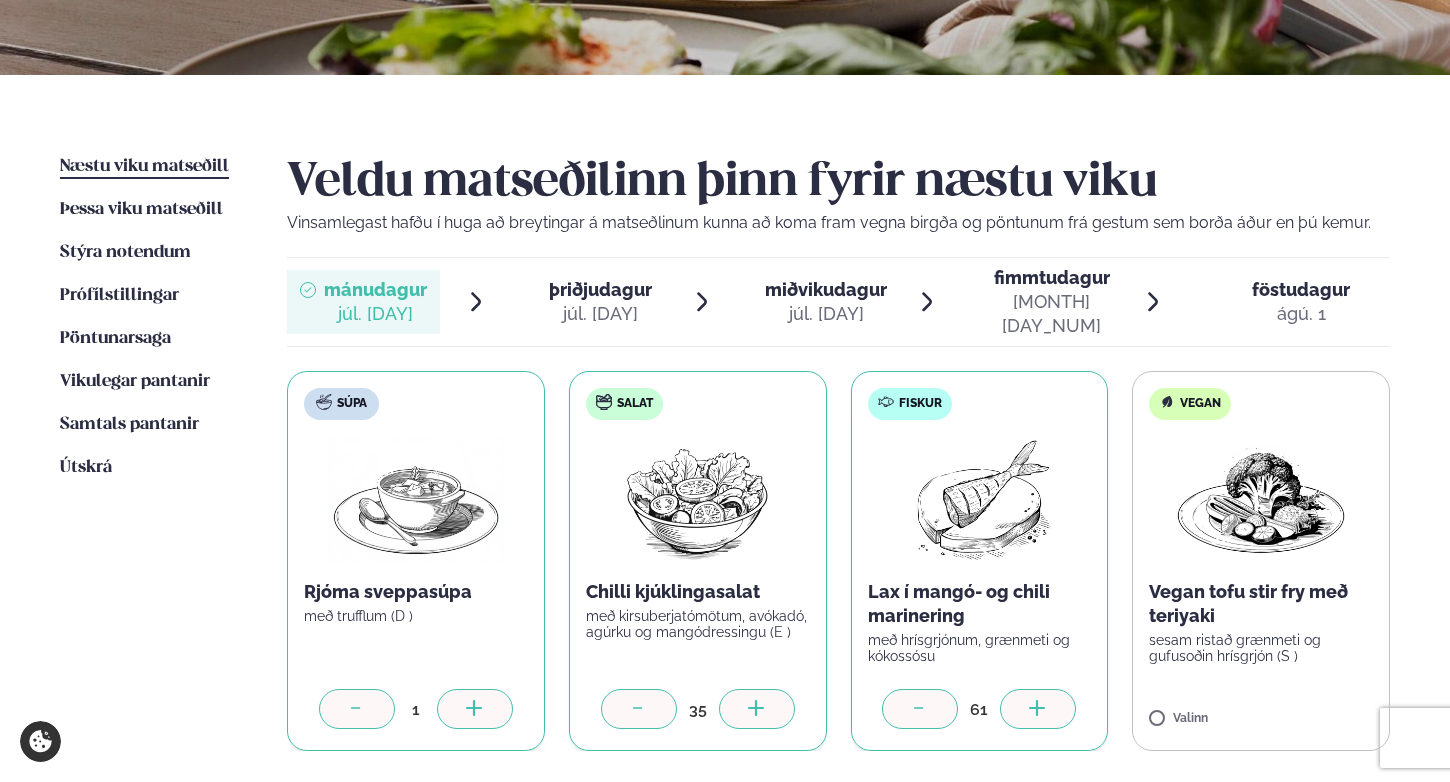 click at bounding box center (1038, 709) 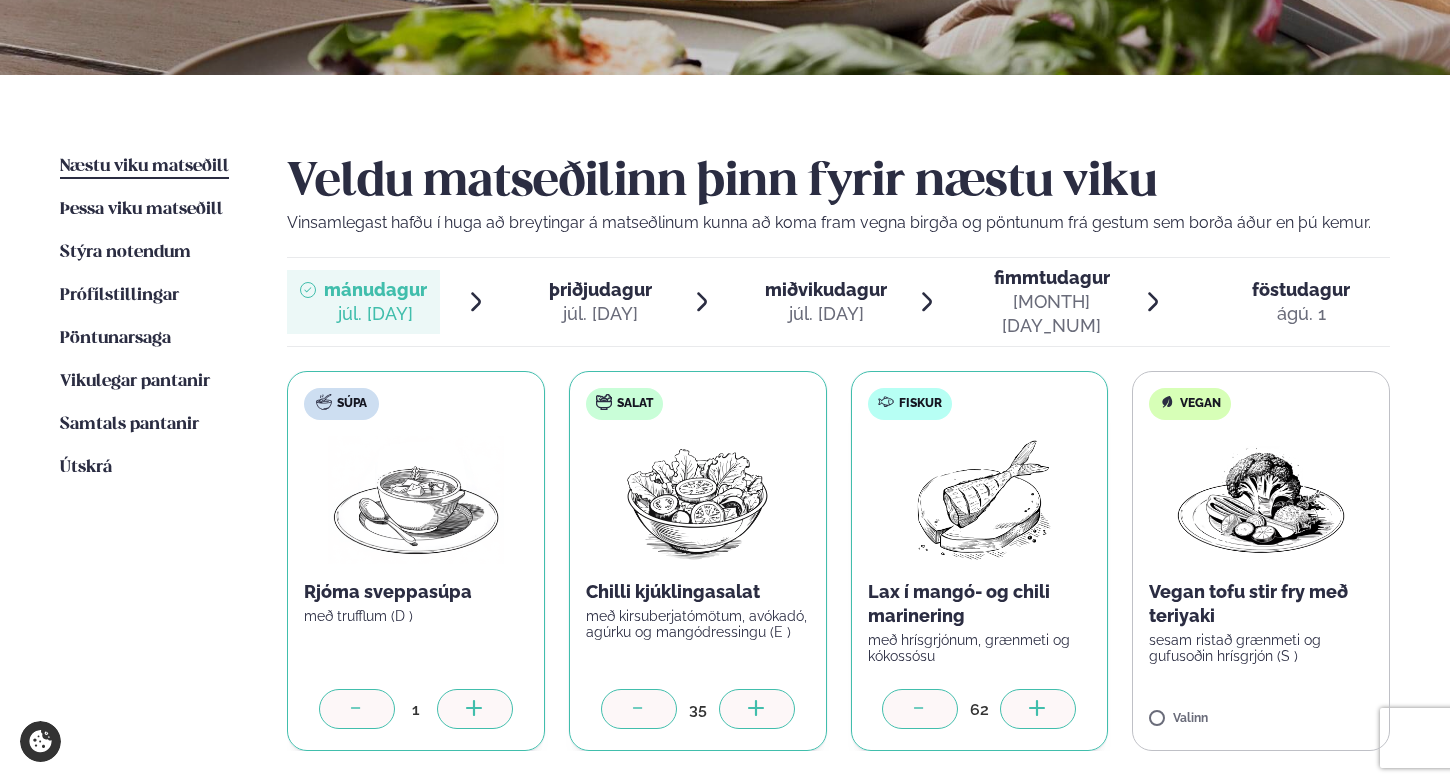 click at bounding box center (1038, 709) 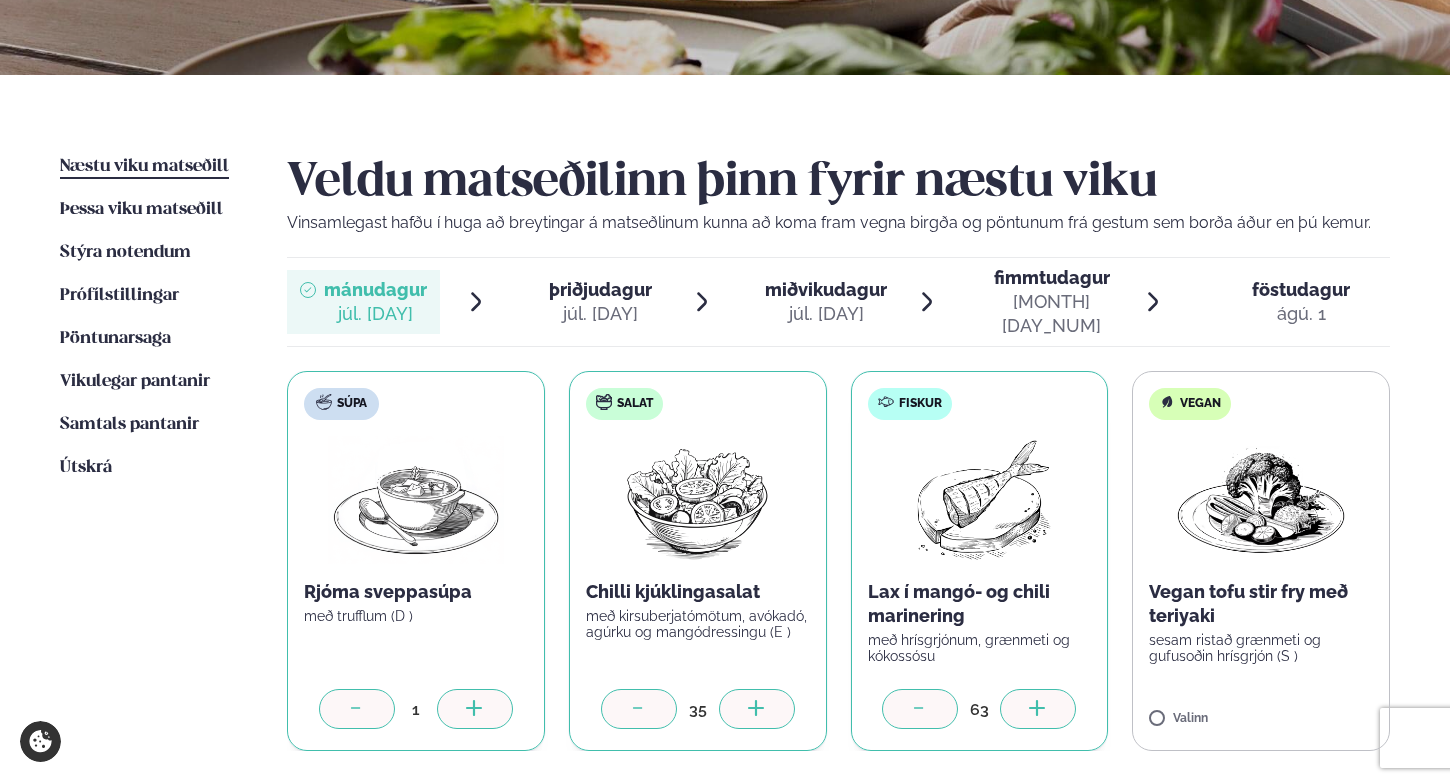click at bounding box center [1038, 709] 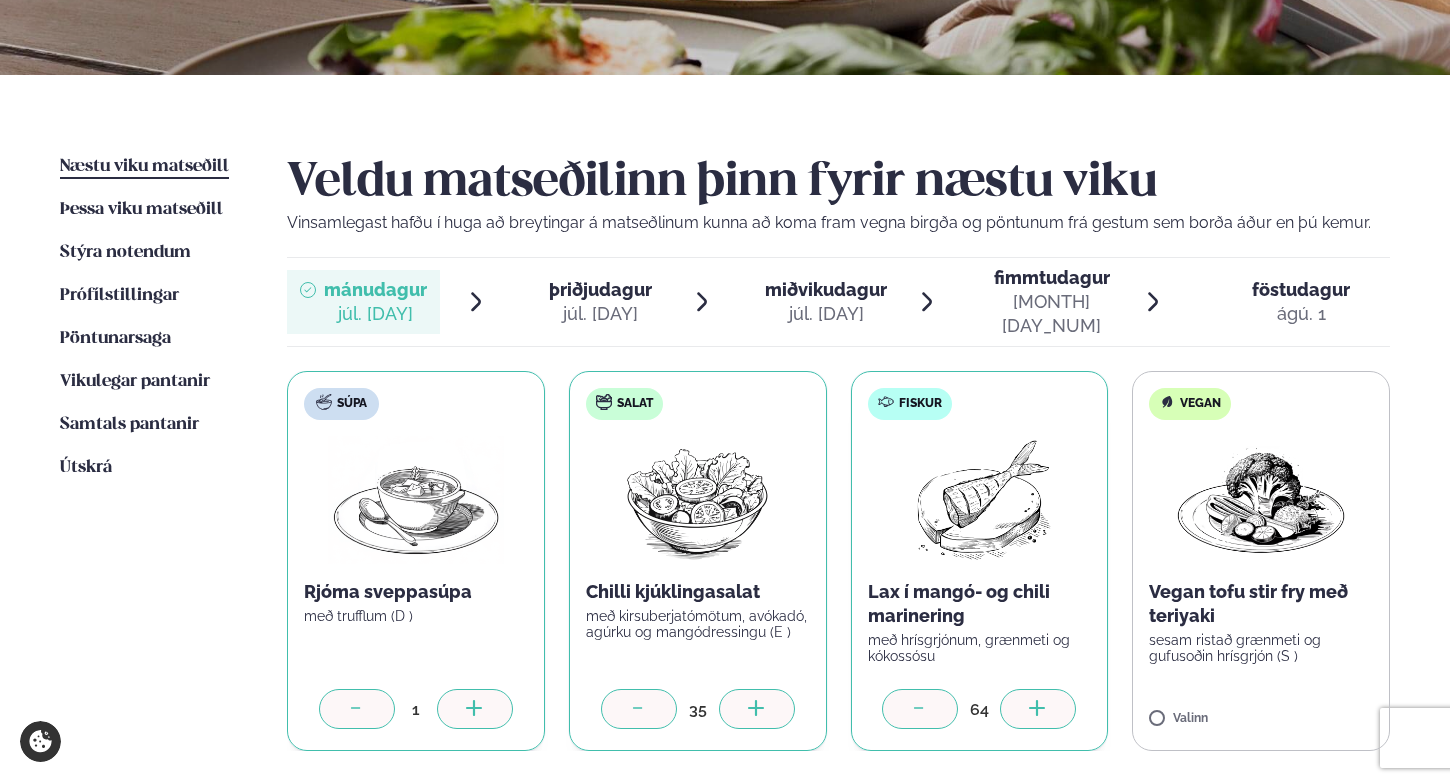 click at bounding box center [1038, 709] 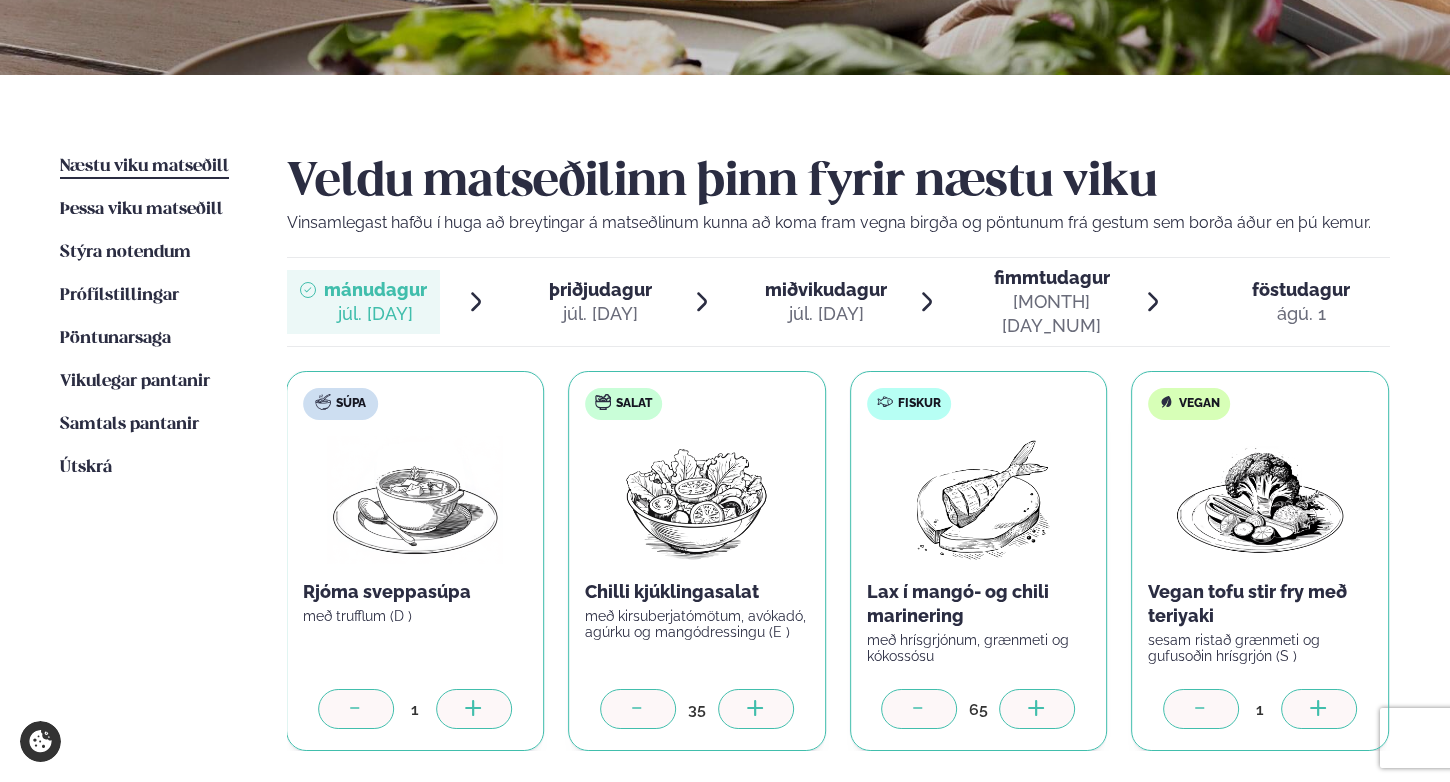 click at bounding box center [1319, 709] 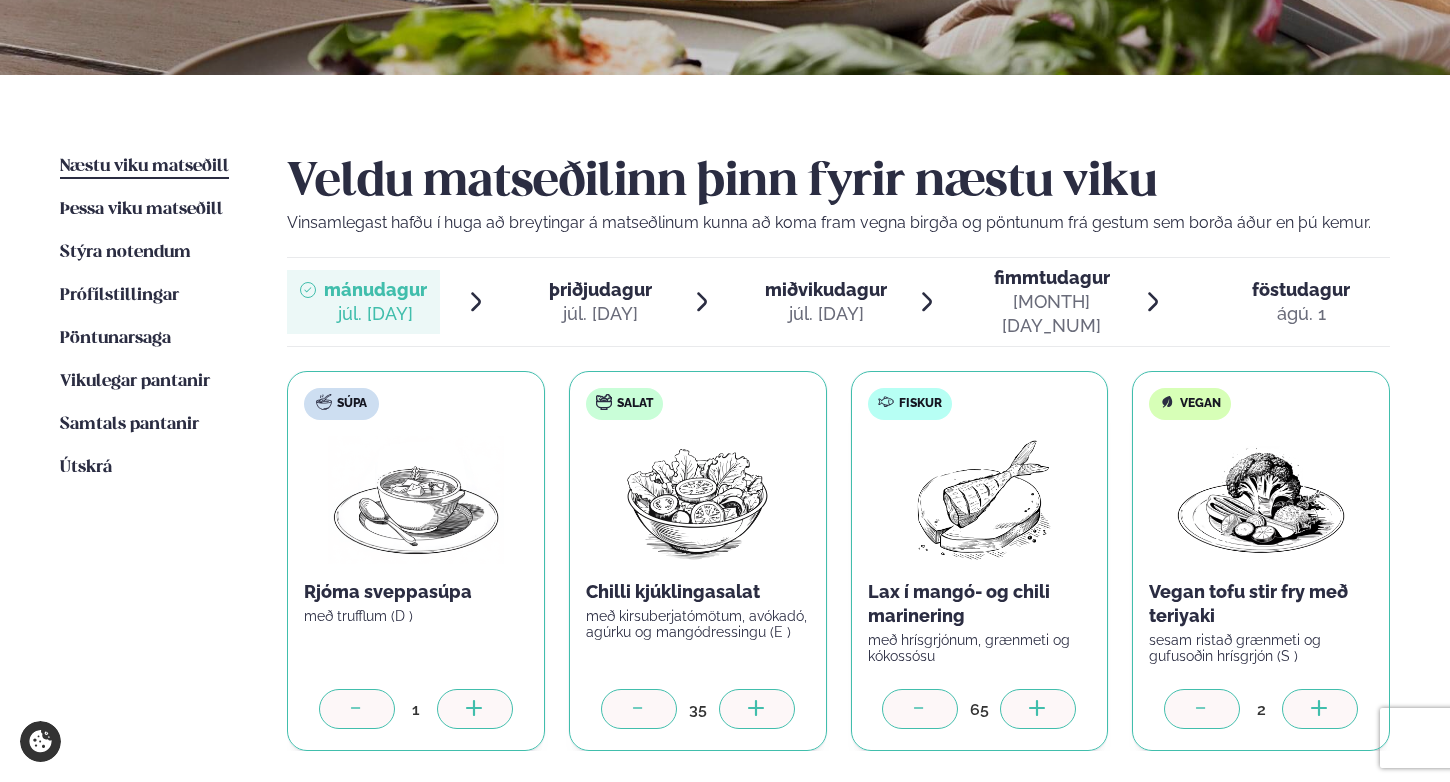 click at bounding box center [1320, 709] 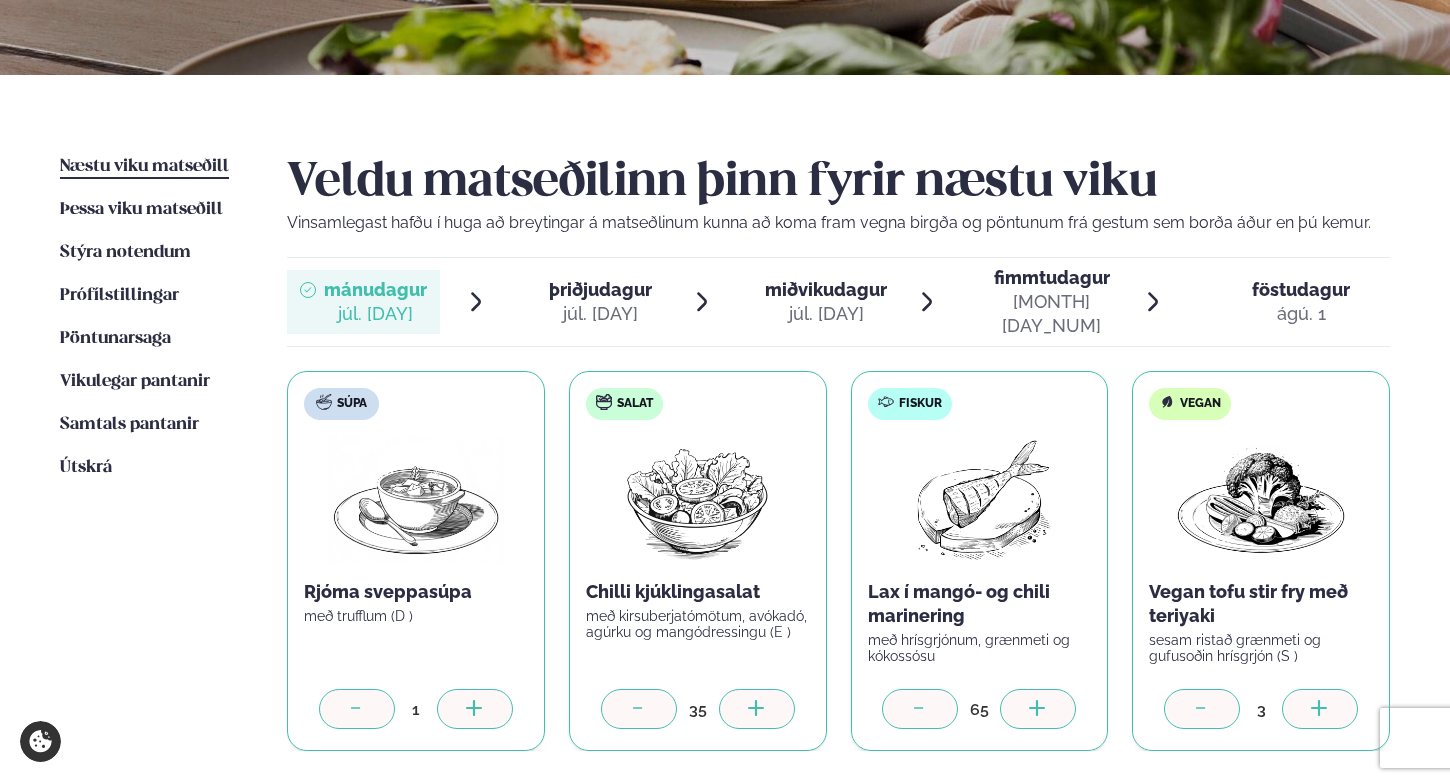 click at bounding box center [1320, 709] 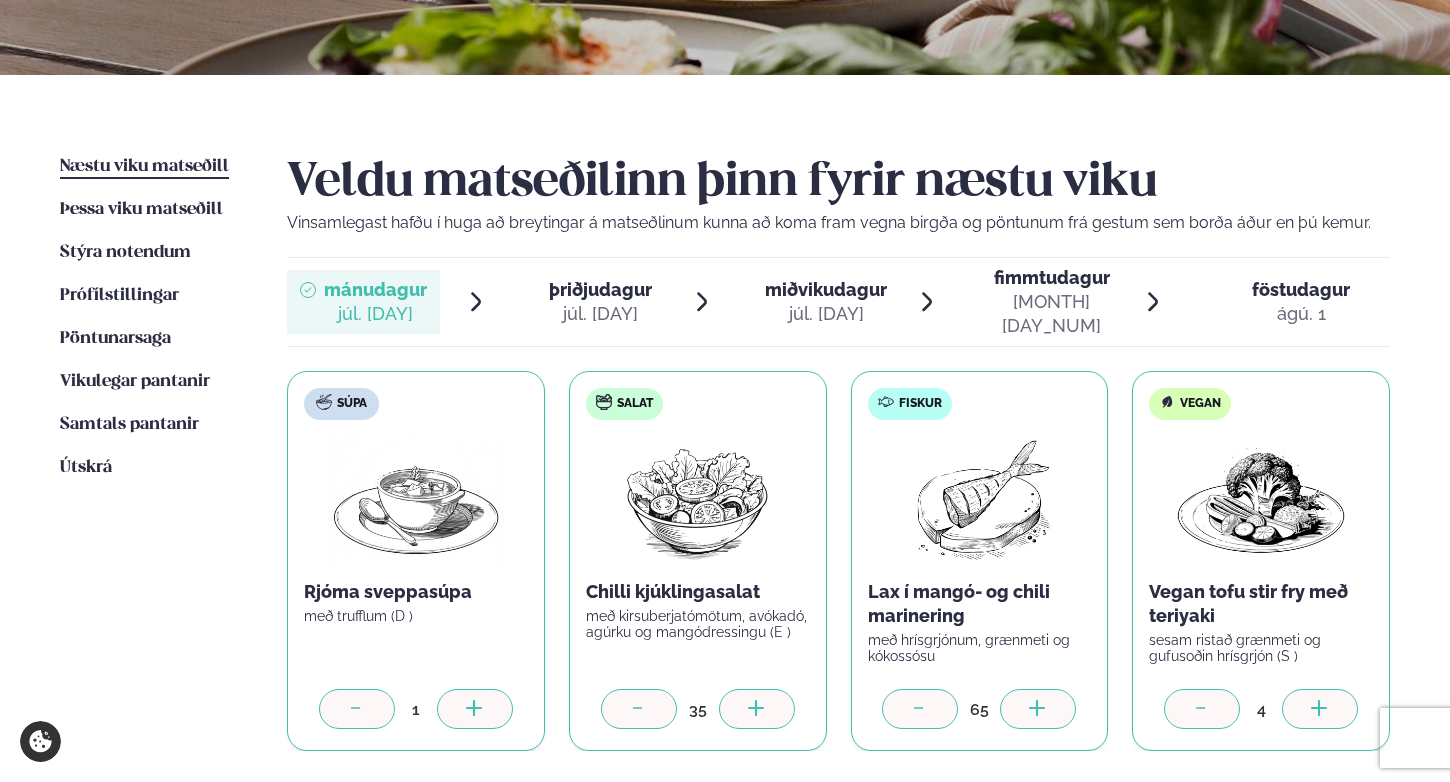 click at bounding box center (1320, 709) 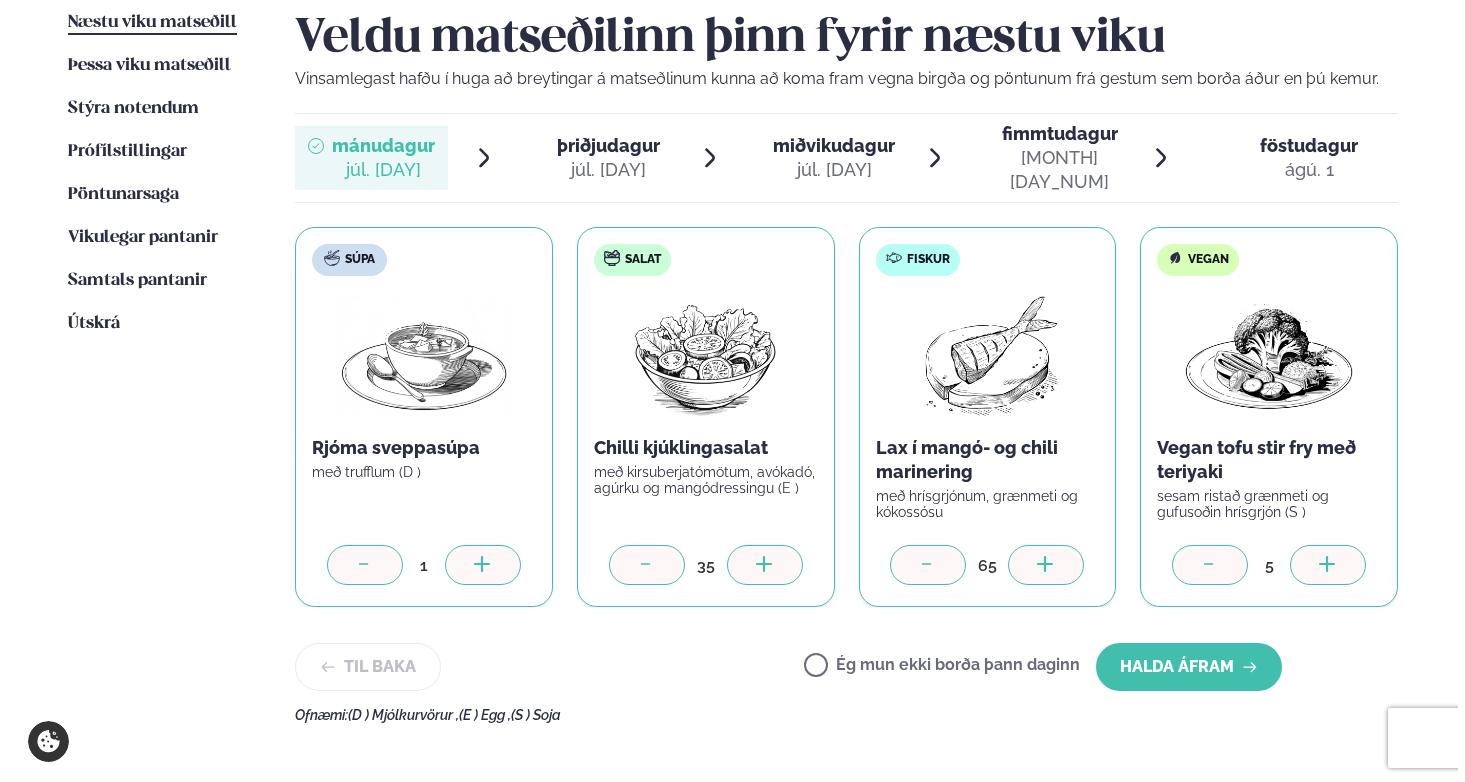 scroll, scrollTop: 512, scrollLeft: 0, axis: vertical 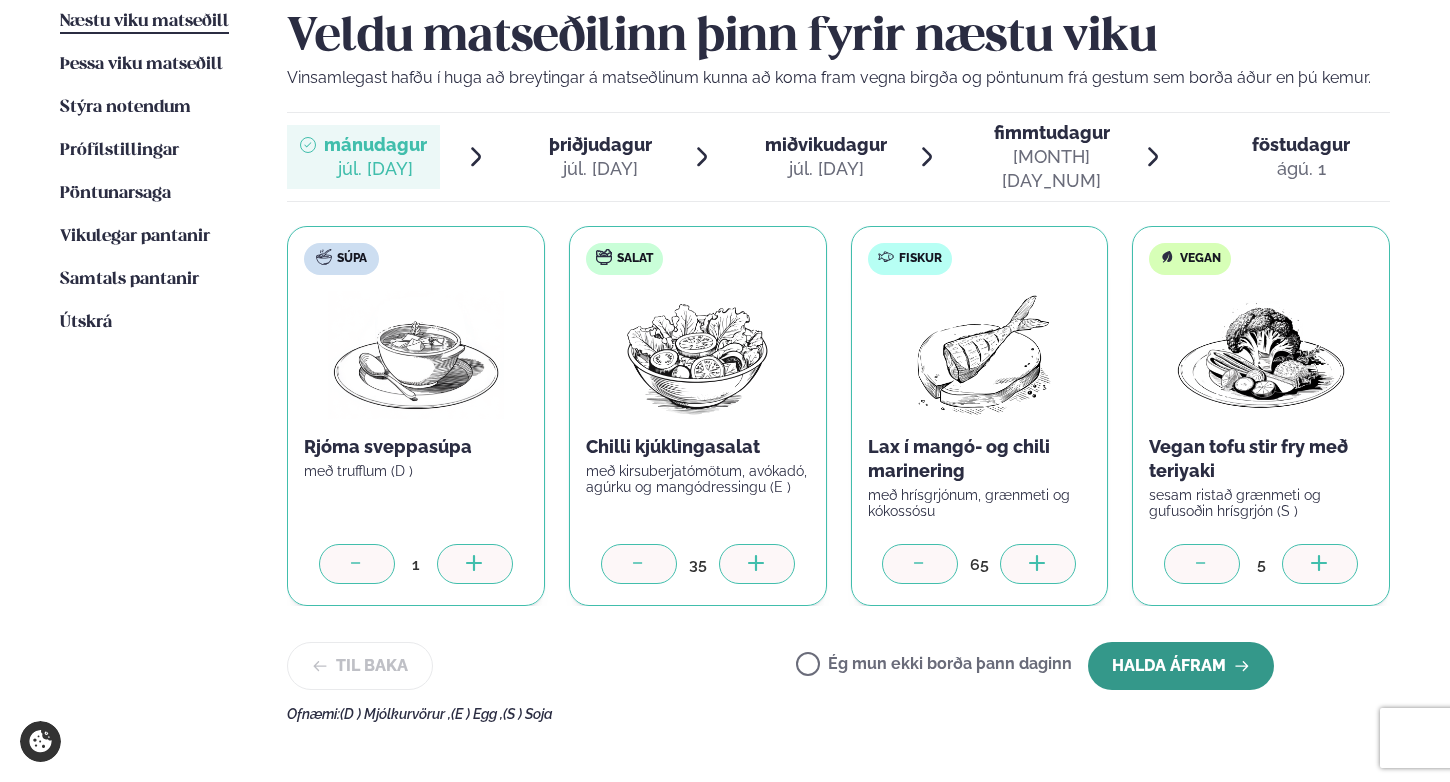 click on "Halda áfram" at bounding box center (1181, 666) 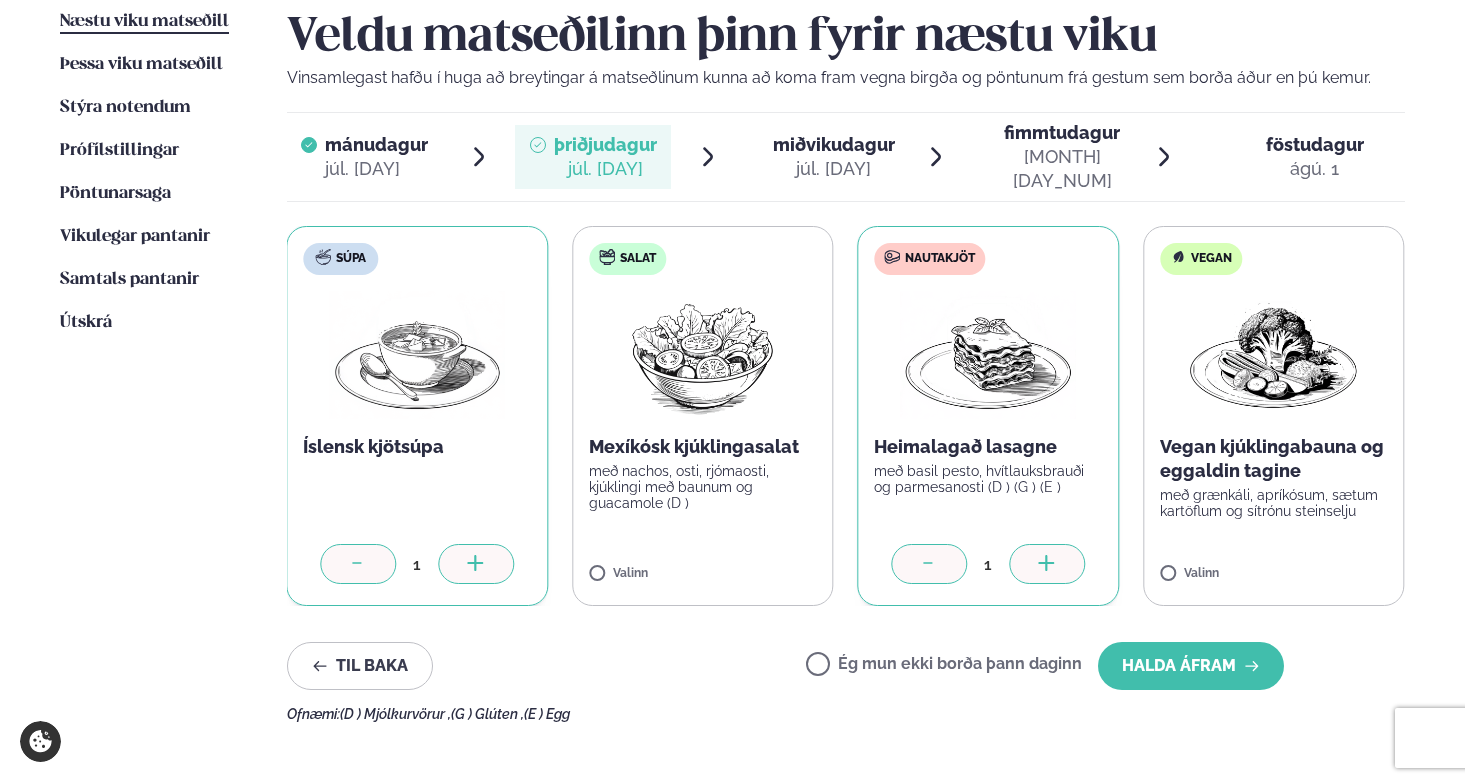 click 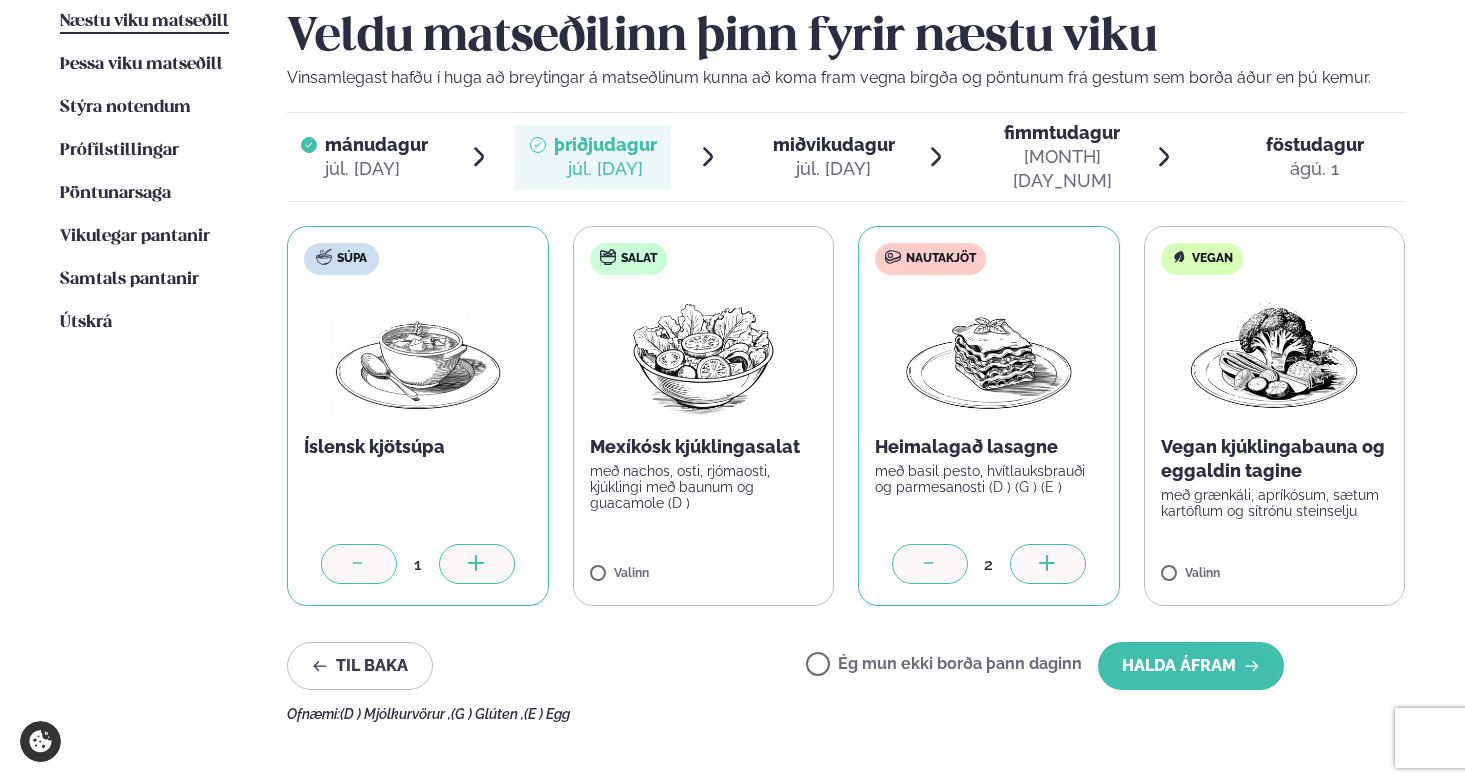 click 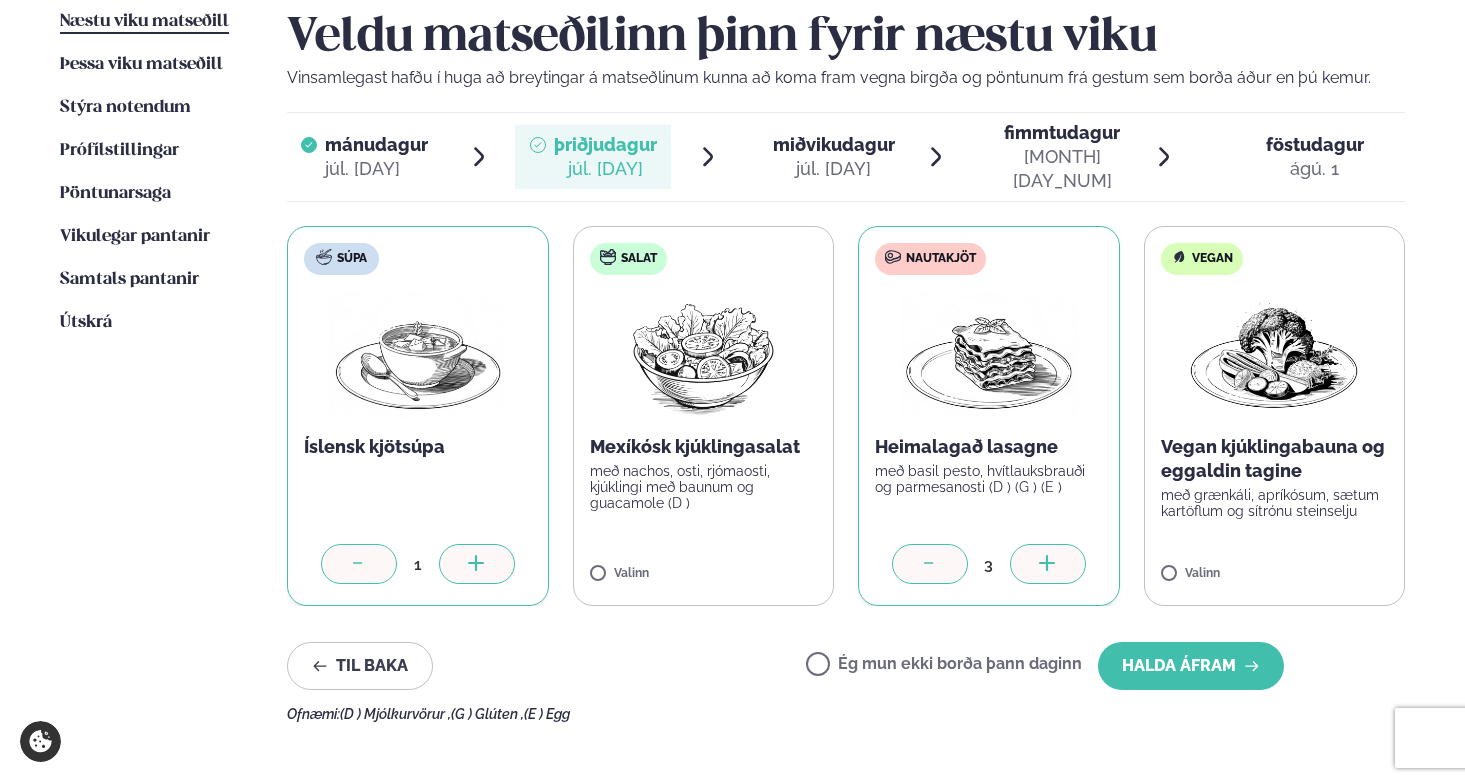 click 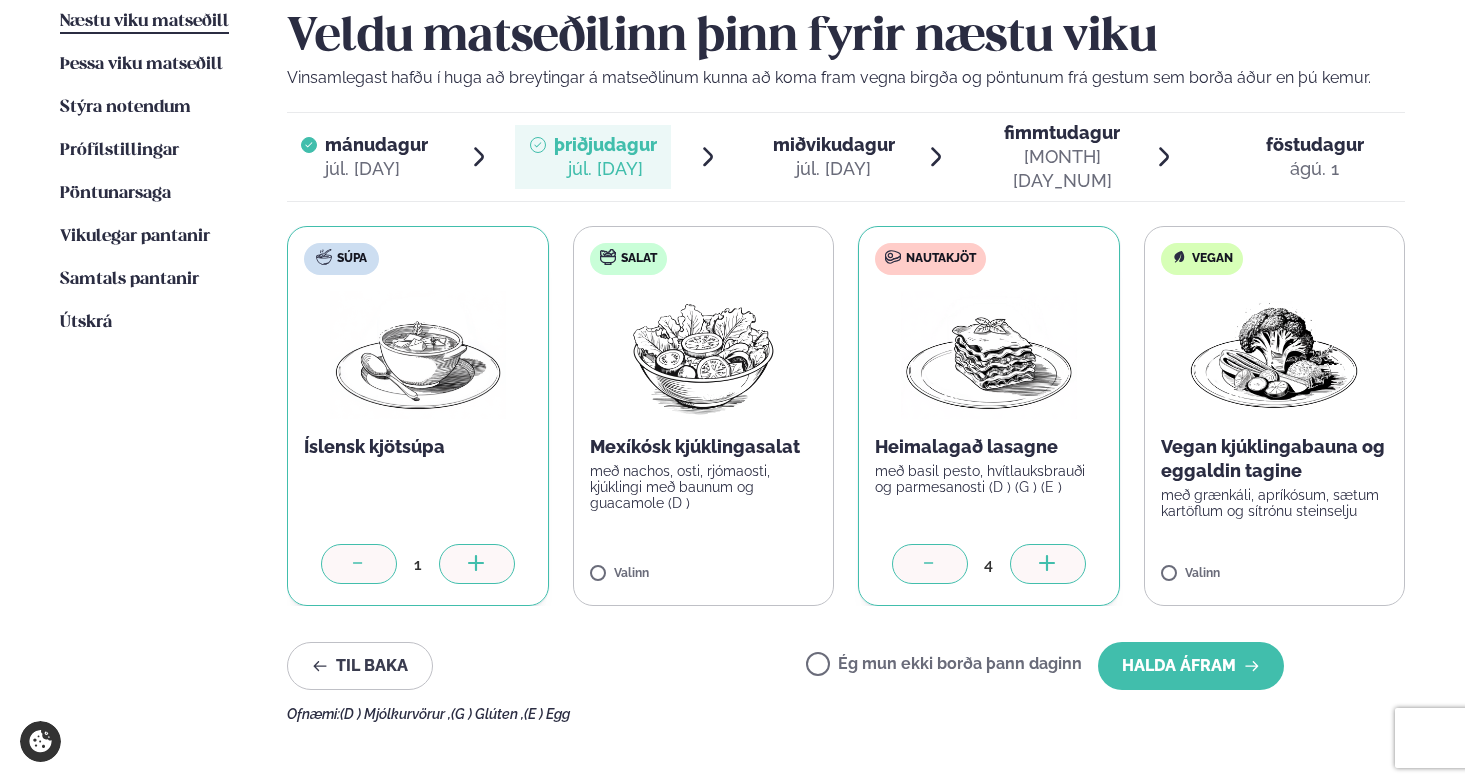click 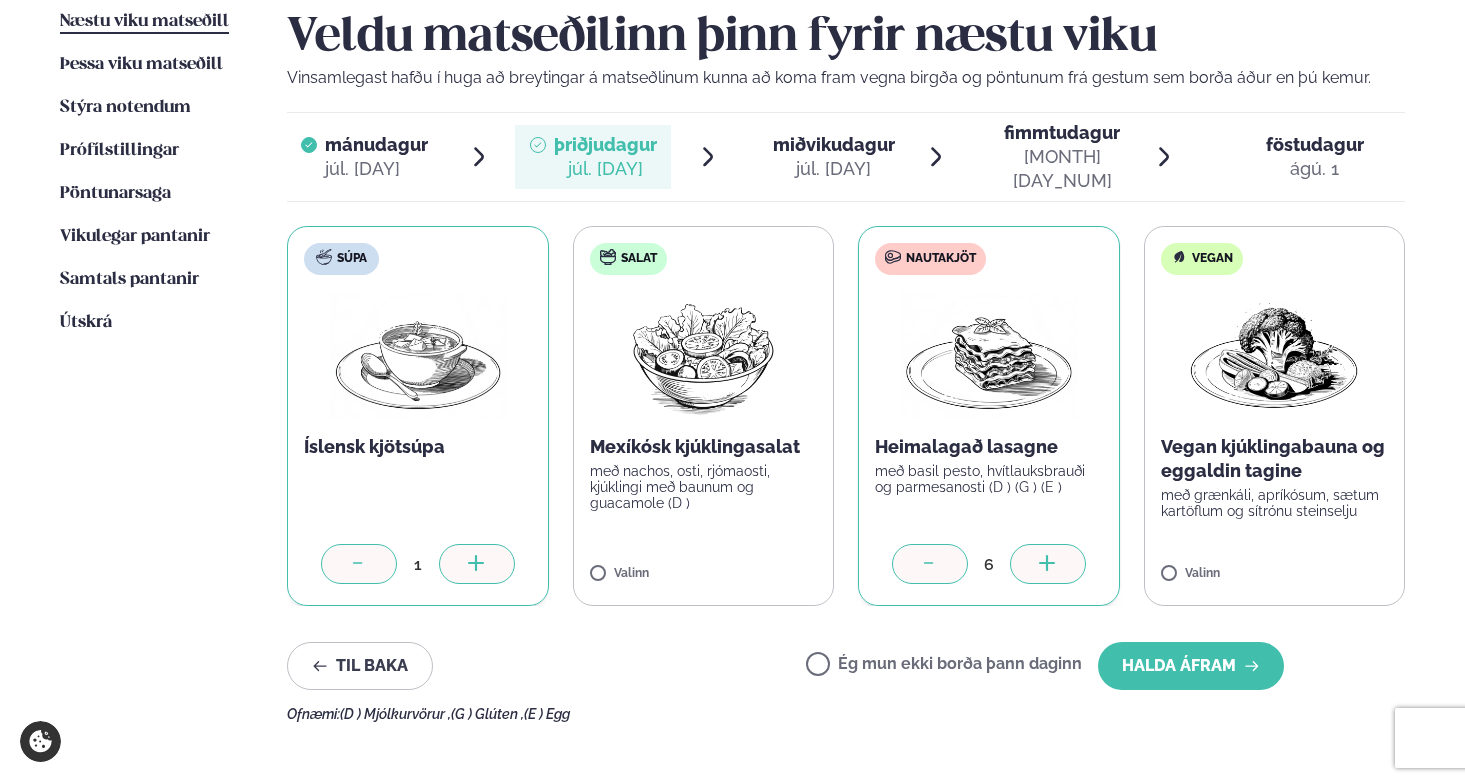 click 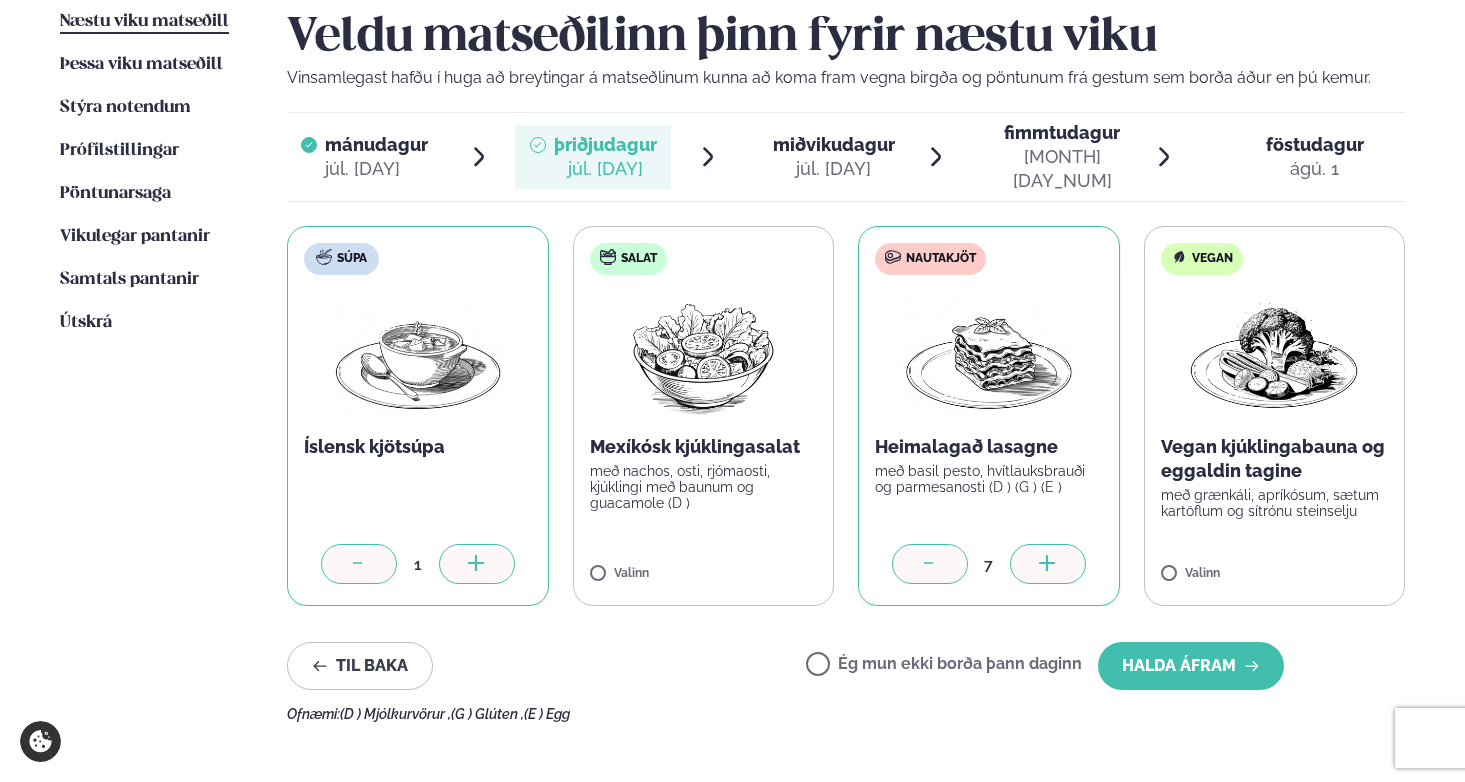 click 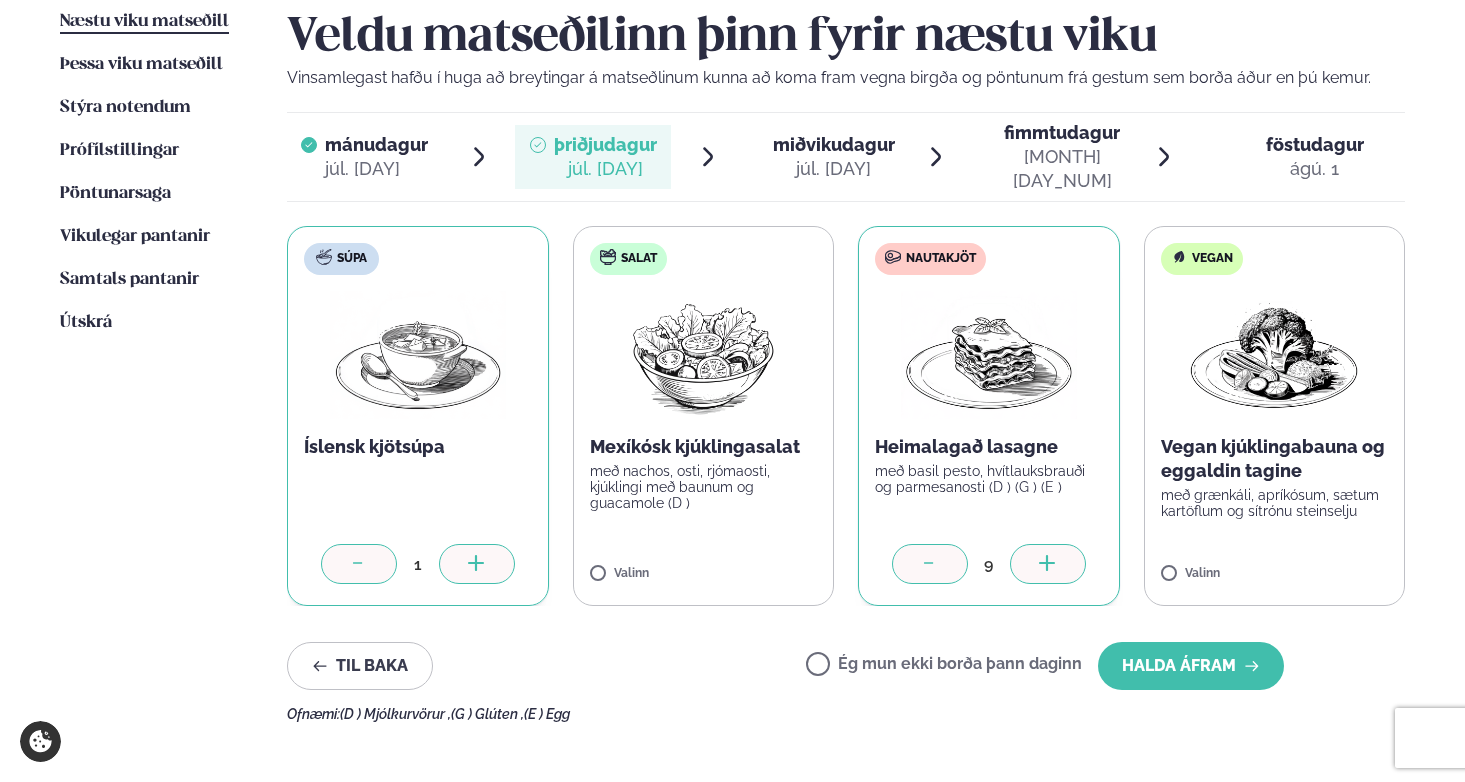 click 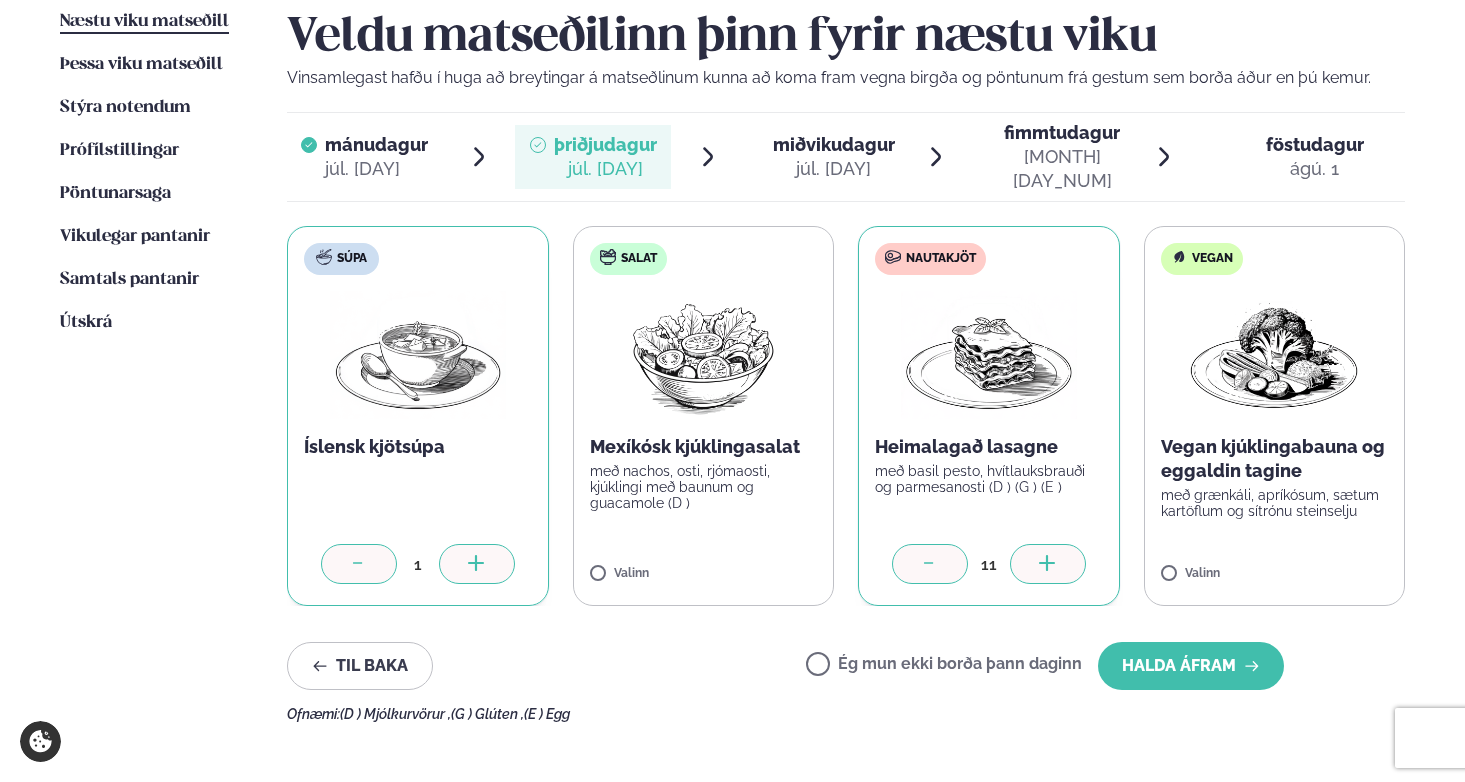 click 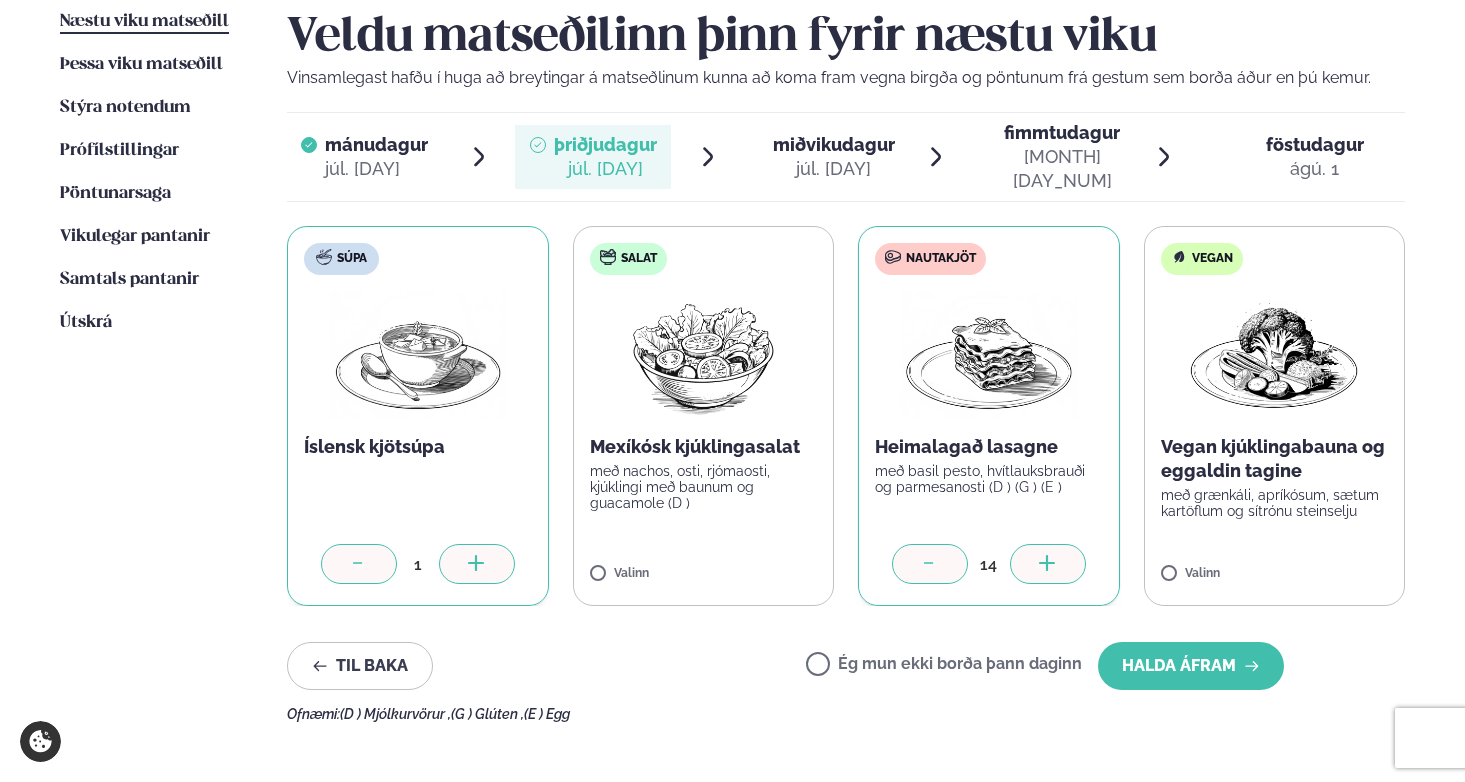 click 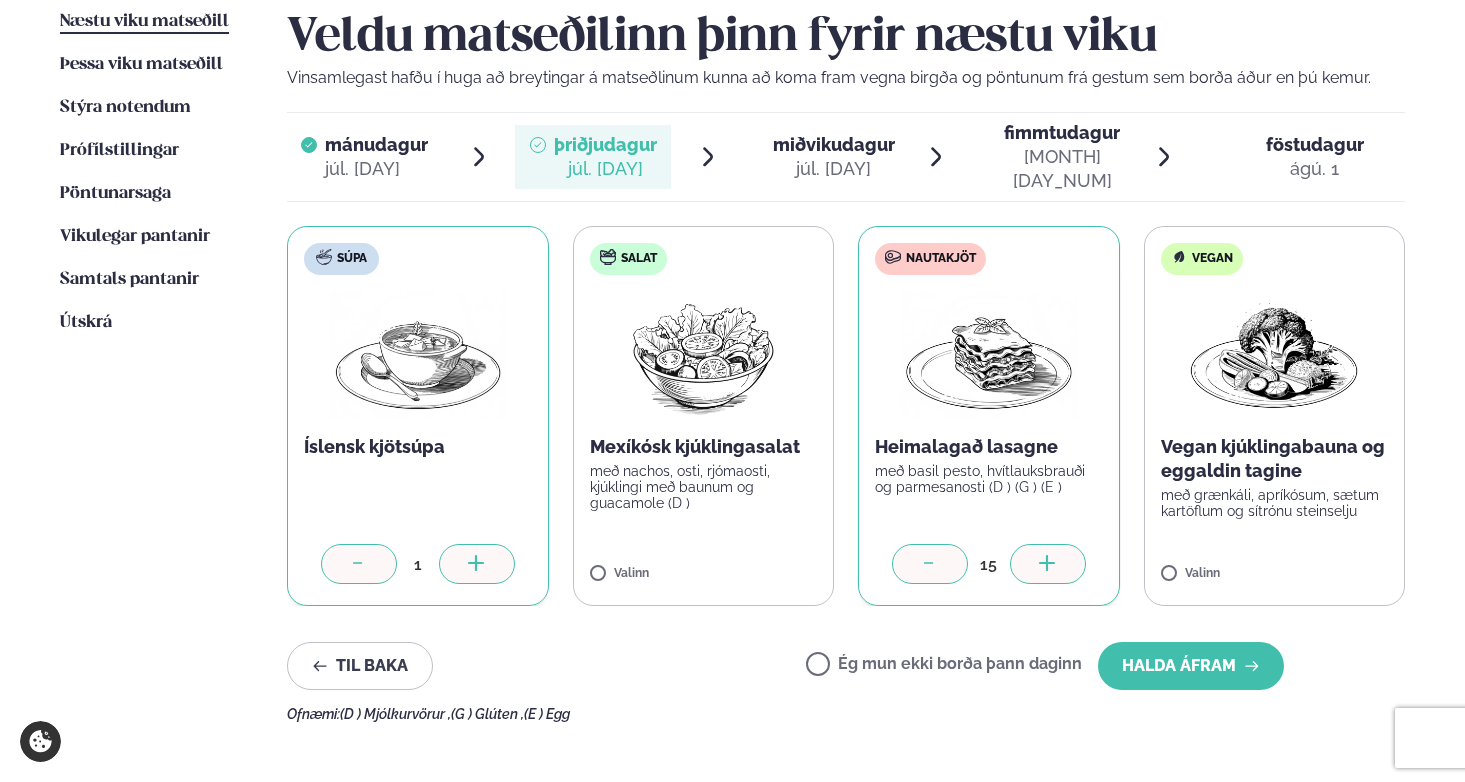 click 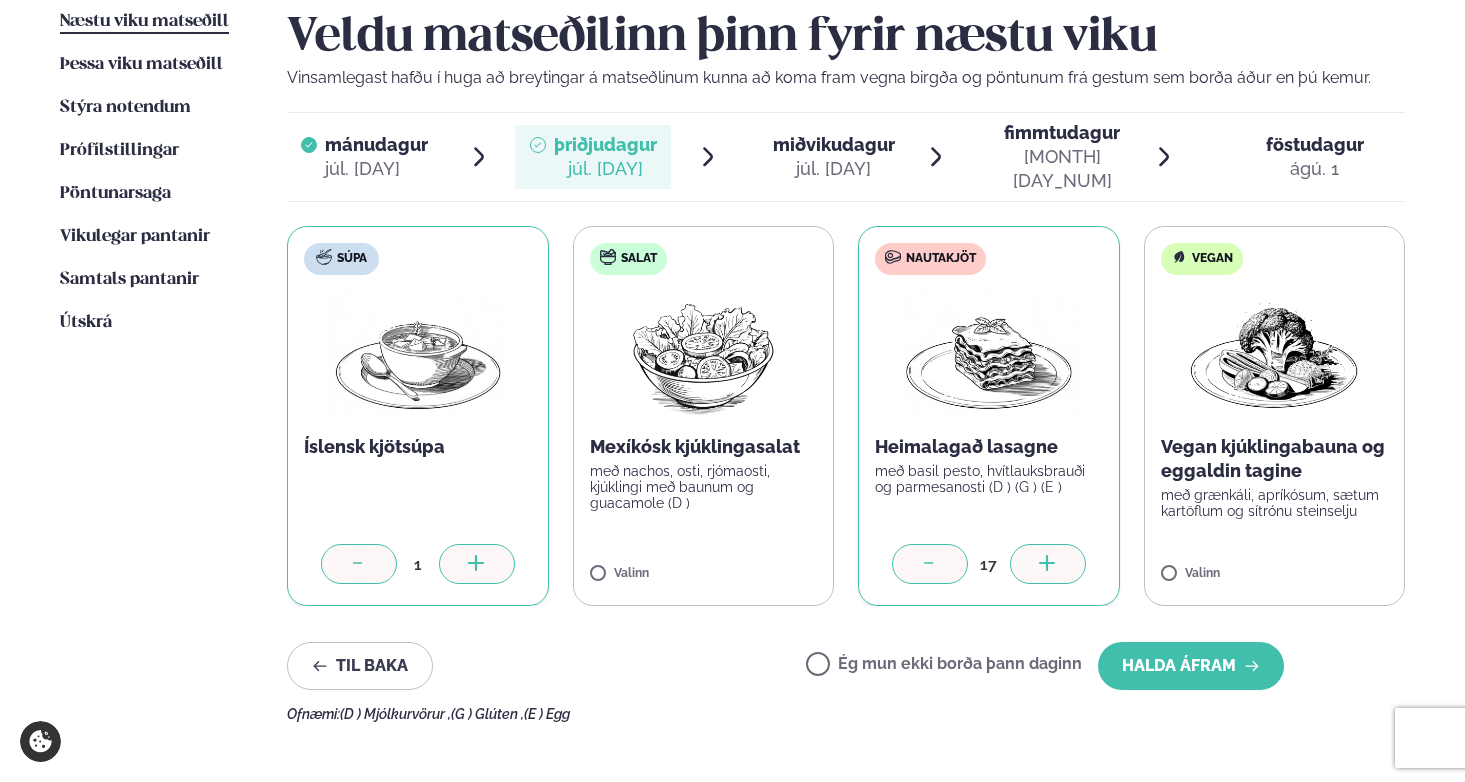 click 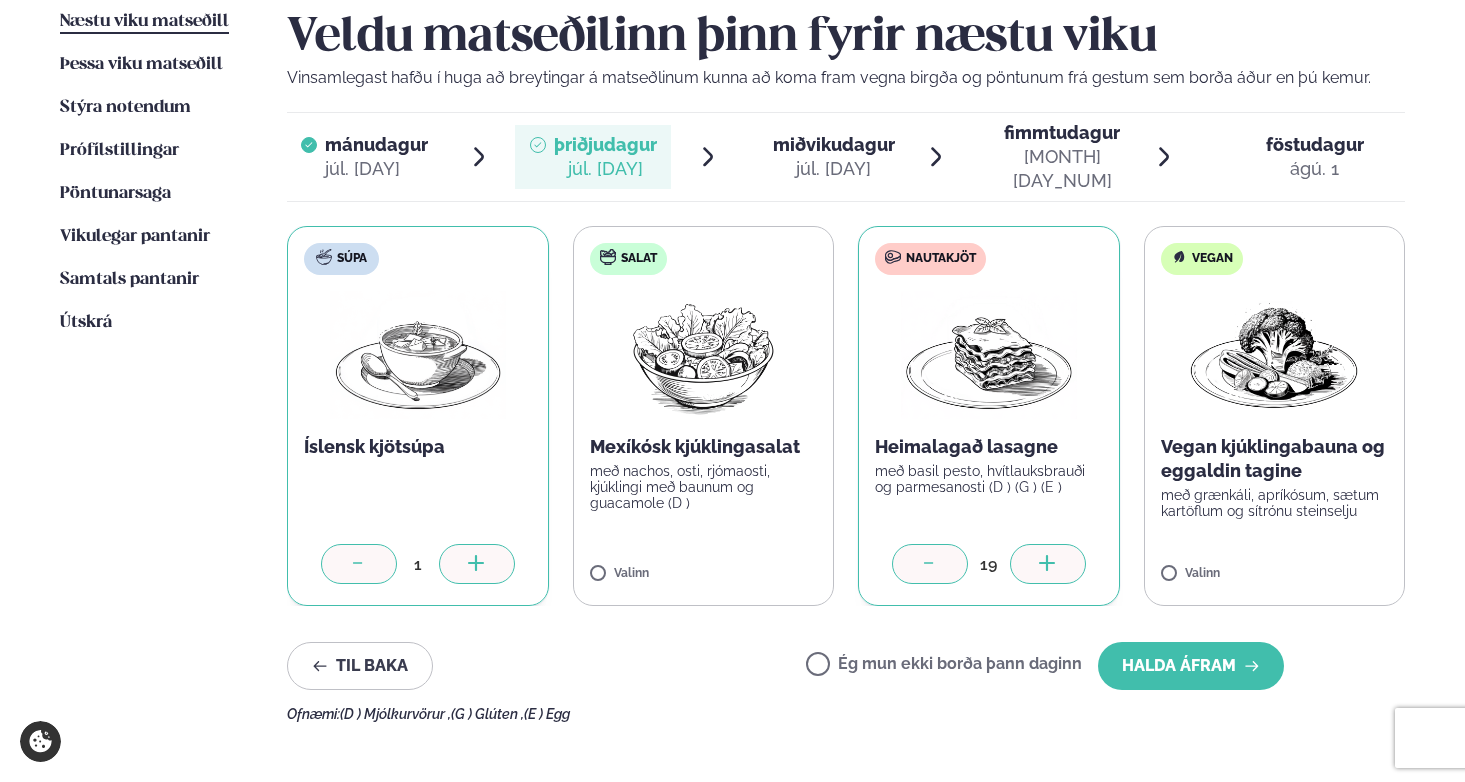 click 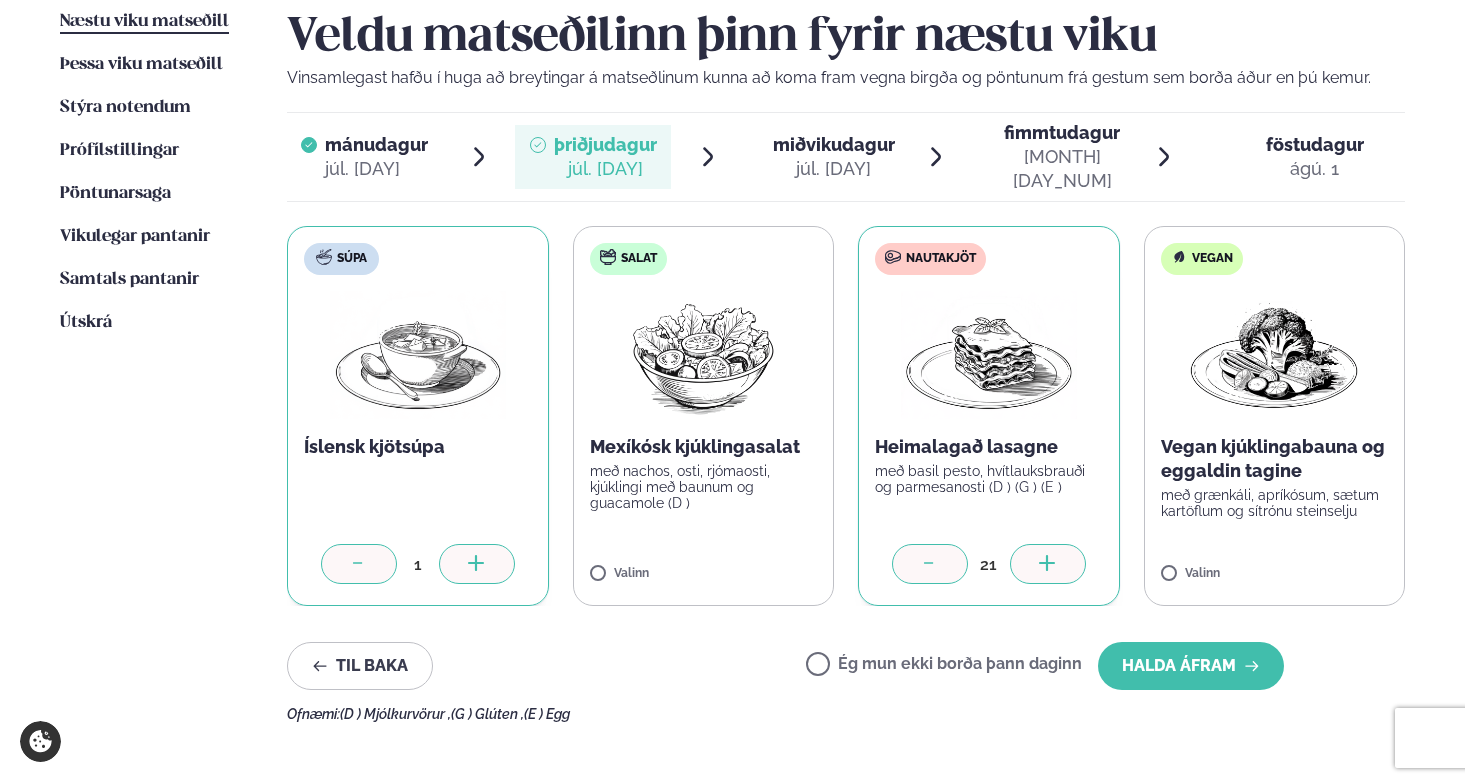 click 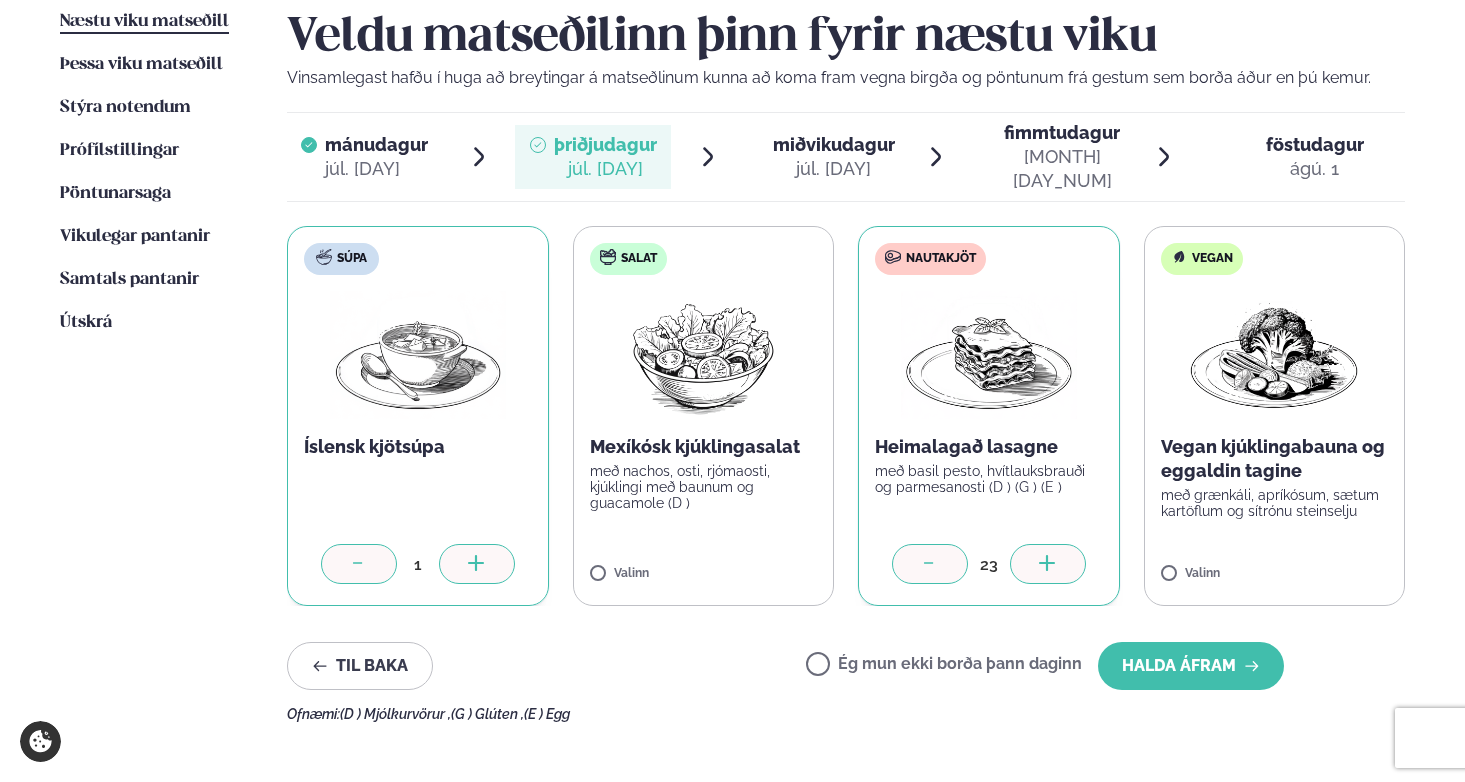 click 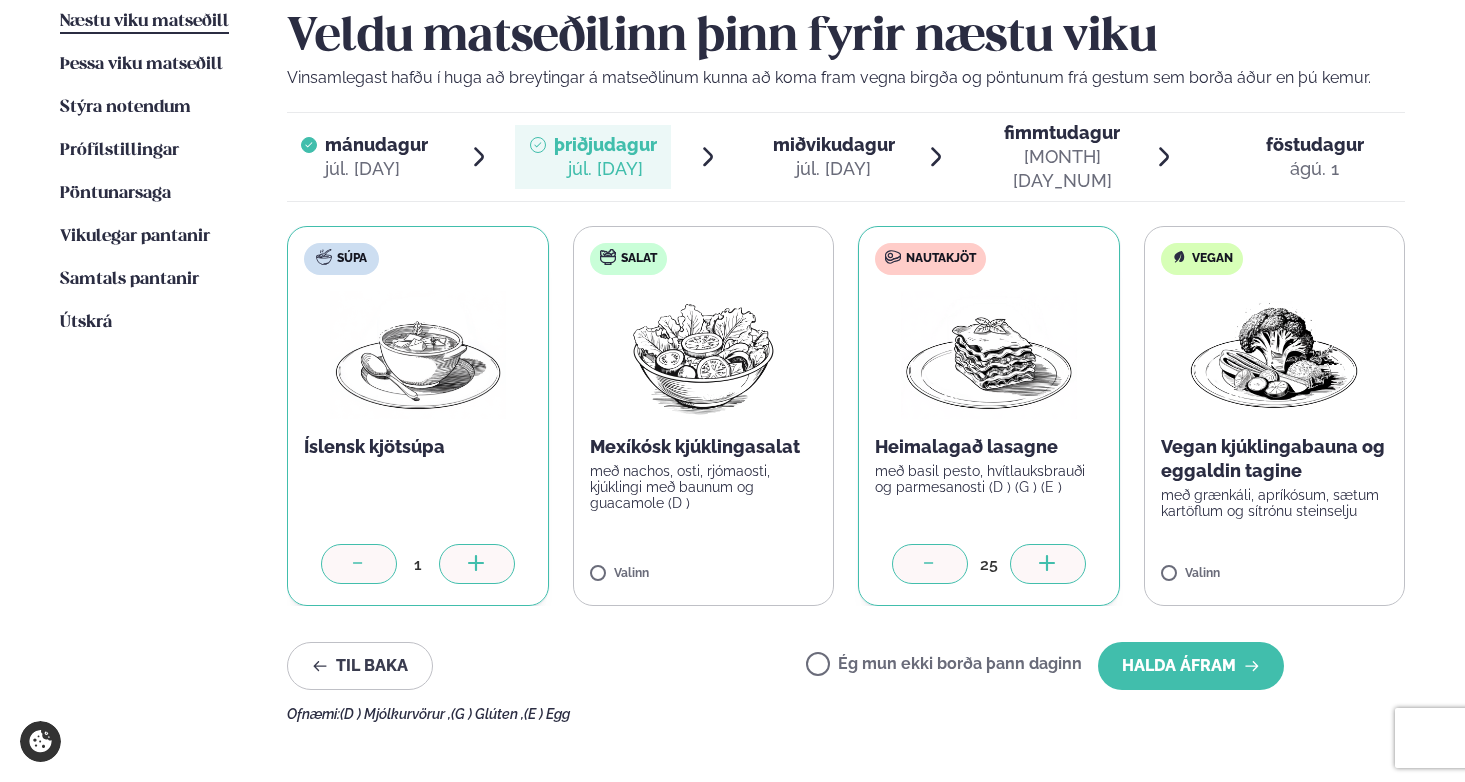click 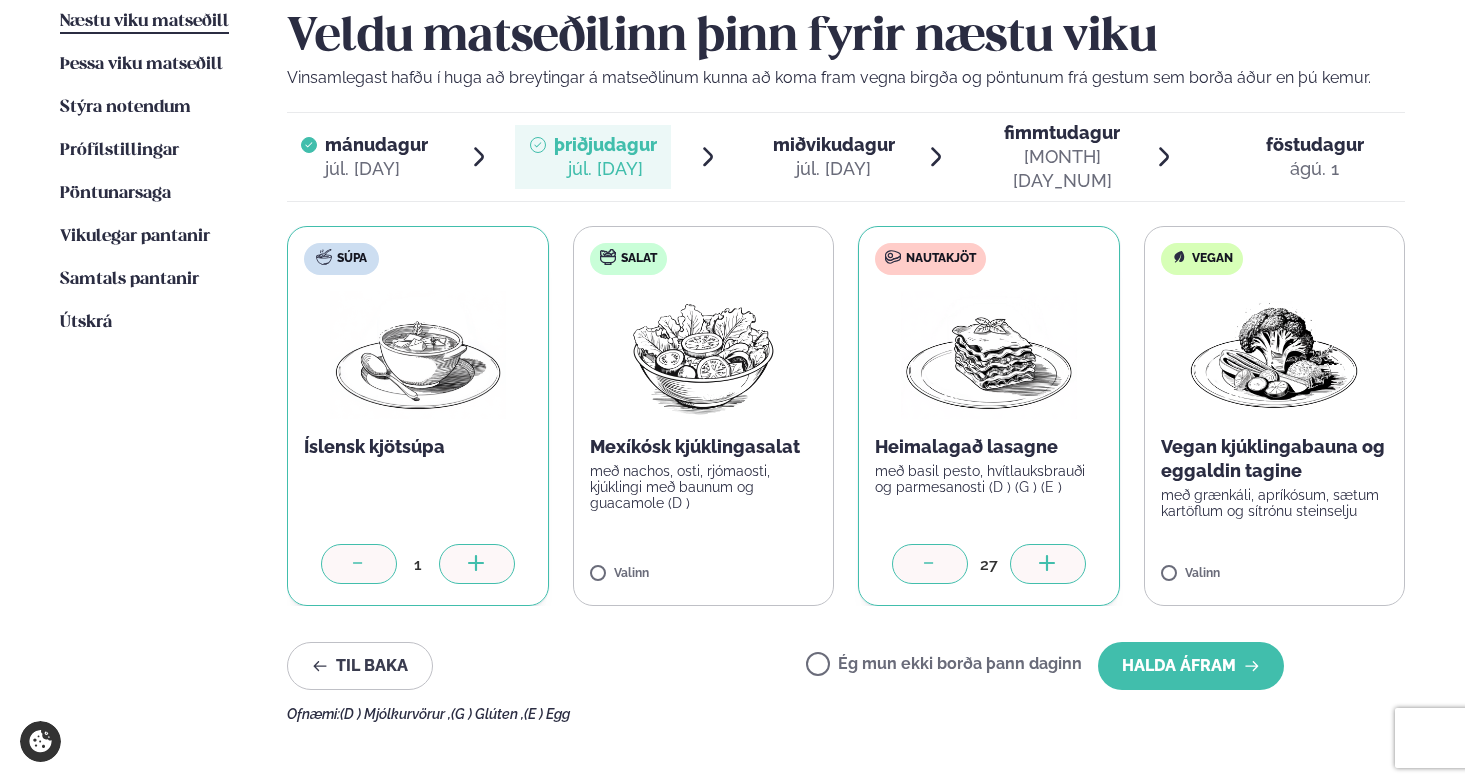 click 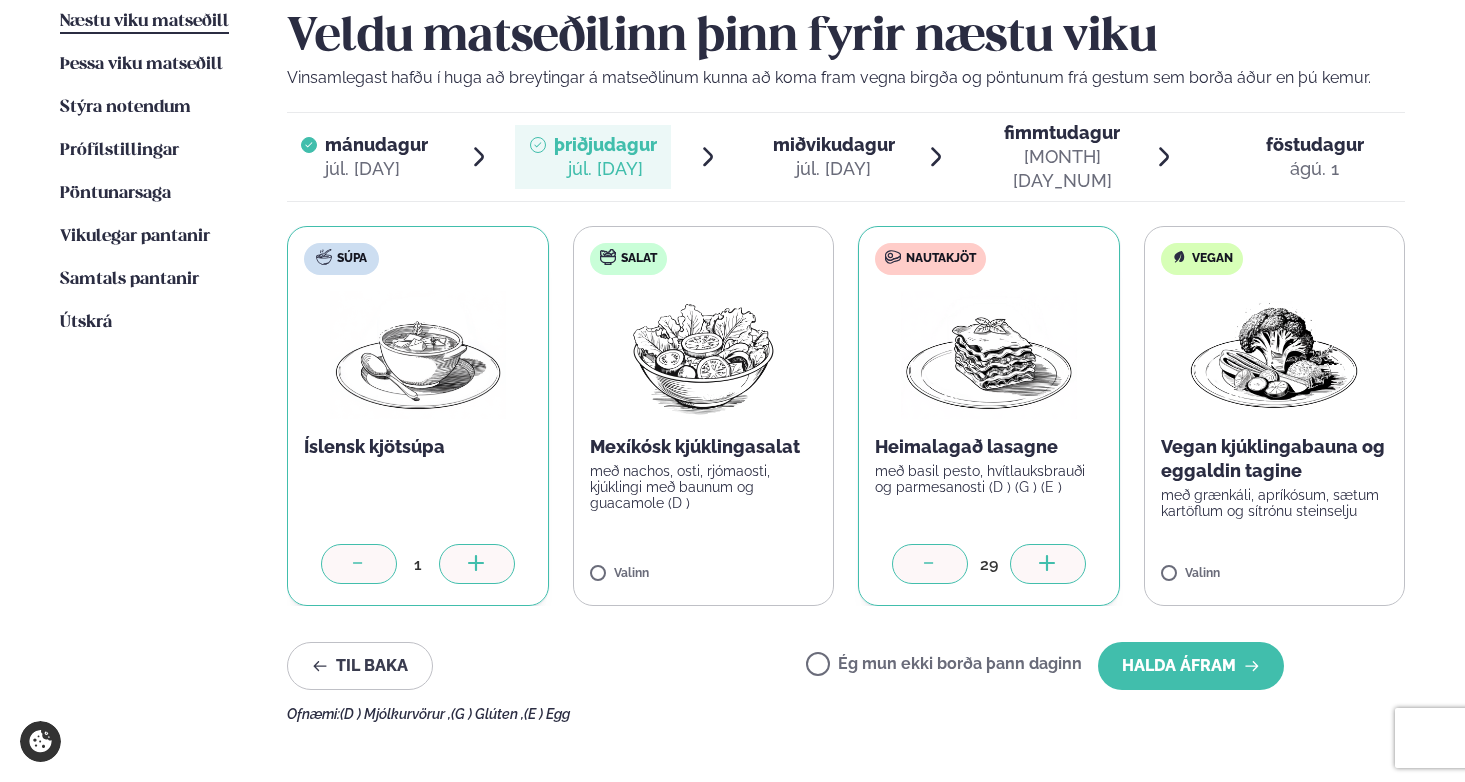 click 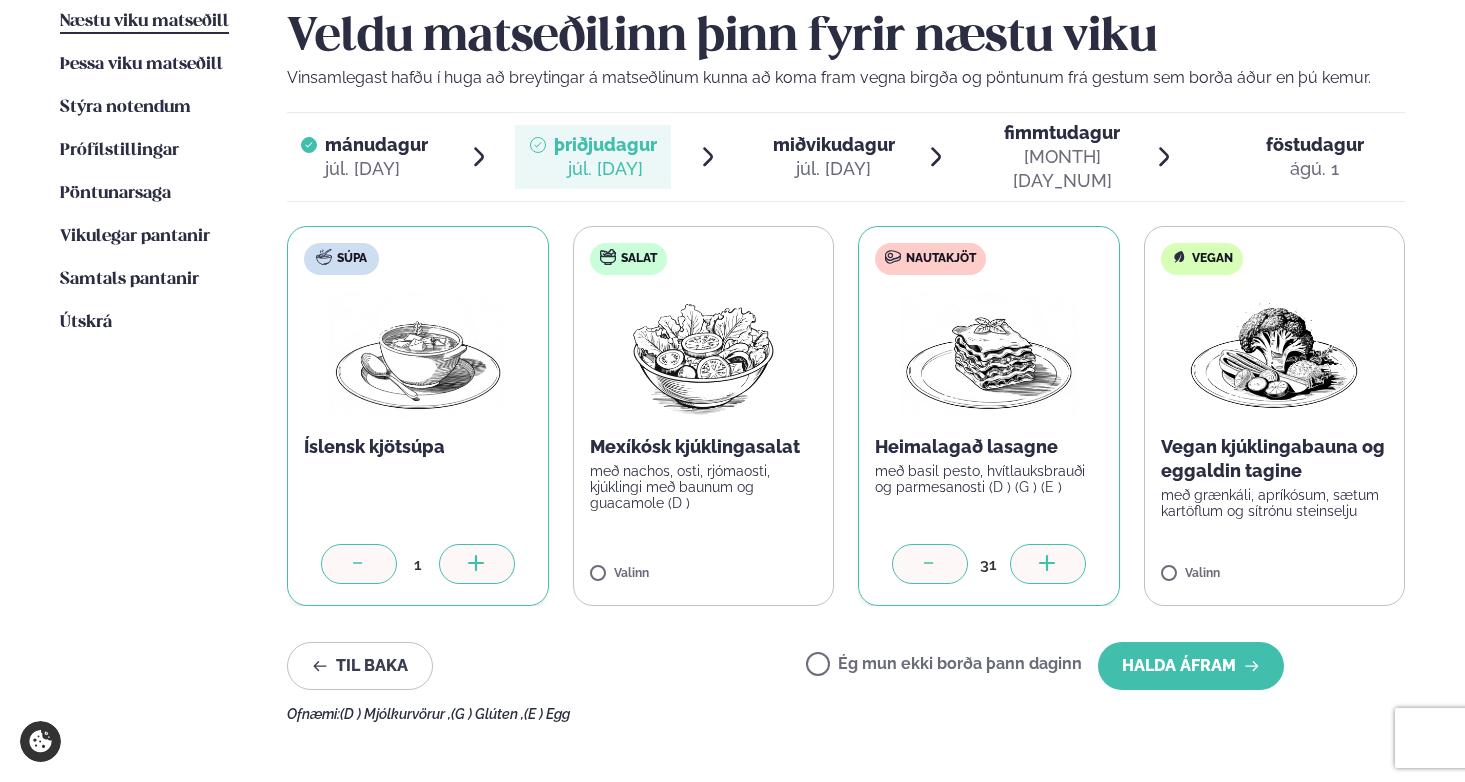 click 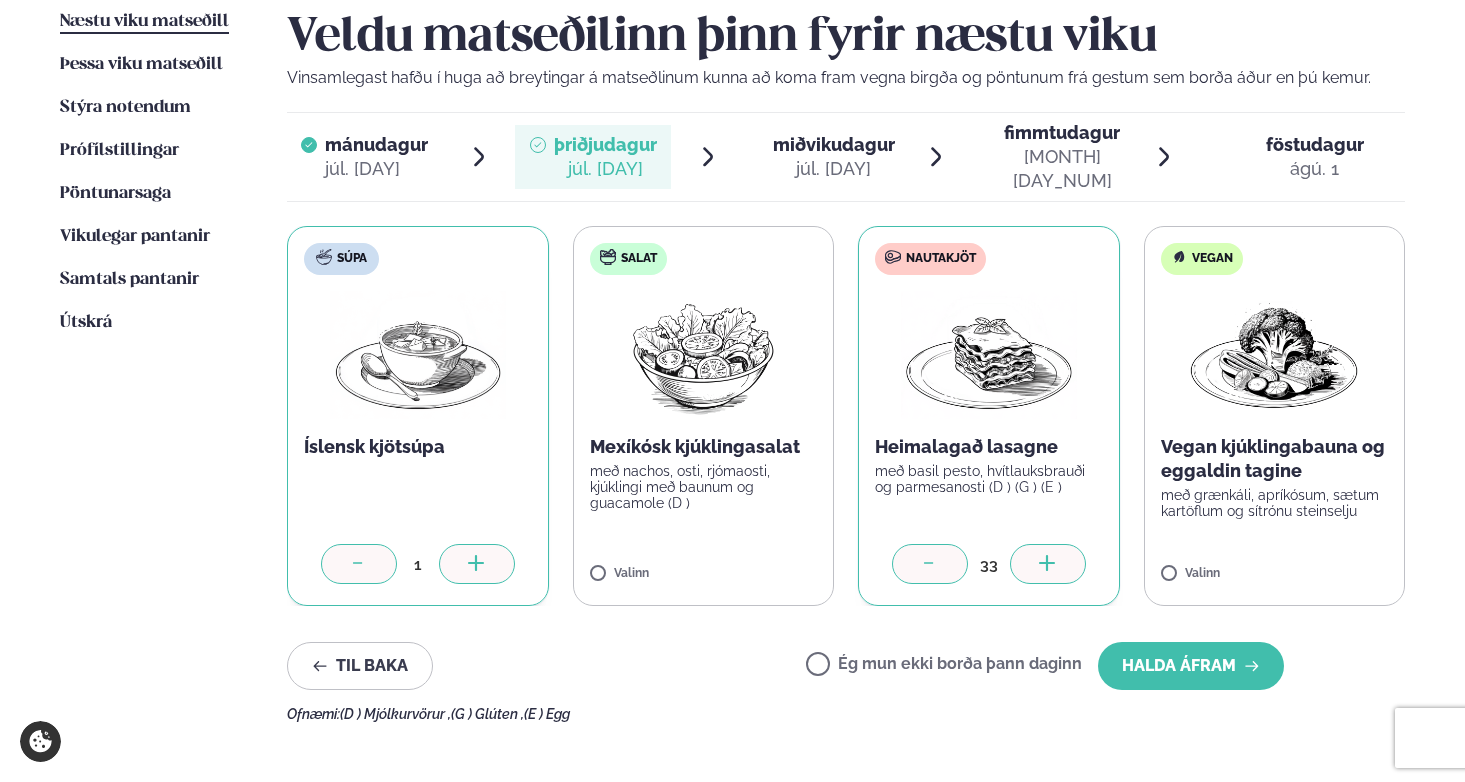 click 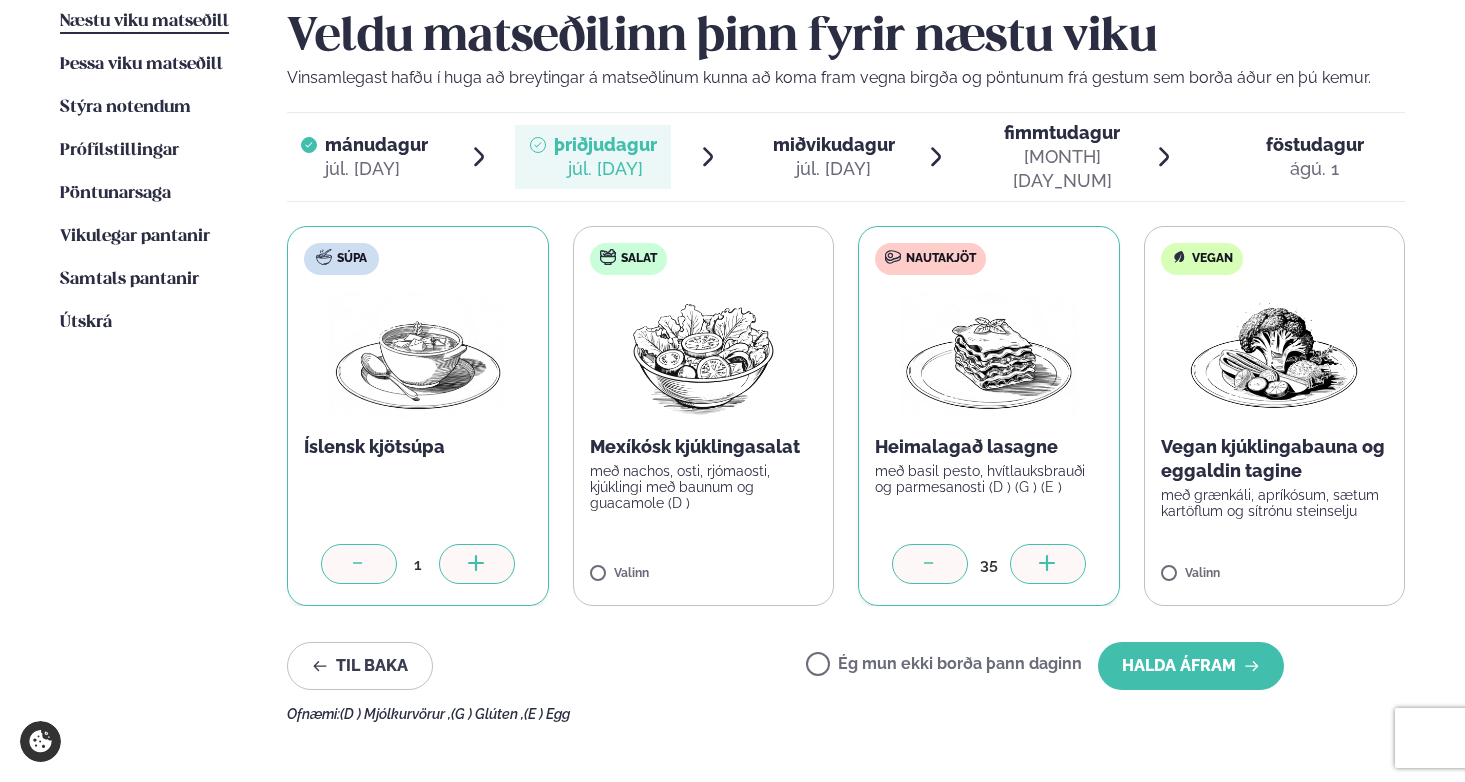 click 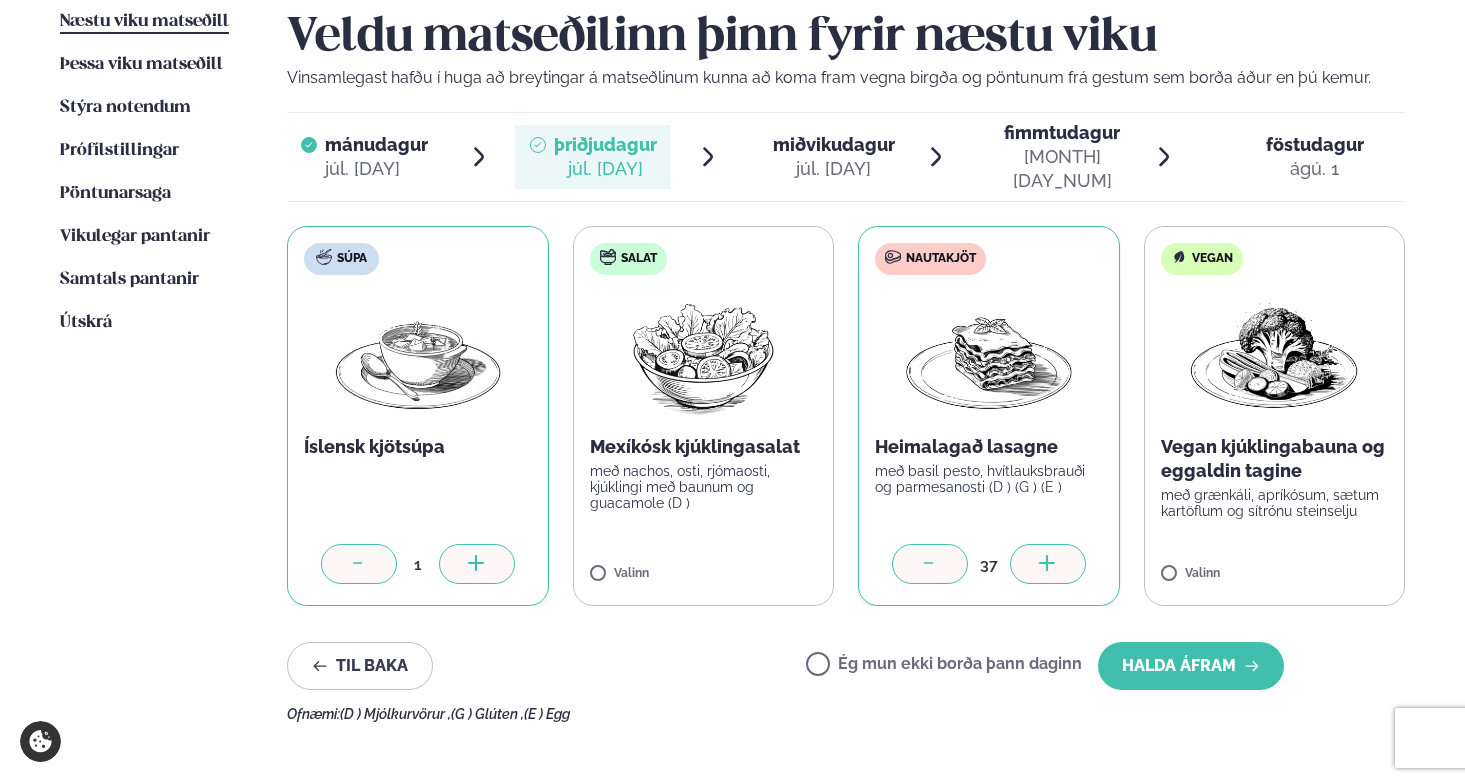 click 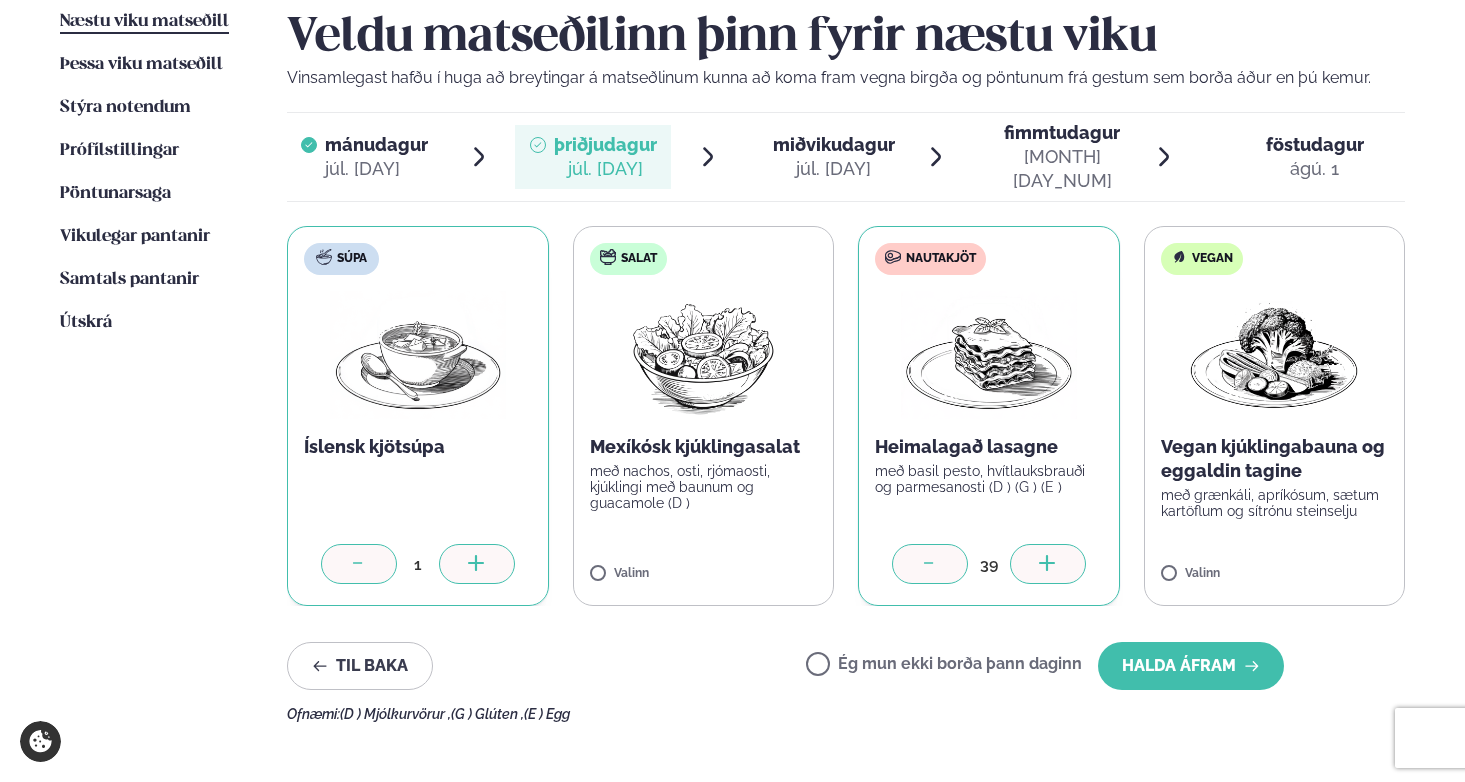 click 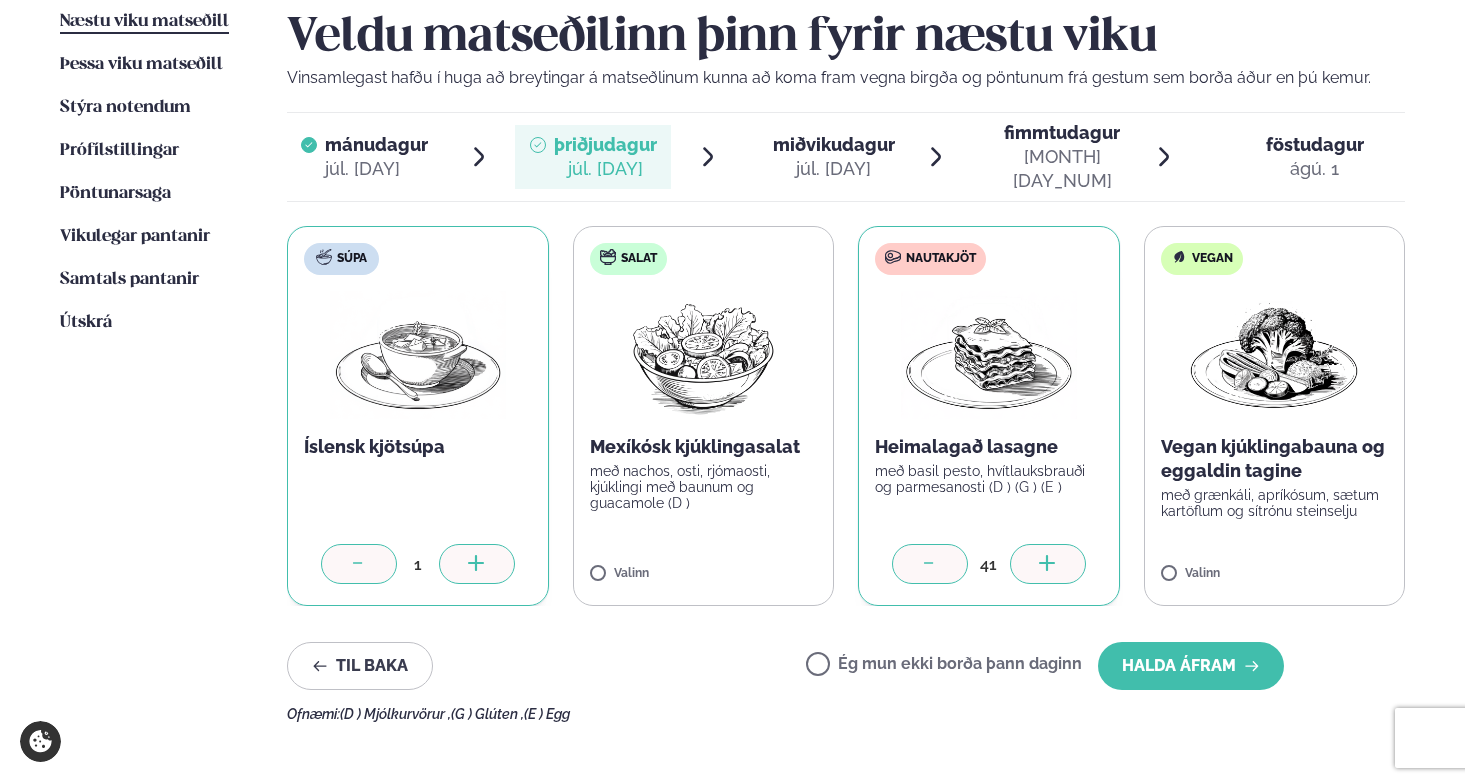 click 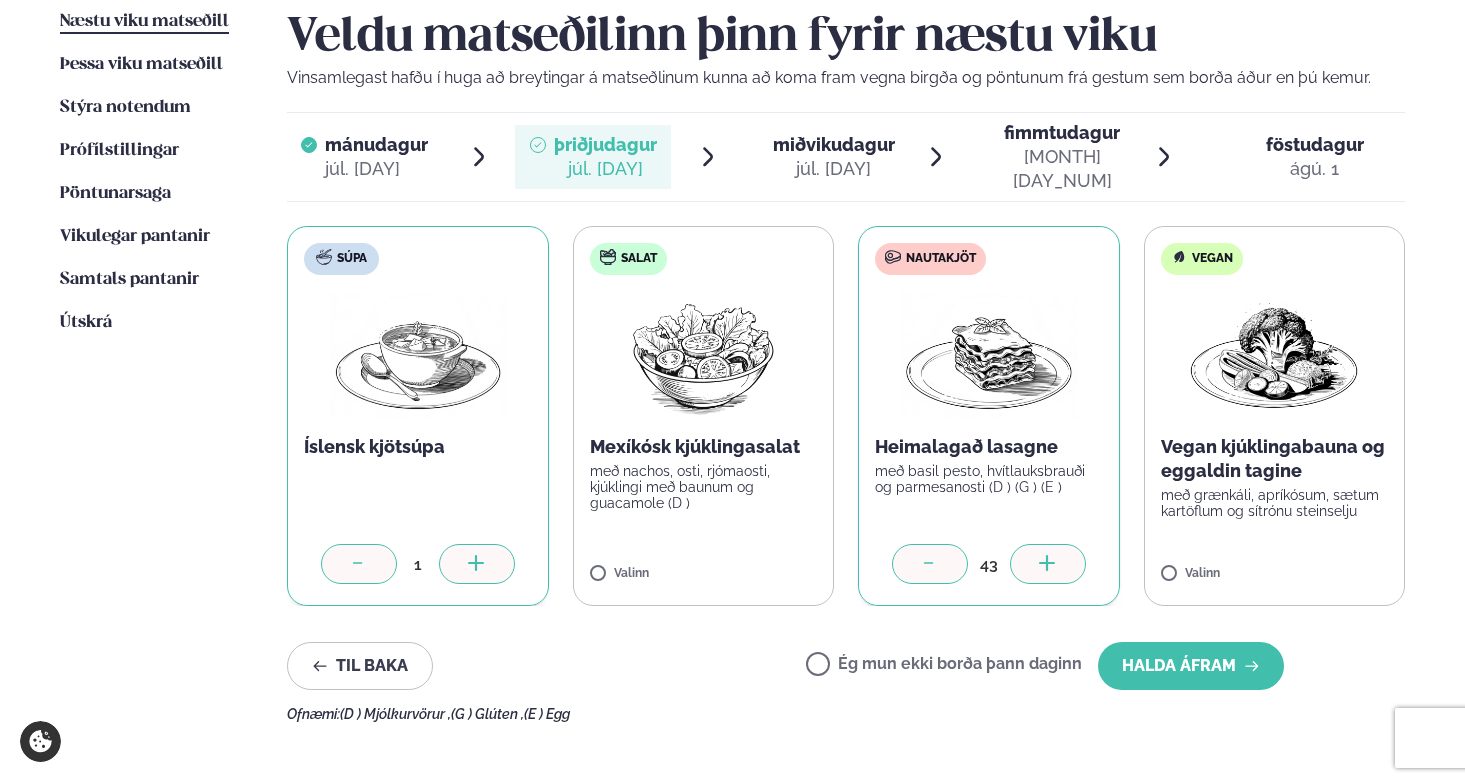 click 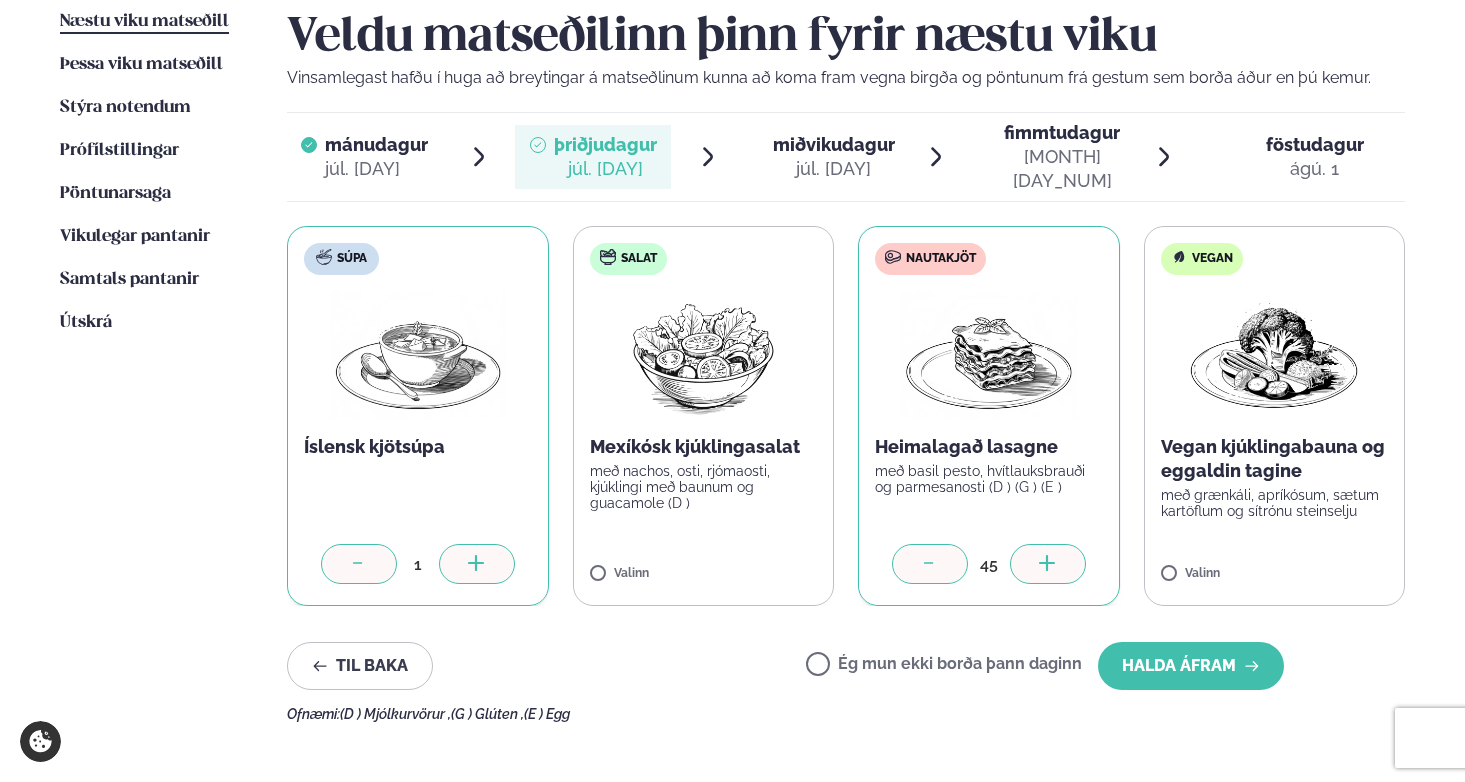 click 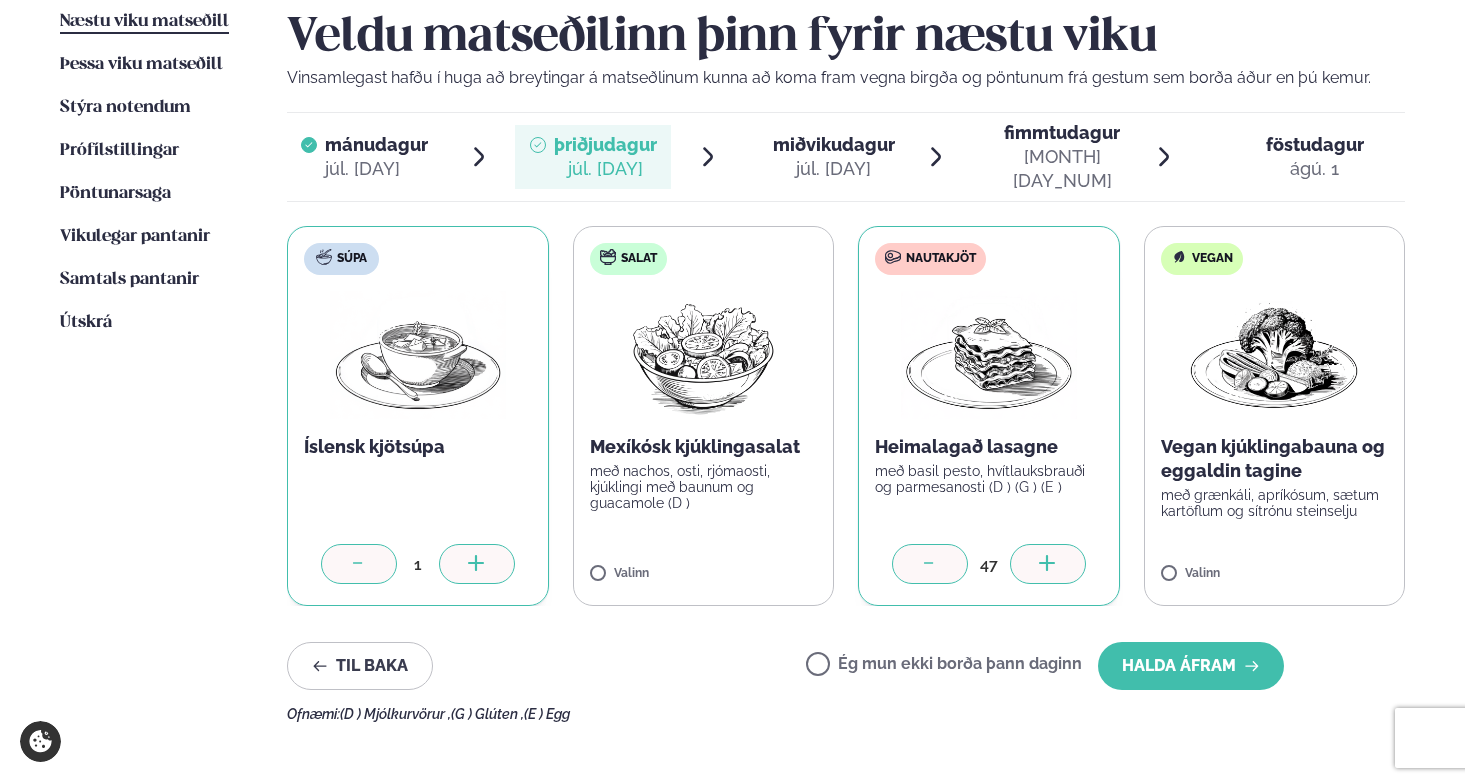 click 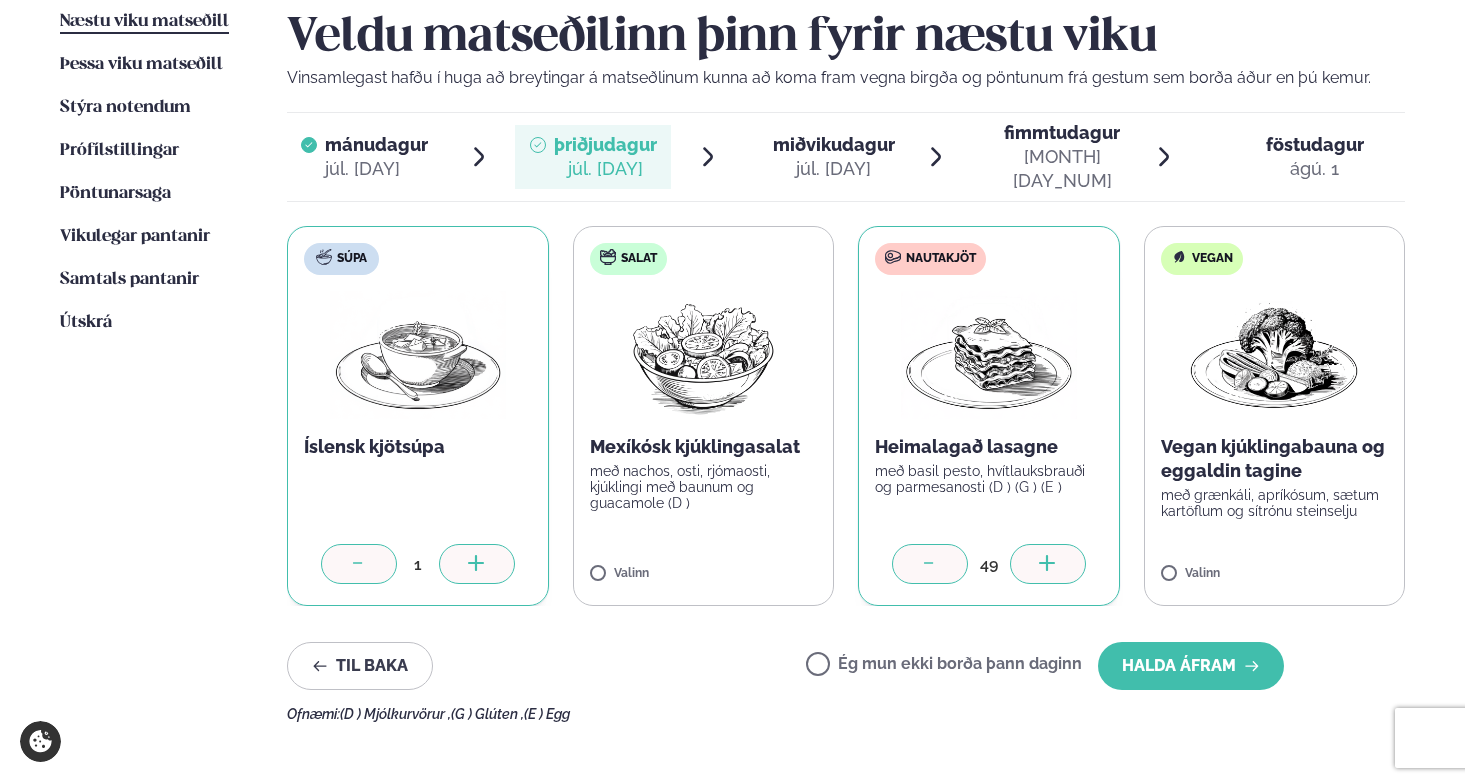click 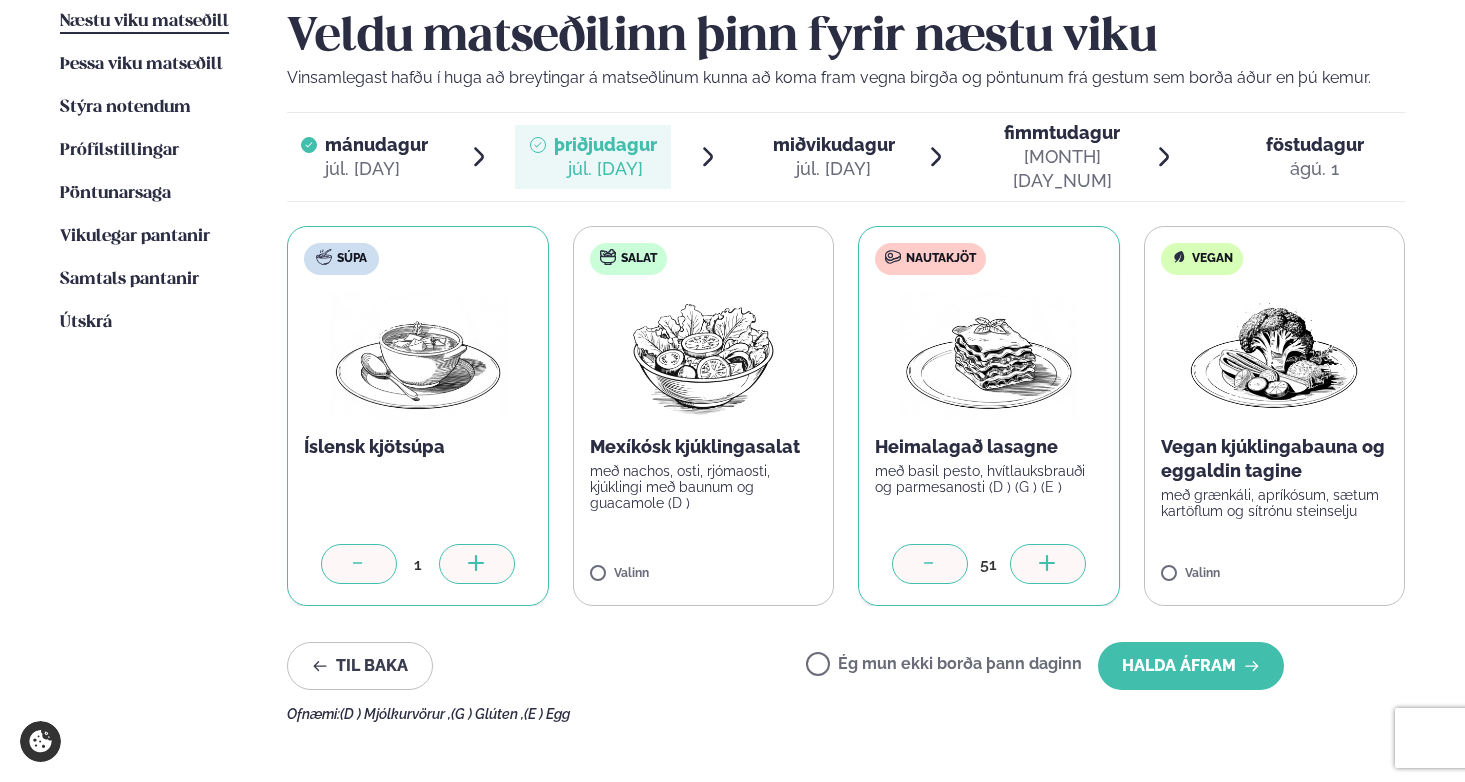click 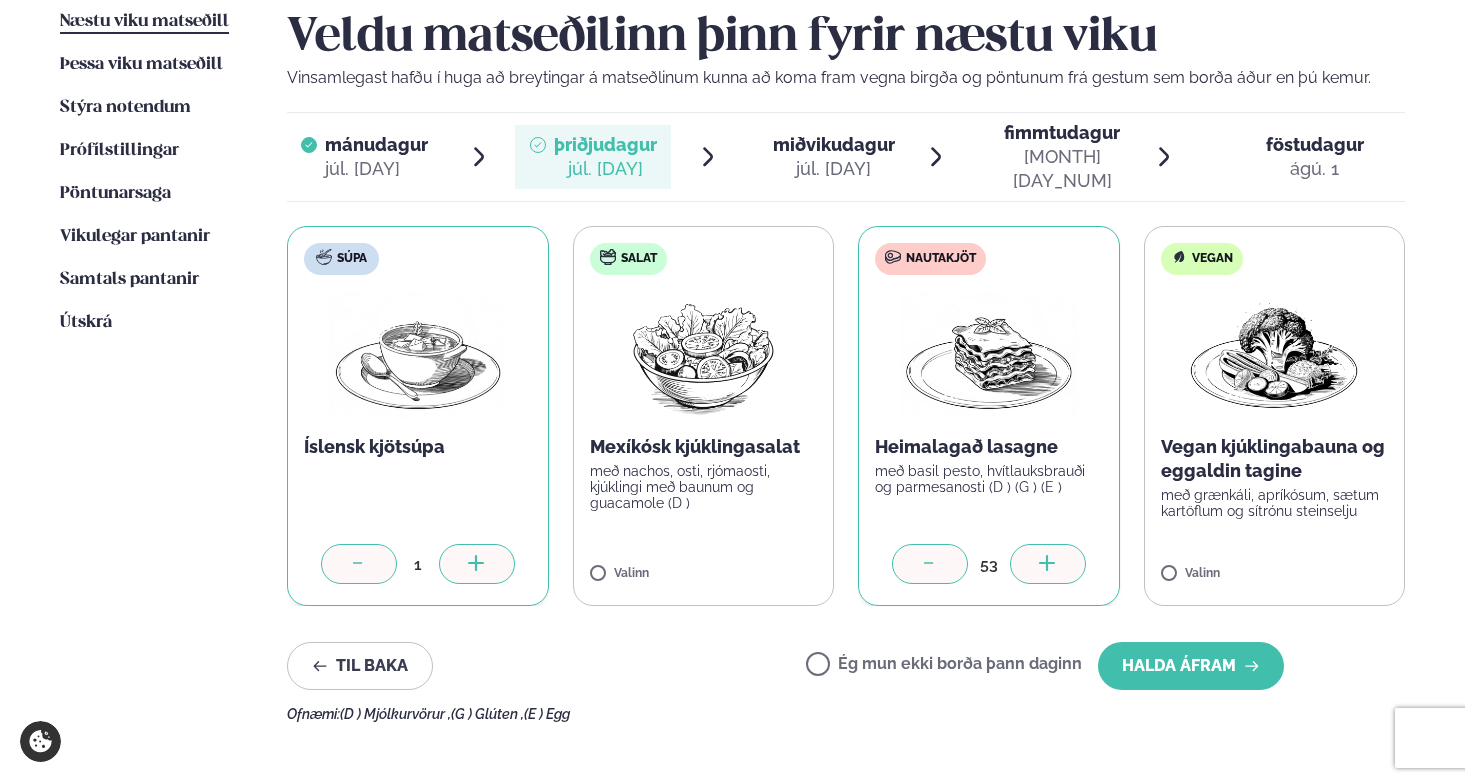 click 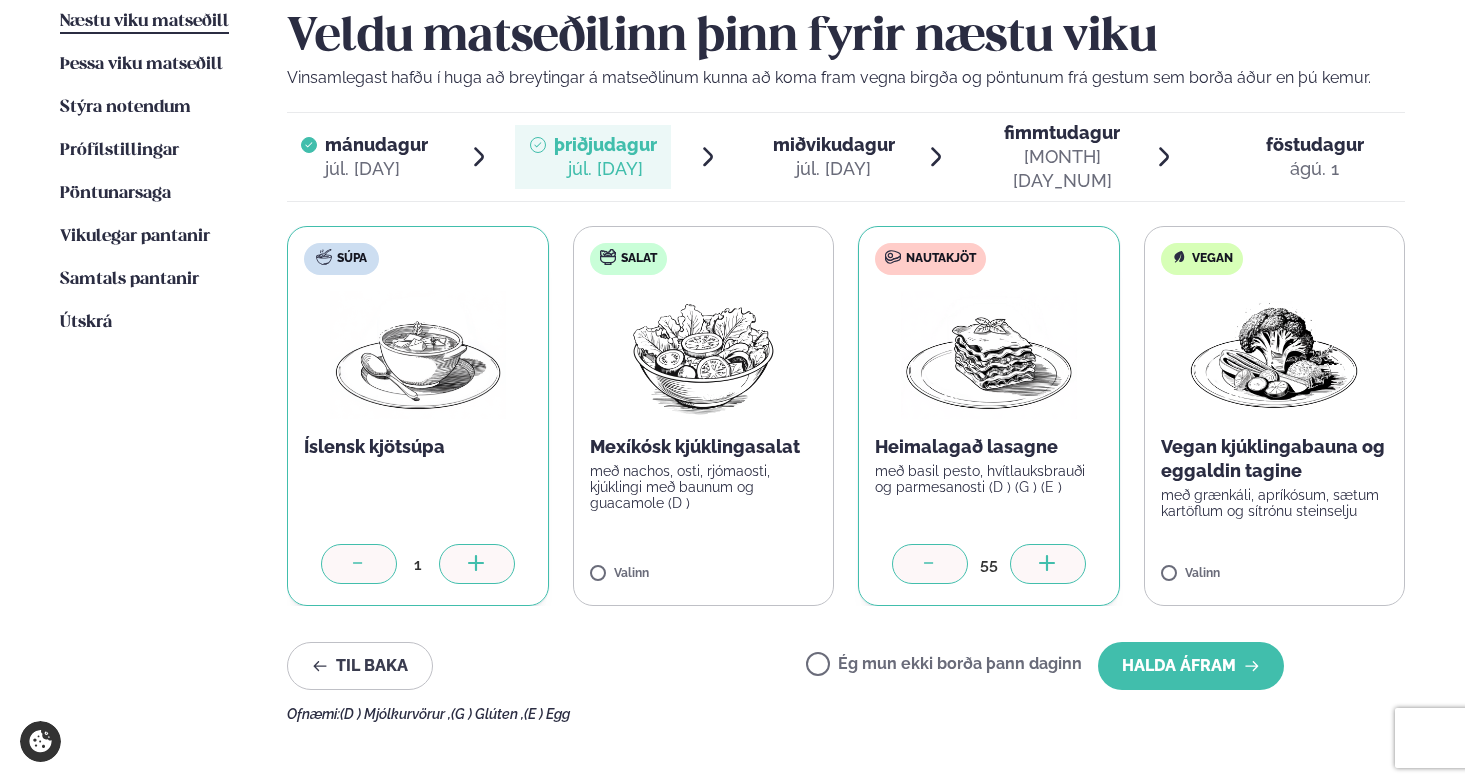 click 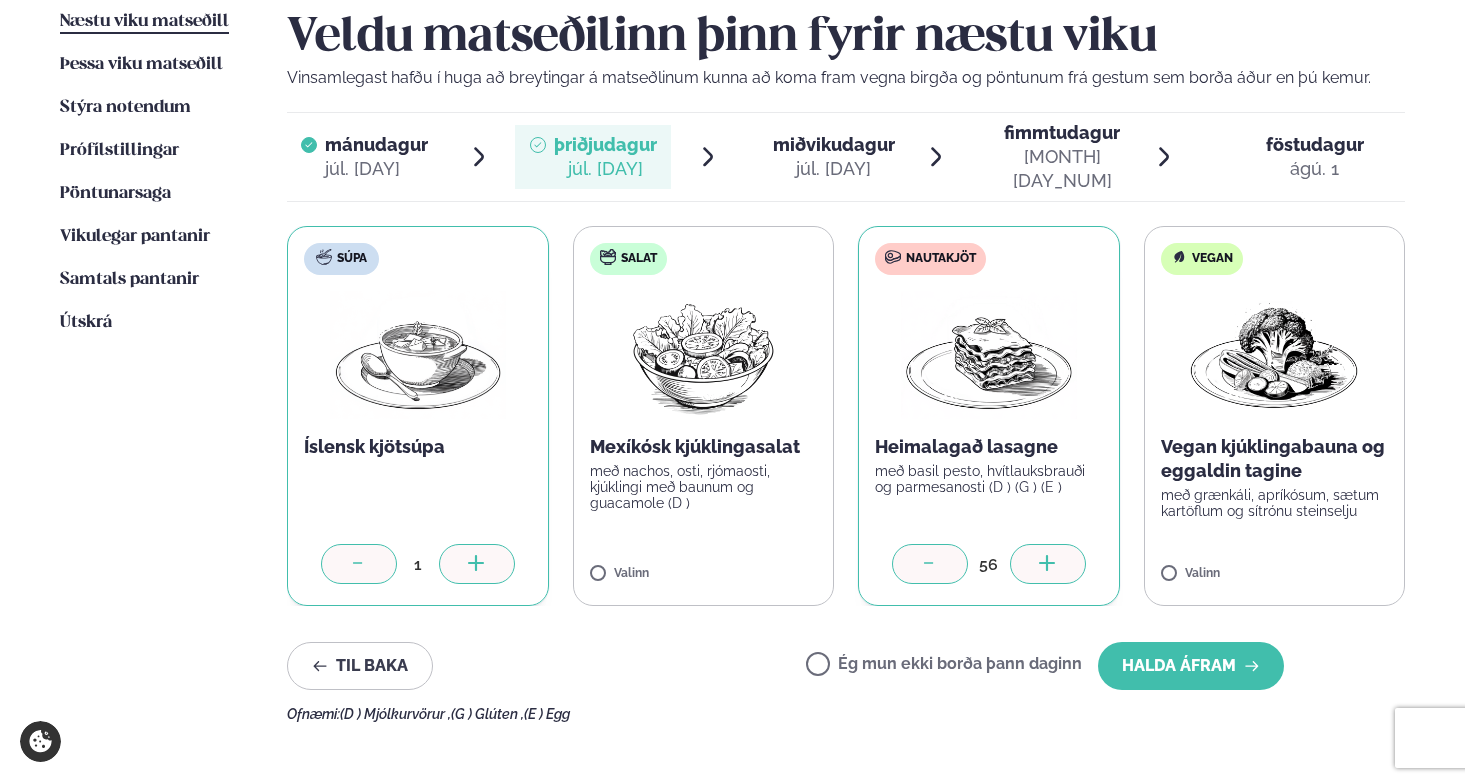 click 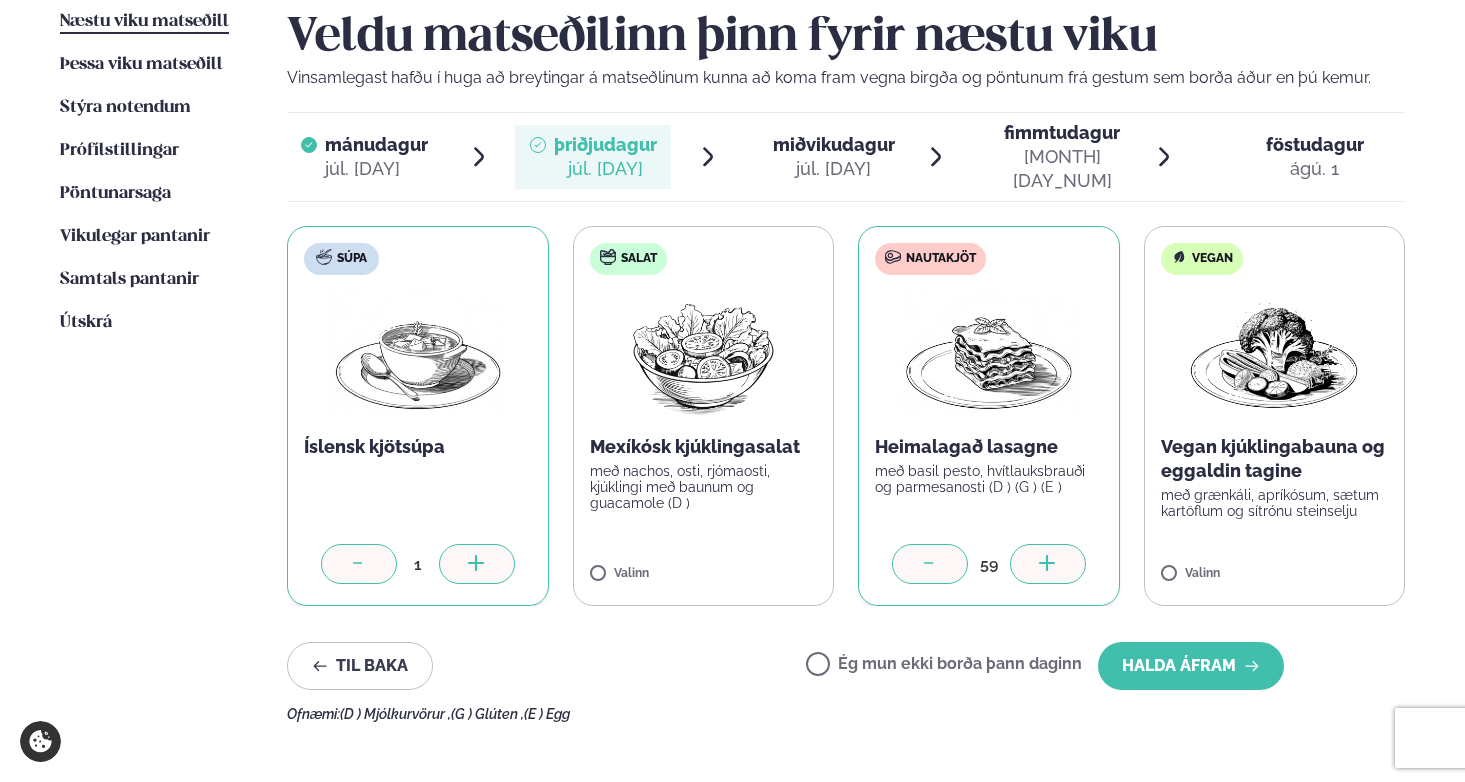 click 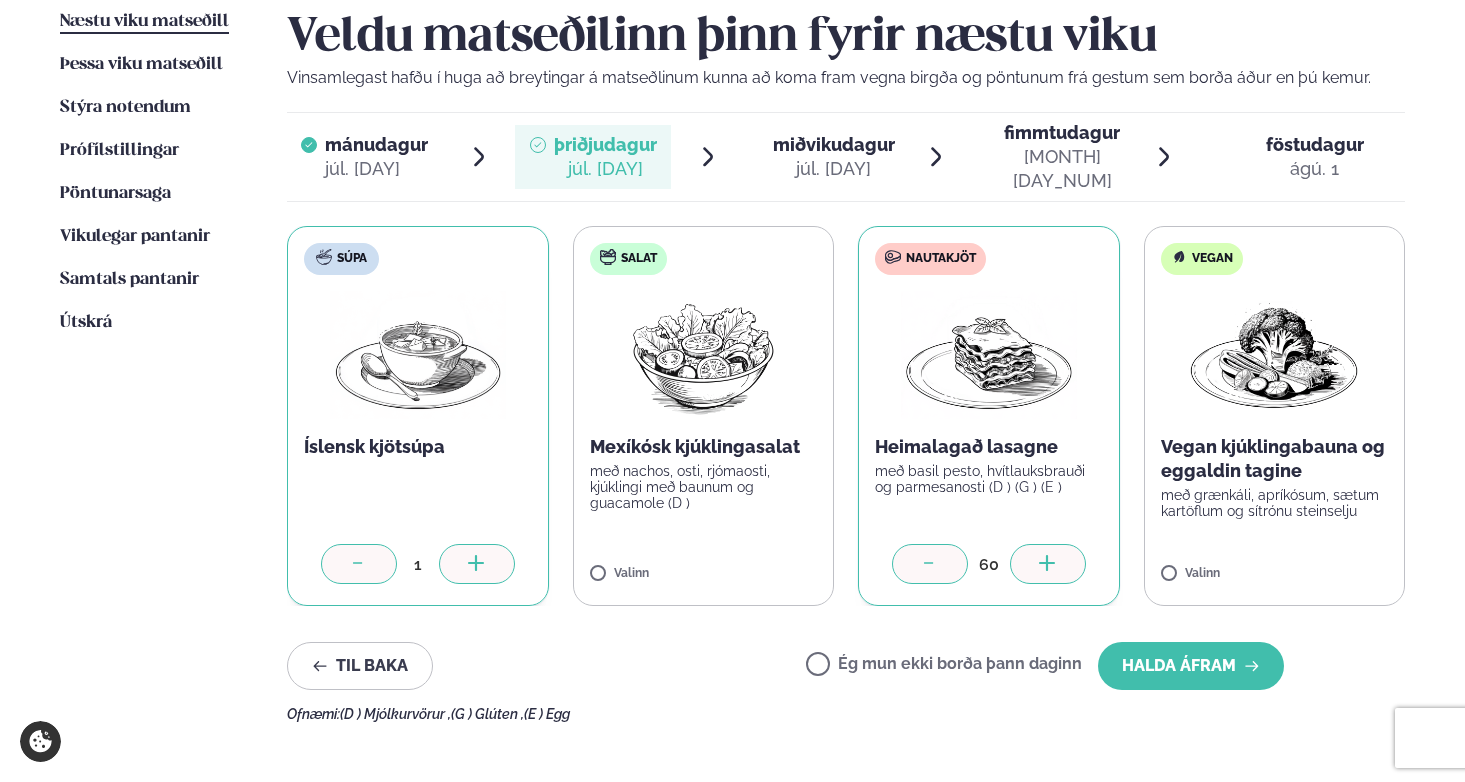 click 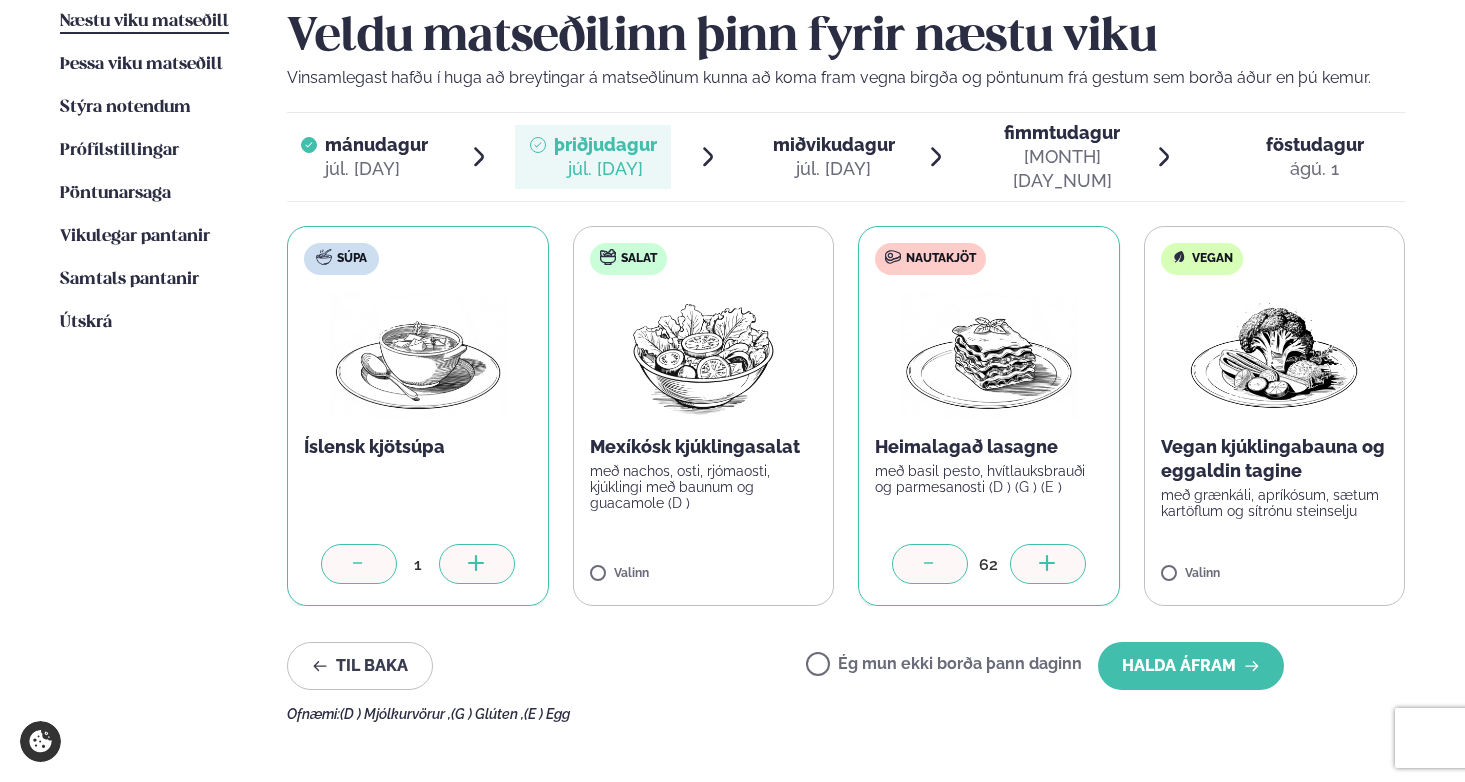 click 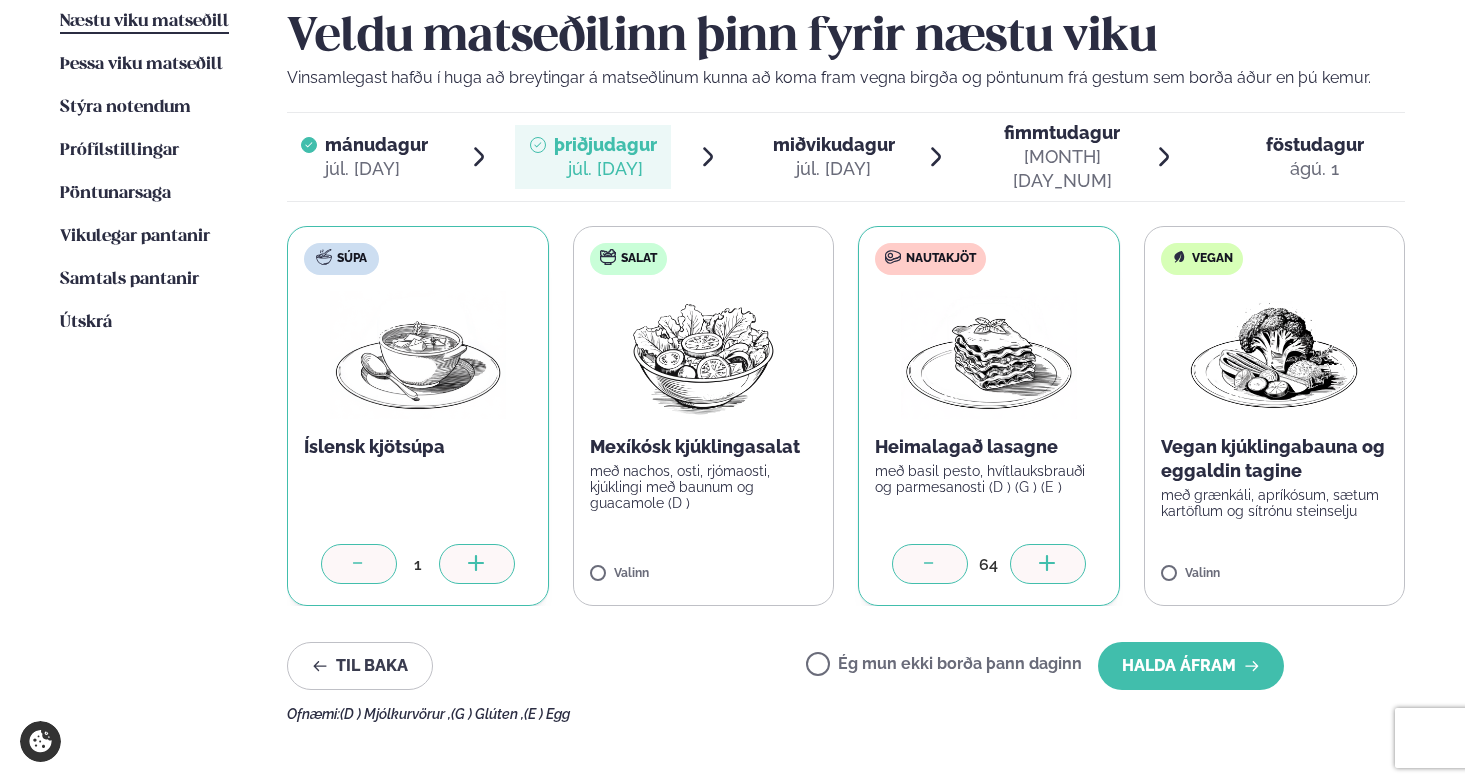 click 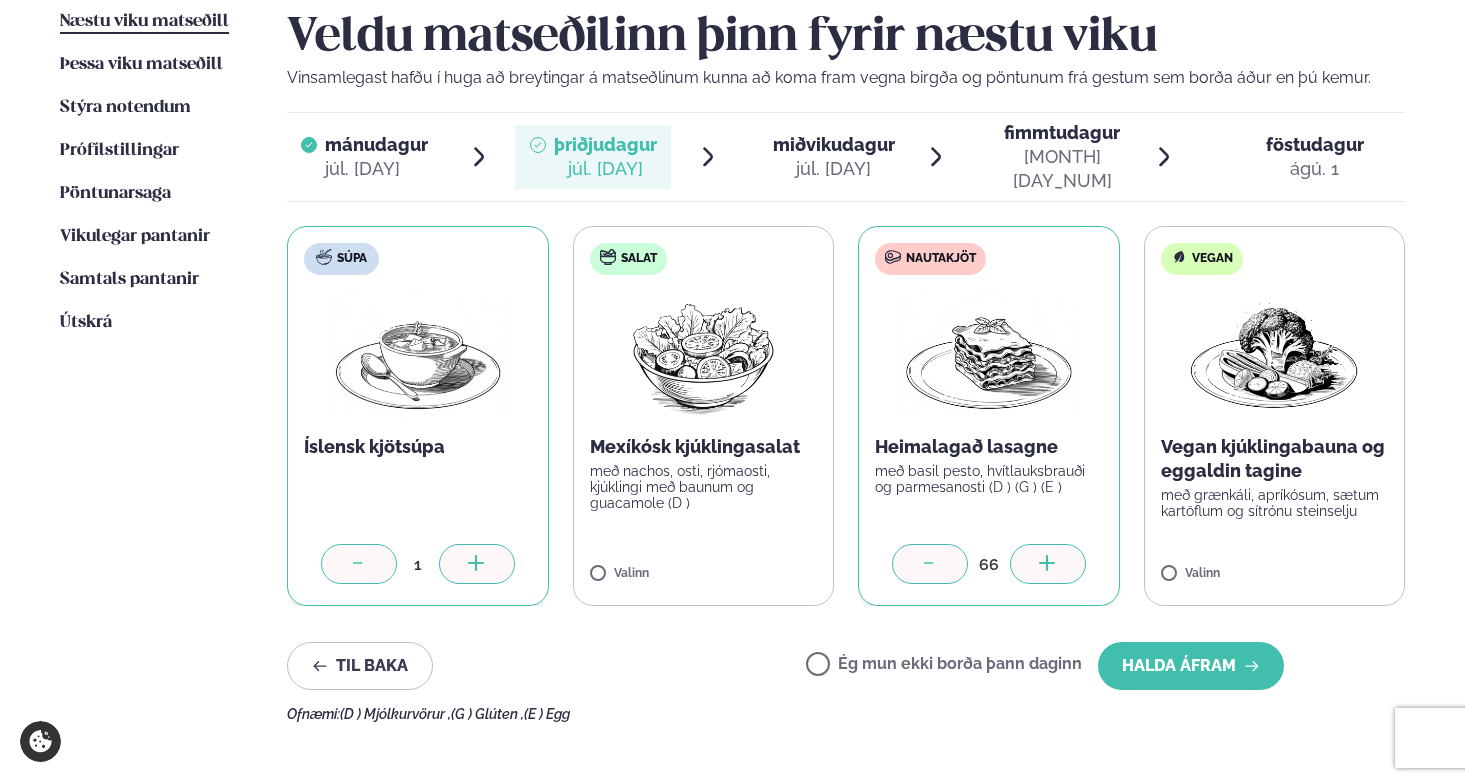 click 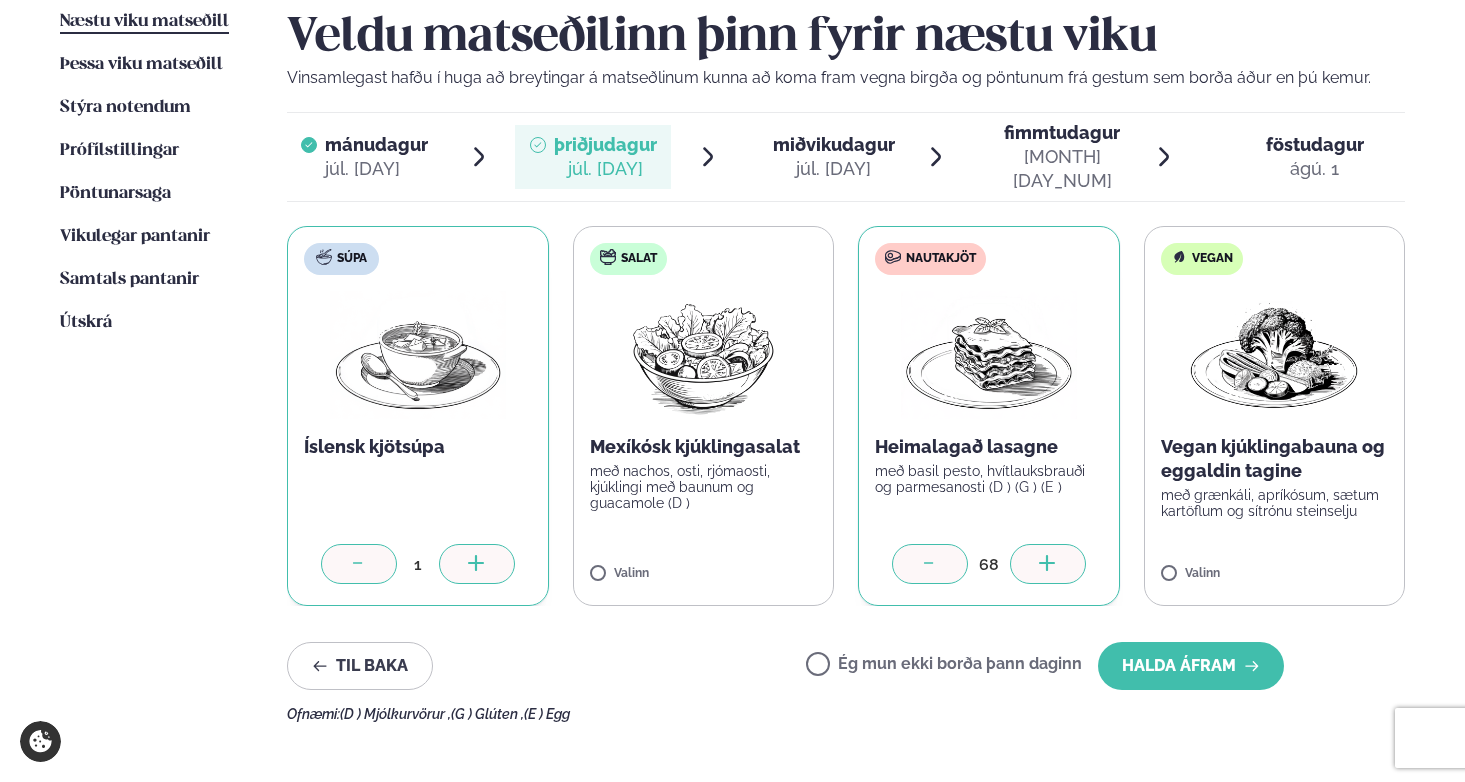 click 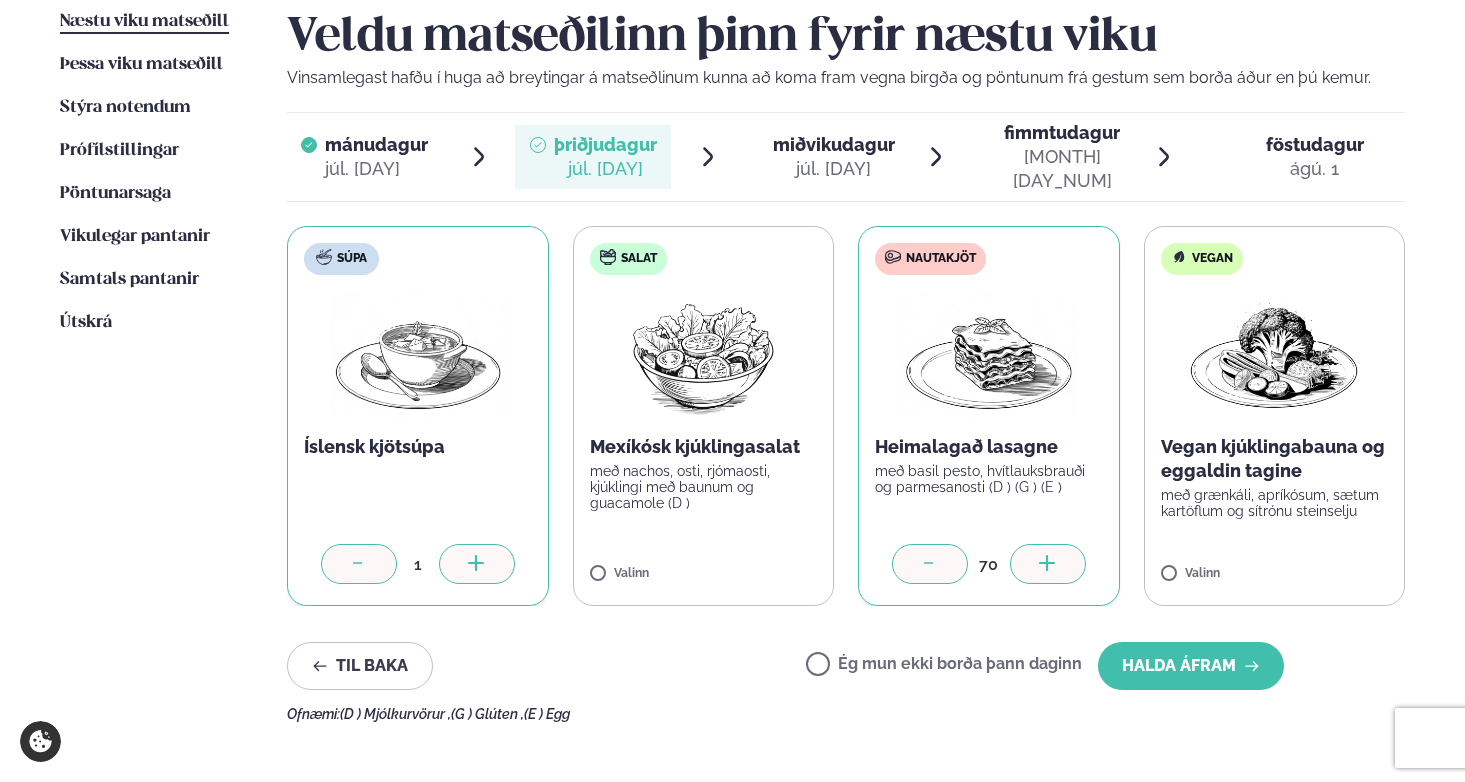 click 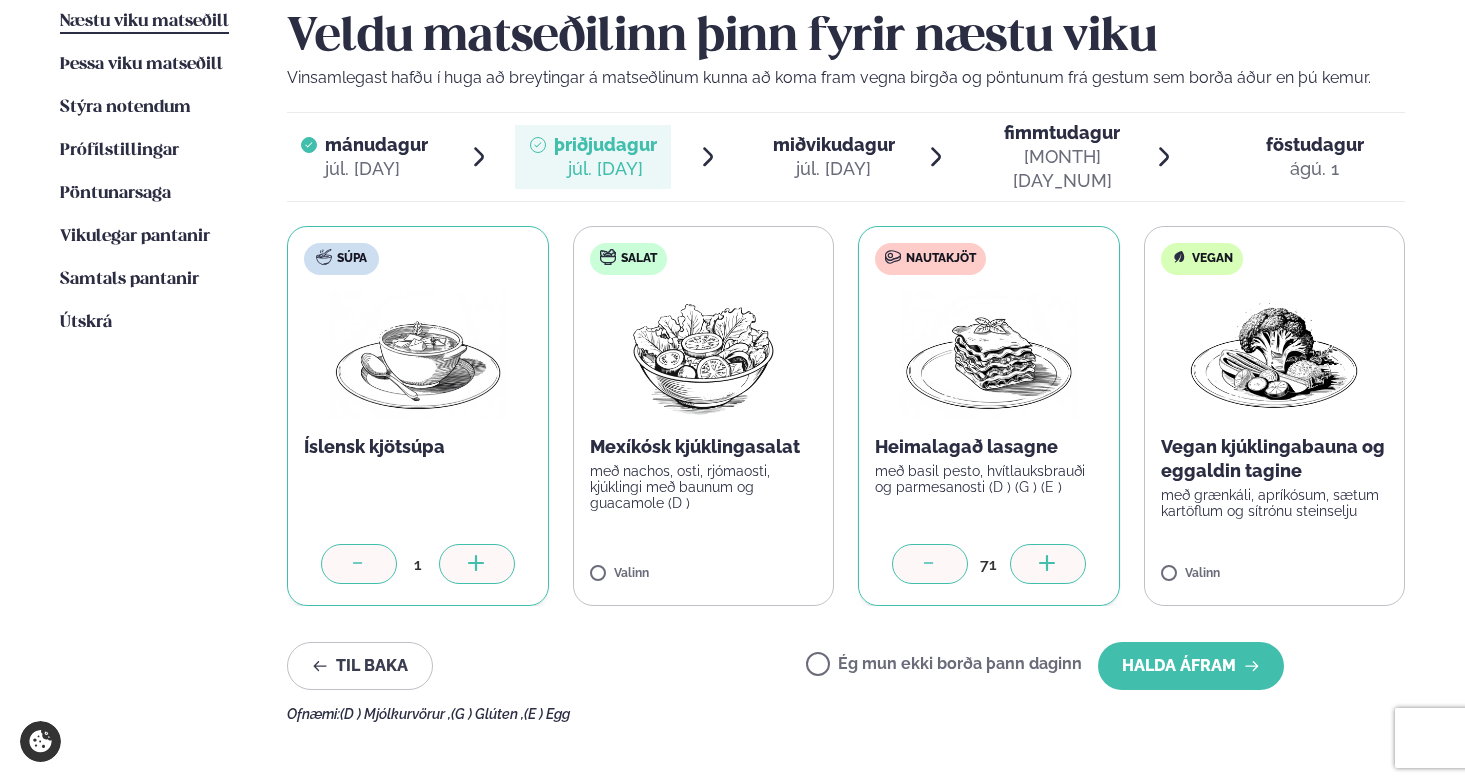 click 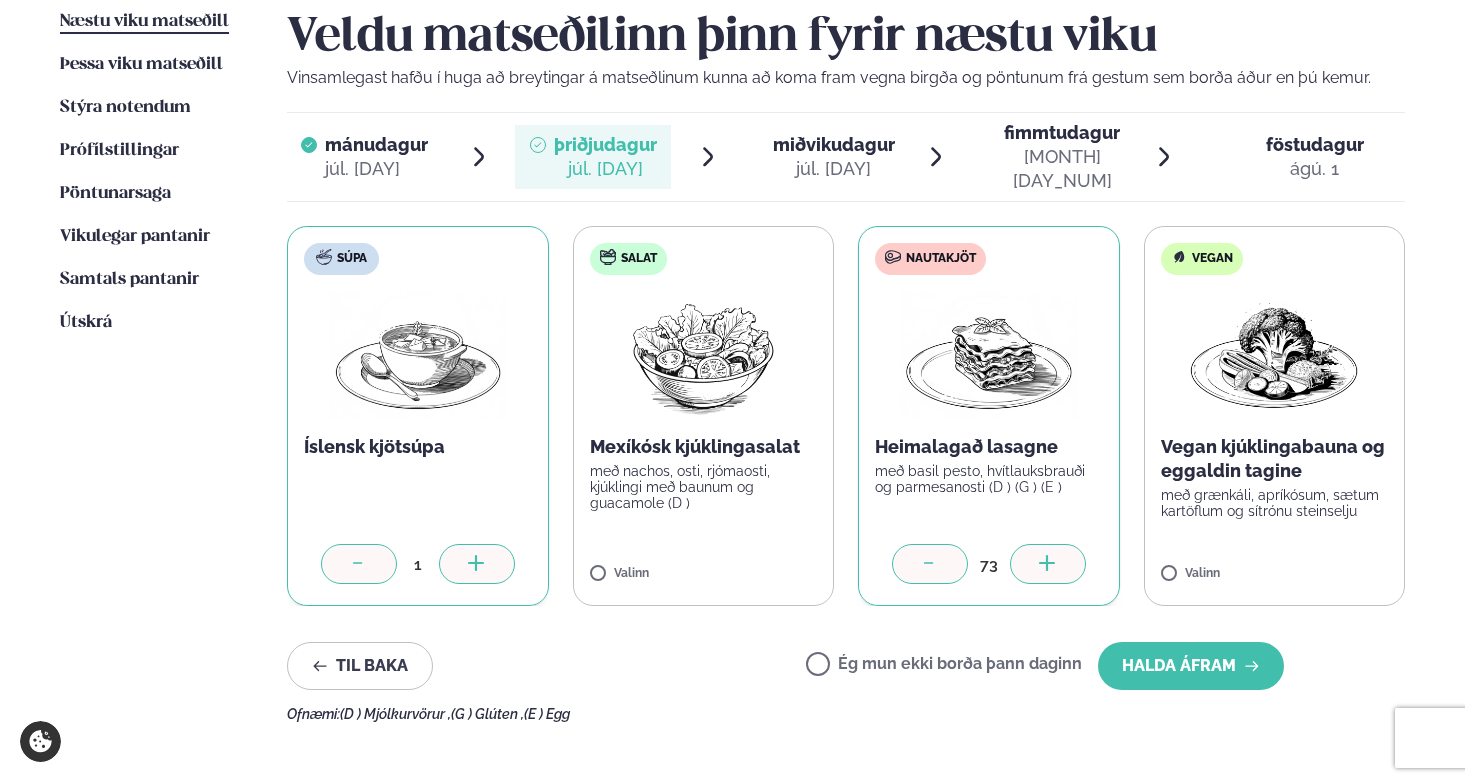 click 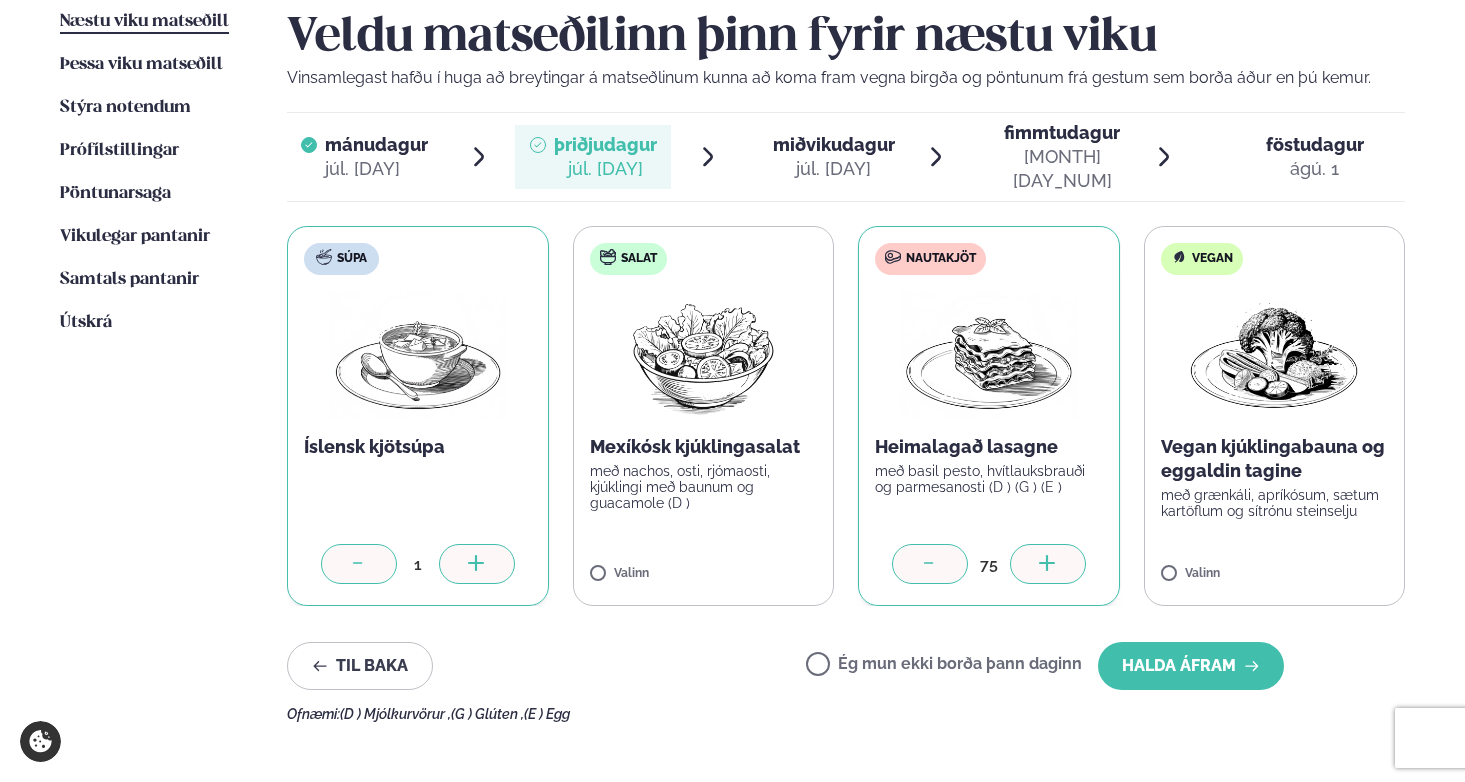 click 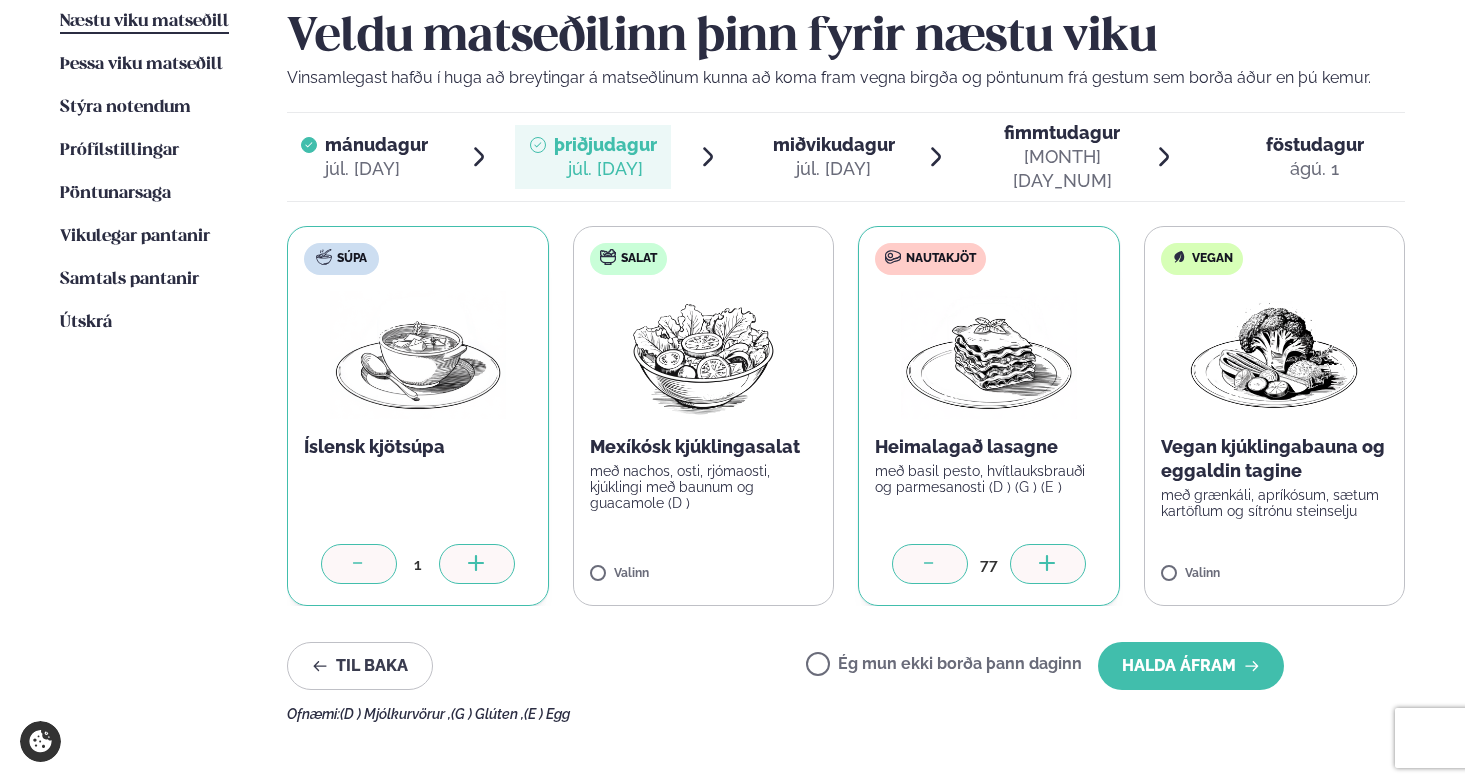 click 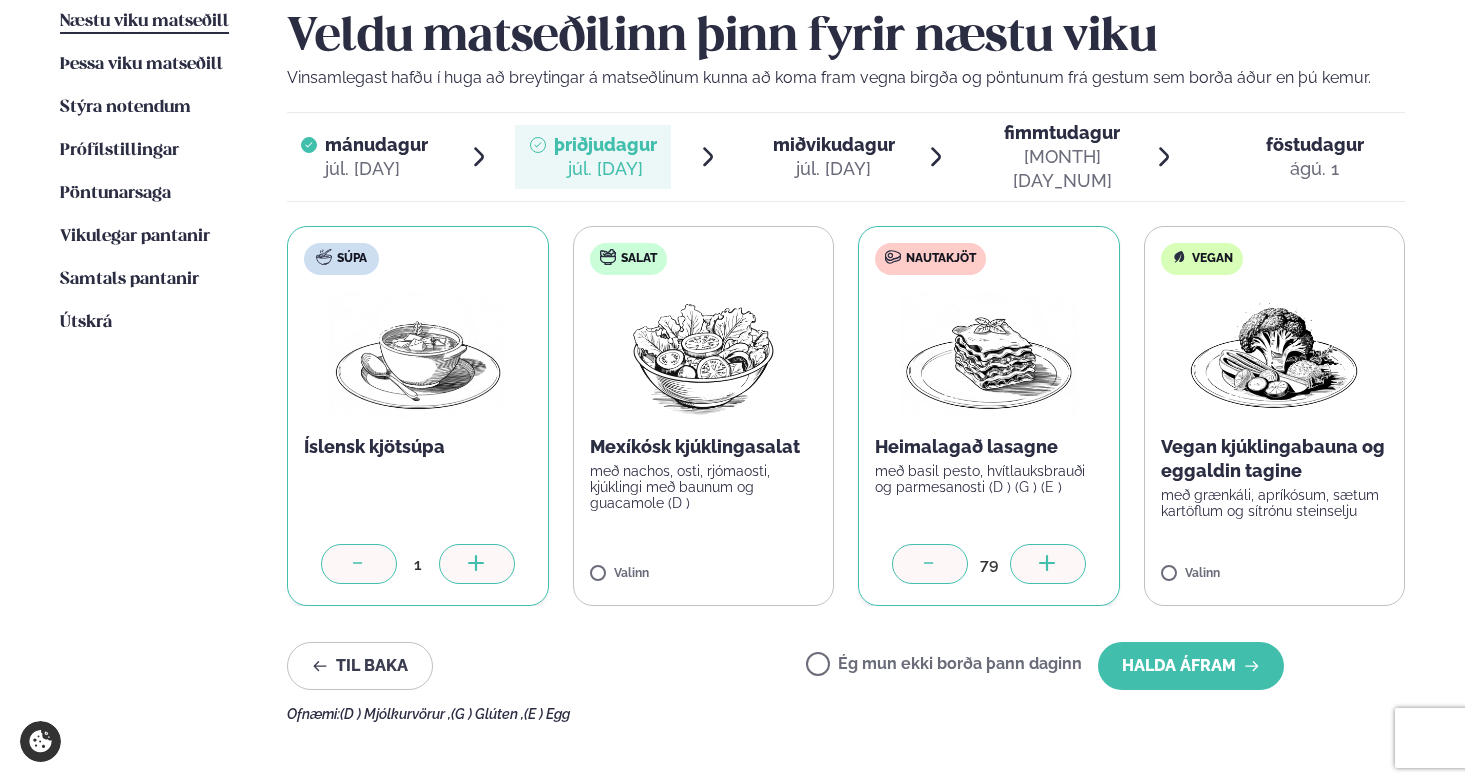 click 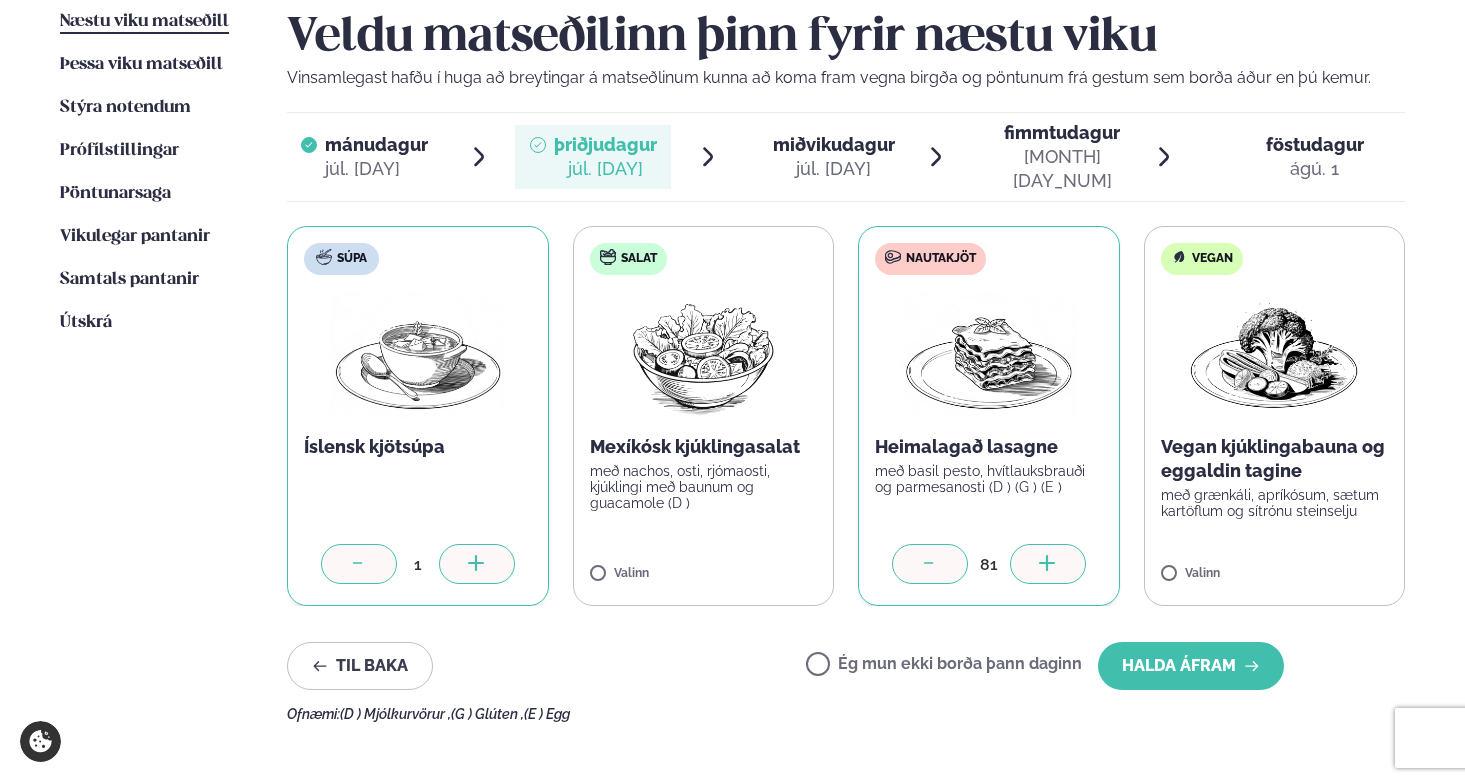 click 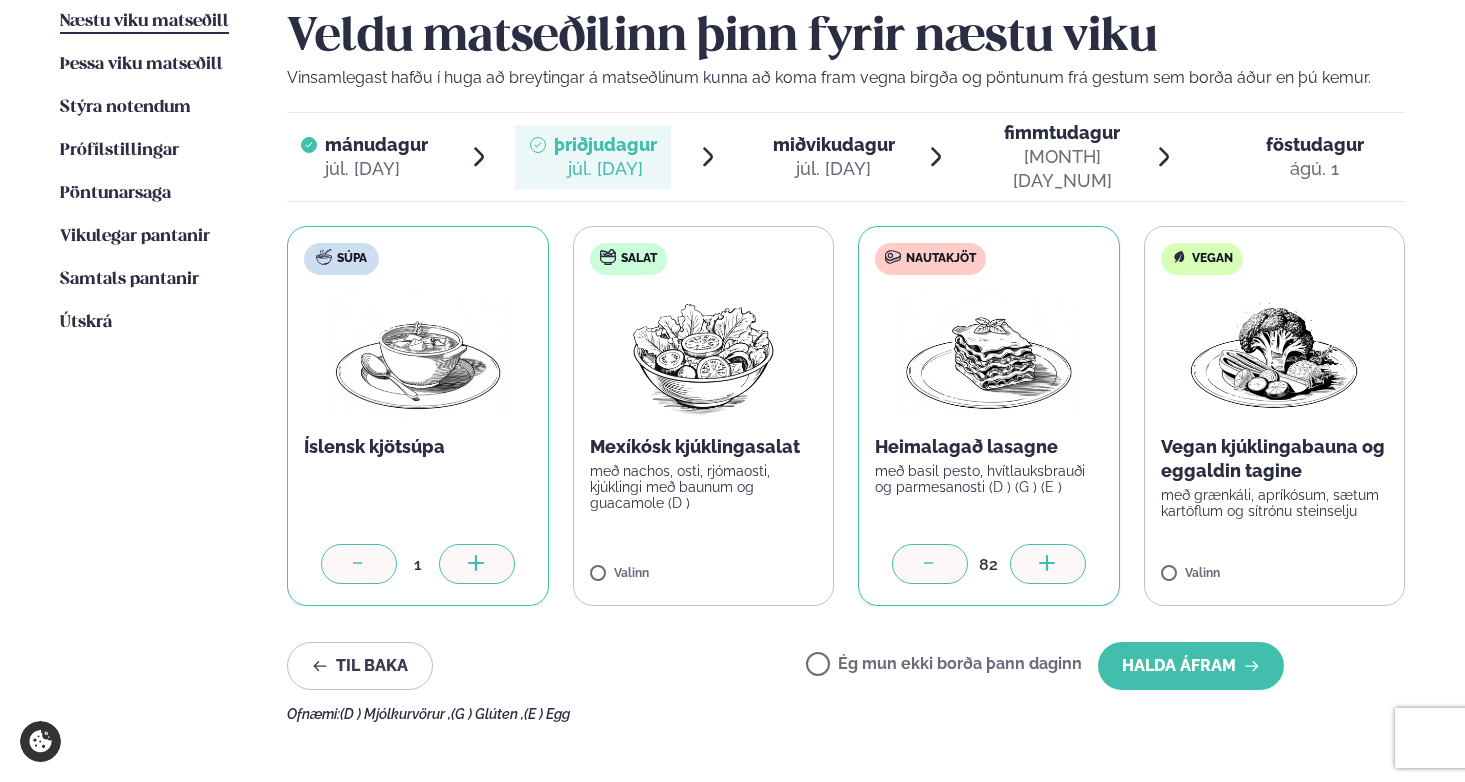 click 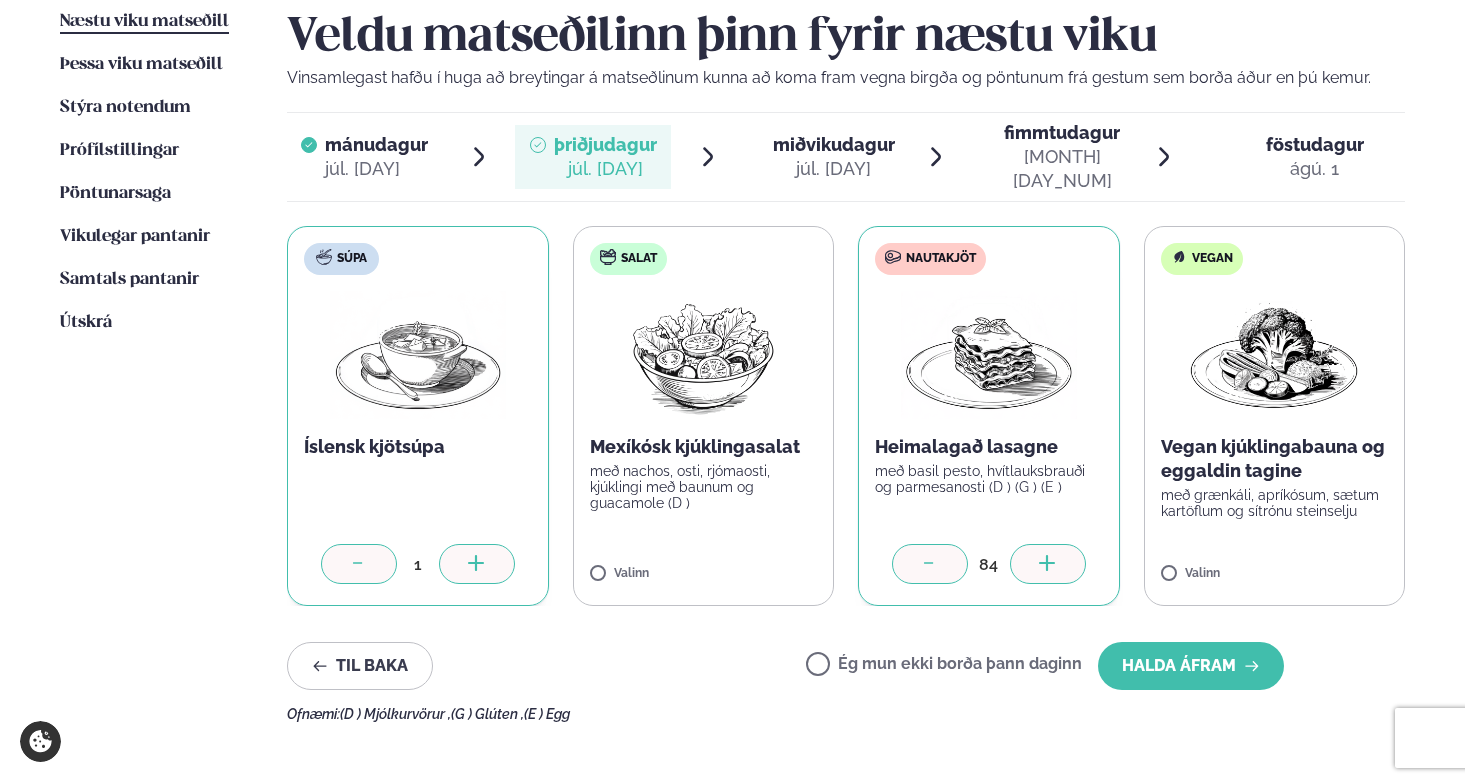 click 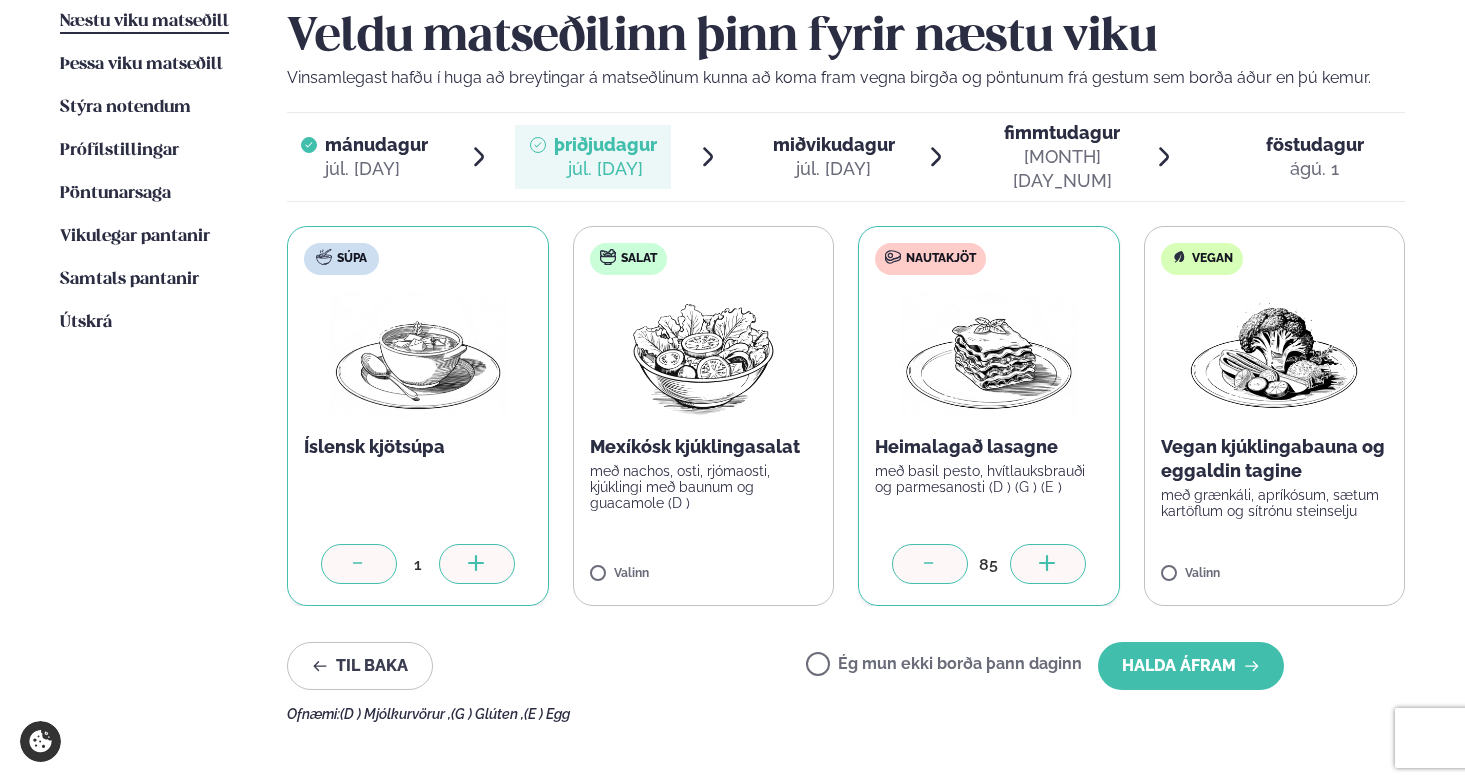 click 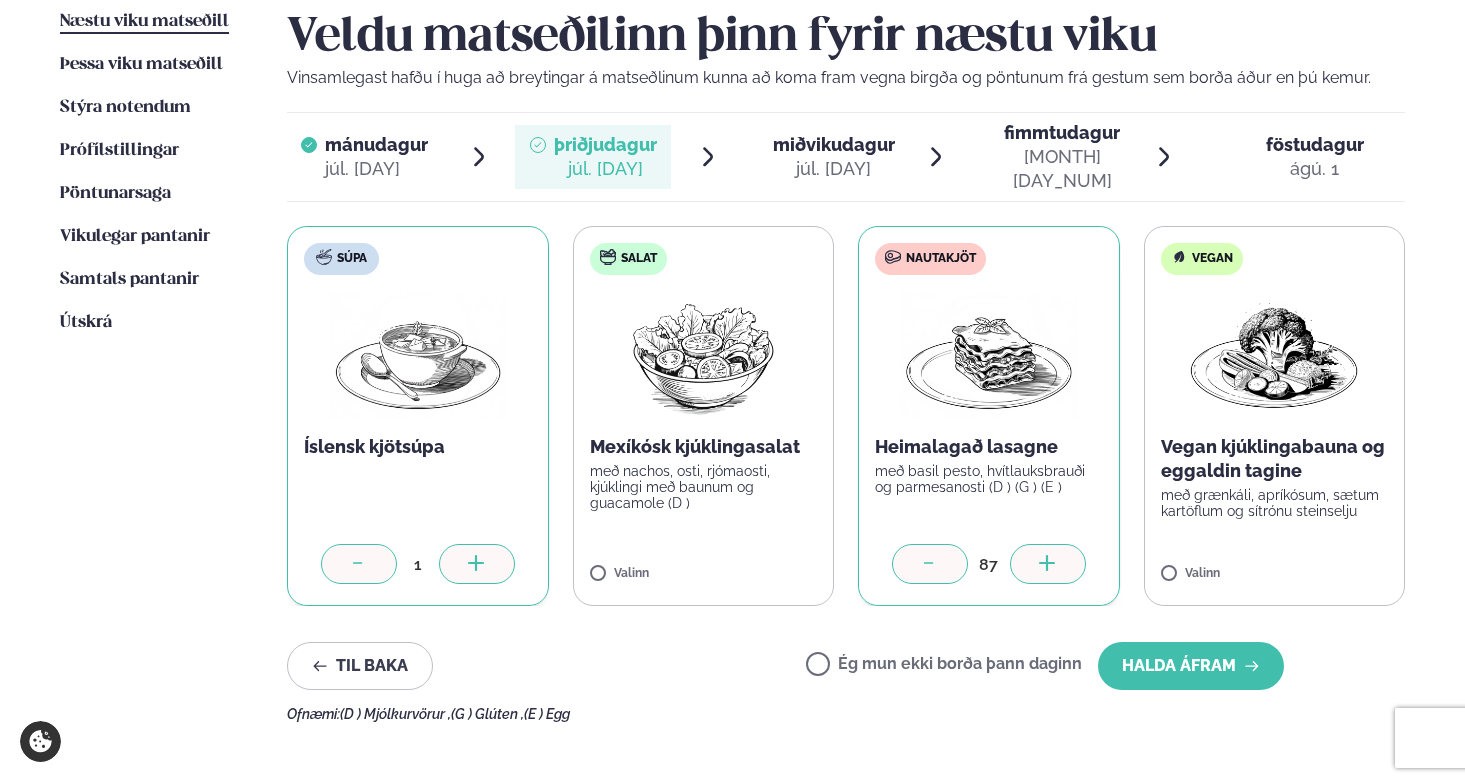 click 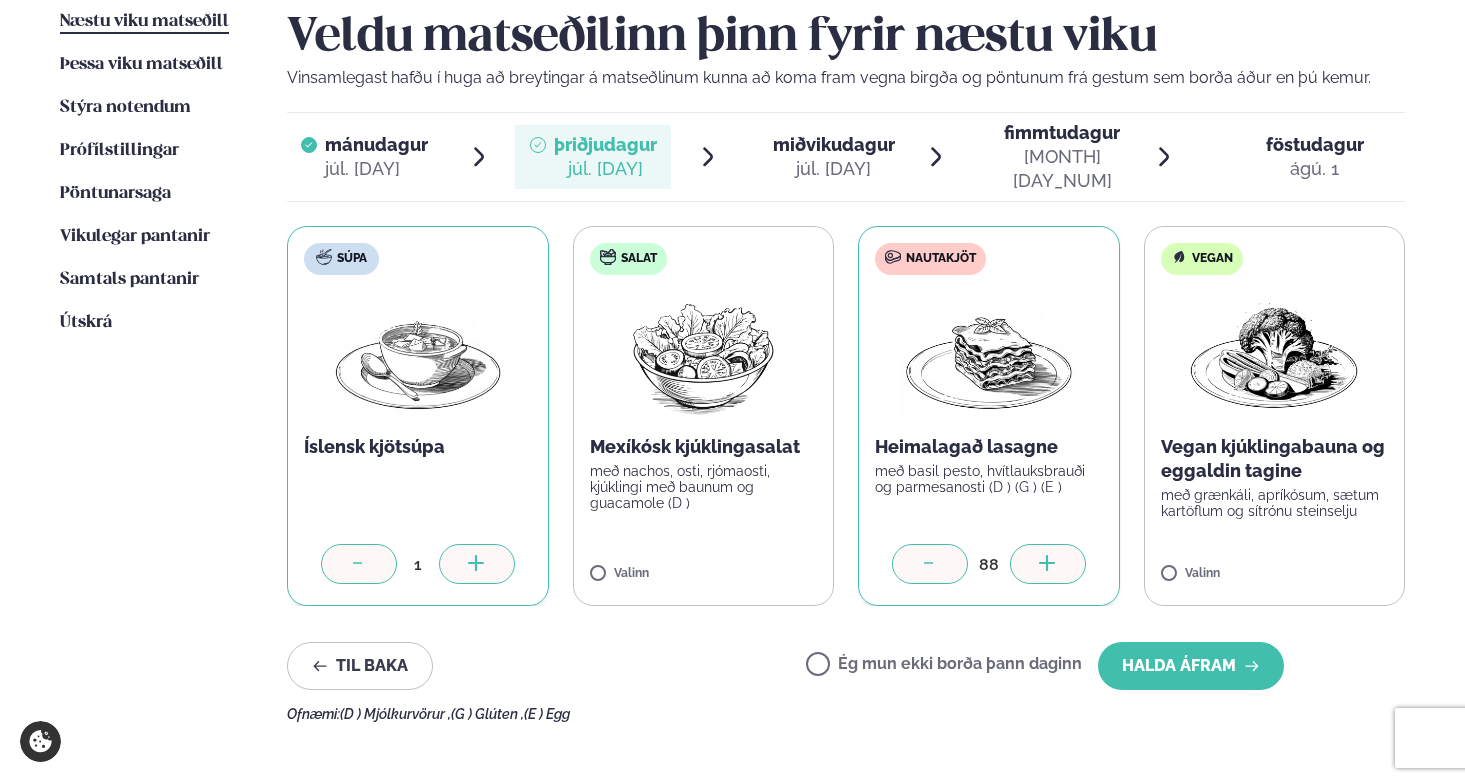 click 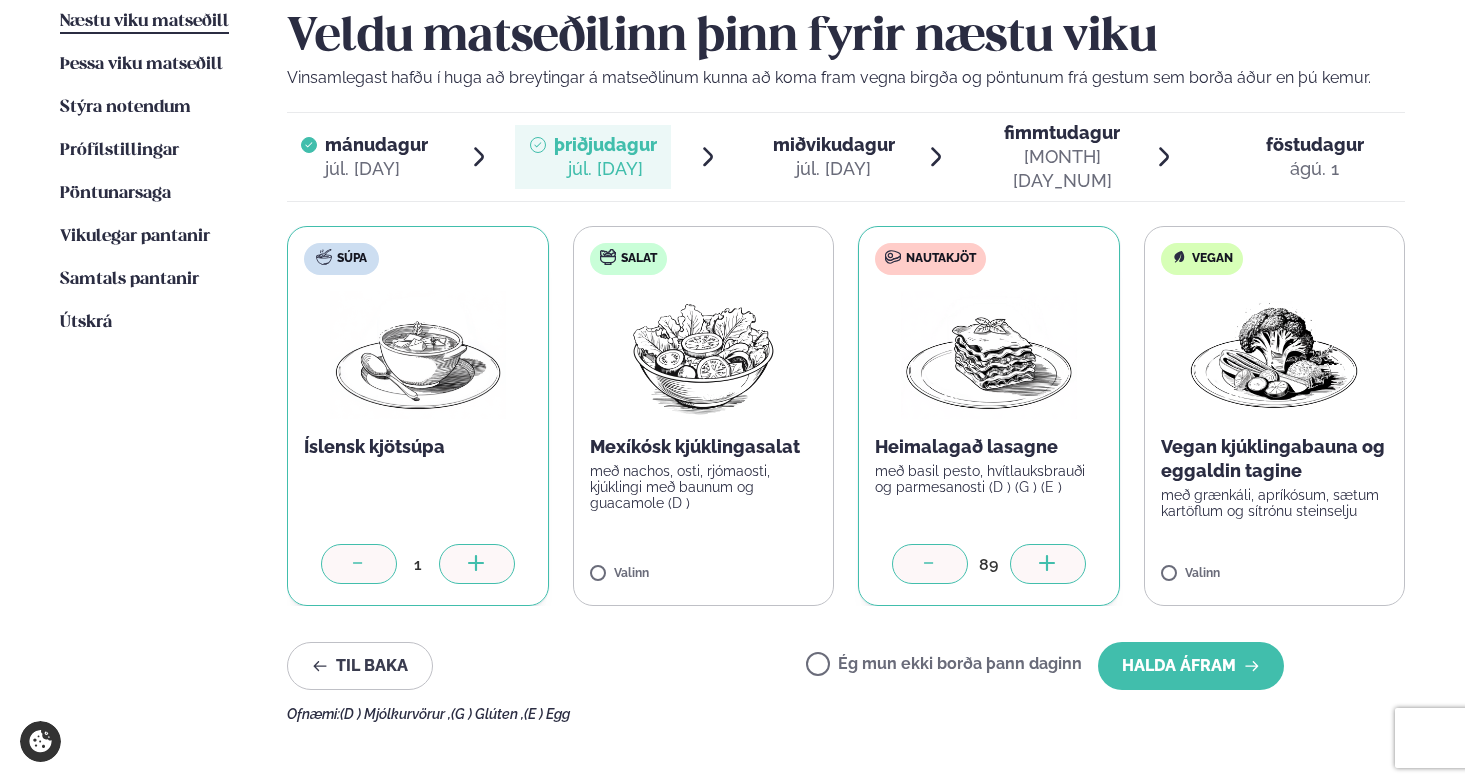 click 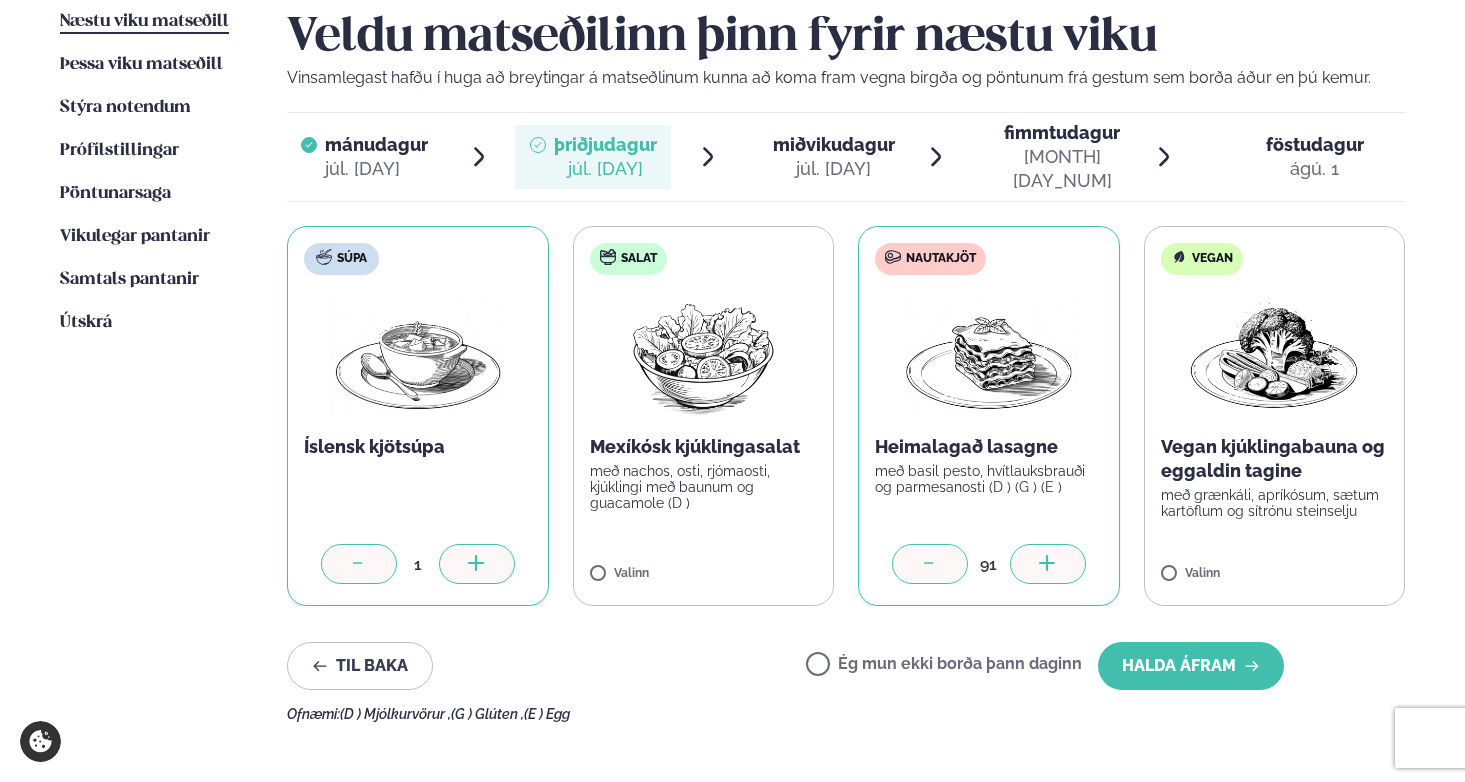 click 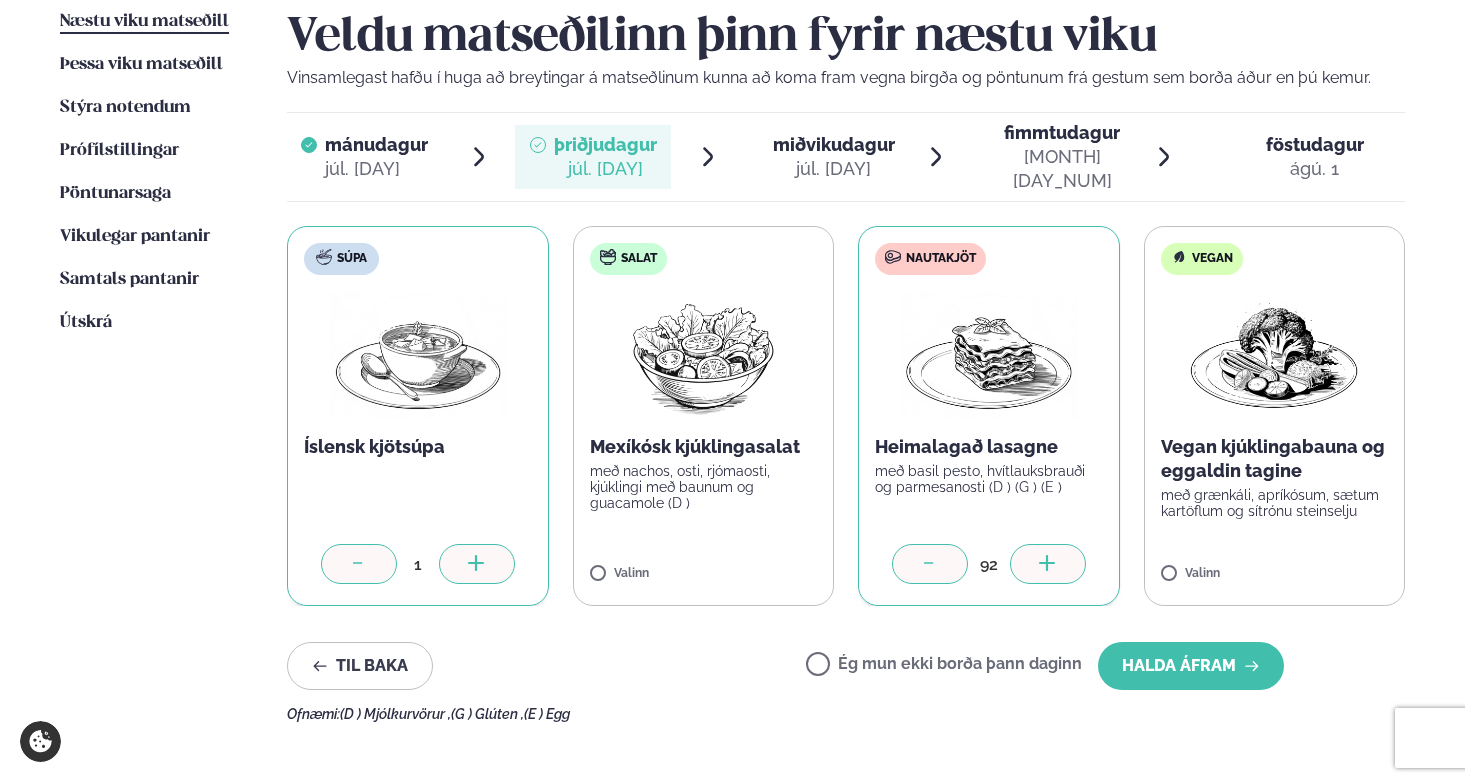 click 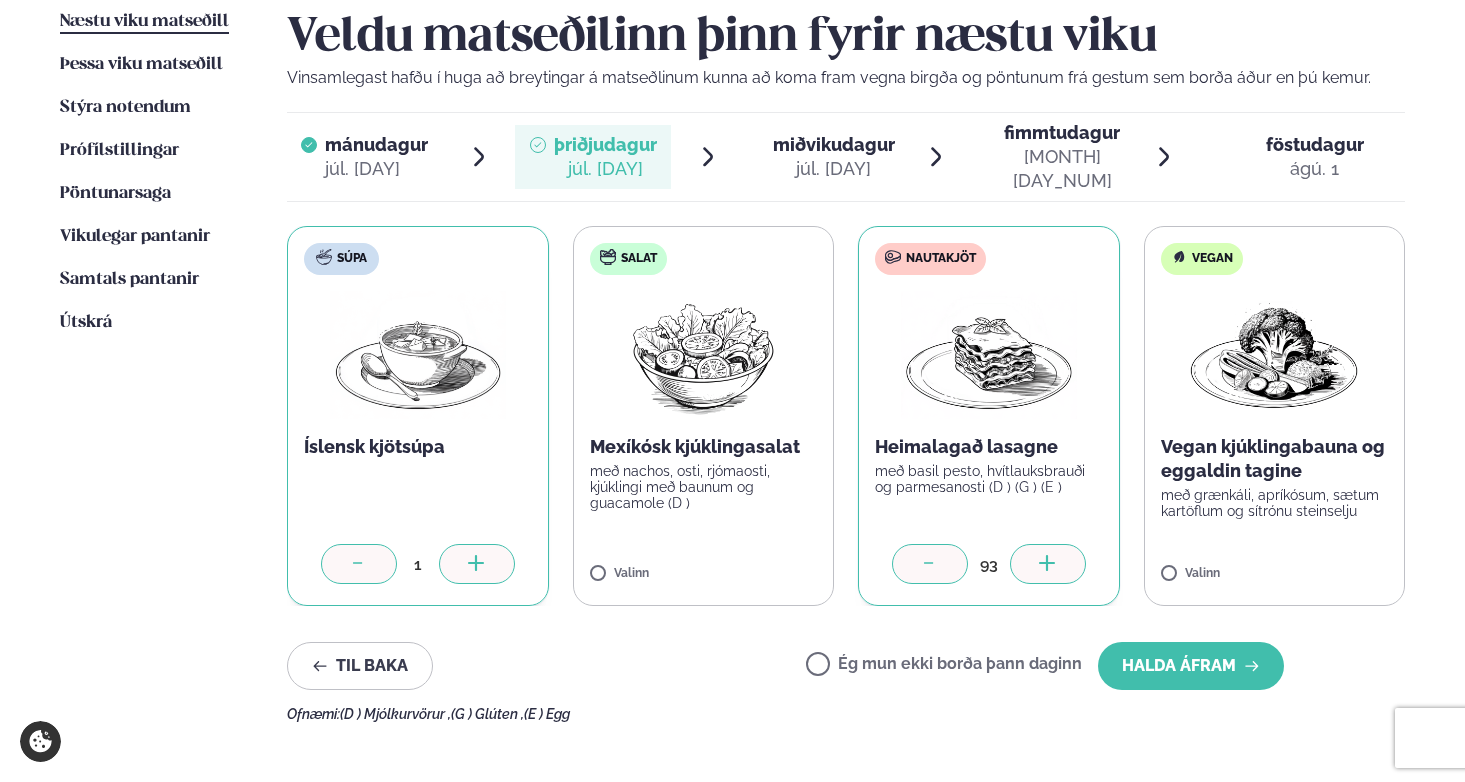 click 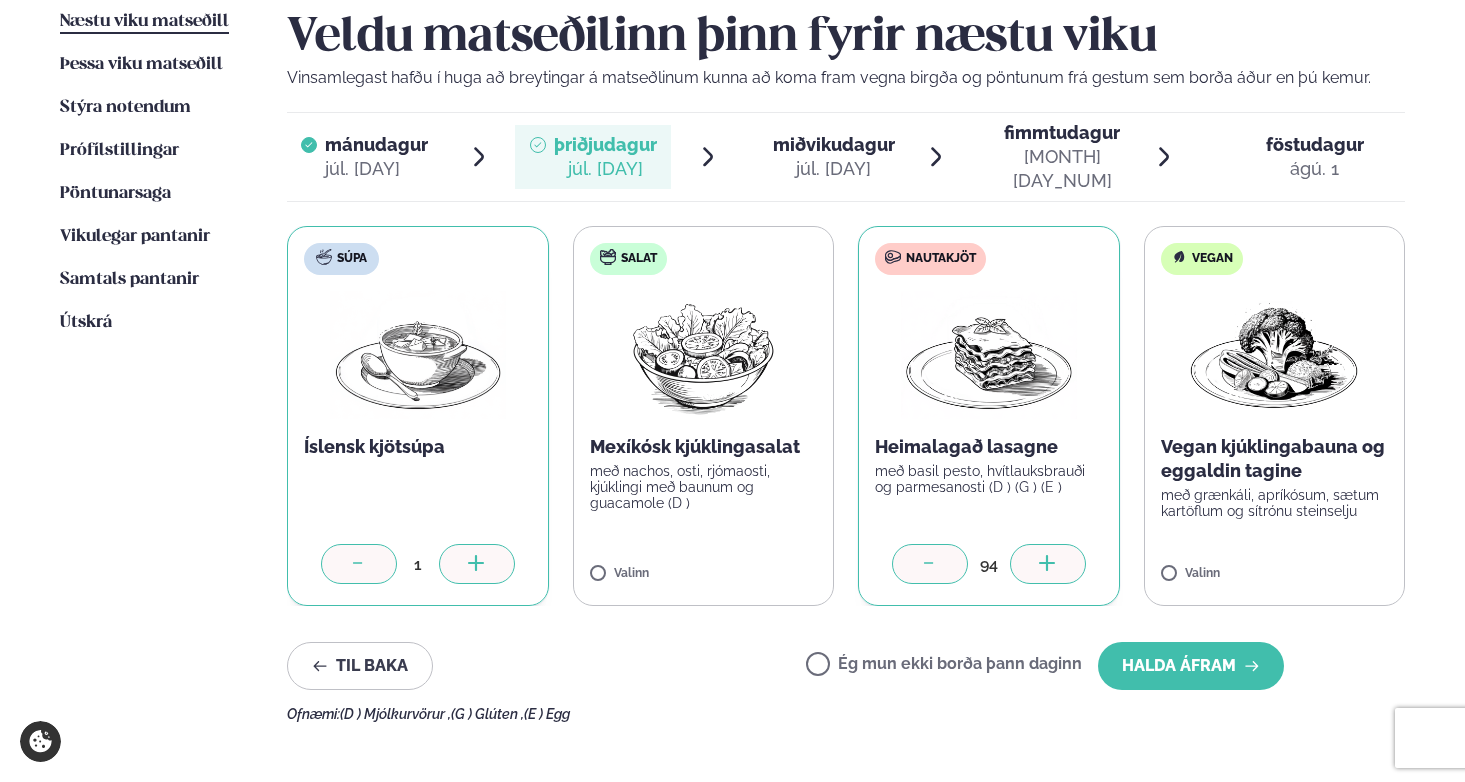 click 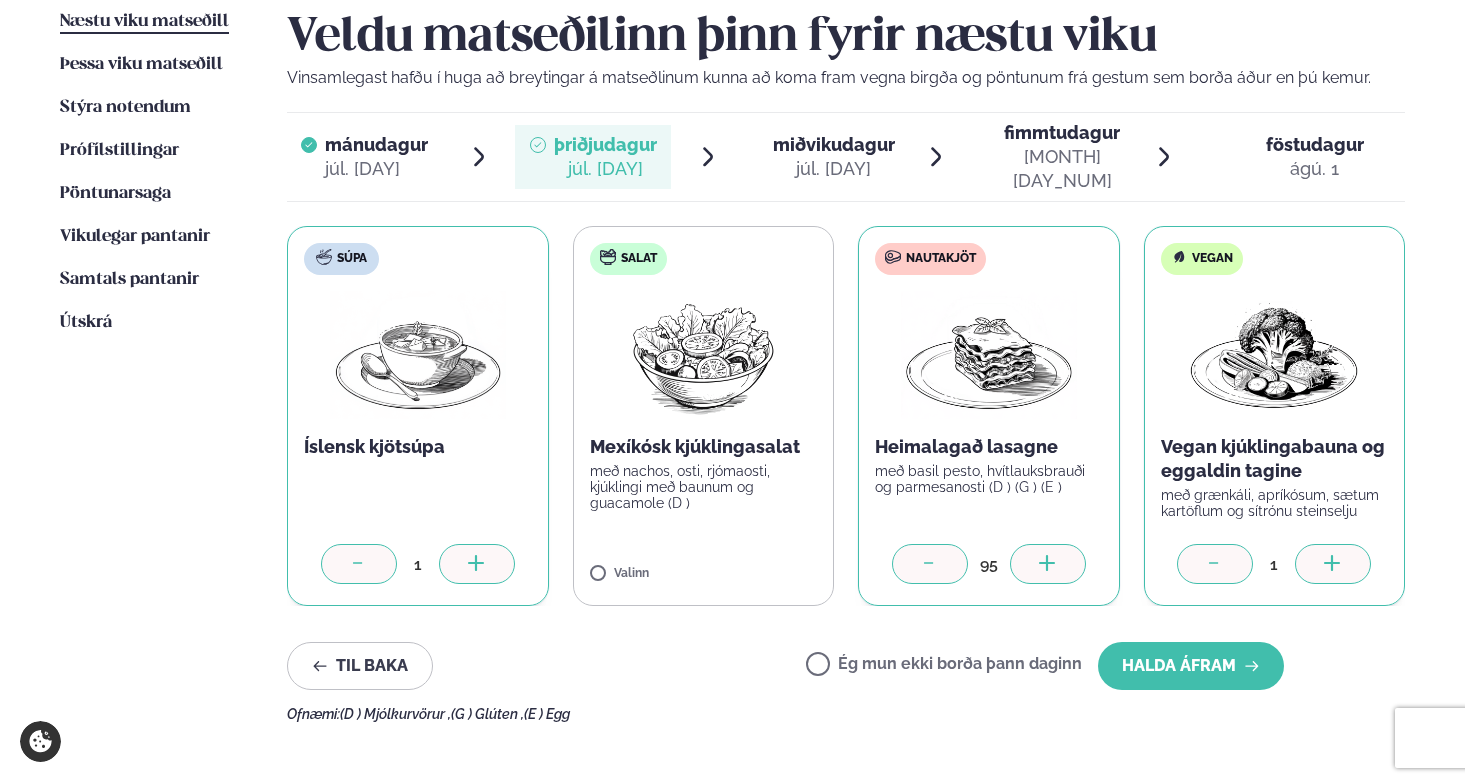 click at bounding box center [1333, 564] 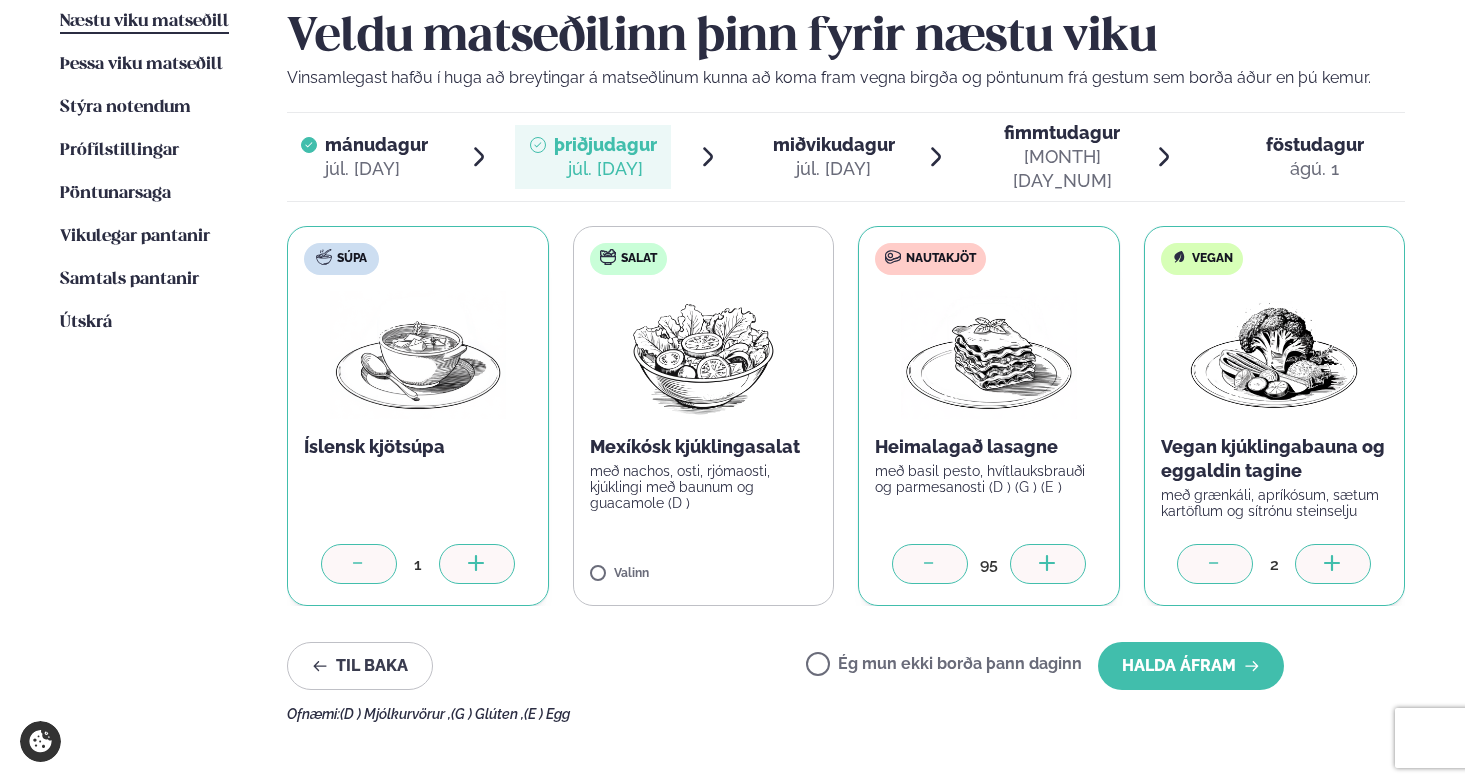 click at bounding box center (1333, 564) 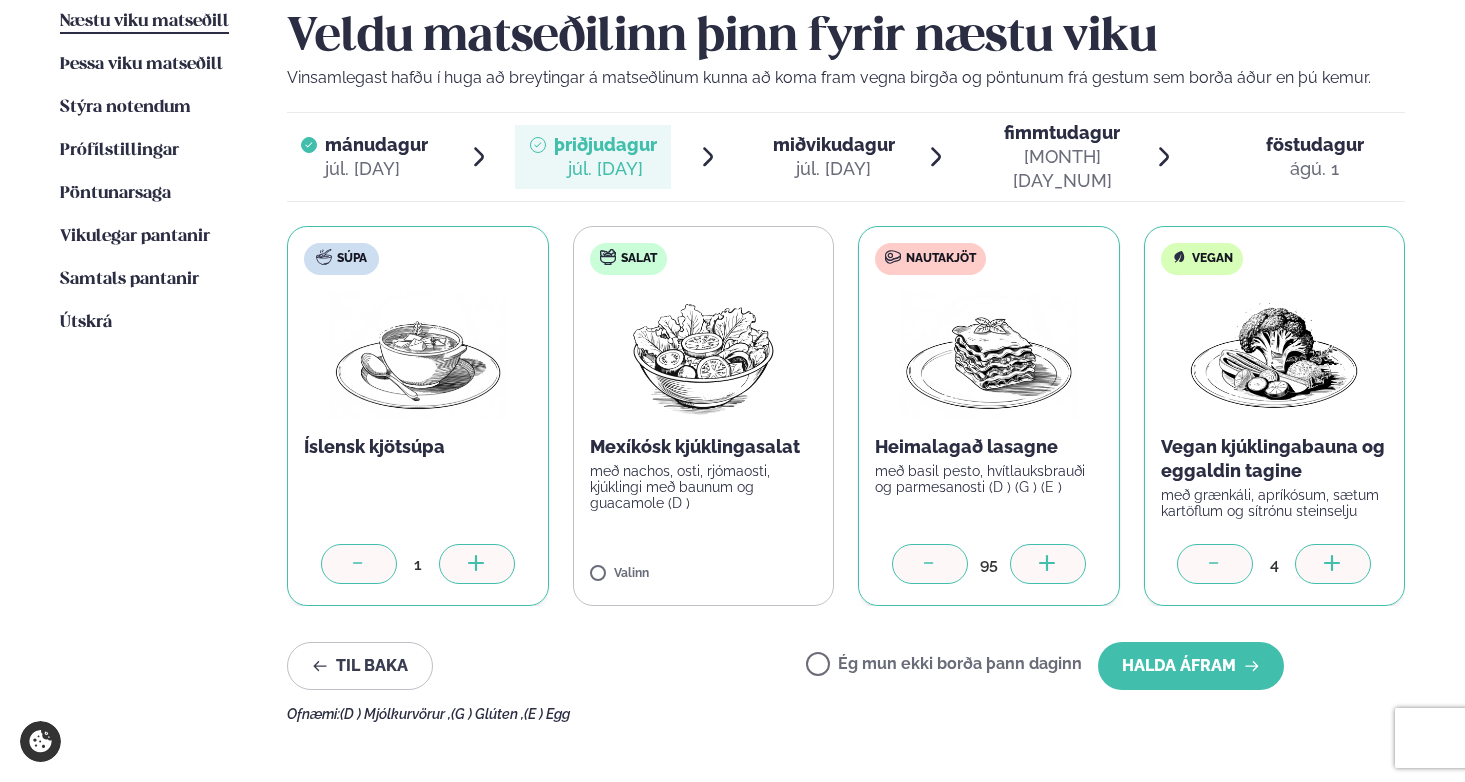 click at bounding box center [1333, 564] 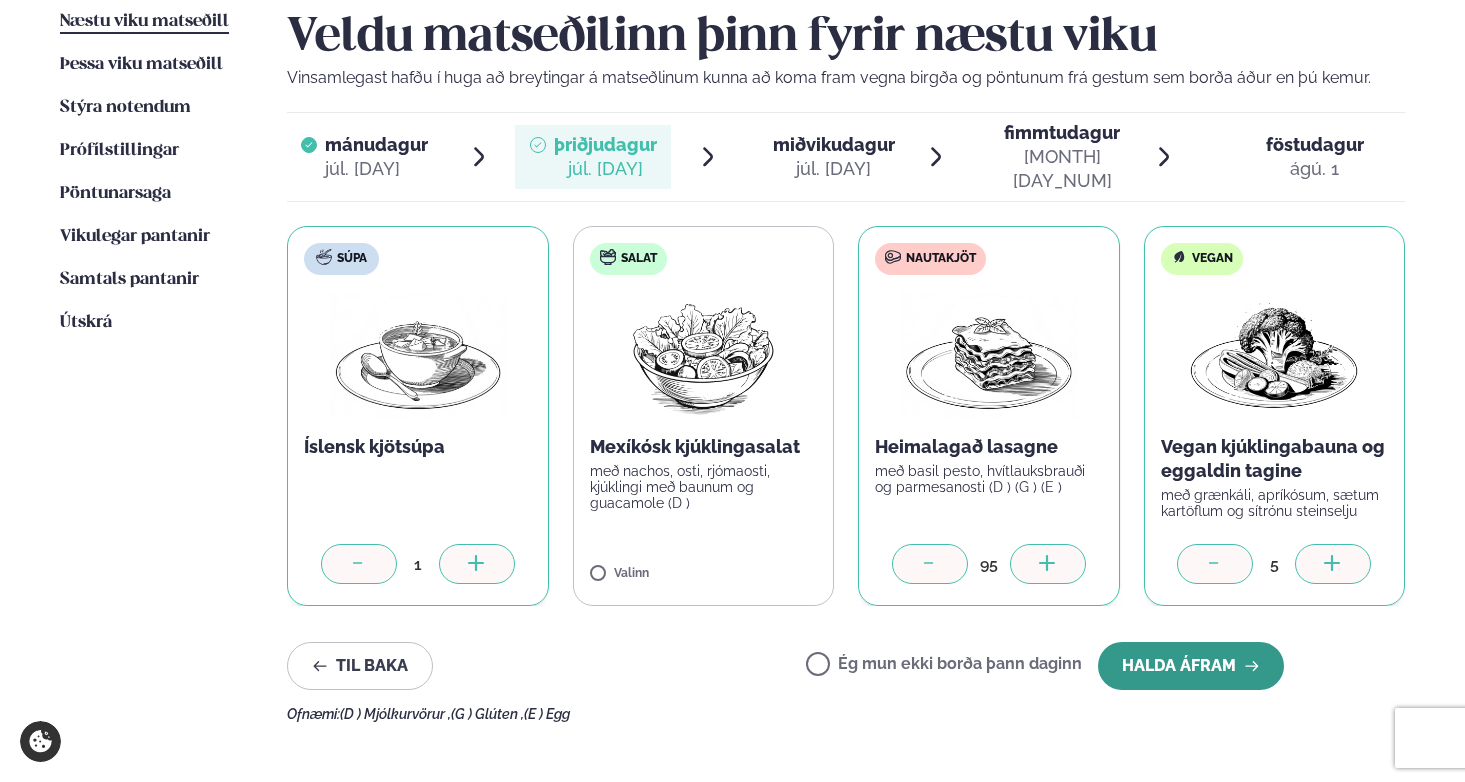 click on "Halda áfram" at bounding box center [1191, 666] 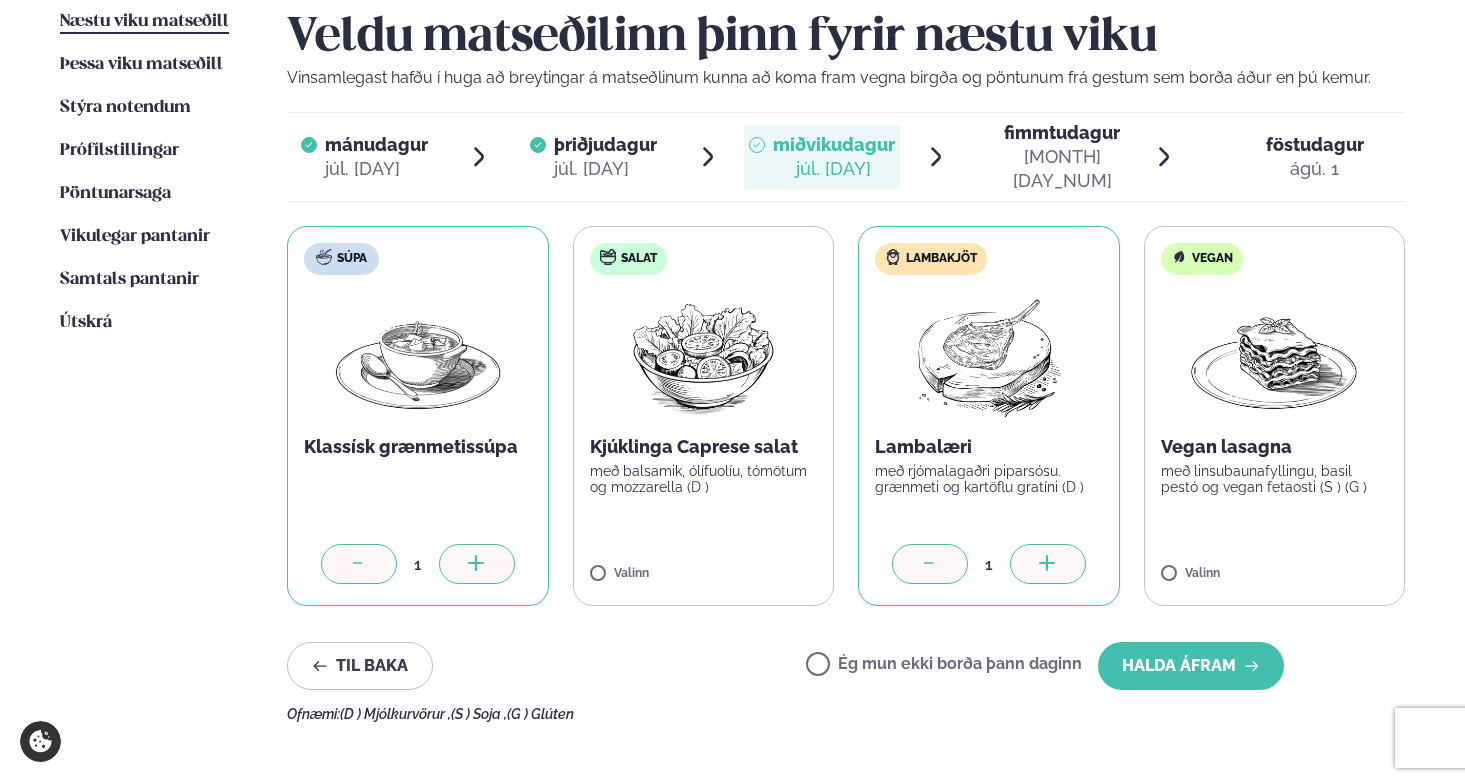 click 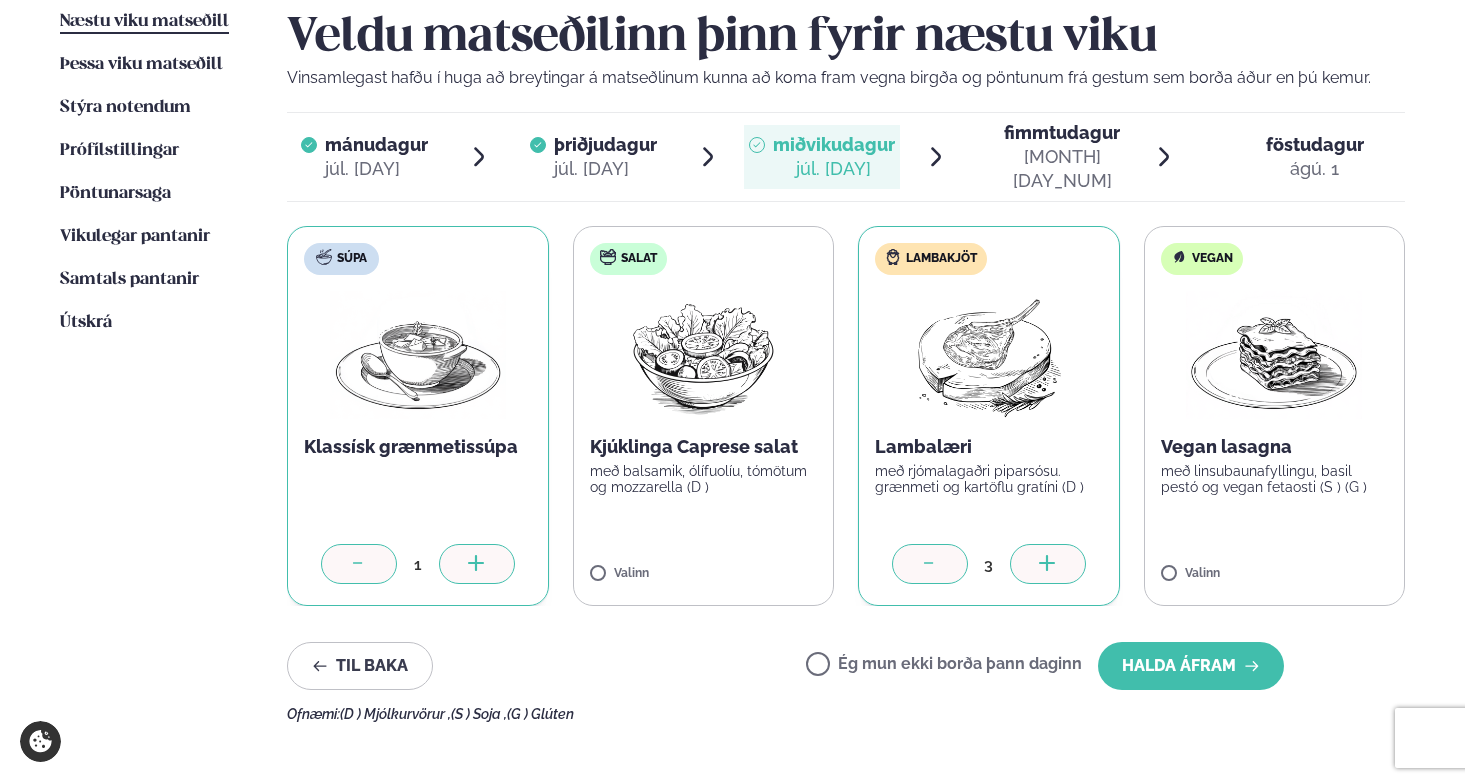 click 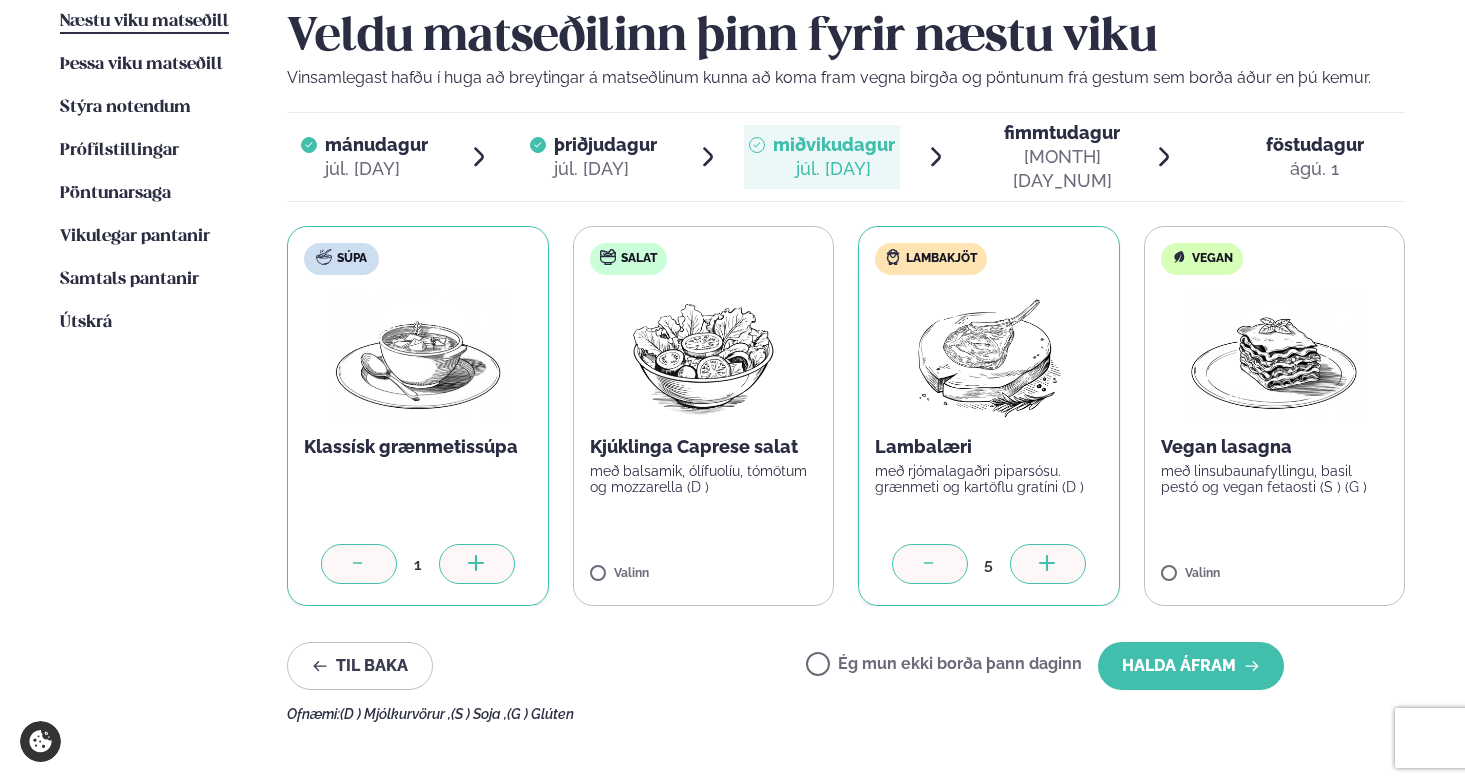 click 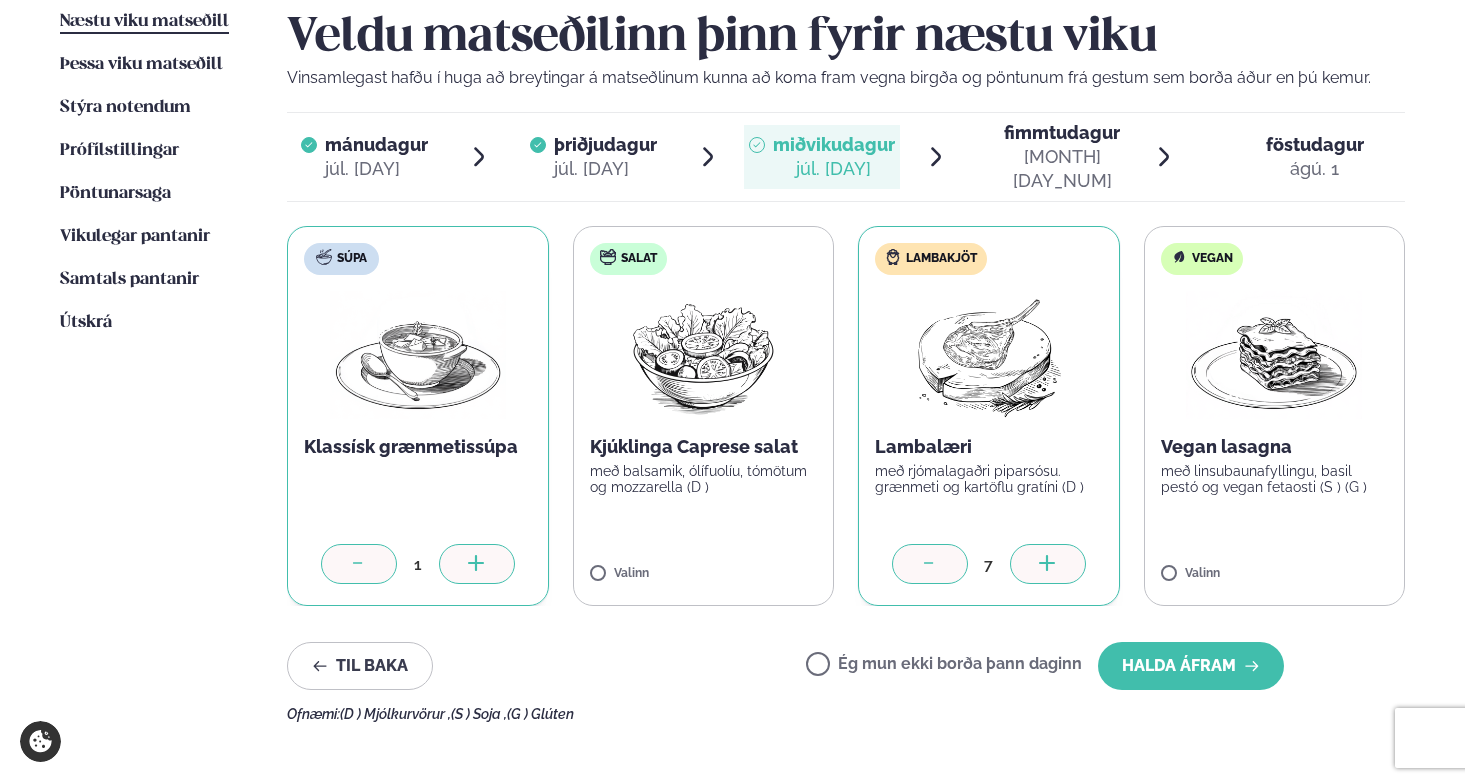 click 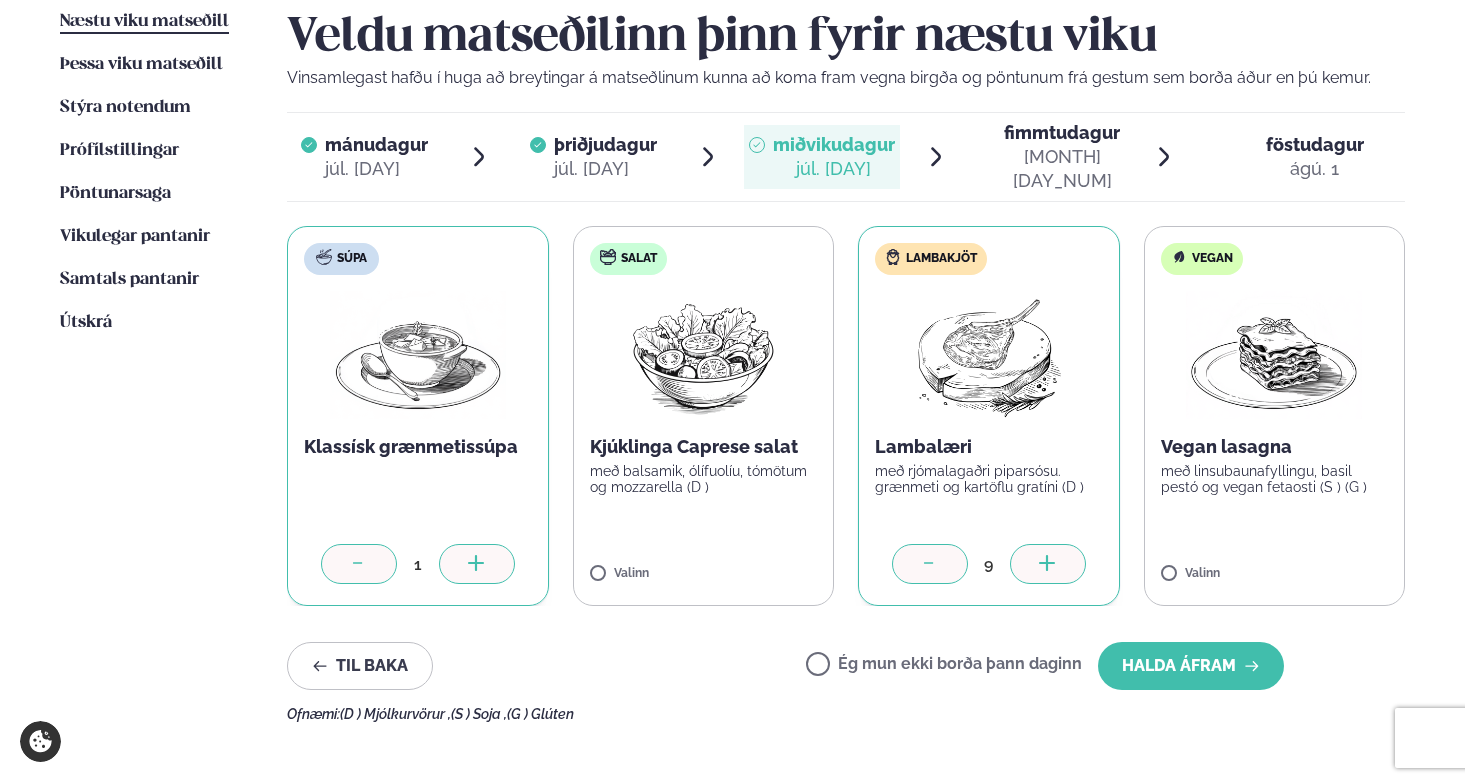 click 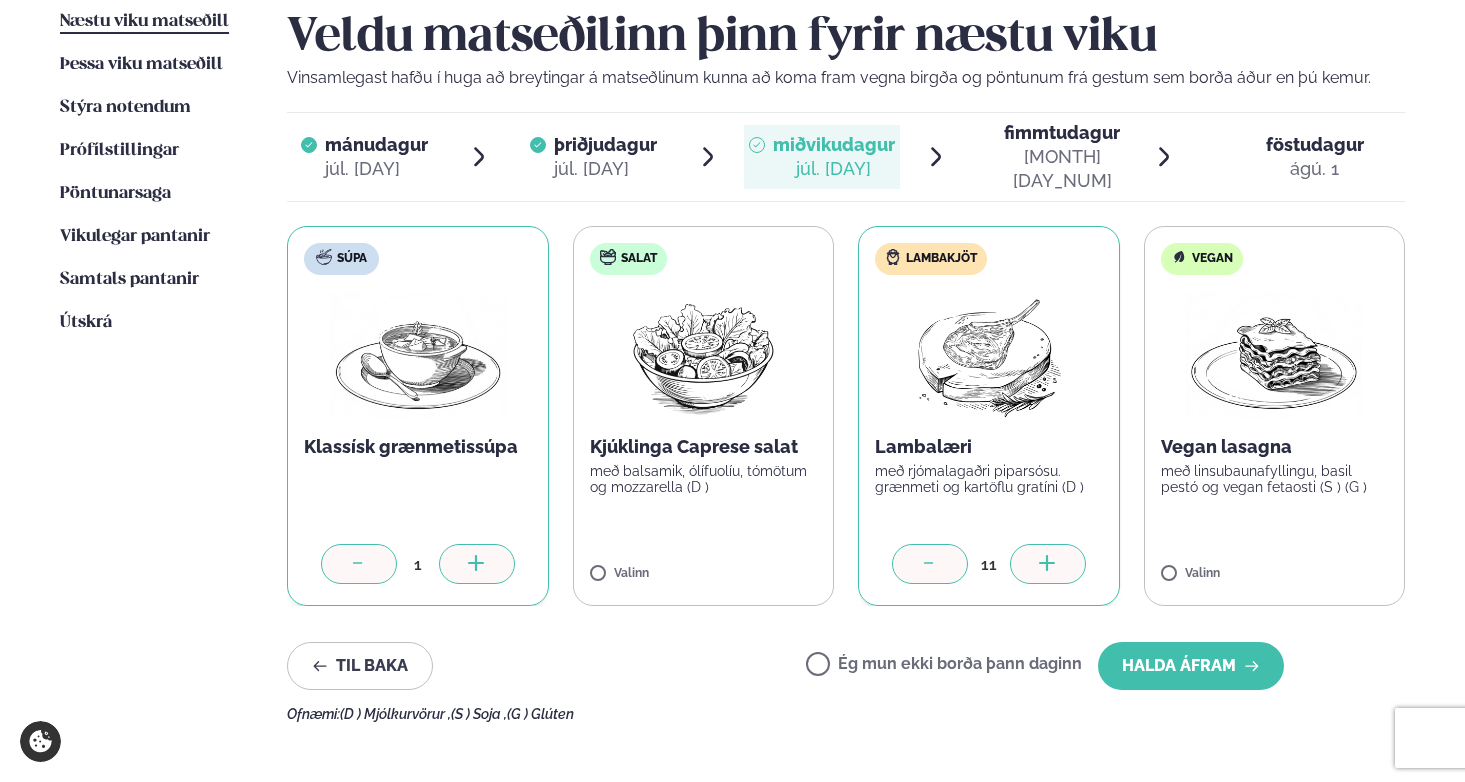 click 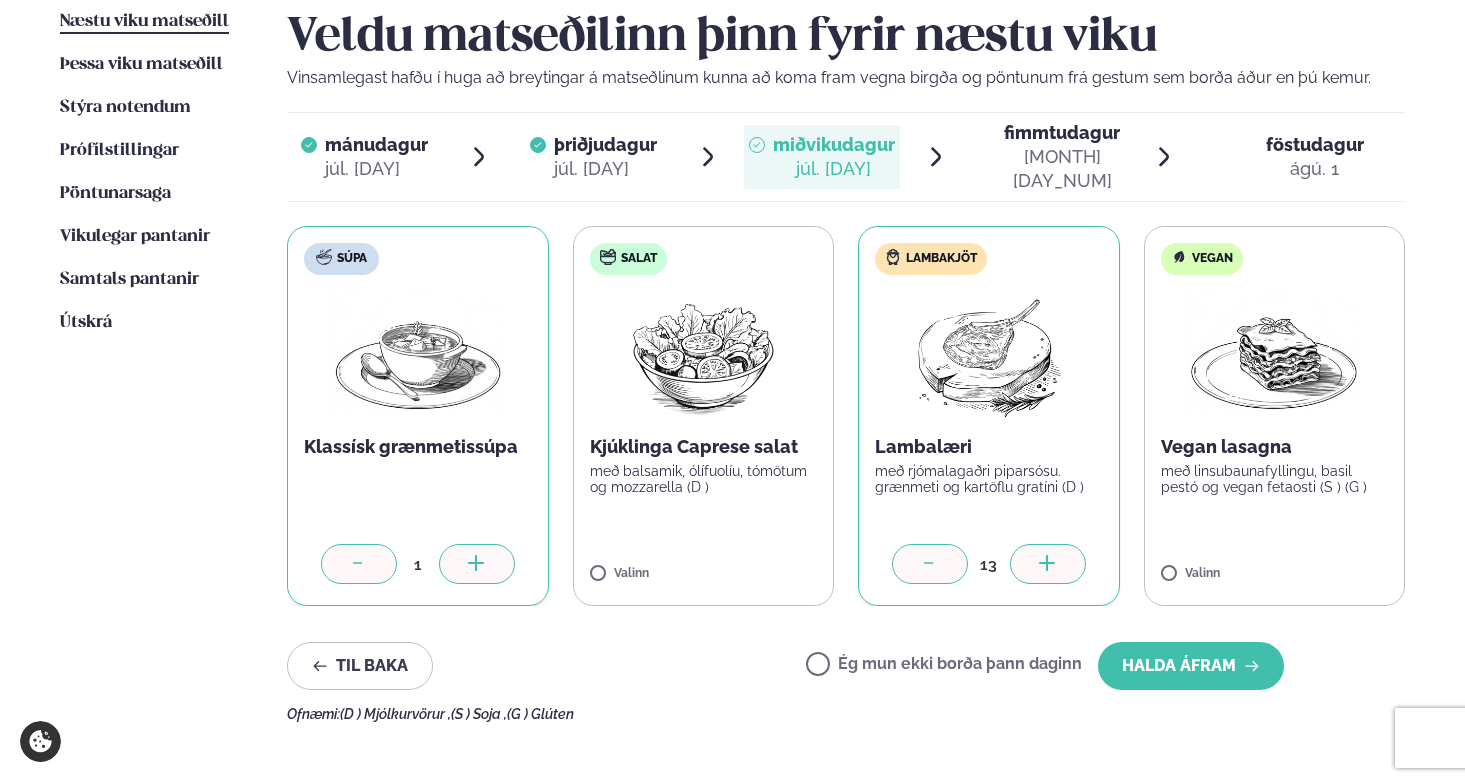 click 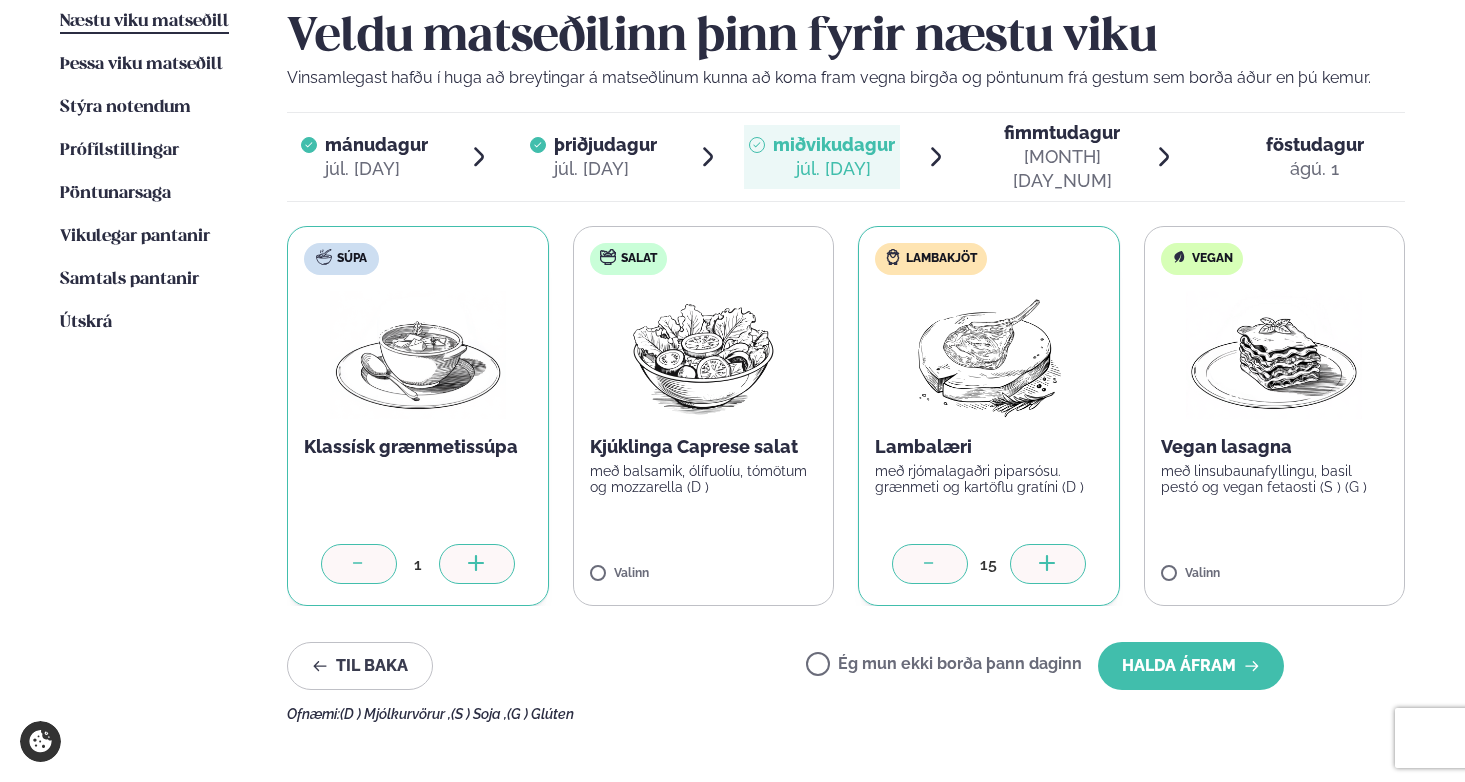 click 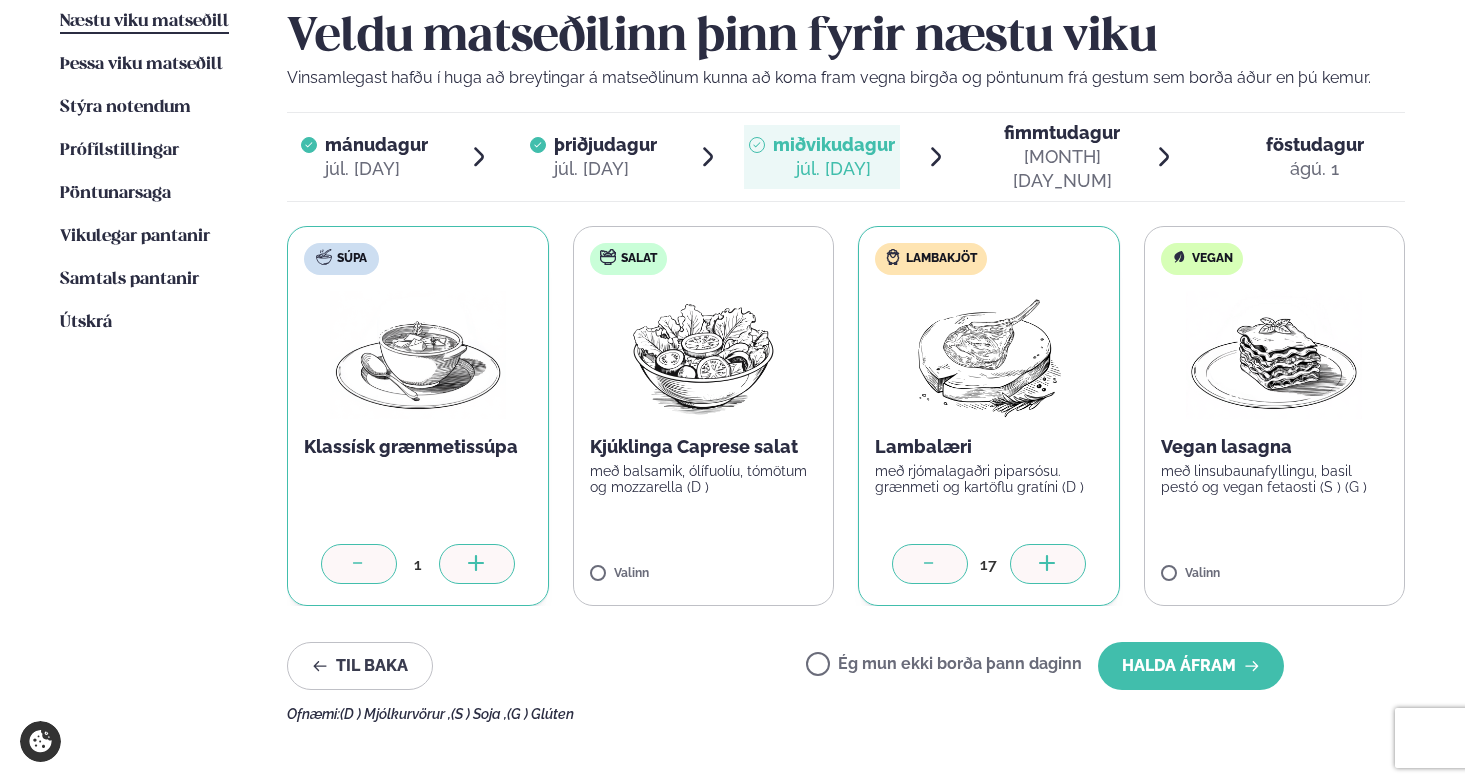 click 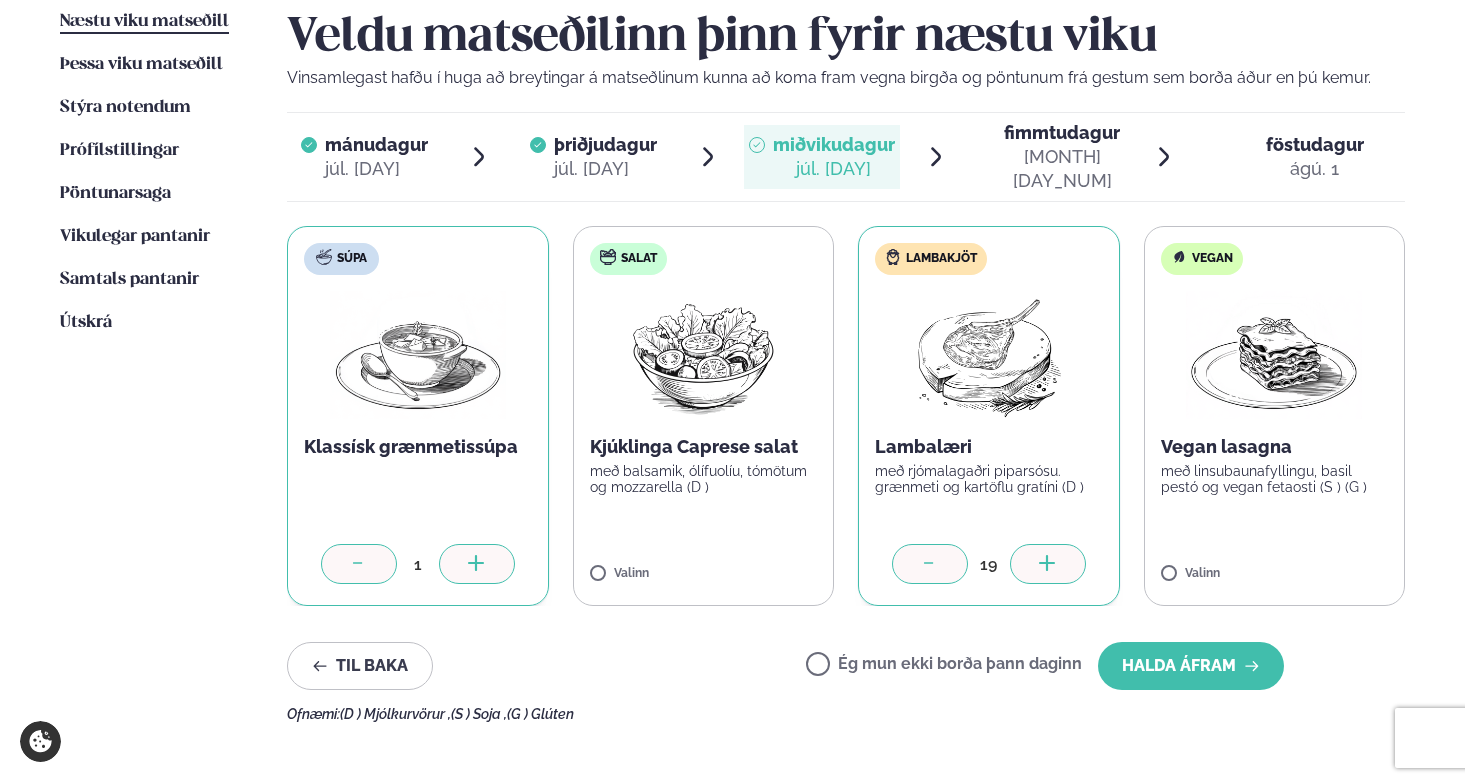 click 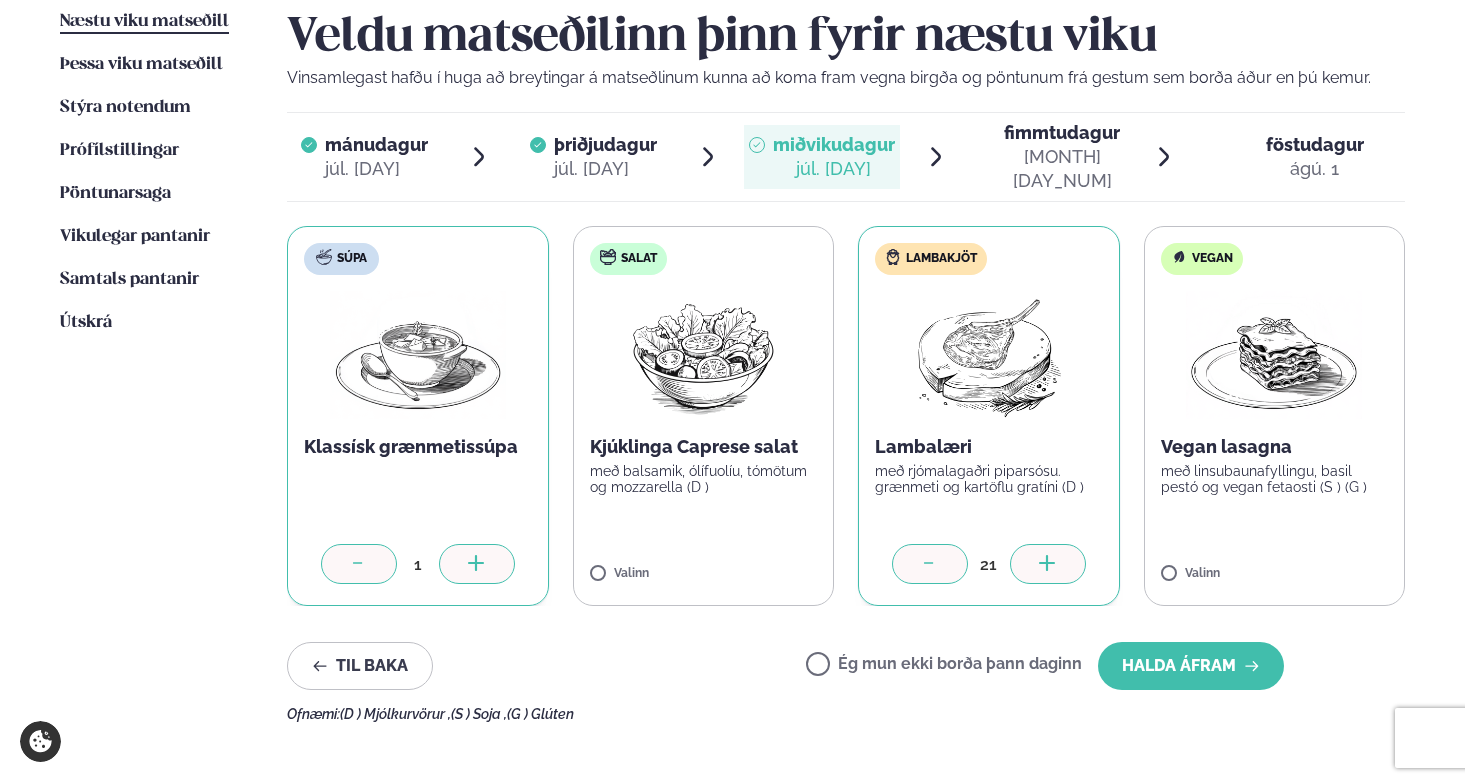 click 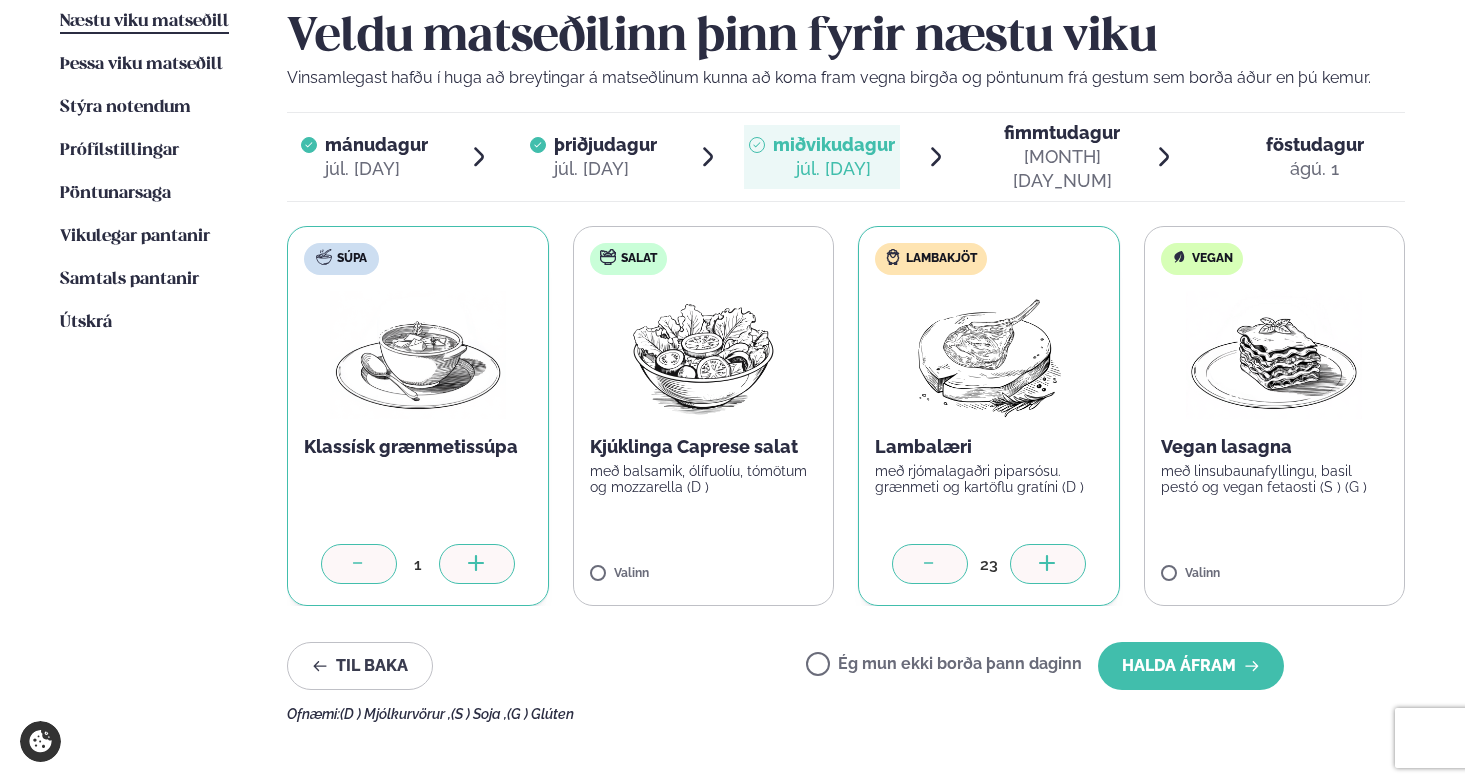 click 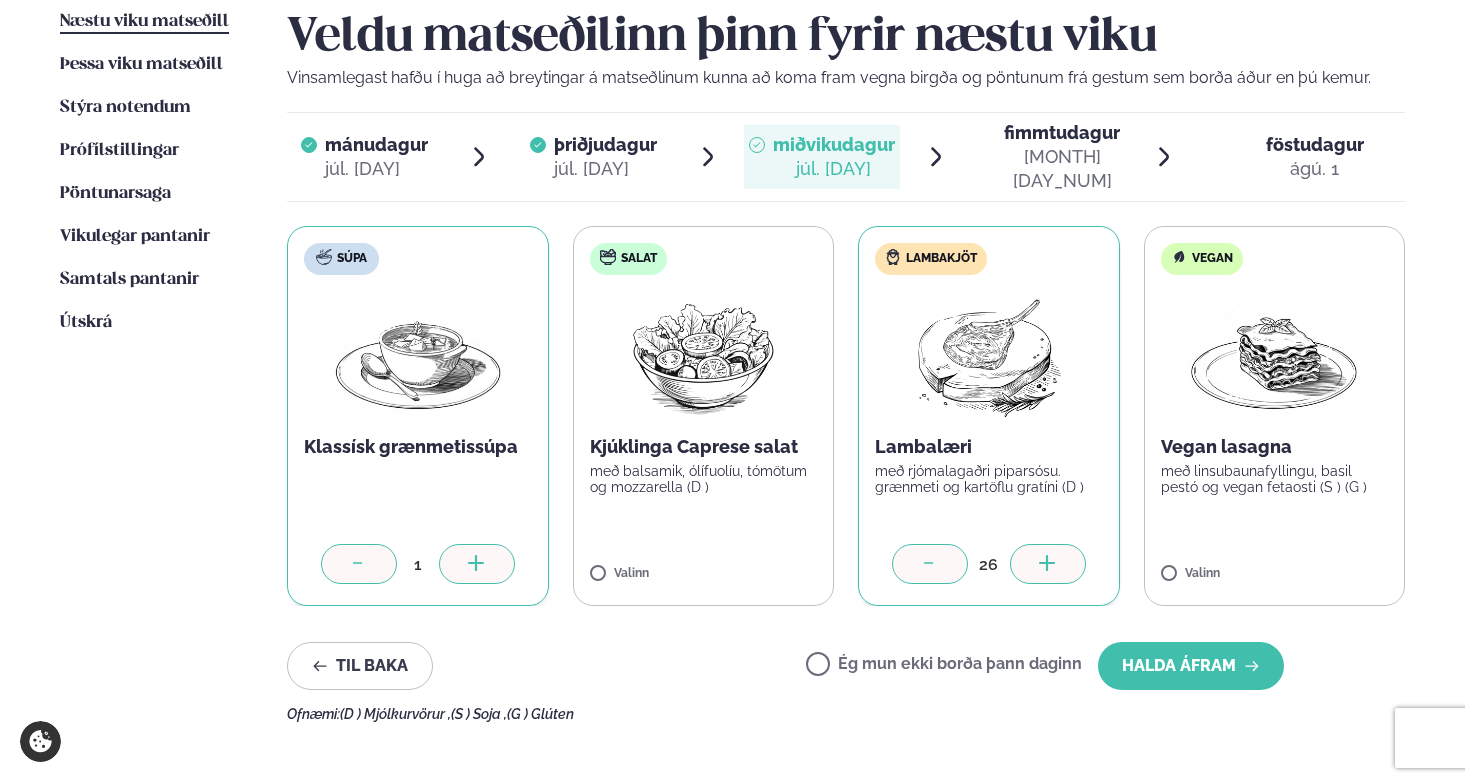click 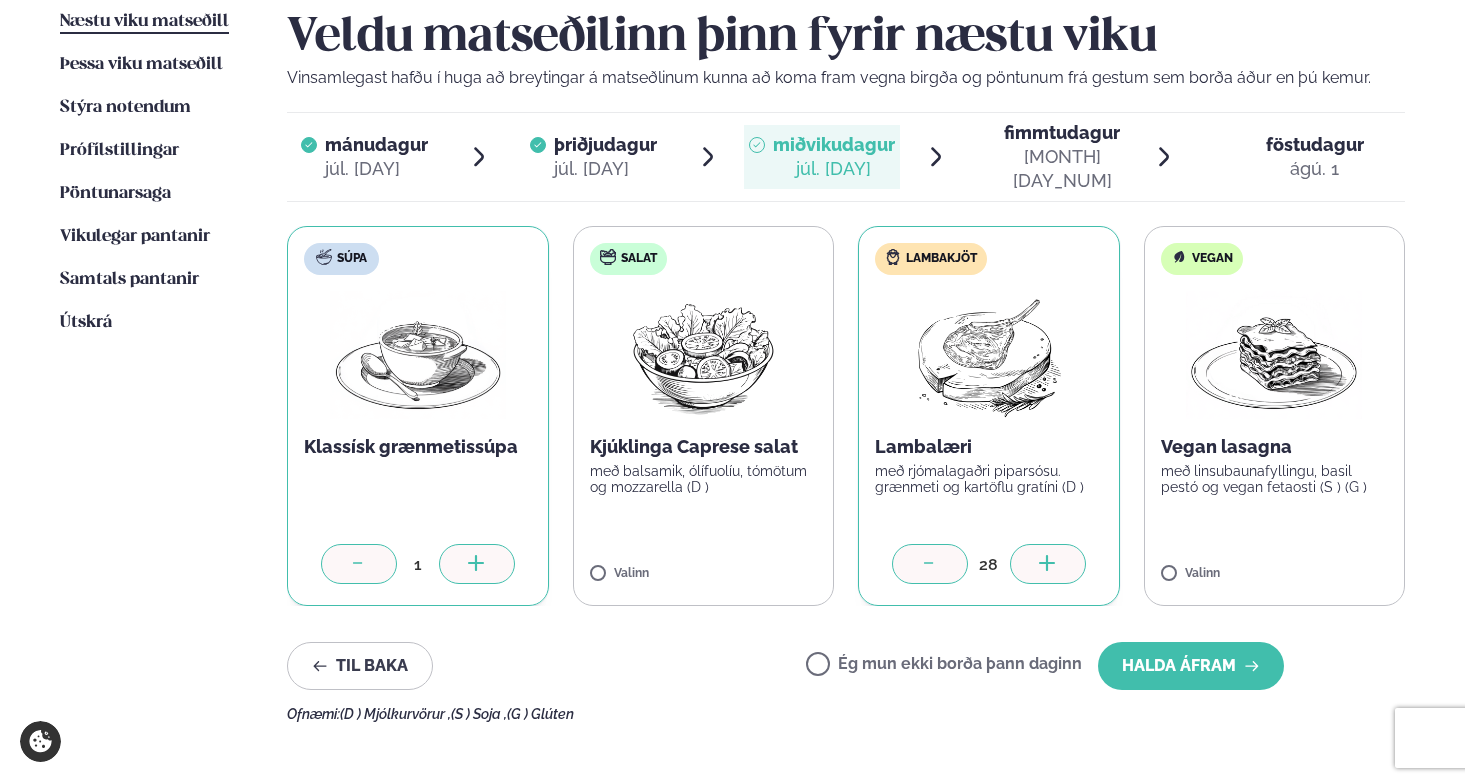 click 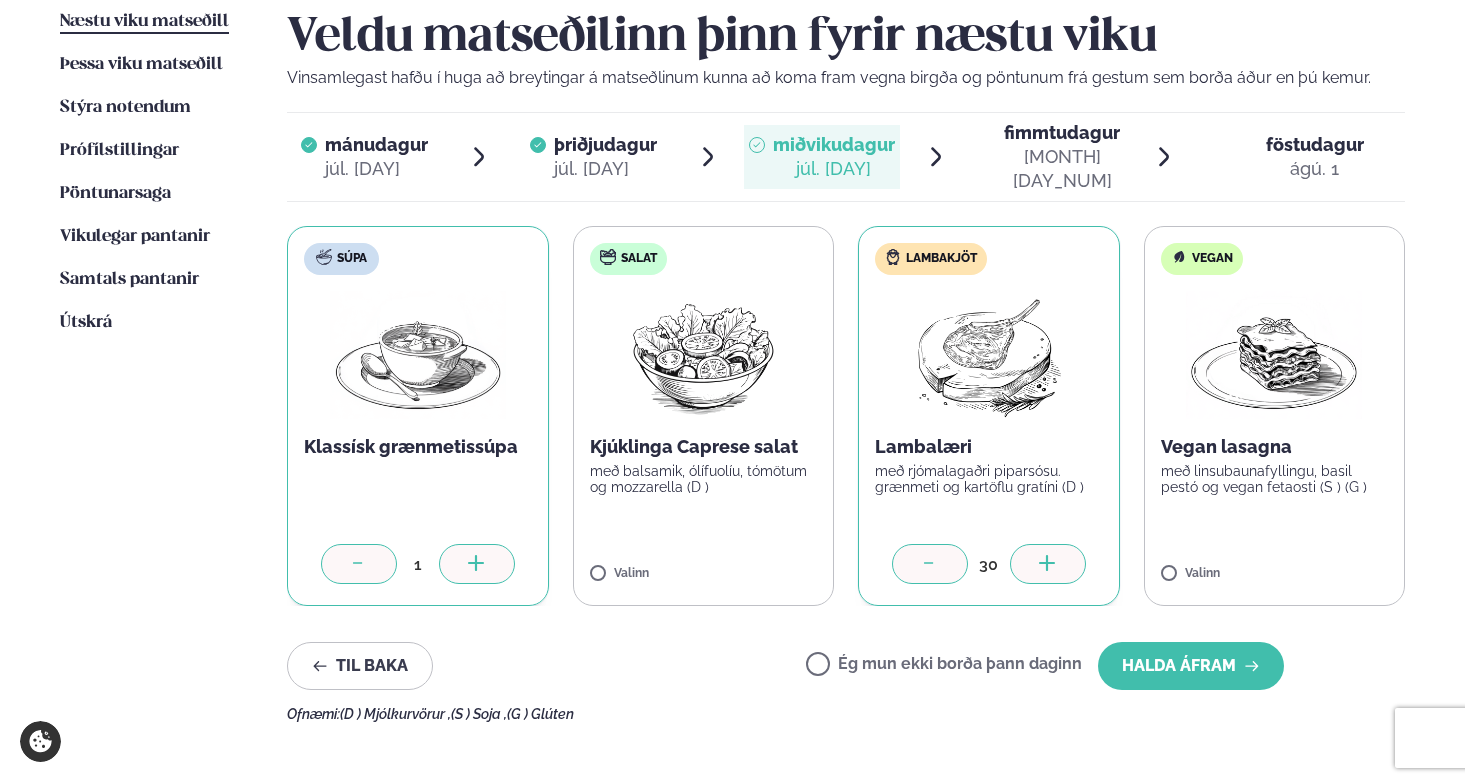 click 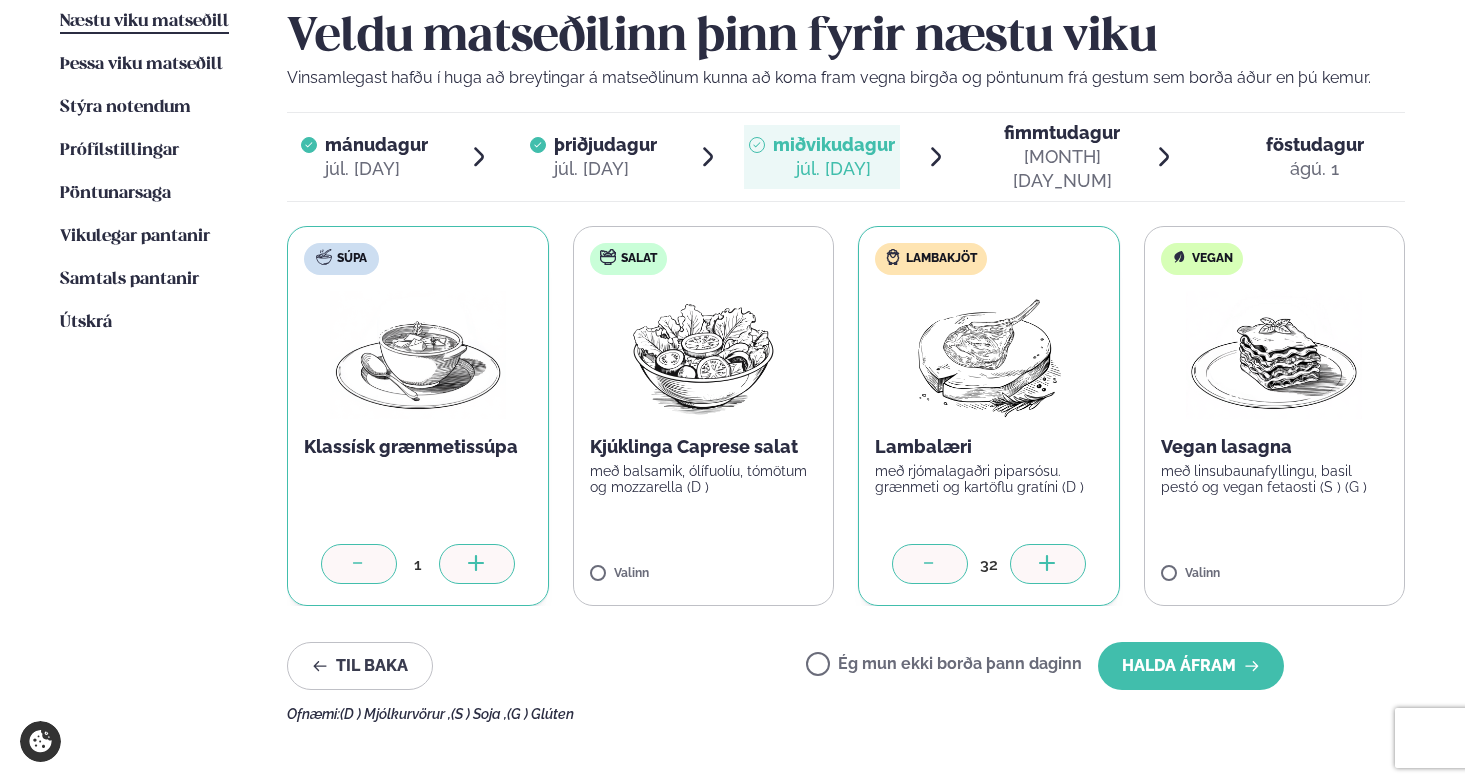 click 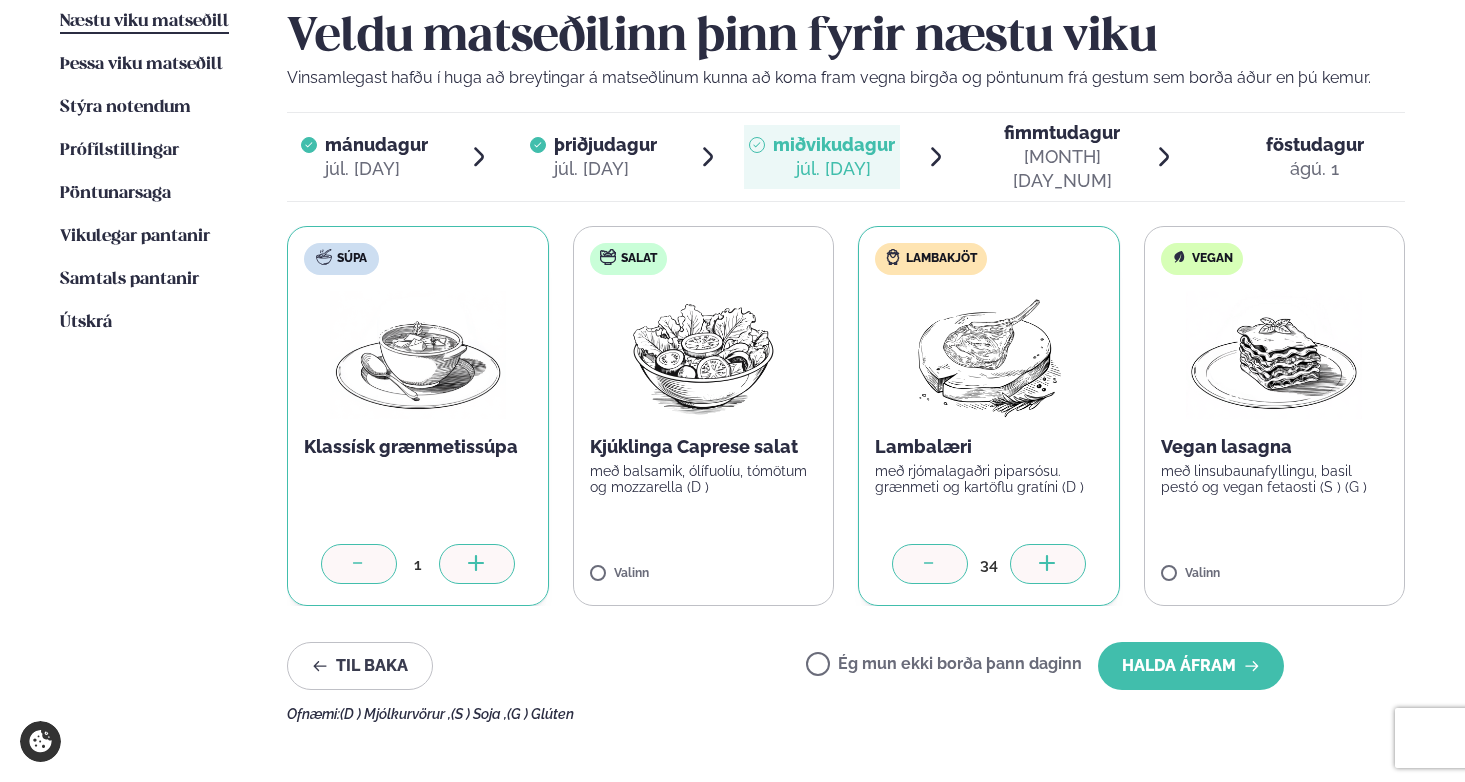 click 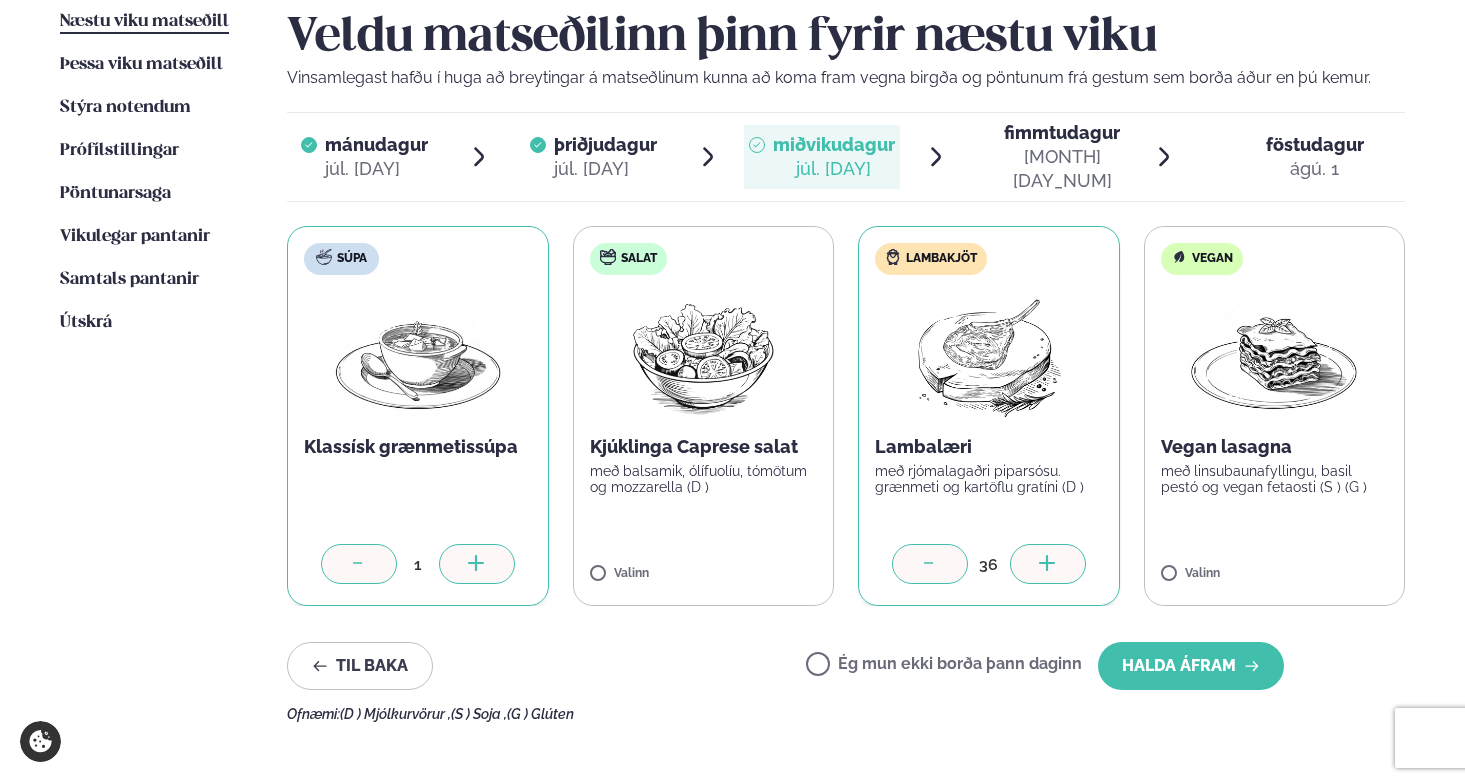 click 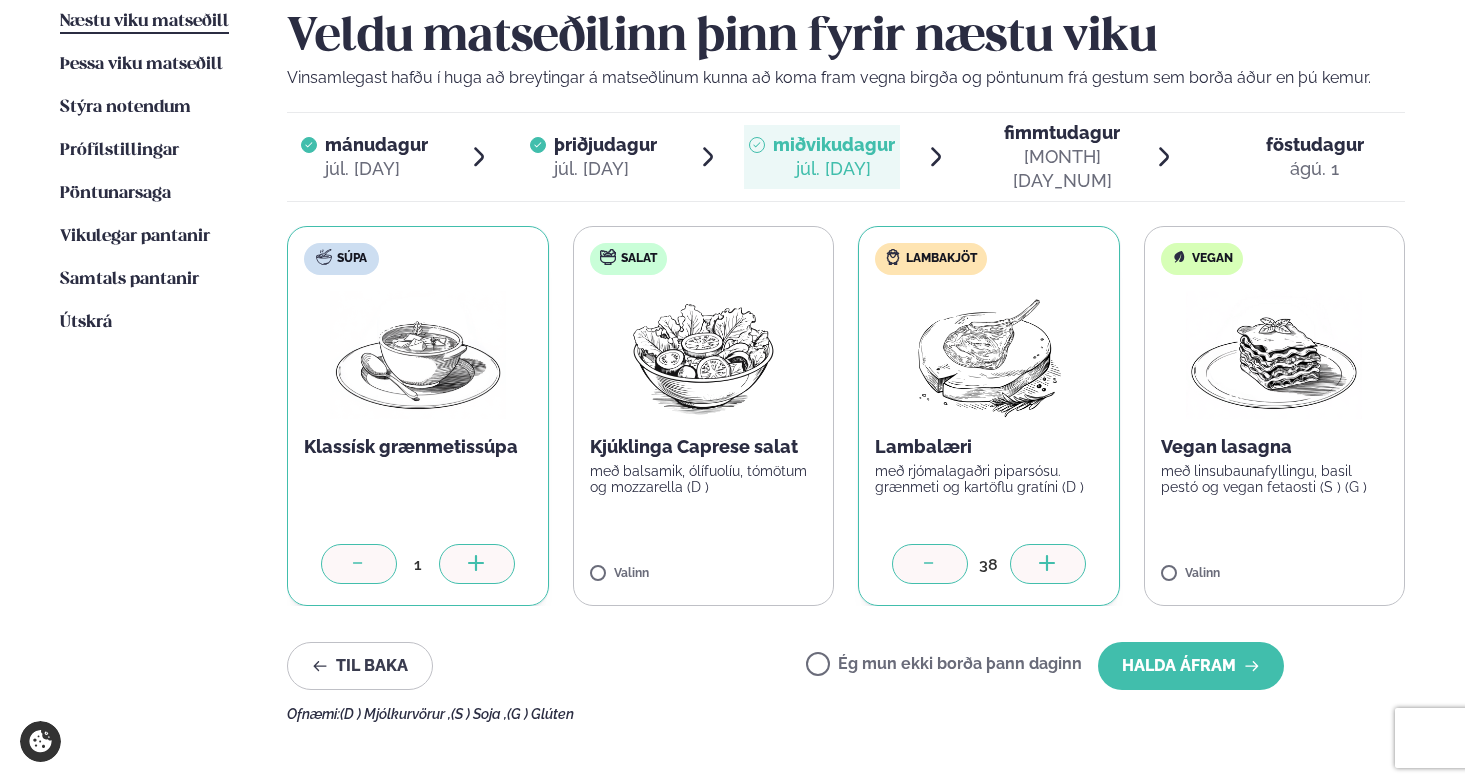 click 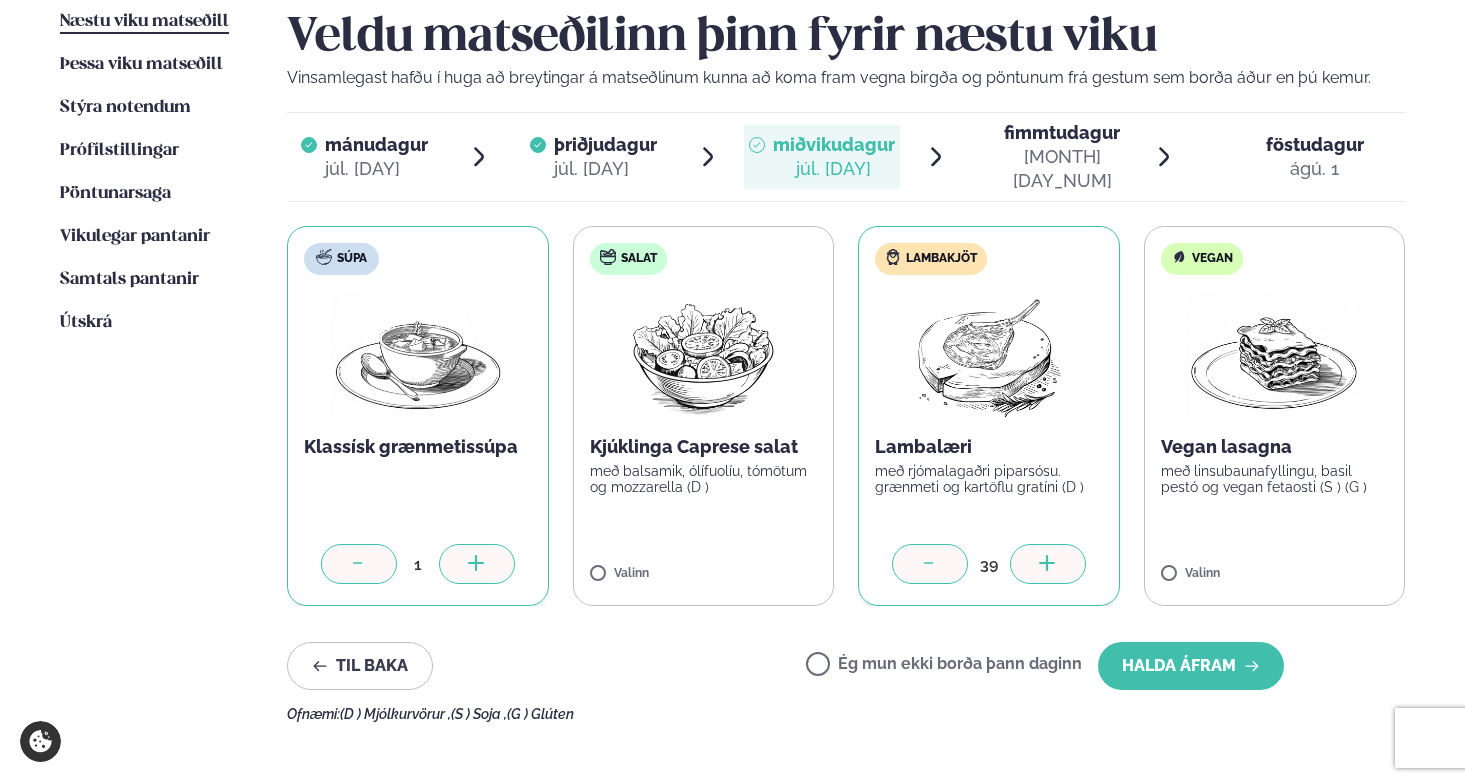 click 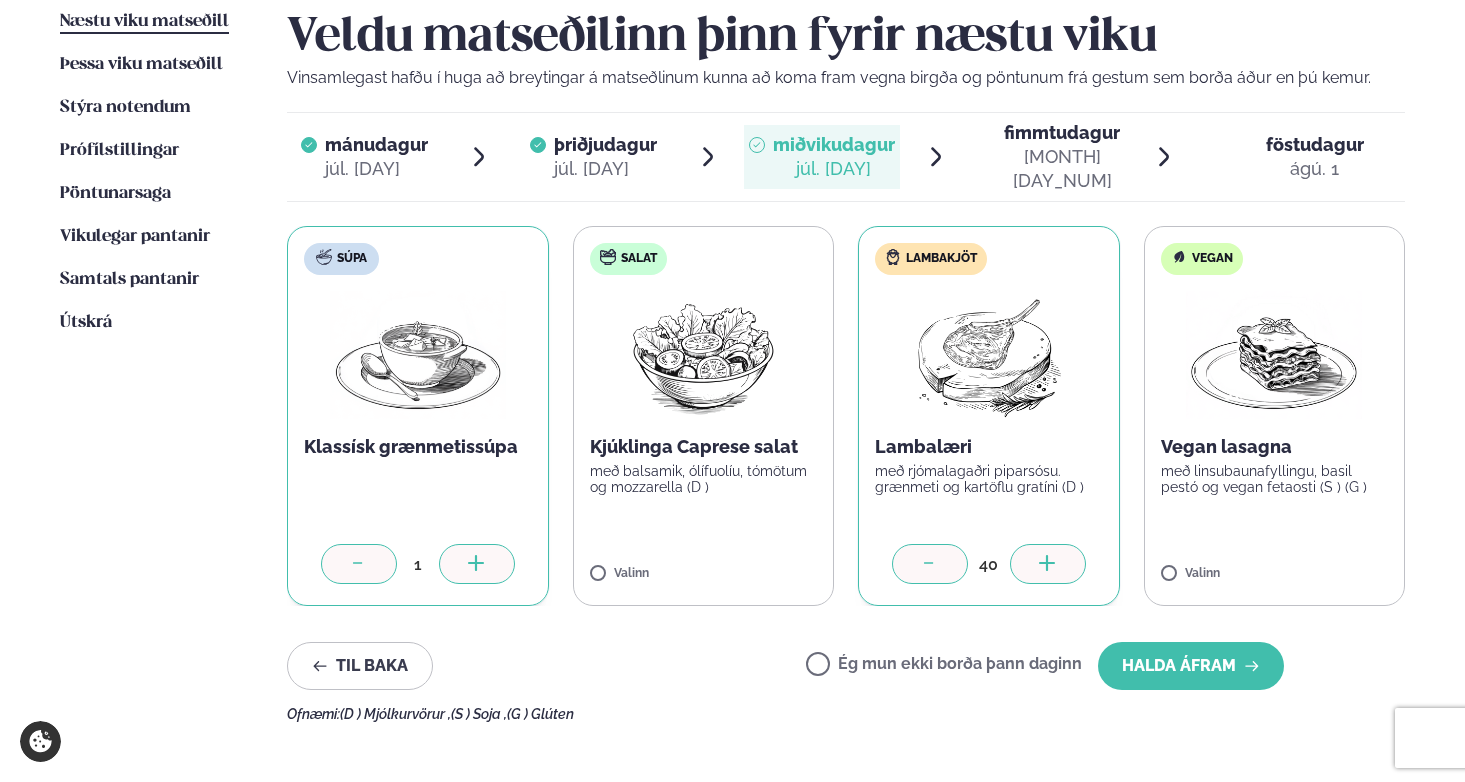 click 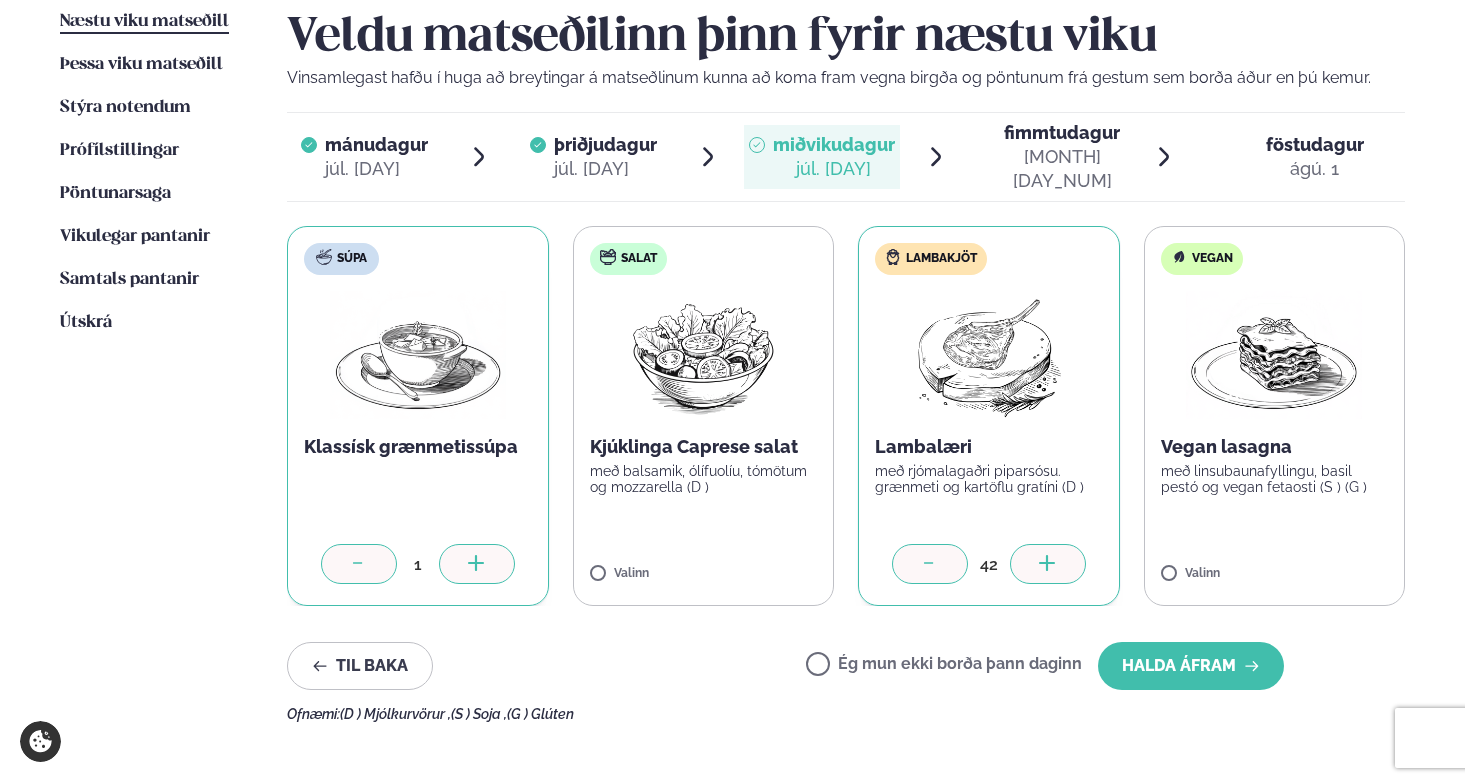 click 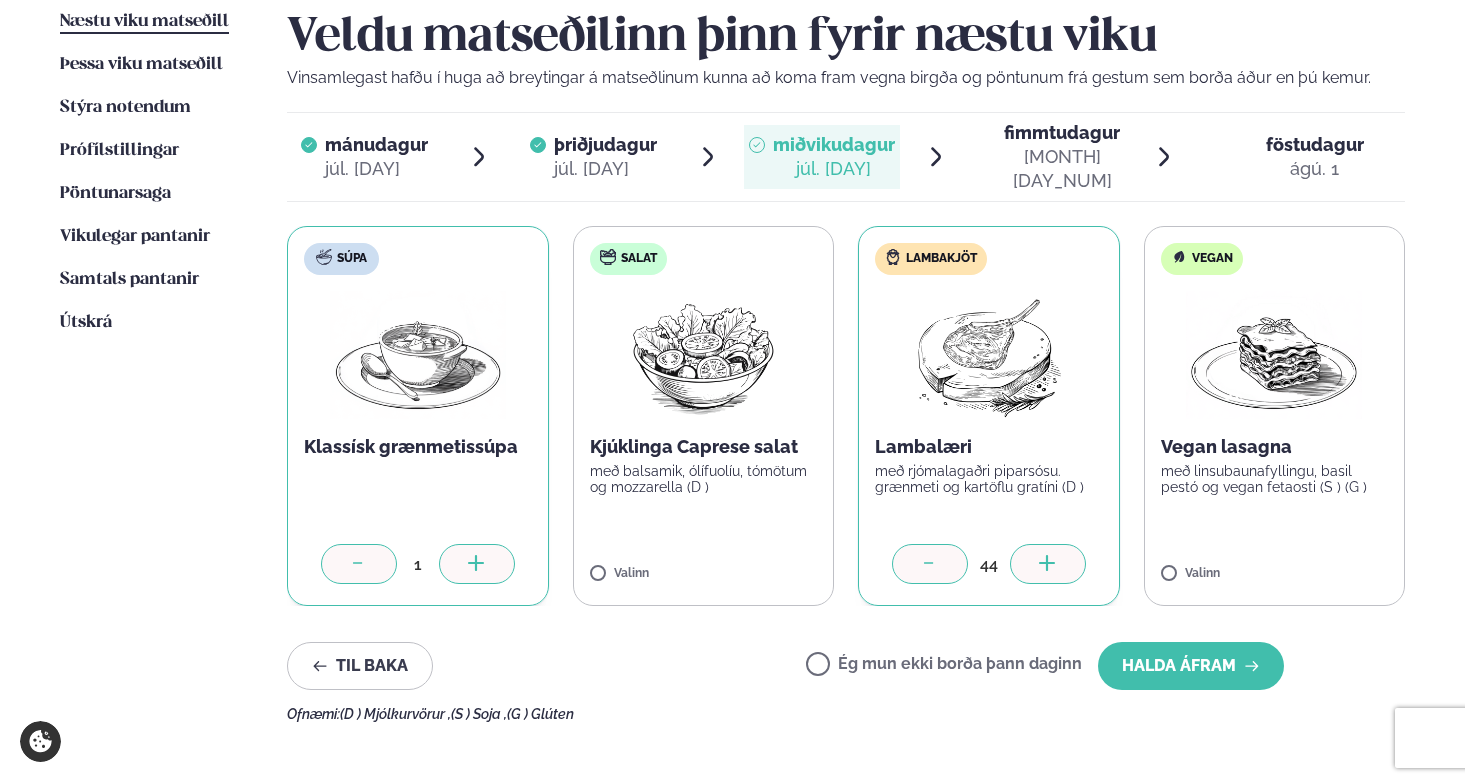 click 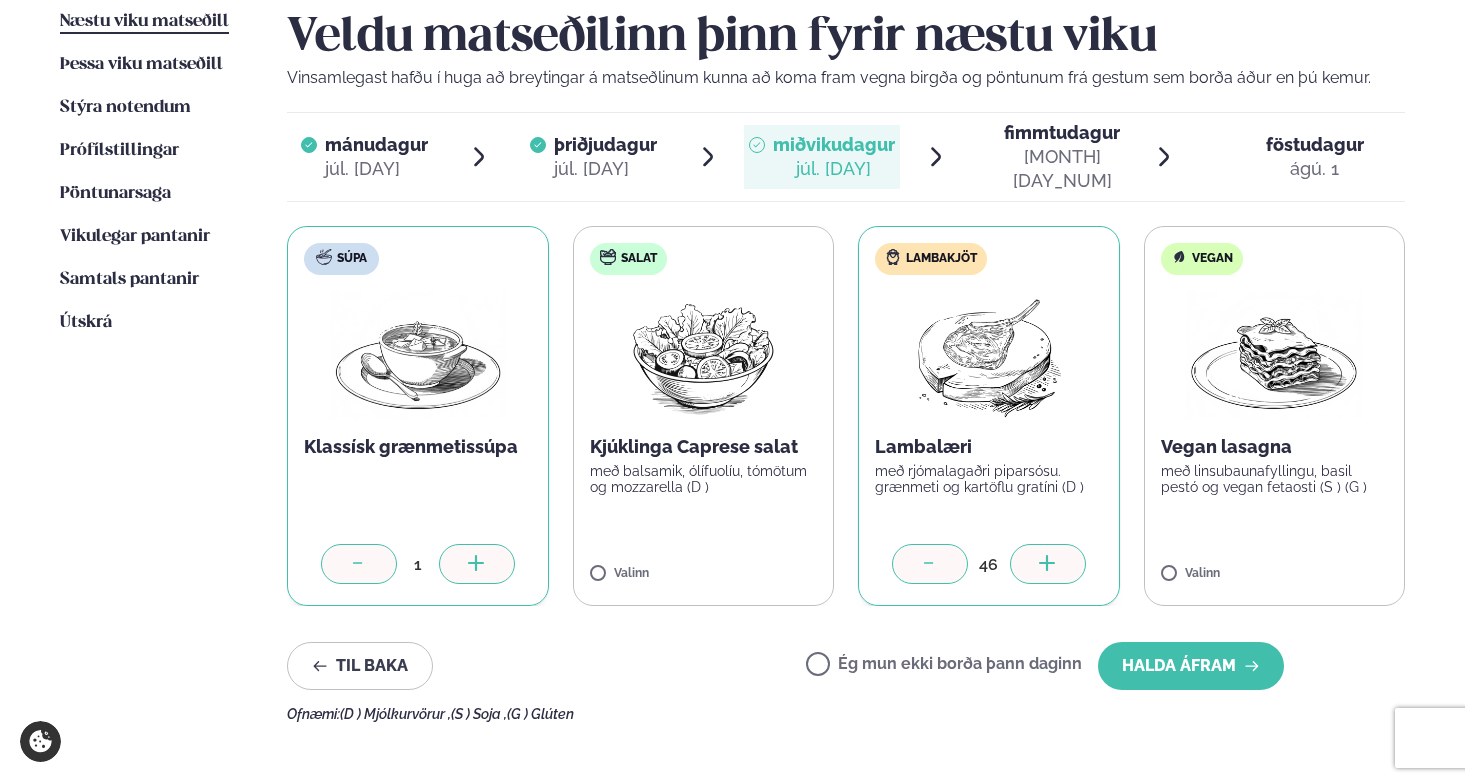 click 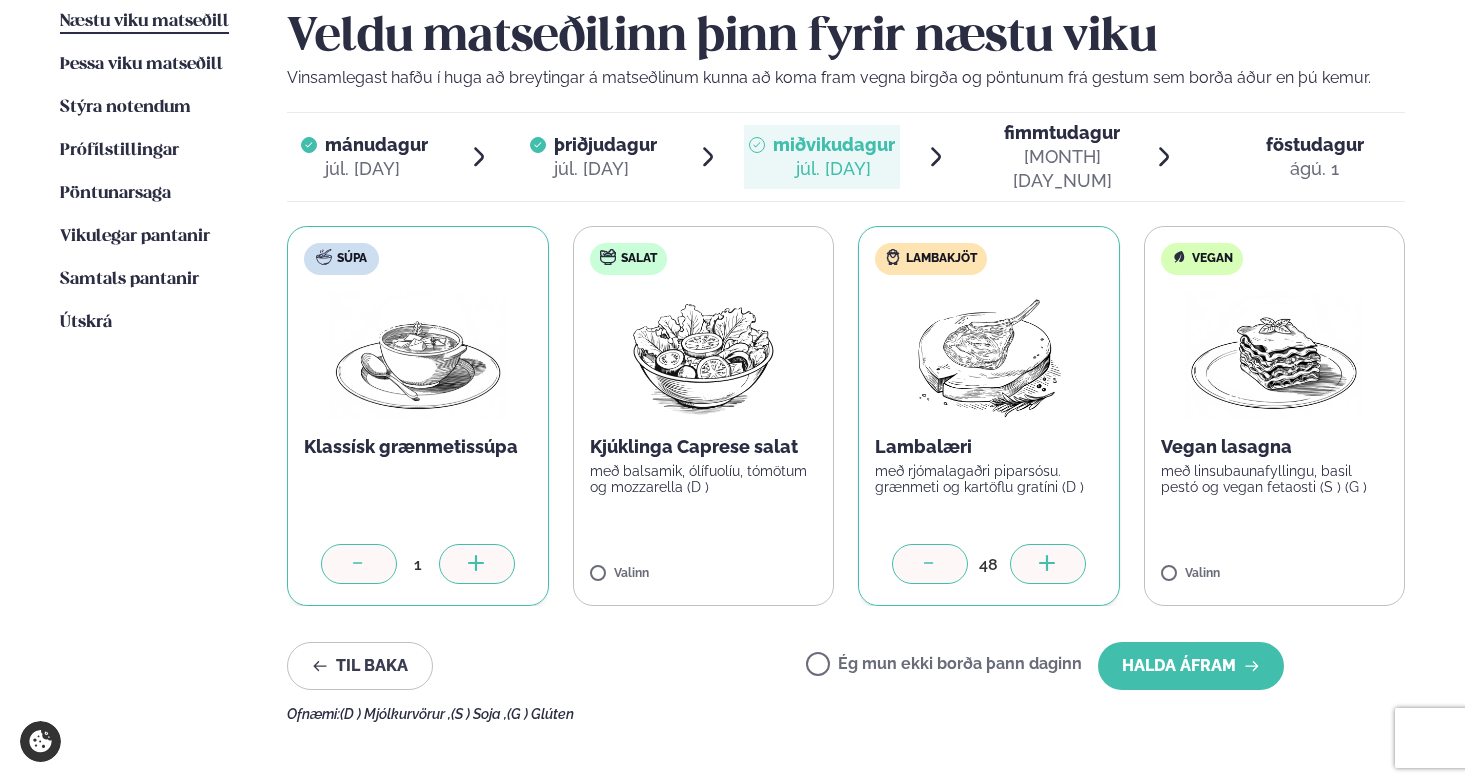 click 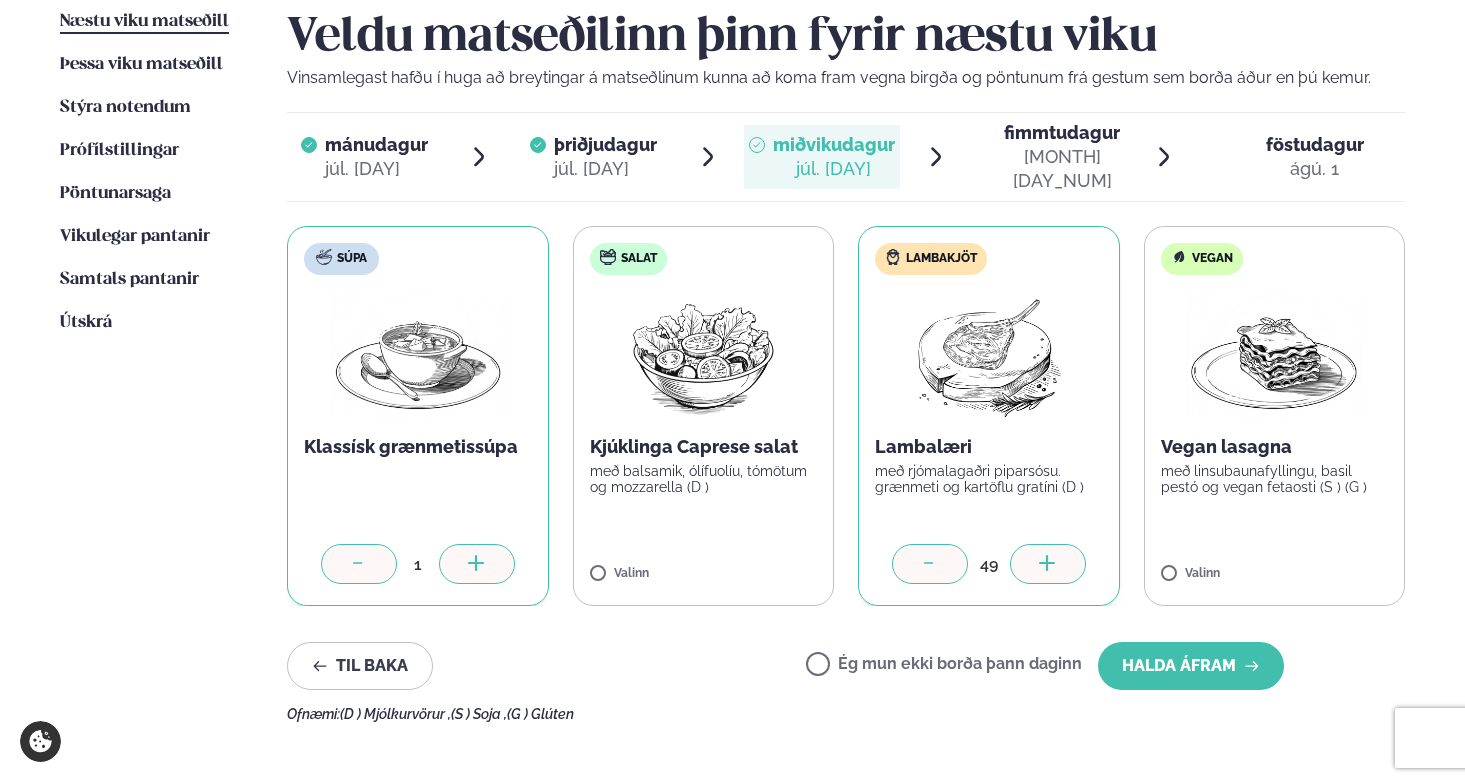 click 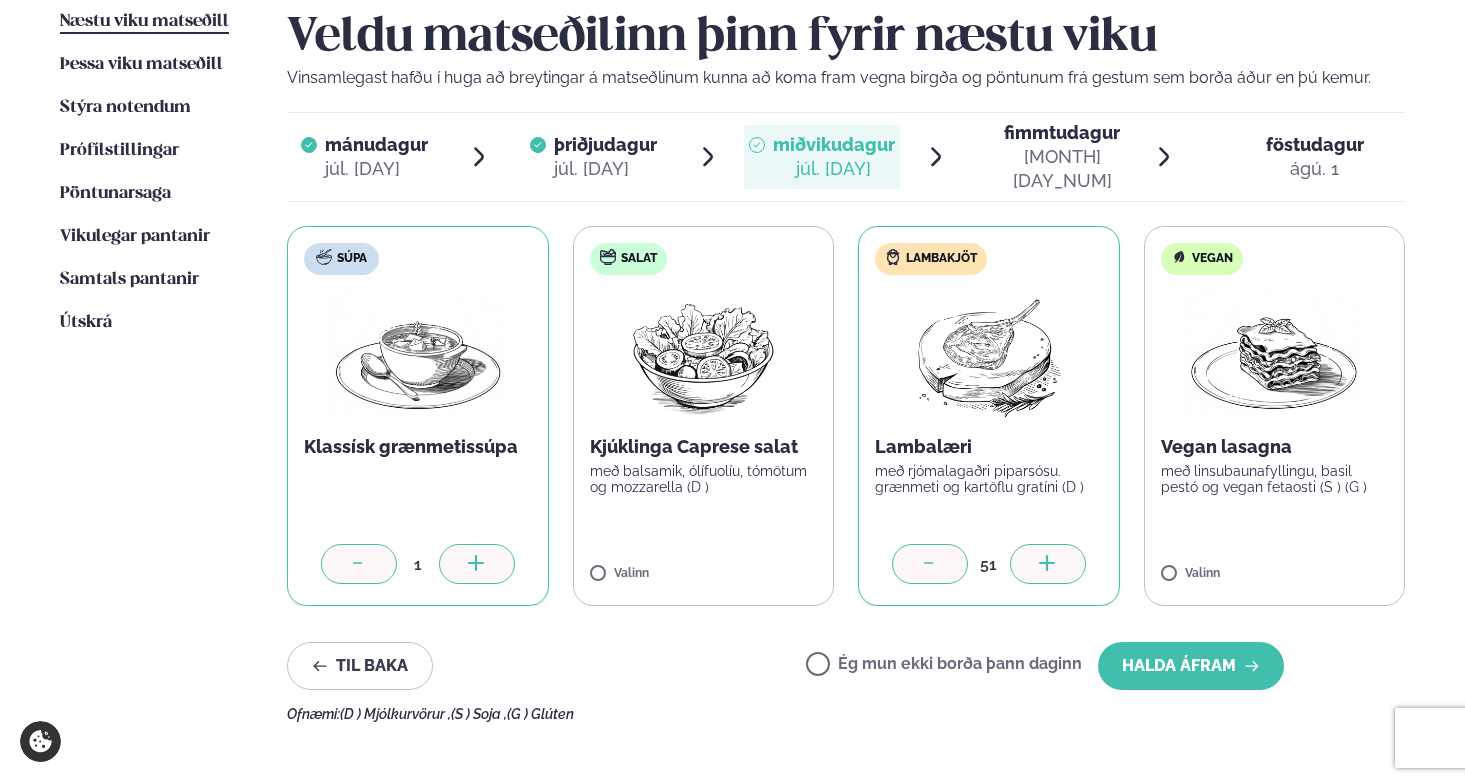click 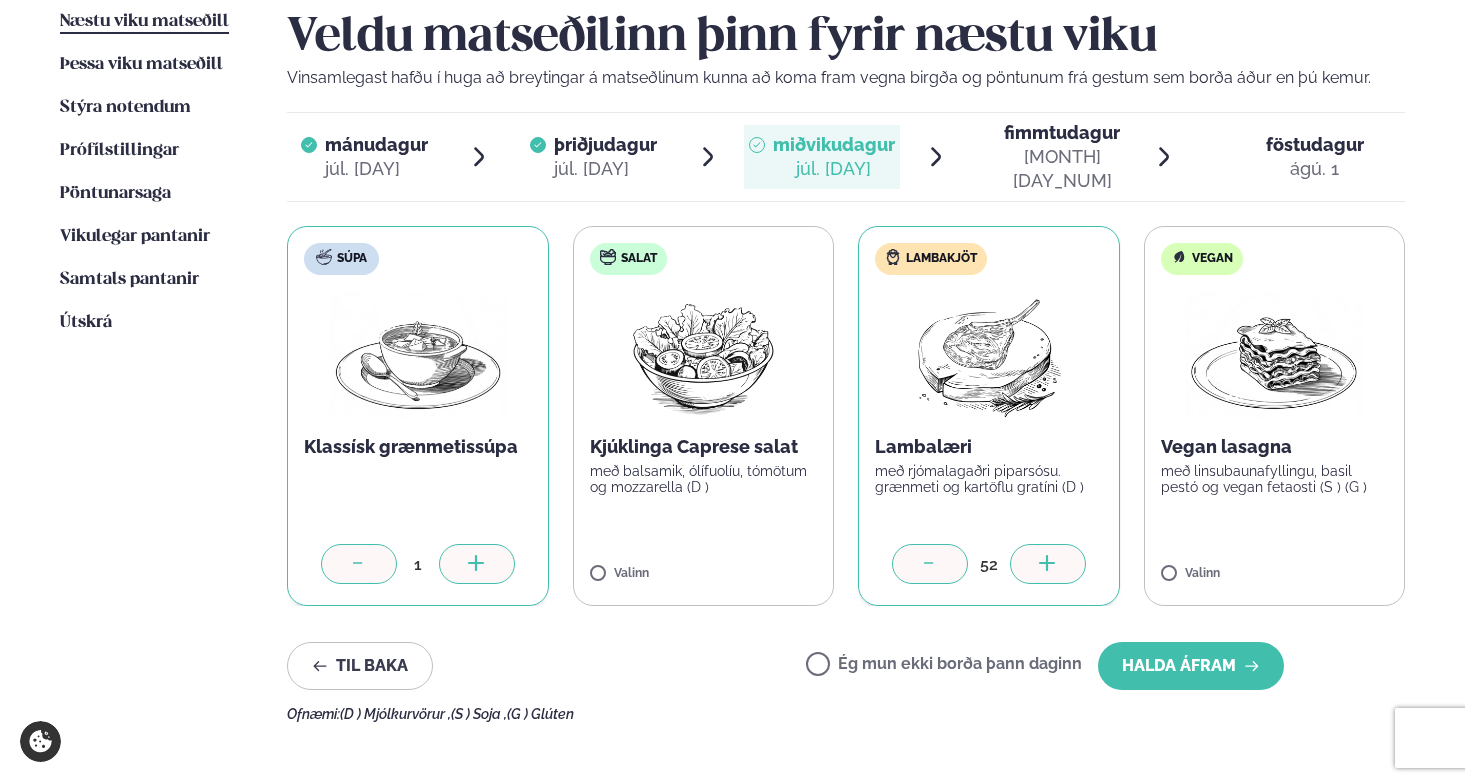 click 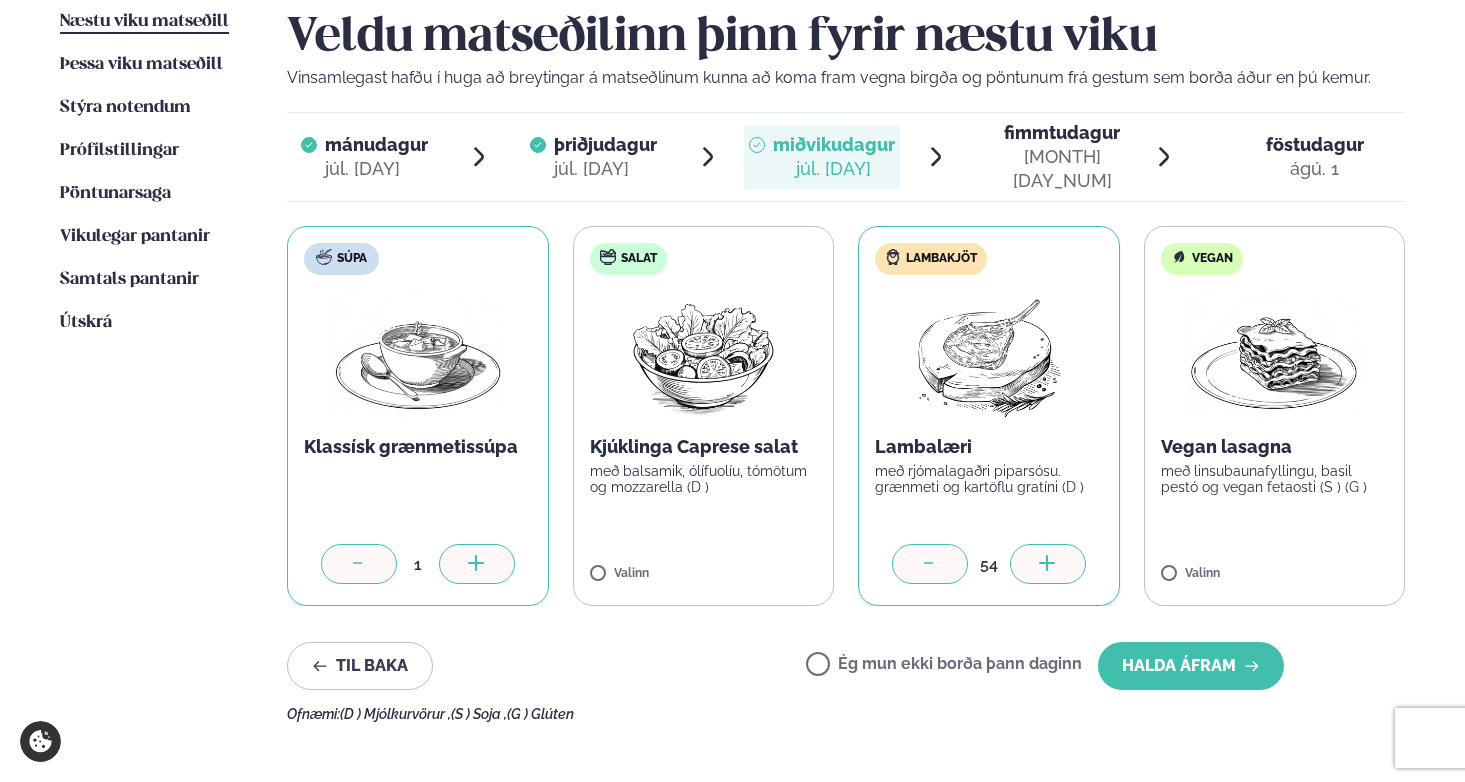 click 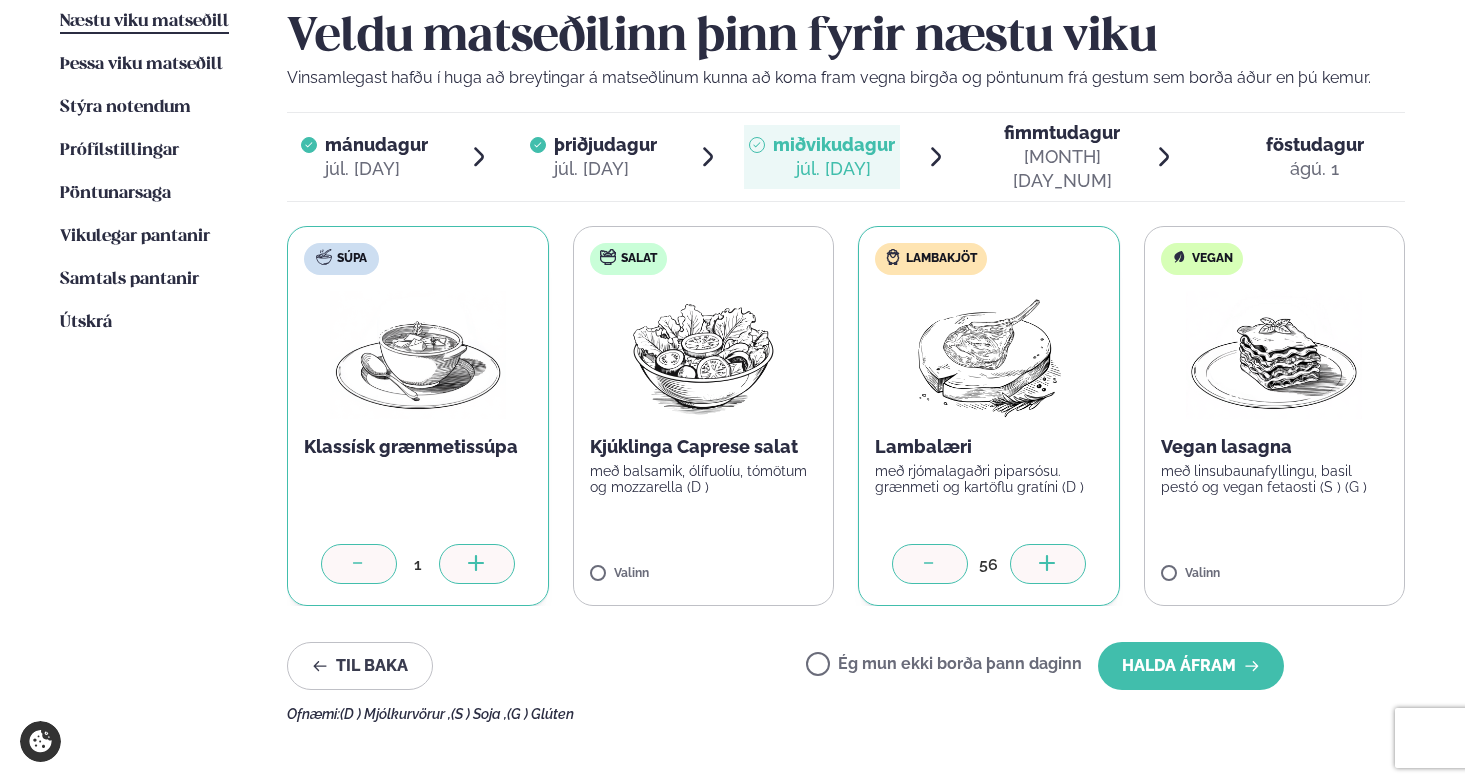 click 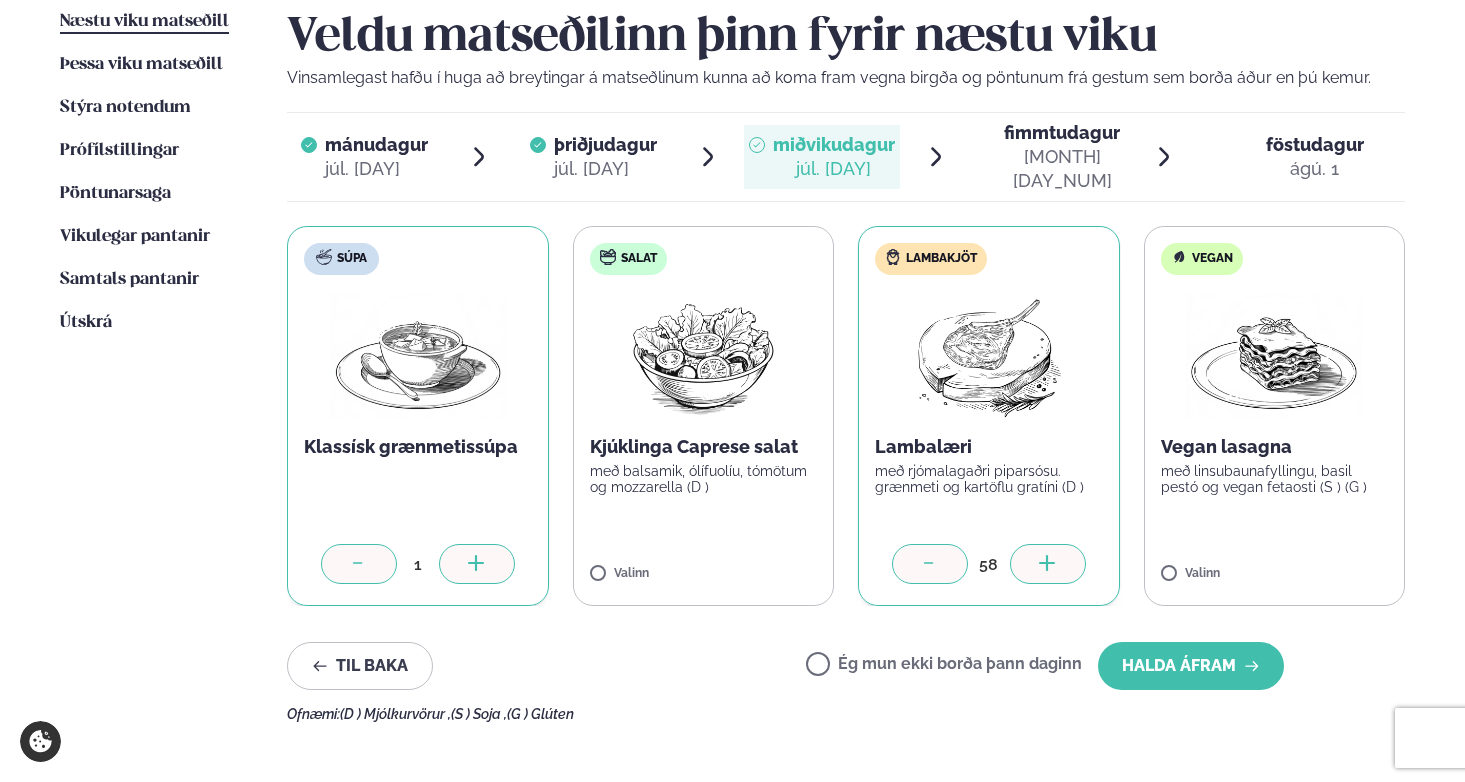 click 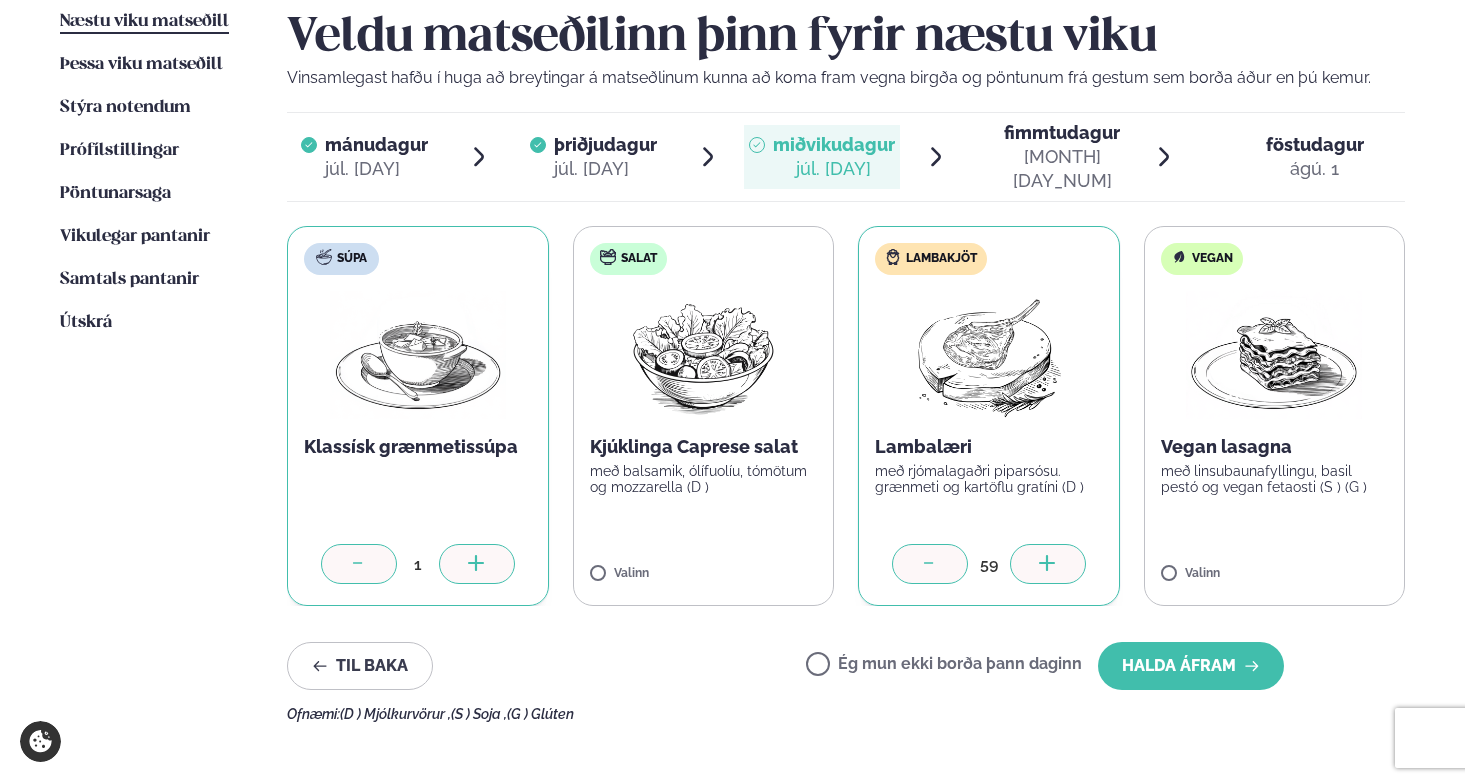 click 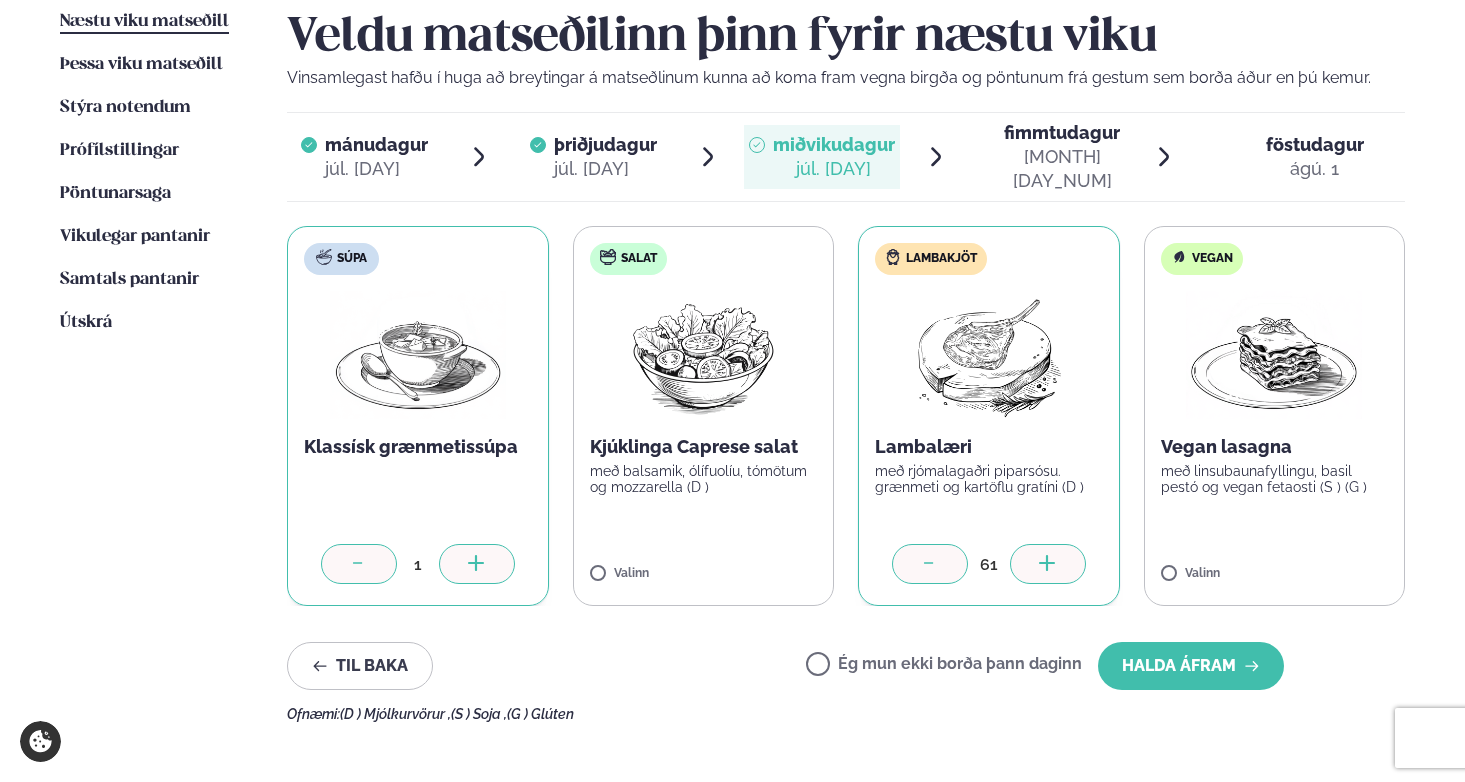 click 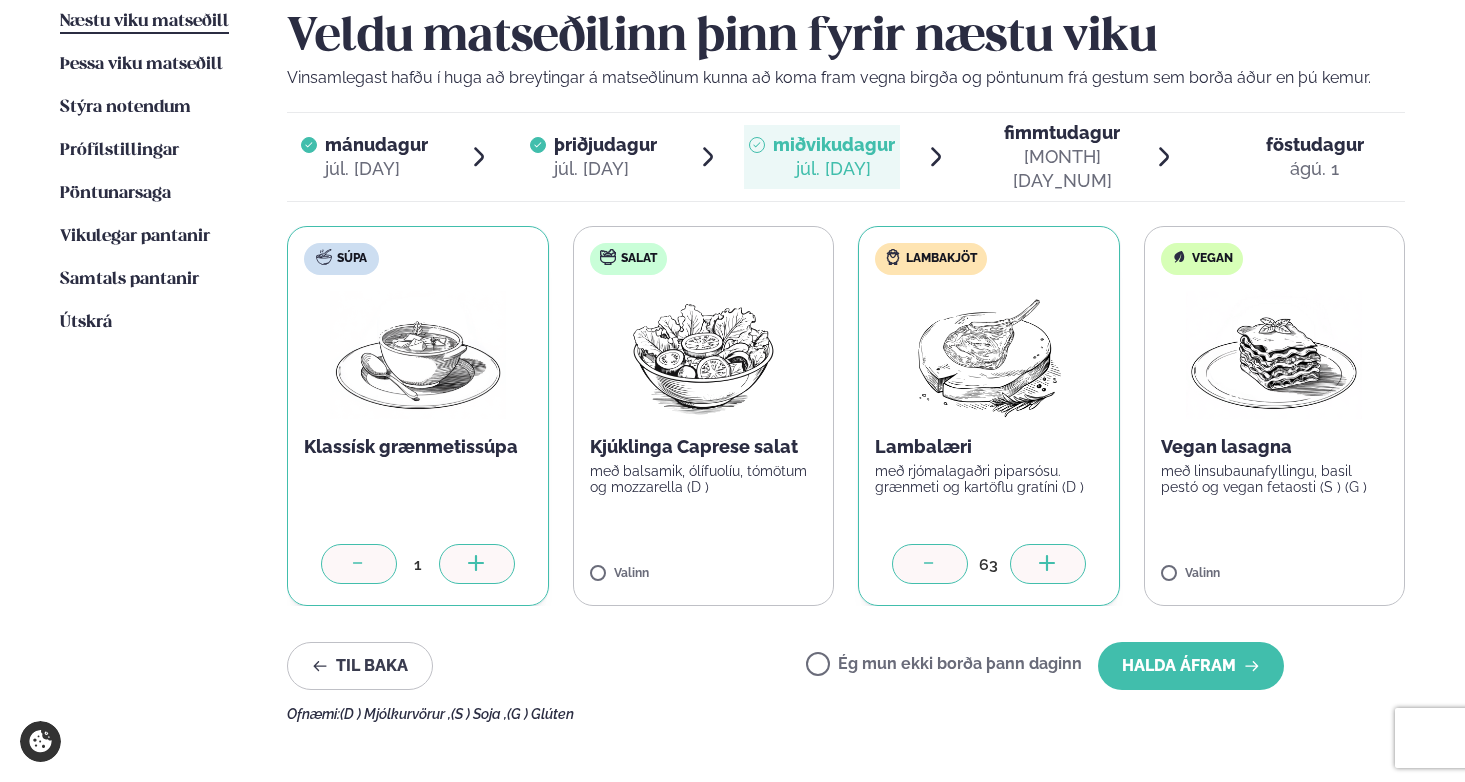 click 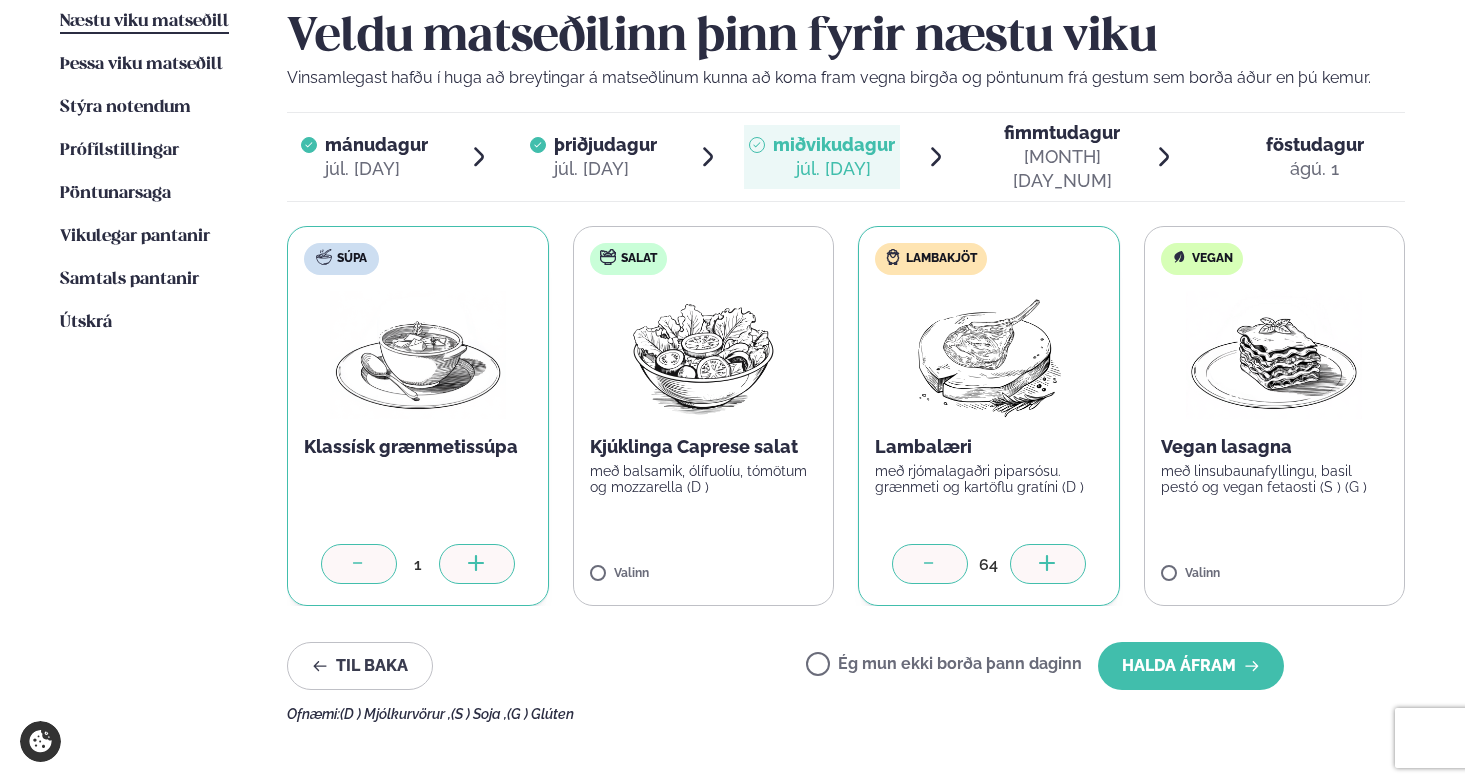 click 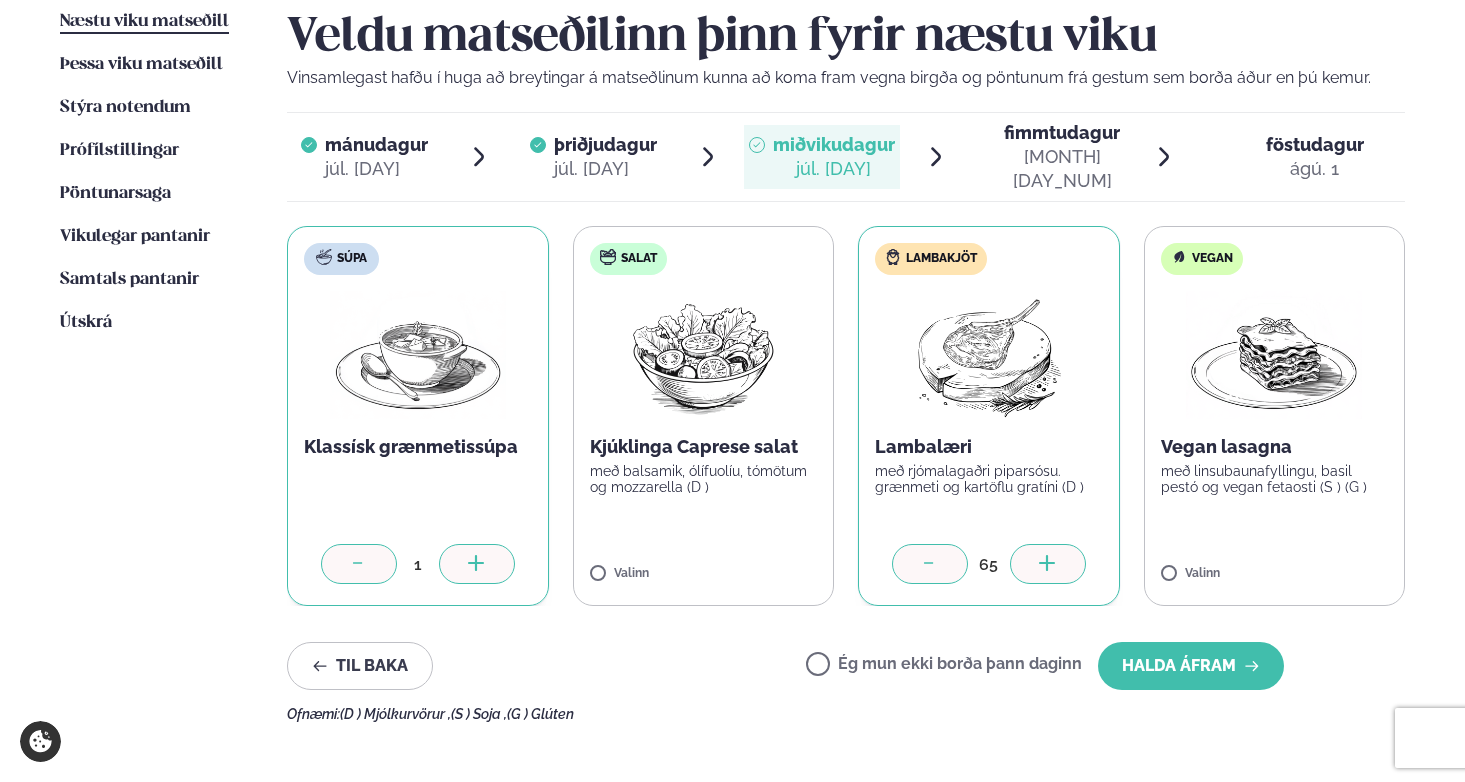 click 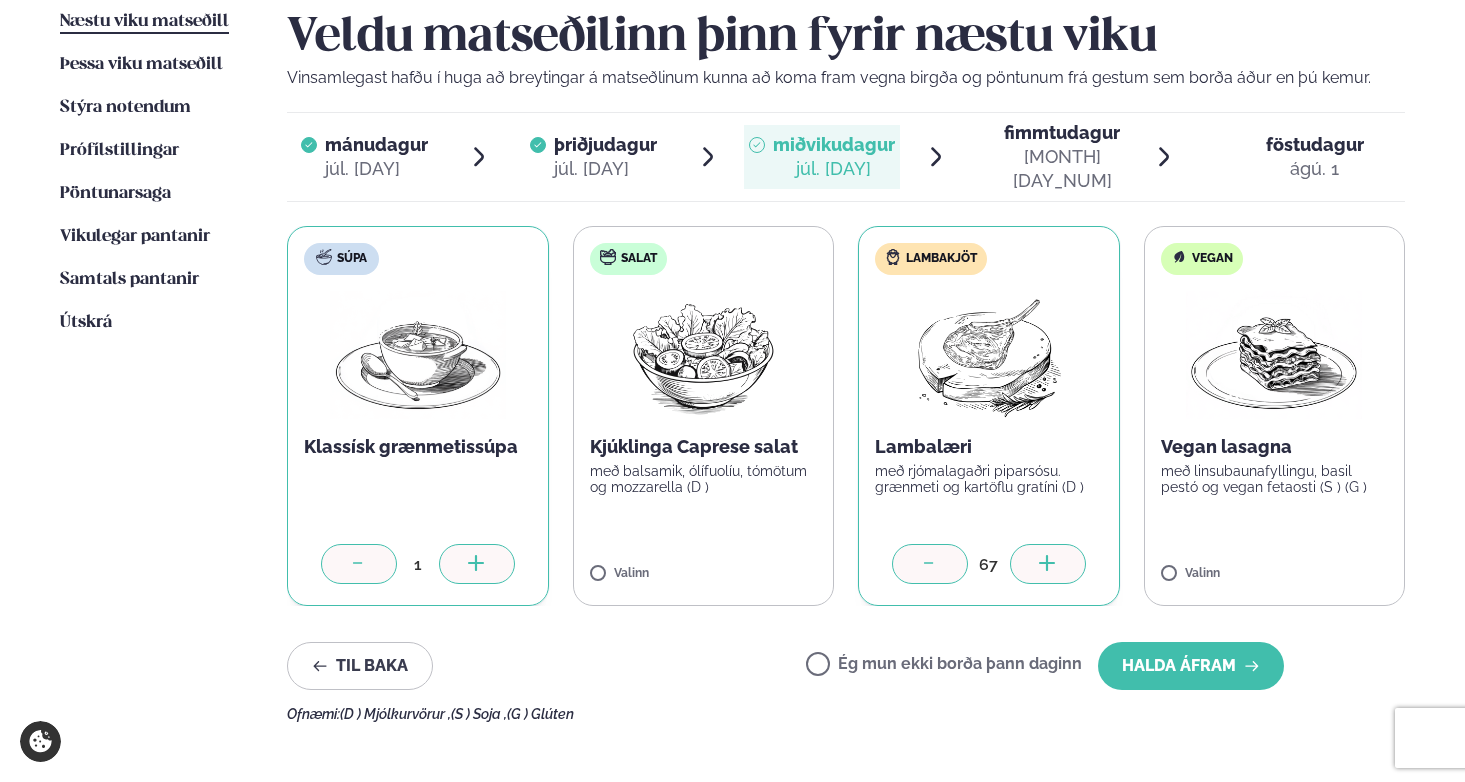 click 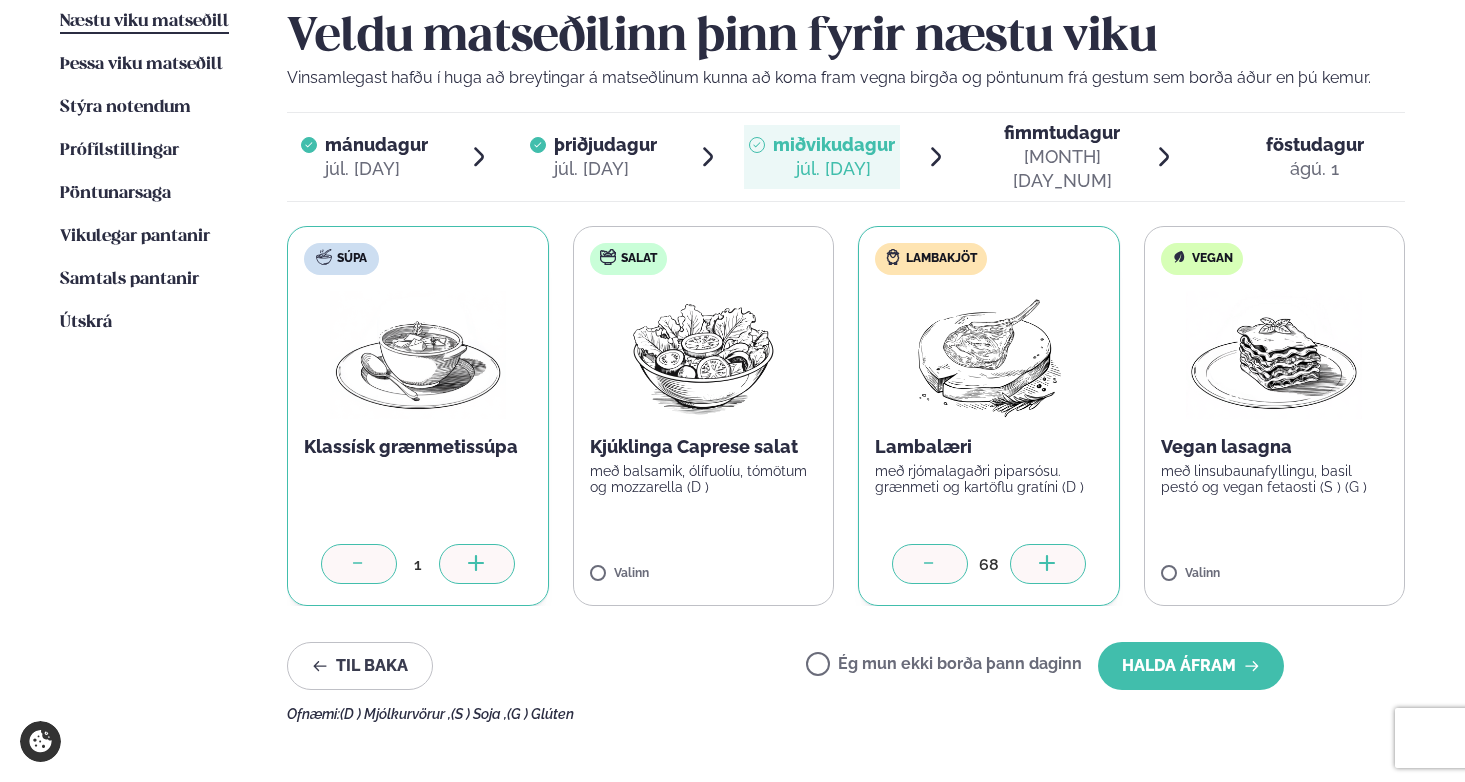 click 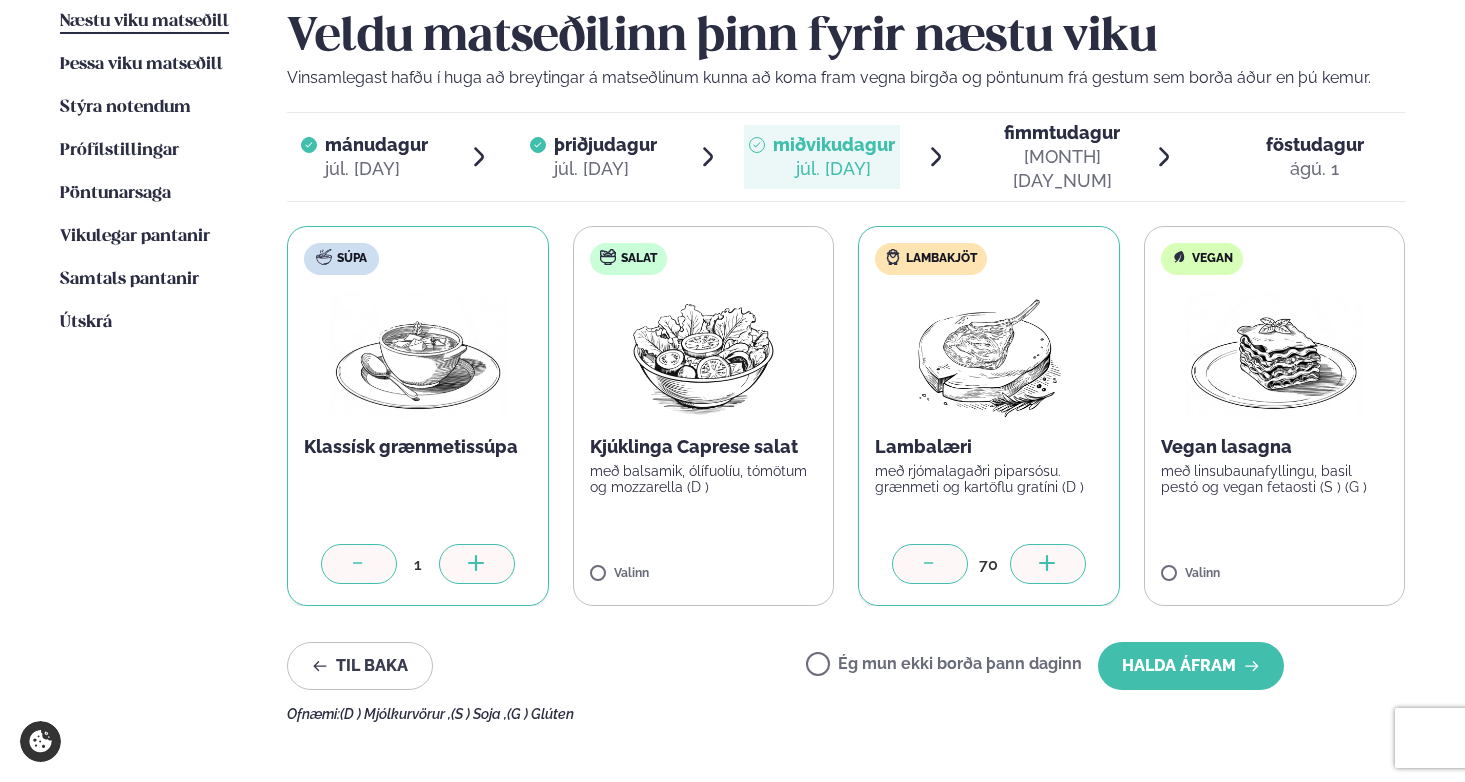 click 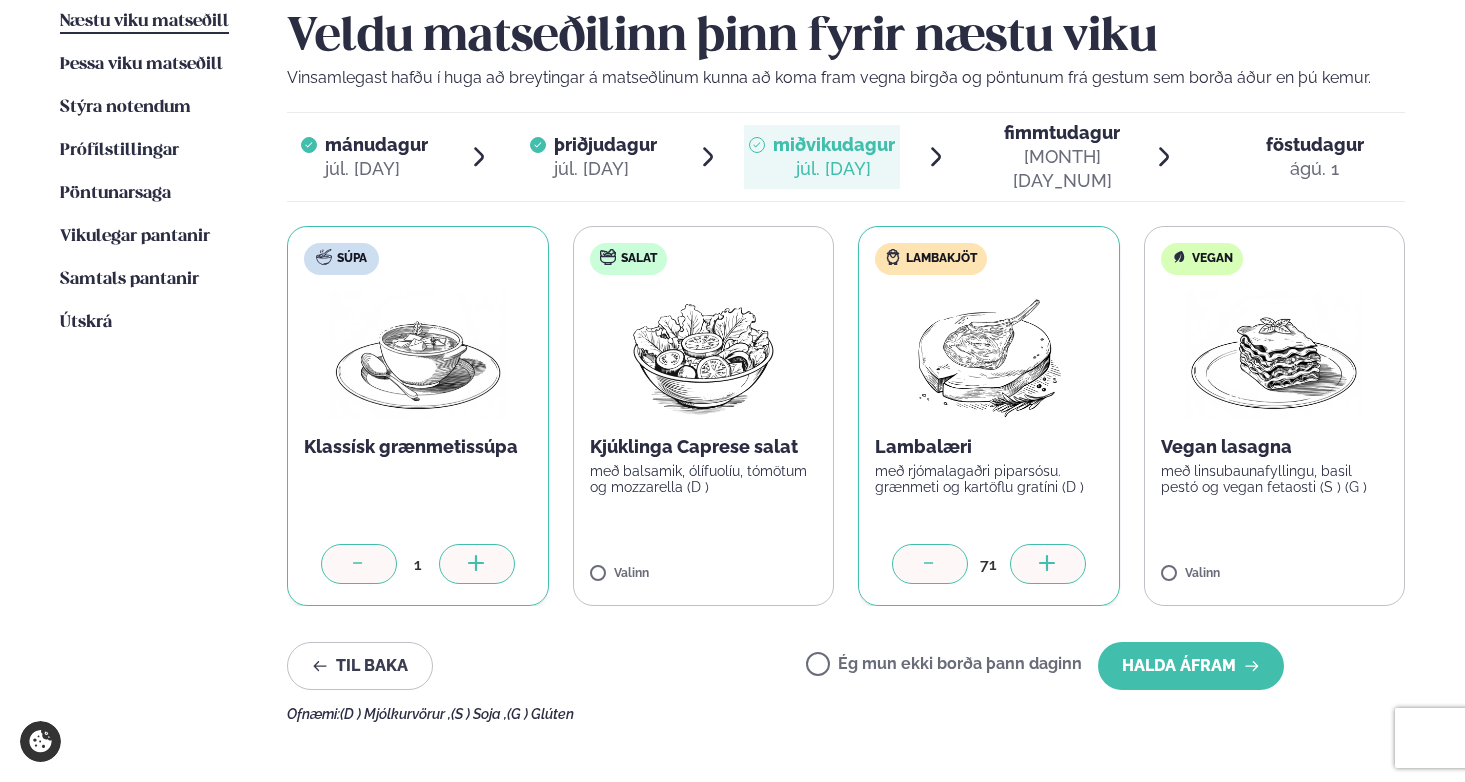click 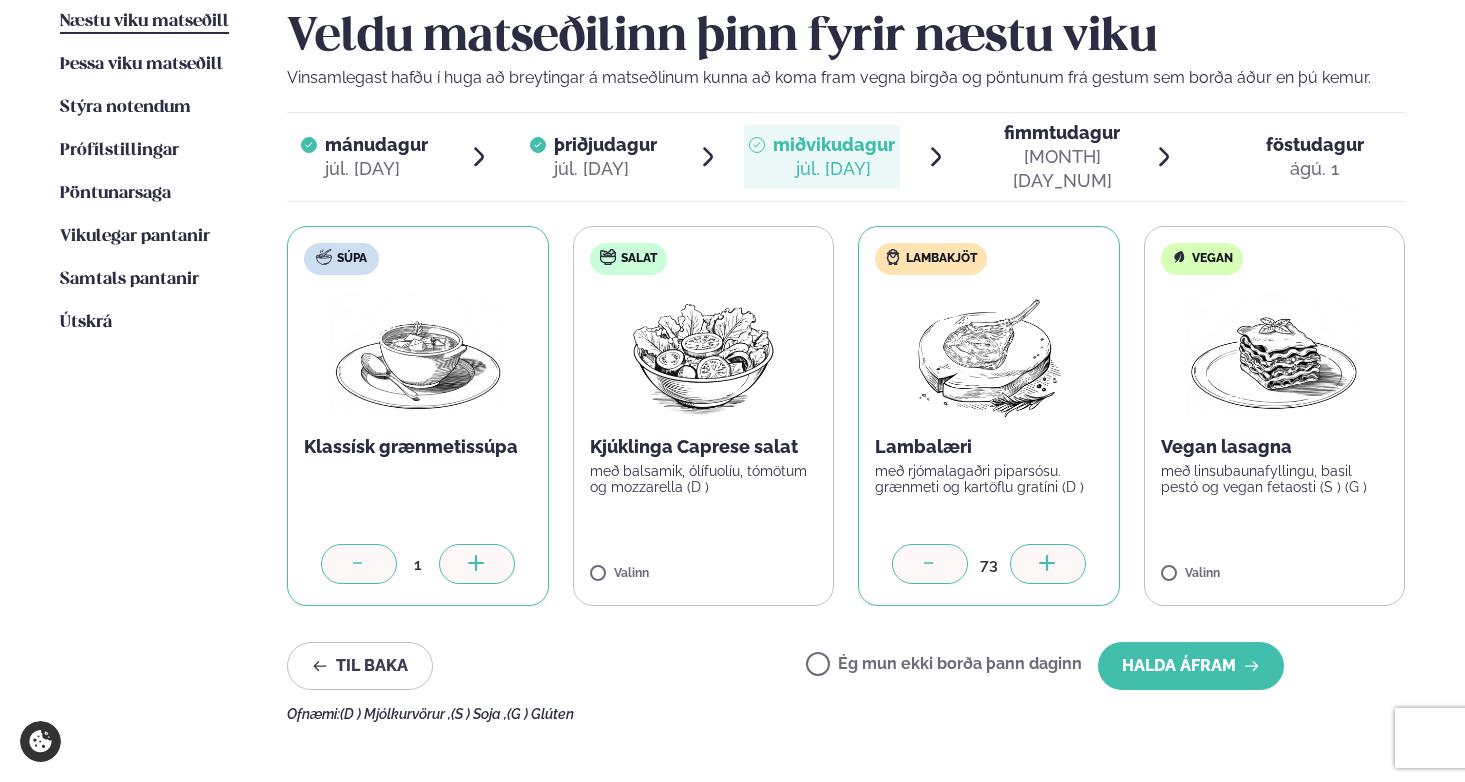 click 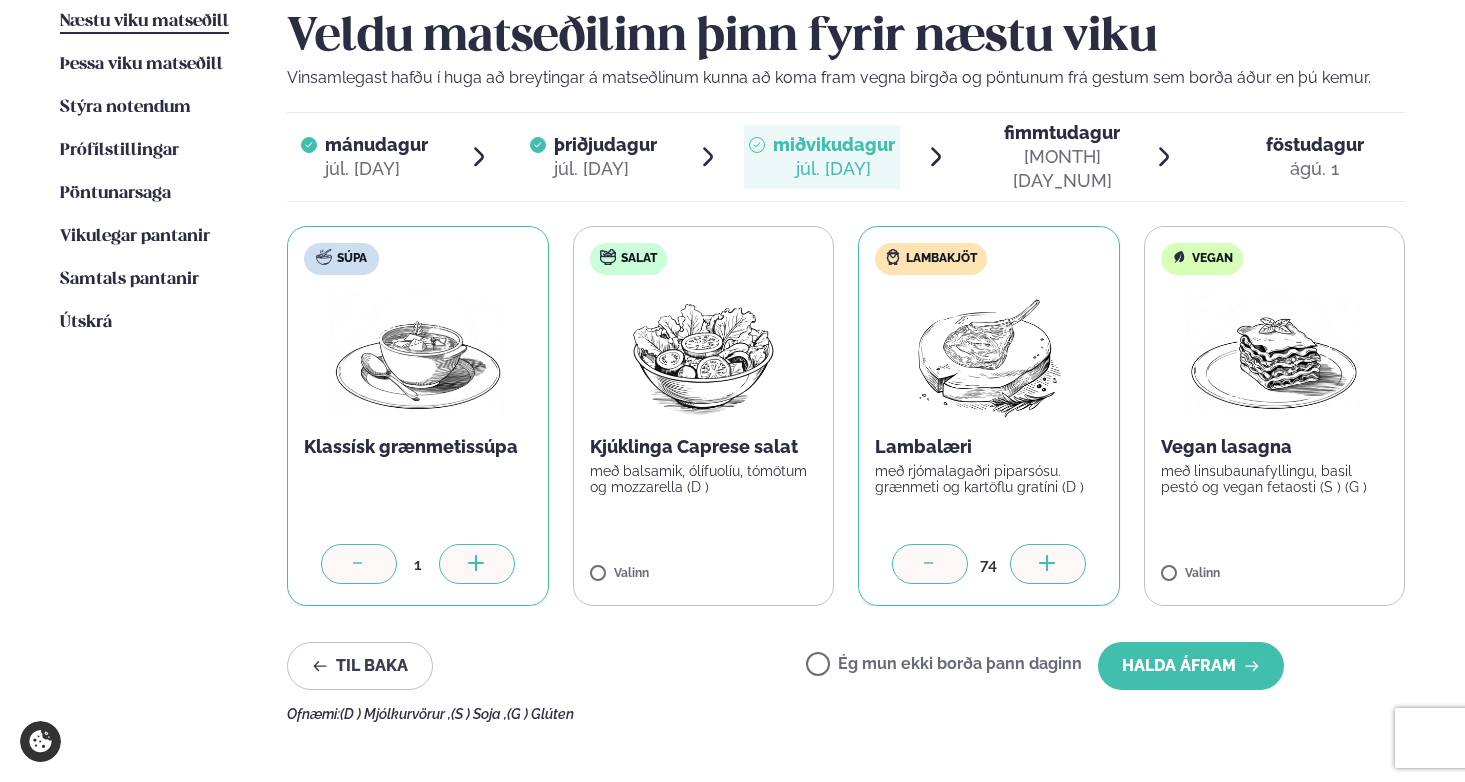 click 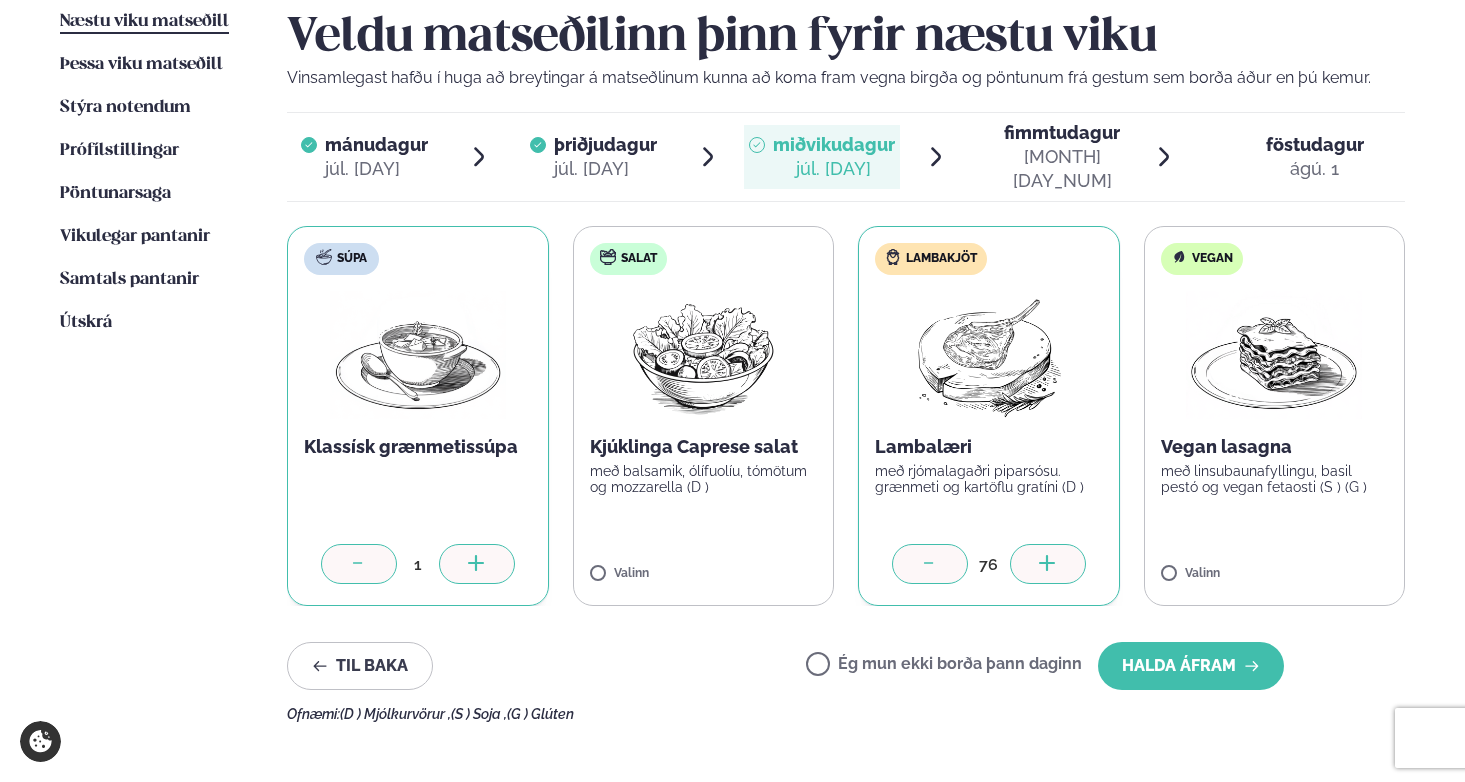 click 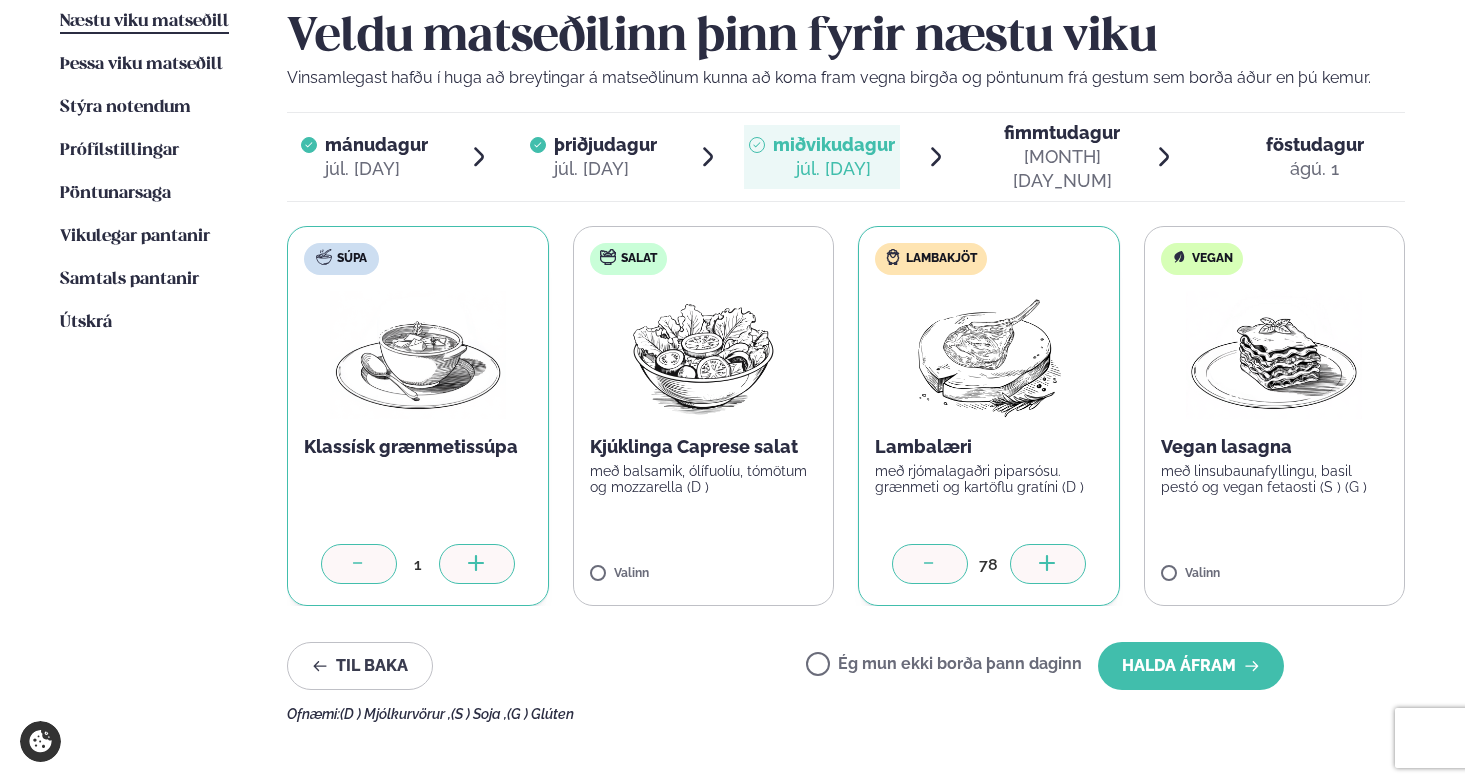 click 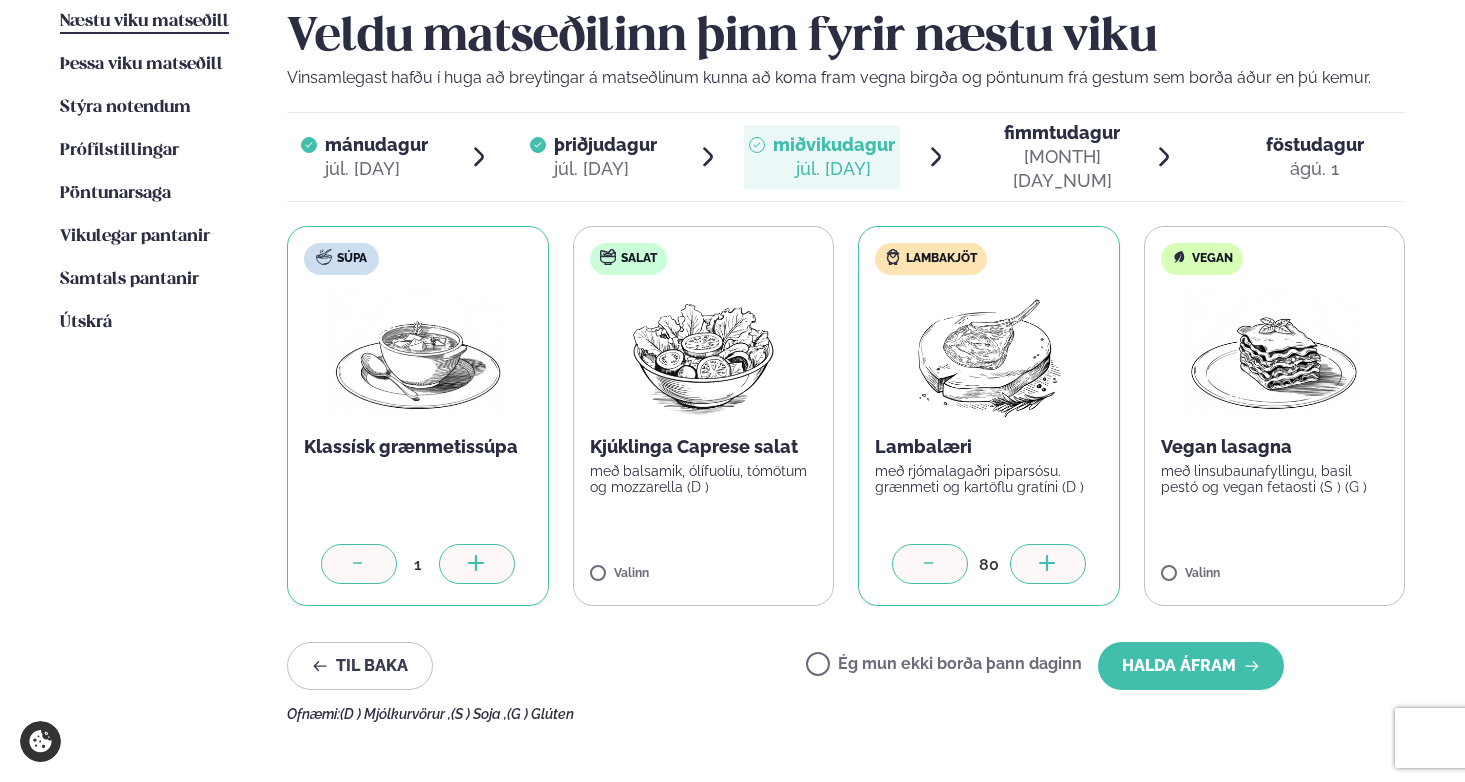 click 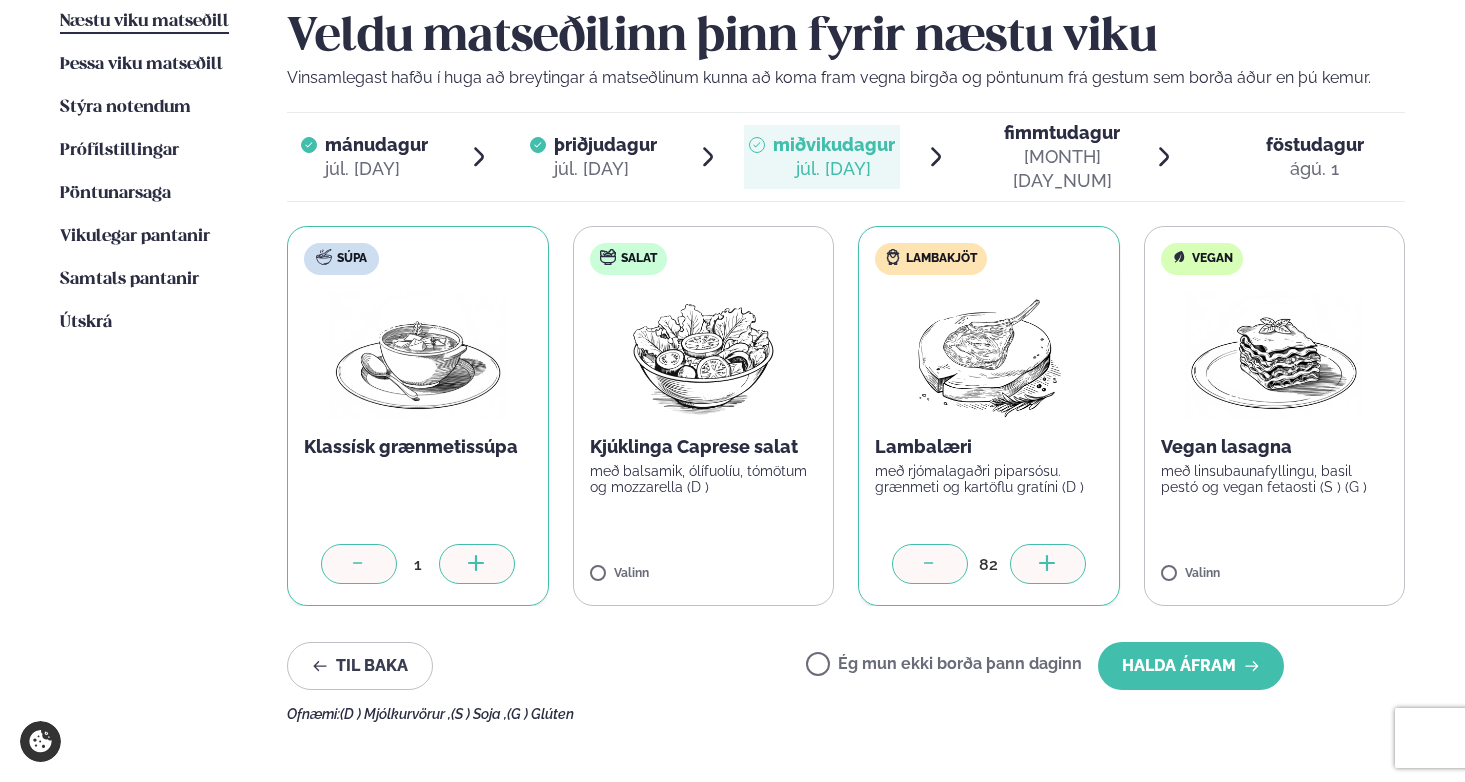click 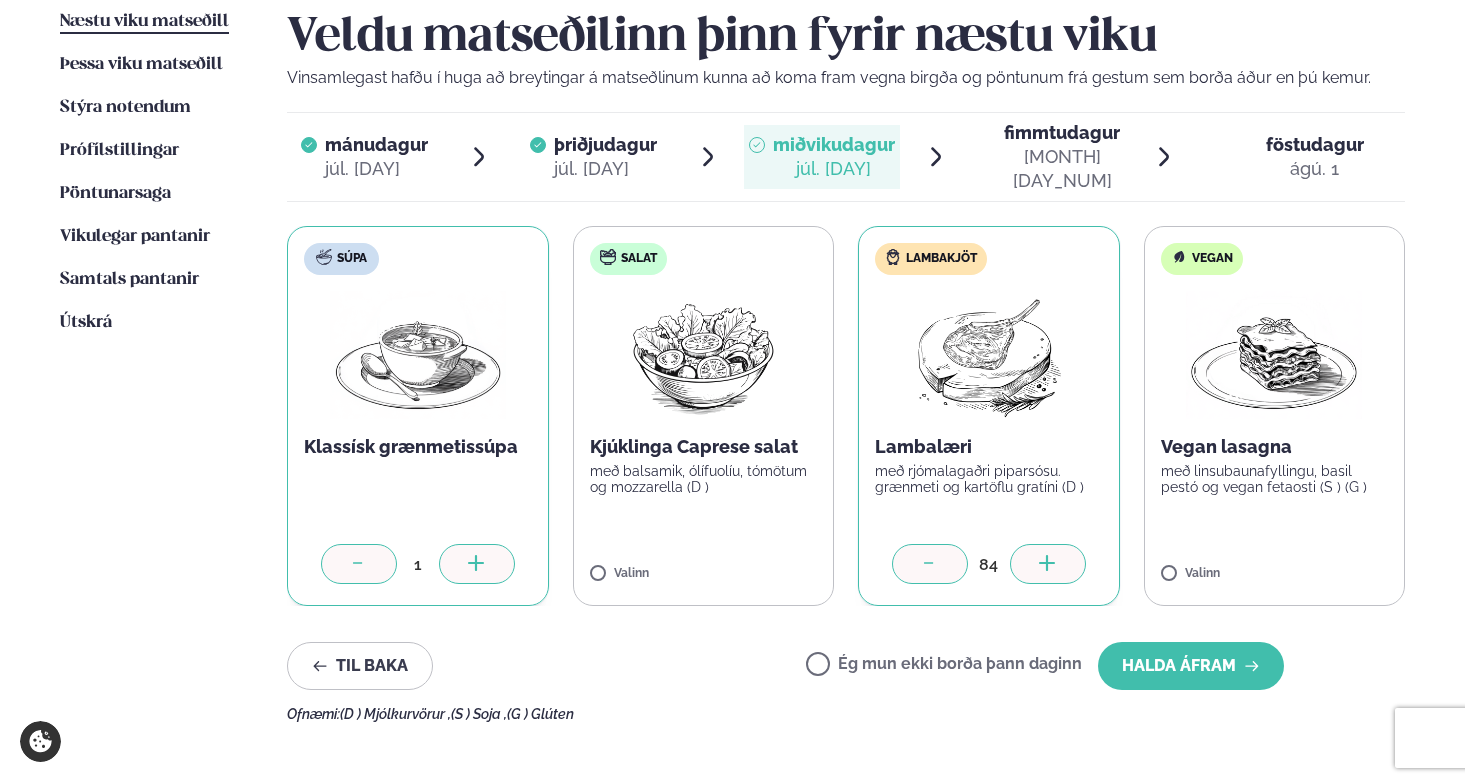 click 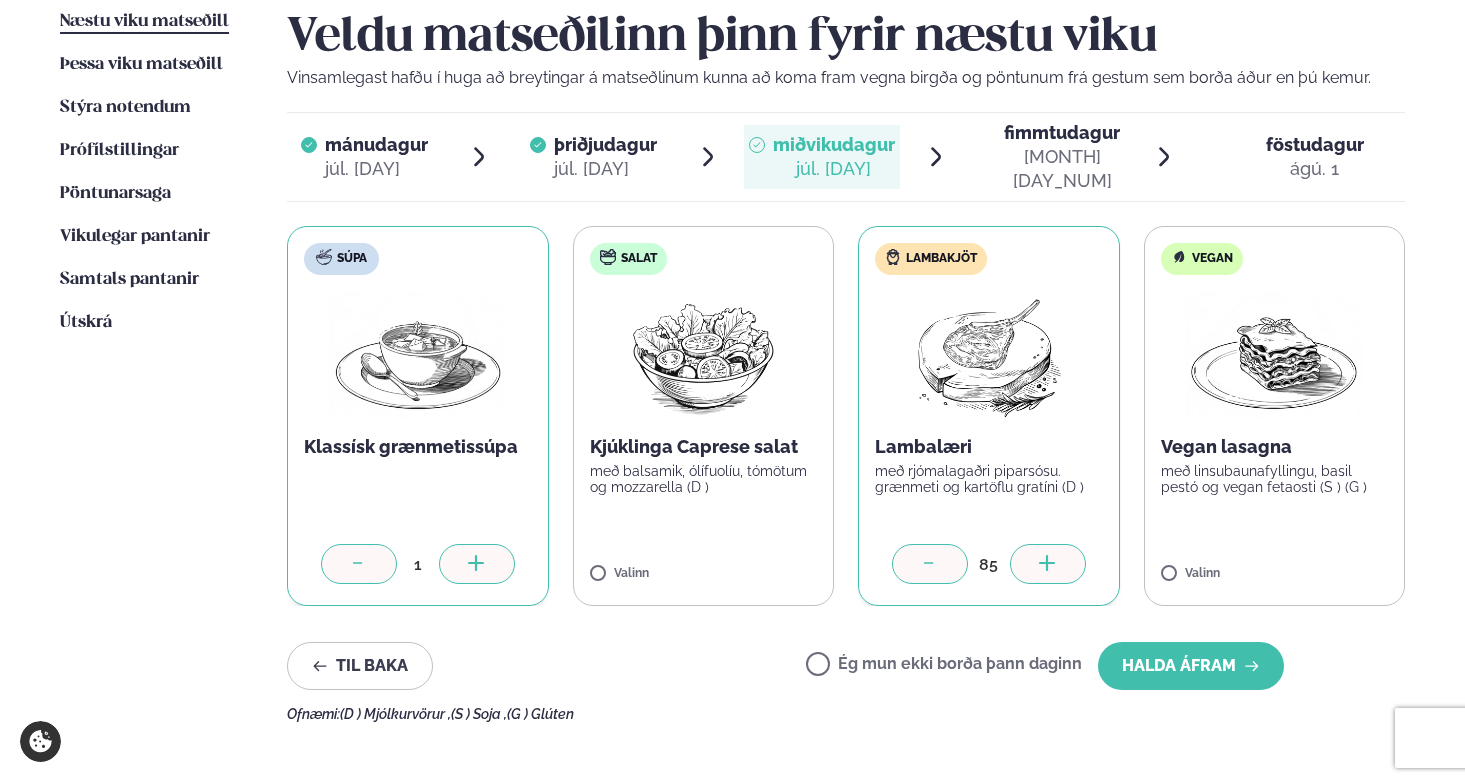 click 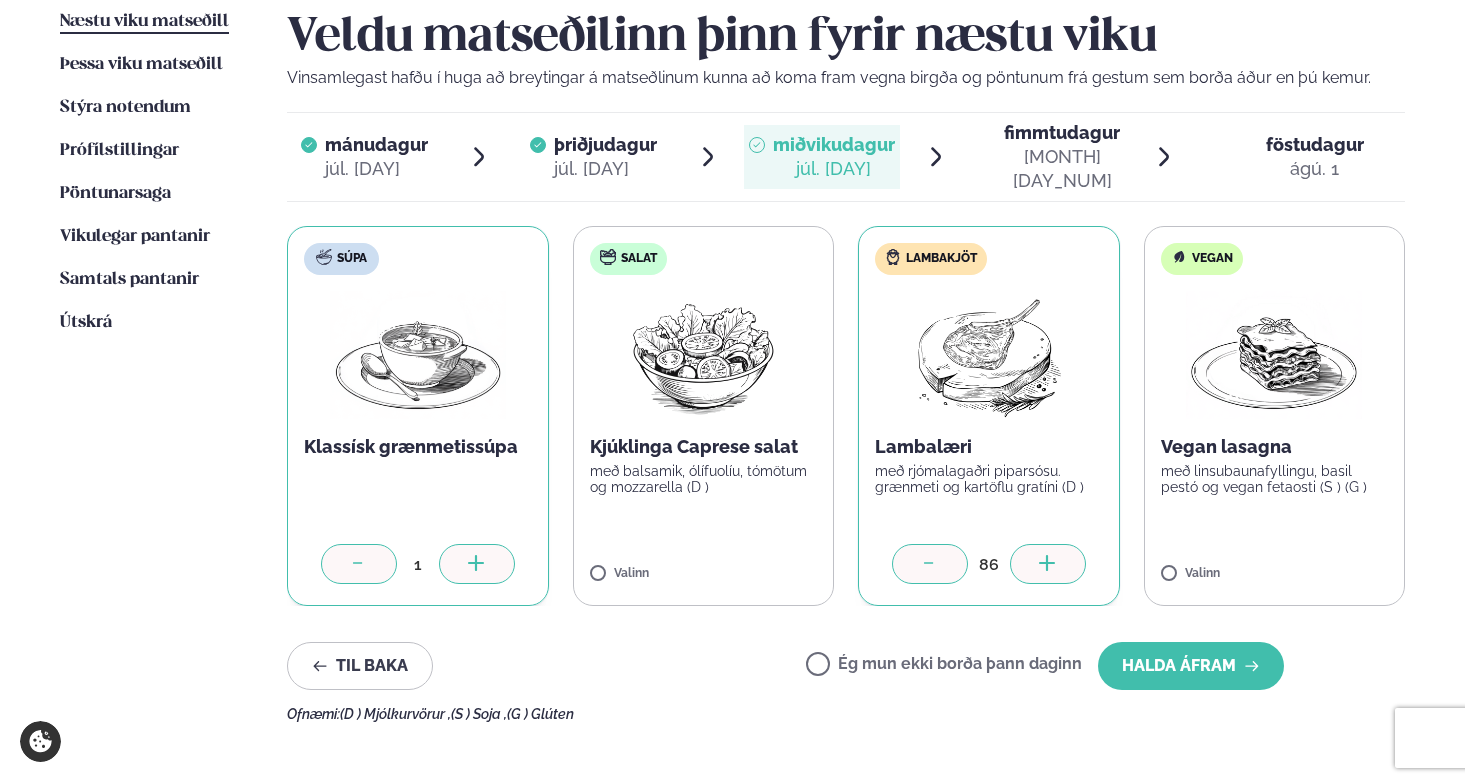 click 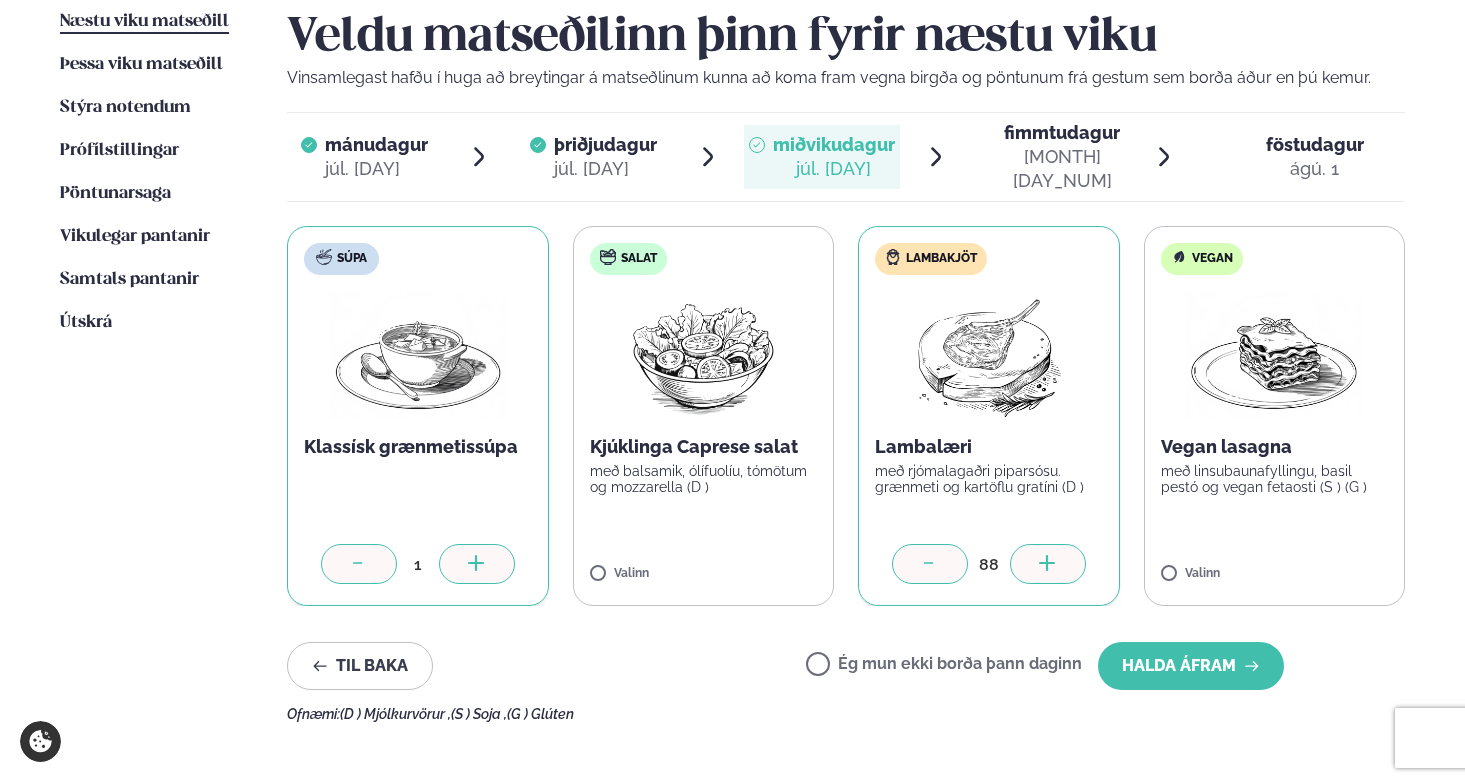 click 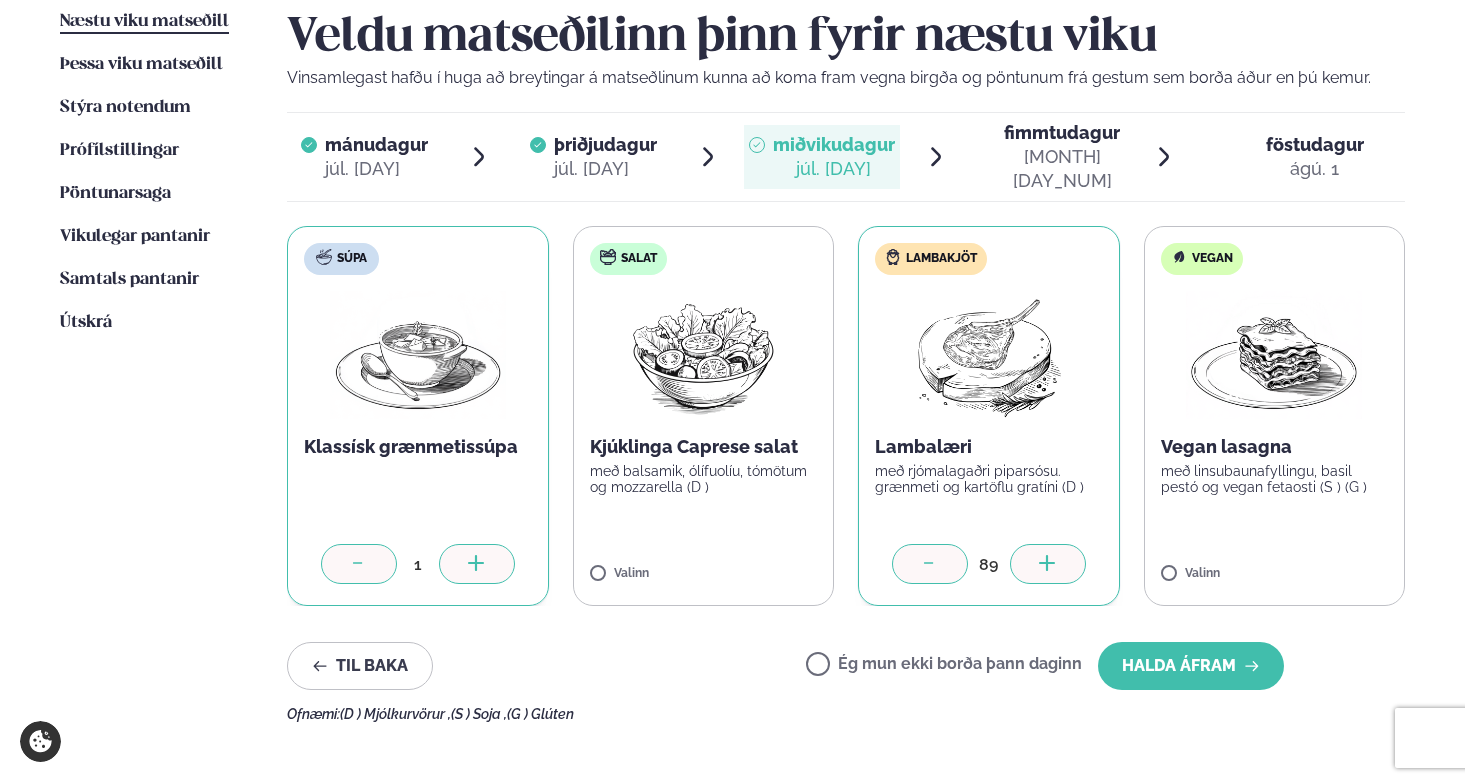 click 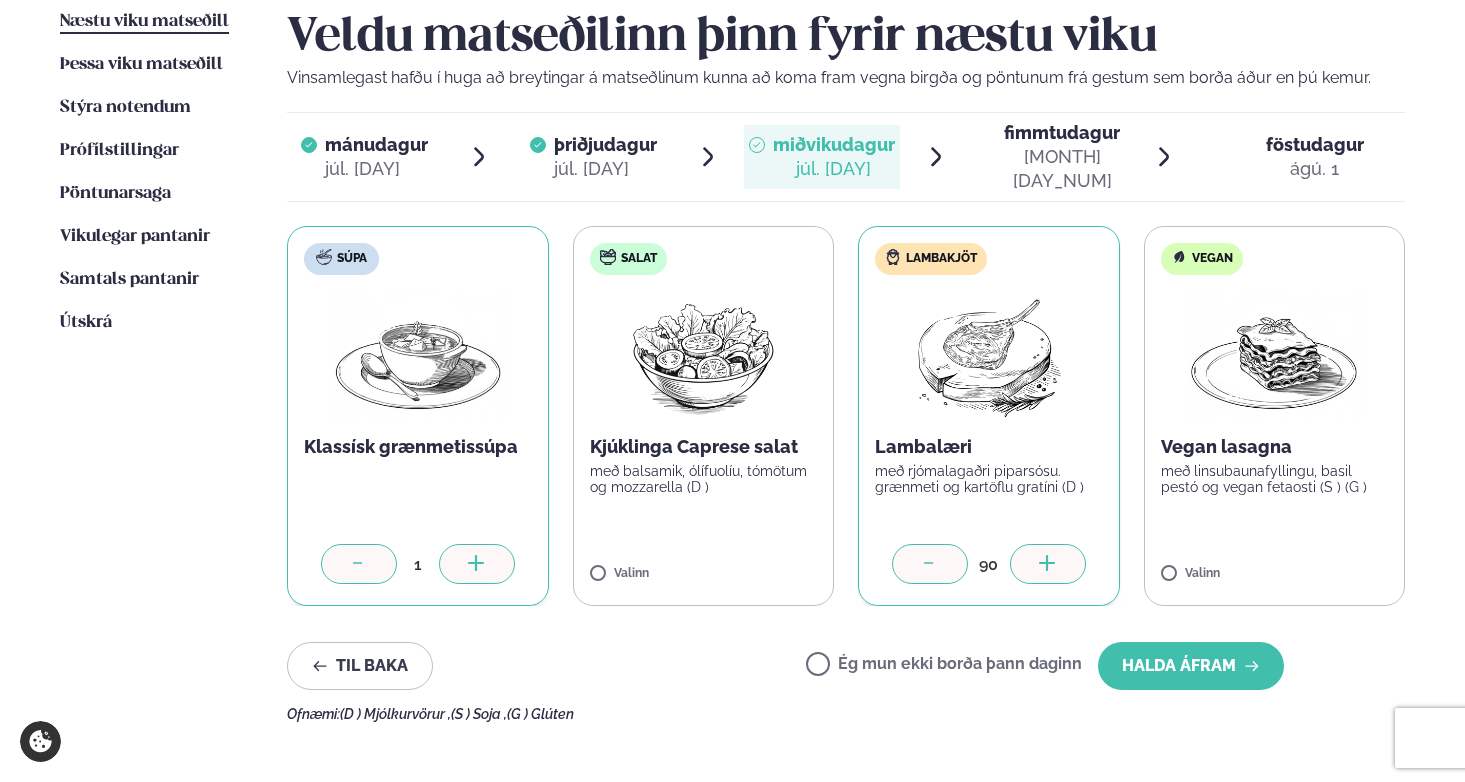 click 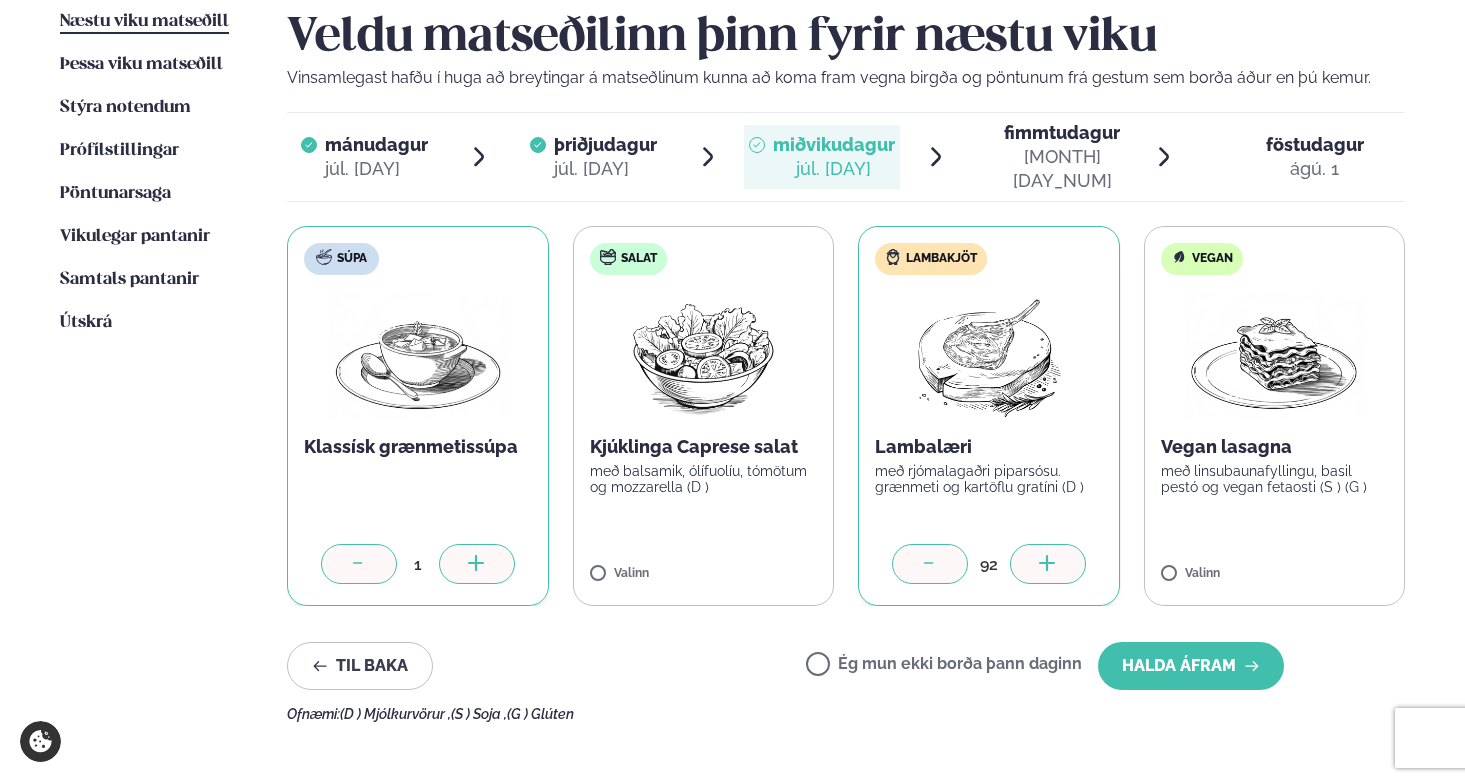 click 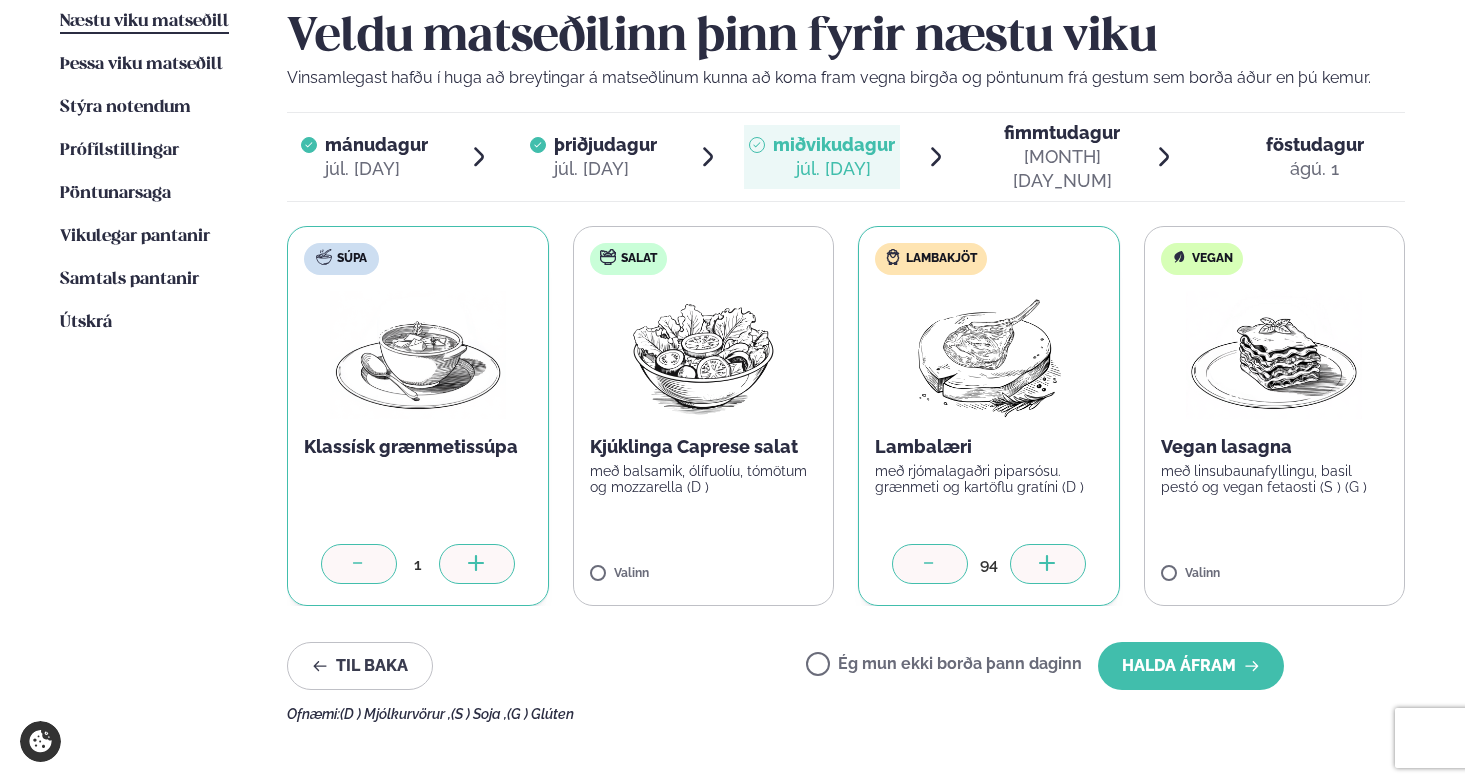 click 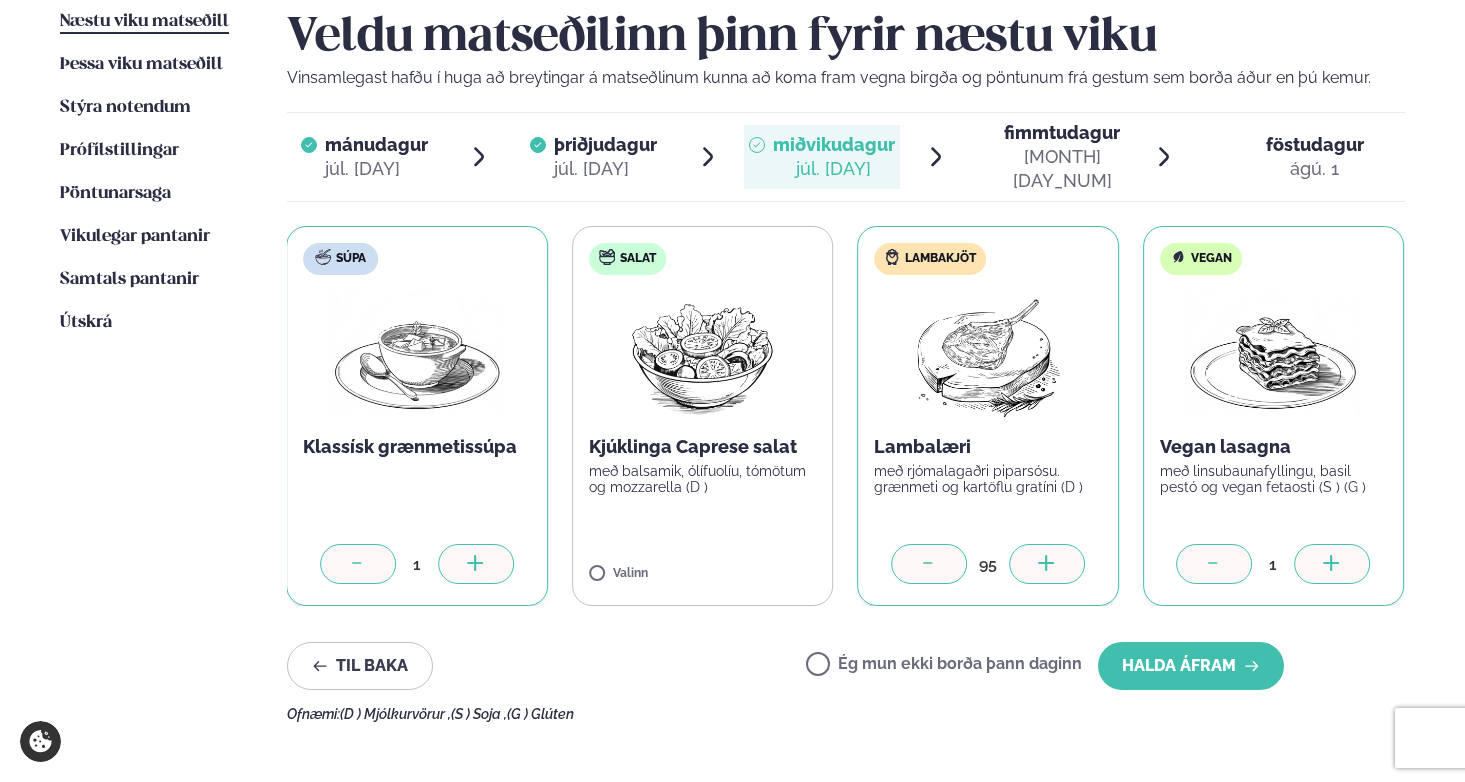 click at bounding box center (1332, 564) 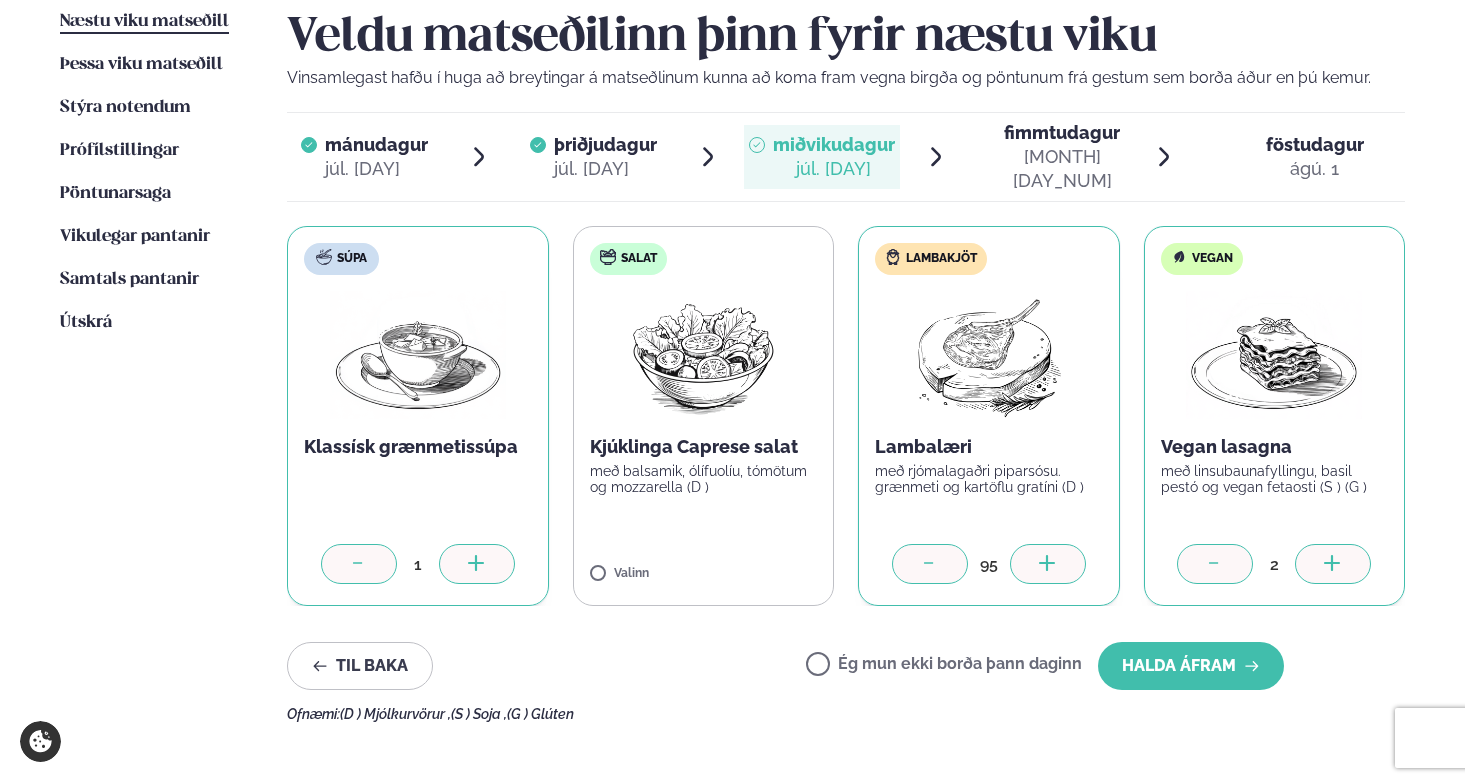 click at bounding box center [1333, 564] 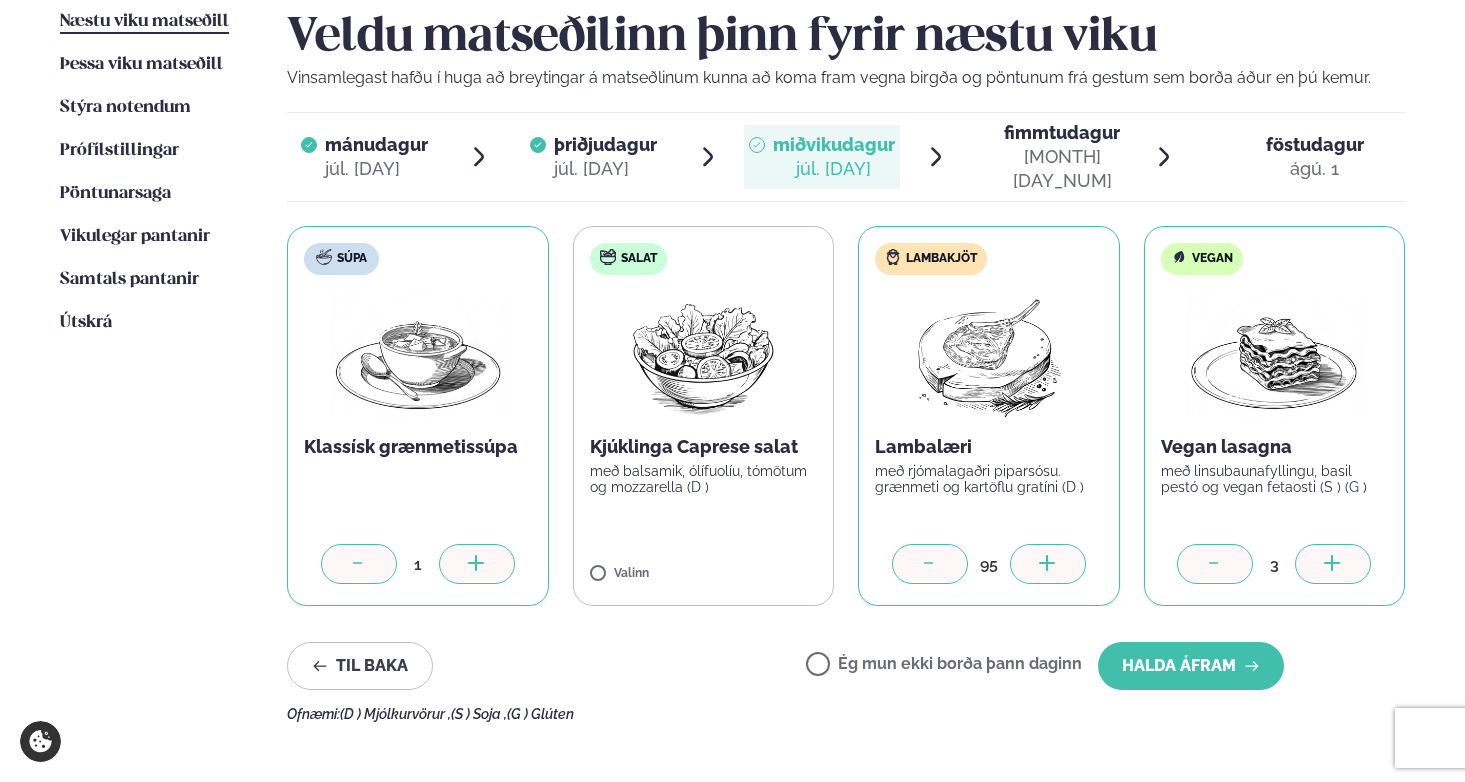 click at bounding box center (1333, 564) 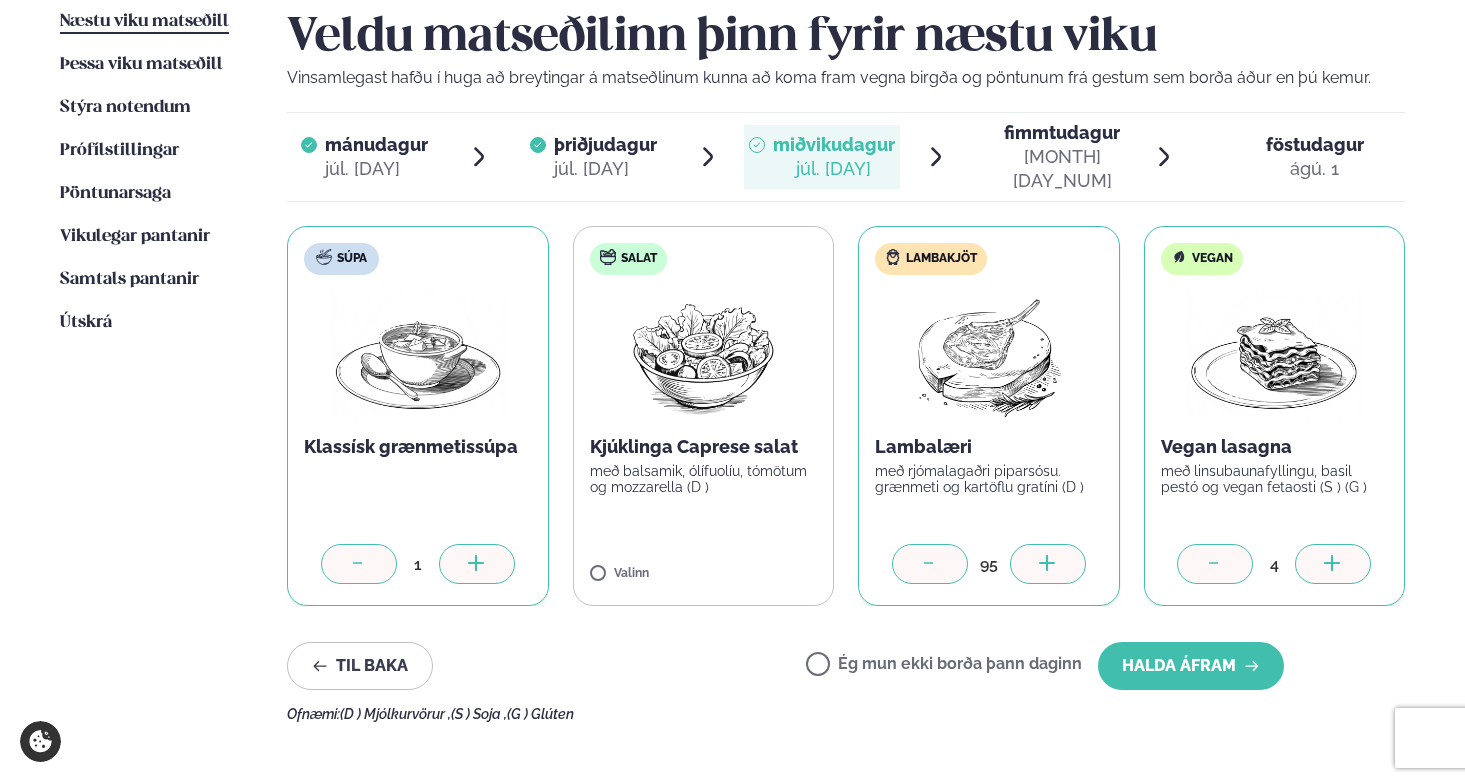 click at bounding box center (1333, 564) 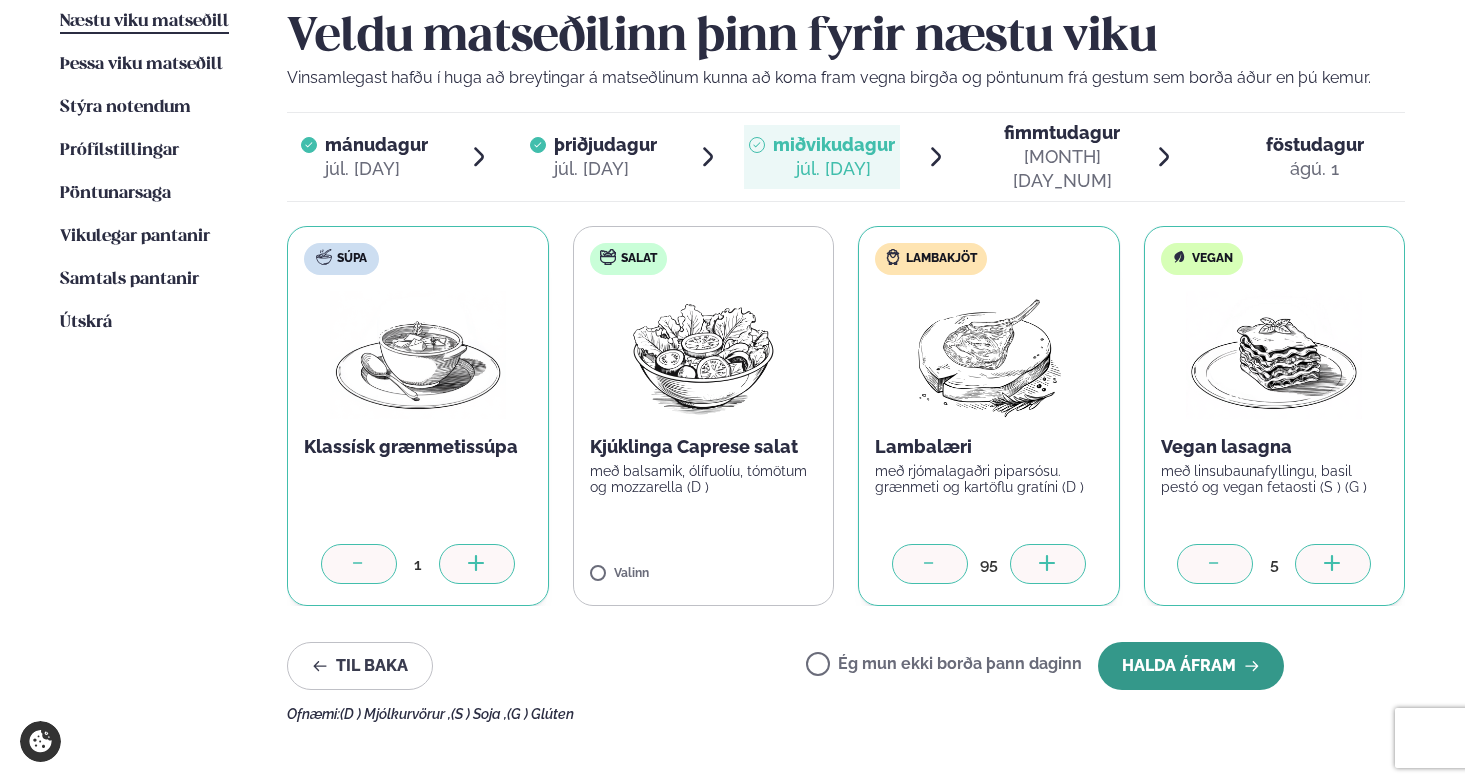 click on "Halda áfram" at bounding box center (1191, 666) 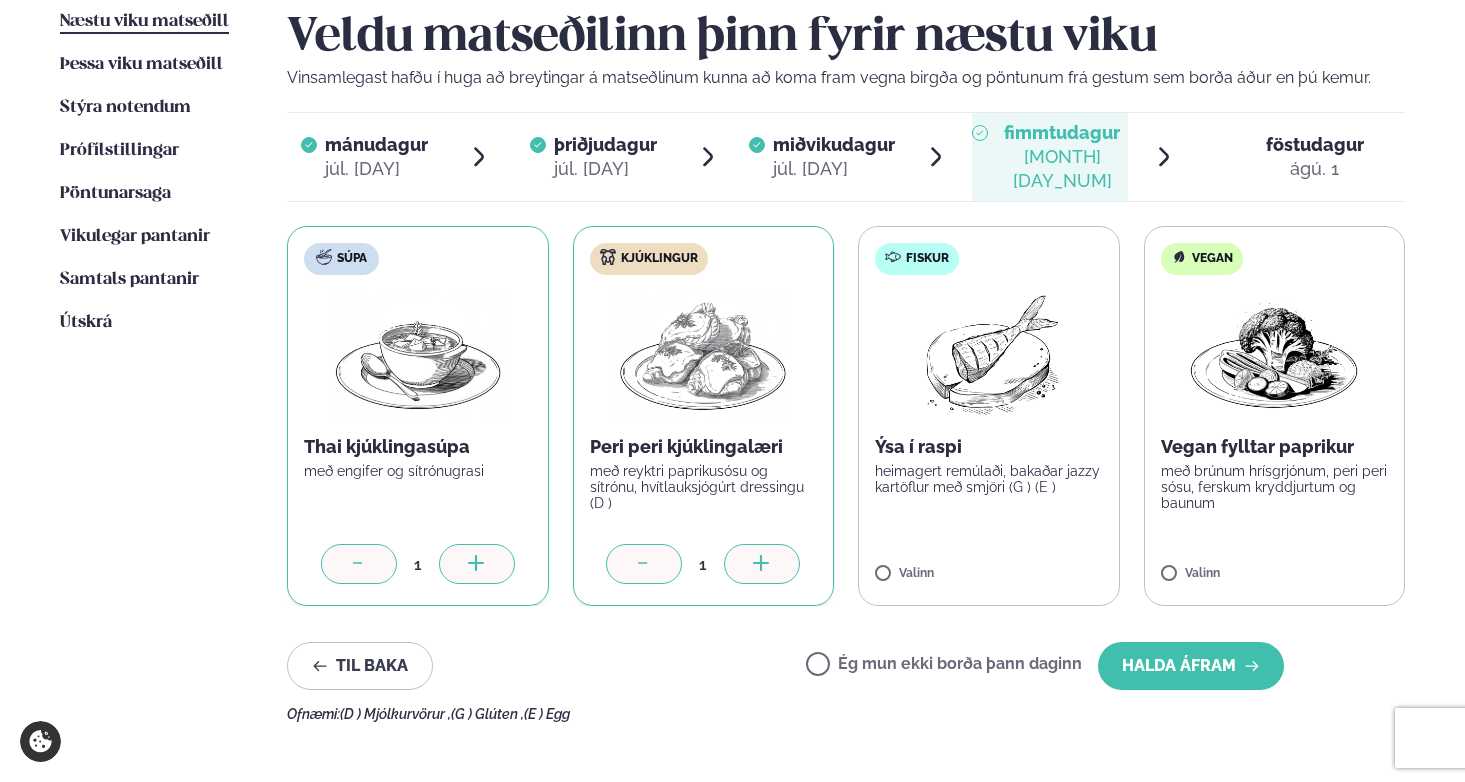 click at bounding box center (762, 564) 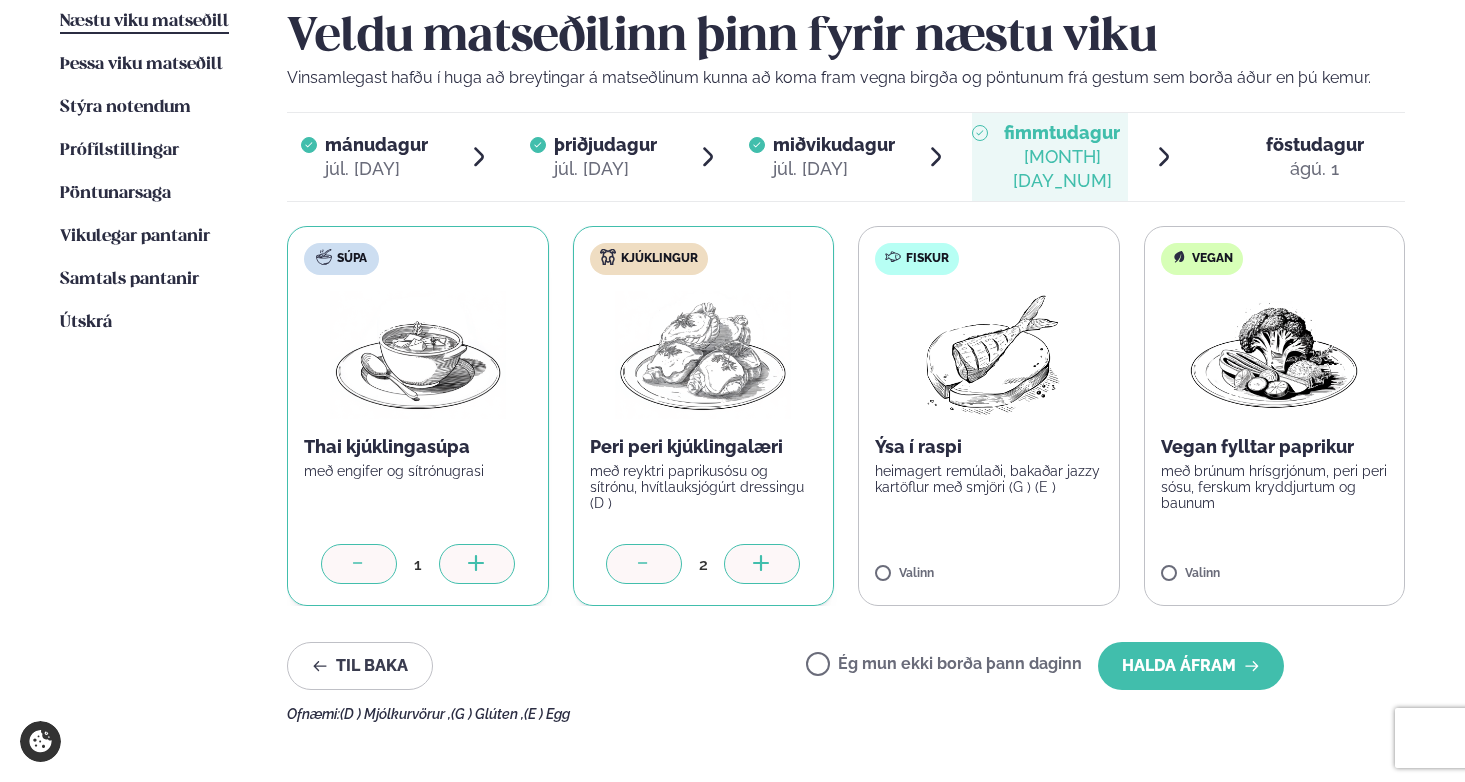 click at bounding box center [762, 564] 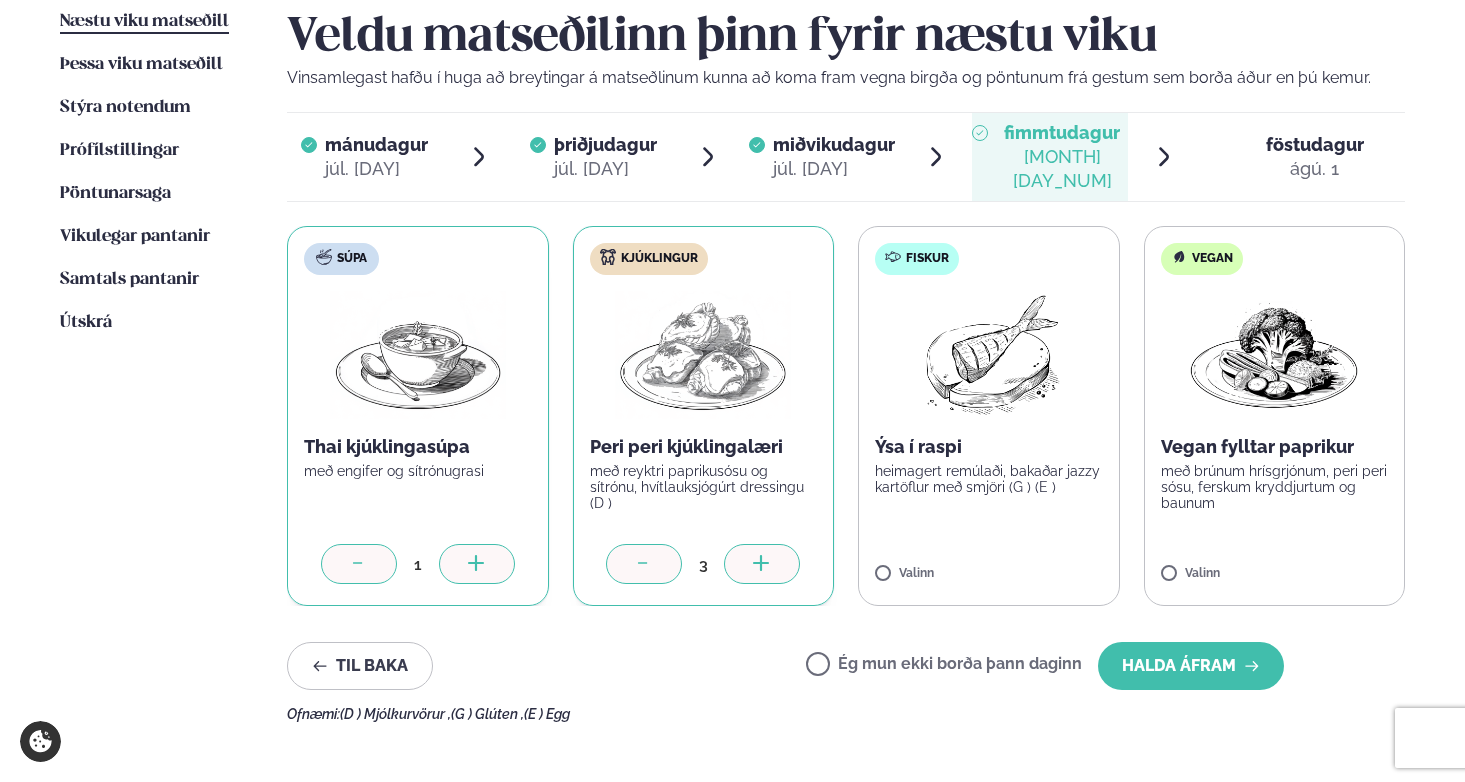 click at bounding box center (762, 564) 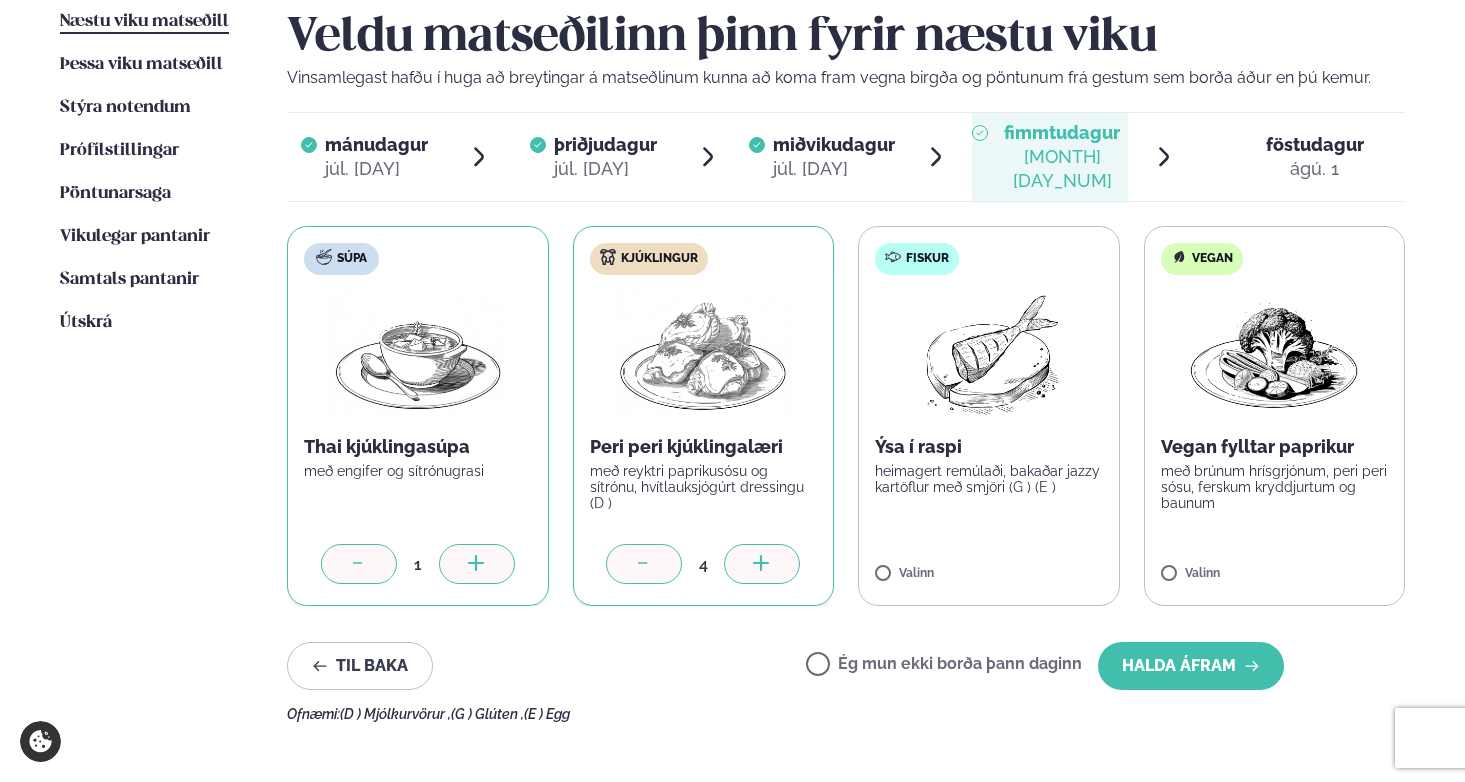 click at bounding box center [762, 564] 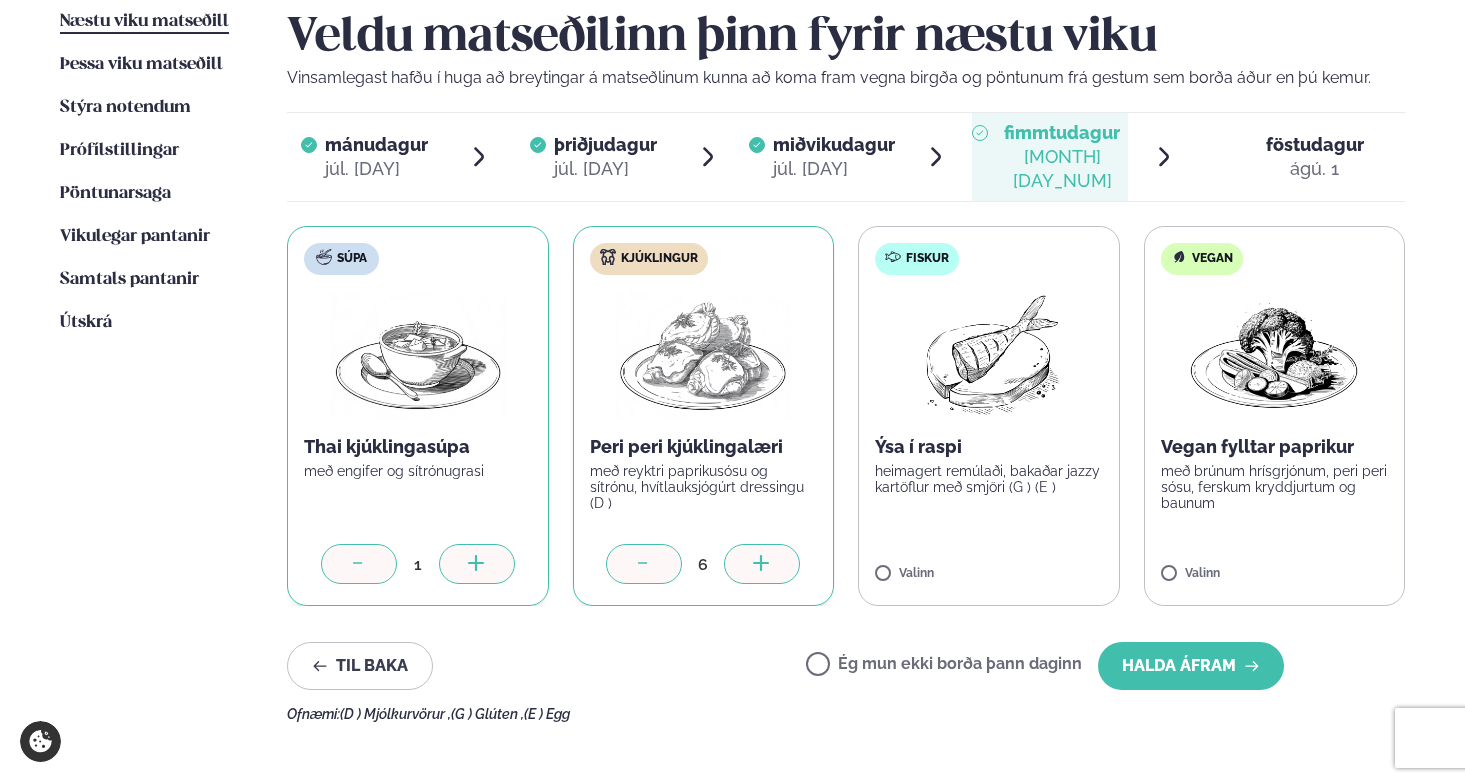 click at bounding box center [762, 564] 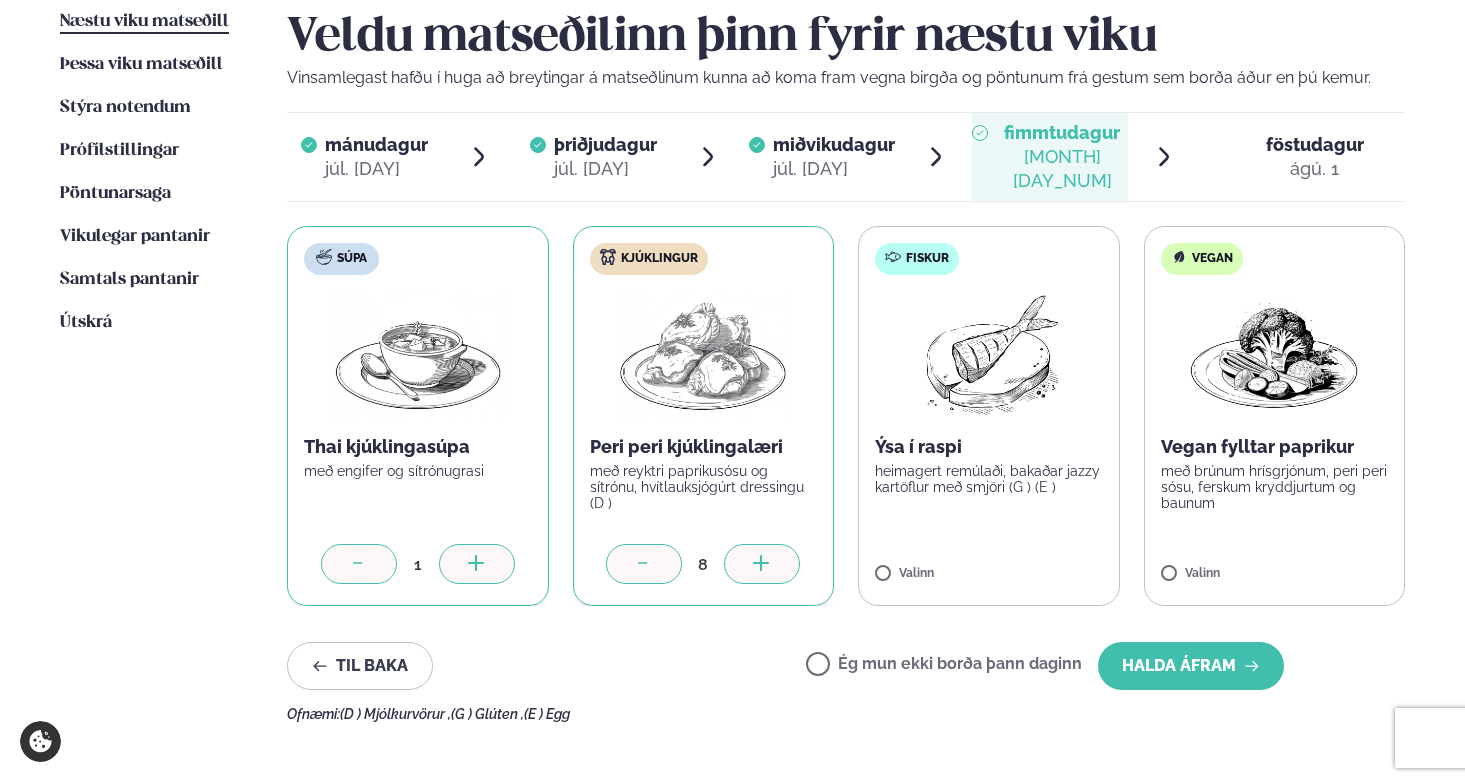 click at bounding box center [762, 564] 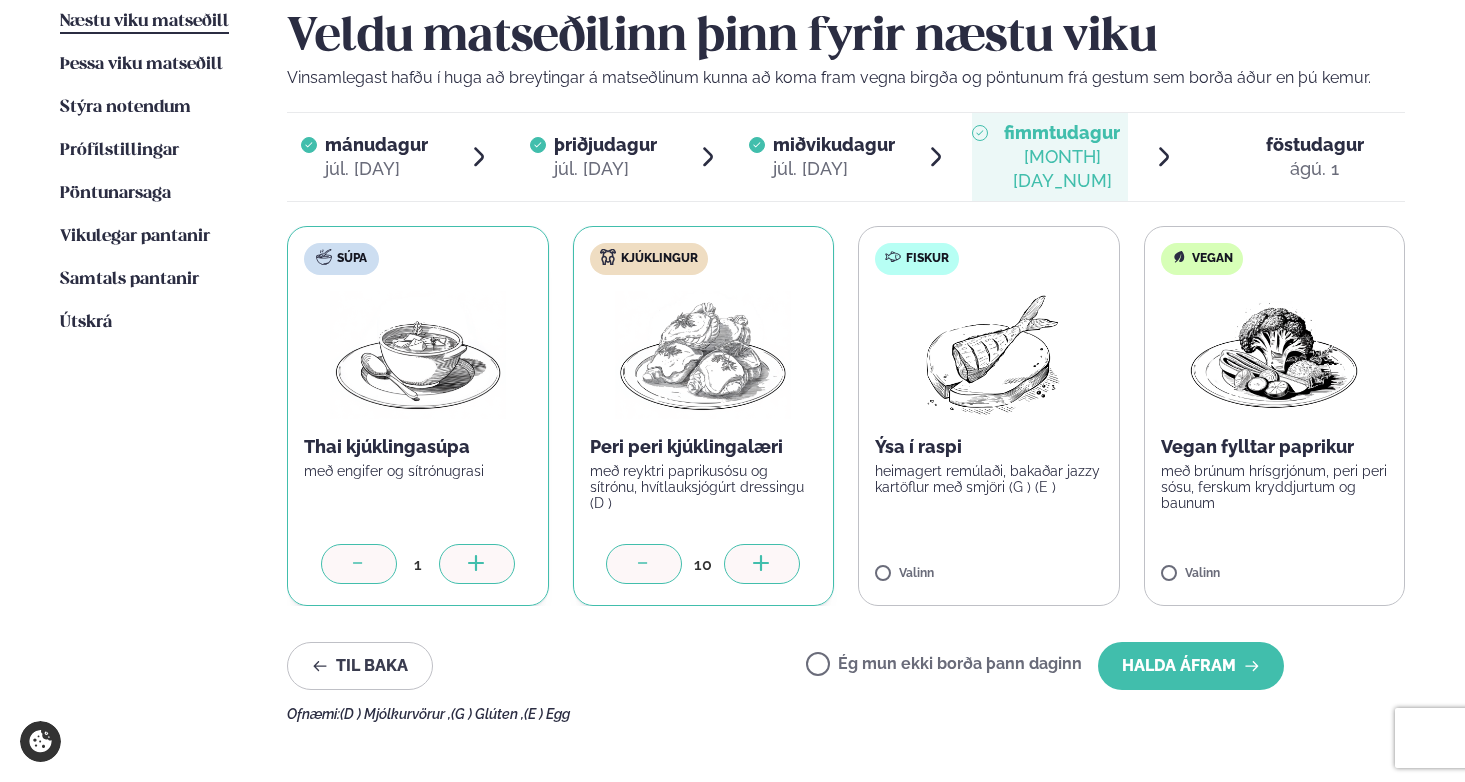 click at bounding box center [762, 564] 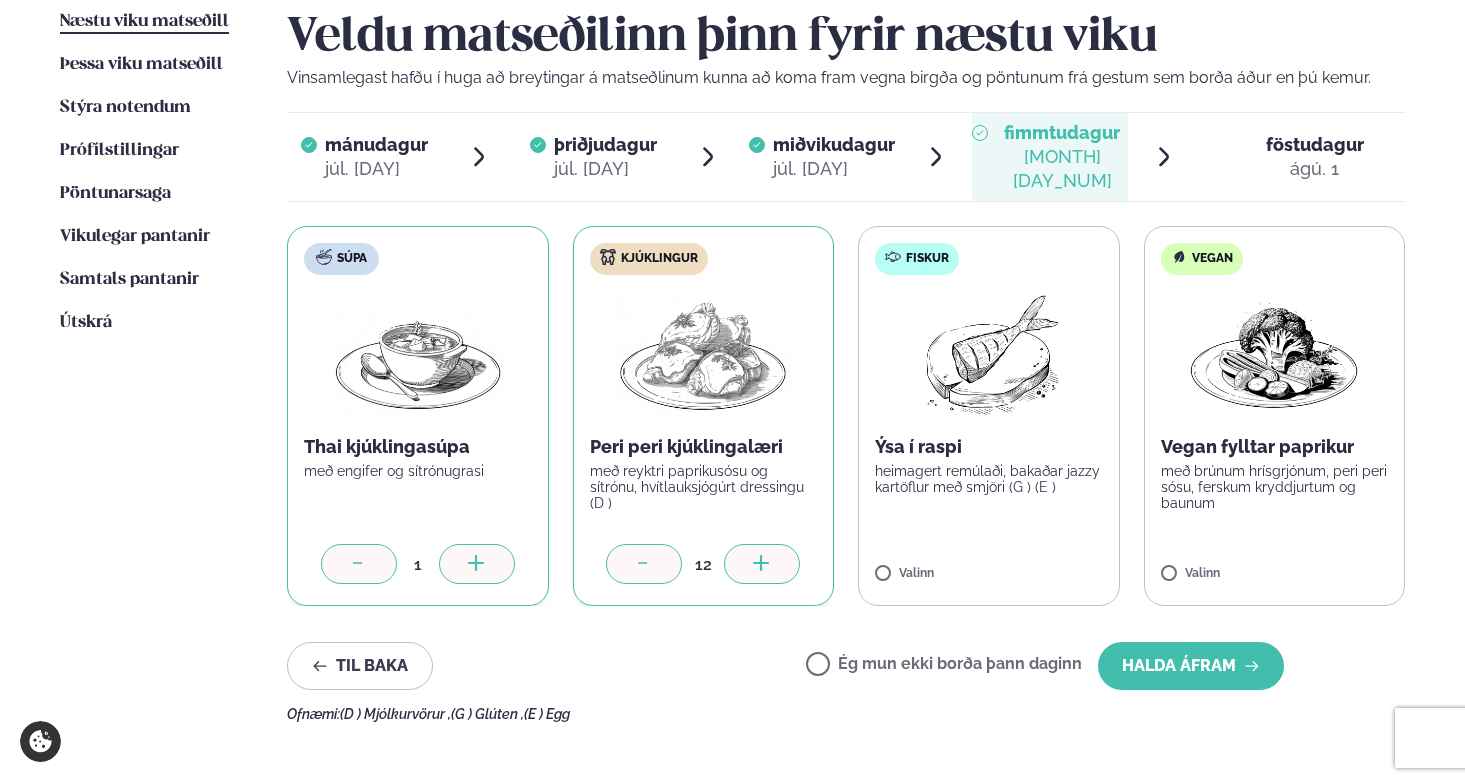 click at bounding box center [762, 564] 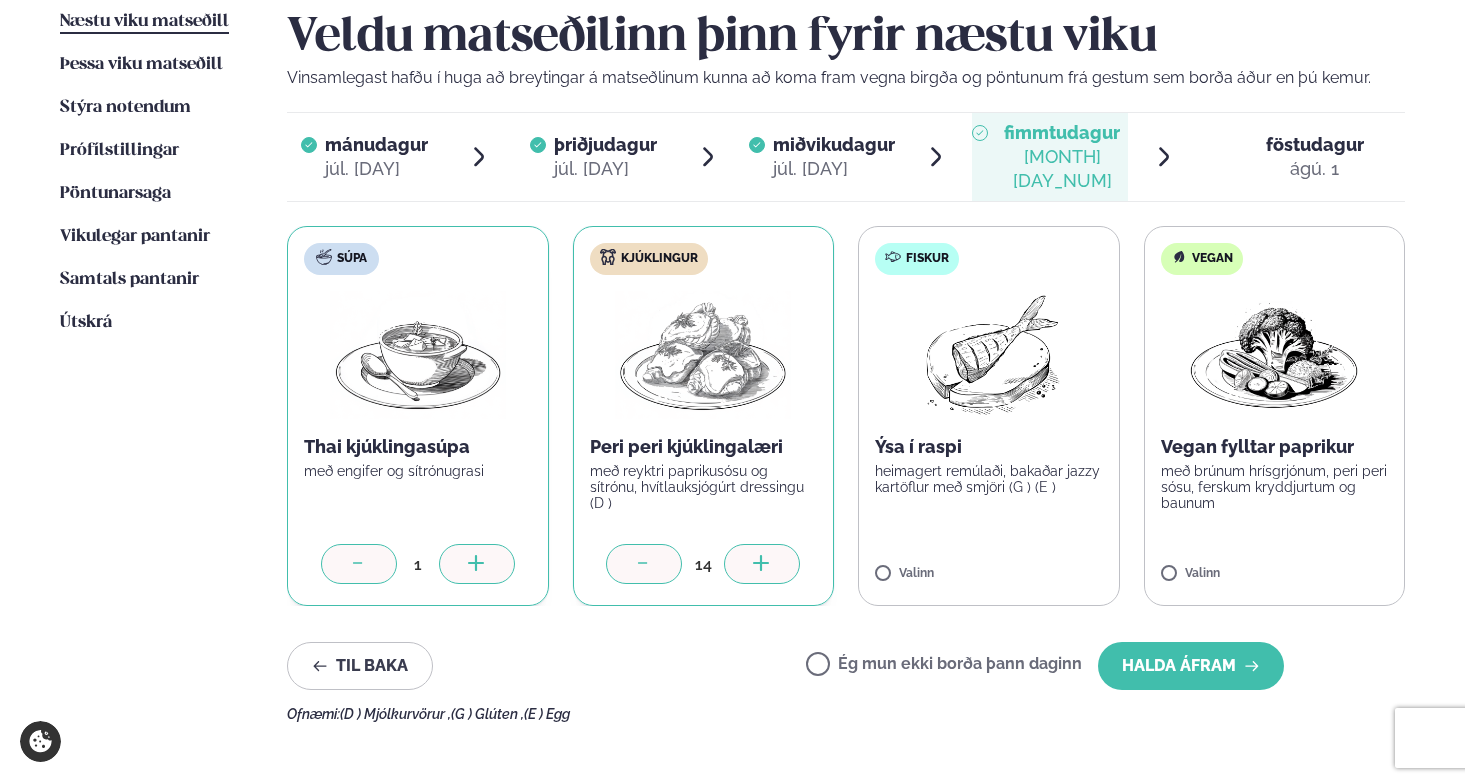 click at bounding box center (762, 564) 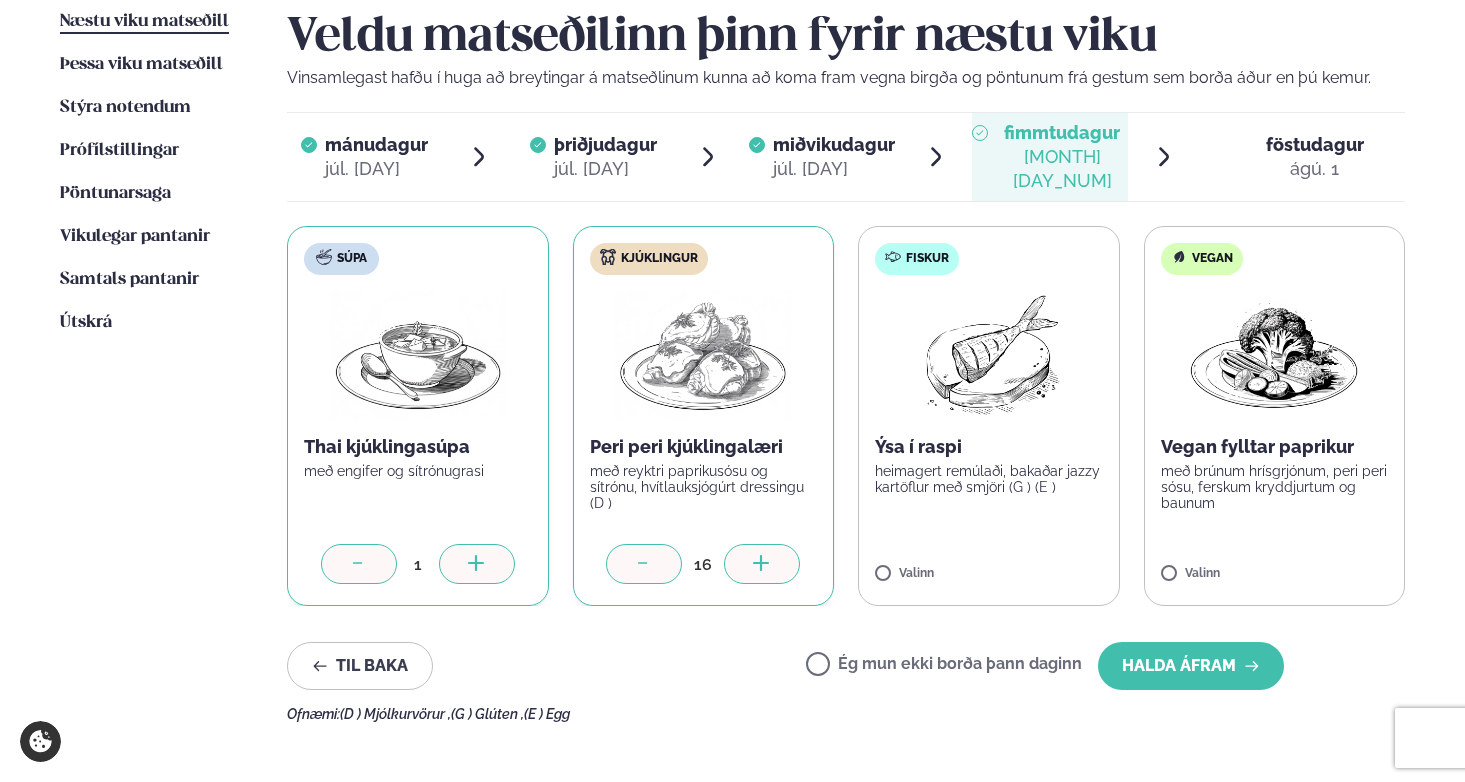 click at bounding box center [762, 564] 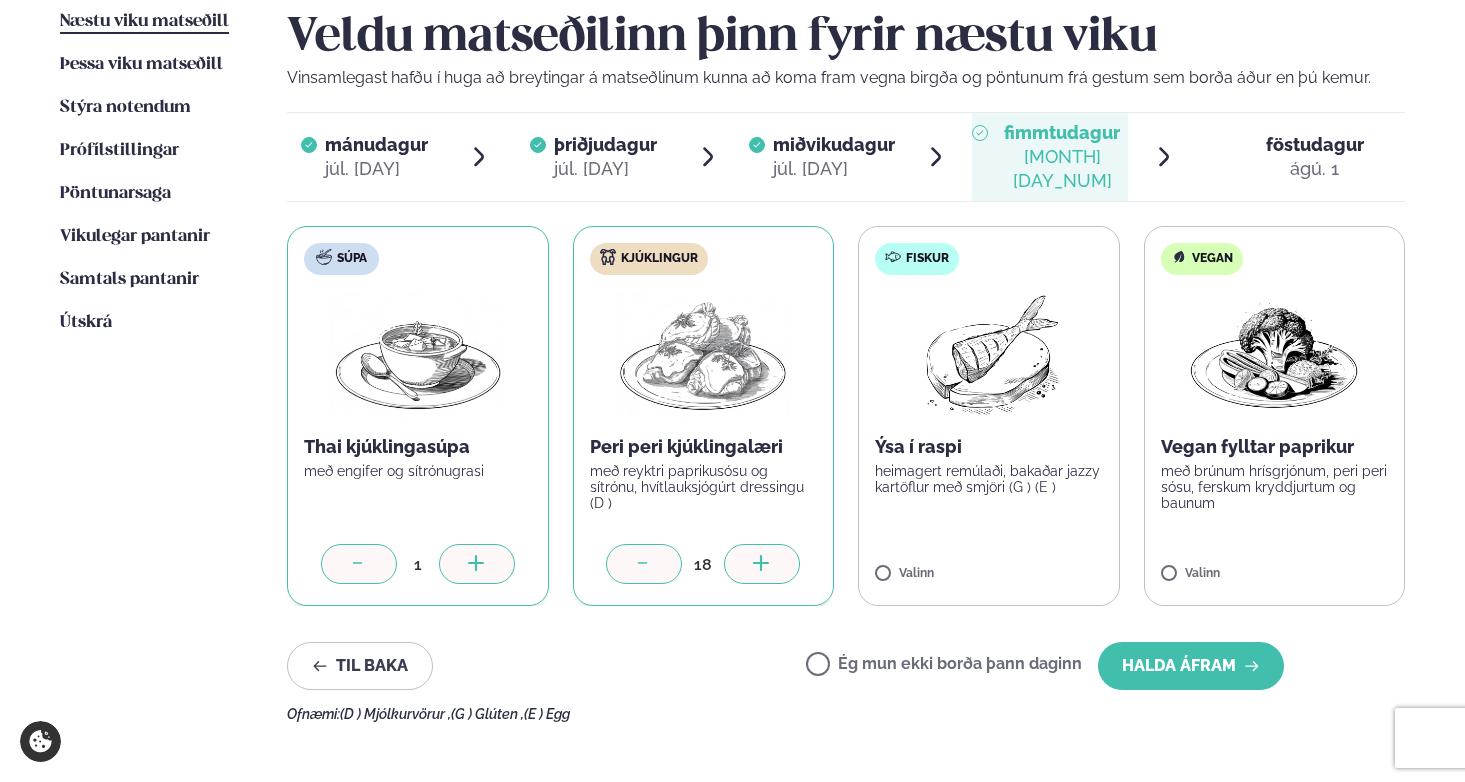 click at bounding box center (762, 564) 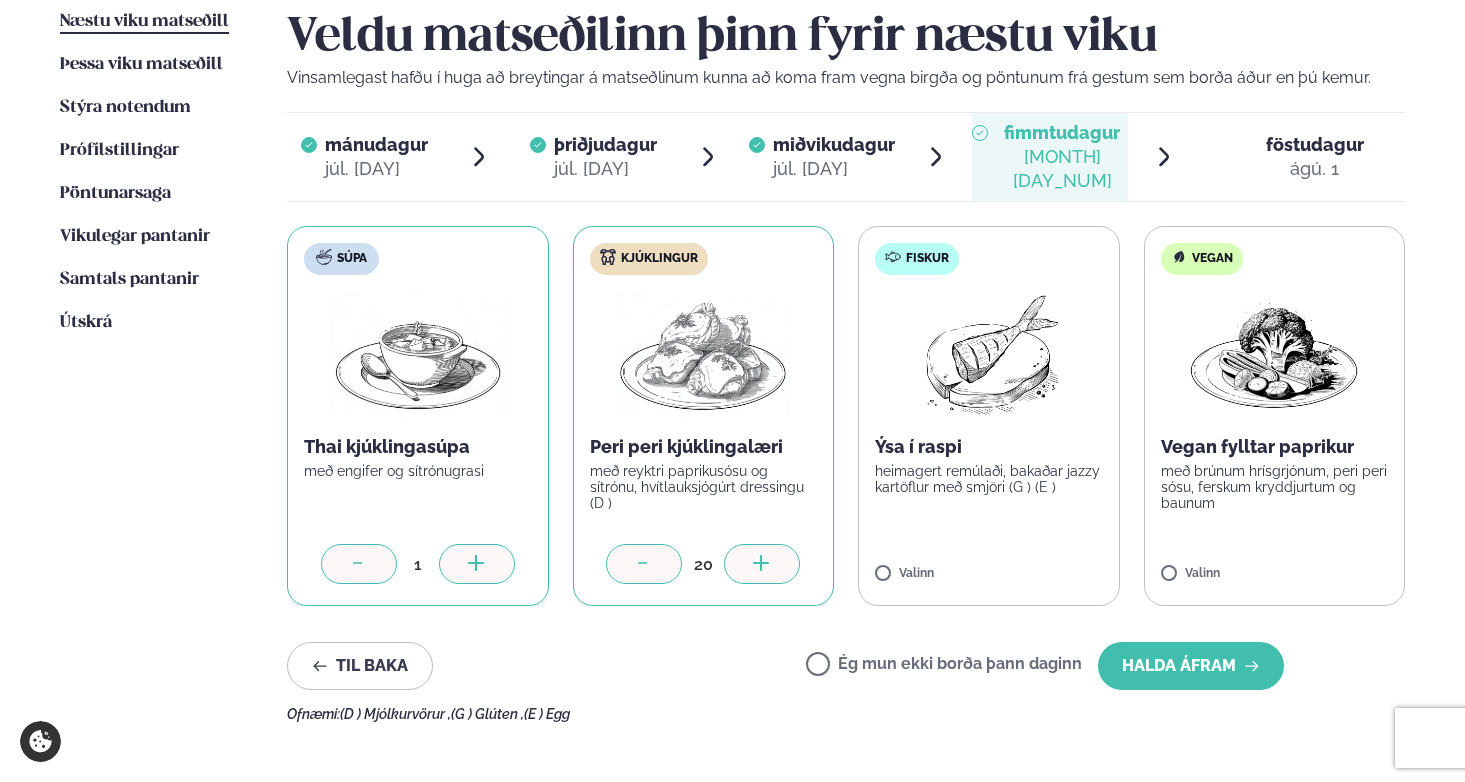 click at bounding box center (762, 564) 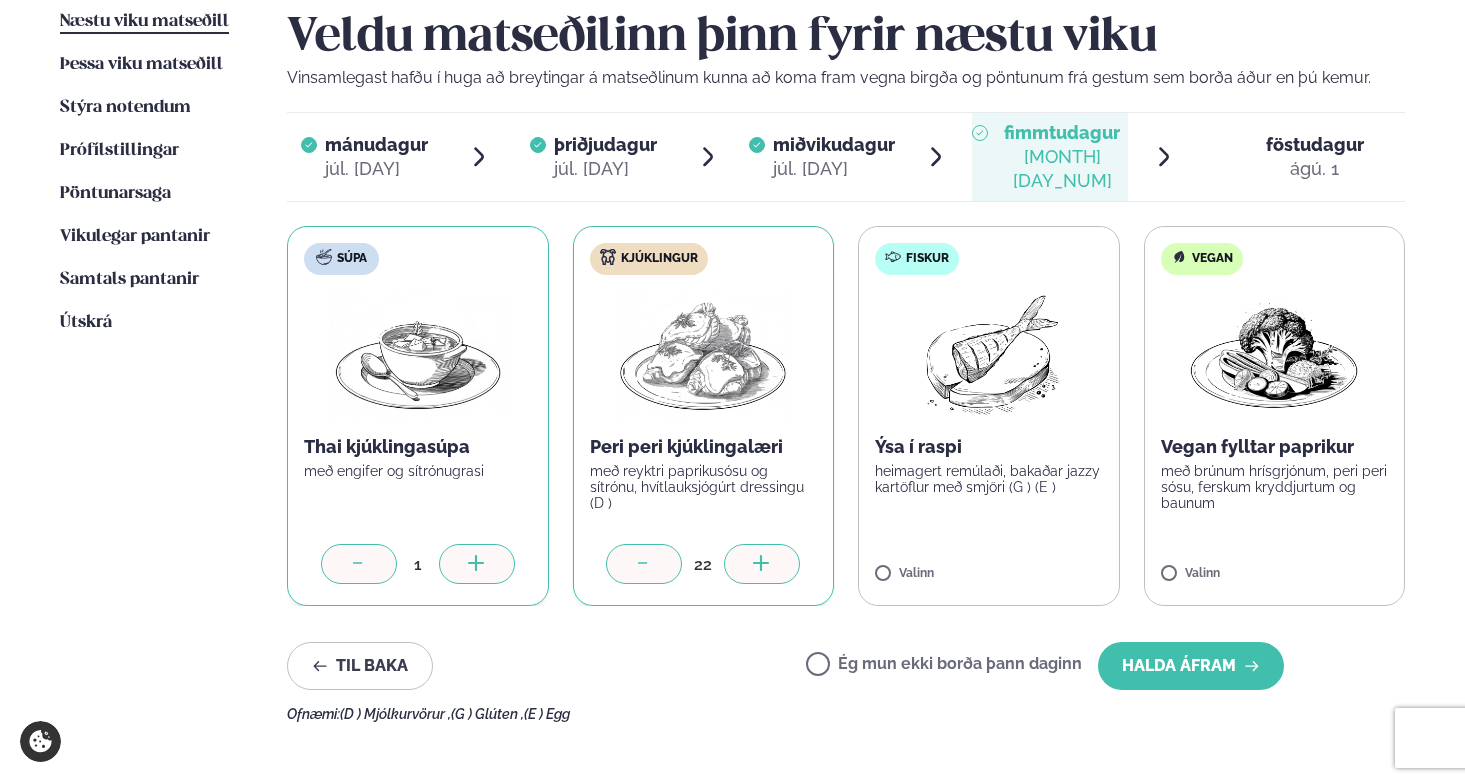 click at bounding box center (762, 564) 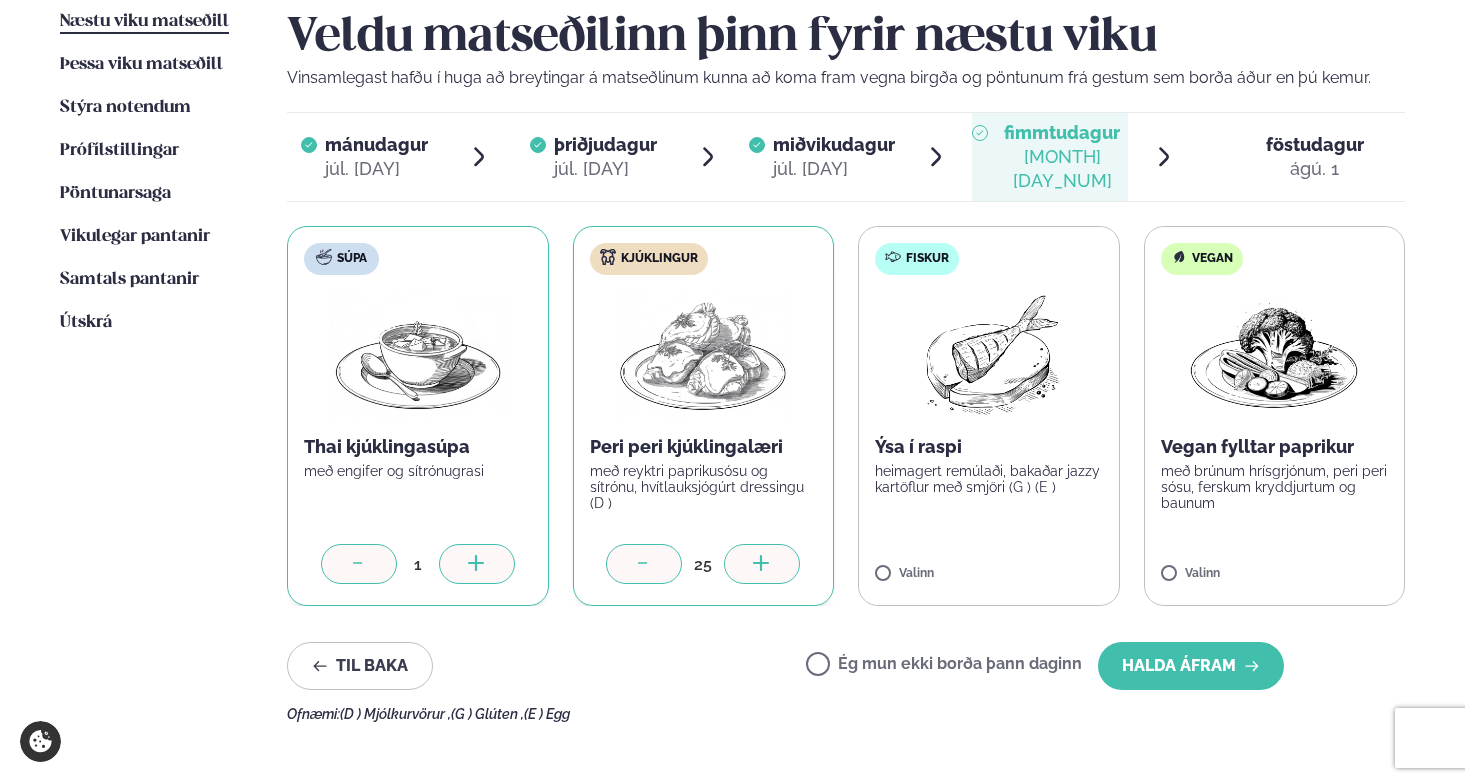 click at bounding box center (762, 564) 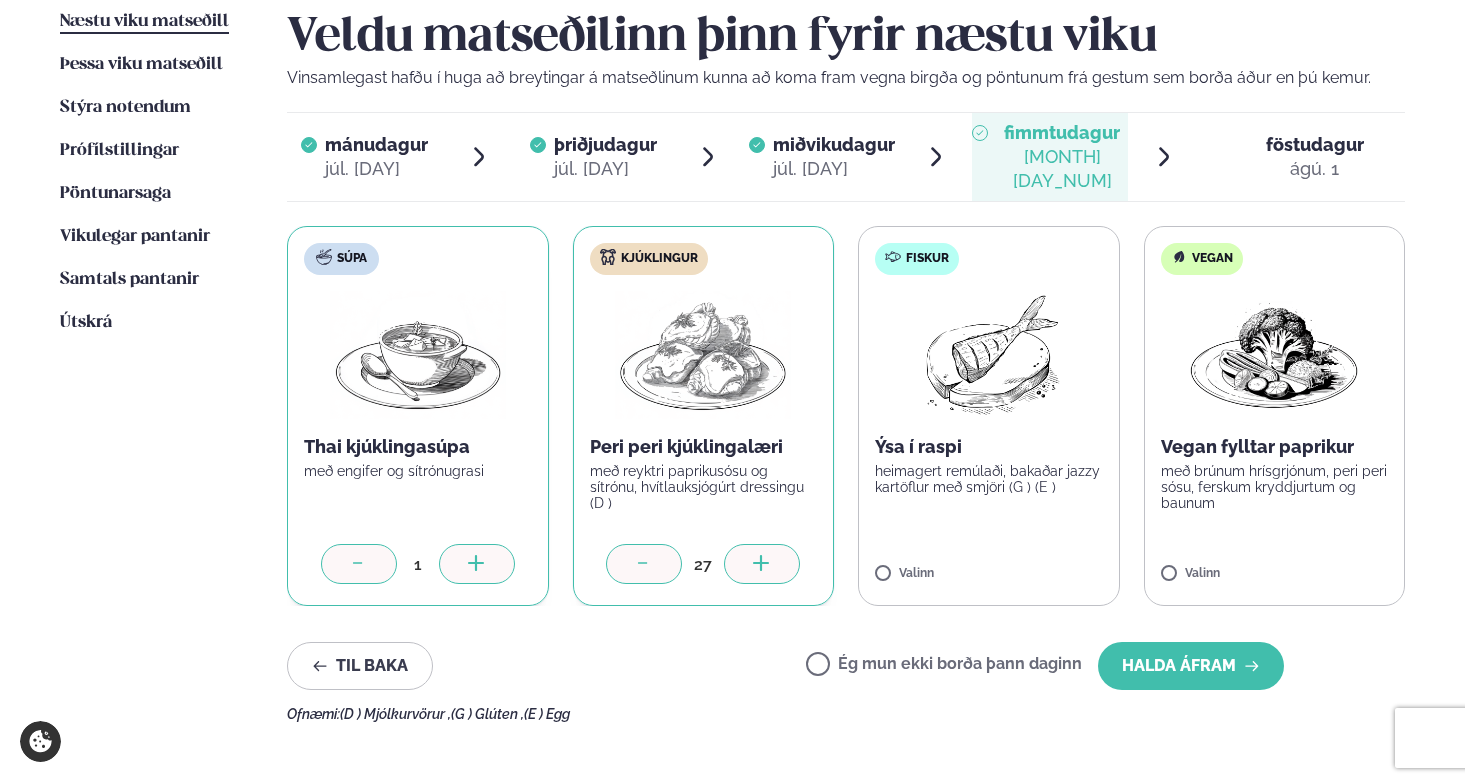 click at bounding box center (762, 564) 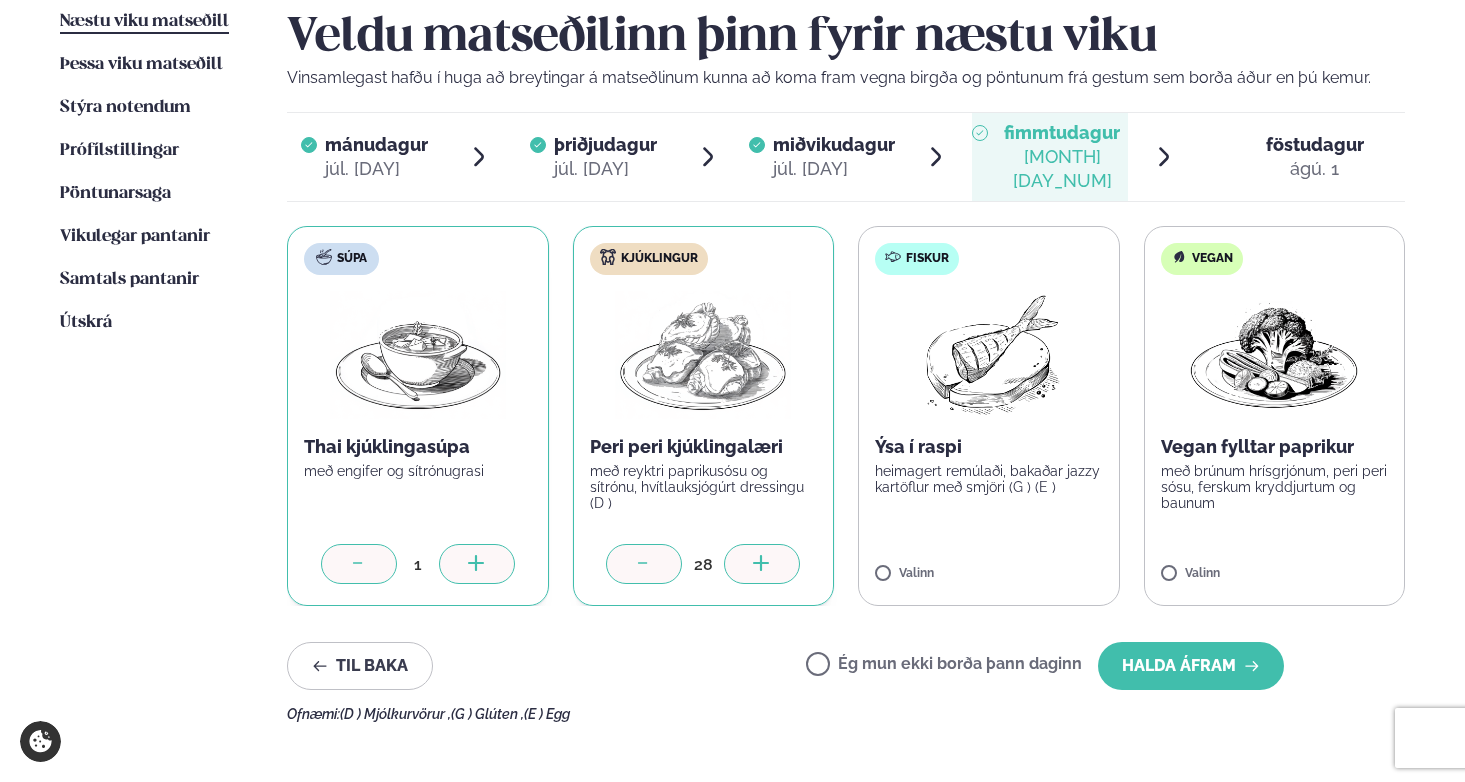 click at bounding box center [762, 564] 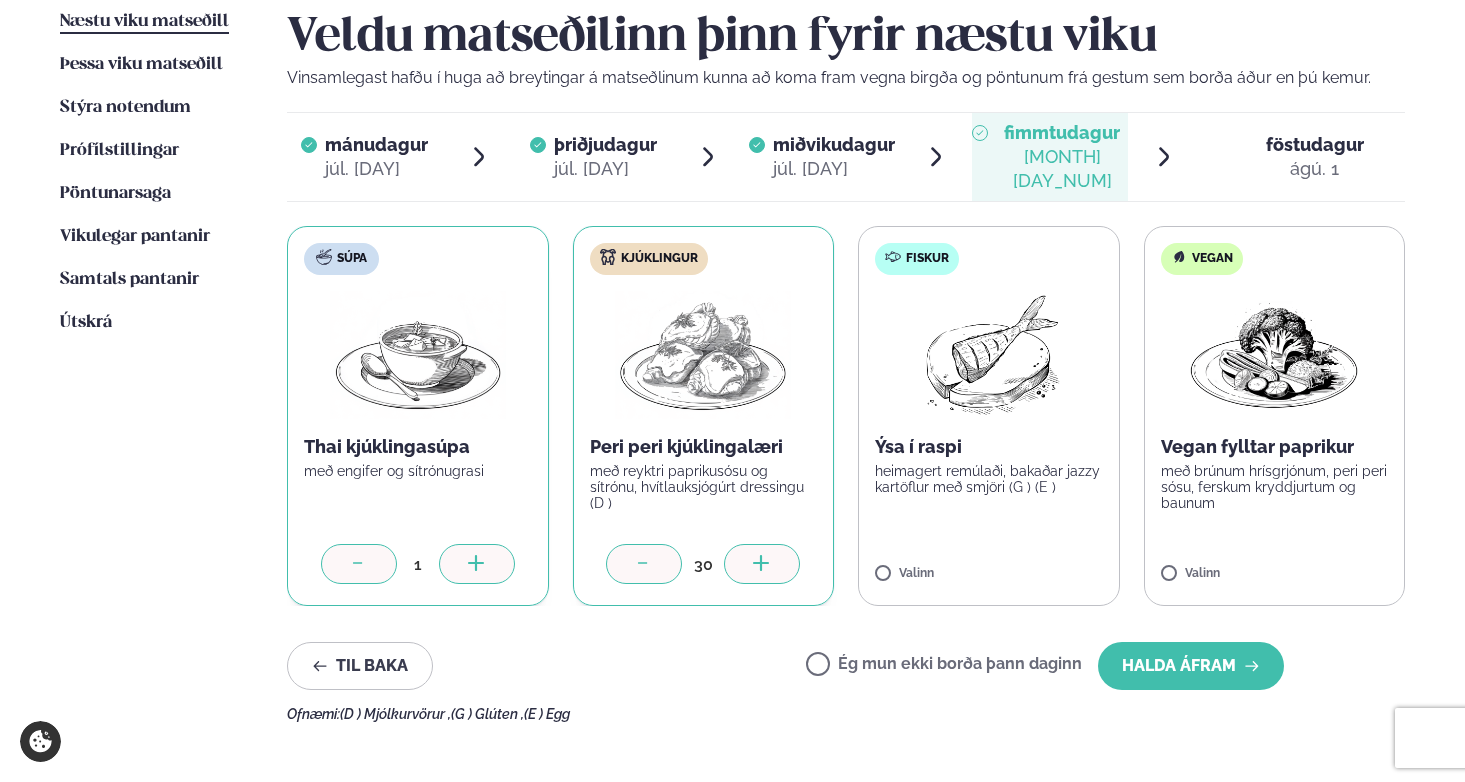click at bounding box center (762, 564) 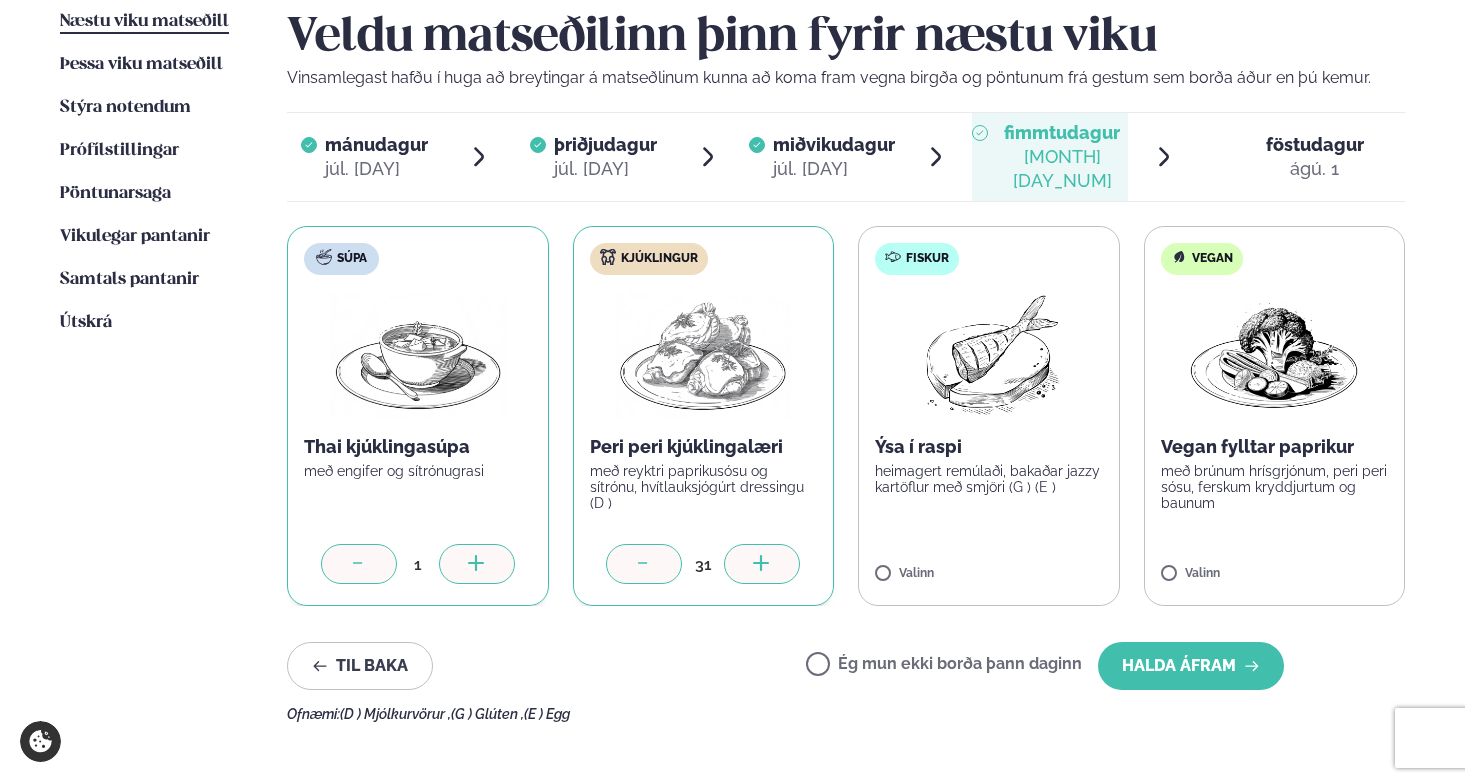 click at bounding box center [762, 564] 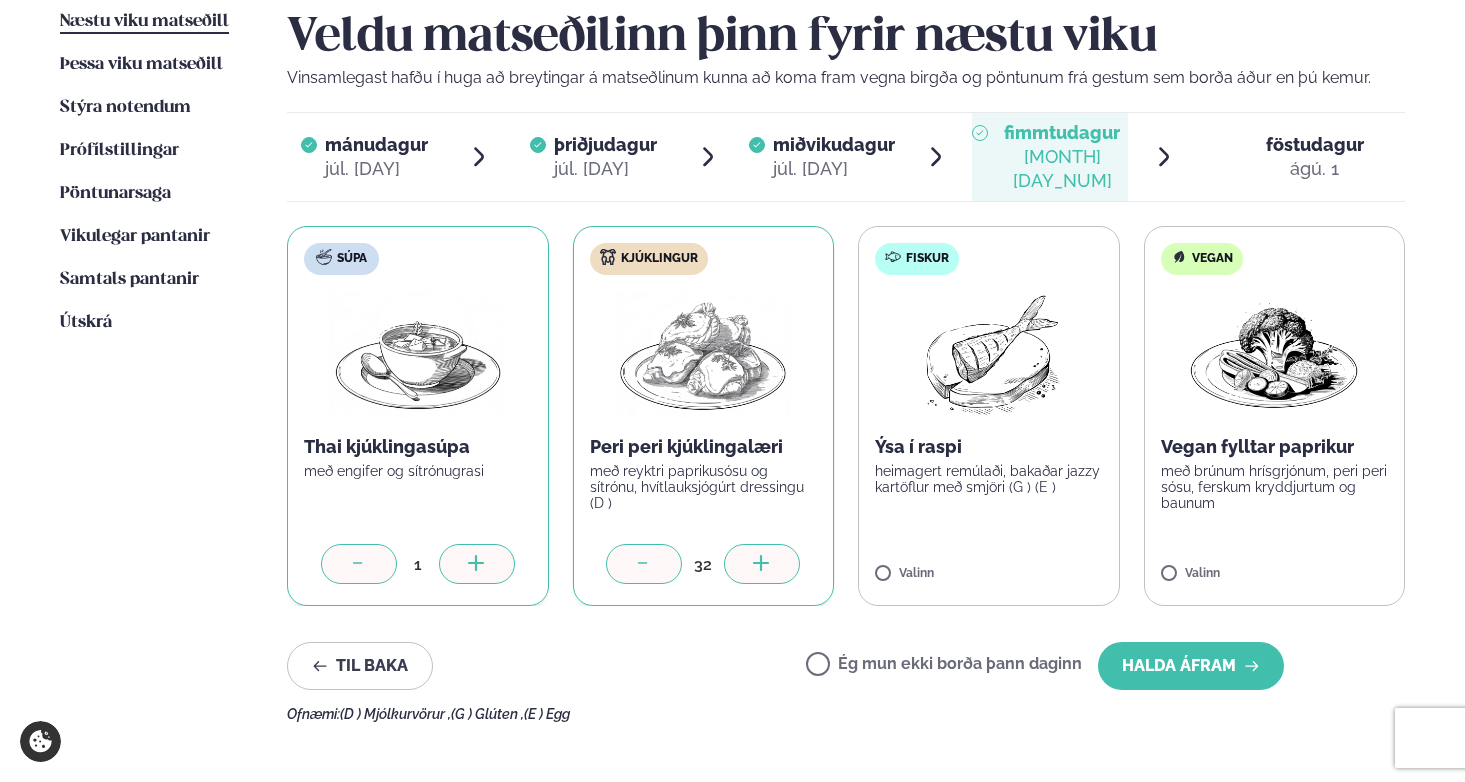 click 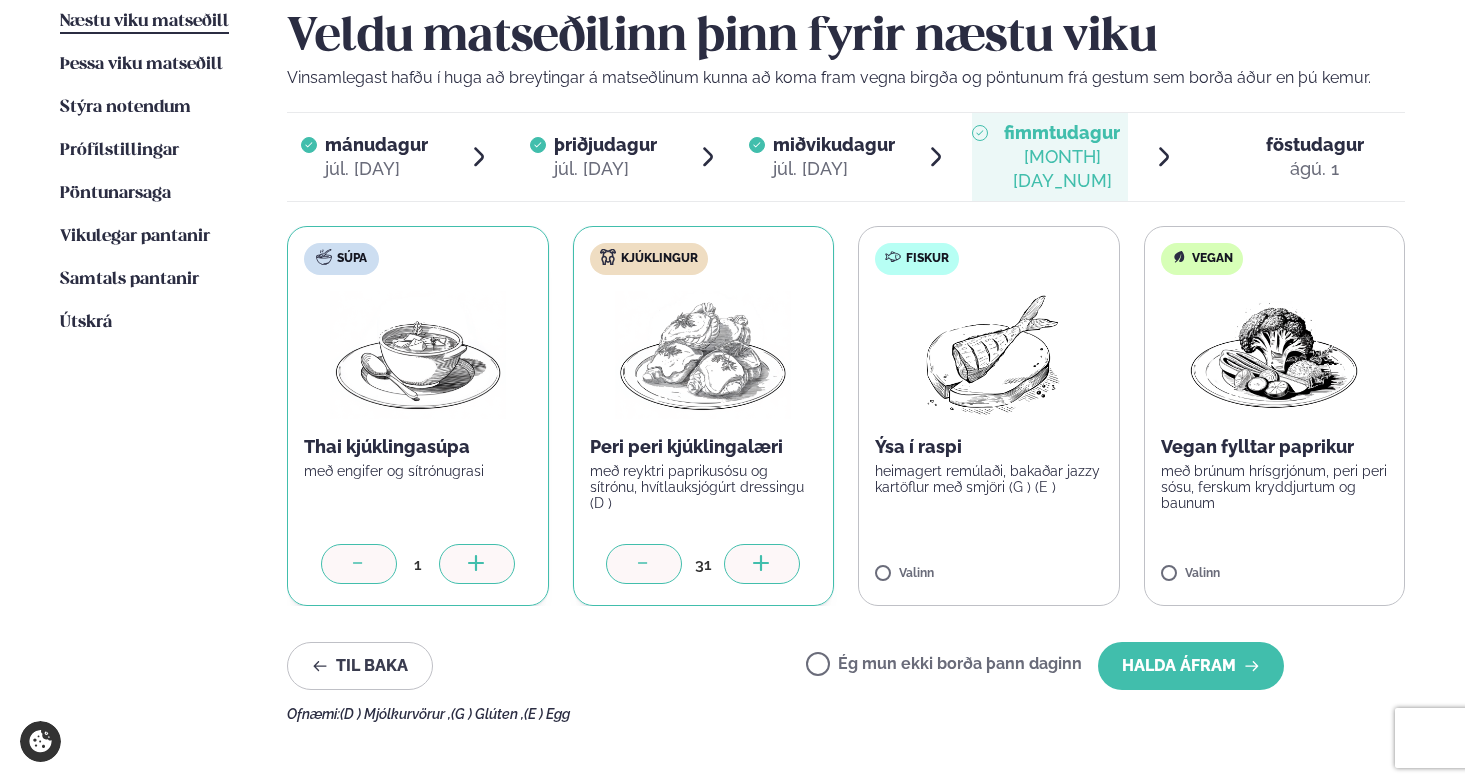 click 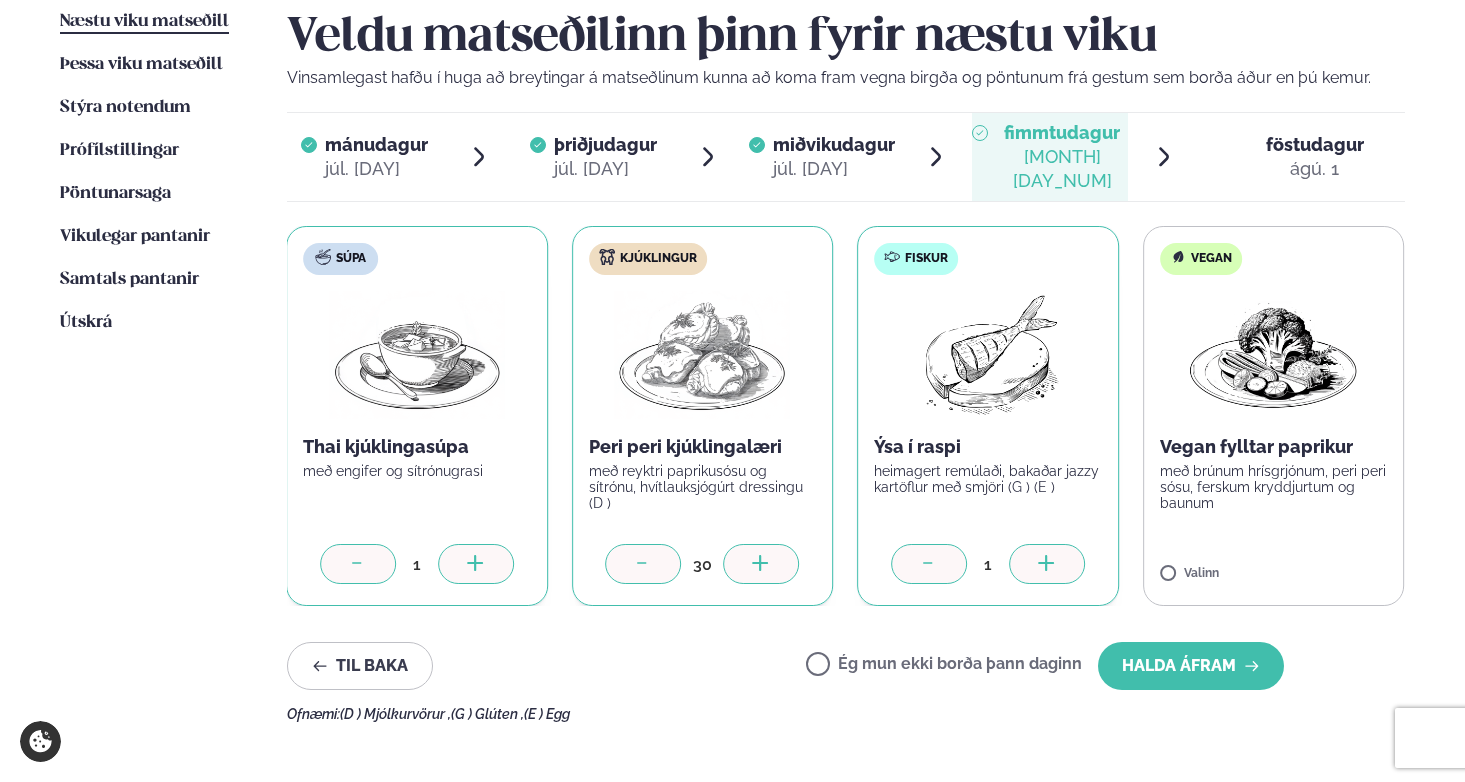 click at bounding box center (1047, 564) 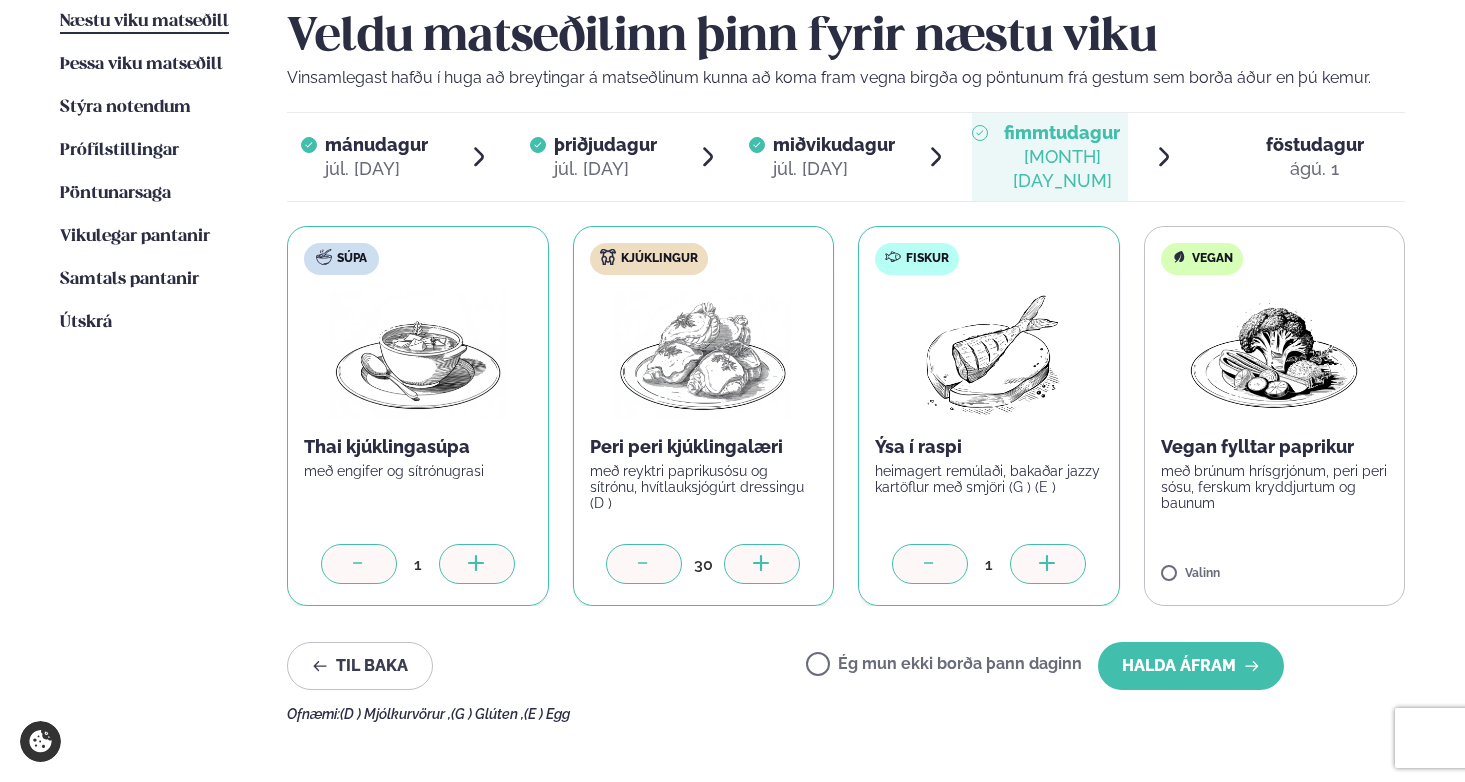 click at bounding box center [1048, 564] 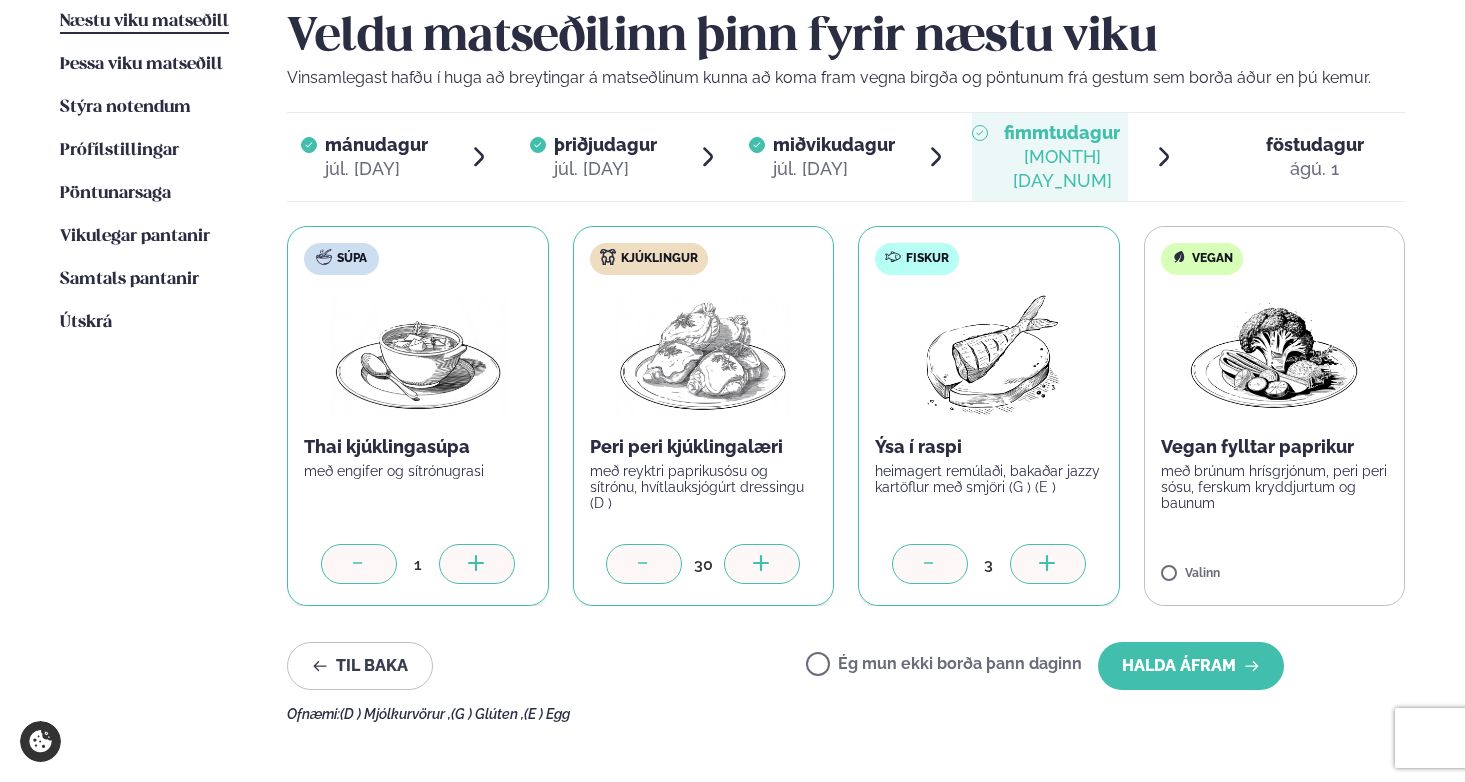 click at bounding box center (1048, 564) 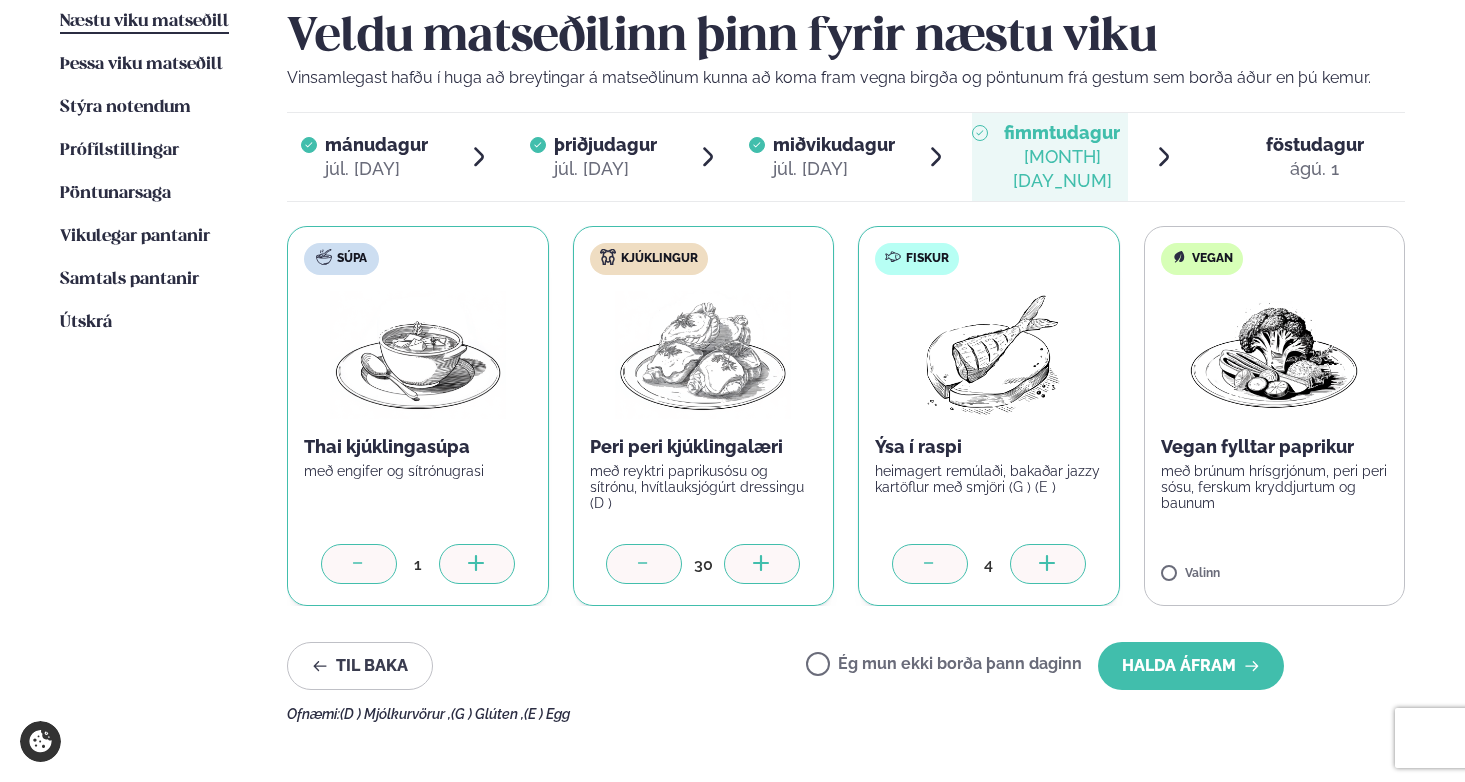 click at bounding box center [1048, 564] 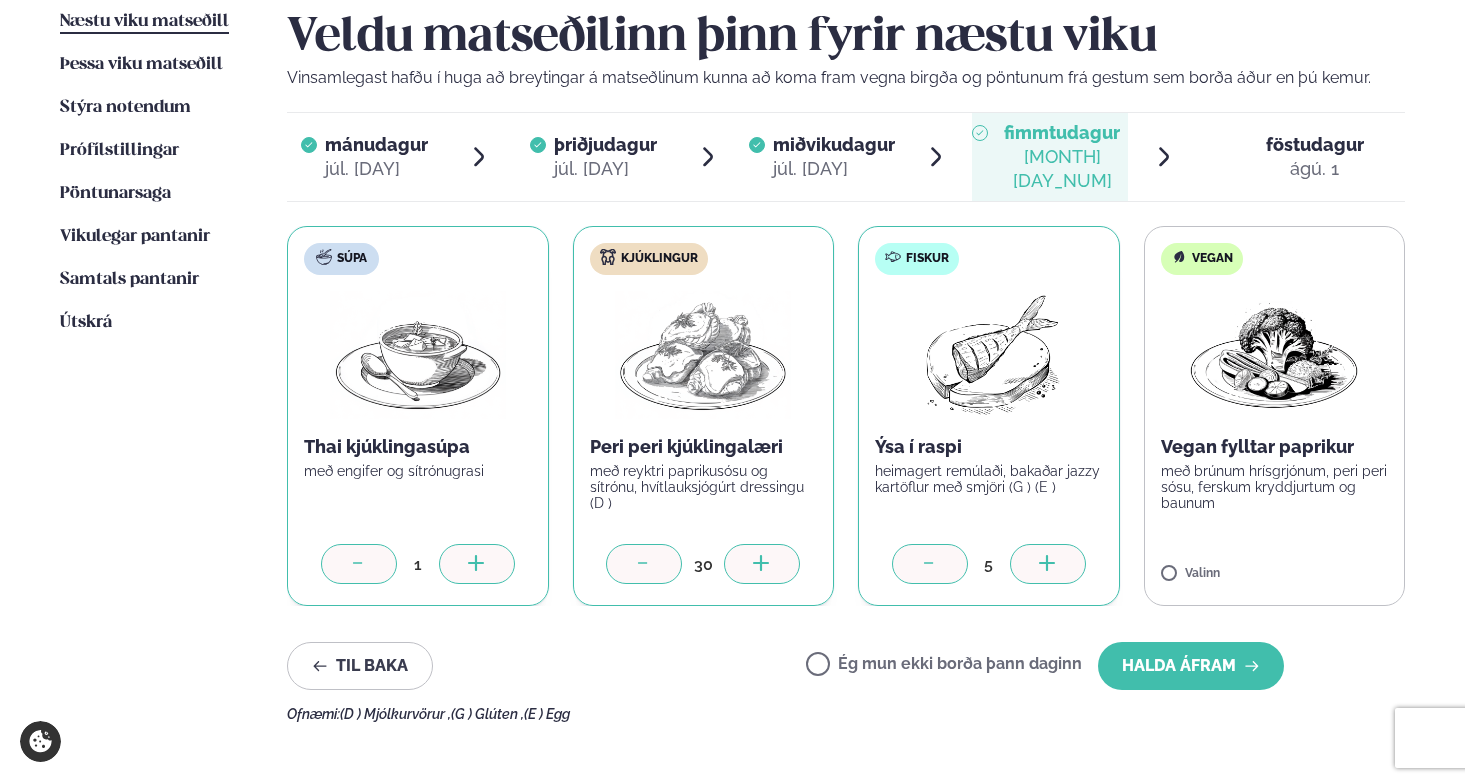 click at bounding box center [1048, 564] 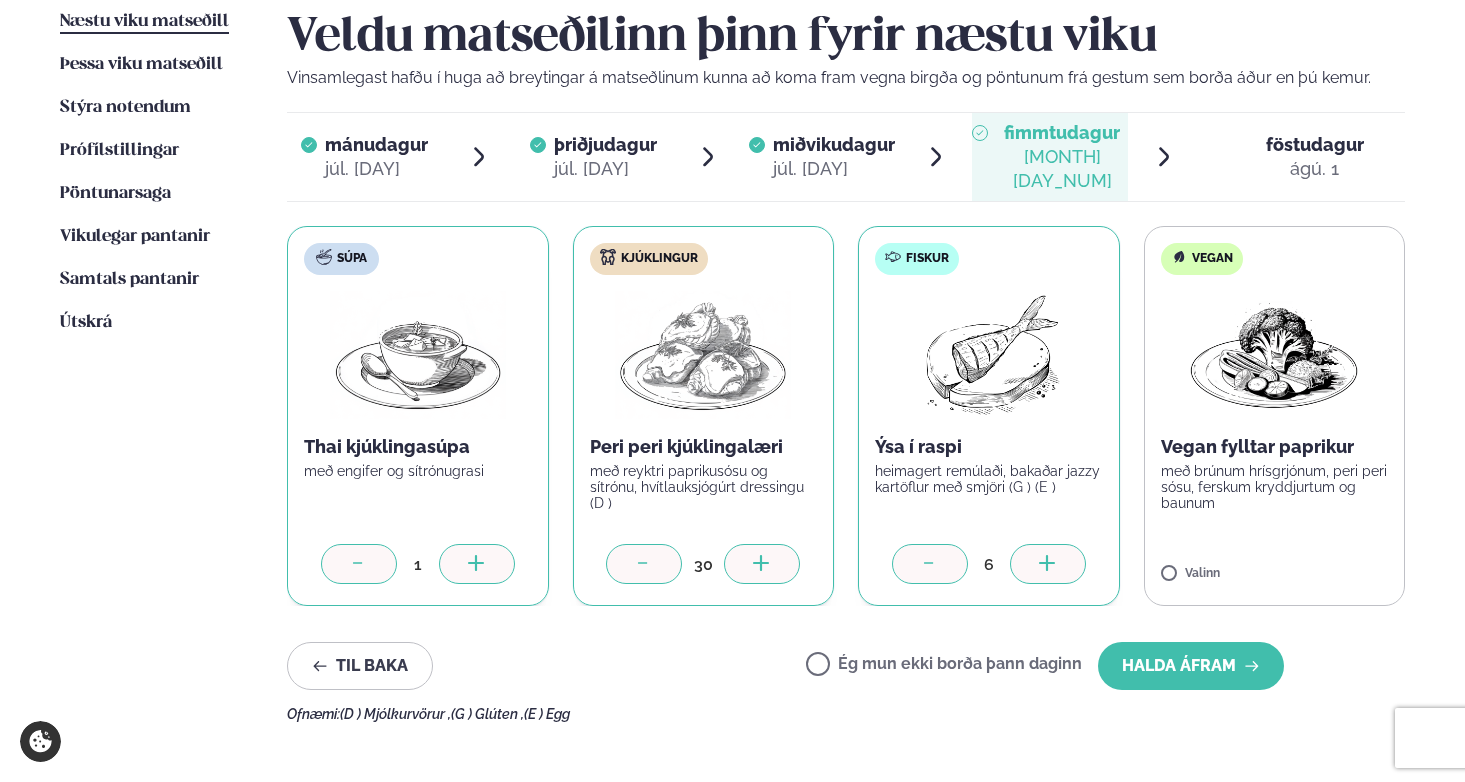 click at bounding box center [1048, 564] 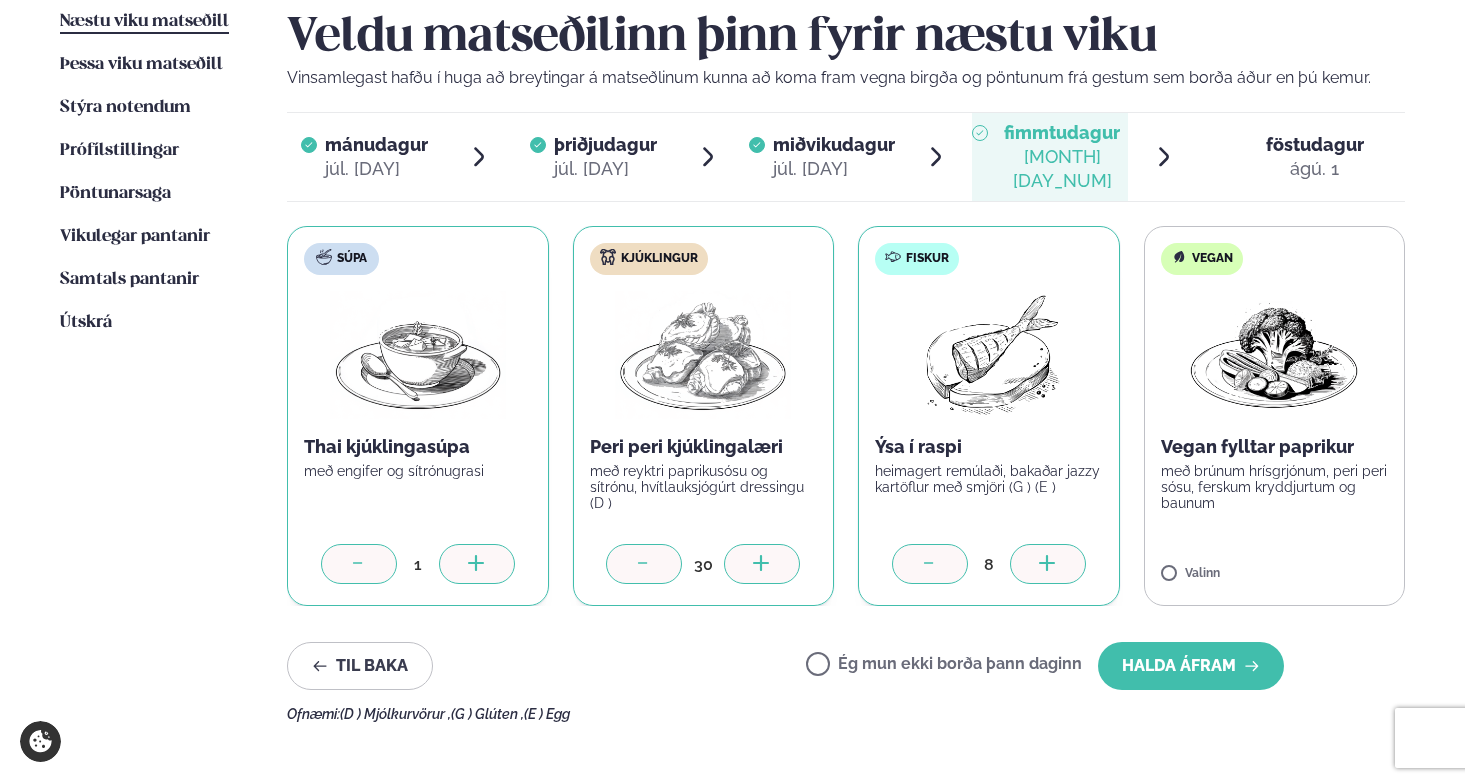 click at bounding box center [1048, 564] 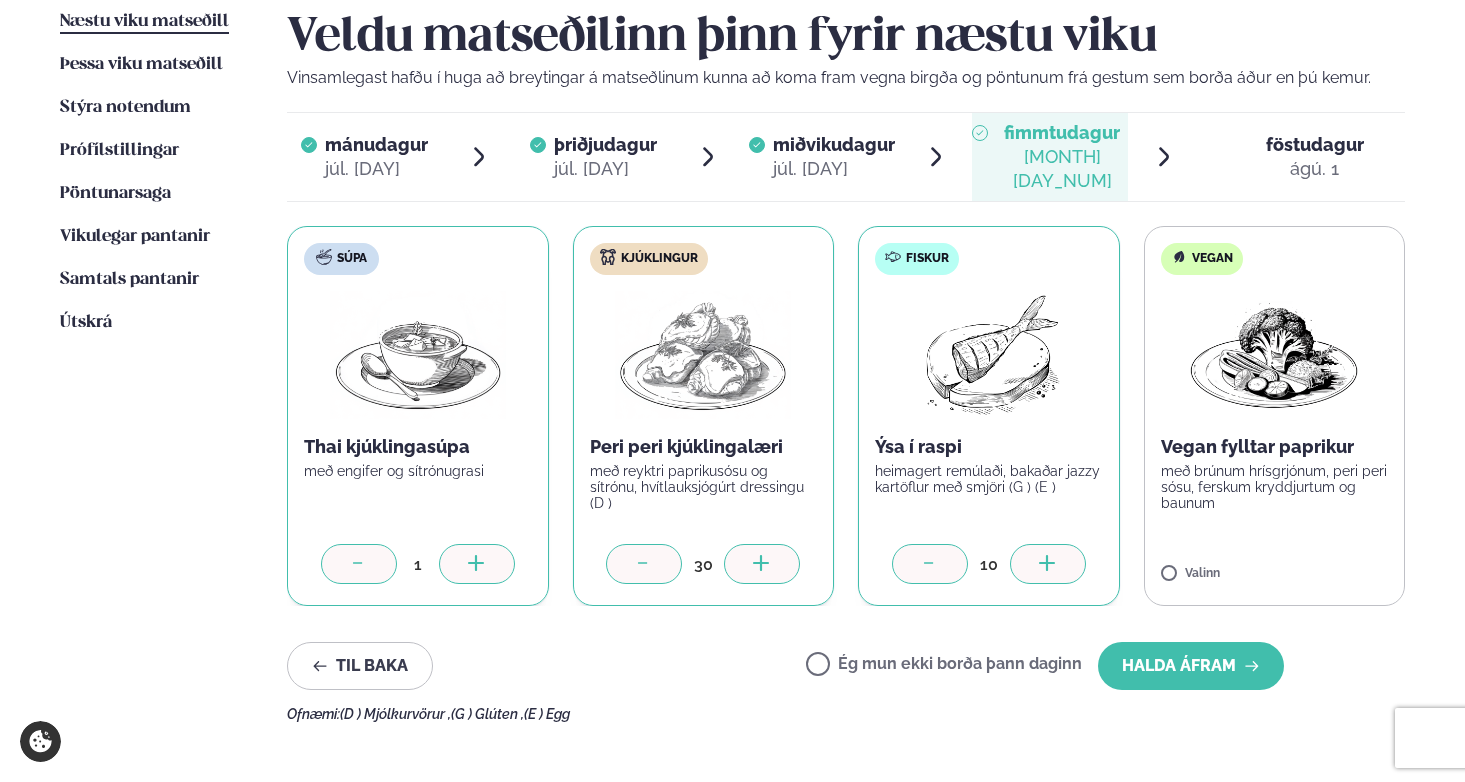 click at bounding box center (1048, 564) 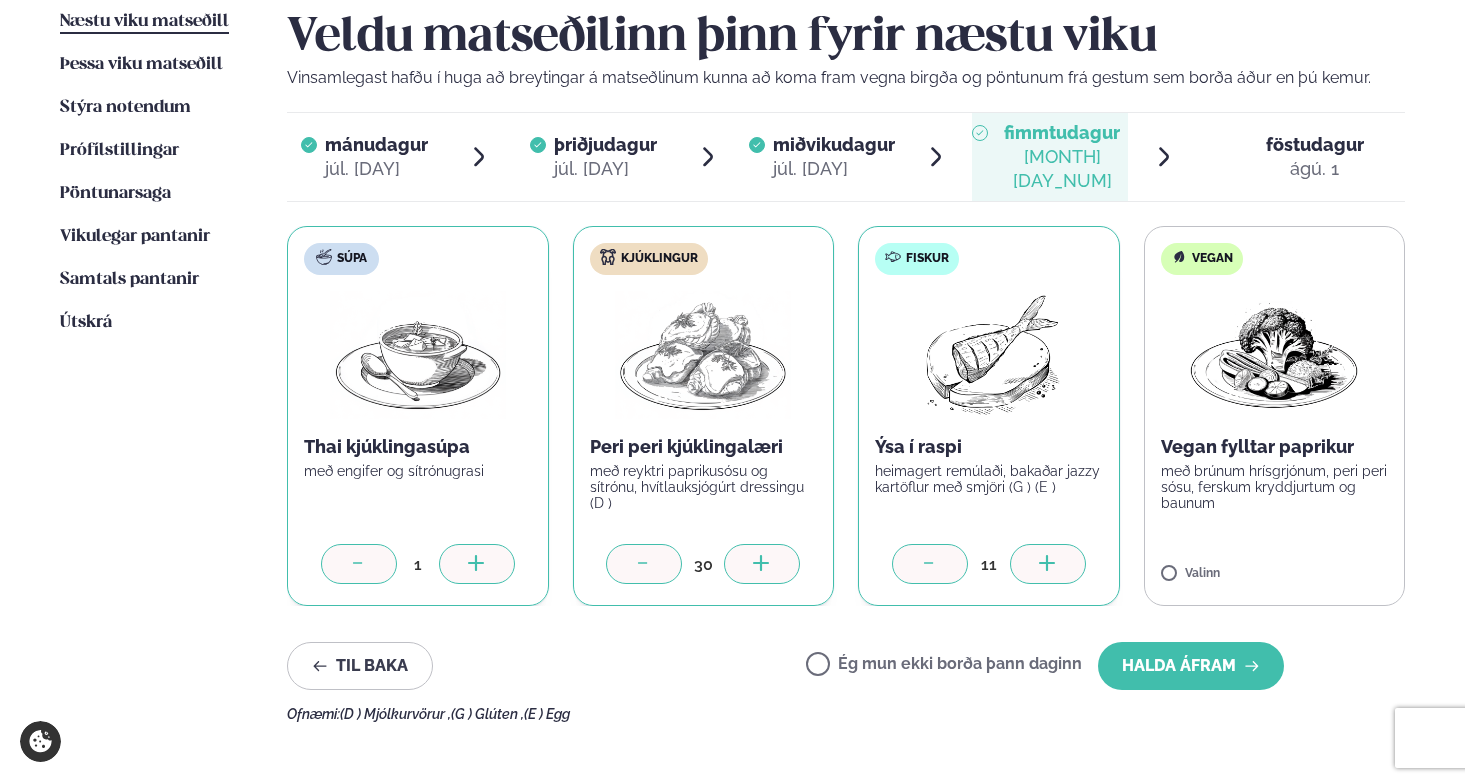 click at bounding box center [1048, 564] 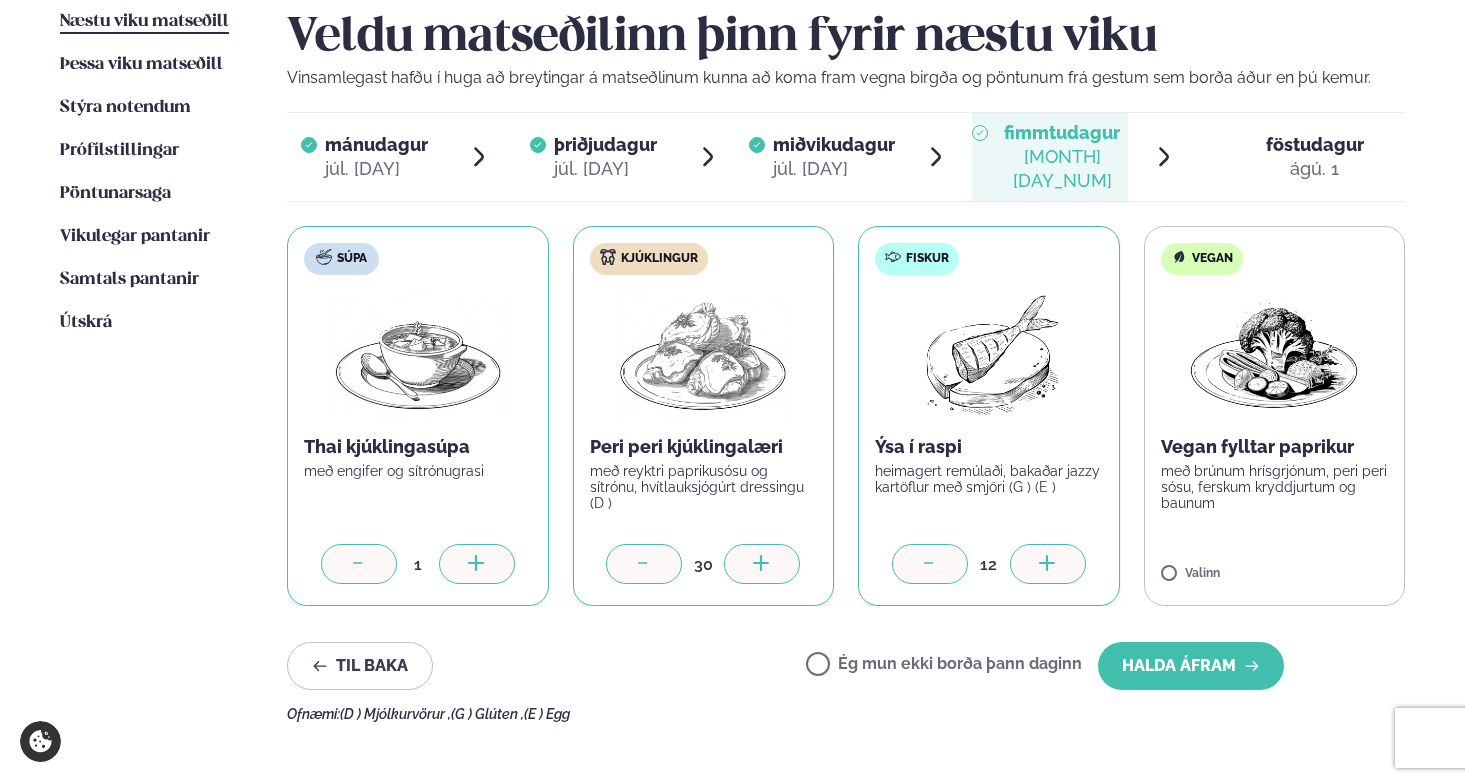 click at bounding box center [1048, 564] 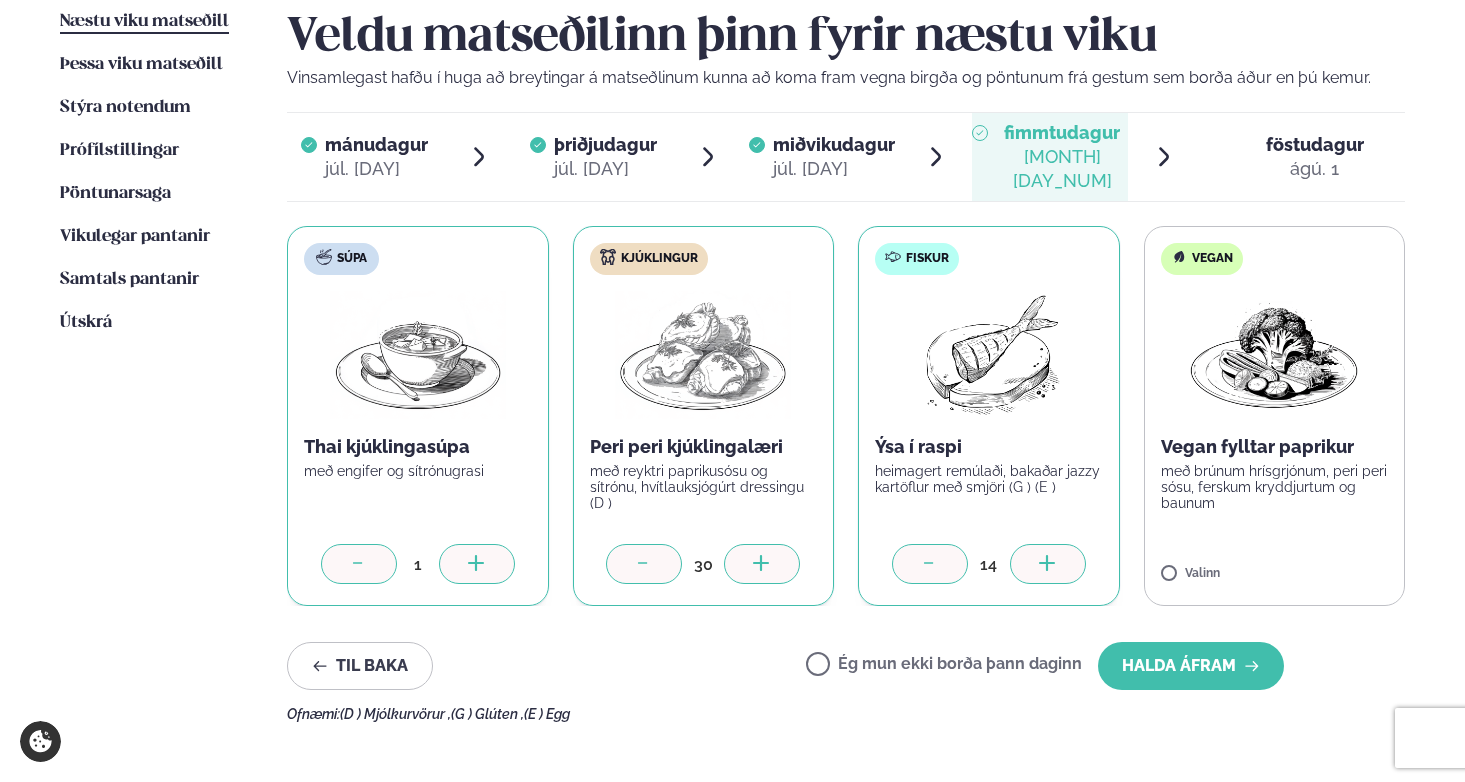 click at bounding box center (1048, 564) 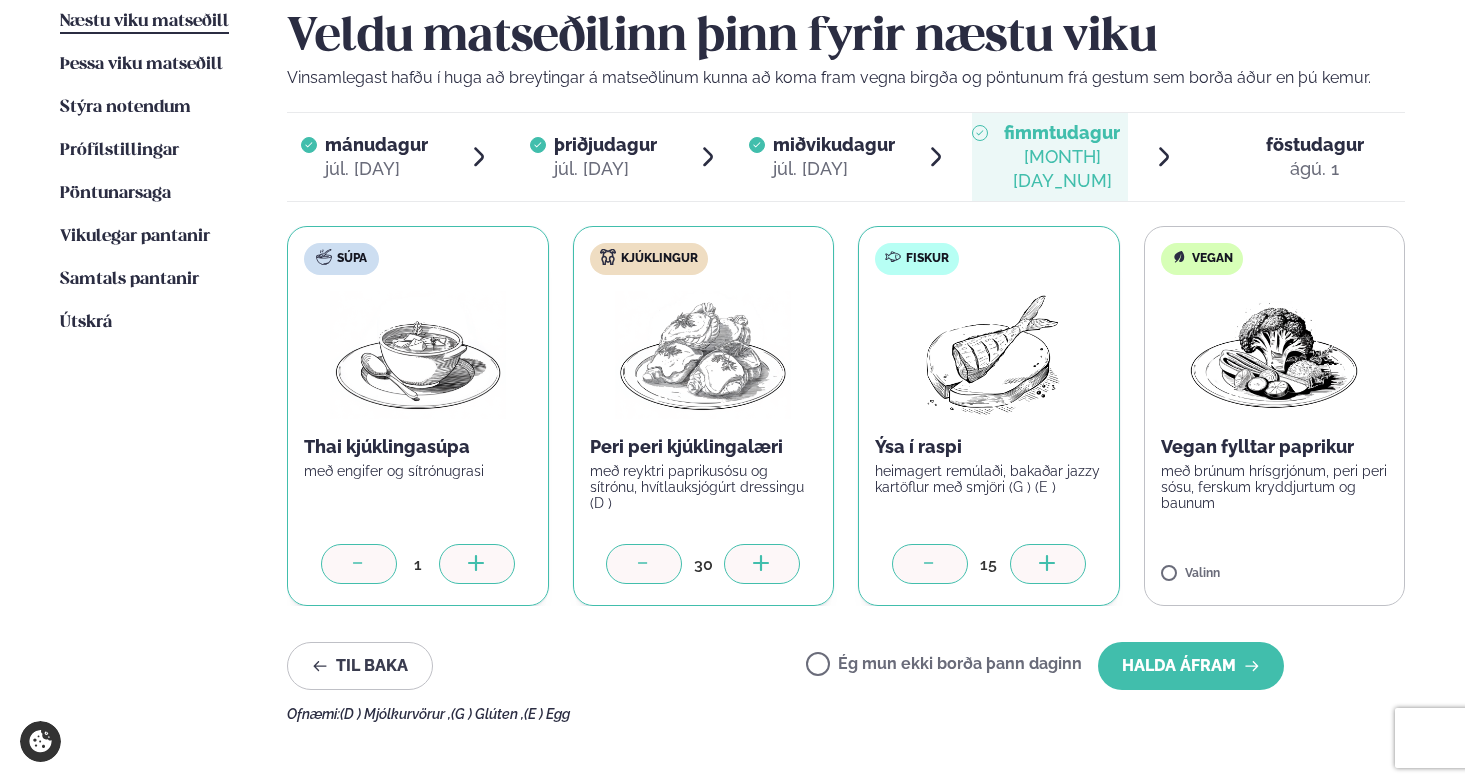 click at bounding box center (1048, 564) 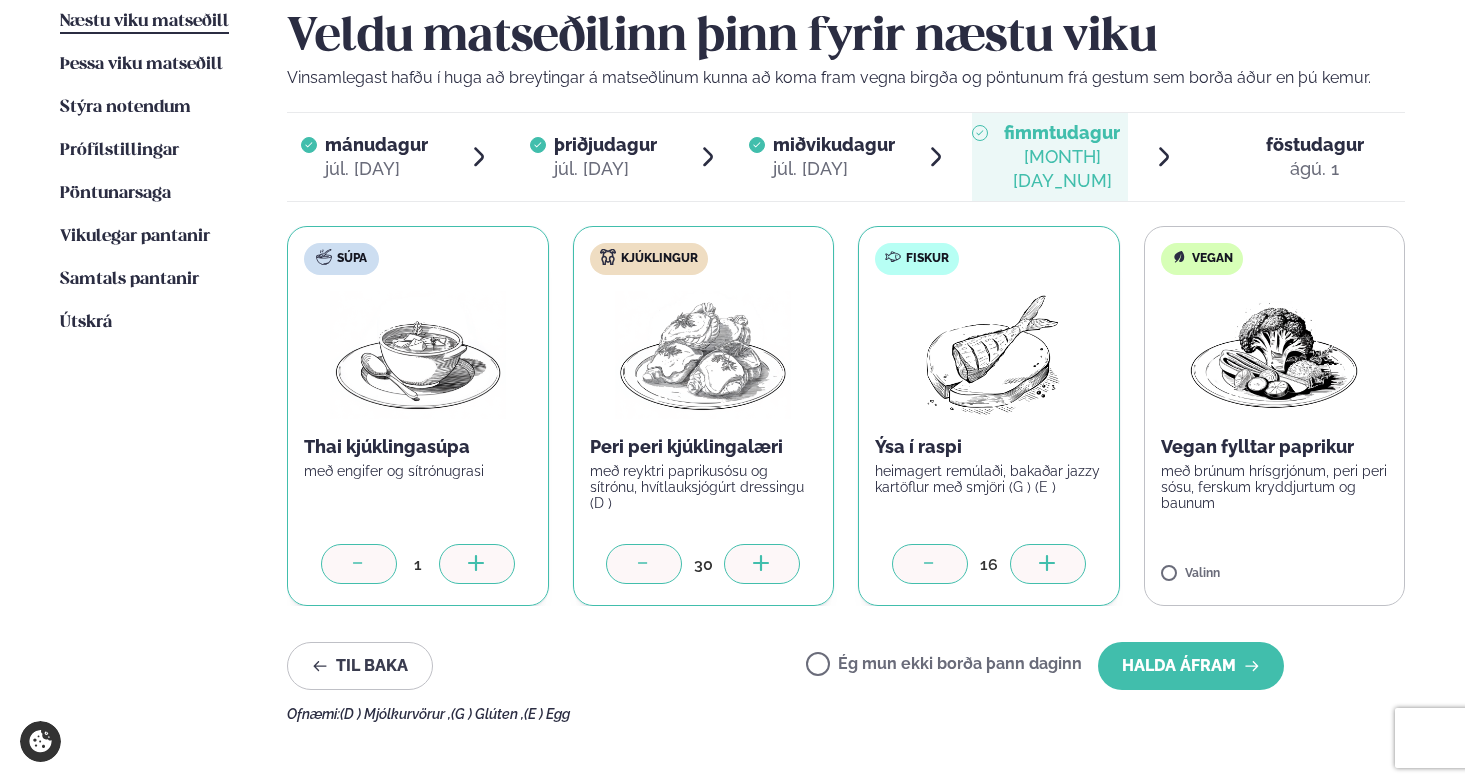 click at bounding box center (1048, 564) 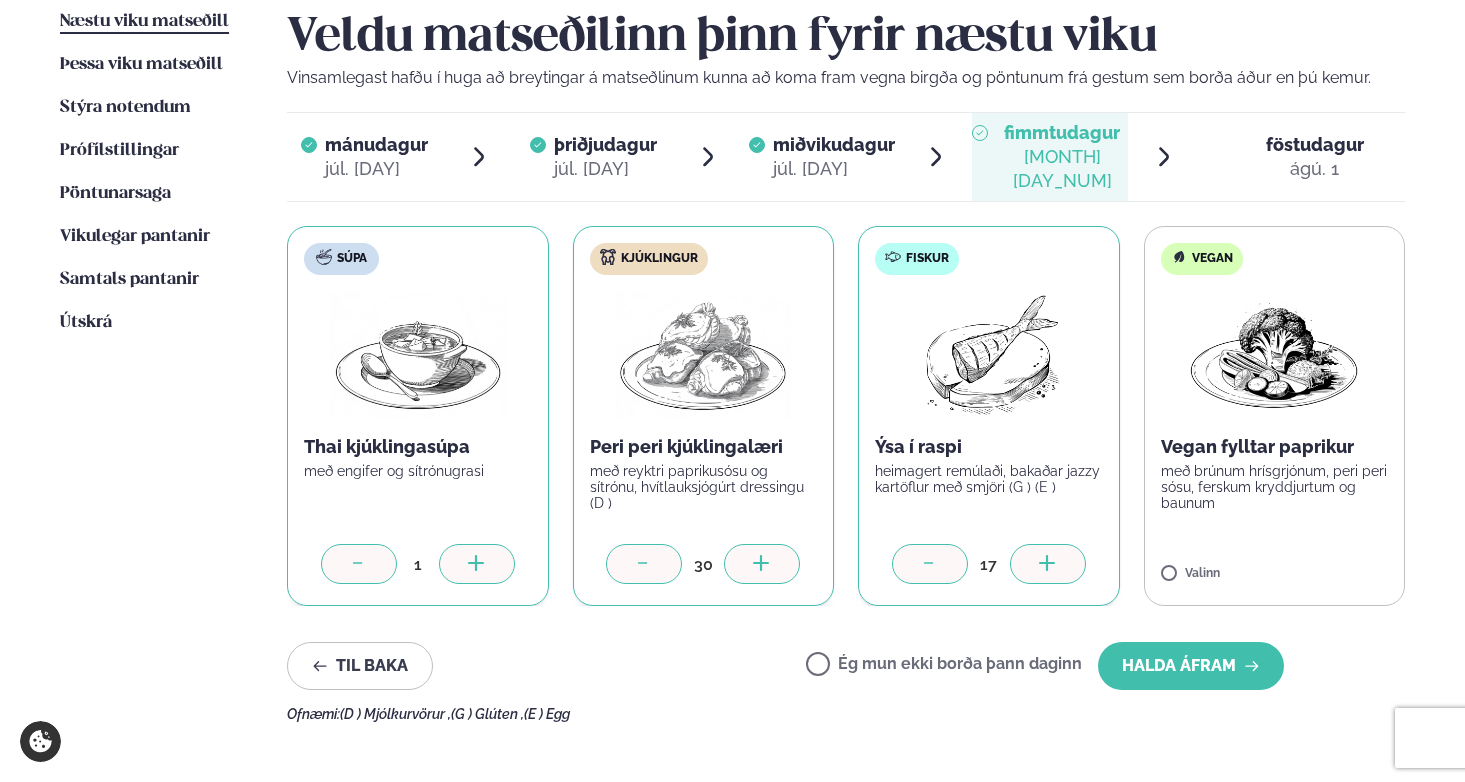 click at bounding box center (1048, 564) 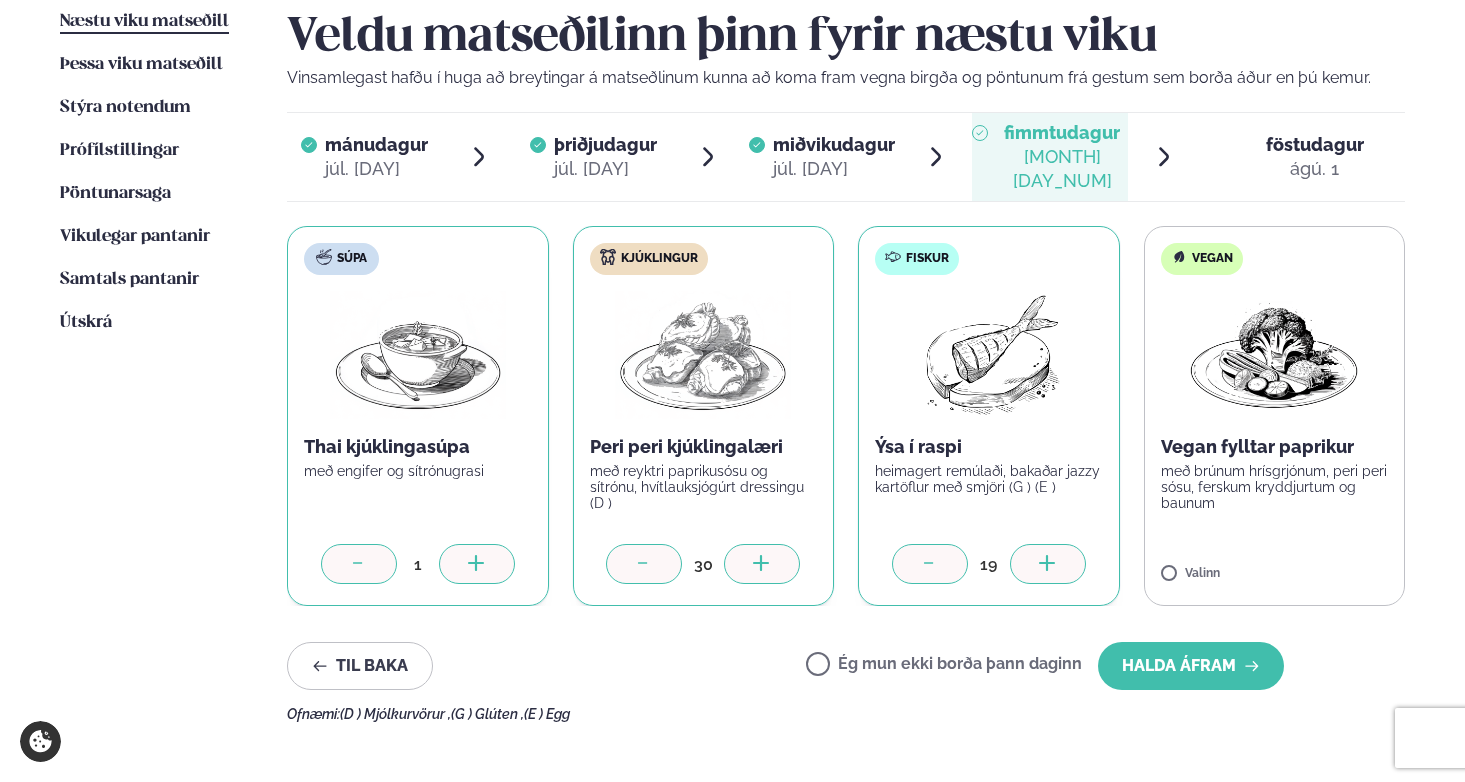 click at bounding box center (1048, 564) 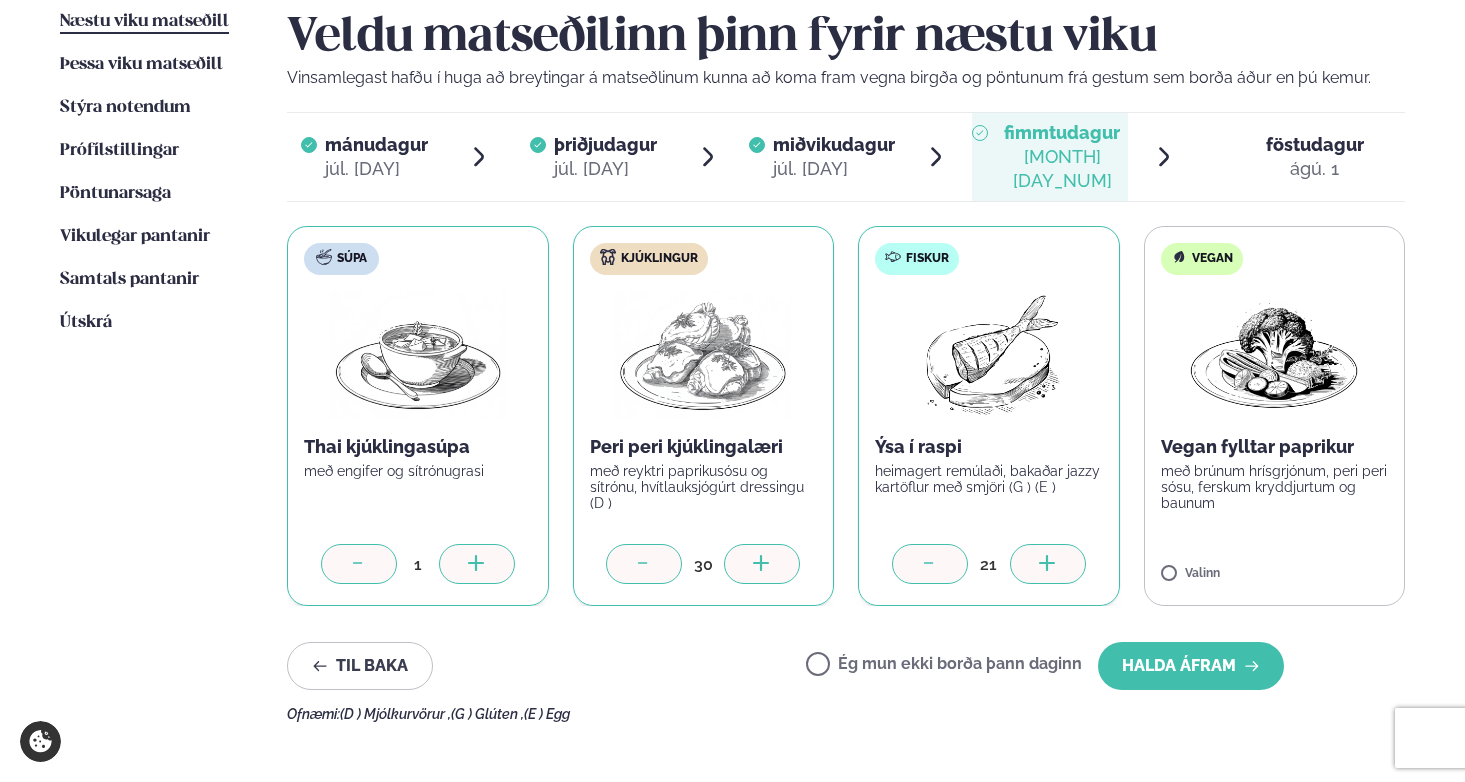 click at bounding box center (1048, 564) 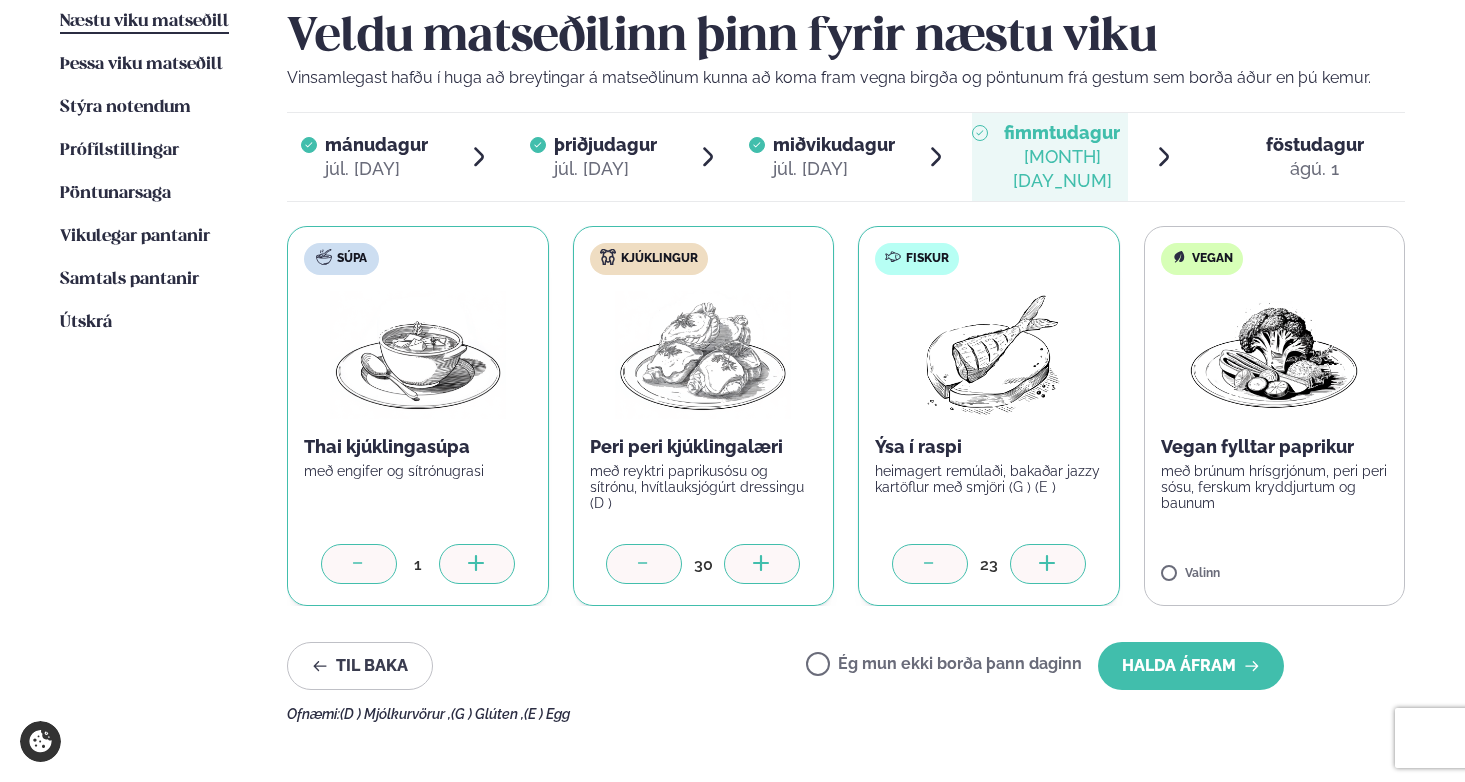 click at bounding box center (1048, 564) 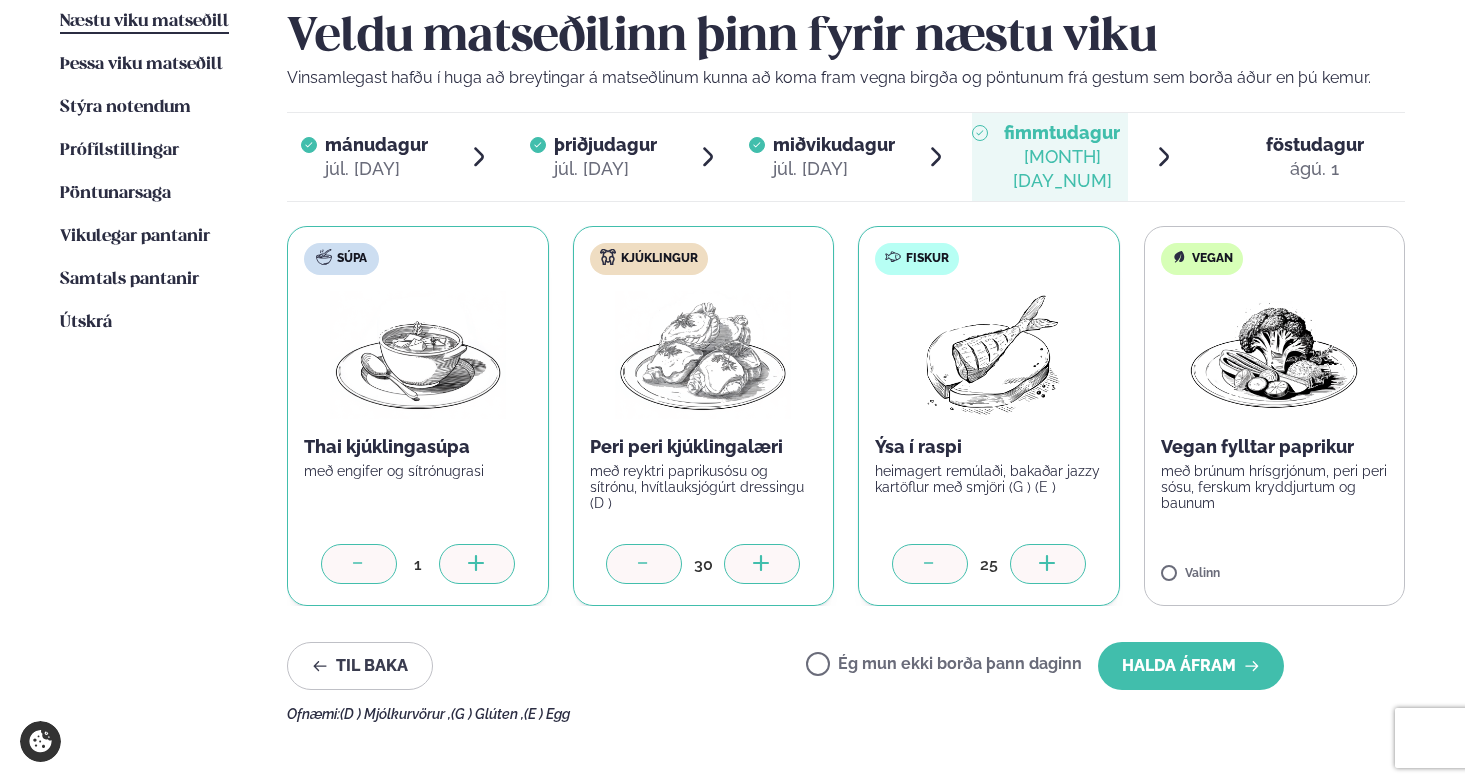 click at bounding box center (1048, 564) 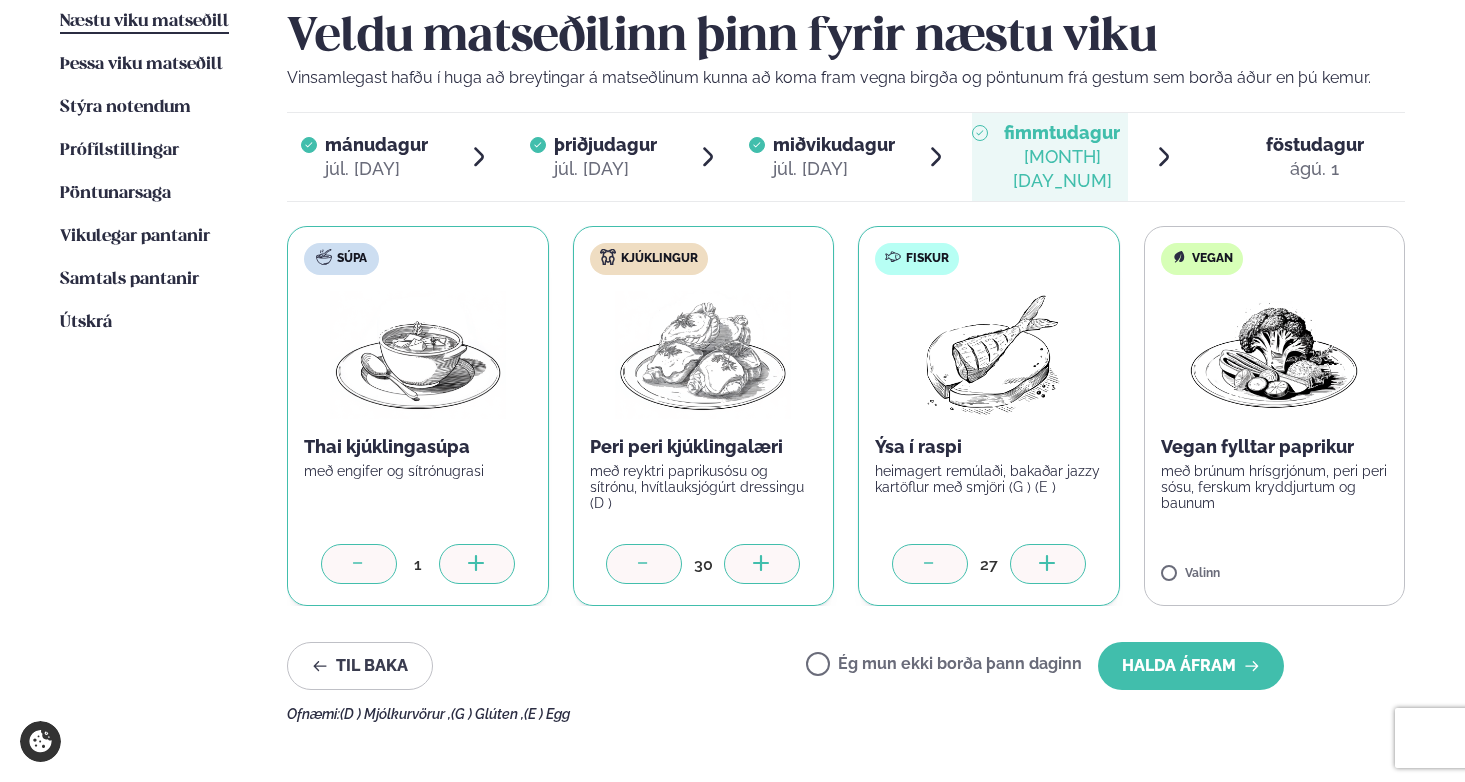 click at bounding box center [1048, 564] 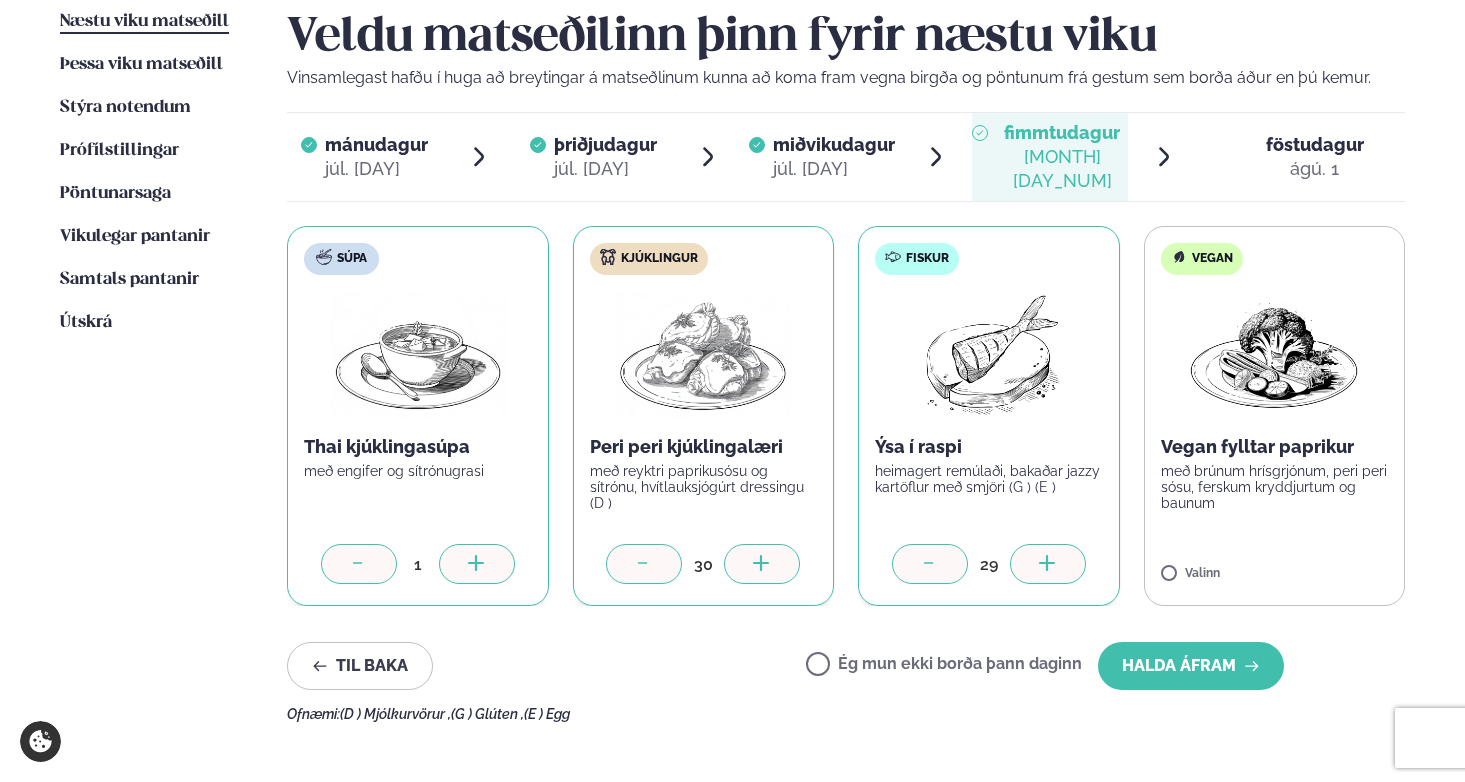 click at bounding box center [1048, 564] 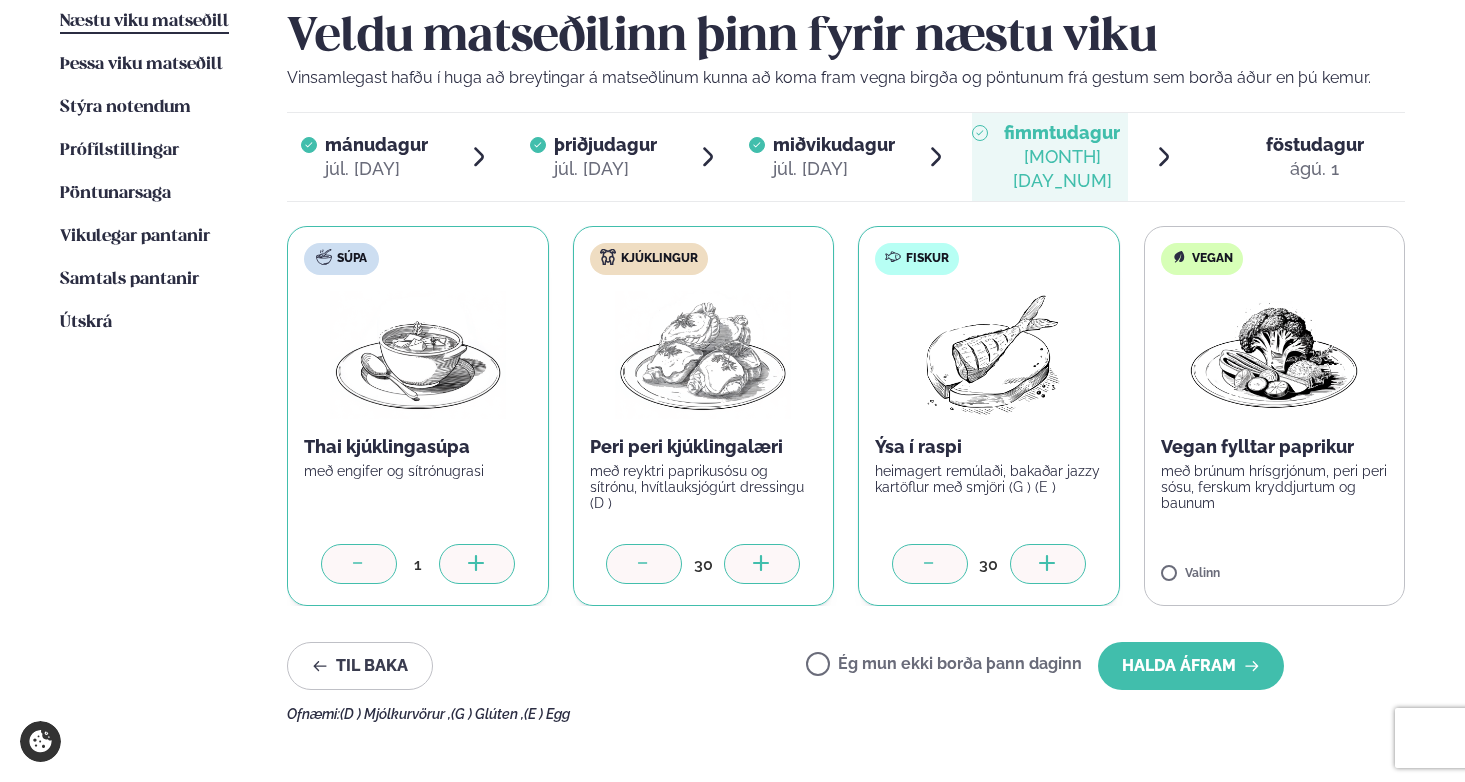 click at bounding box center (1048, 564) 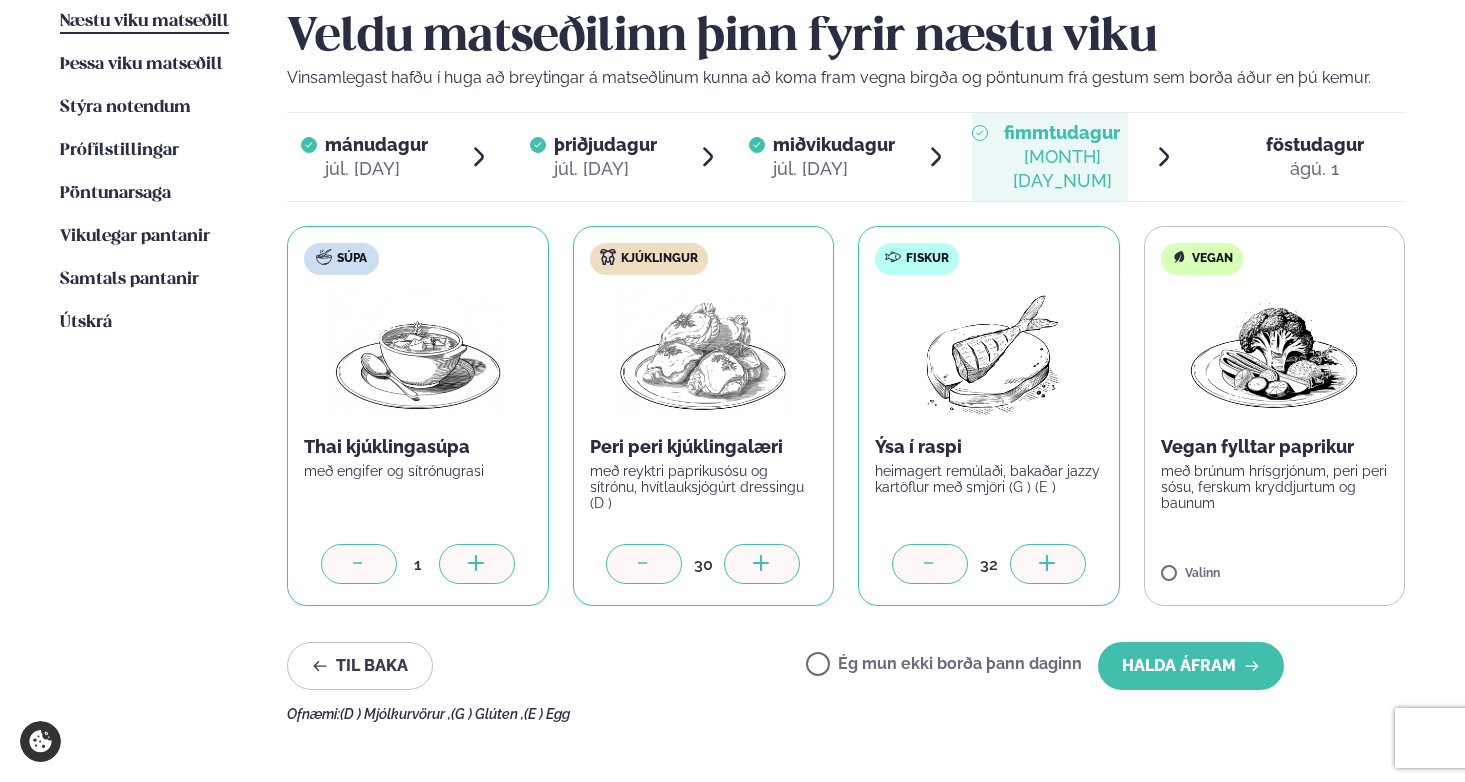 click at bounding box center [1048, 564] 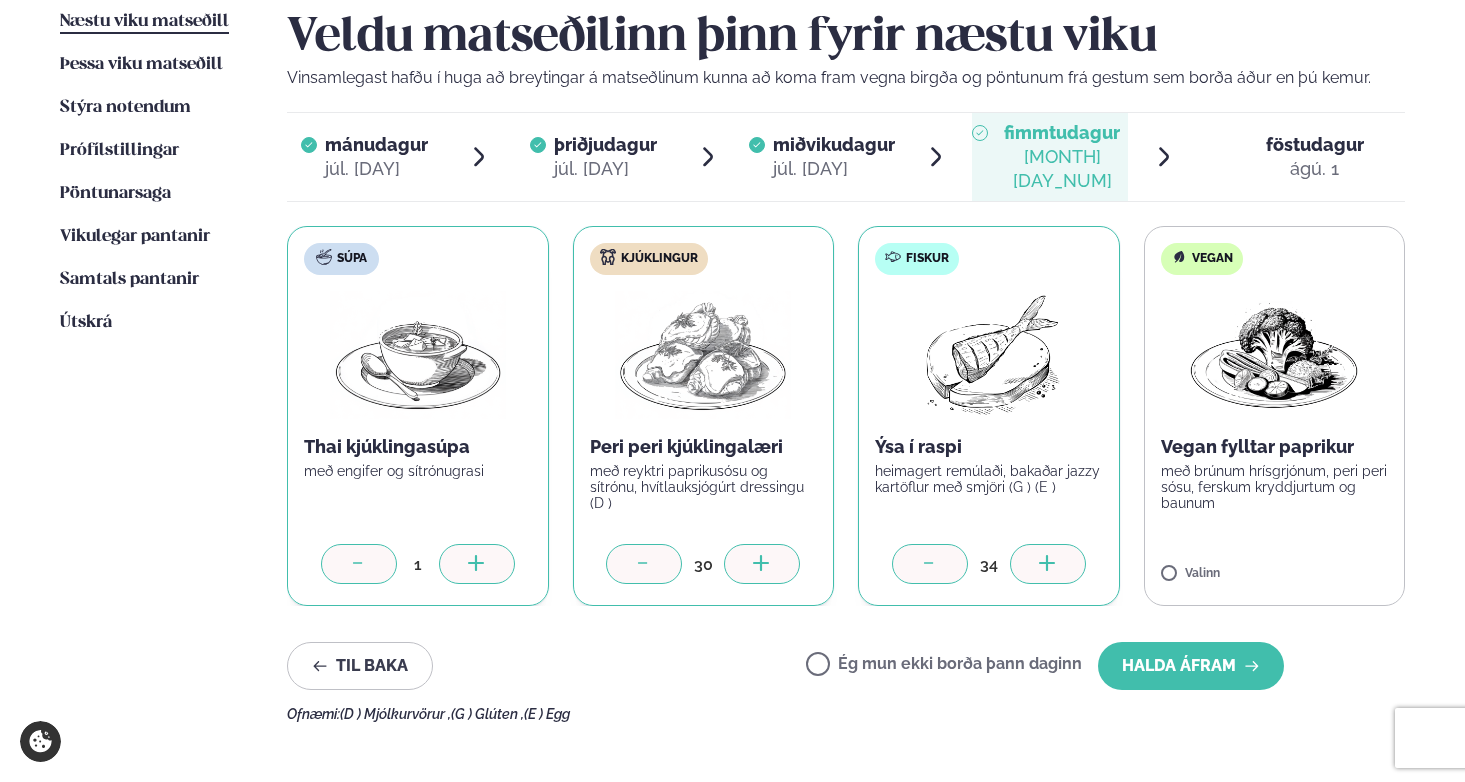 click at bounding box center [1048, 564] 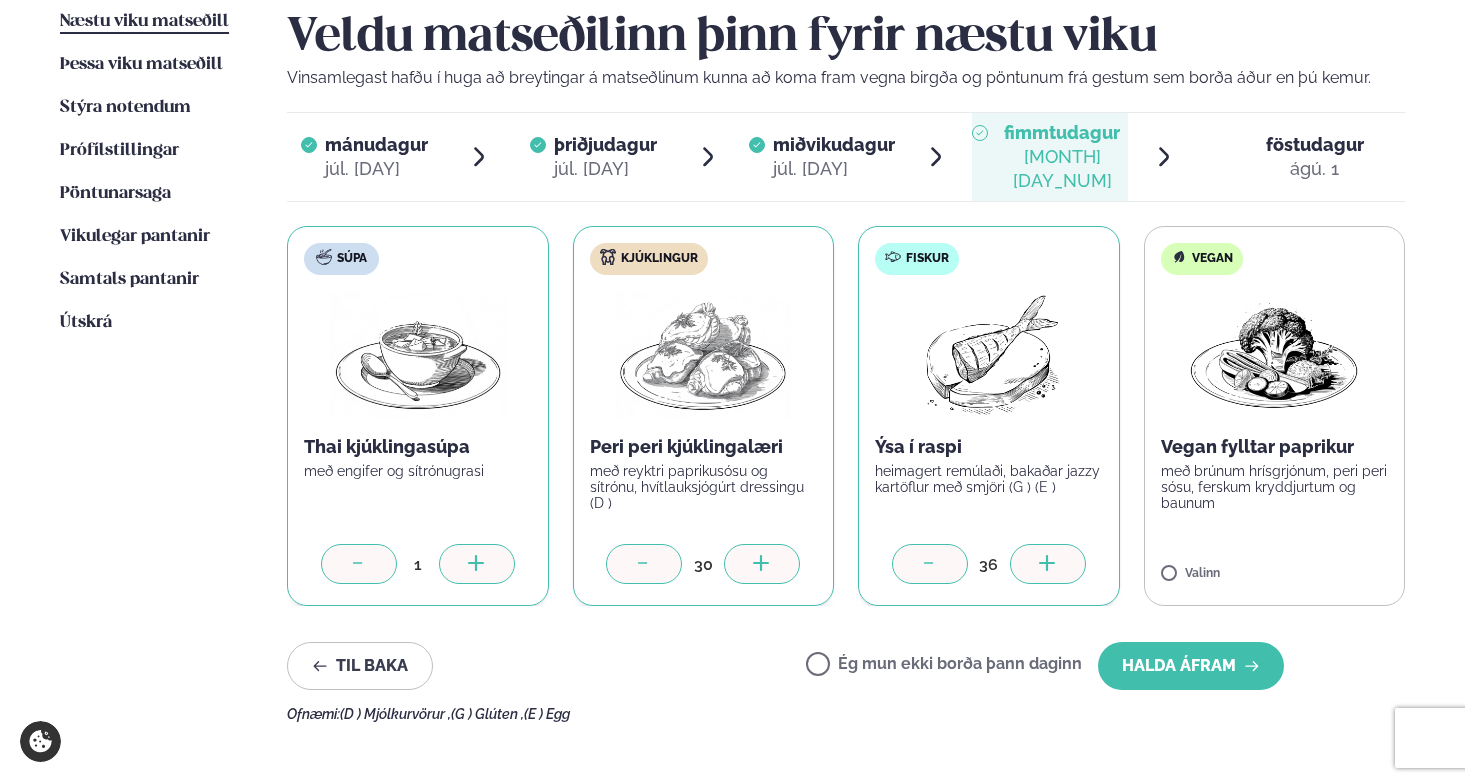 click at bounding box center (1048, 564) 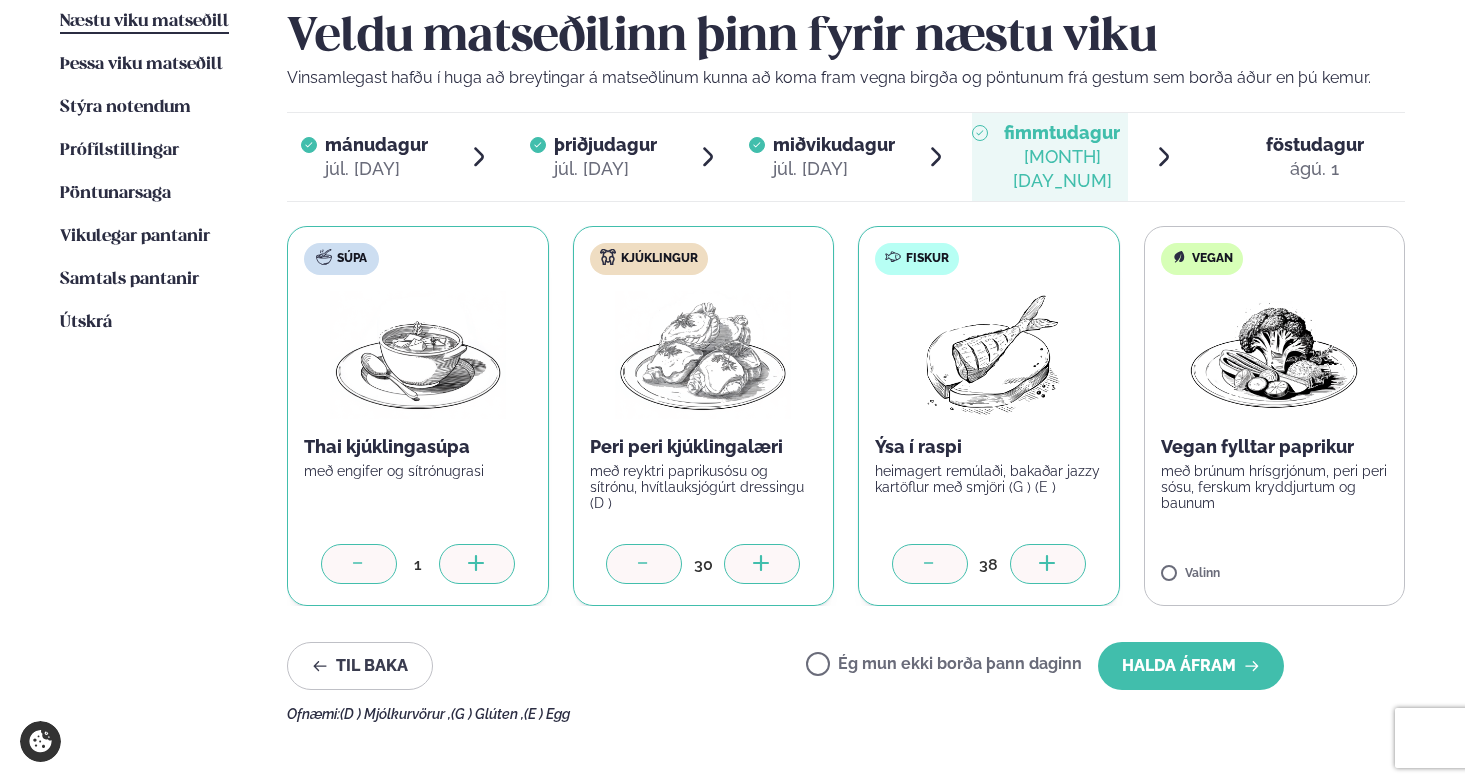click at bounding box center [1048, 564] 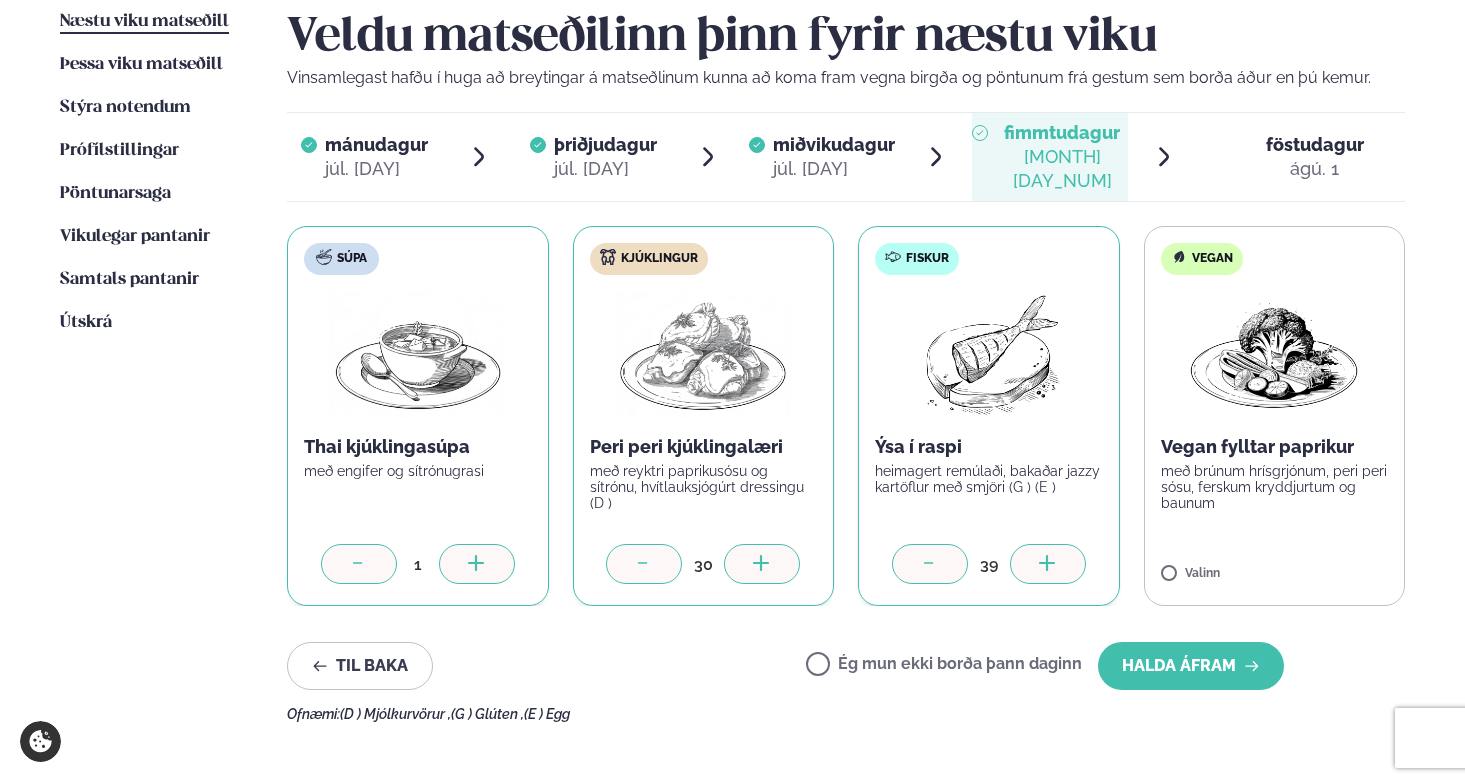 click at bounding box center [1048, 564] 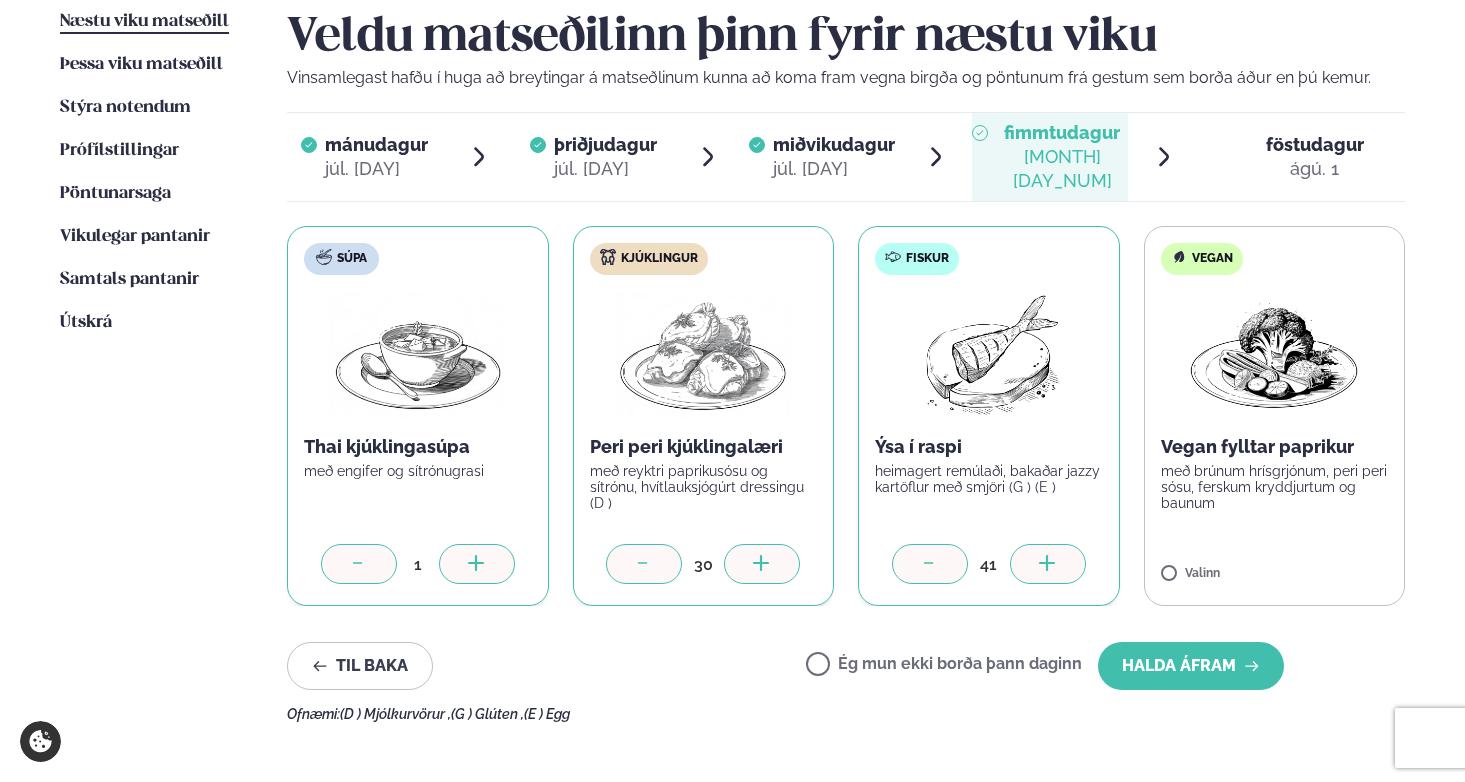 click at bounding box center [1048, 564] 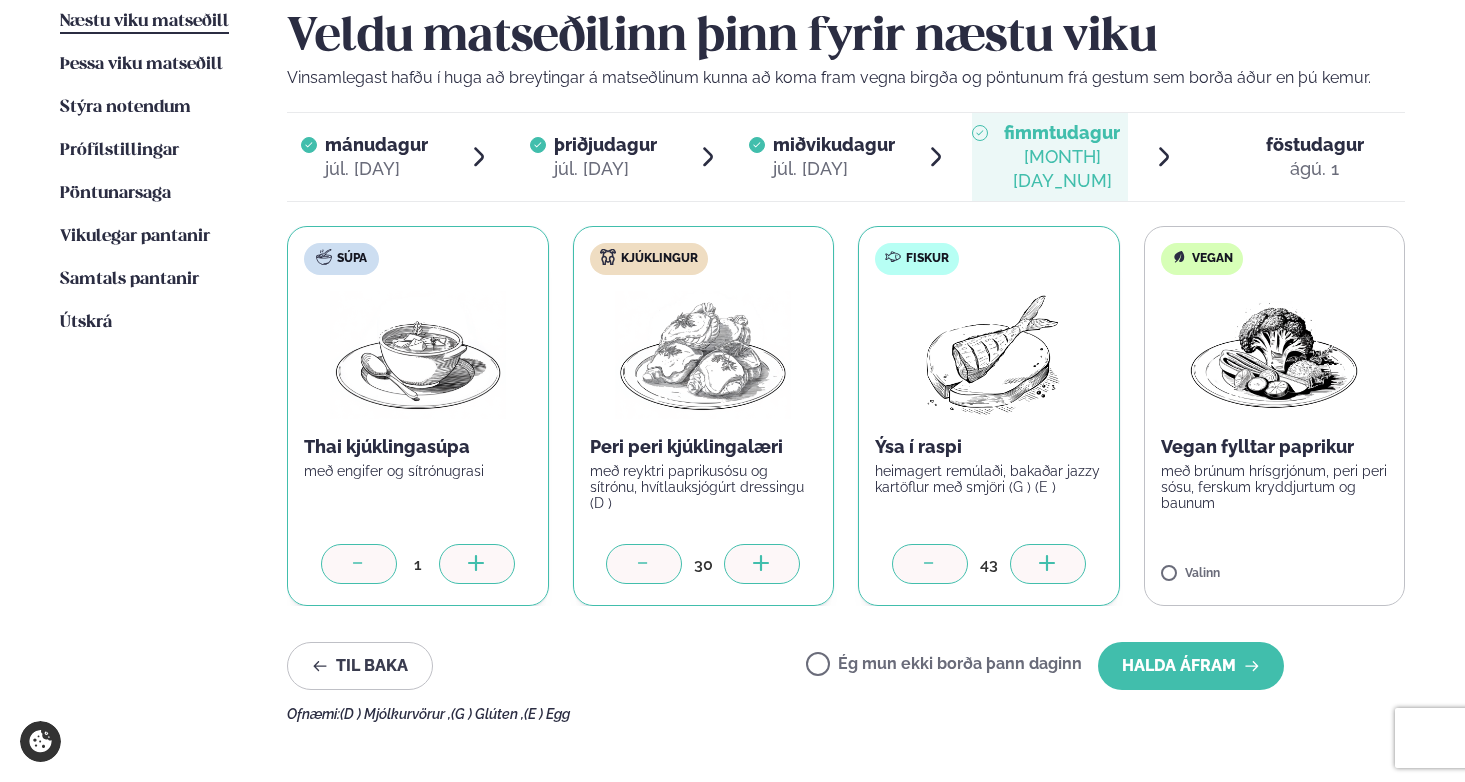 click at bounding box center (1048, 564) 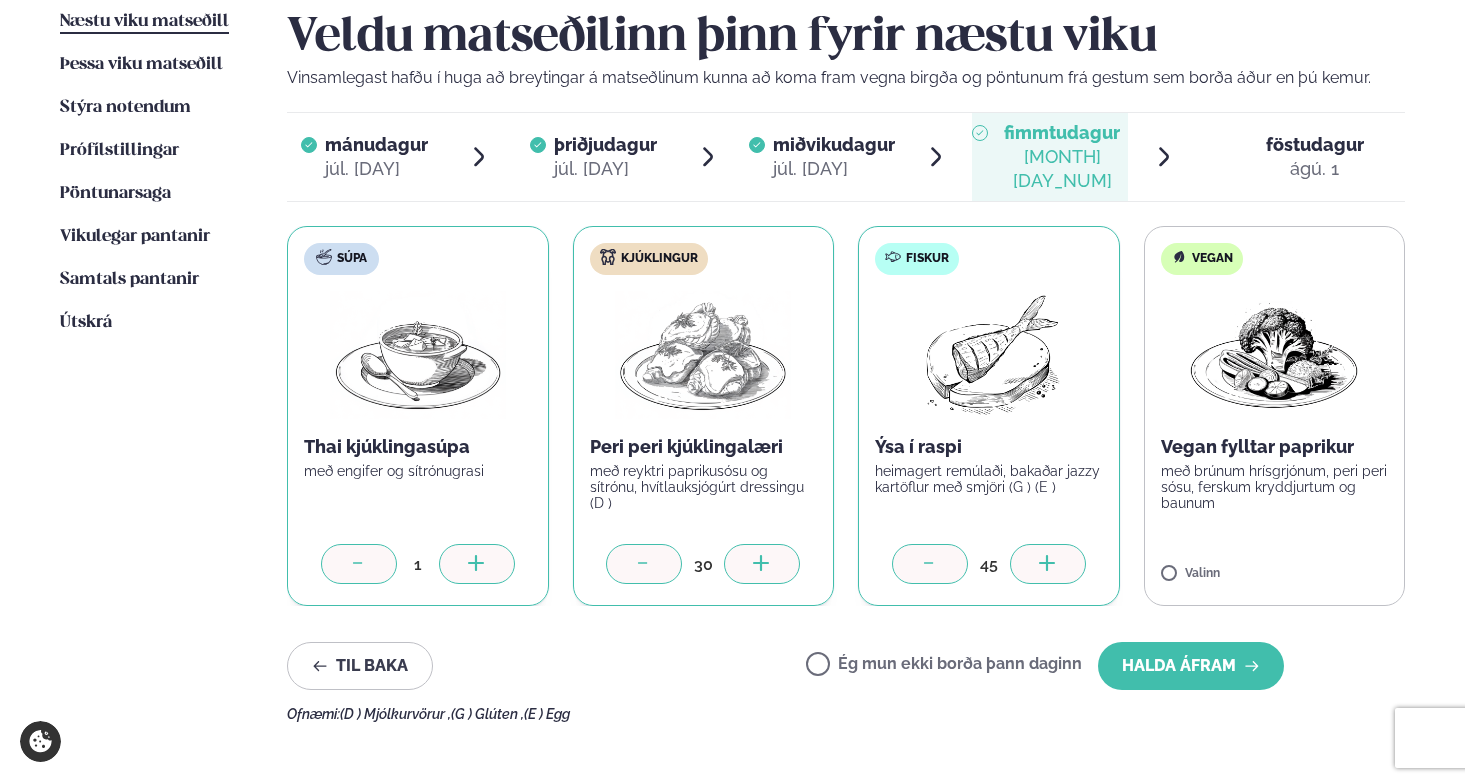 click at bounding box center [1048, 564] 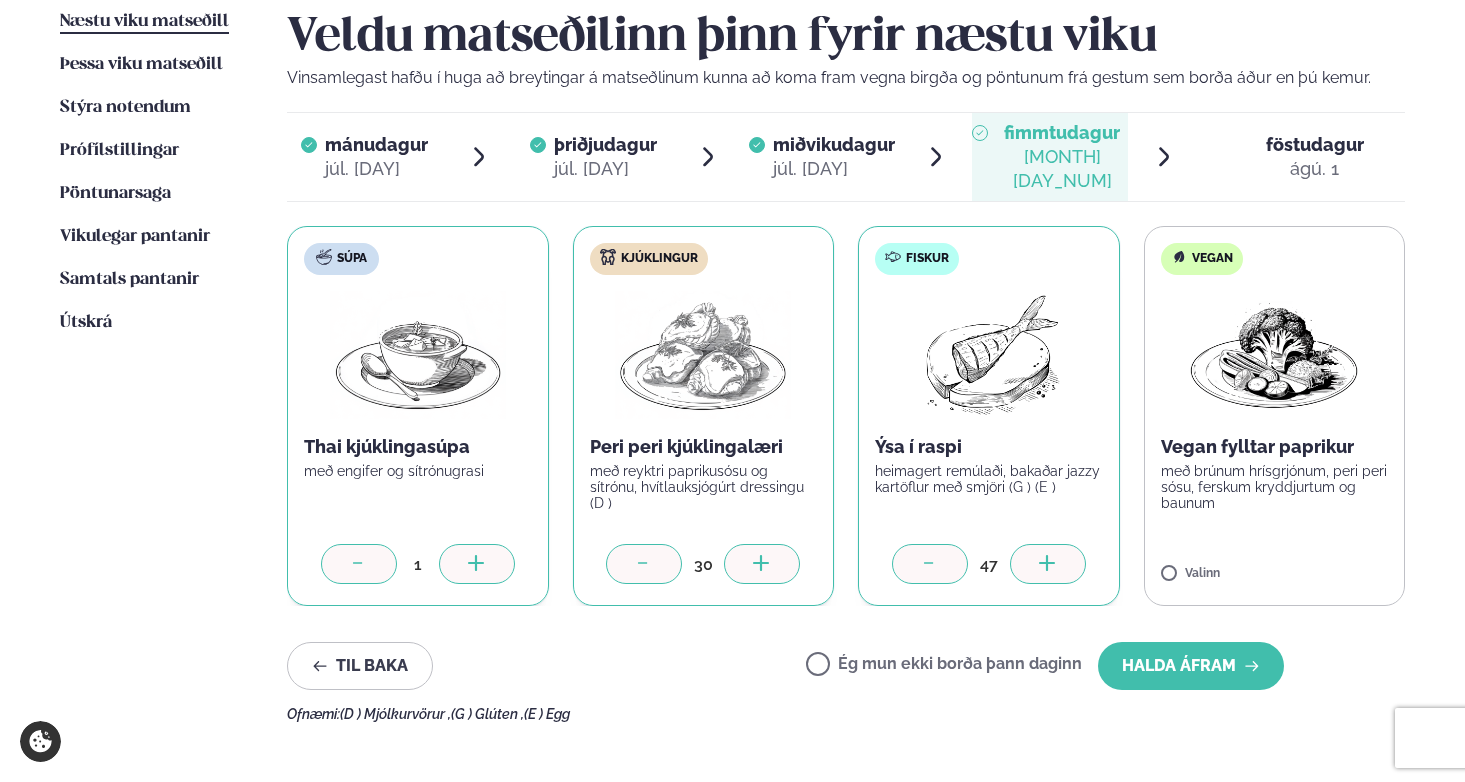 click at bounding box center [1048, 564] 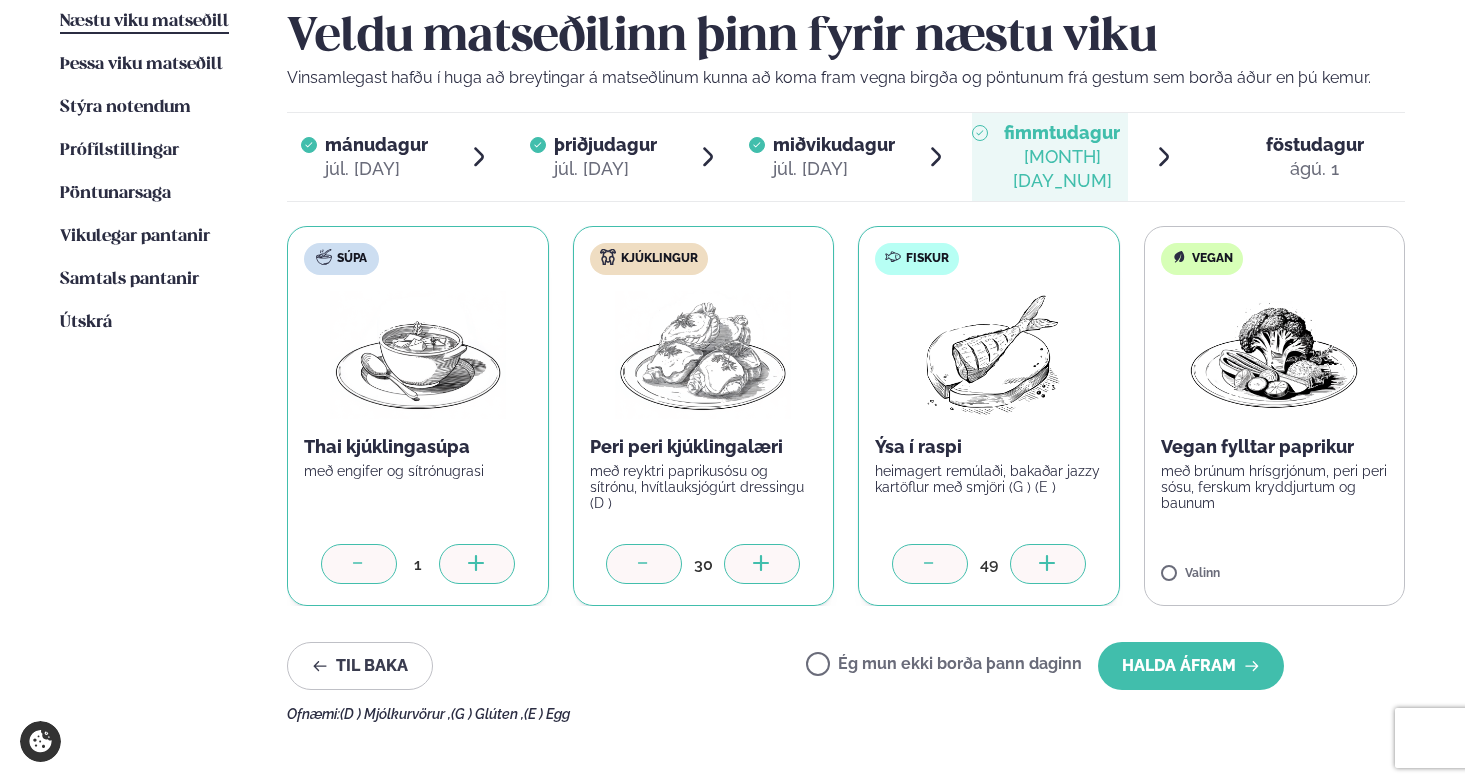 click at bounding box center [1048, 564] 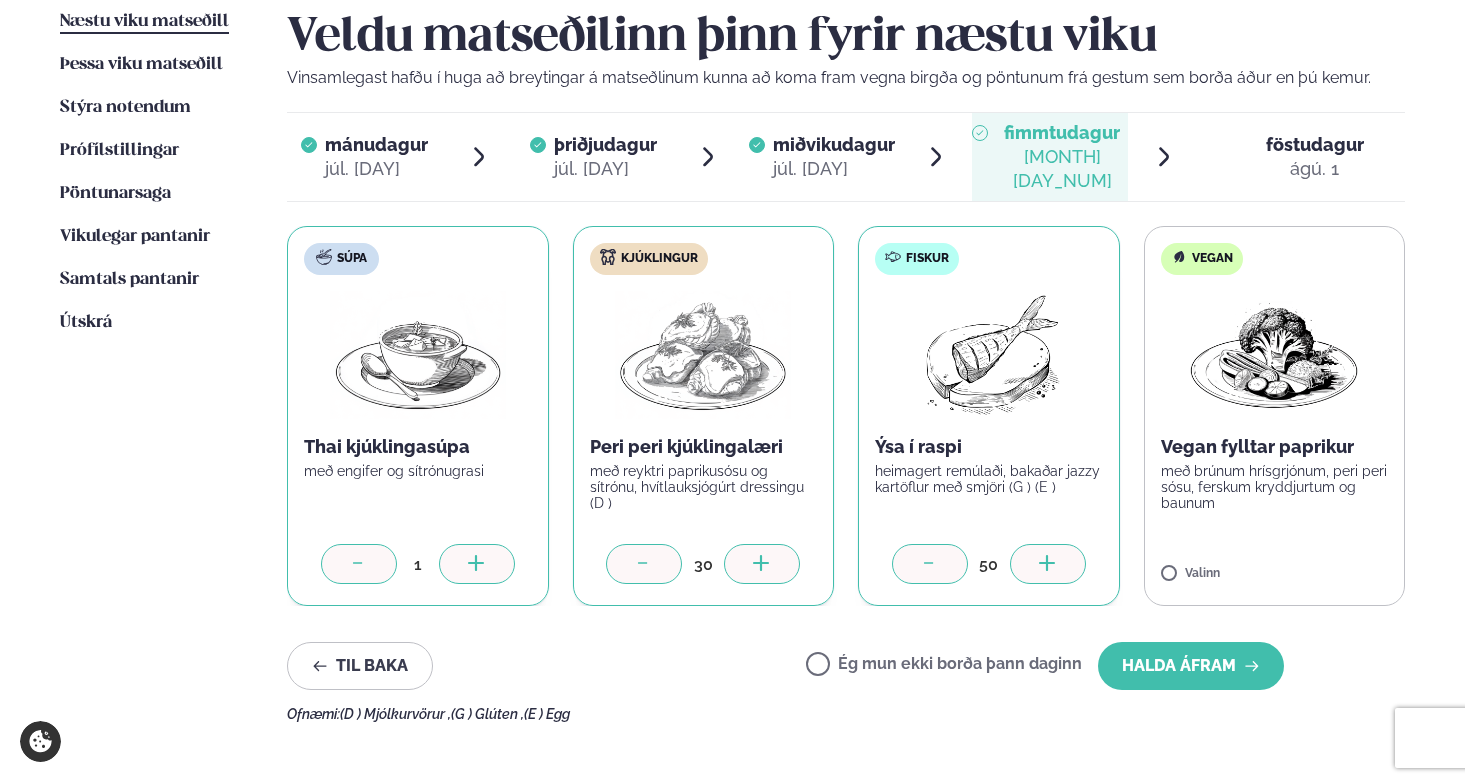 click at bounding box center [1048, 564] 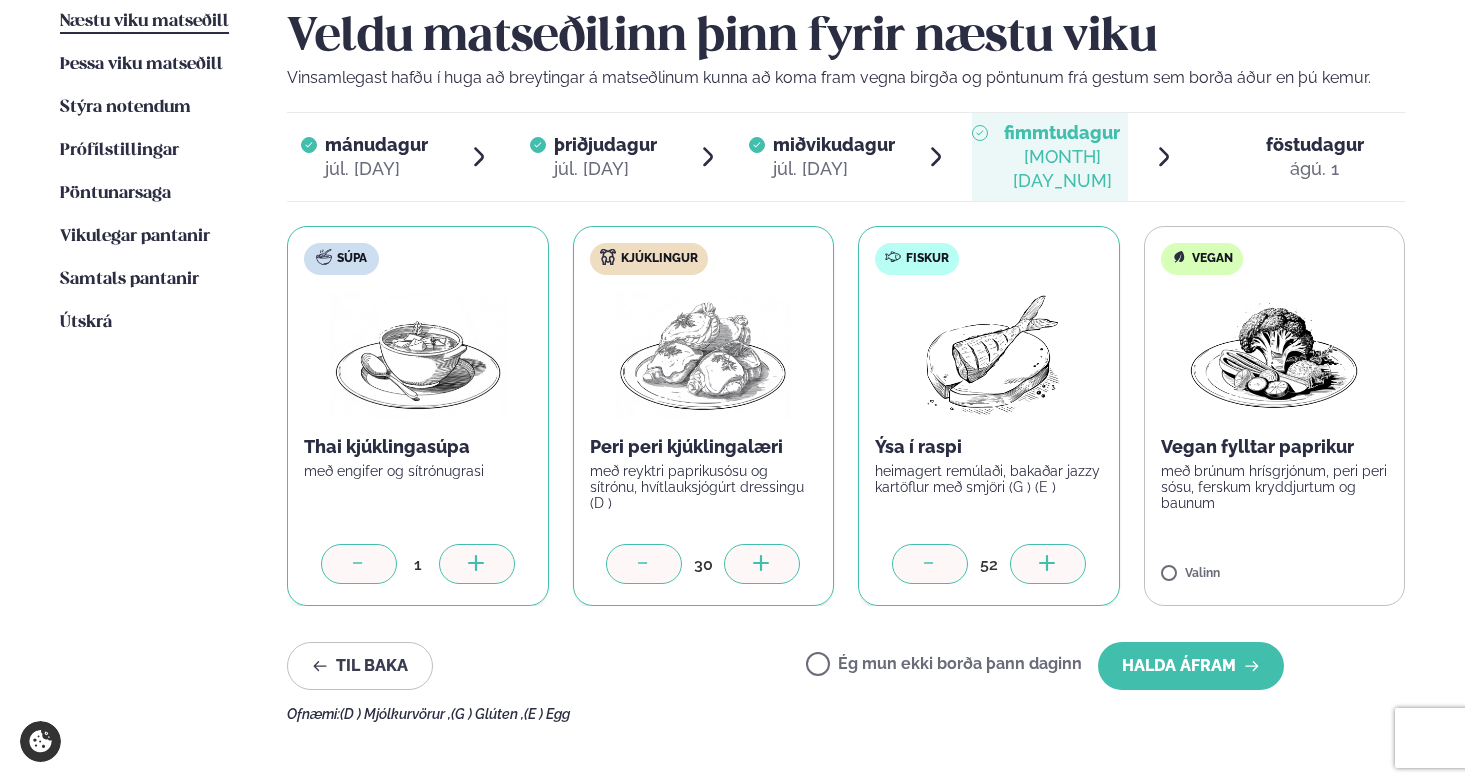 click at bounding box center [1048, 564] 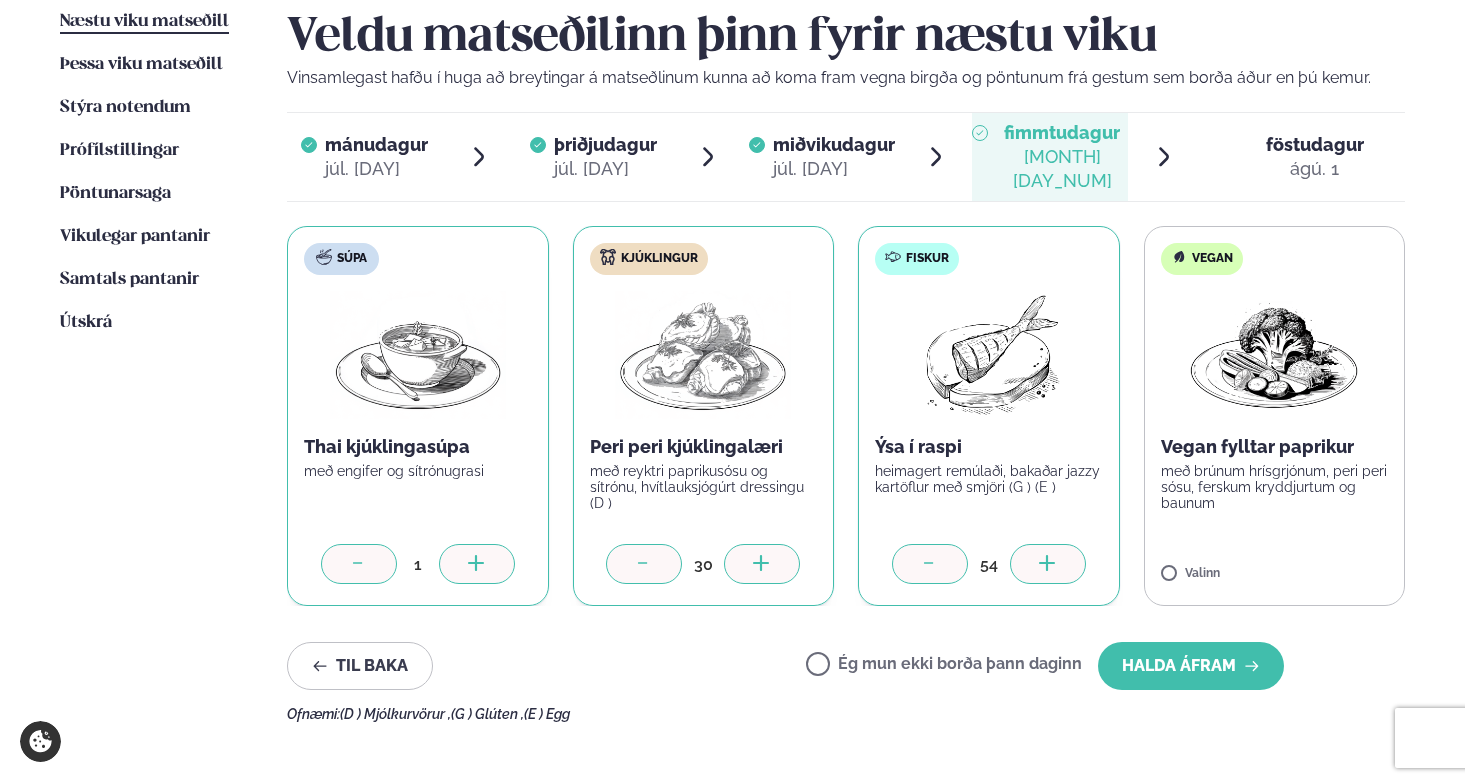 click at bounding box center (1048, 564) 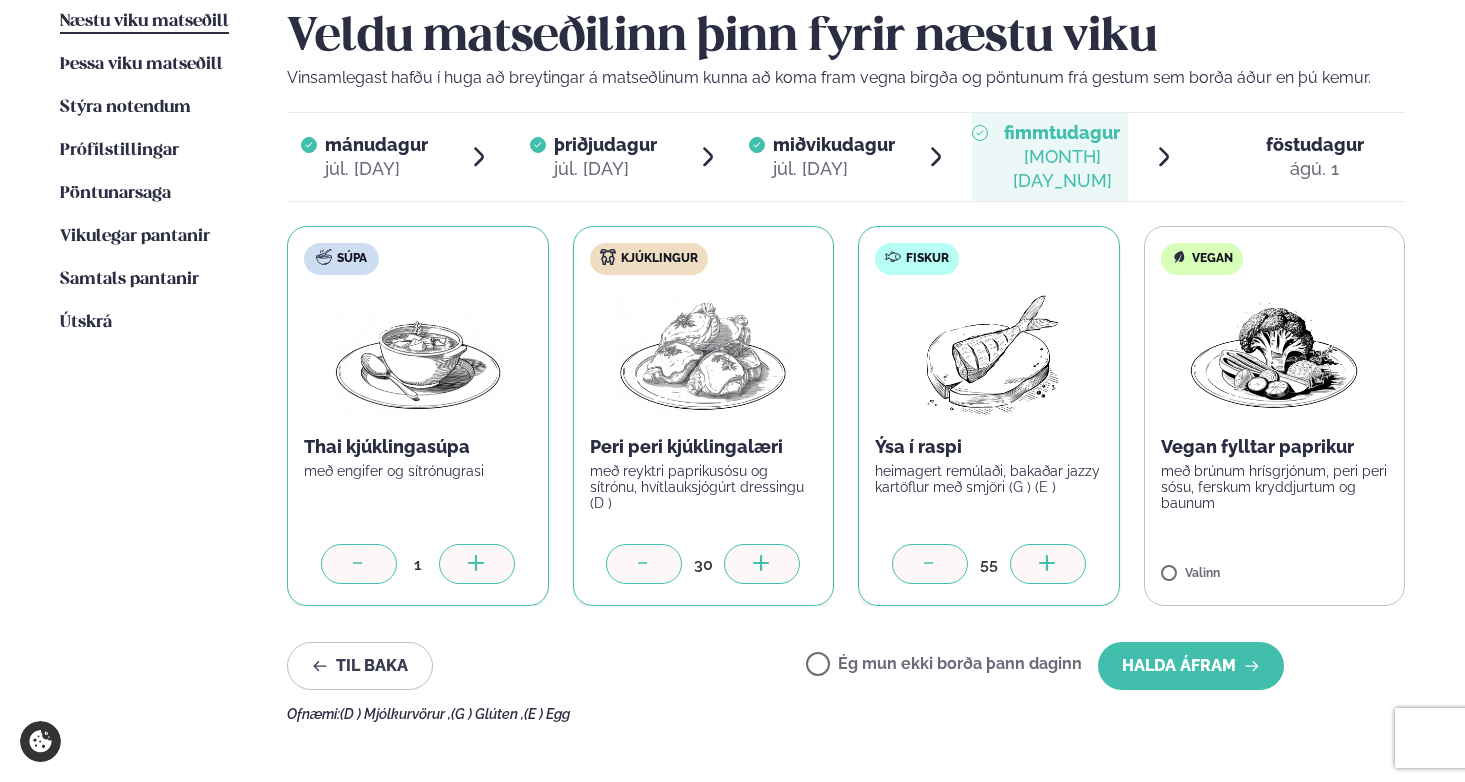 click at bounding box center (1048, 564) 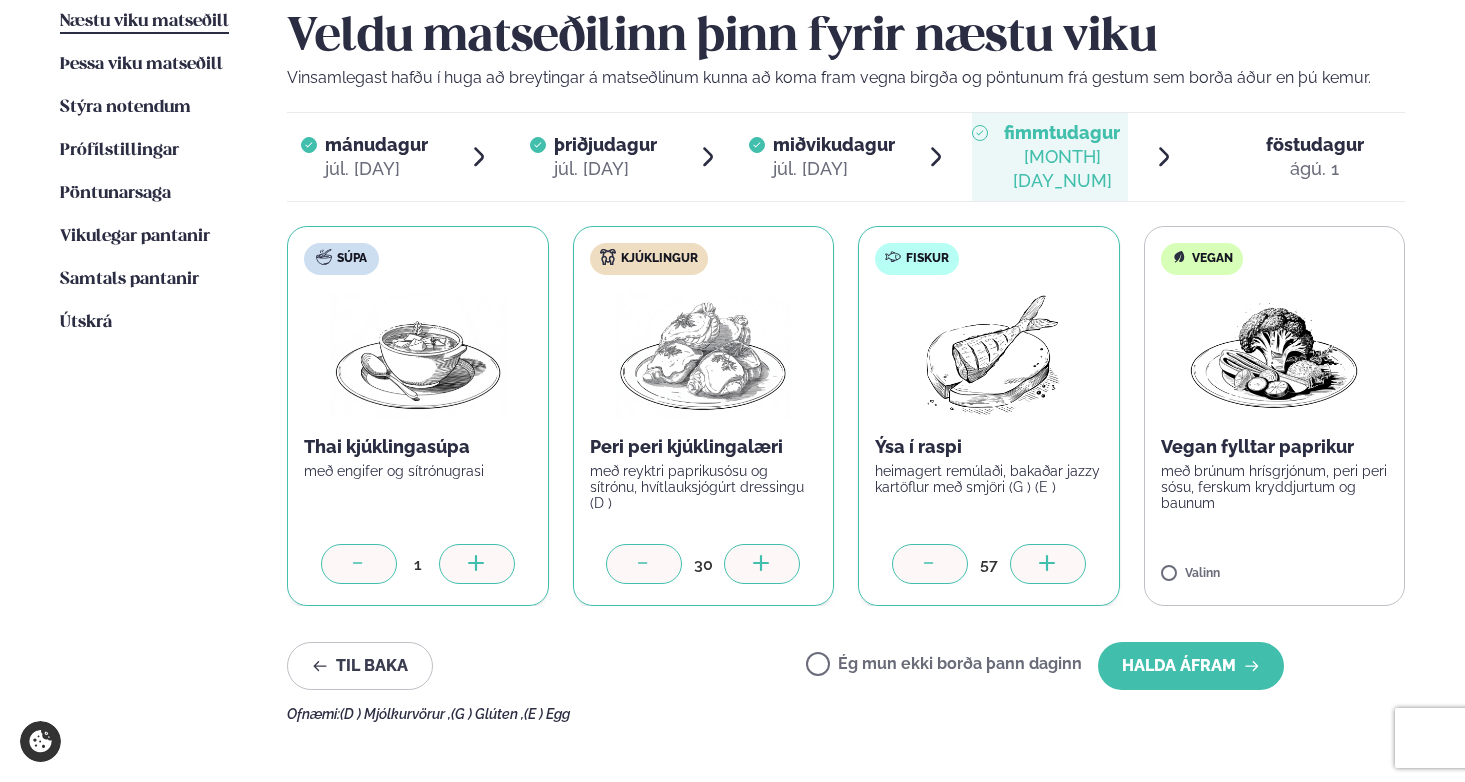 click at bounding box center [1048, 564] 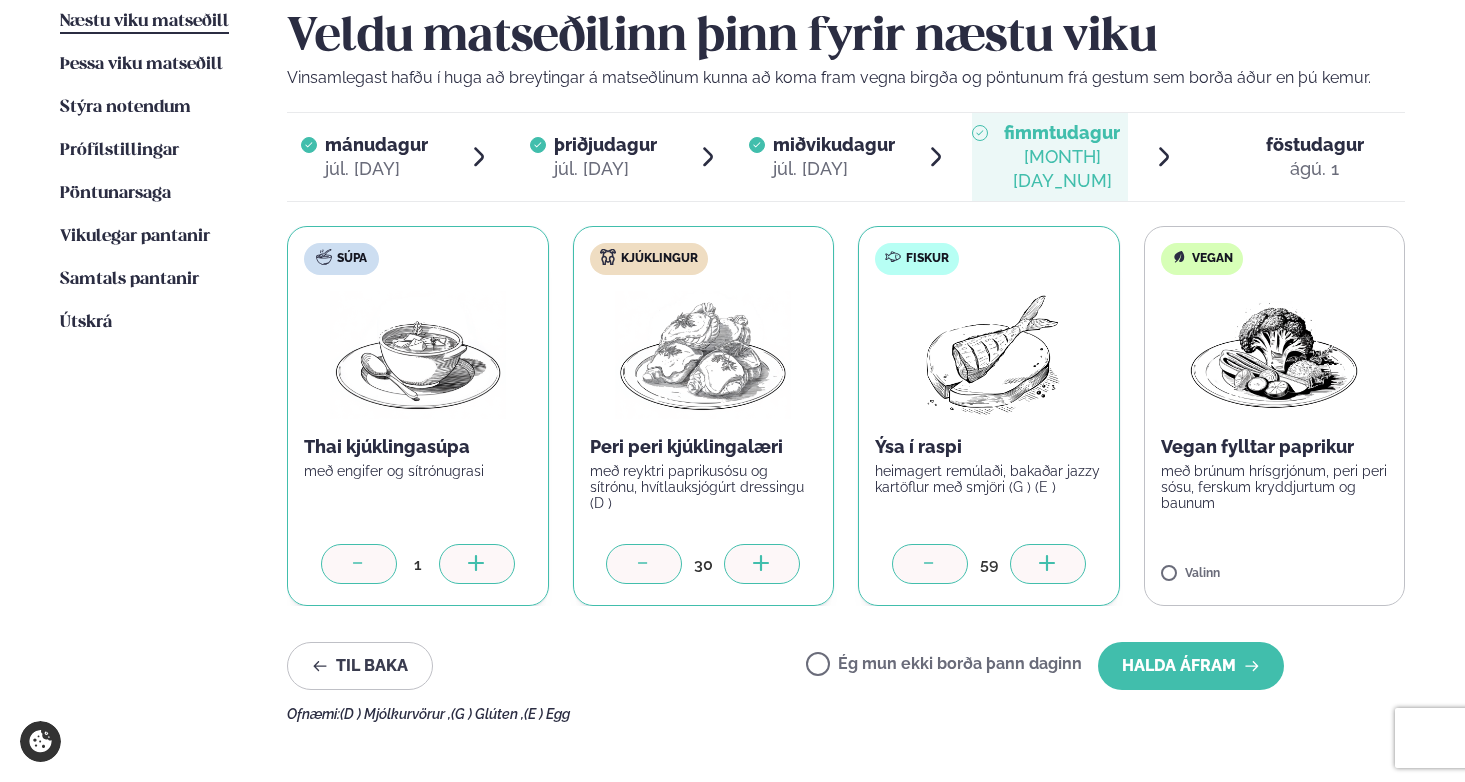 click at bounding box center (1048, 564) 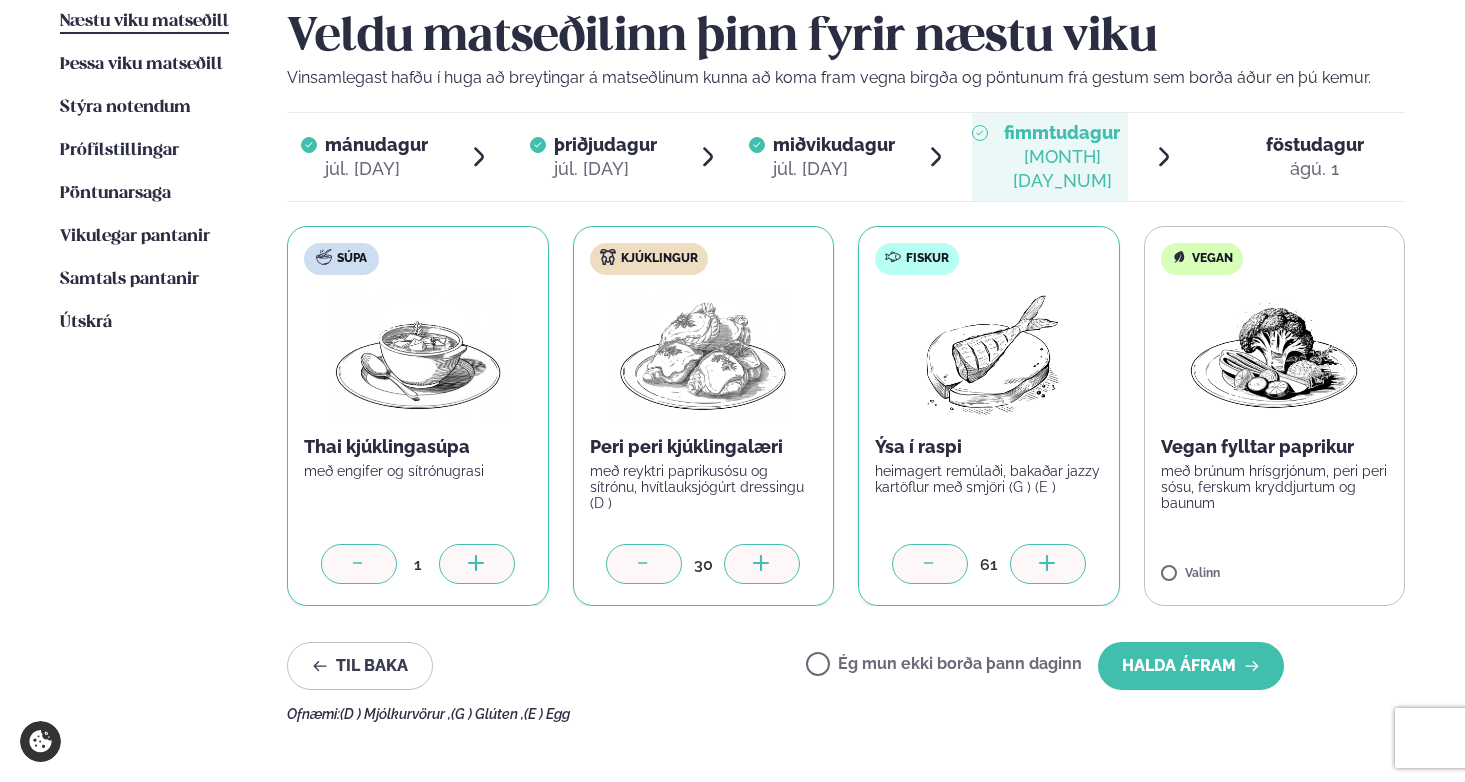 click at bounding box center [1048, 564] 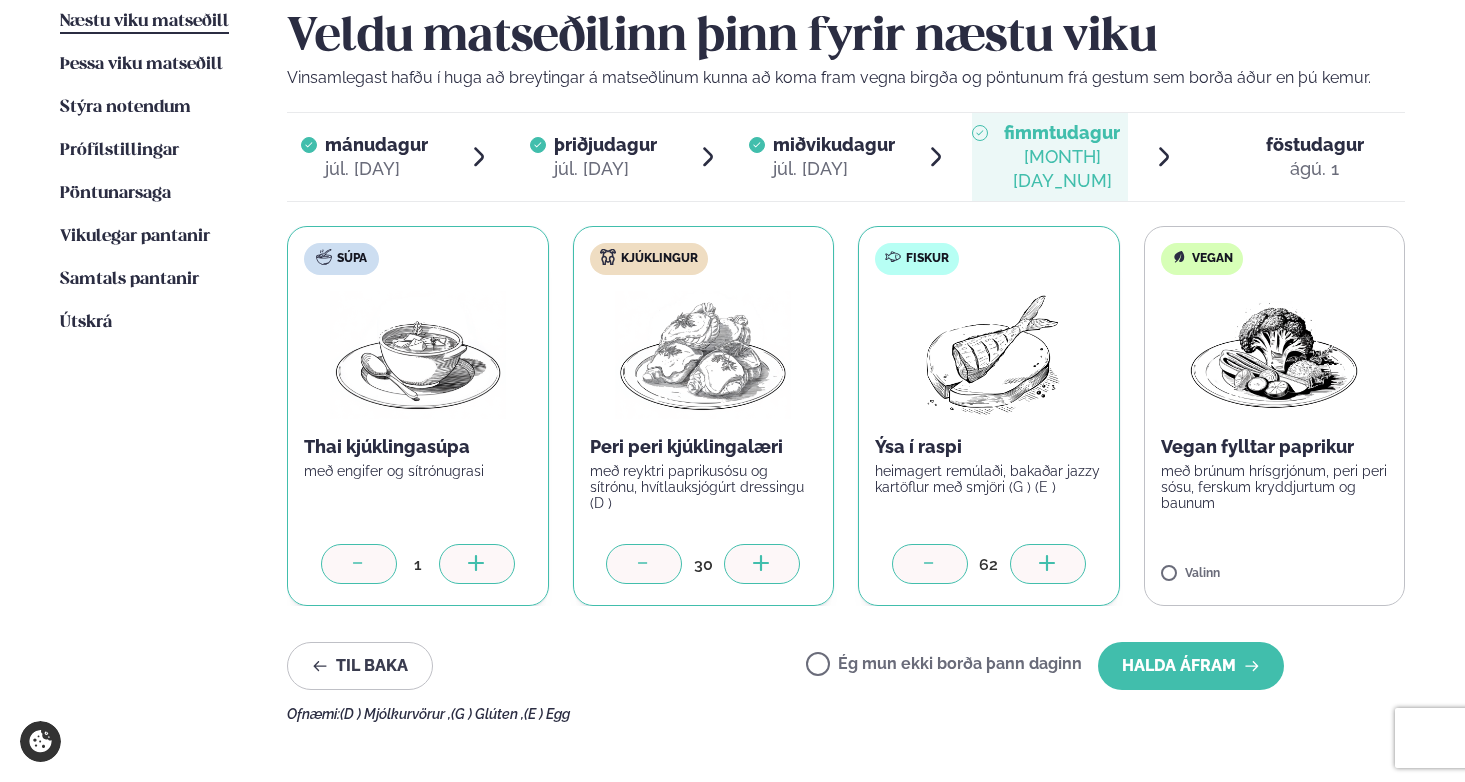 click at bounding box center (1048, 564) 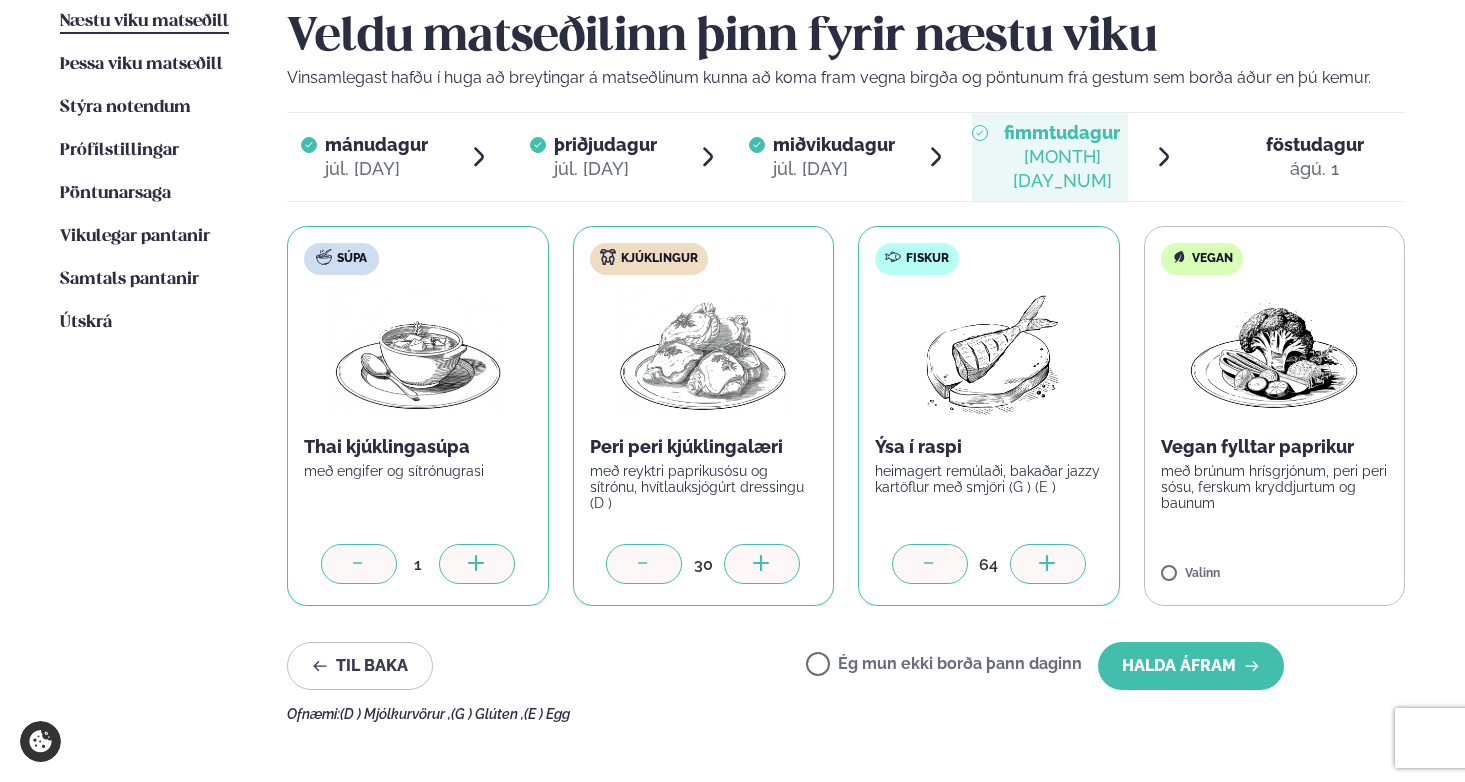 click at bounding box center (1048, 564) 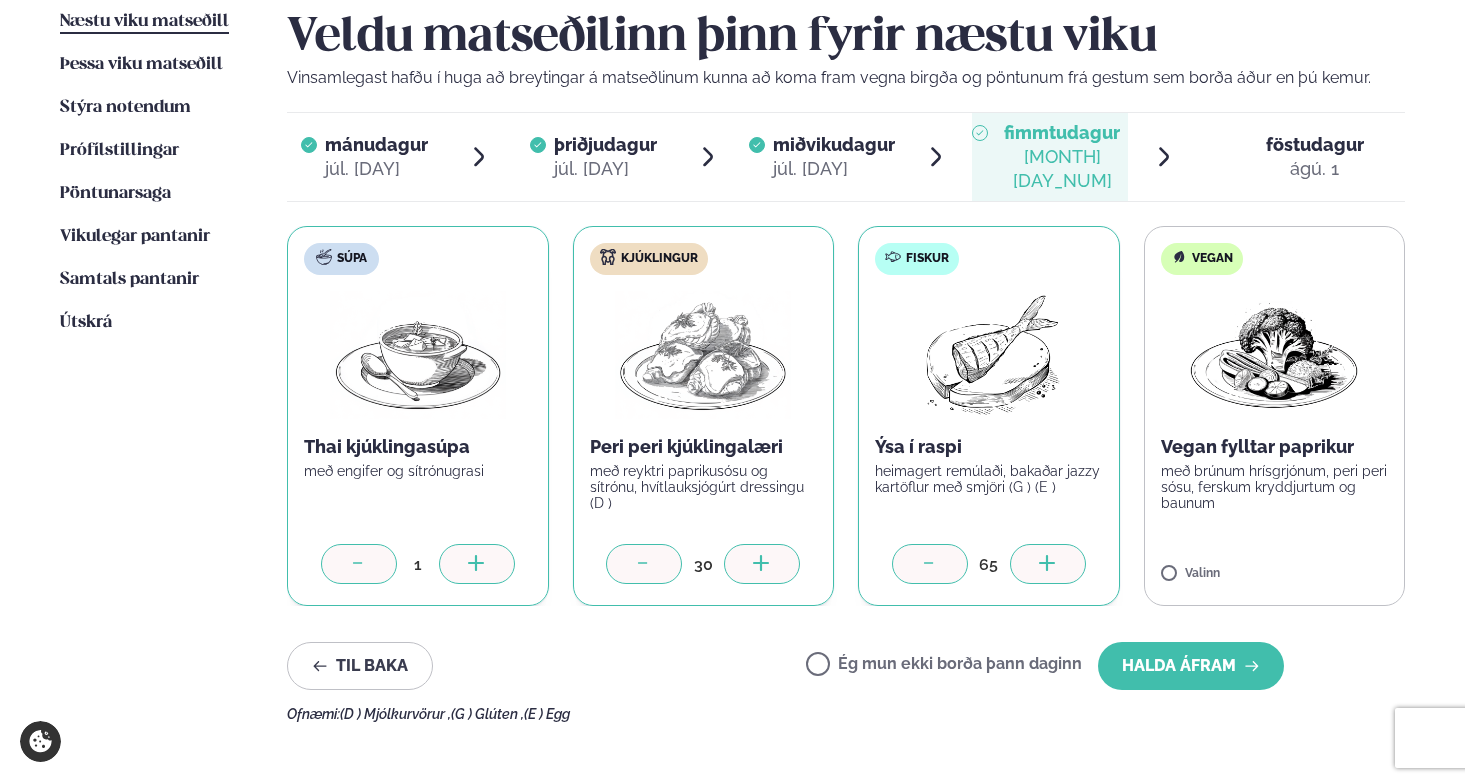 click at bounding box center [1048, 564] 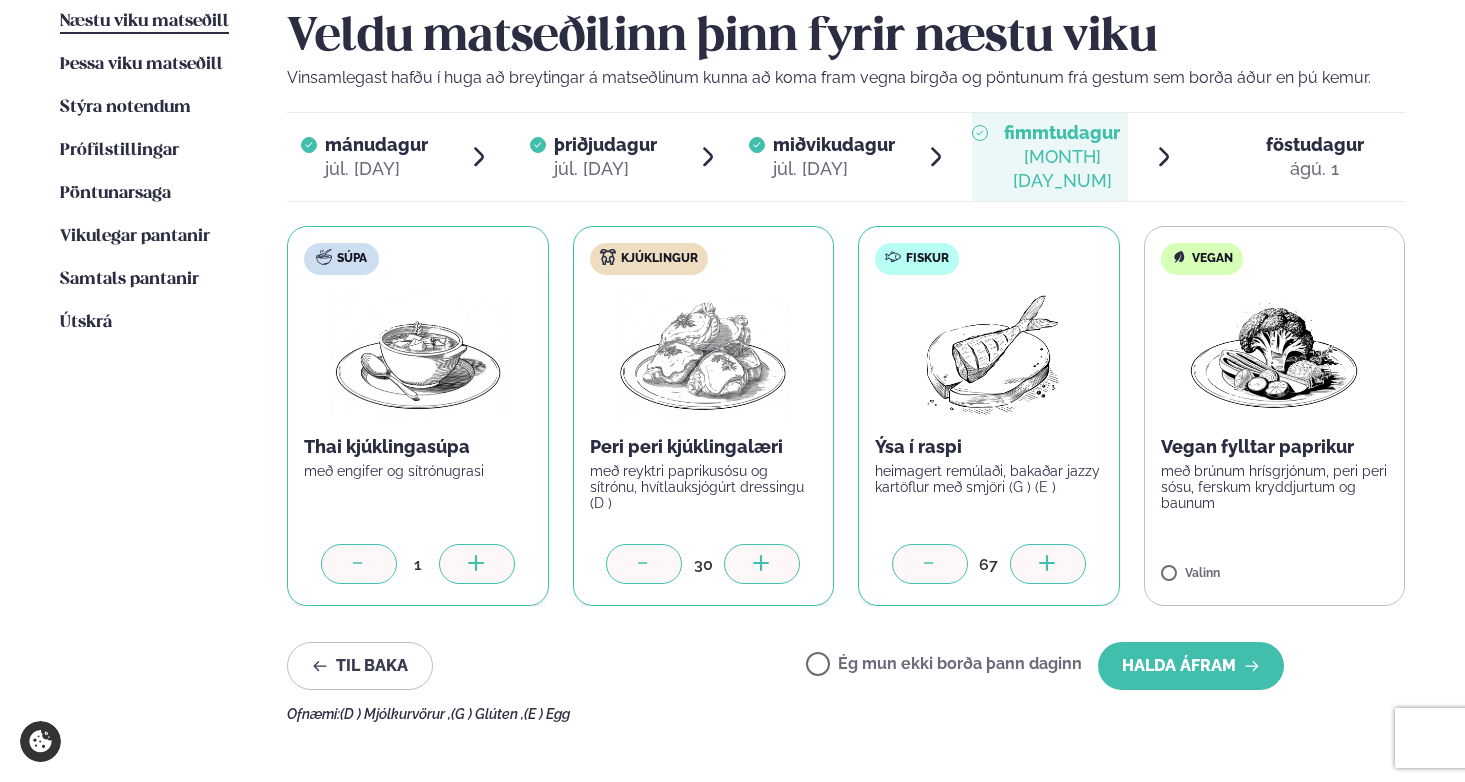 click at bounding box center [1048, 564] 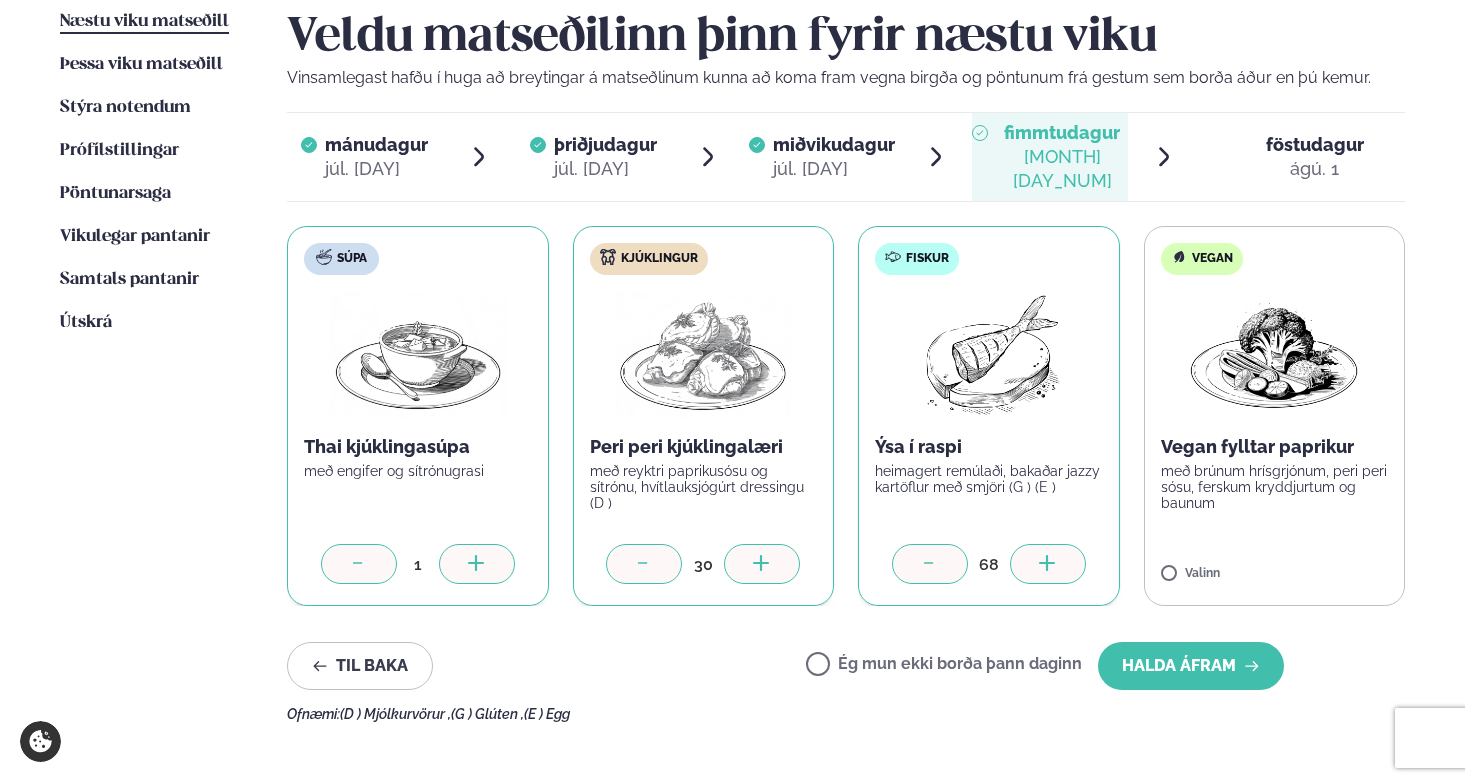 click at bounding box center [1048, 564] 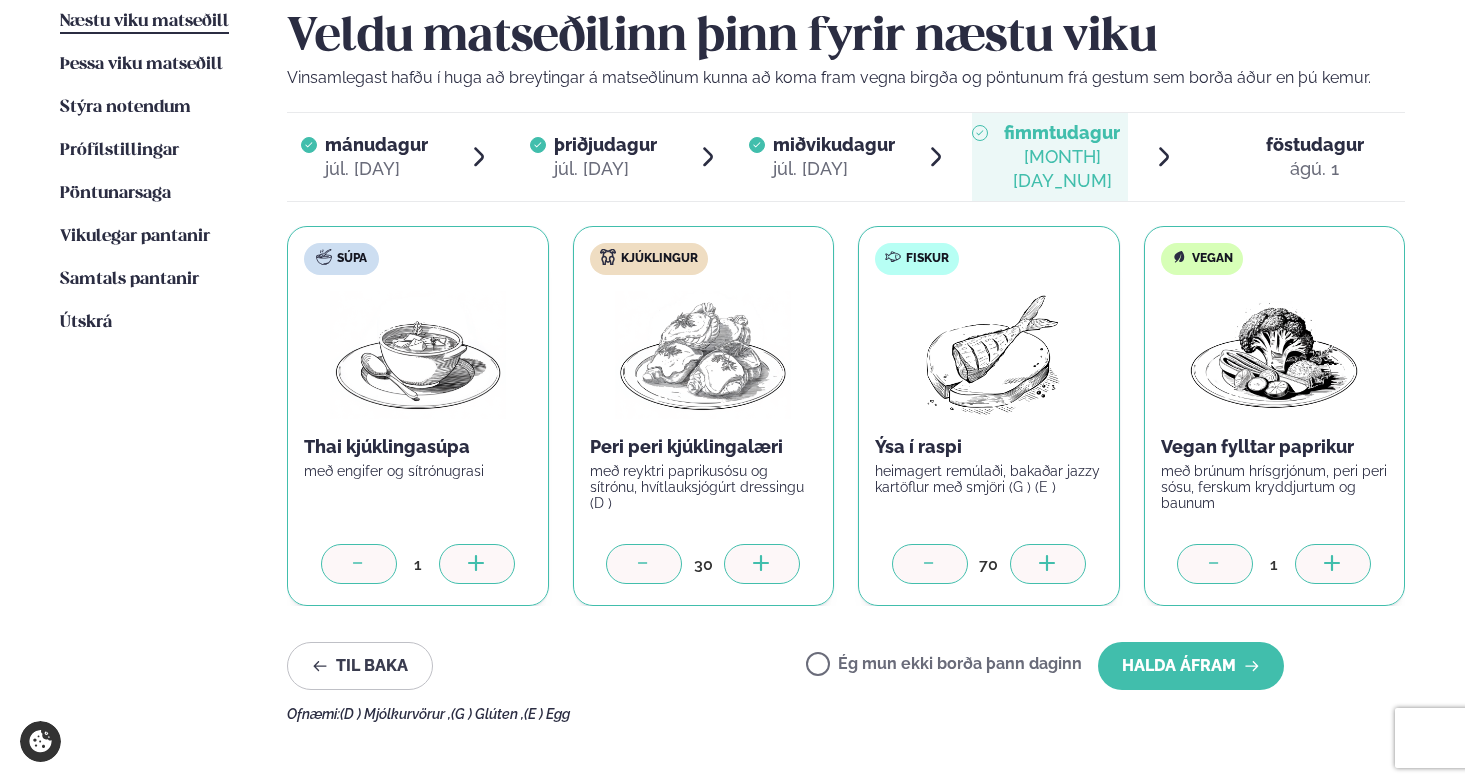 click at bounding box center [1333, 564] 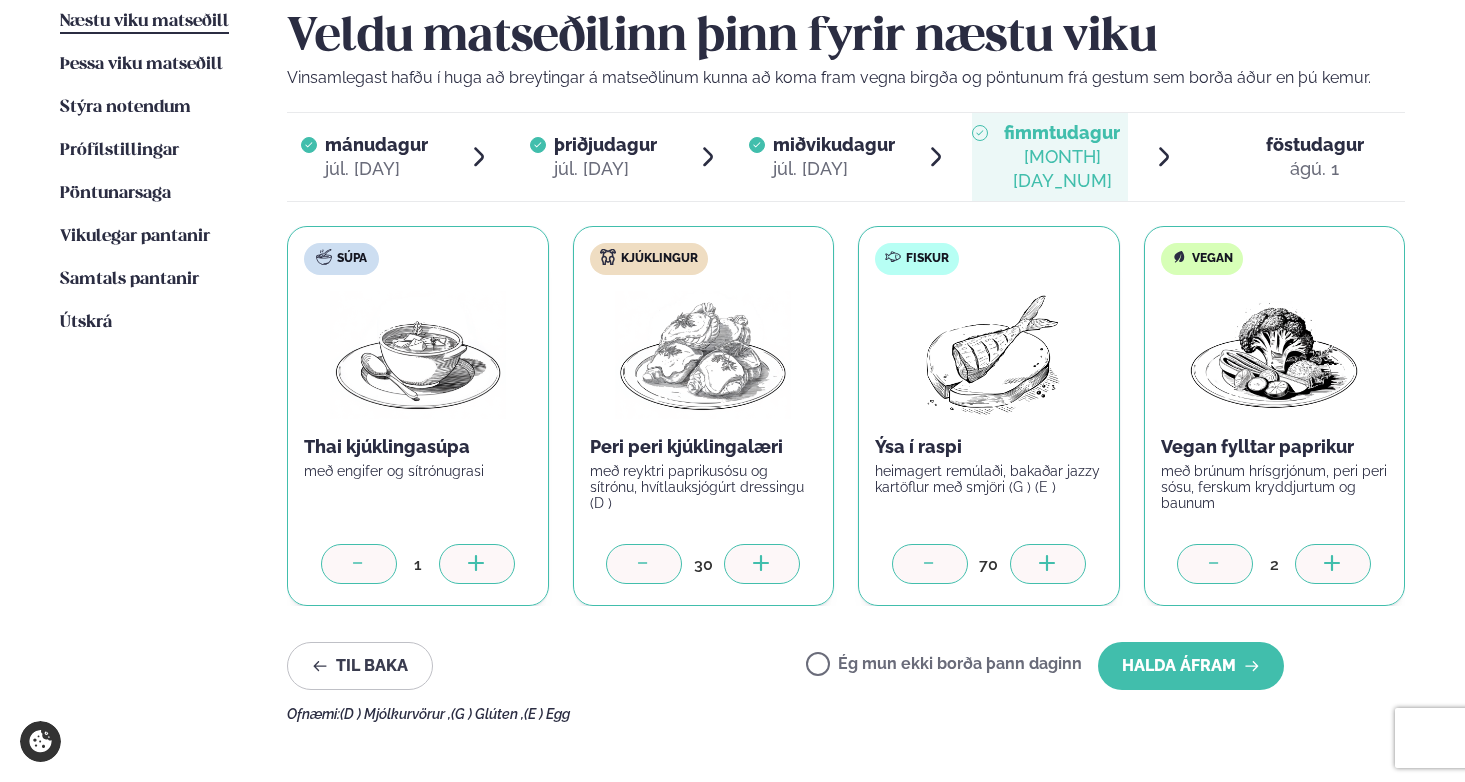 click at bounding box center [1333, 564] 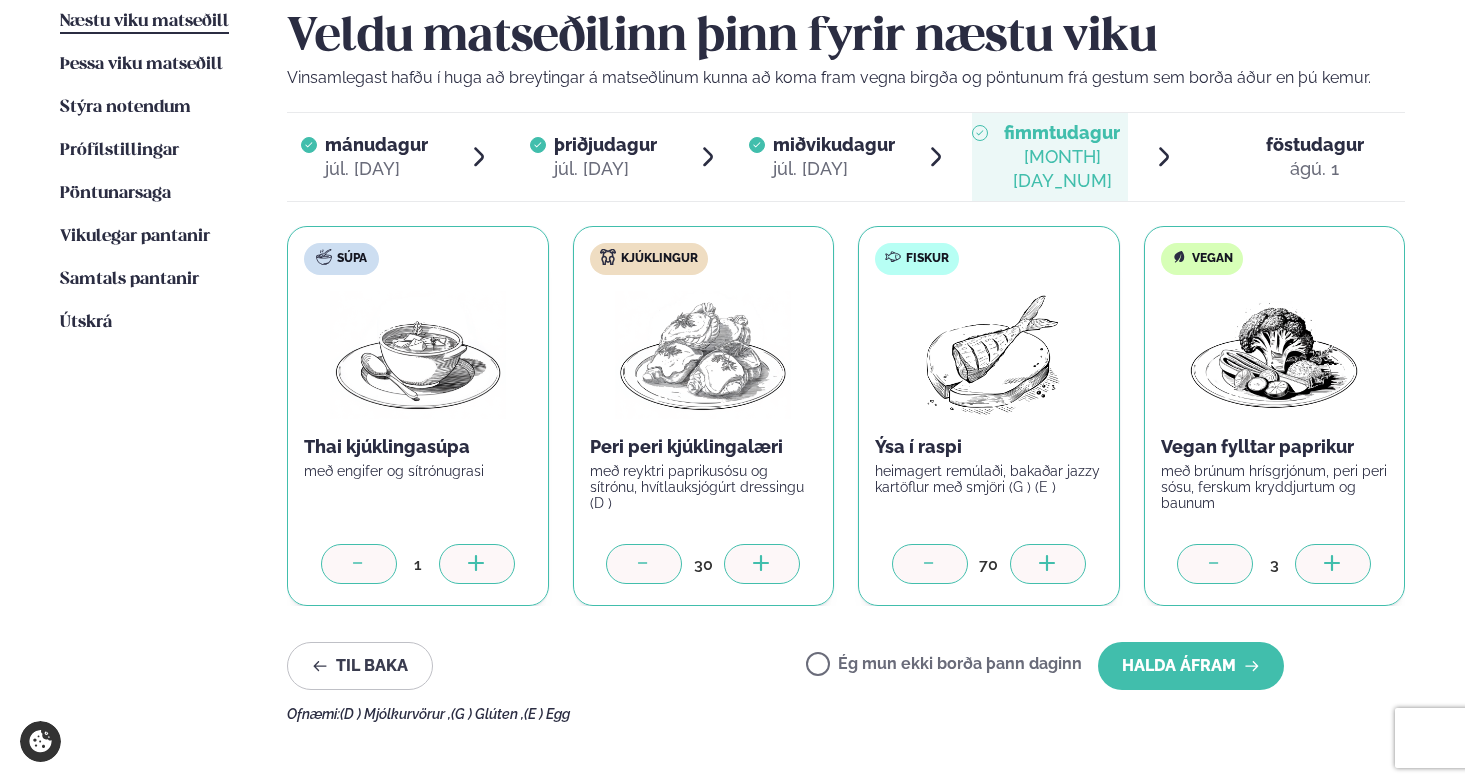 click at bounding box center [1333, 564] 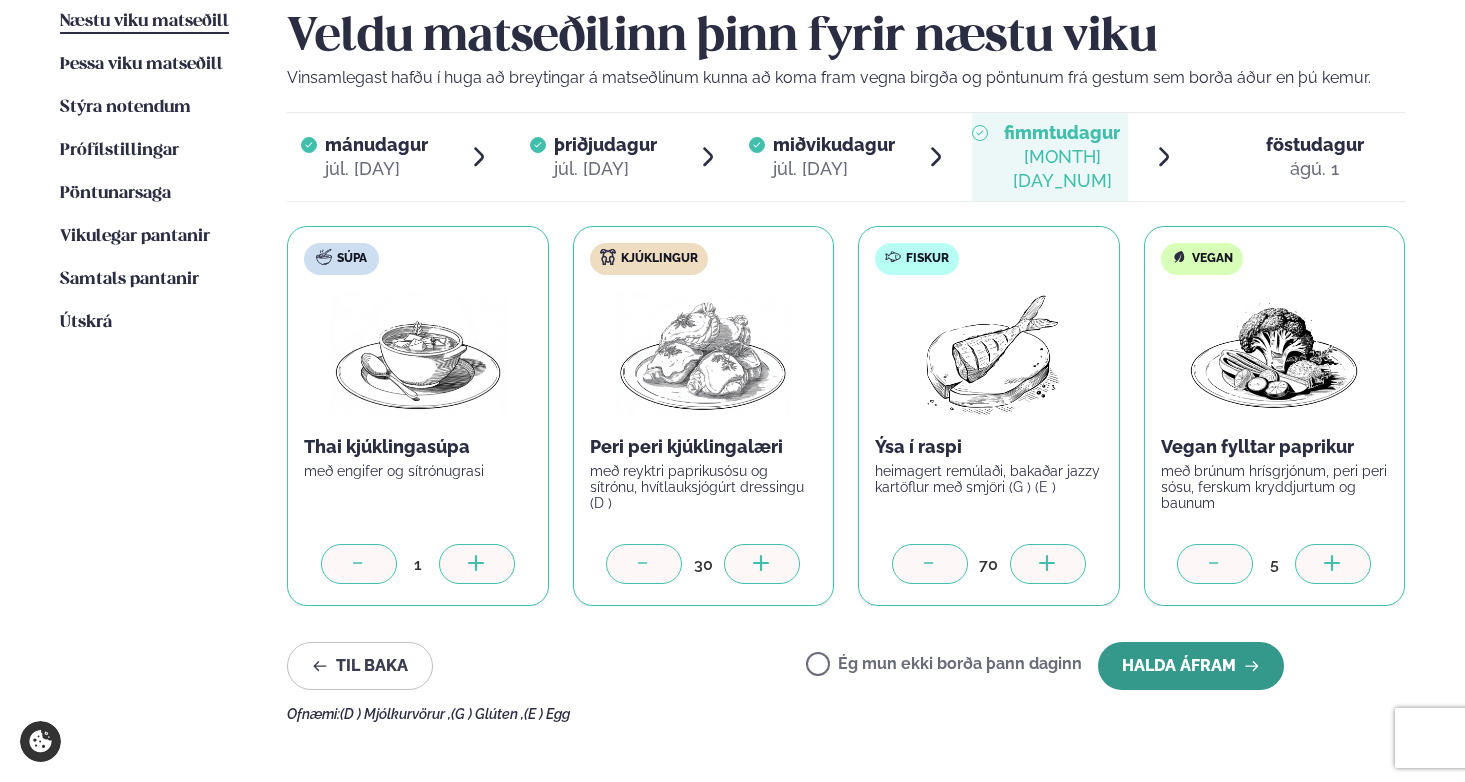 click on "Halda áfram" at bounding box center (1191, 666) 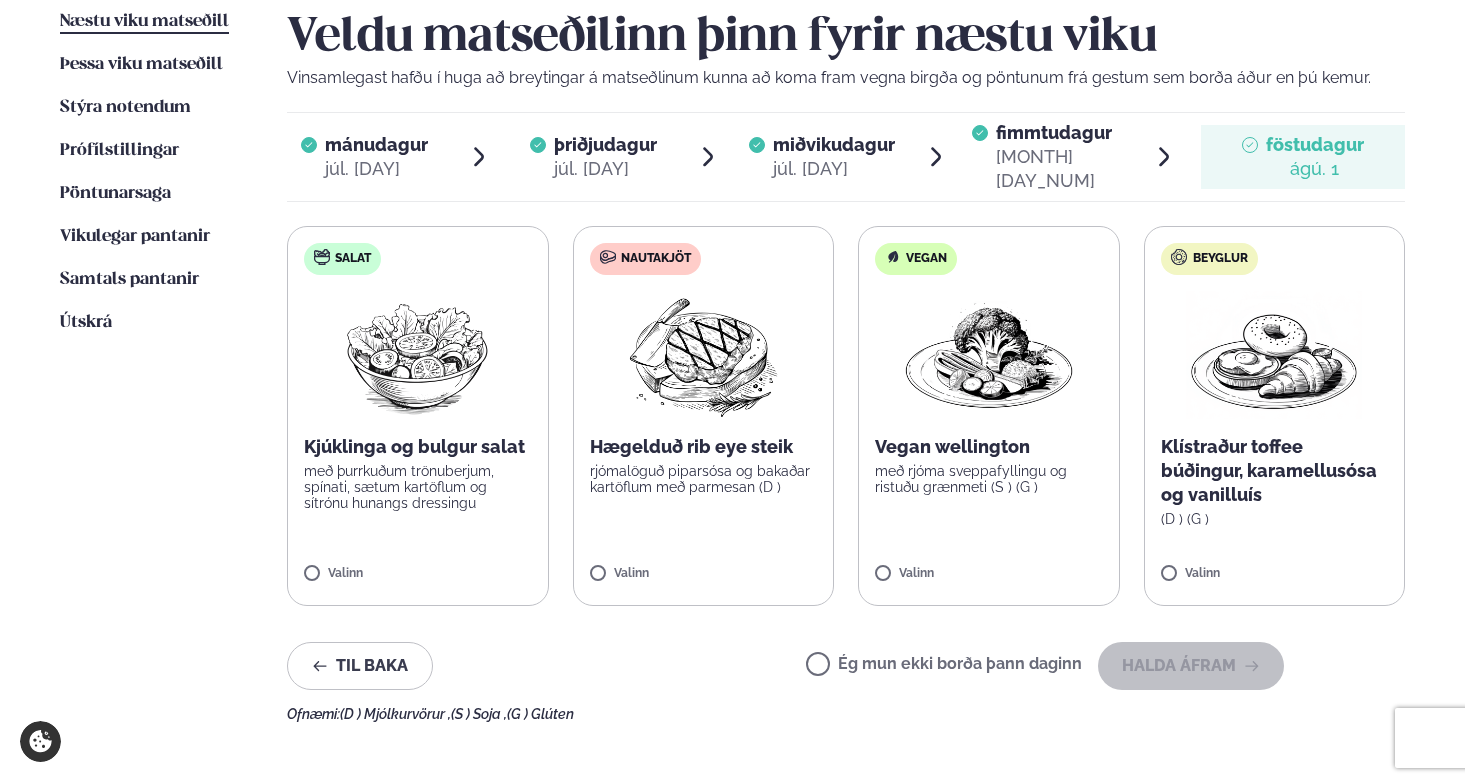 click on "Næsta vika                       Þessa viku   Stýra notendum   Notendur     Prófílstillingar   Stillingar   Pöntunarsaga   Saga   Vikulegar pantanir   Vikulegar pantanir   Samtals pantanir   Samtals pantanir       Útskrá" at bounding box center [153, 366] 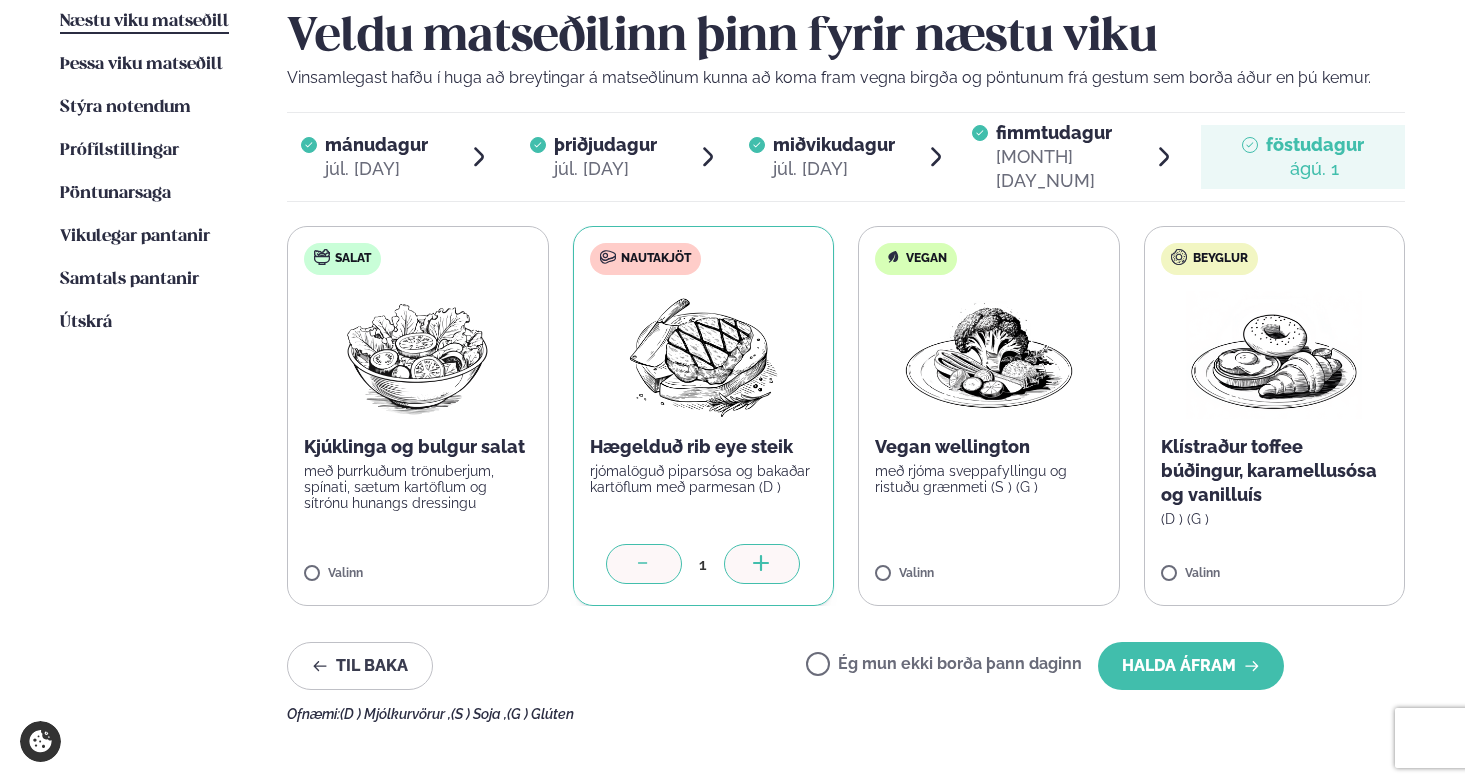 click 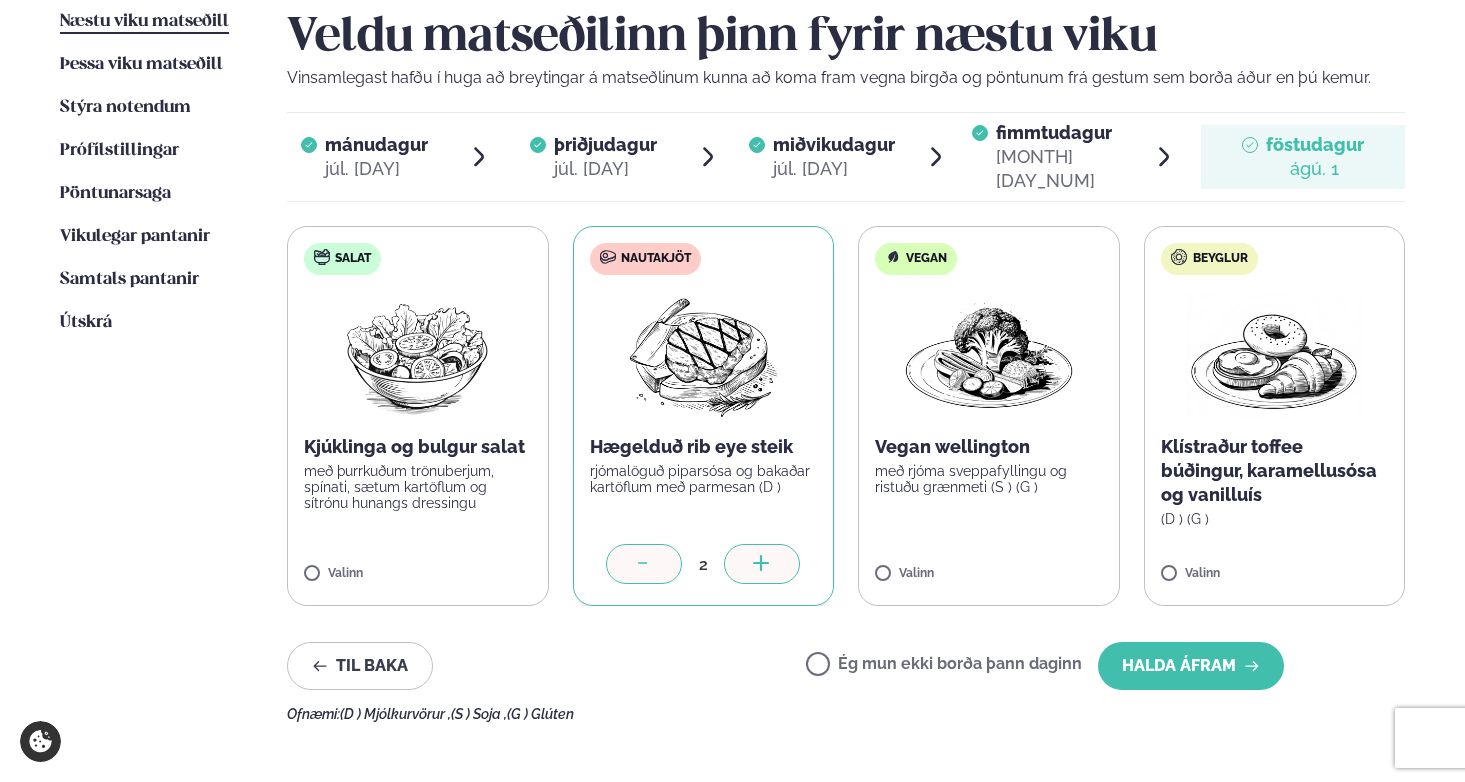 click 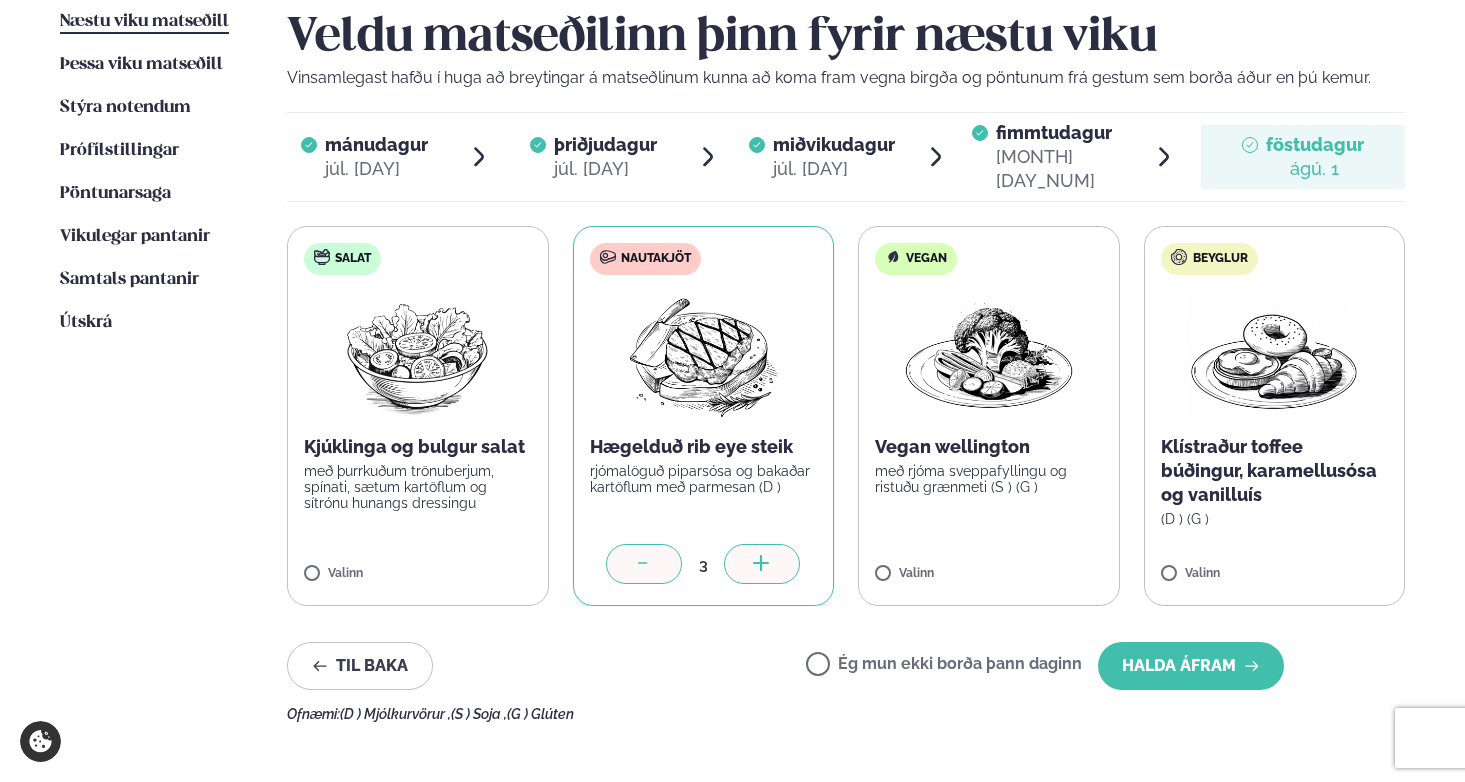 click 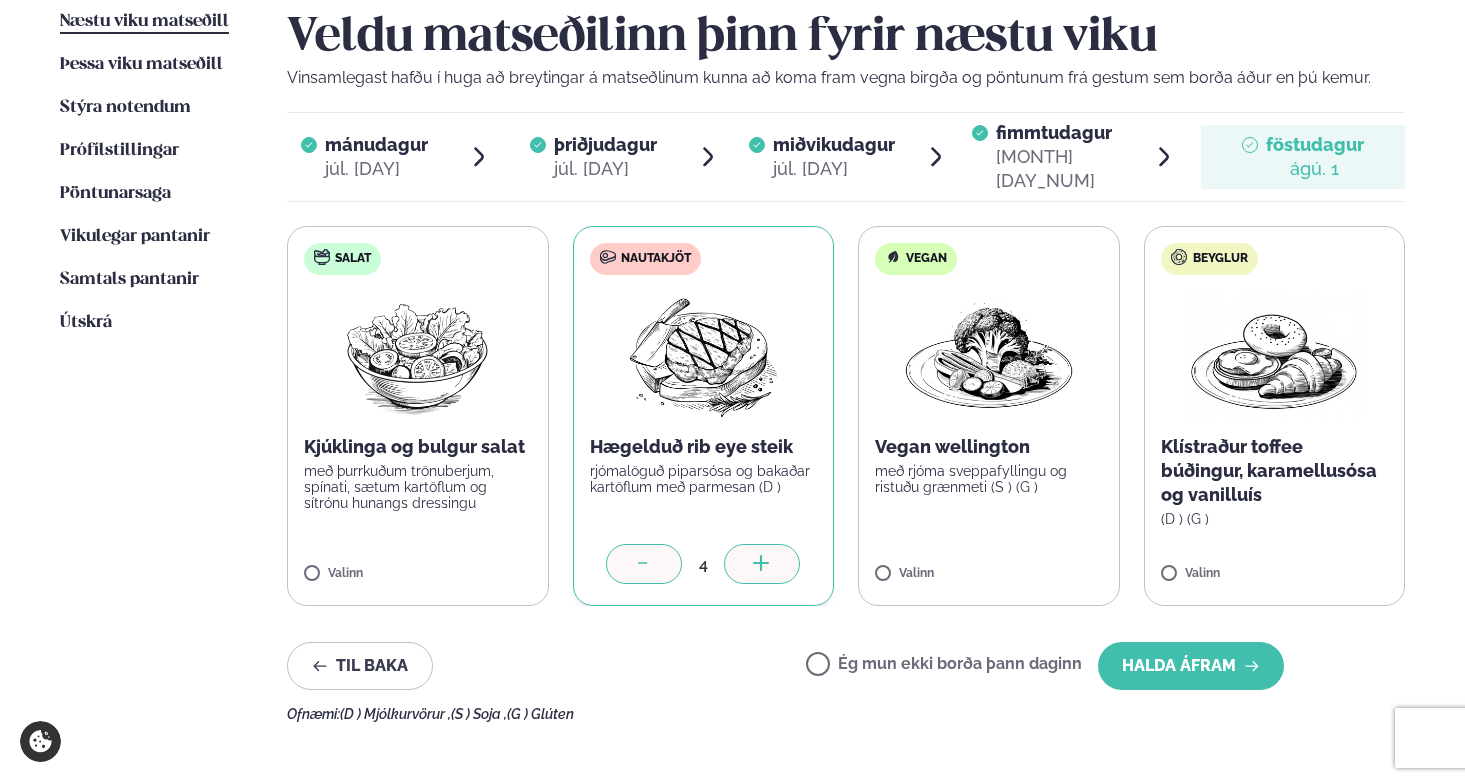 click 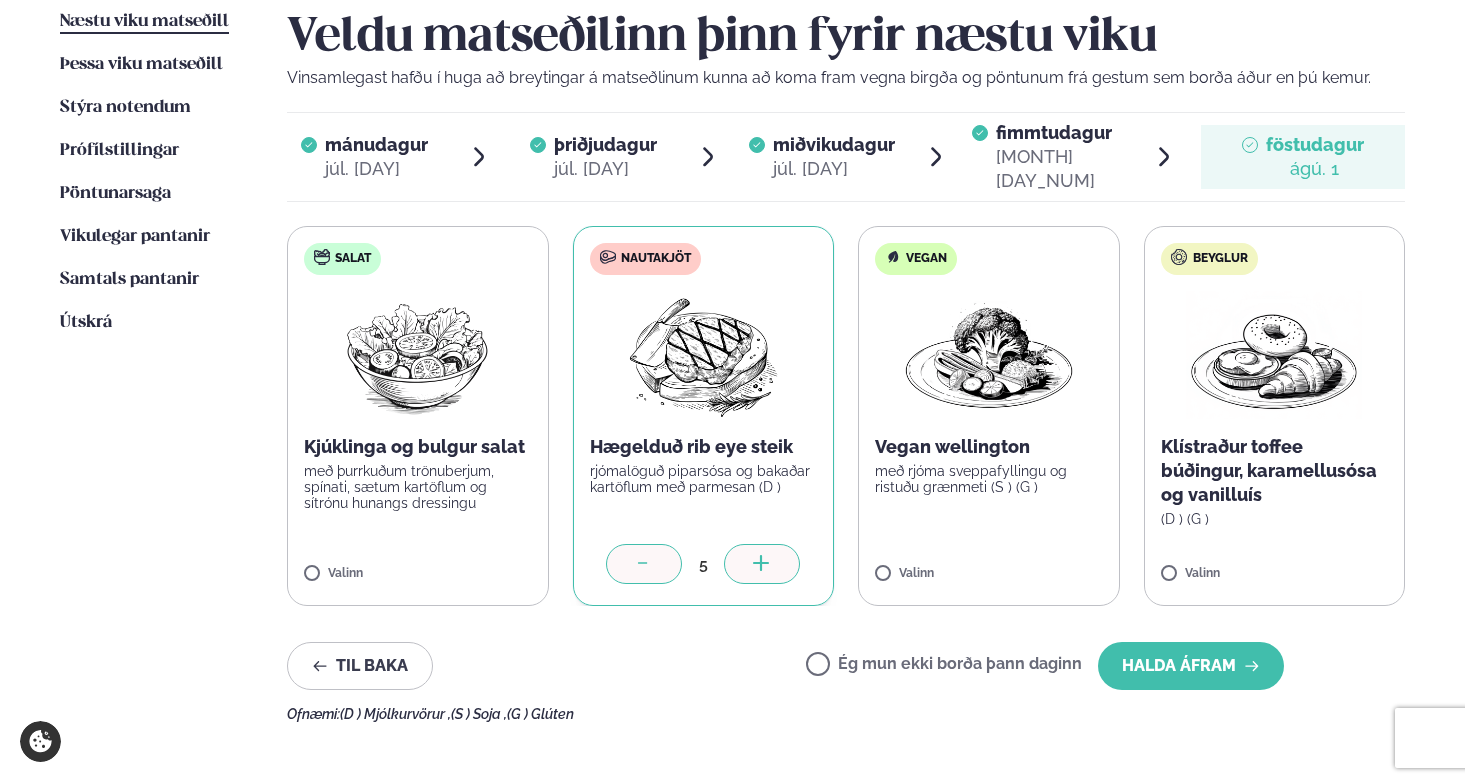 click 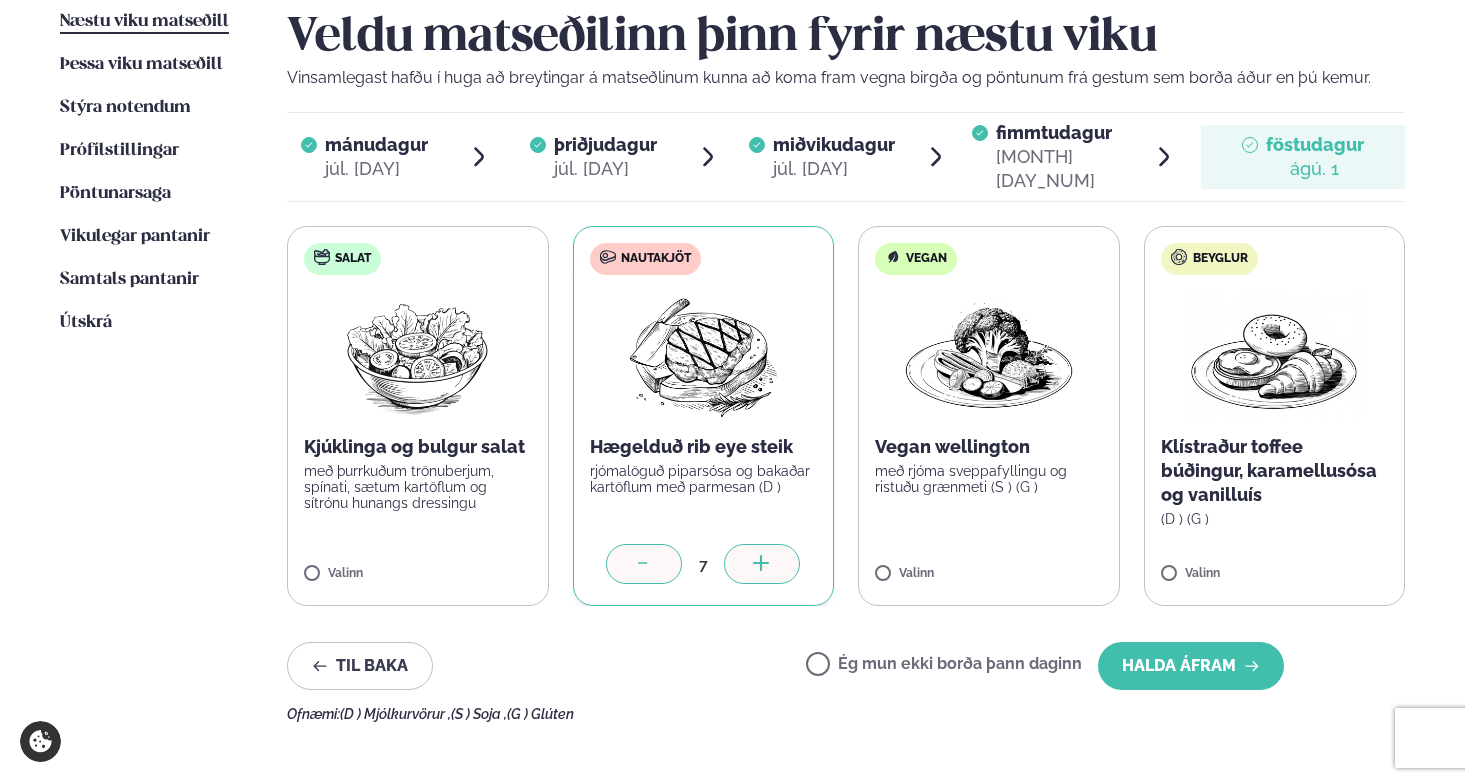 click 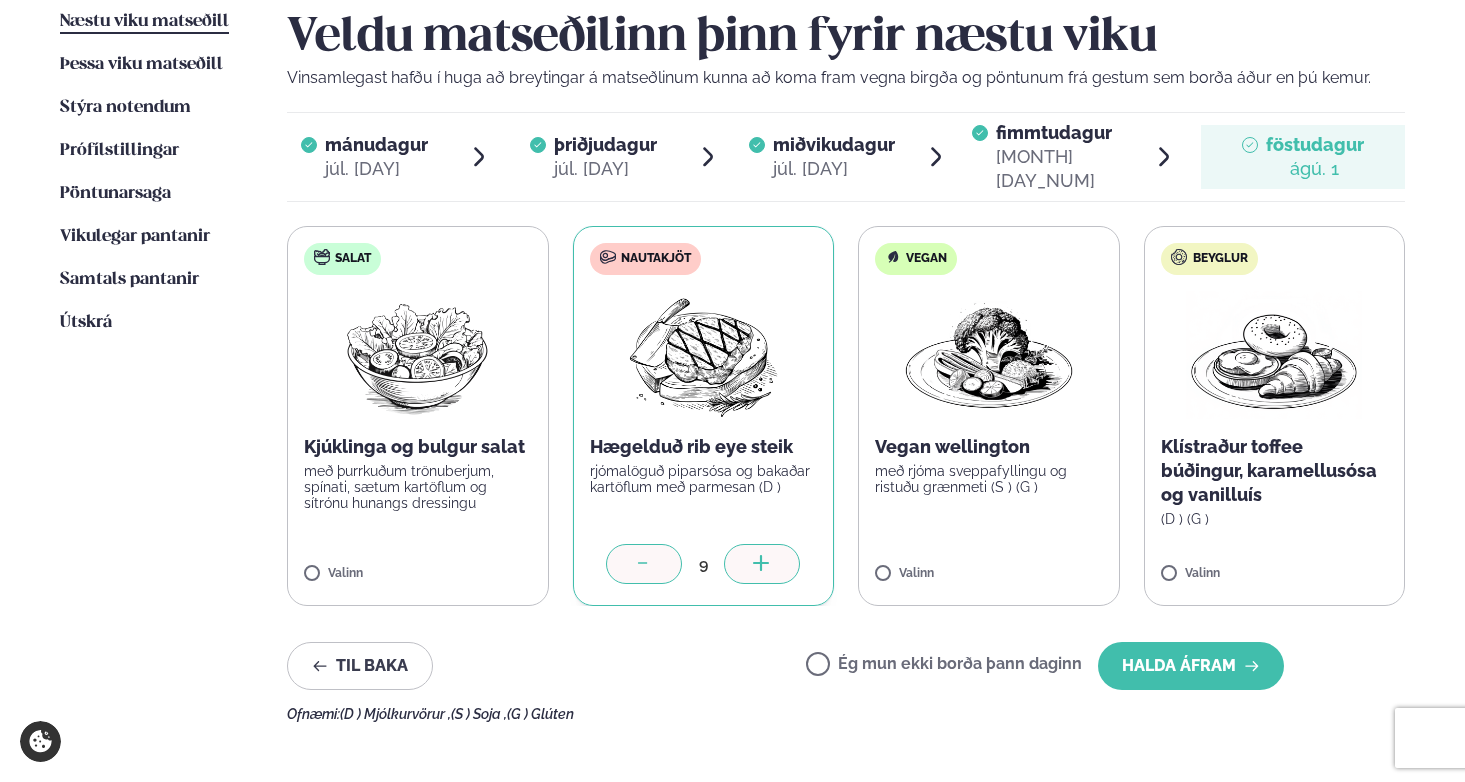 click 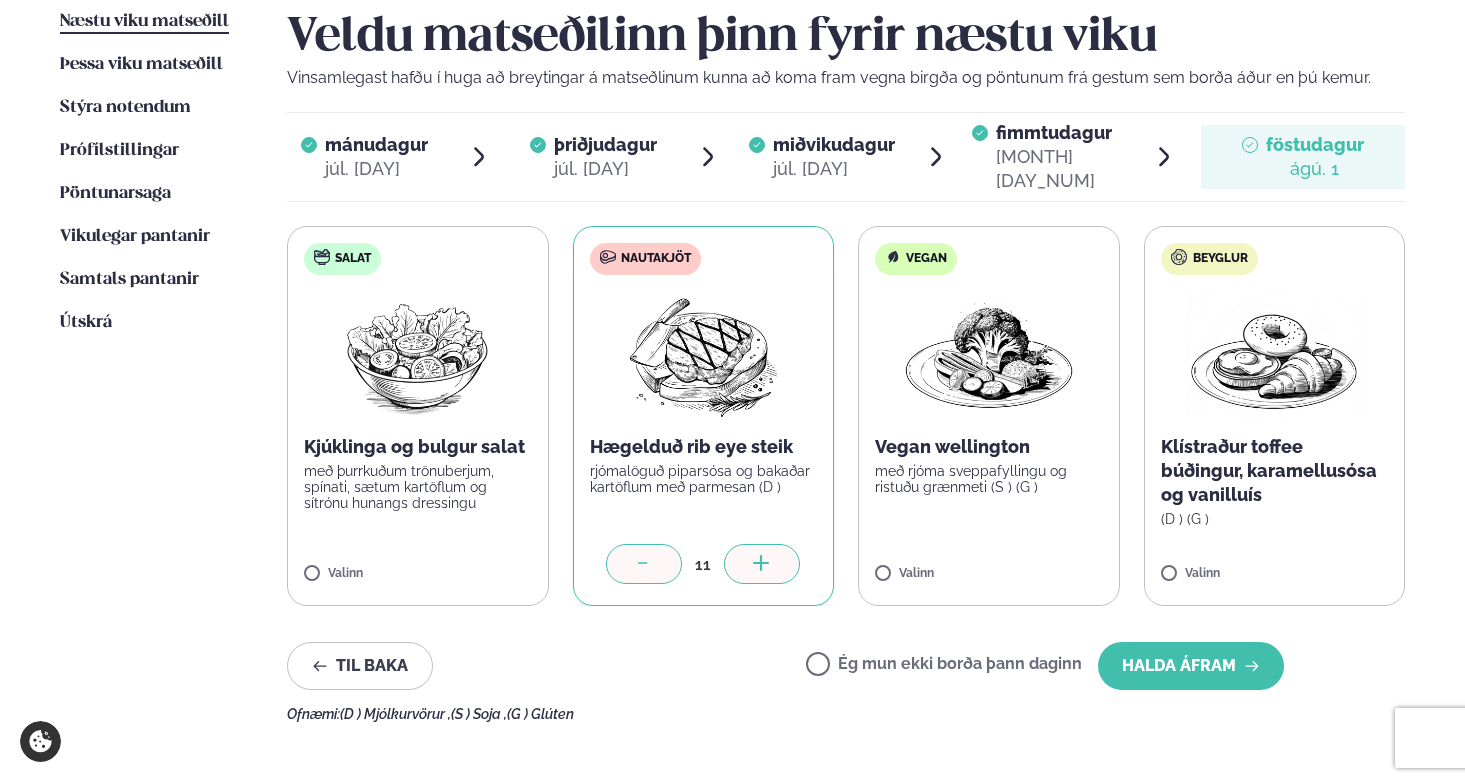 click 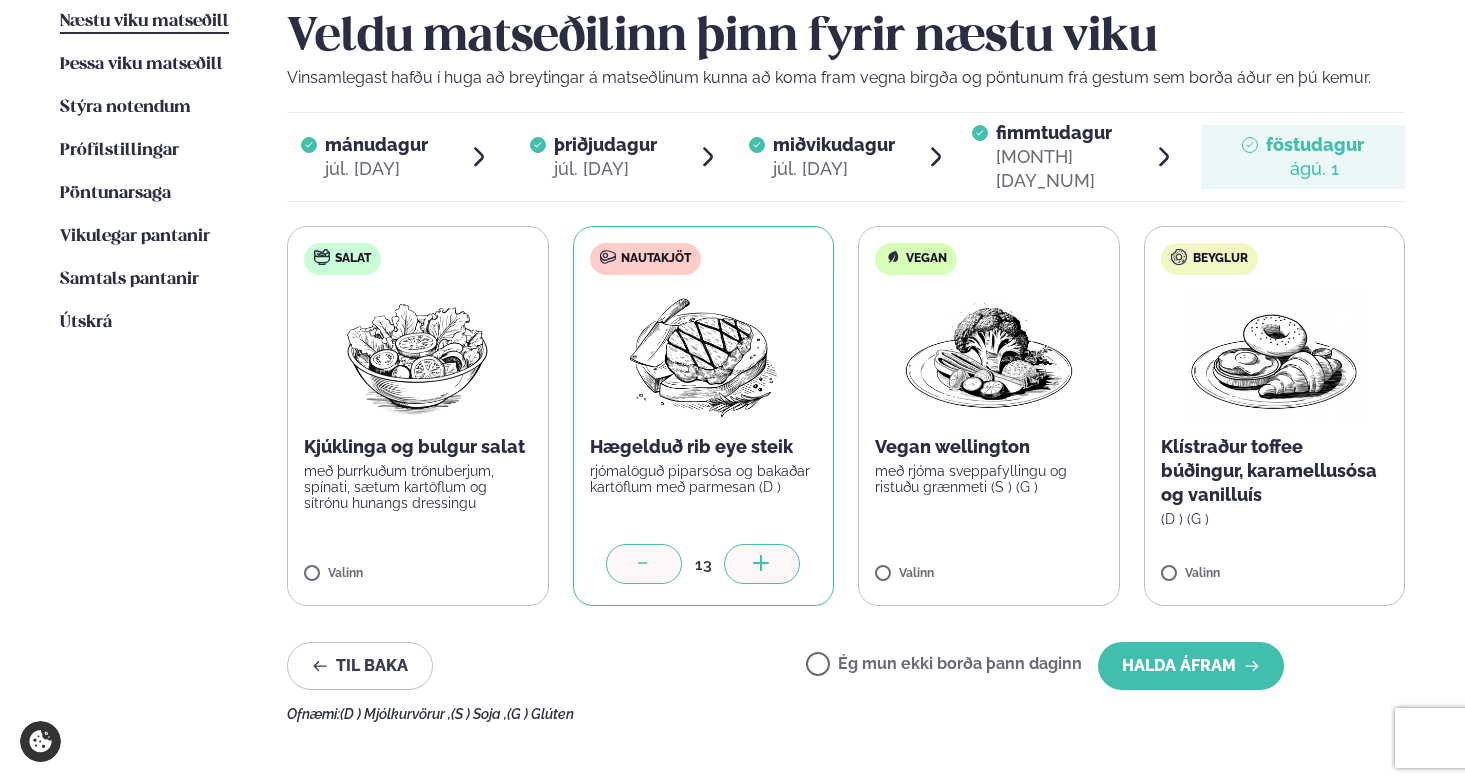 click 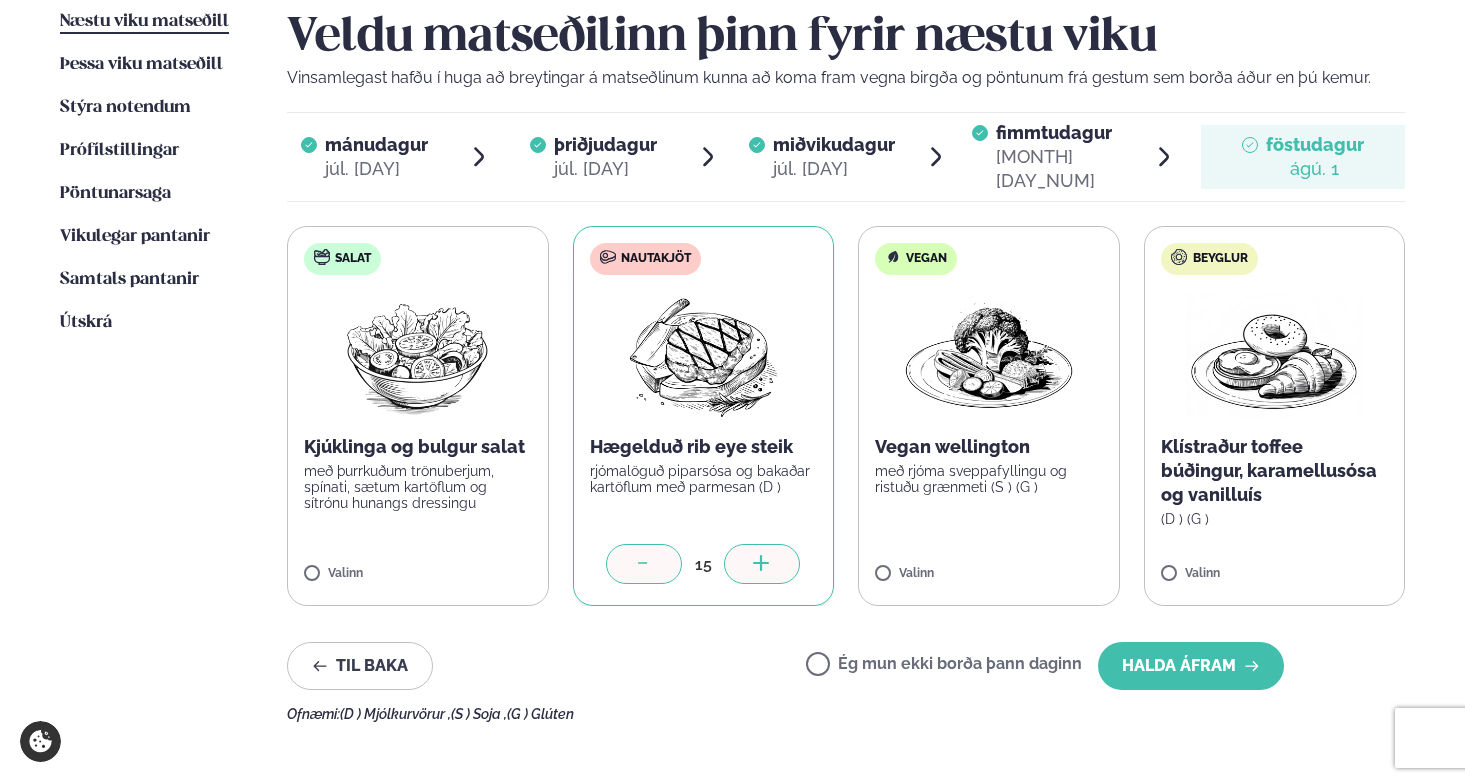 click 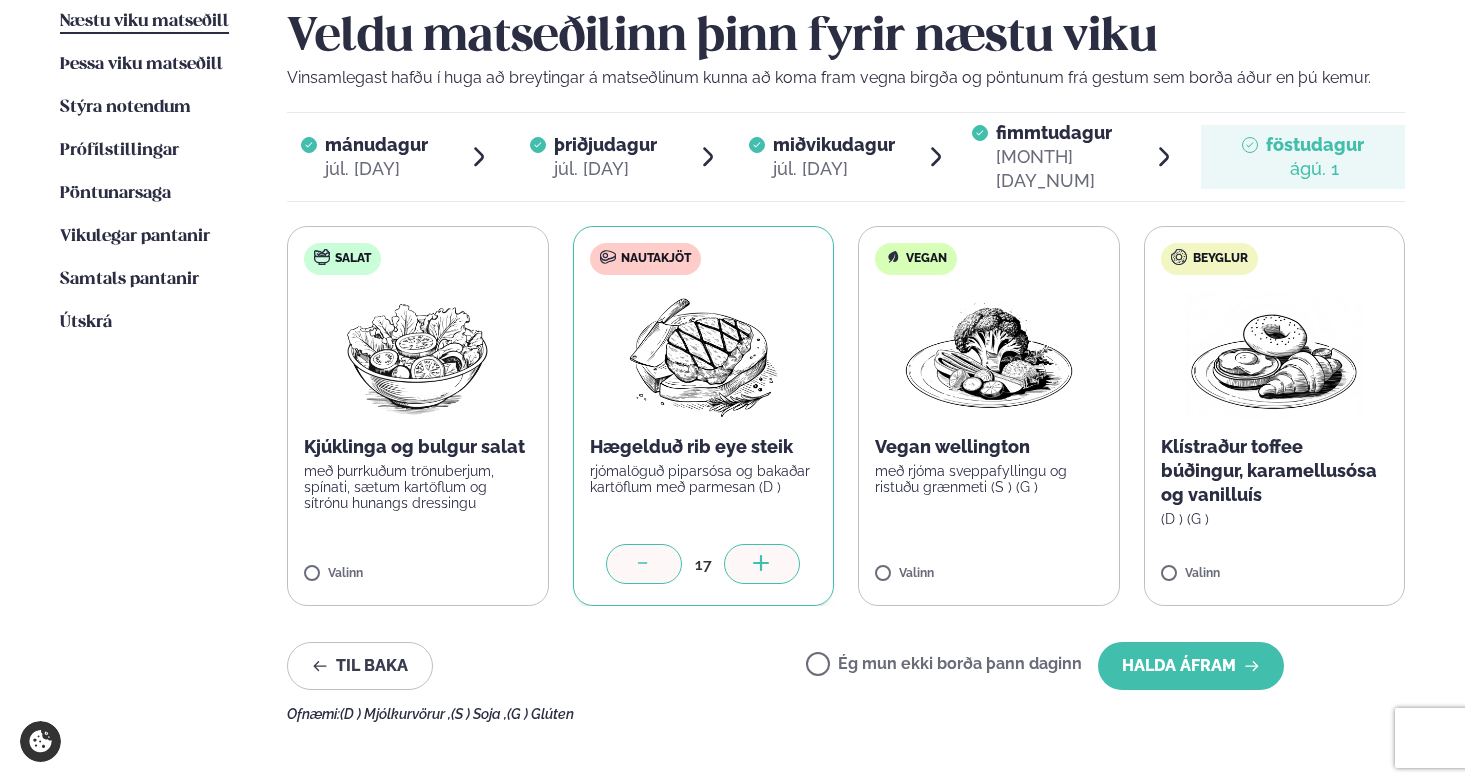click 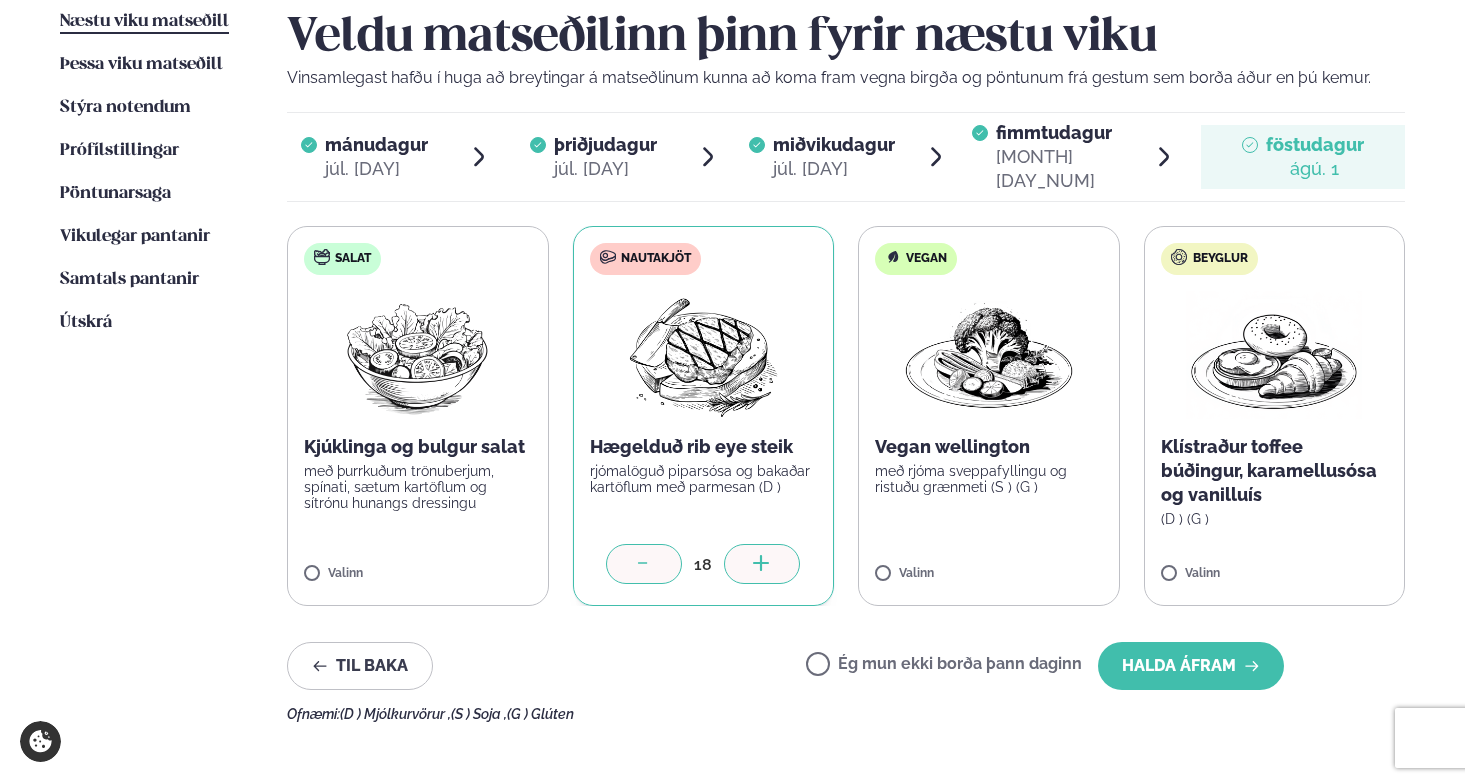 click 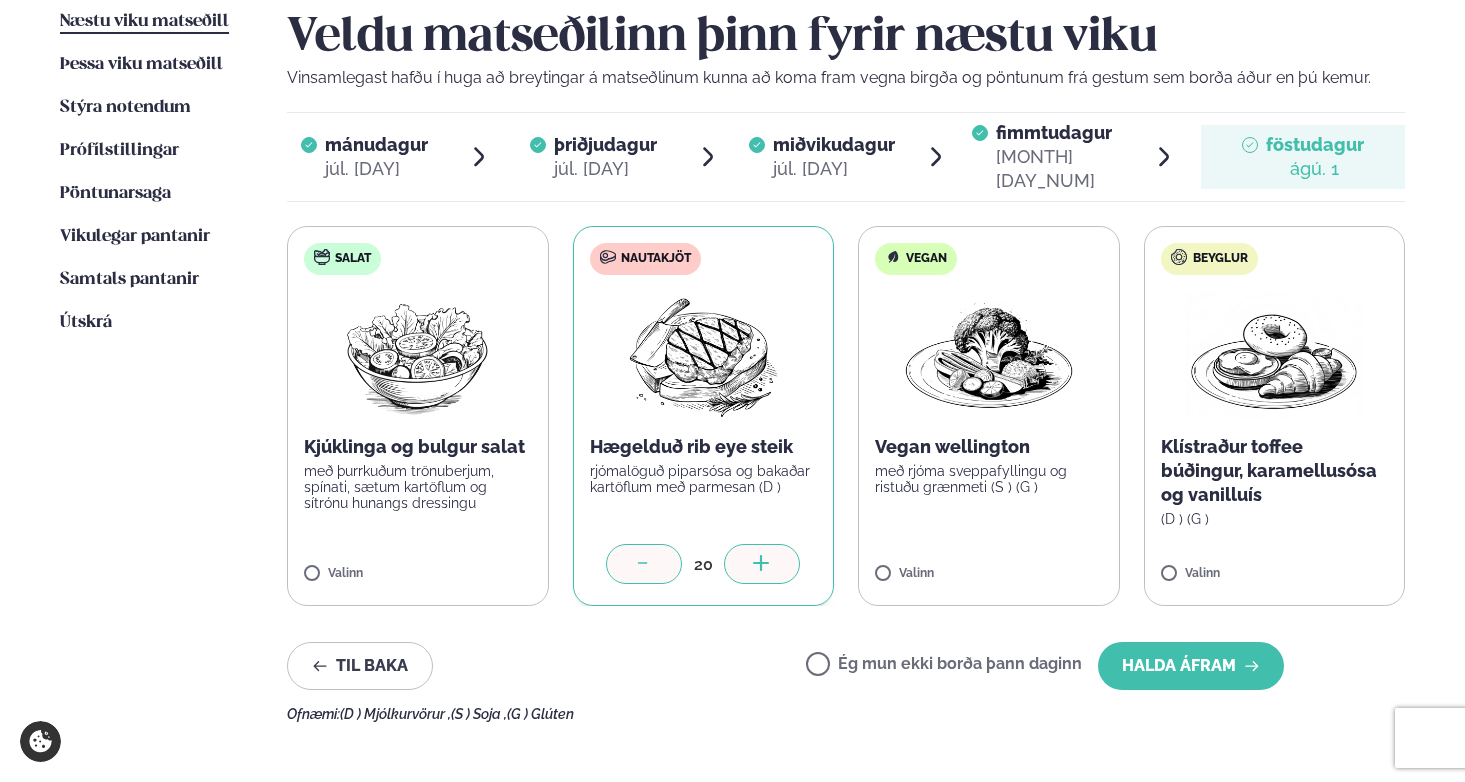 click 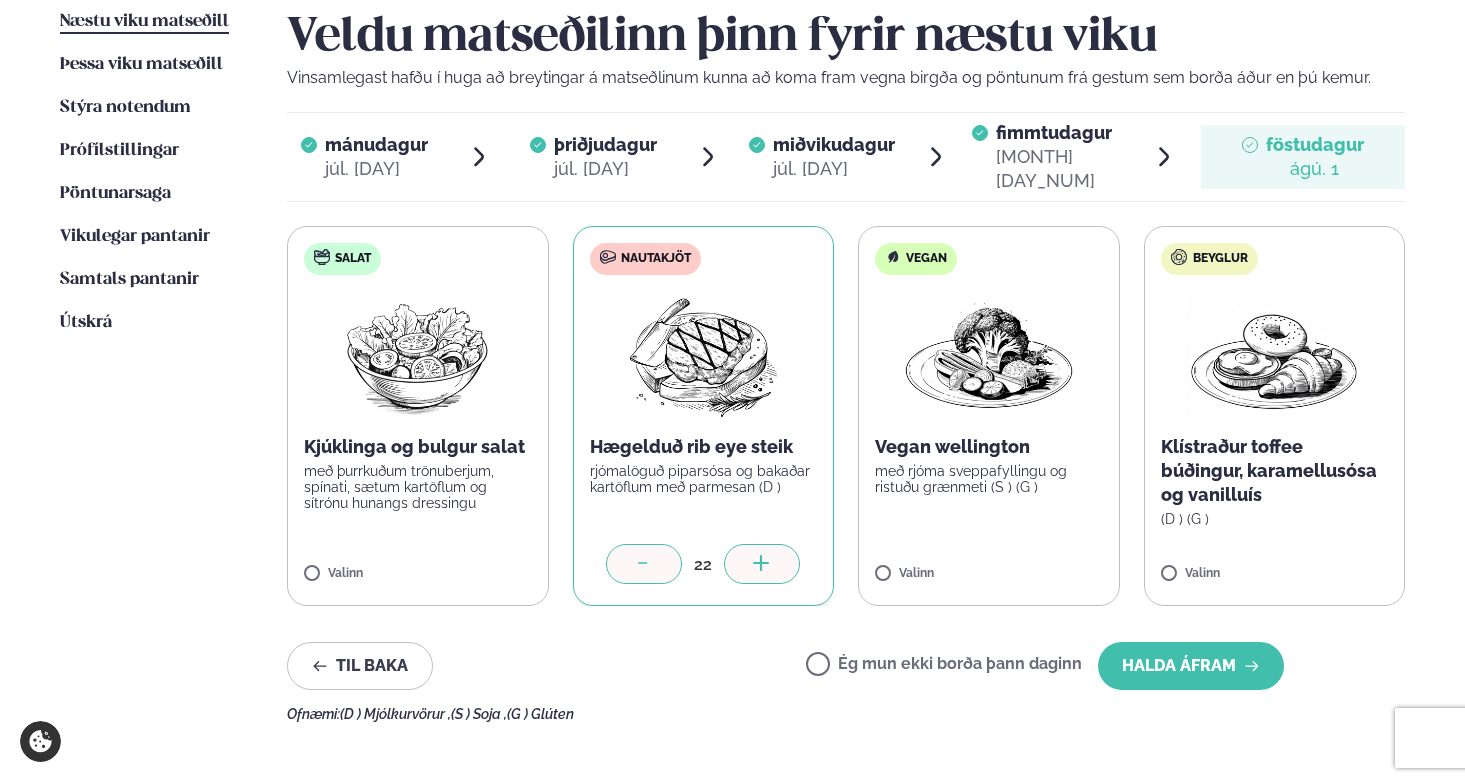 click 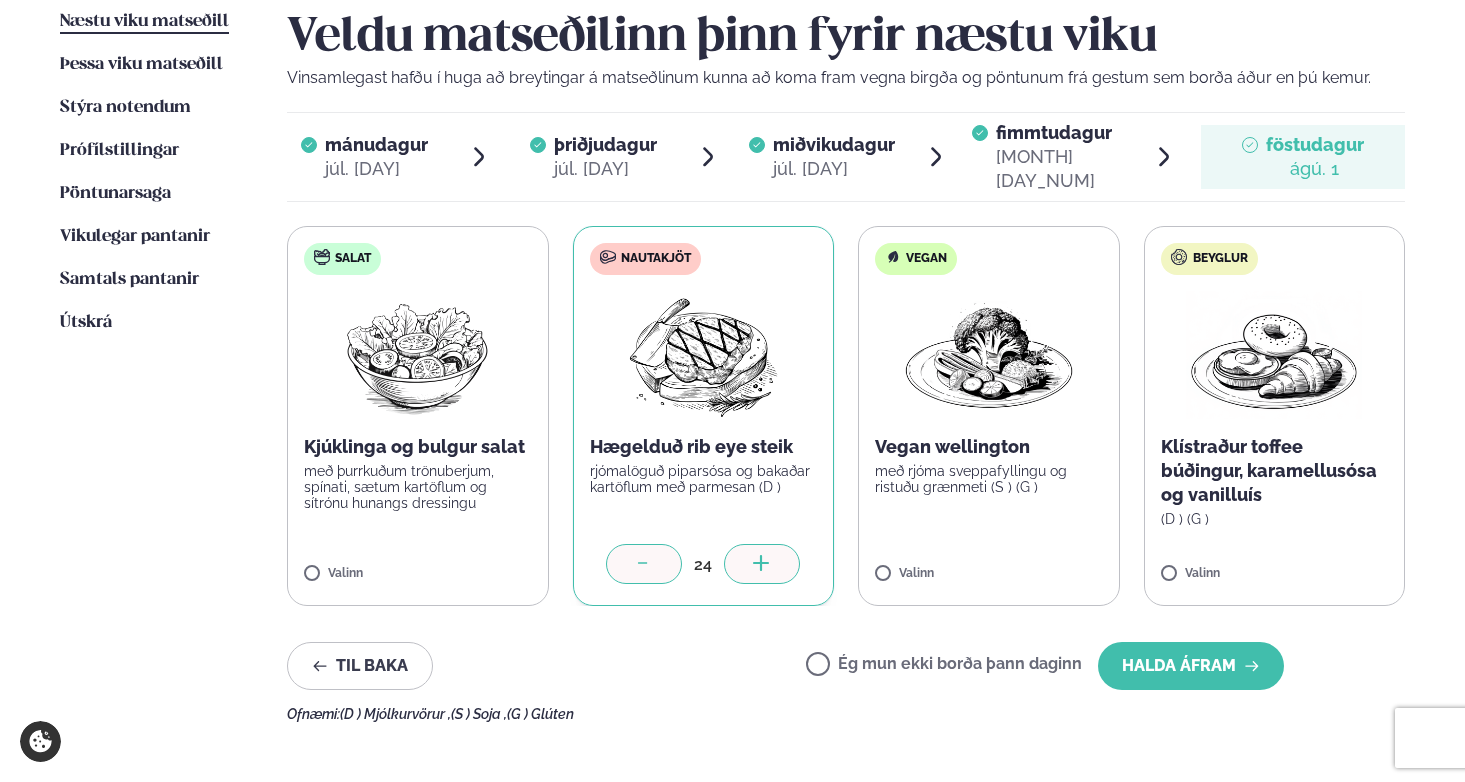 click 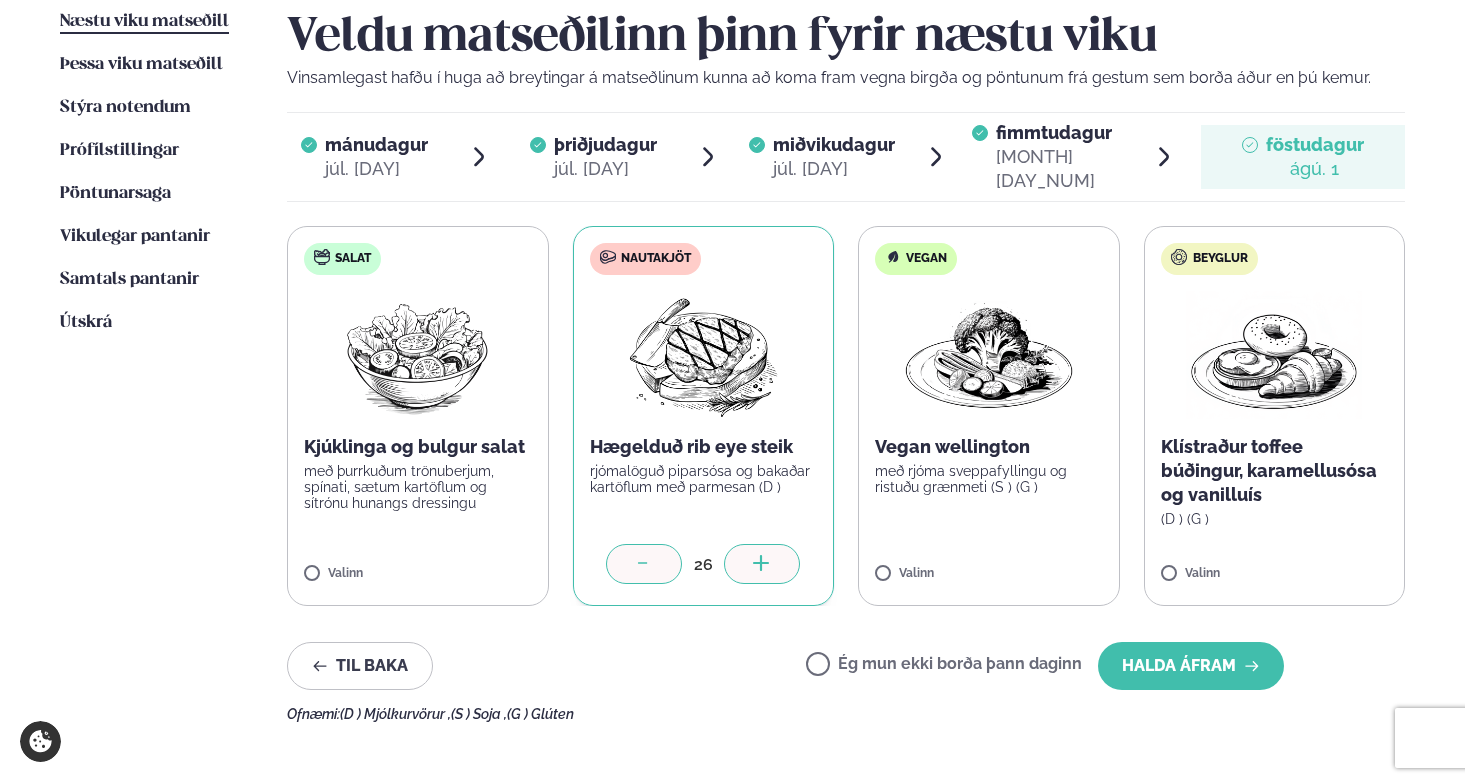 click 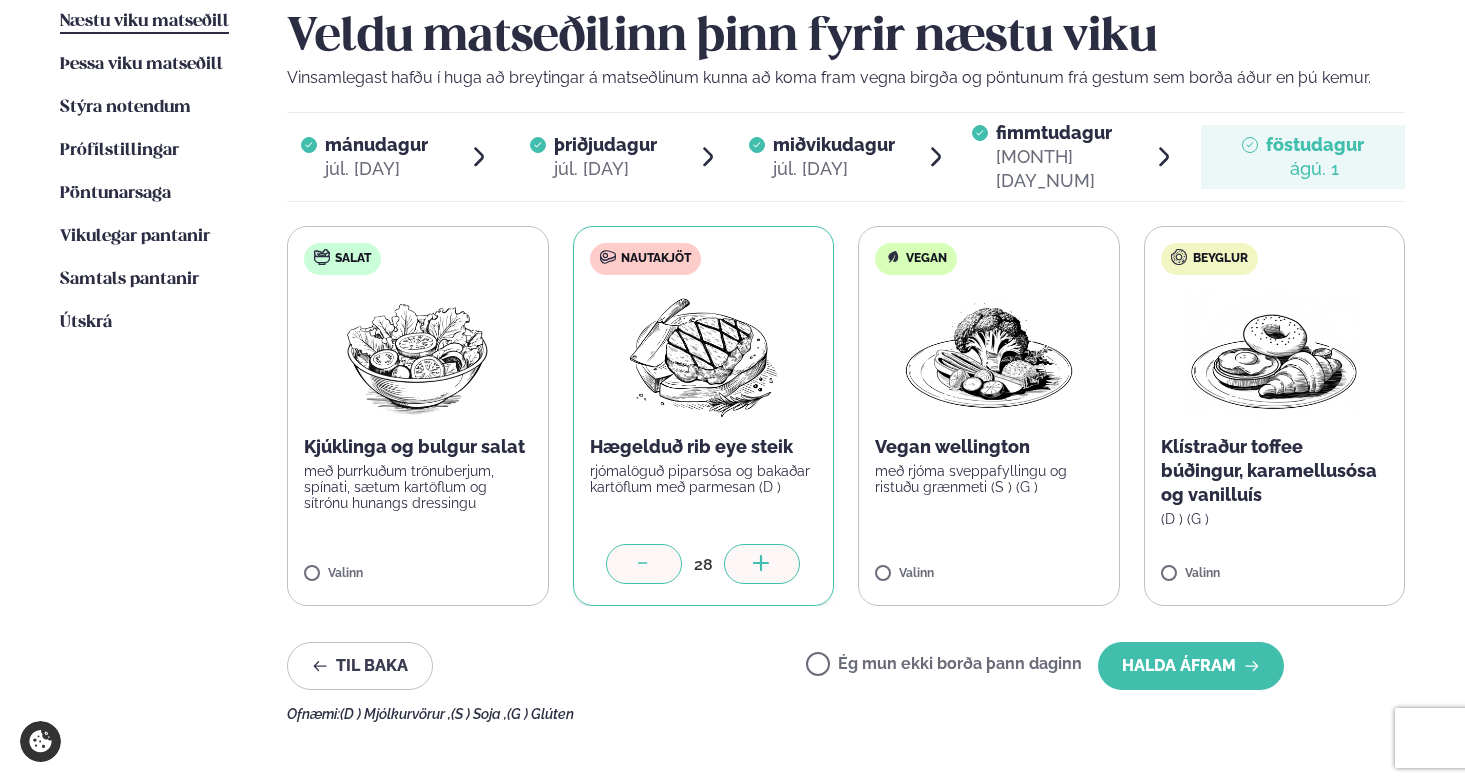 click 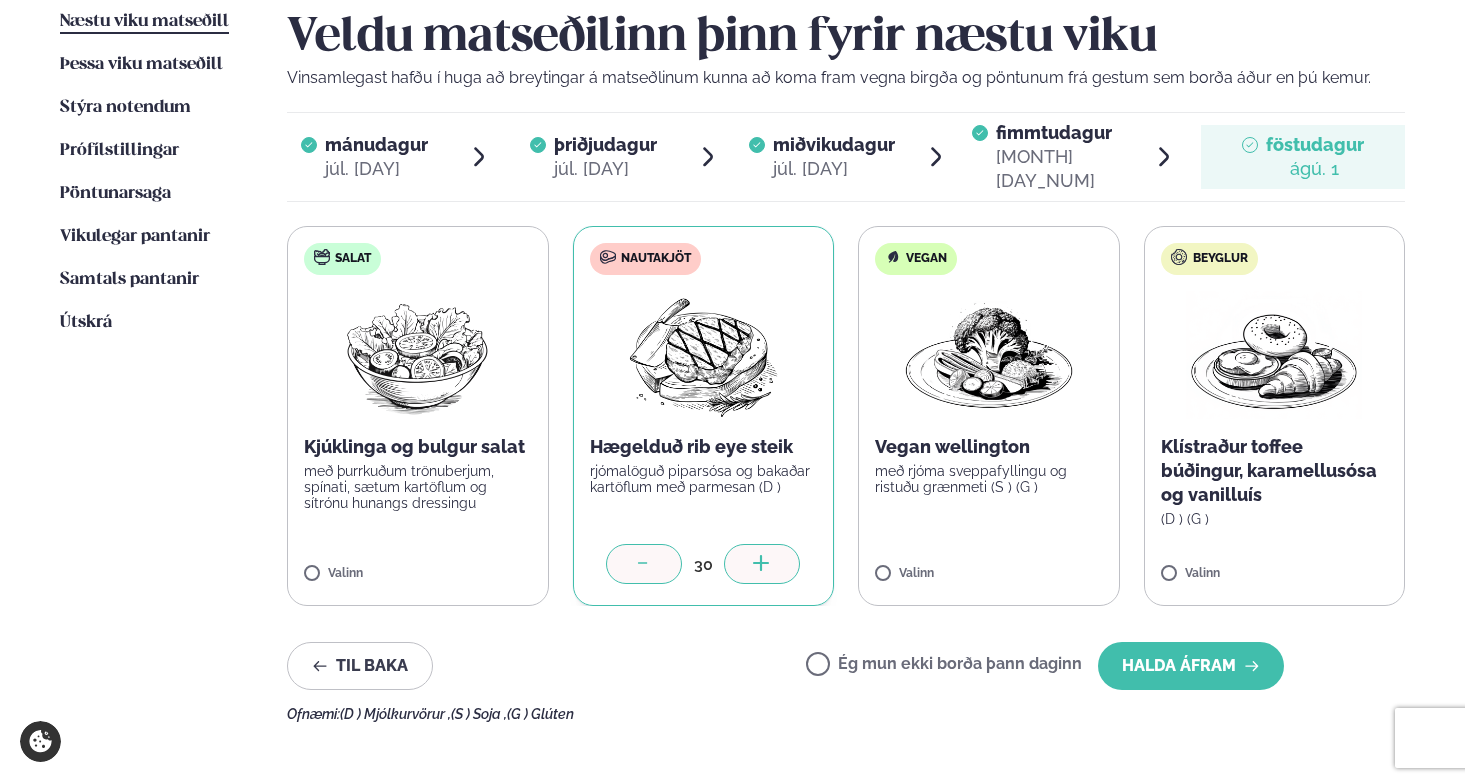 click 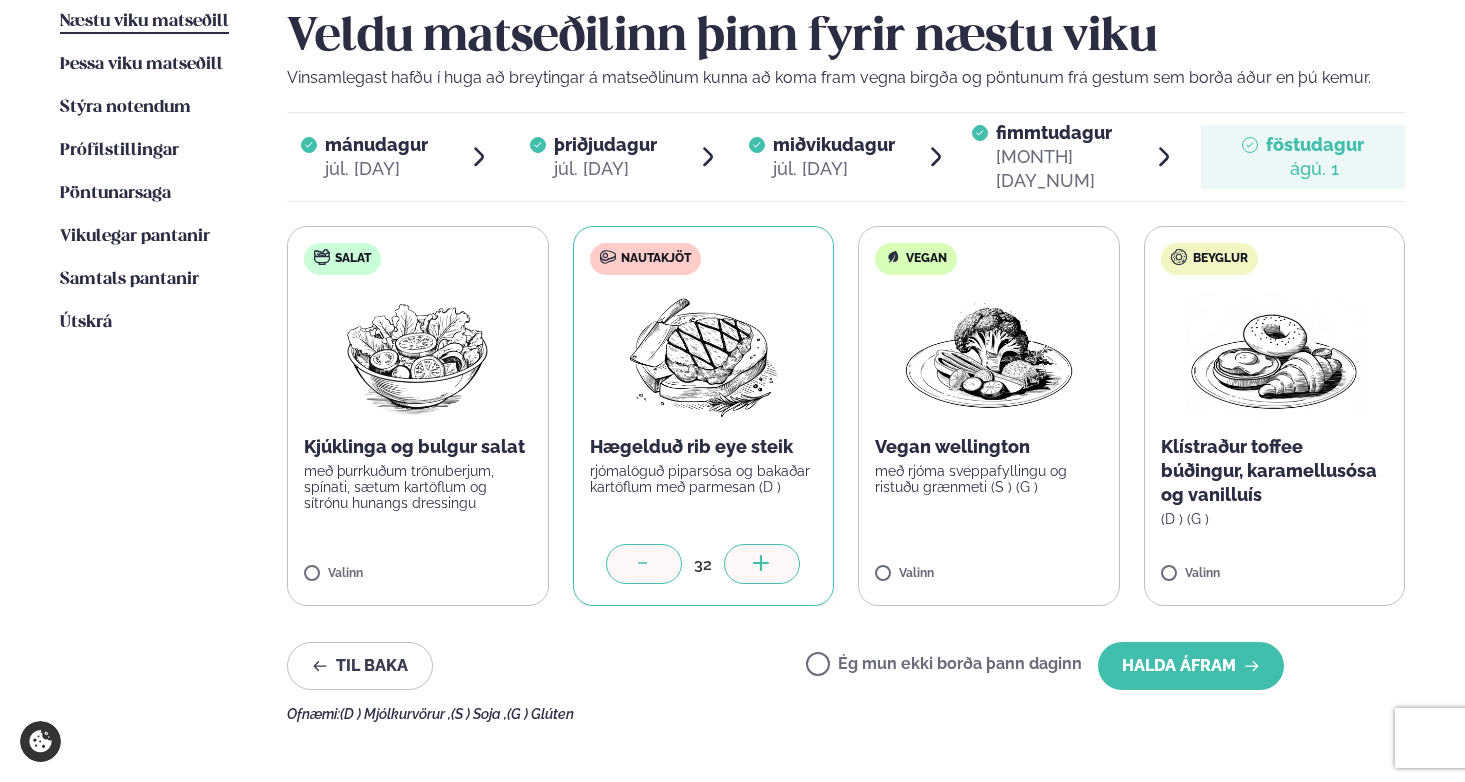 click 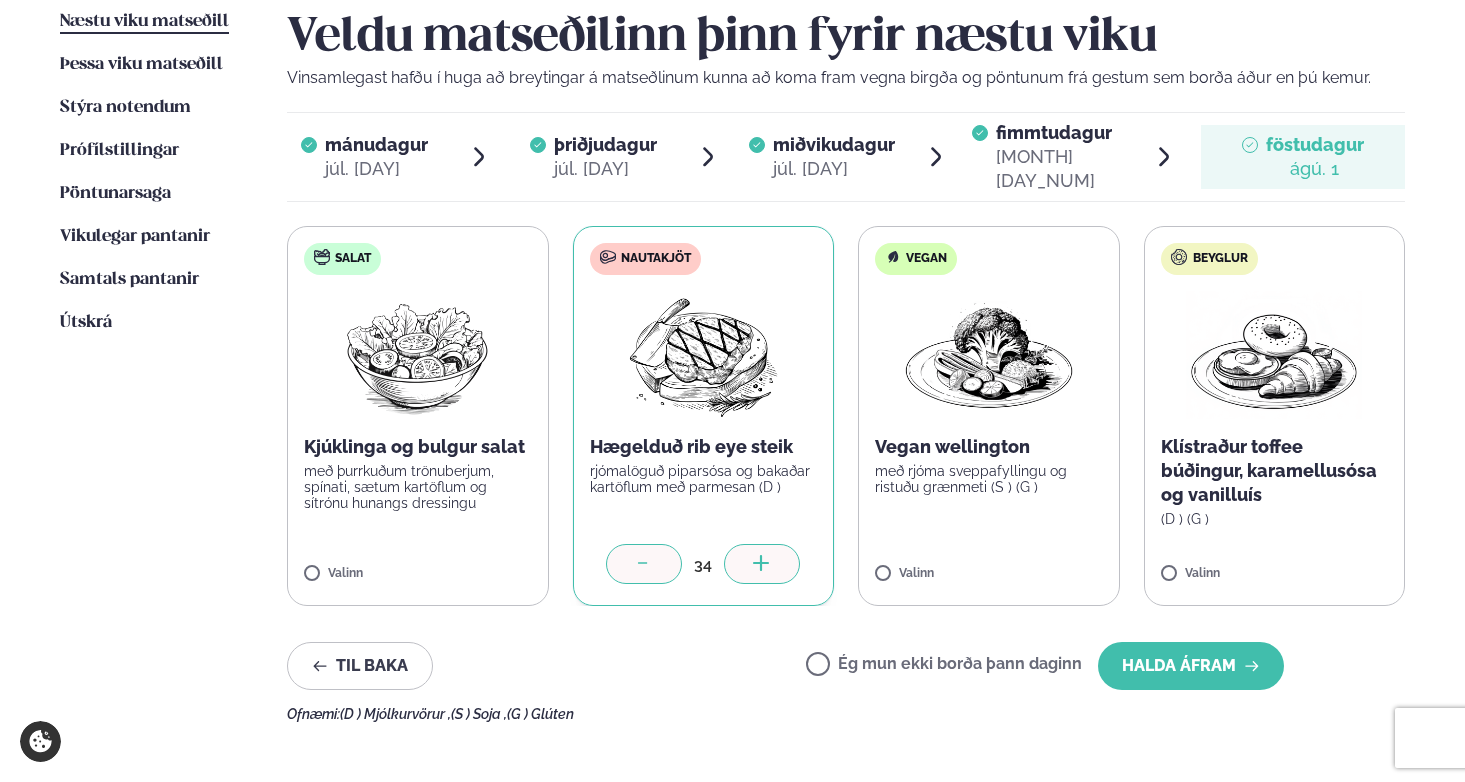 click 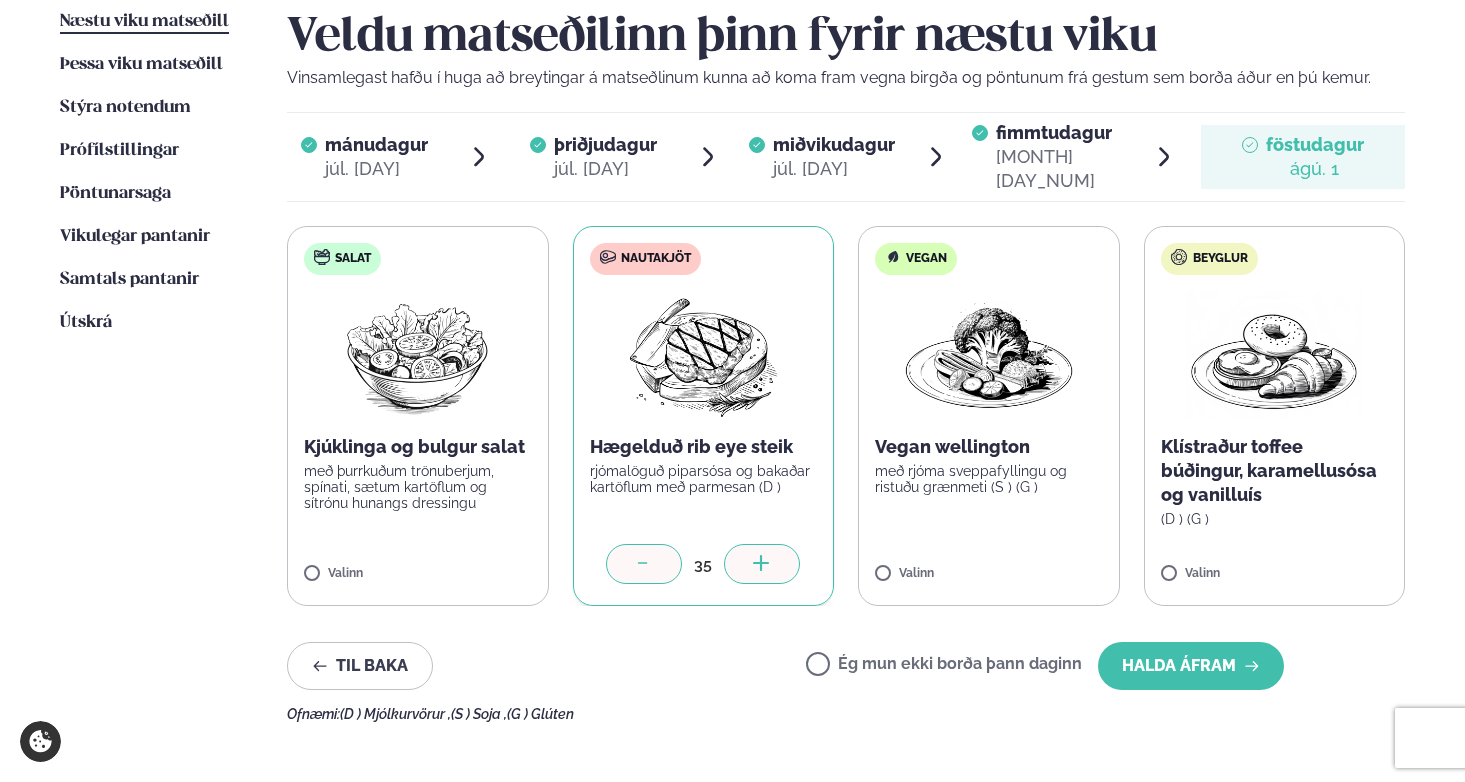 click 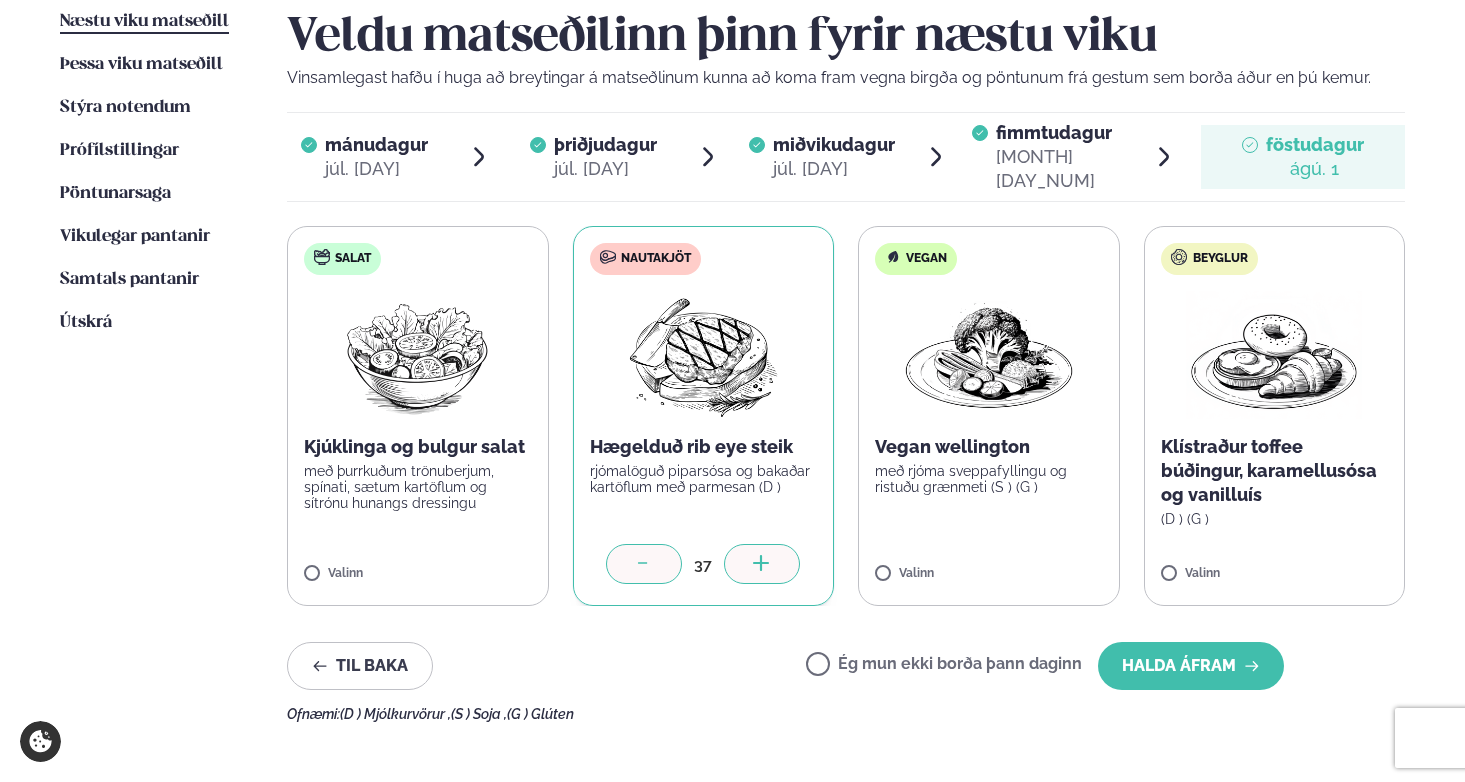 click 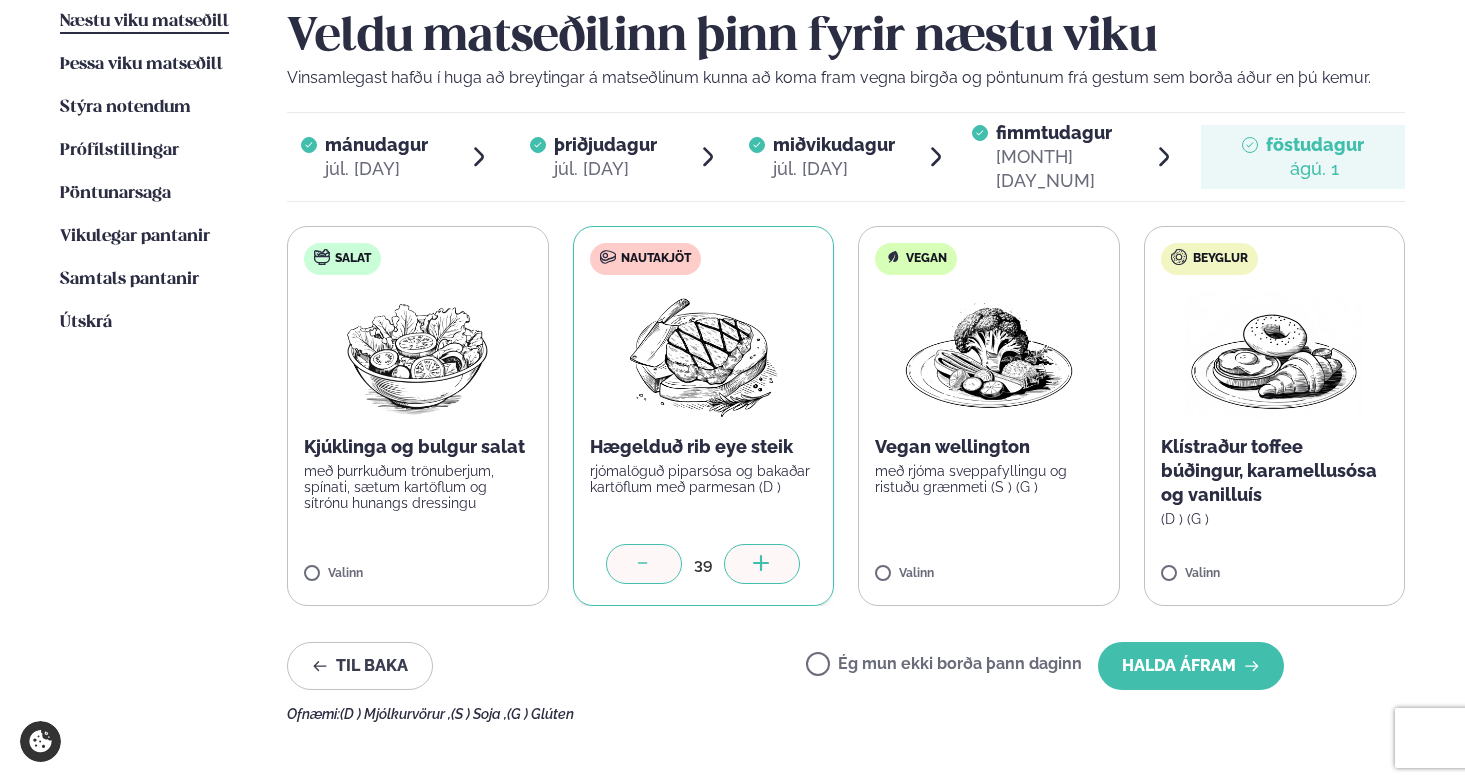 click 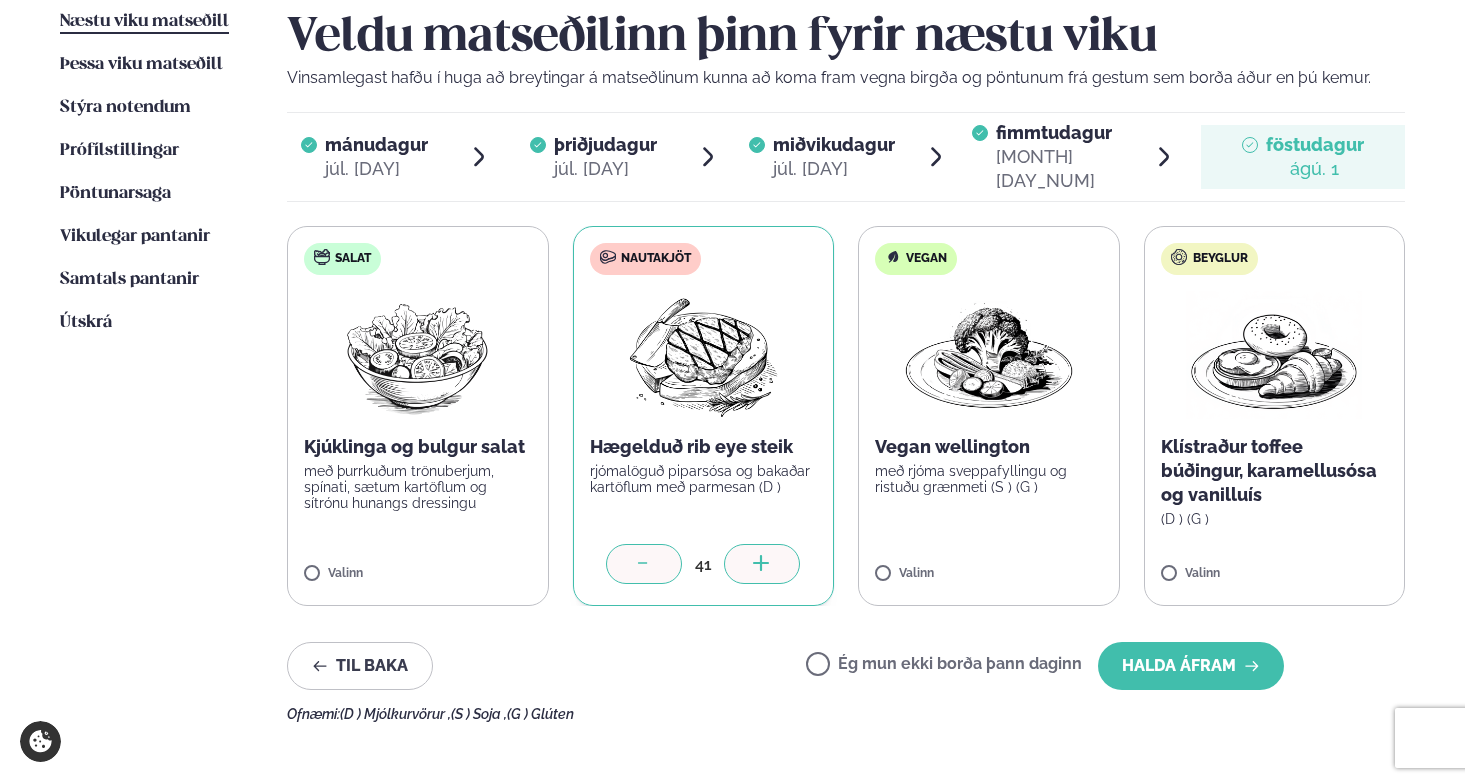 click 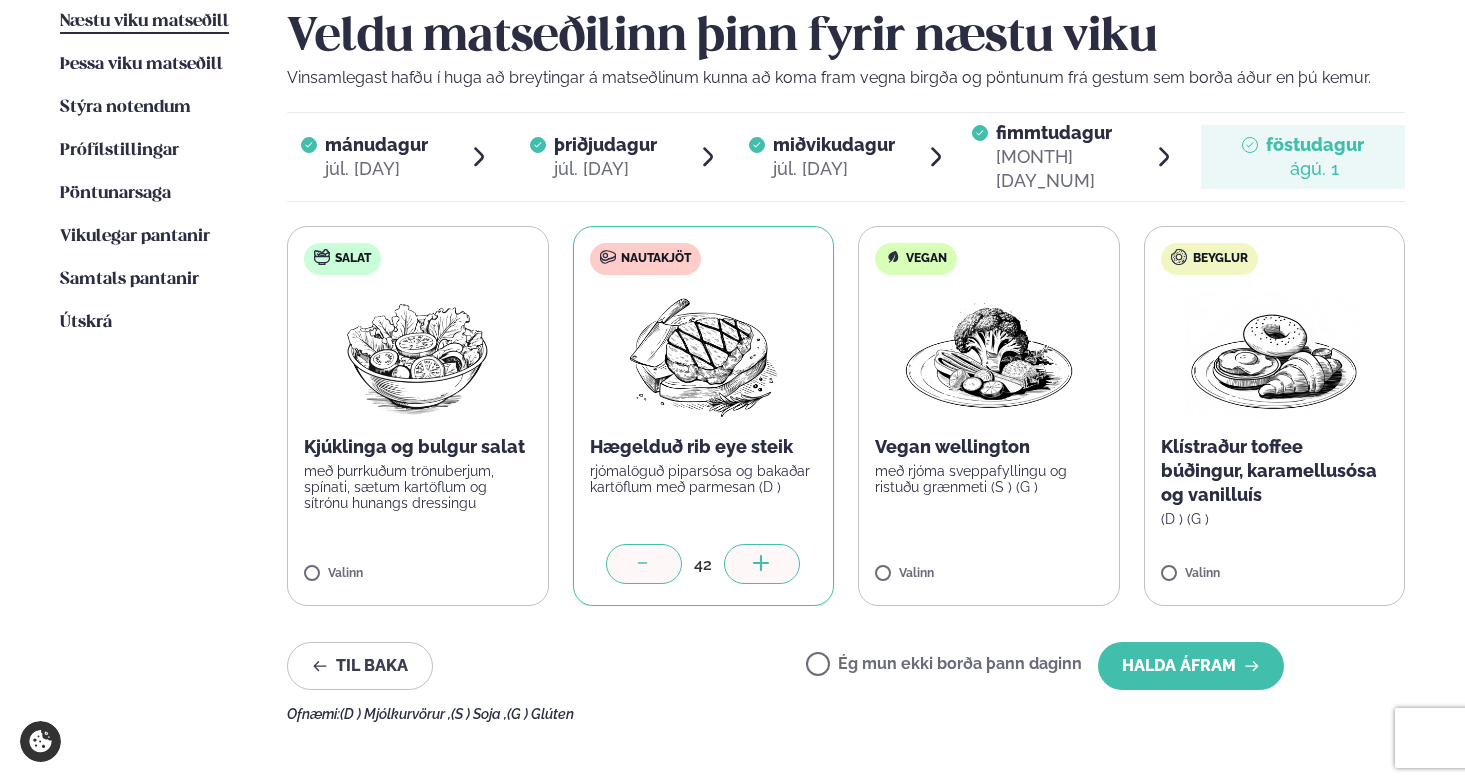 click 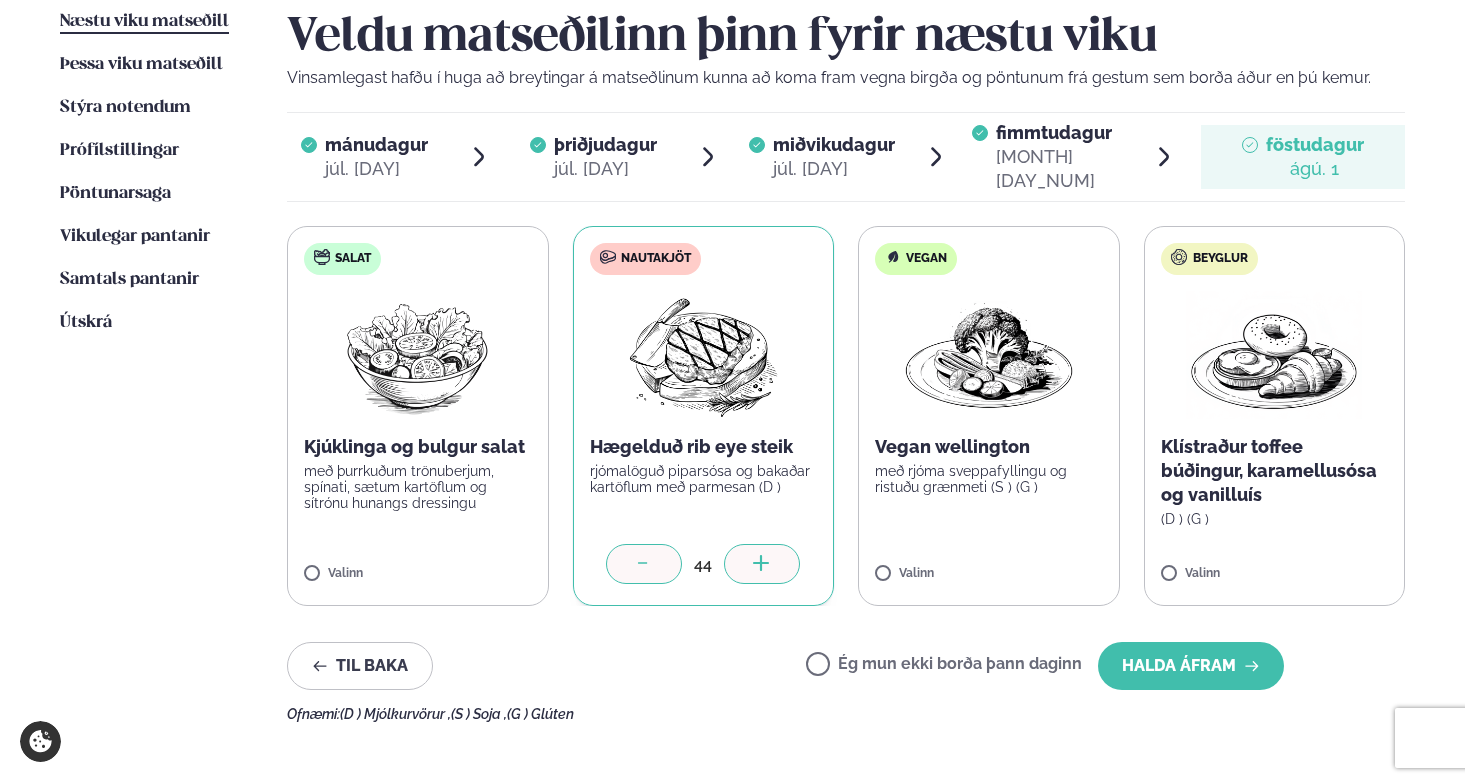 click 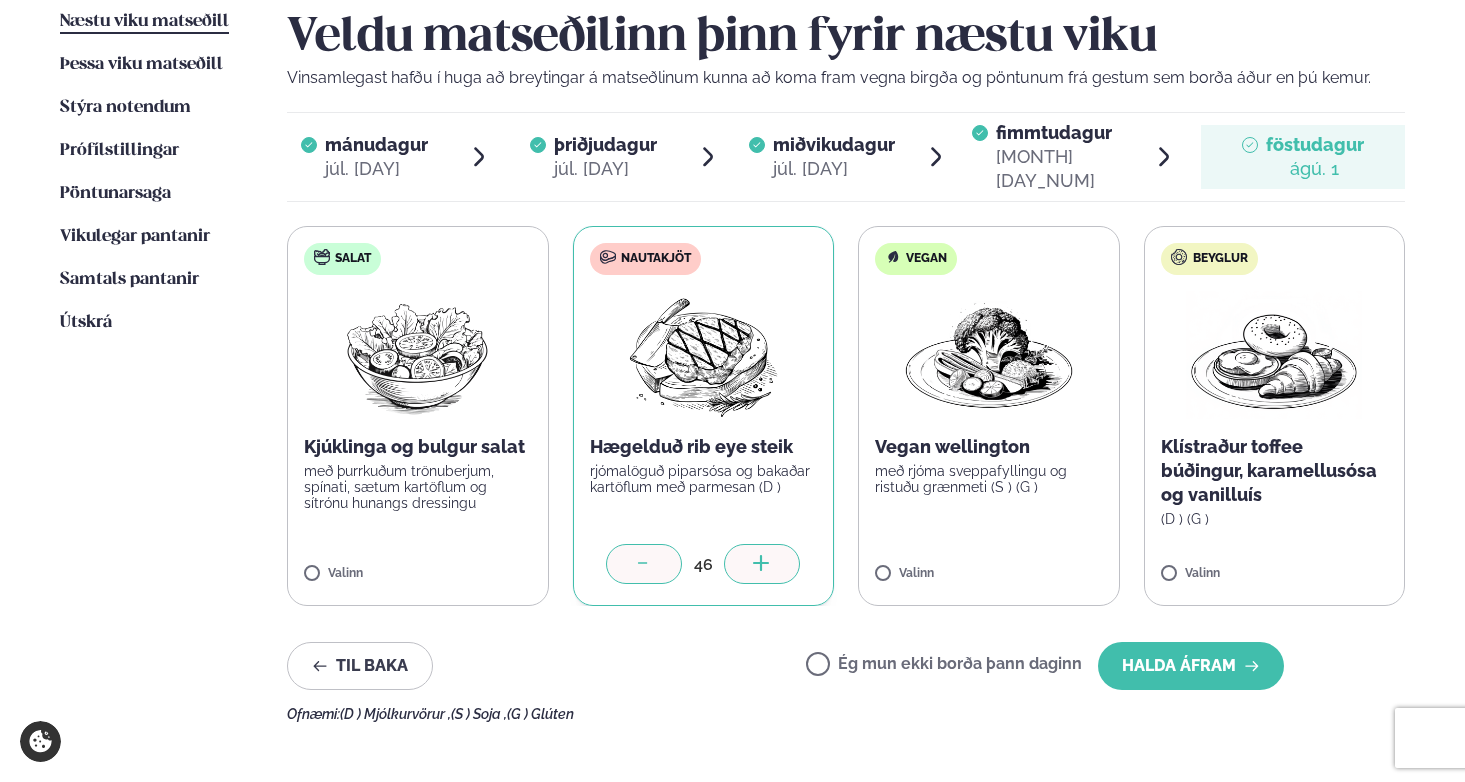 click 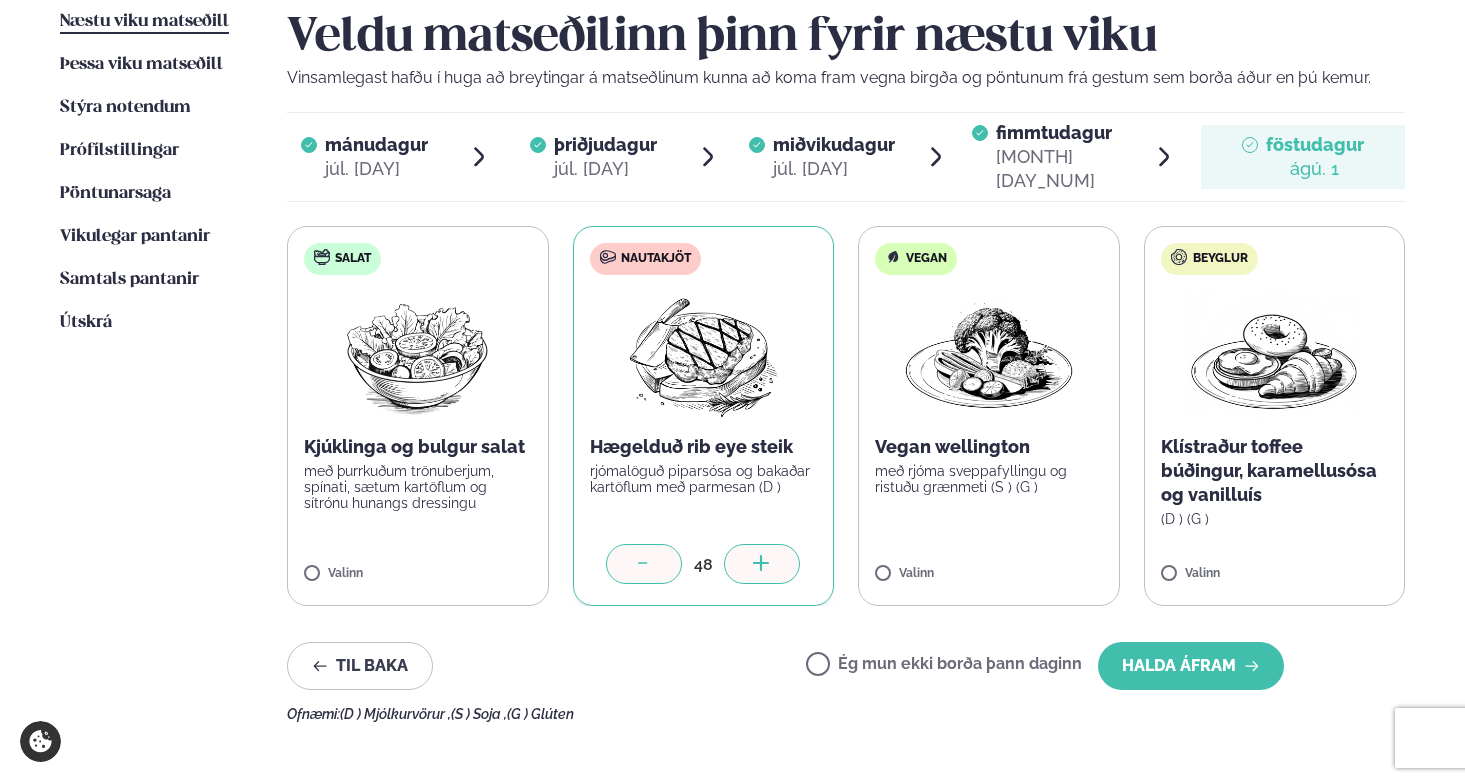 click 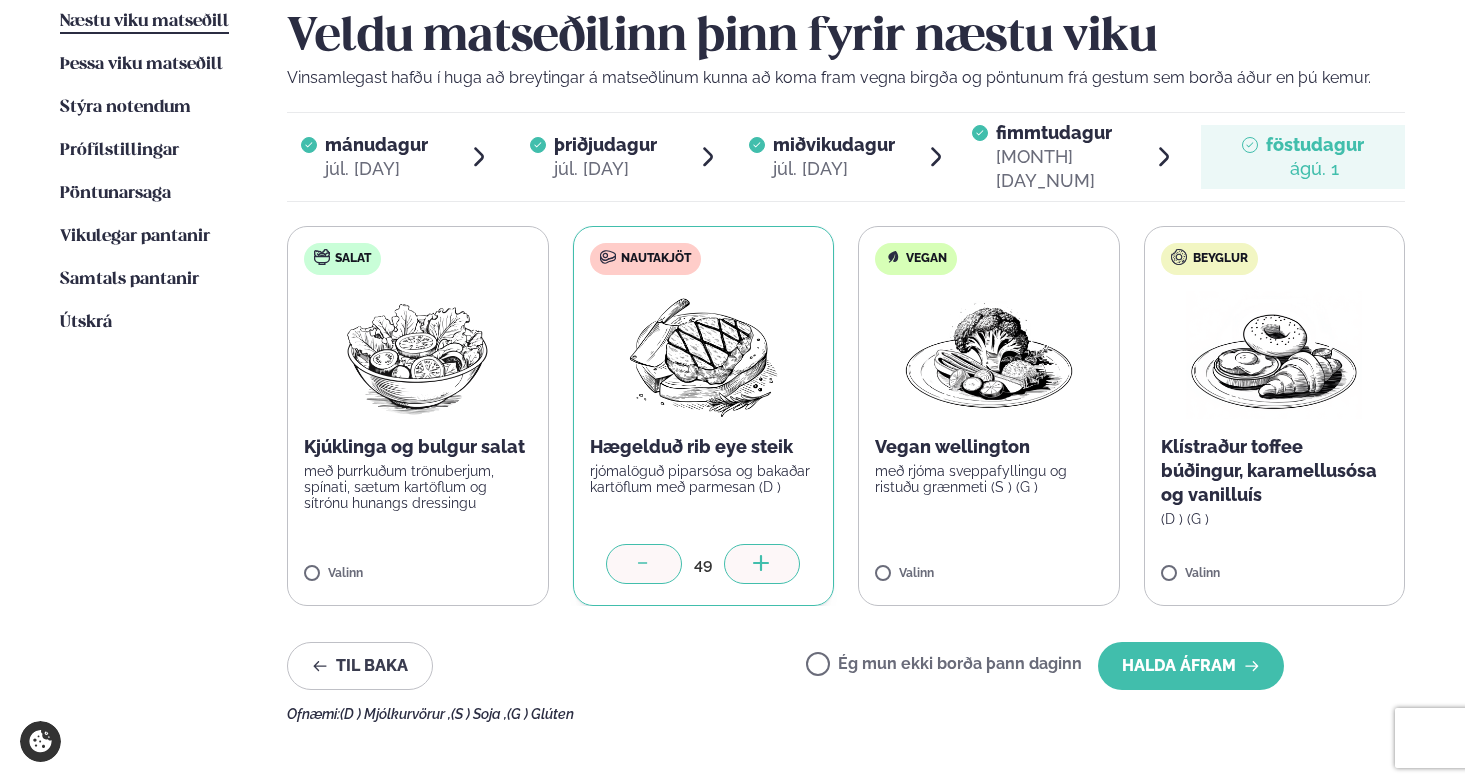 click 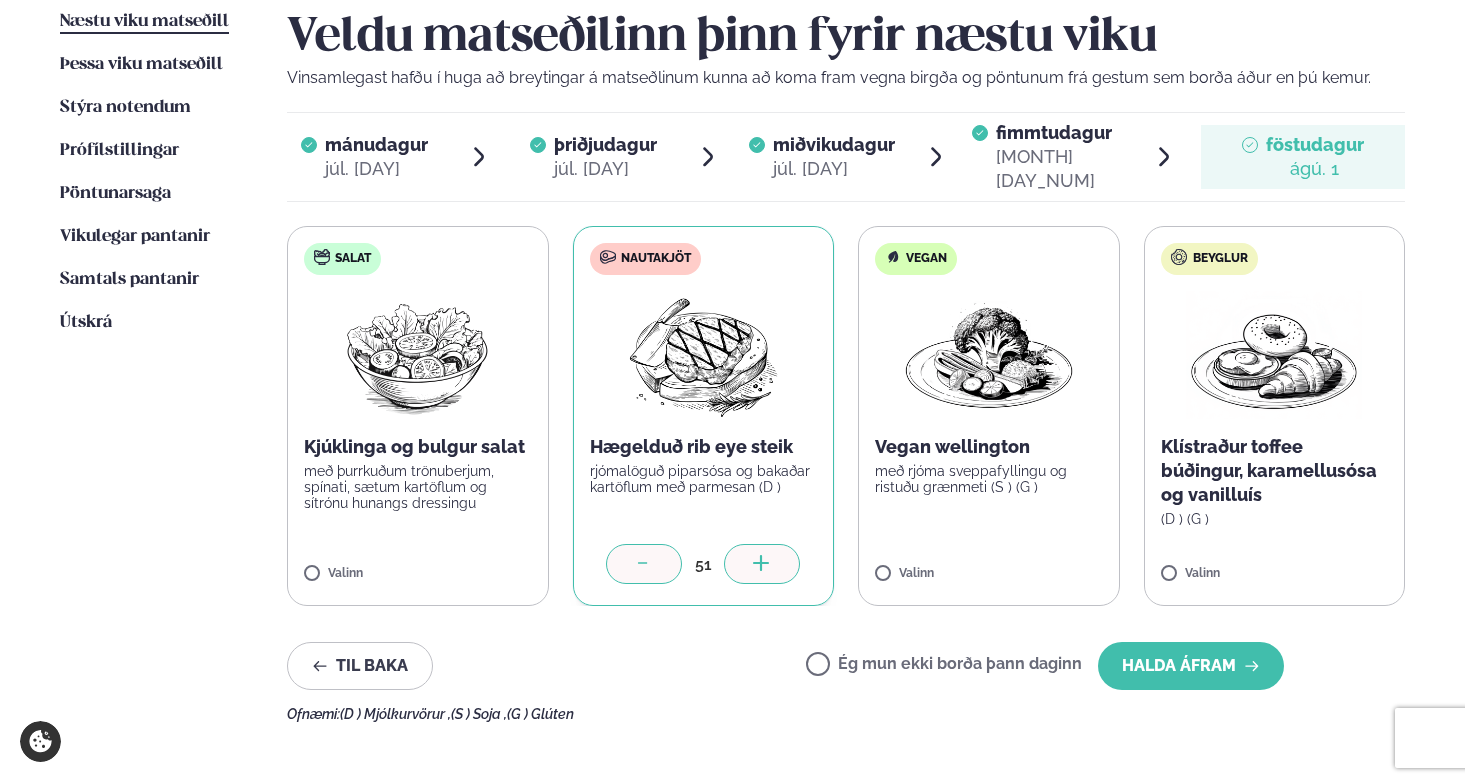 click 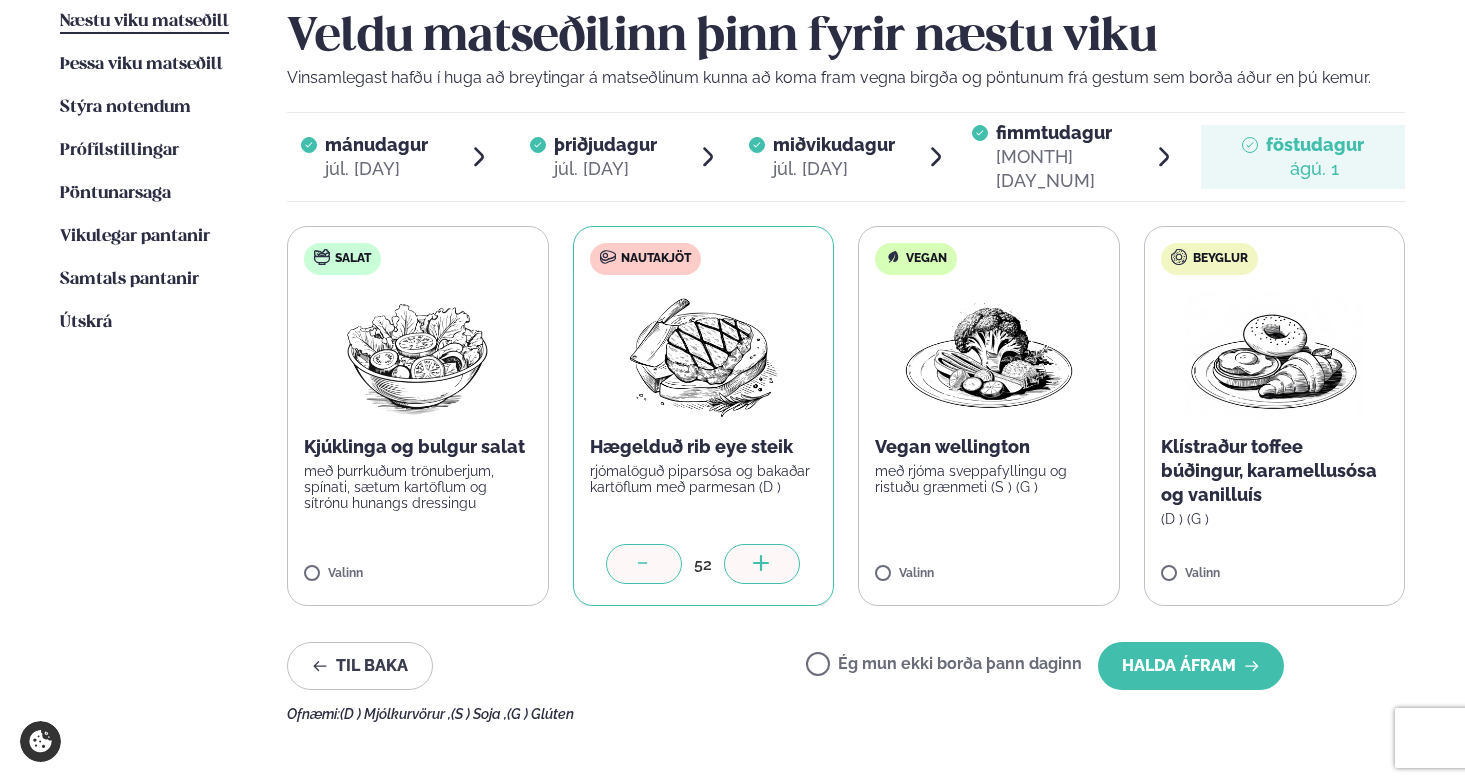 click 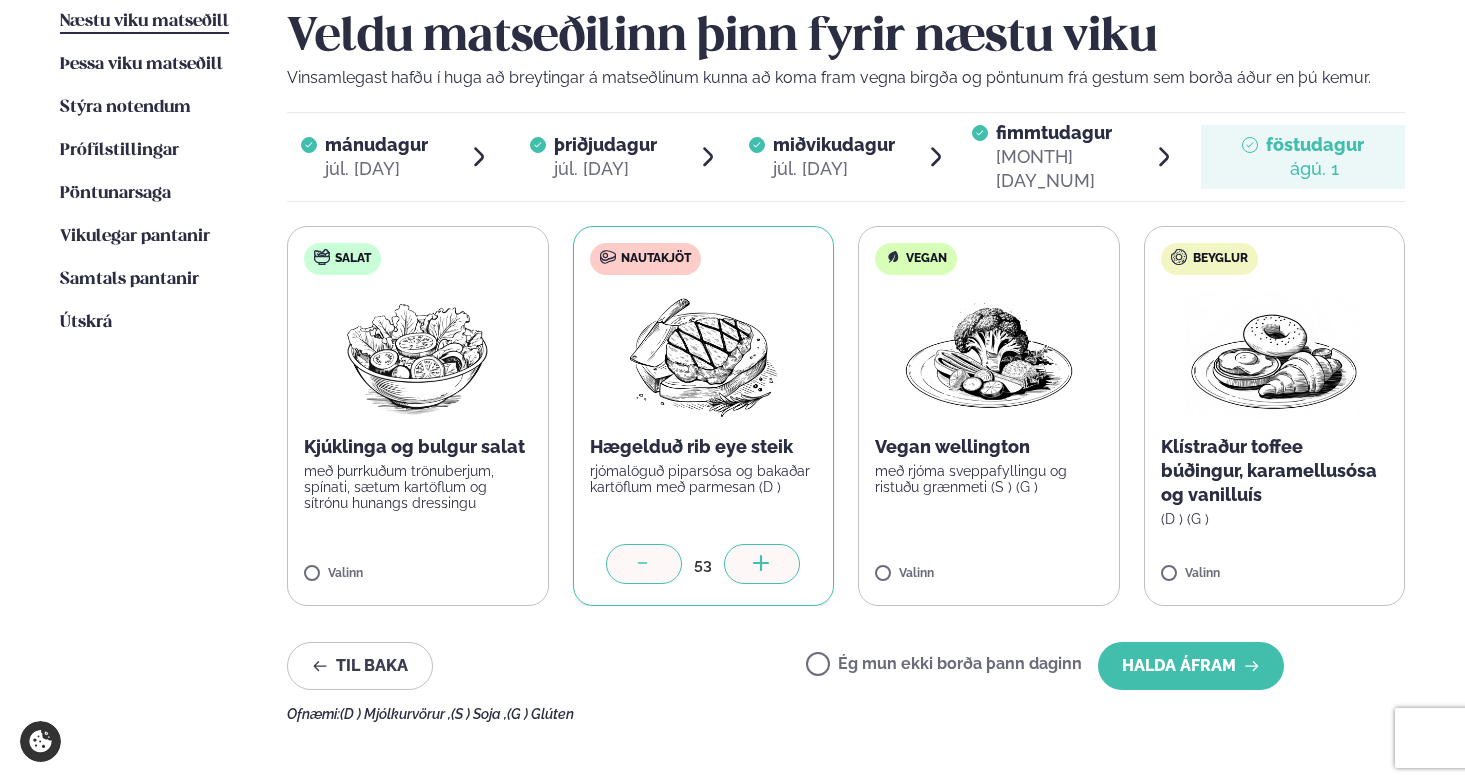 click 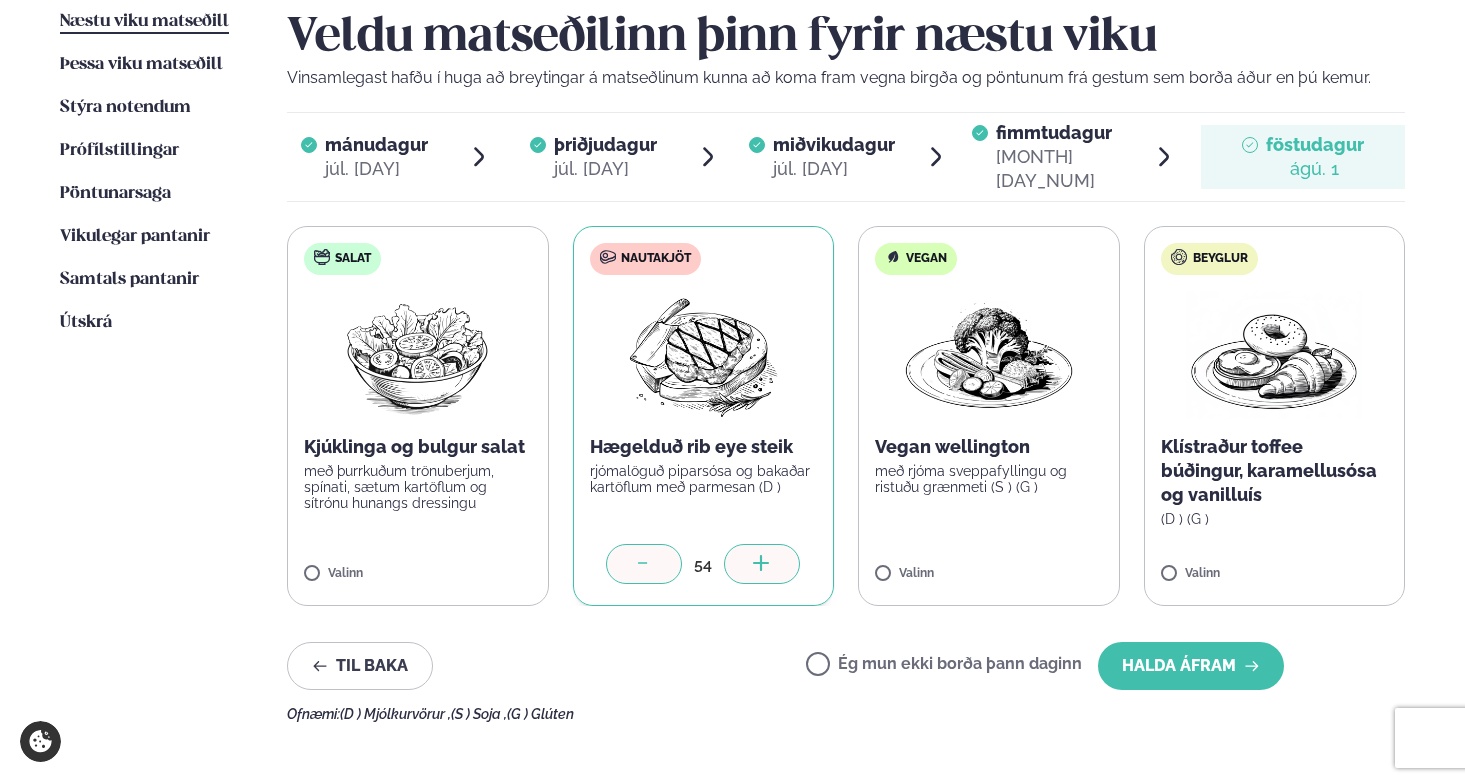 click 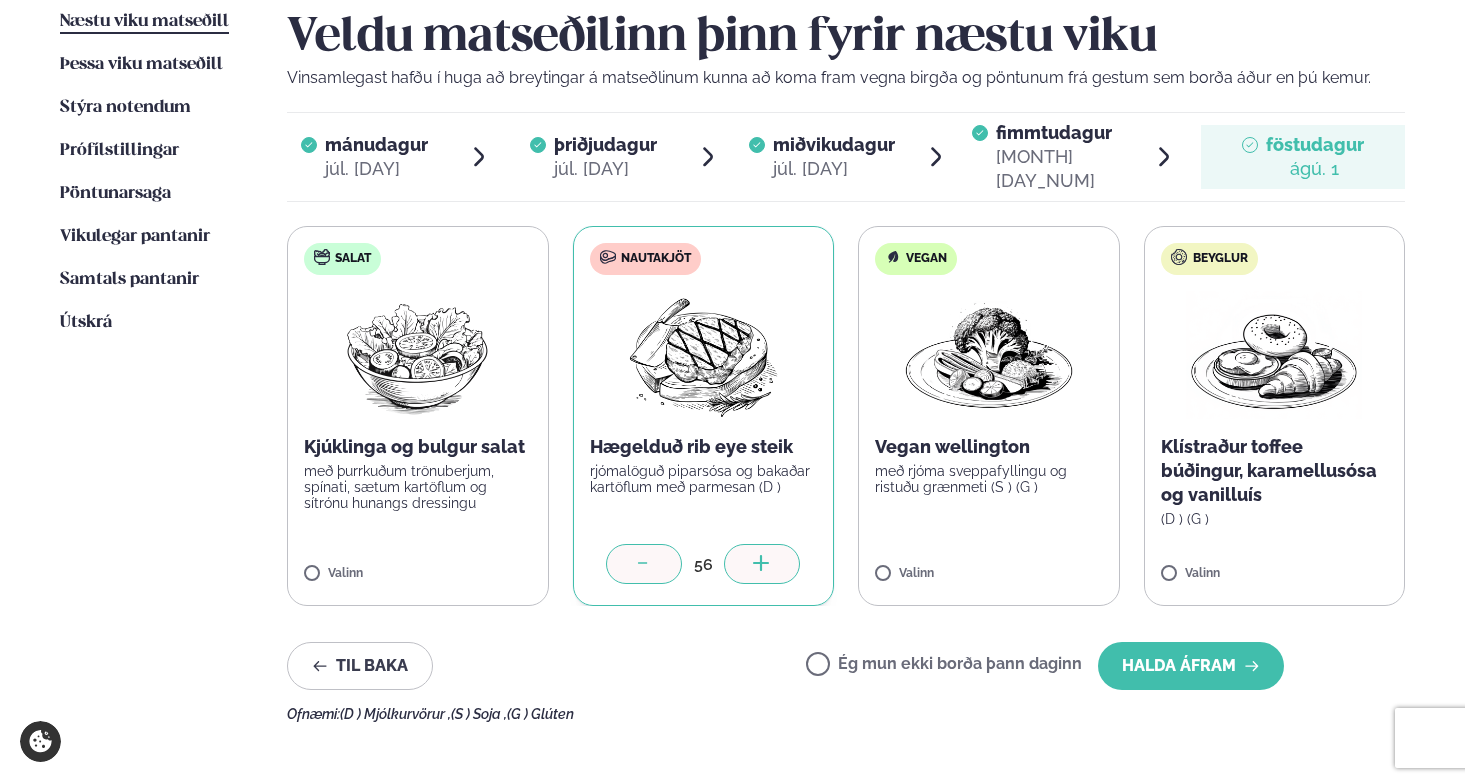 click 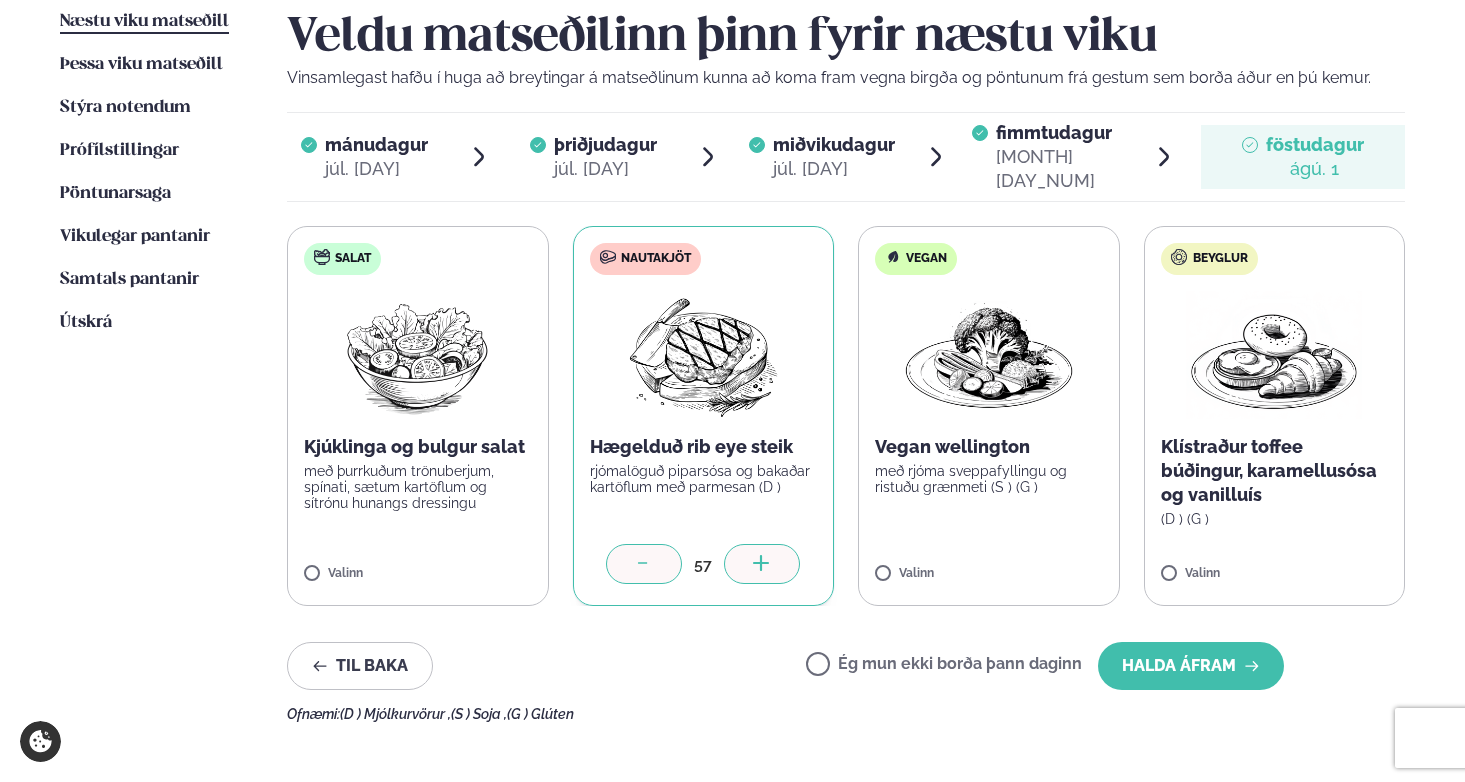 click 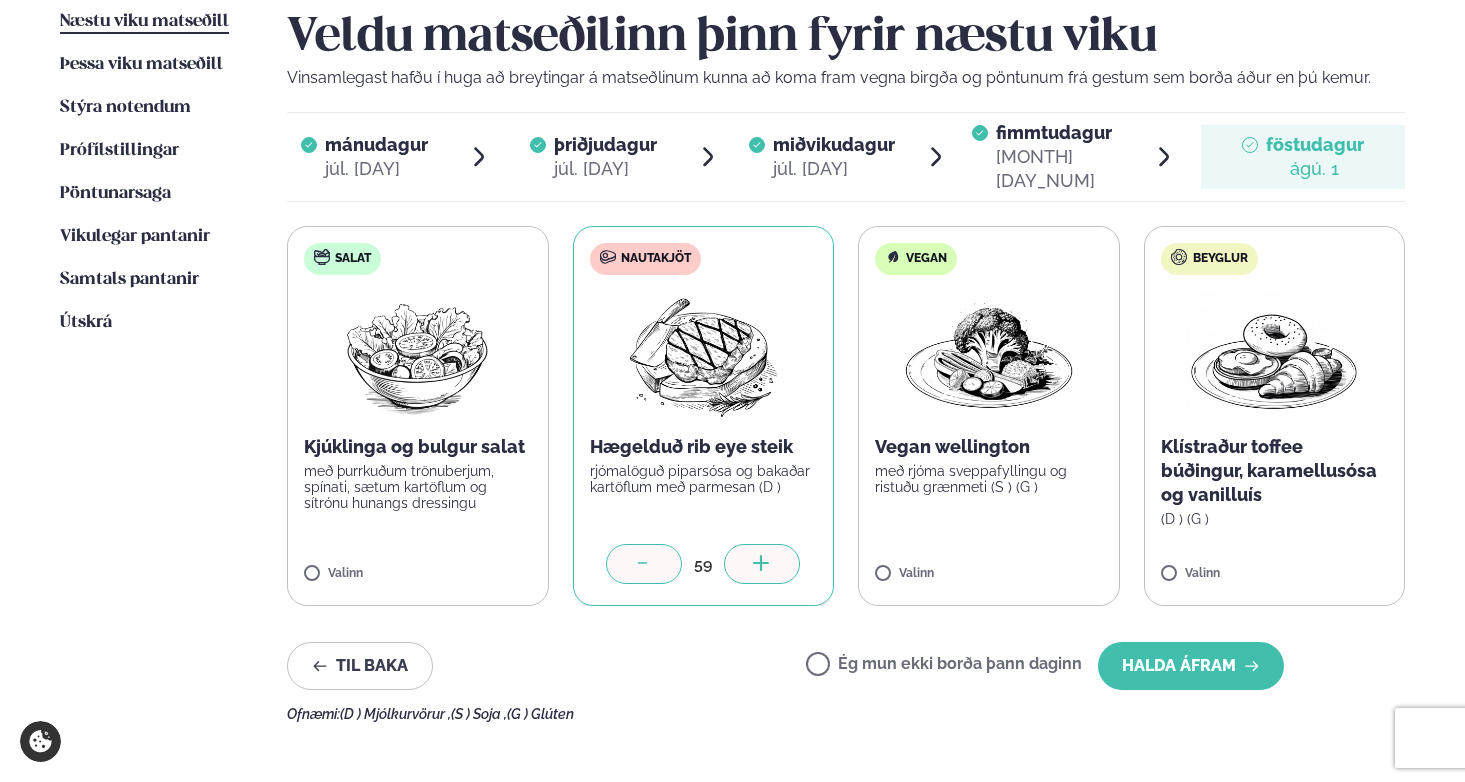 click 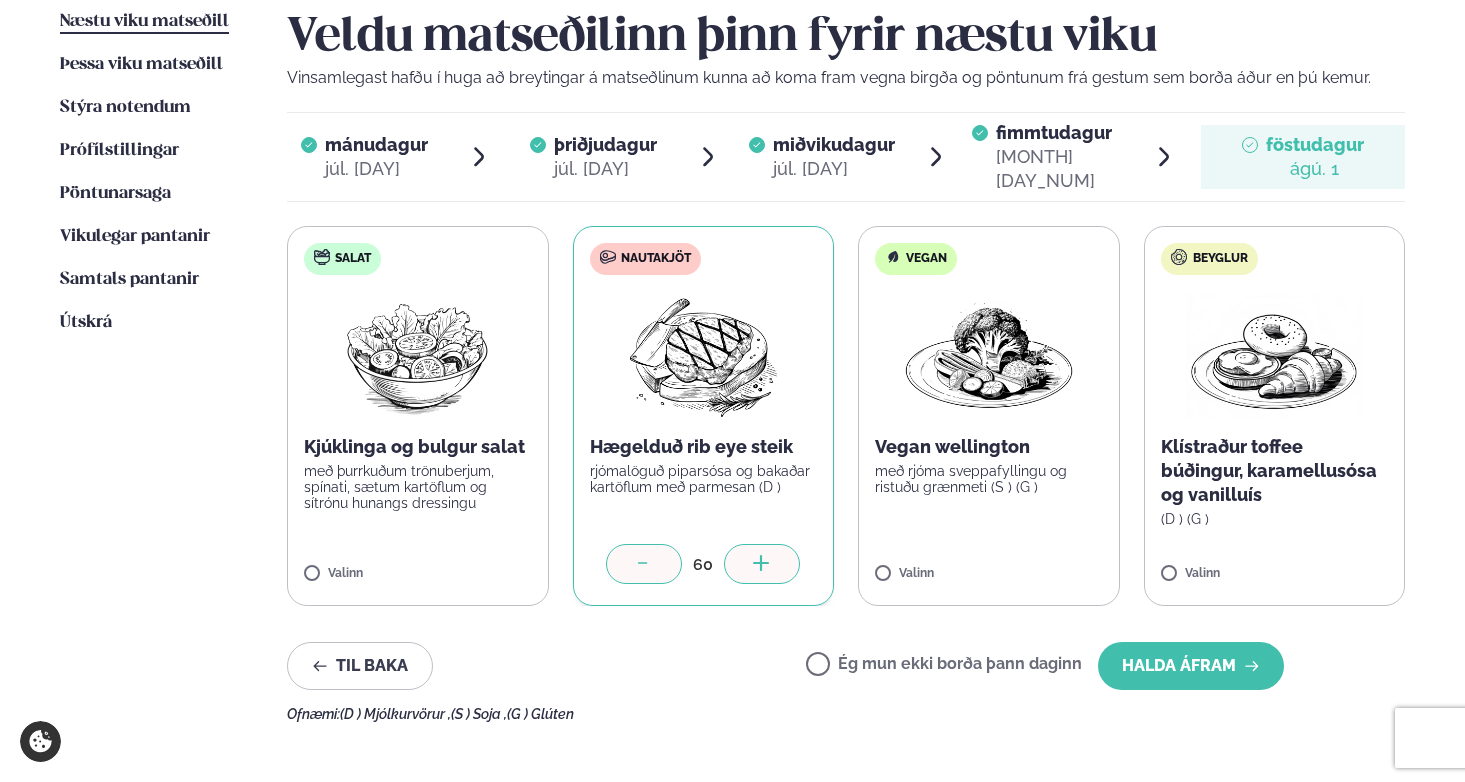 click 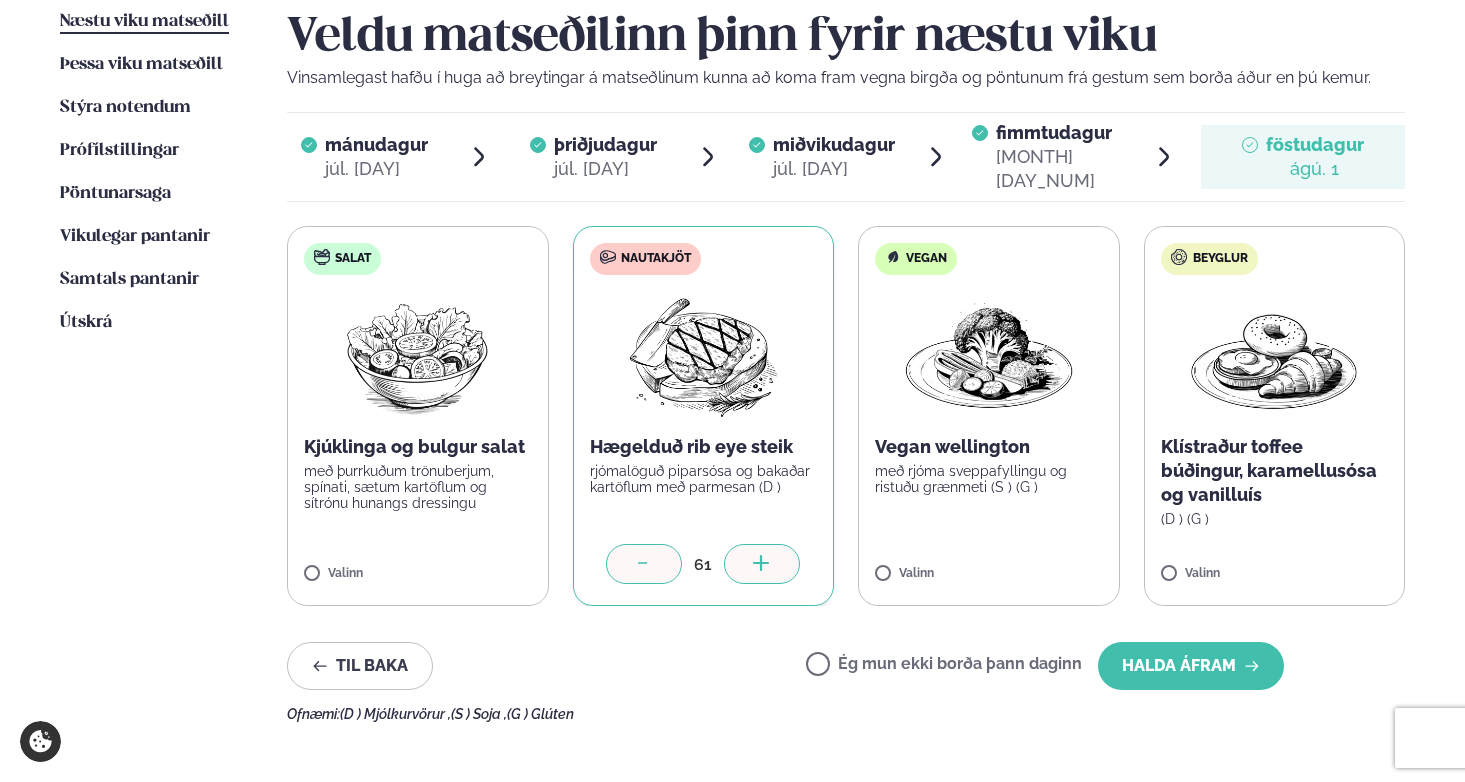 click 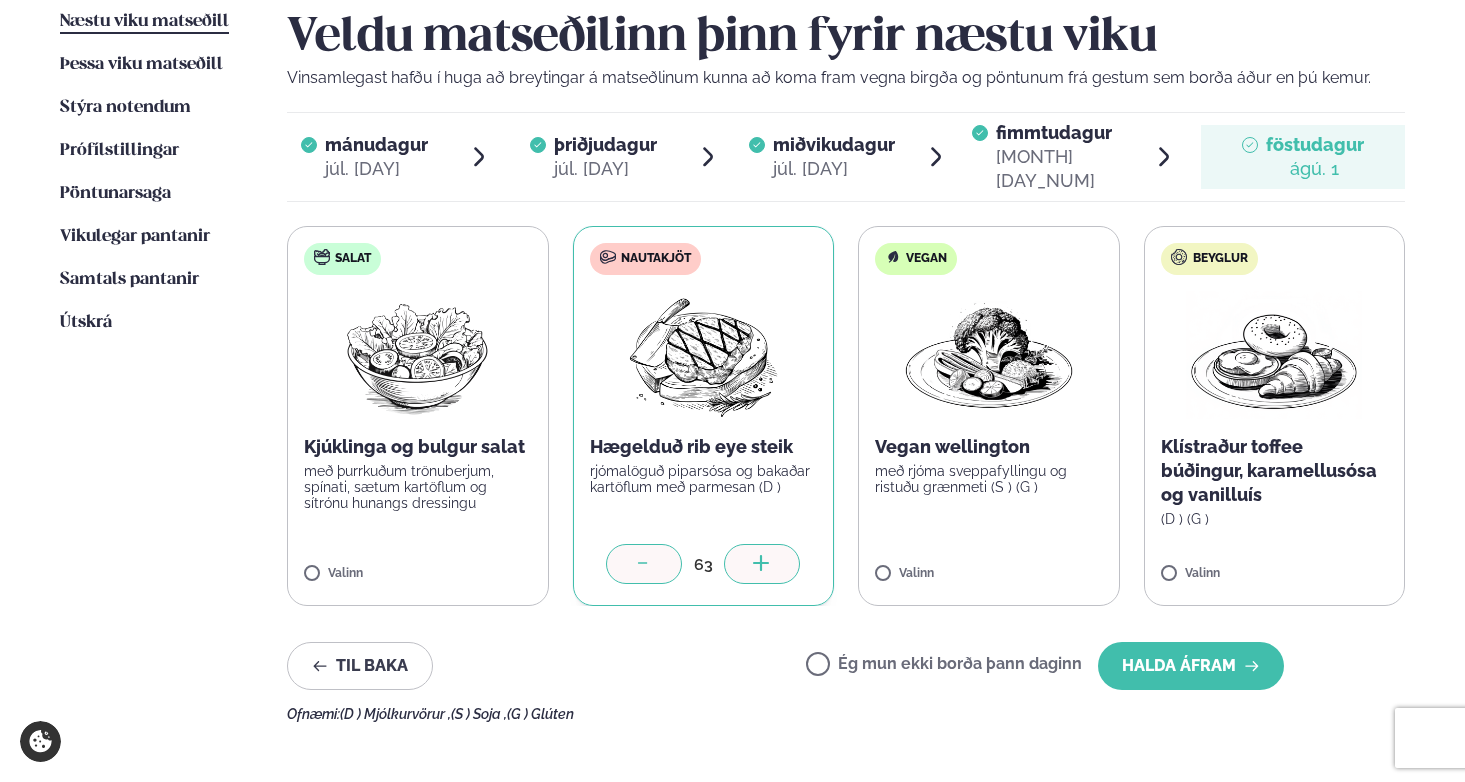 click 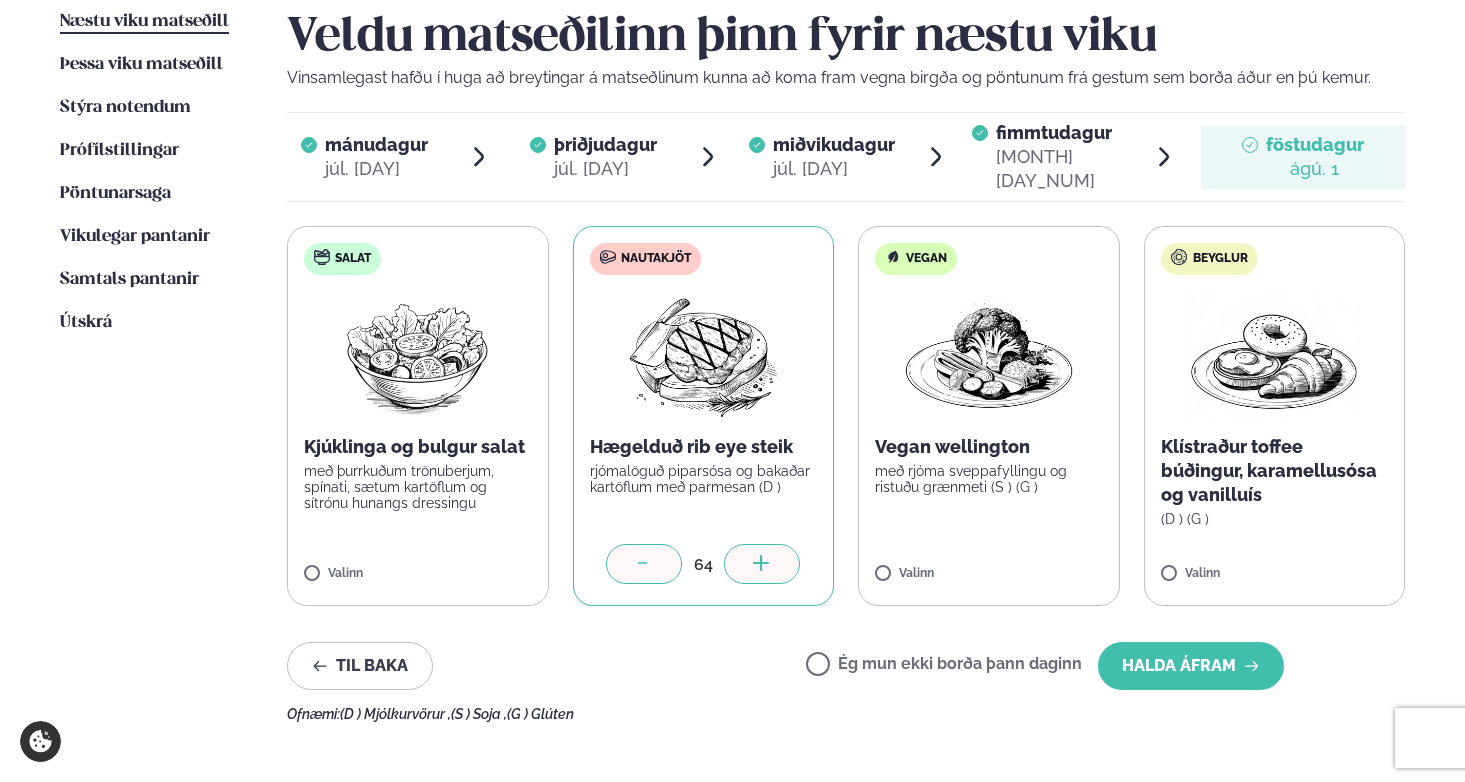 click 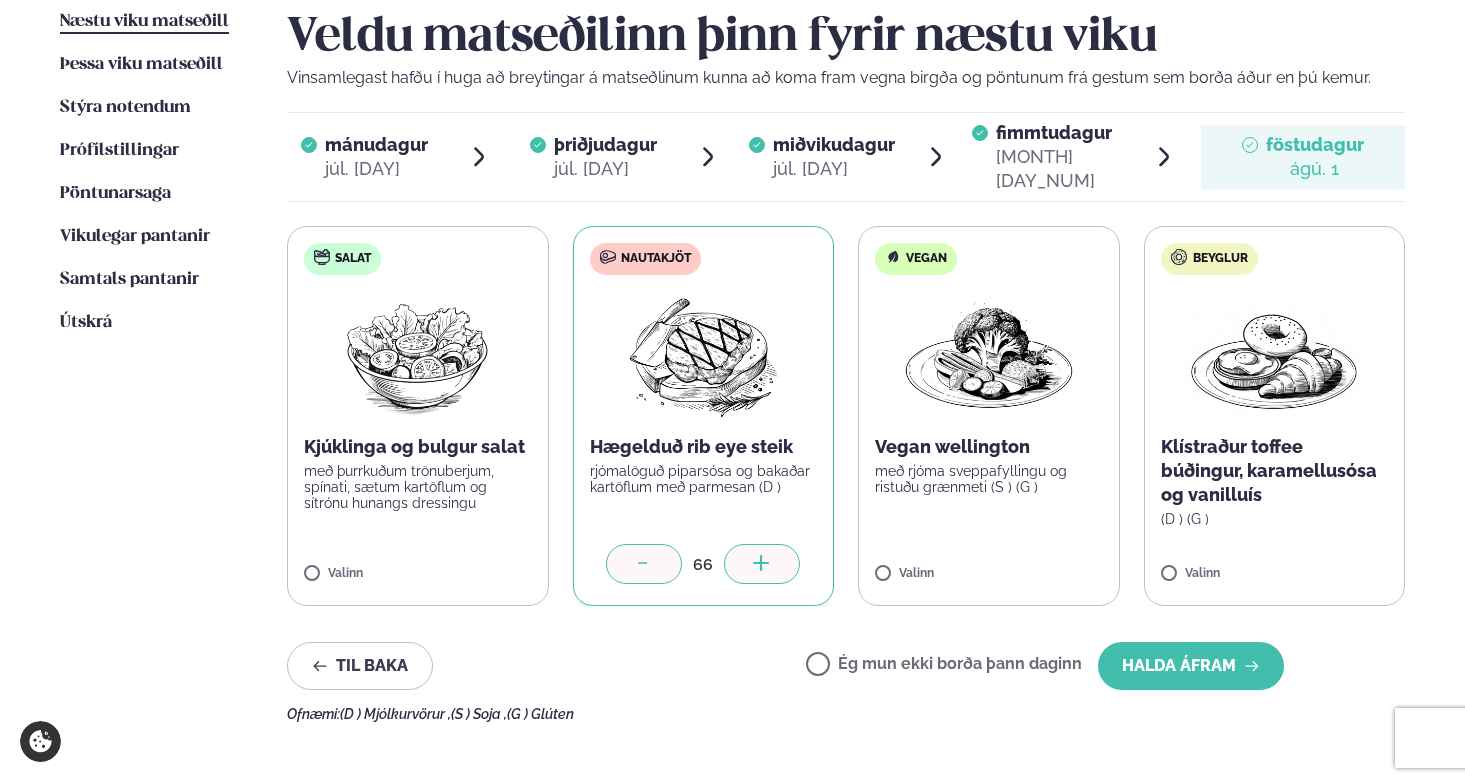 click 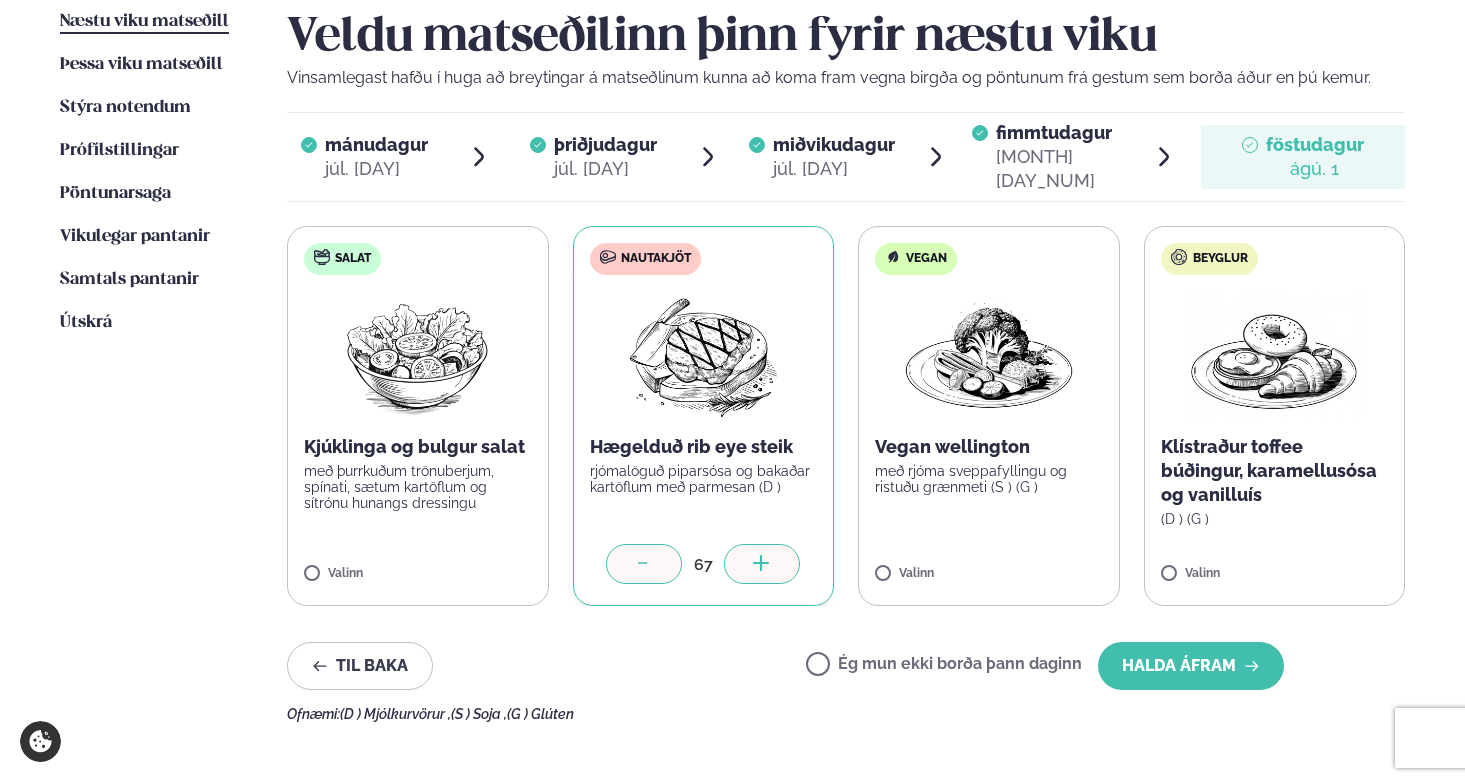 click 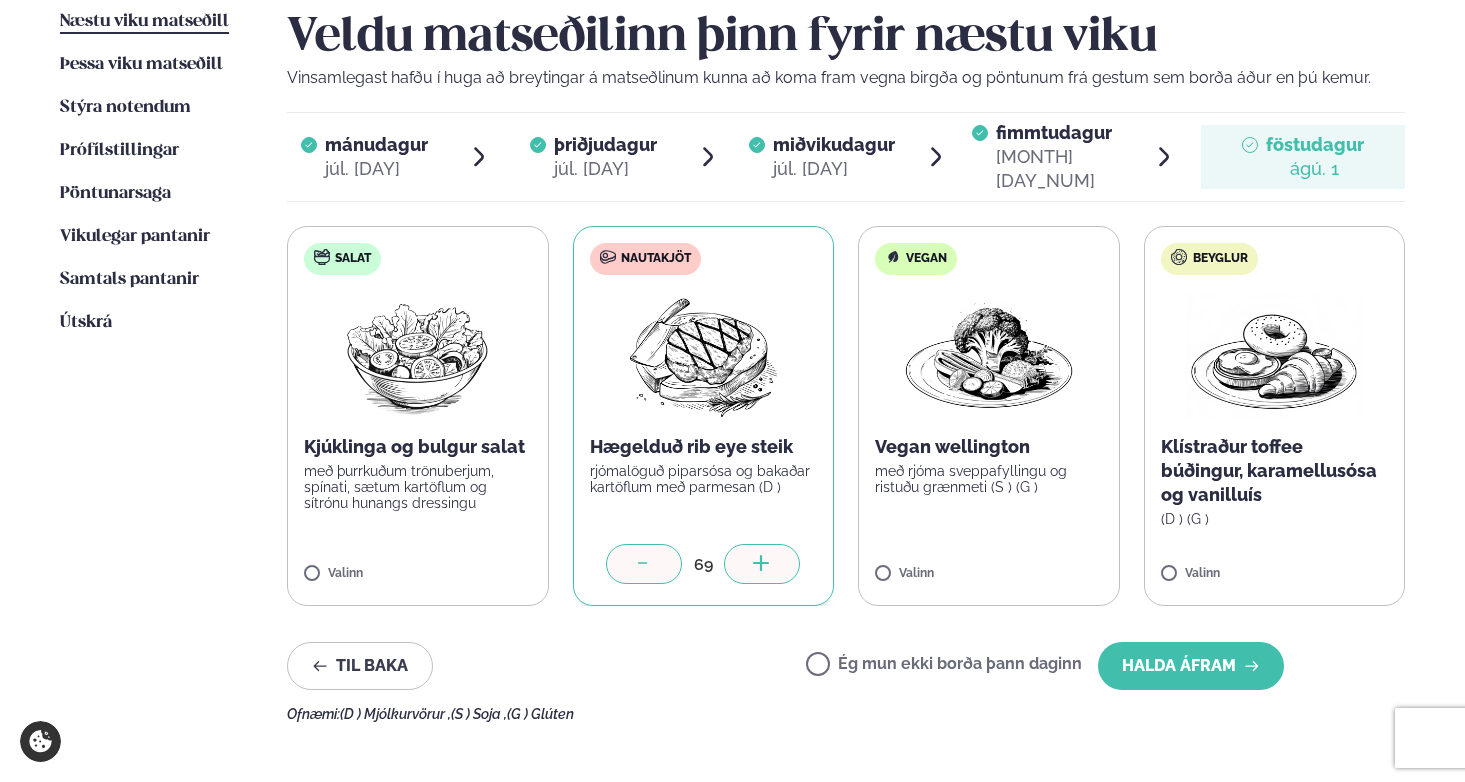 click 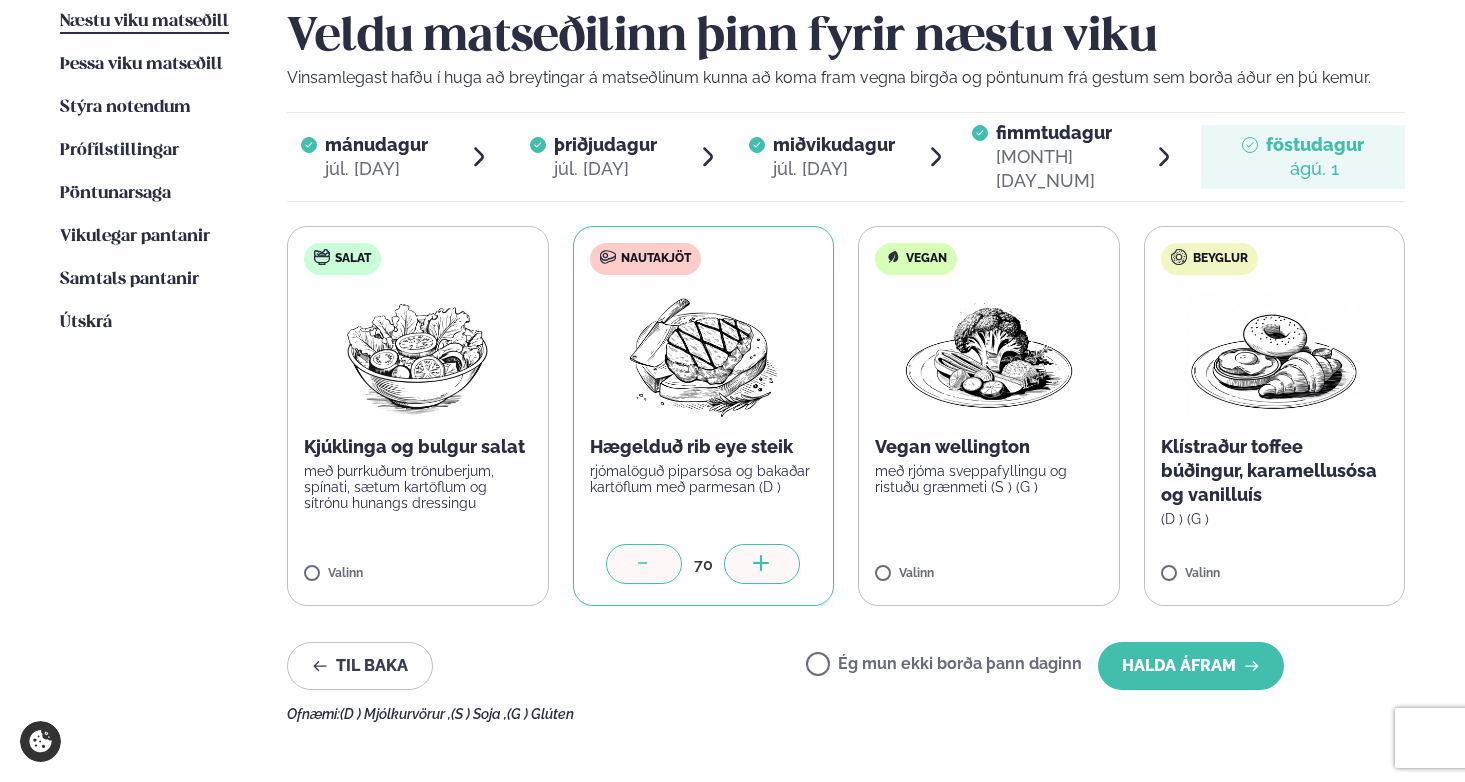 click 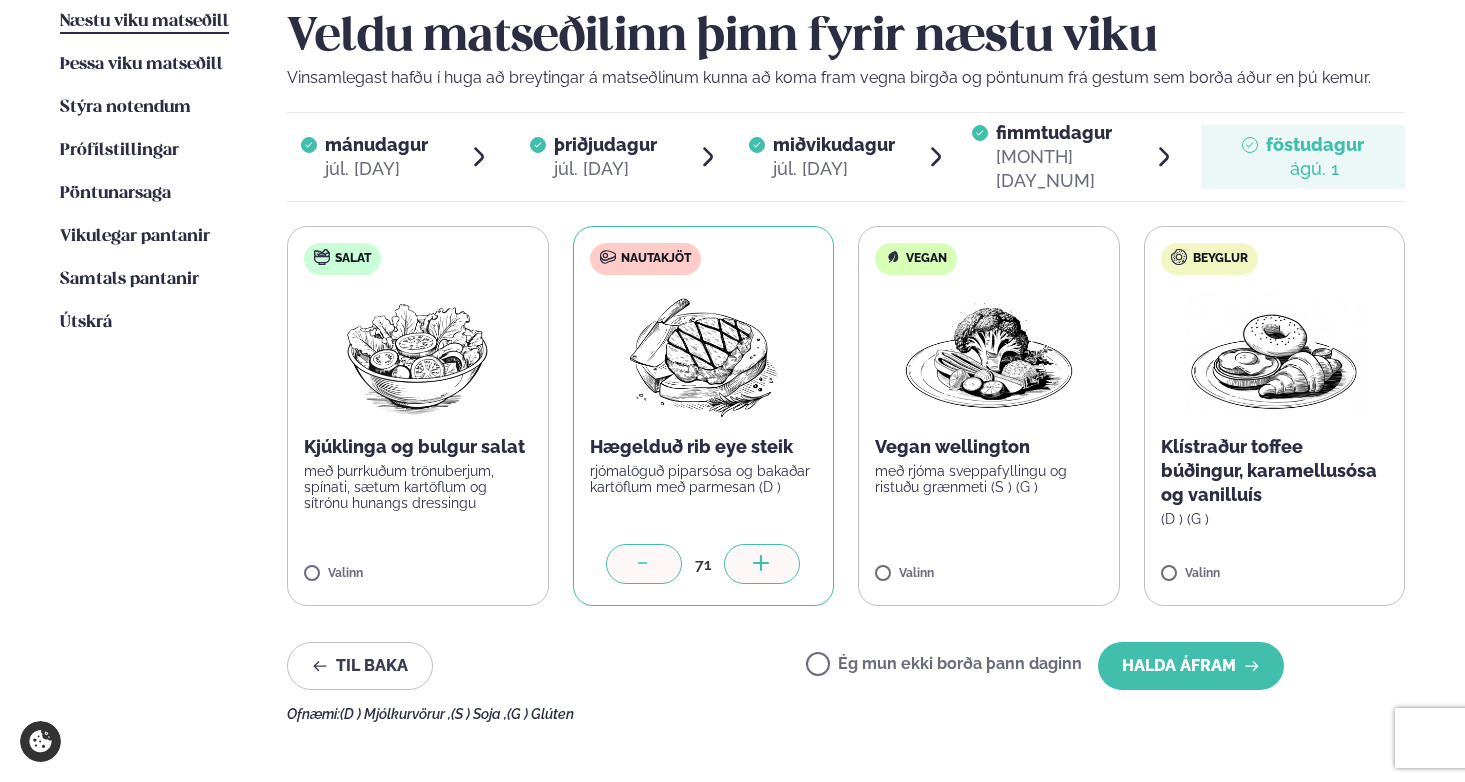 click 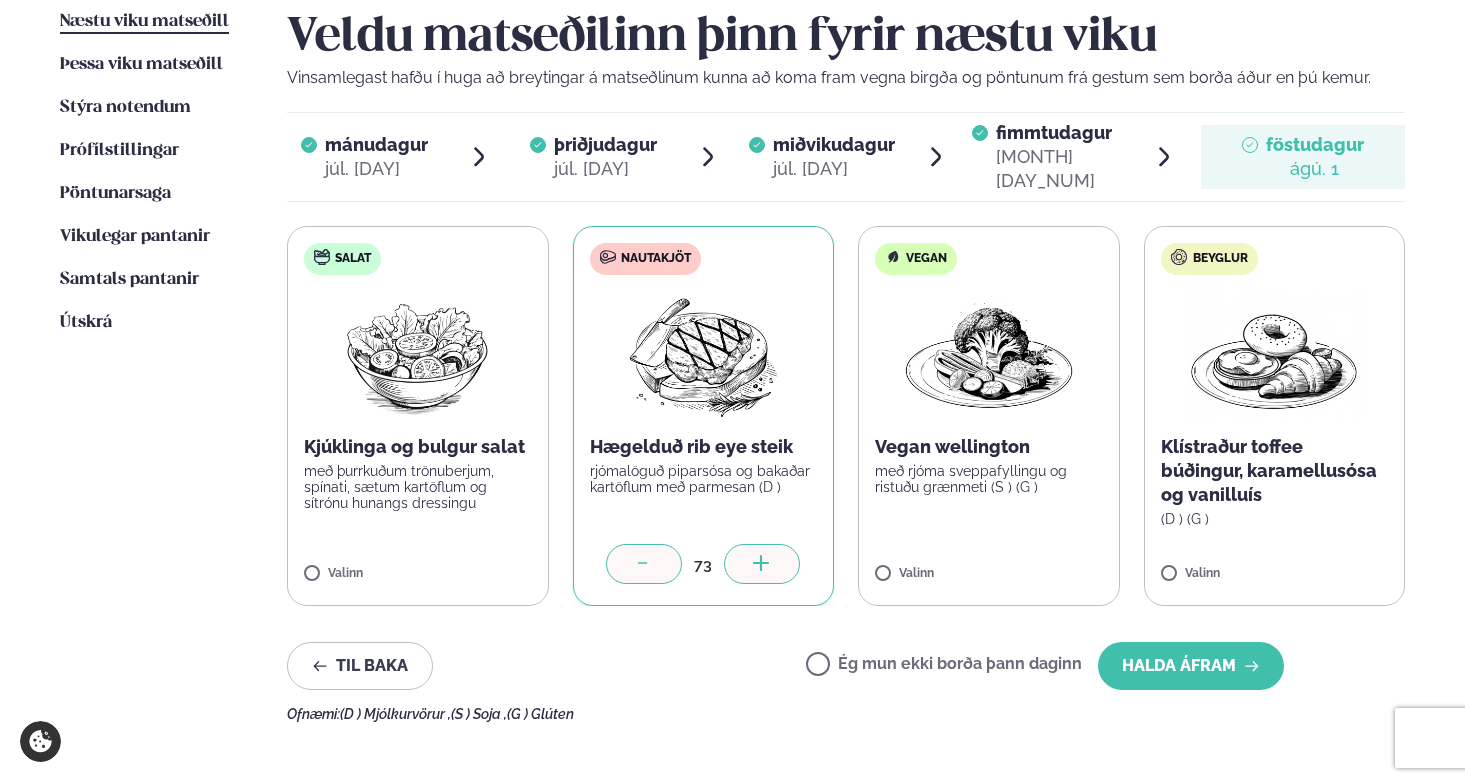 click 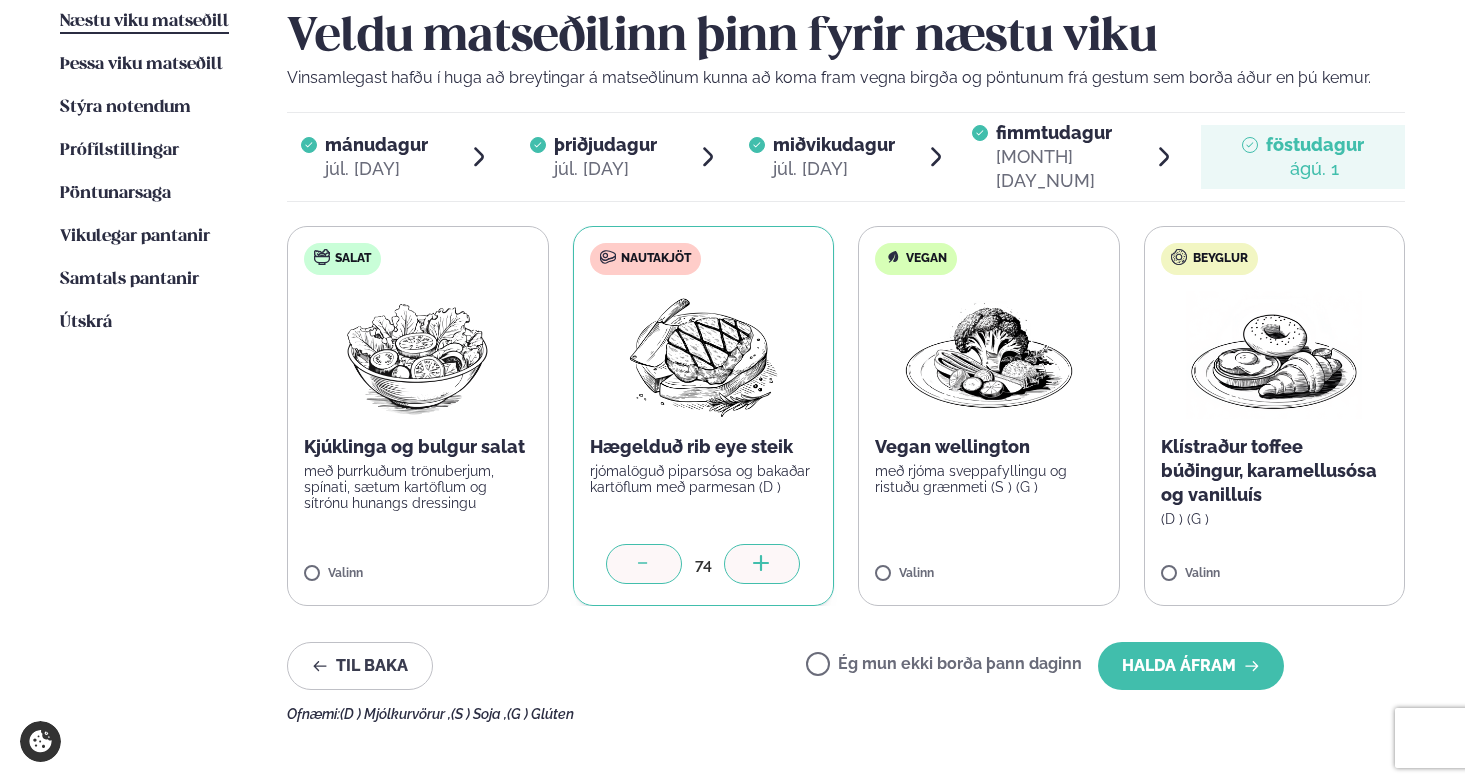 click 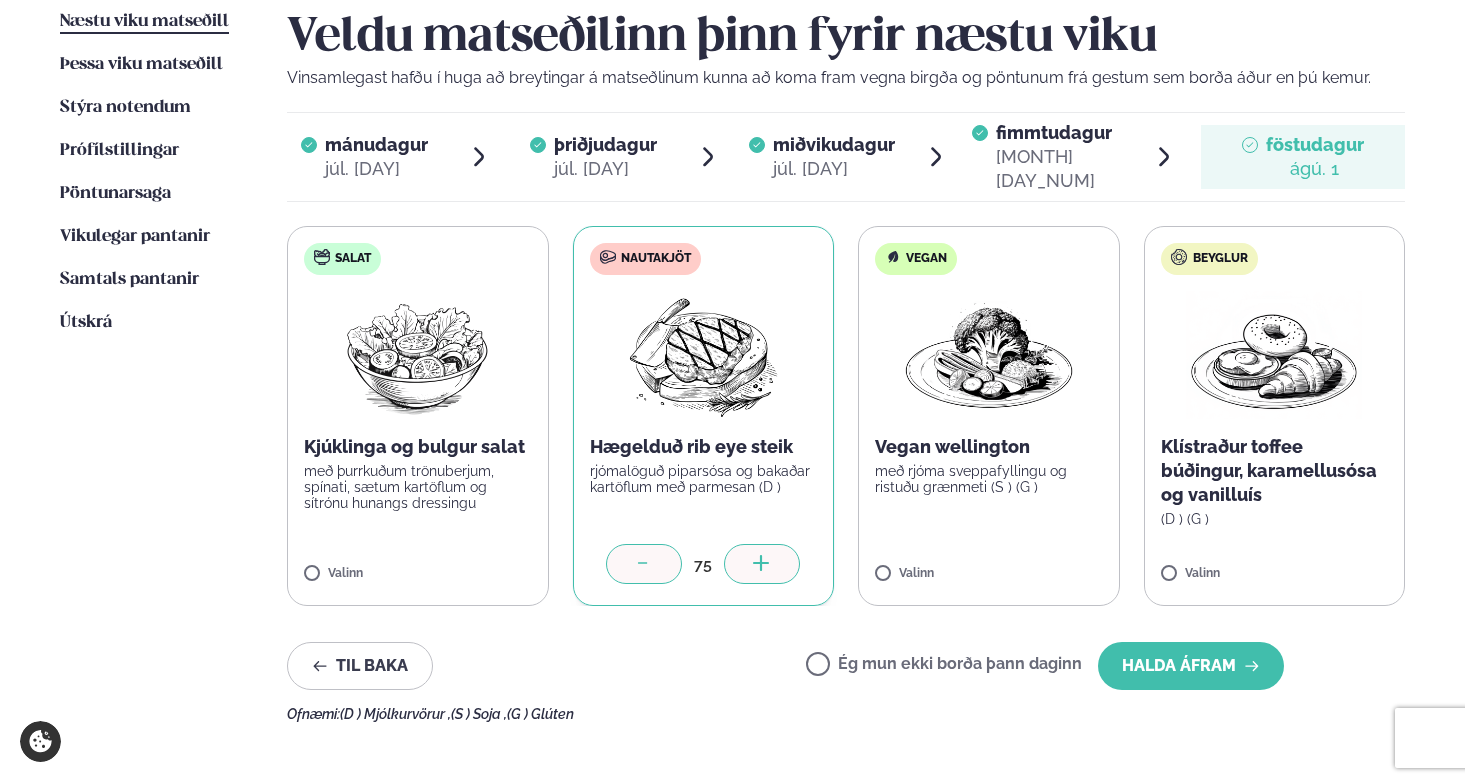 click 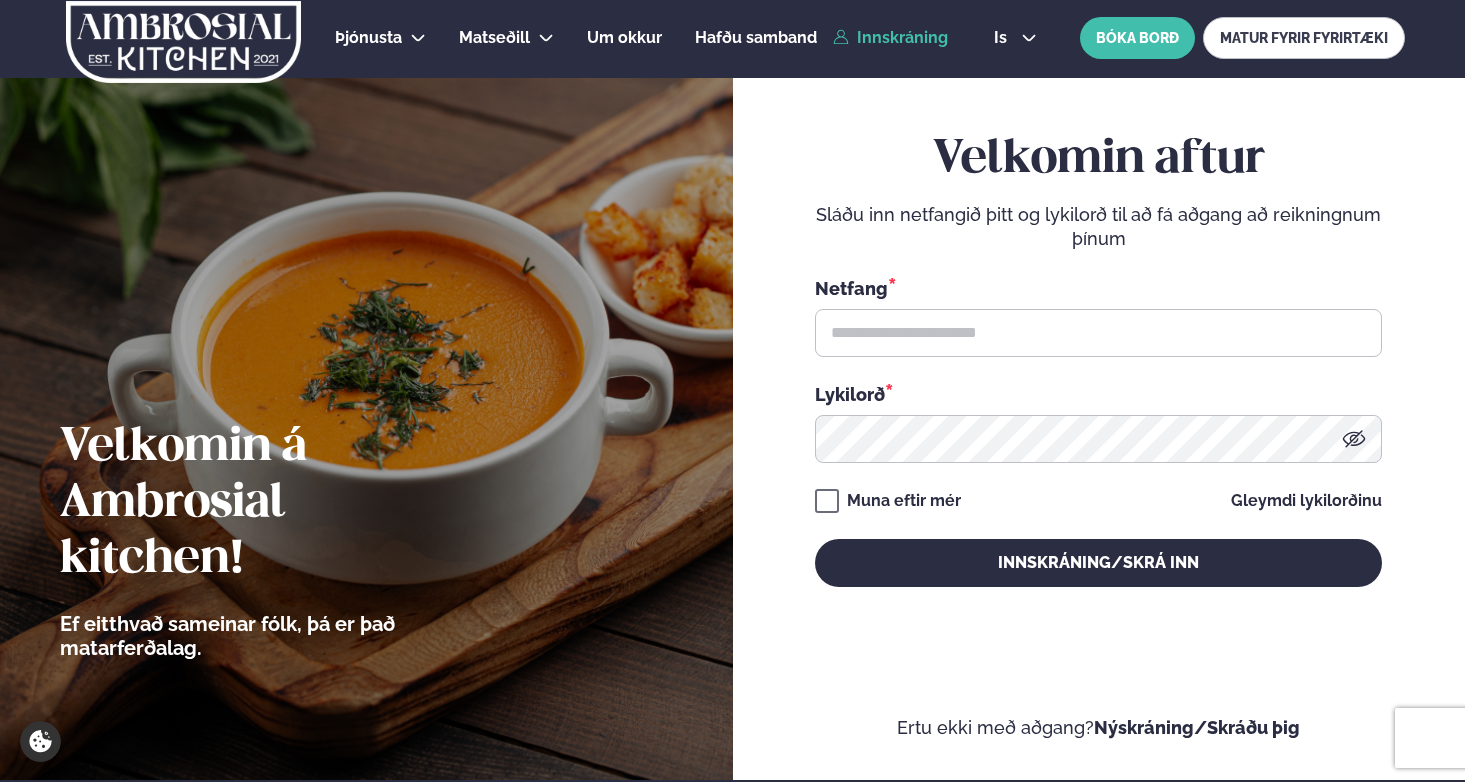 scroll, scrollTop: 0, scrollLeft: 0, axis: both 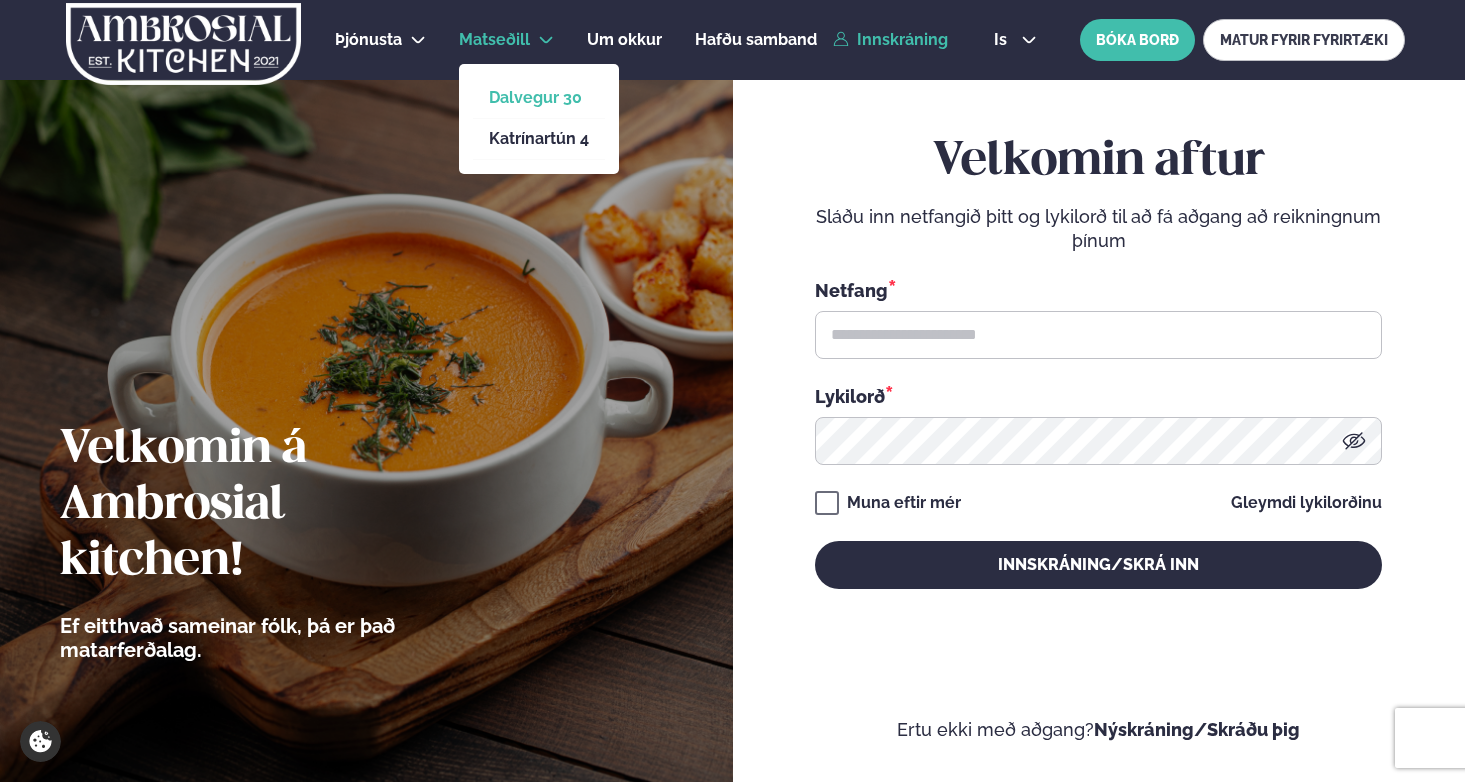 click on "Dalvegur 30" at bounding box center [539, 98] 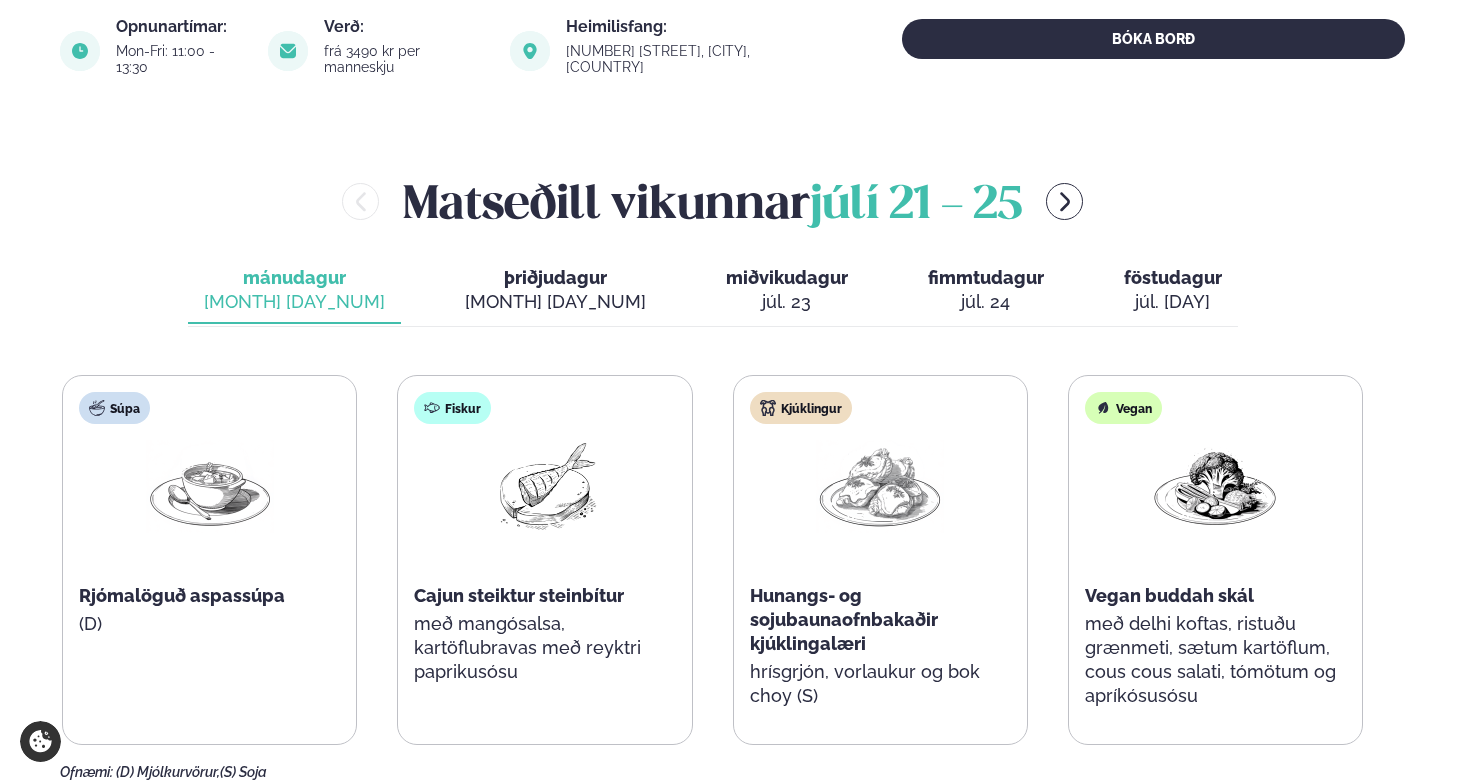 scroll, scrollTop: 735, scrollLeft: 0, axis: vertical 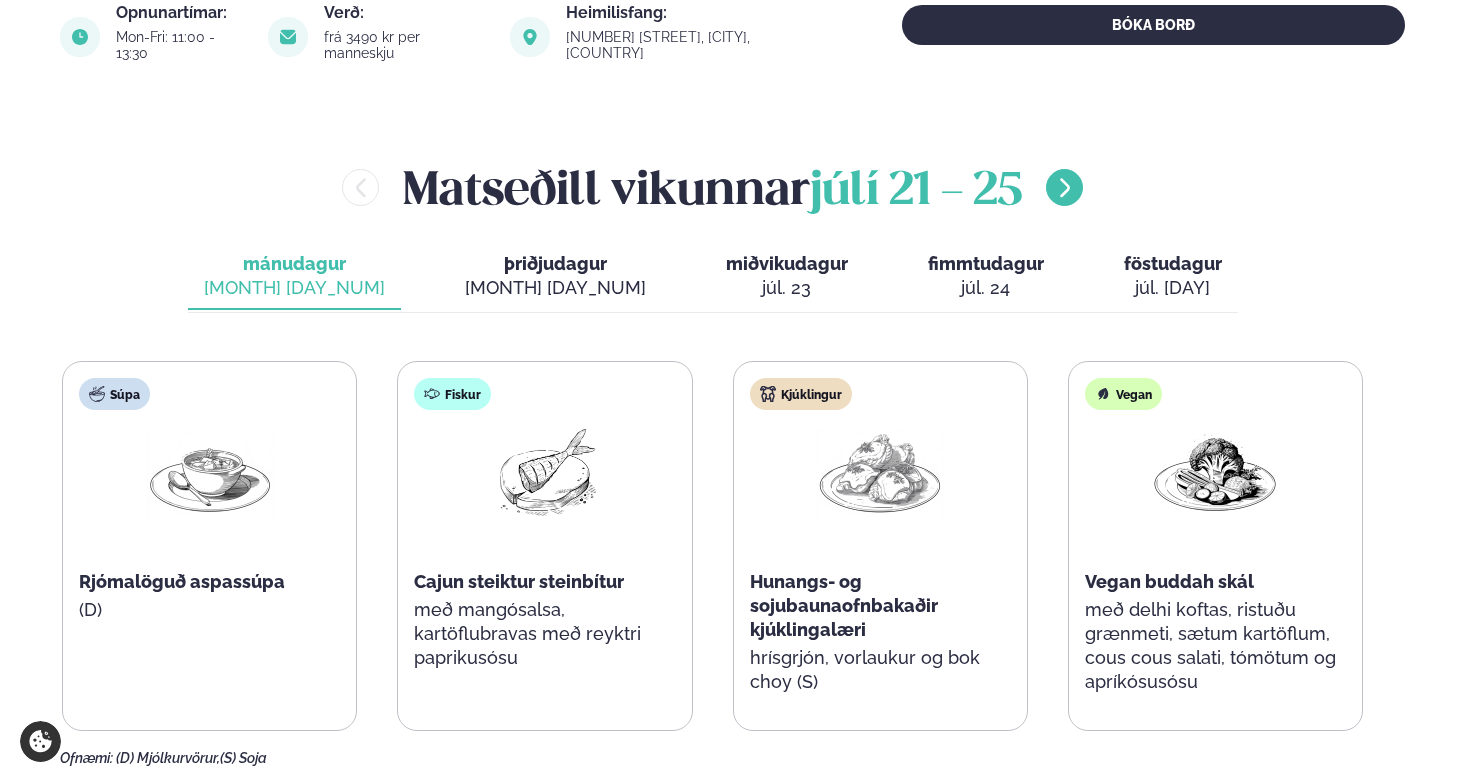 click 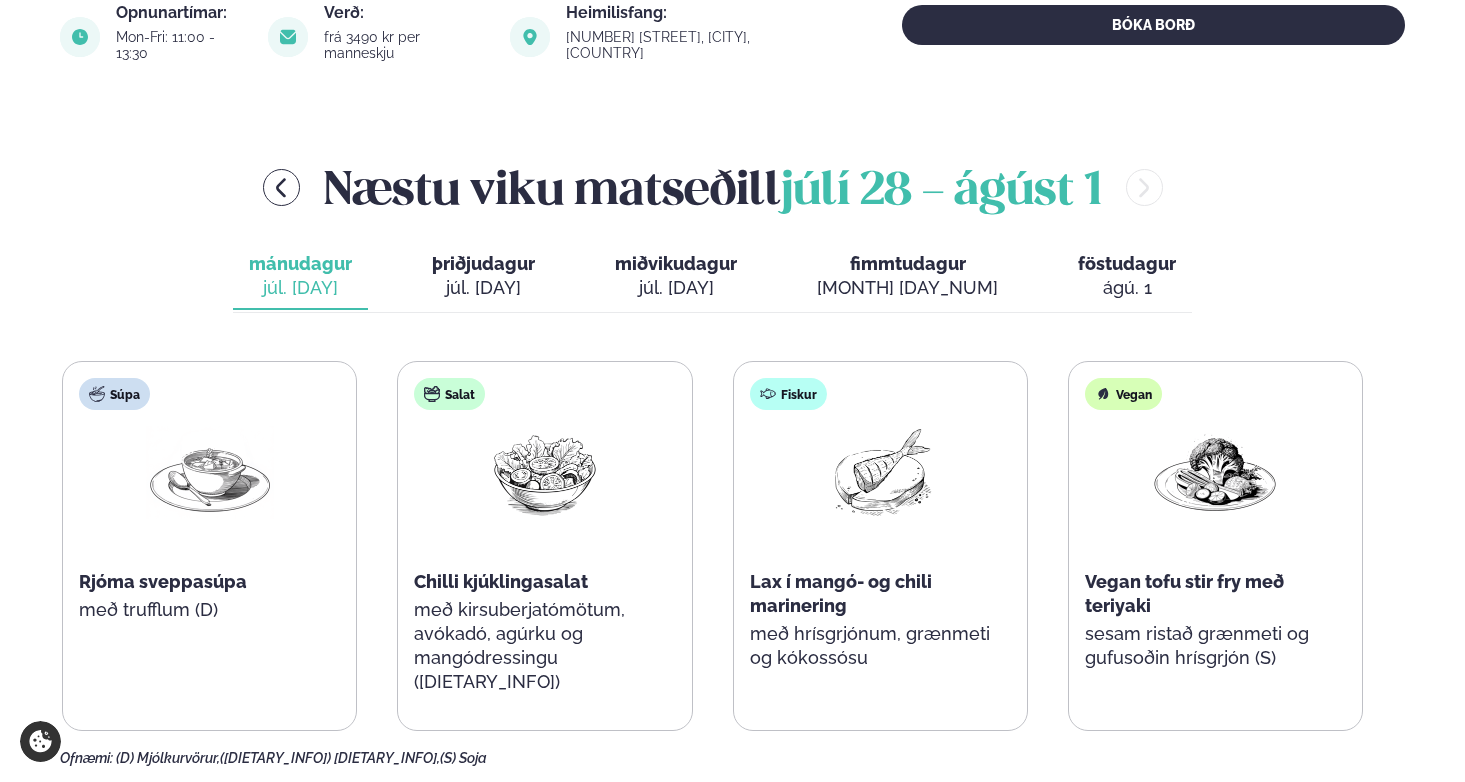 click on "[DAY] [MONTH] [DAY_NUM]" at bounding box center [483, 277] 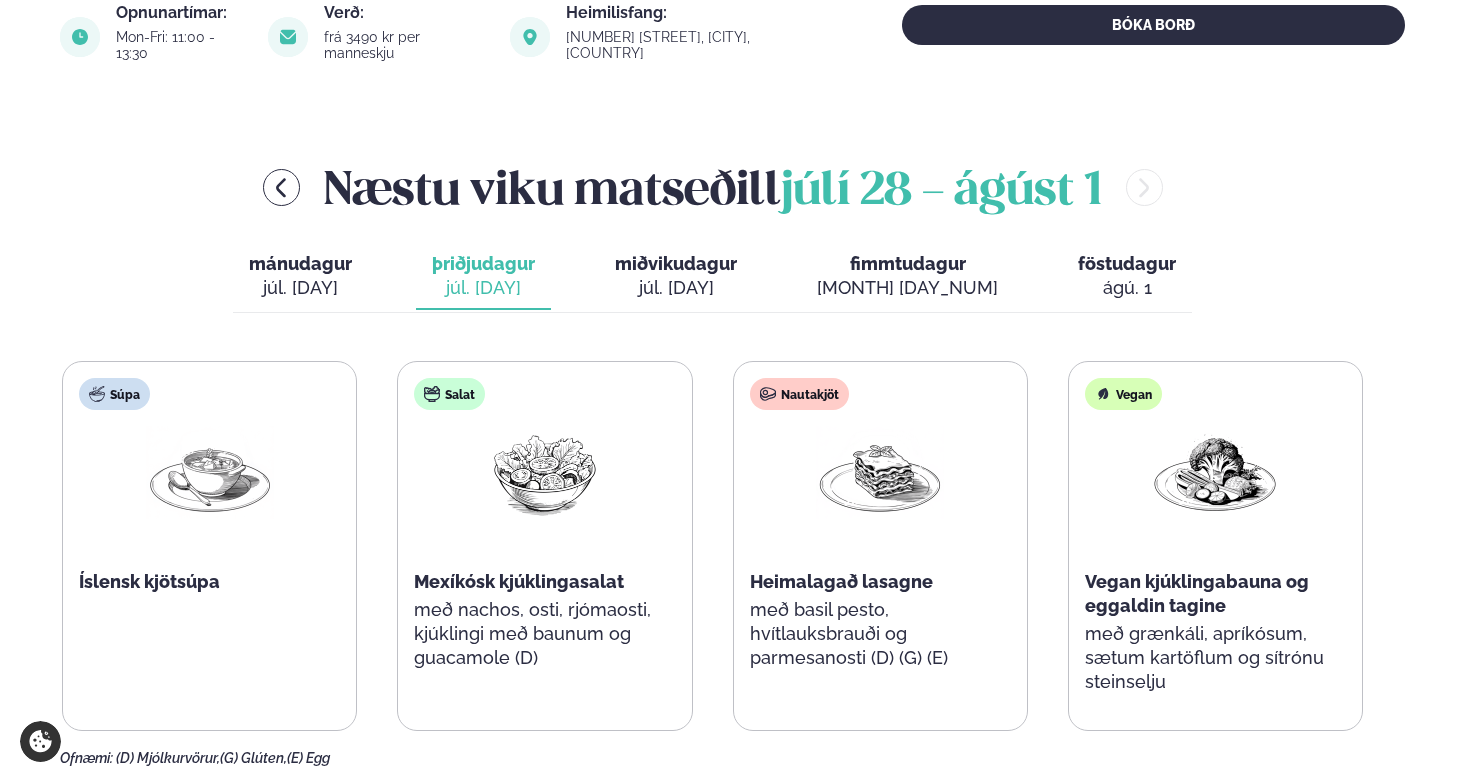 click on "mánudagur" at bounding box center [300, 263] 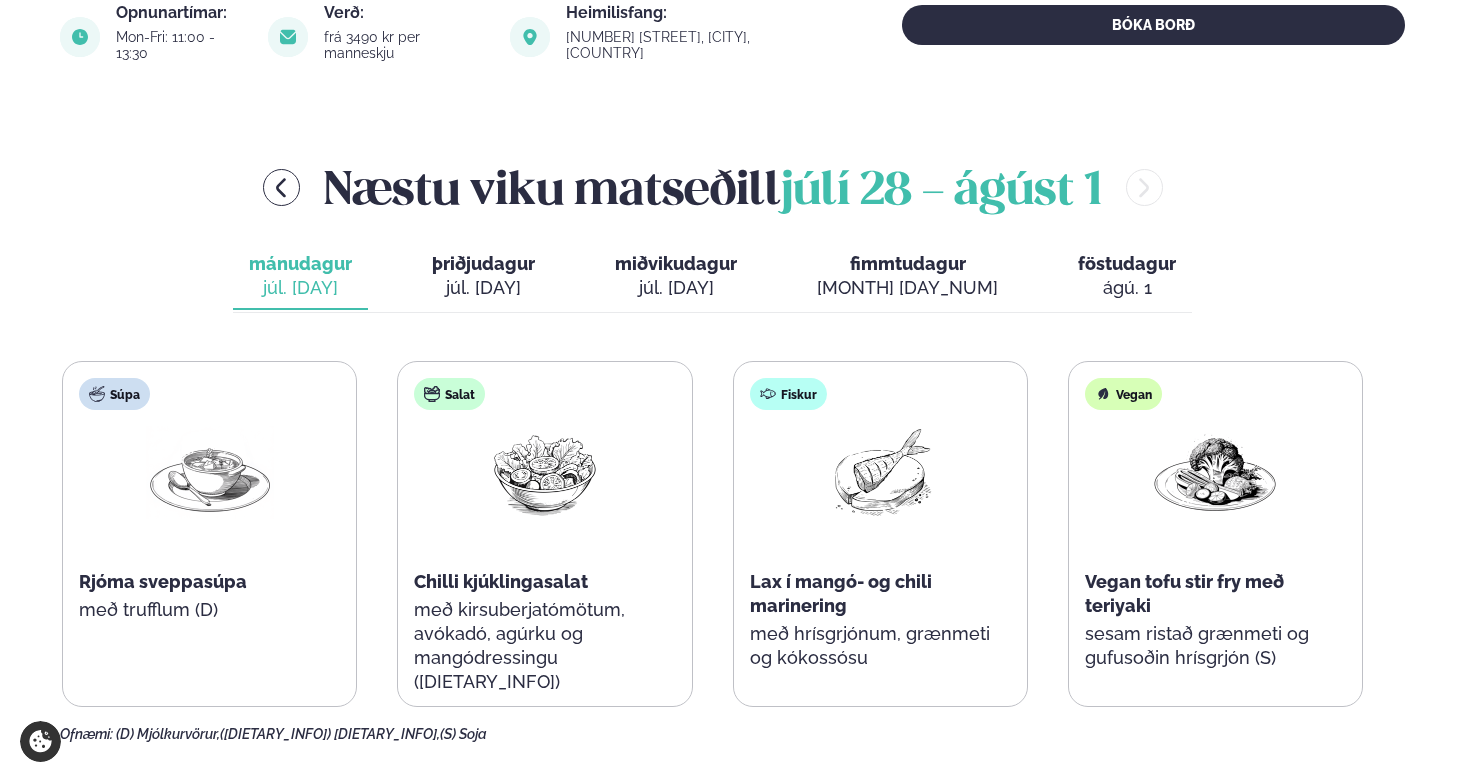 click on "júl. [DAY]" at bounding box center (483, 288) 